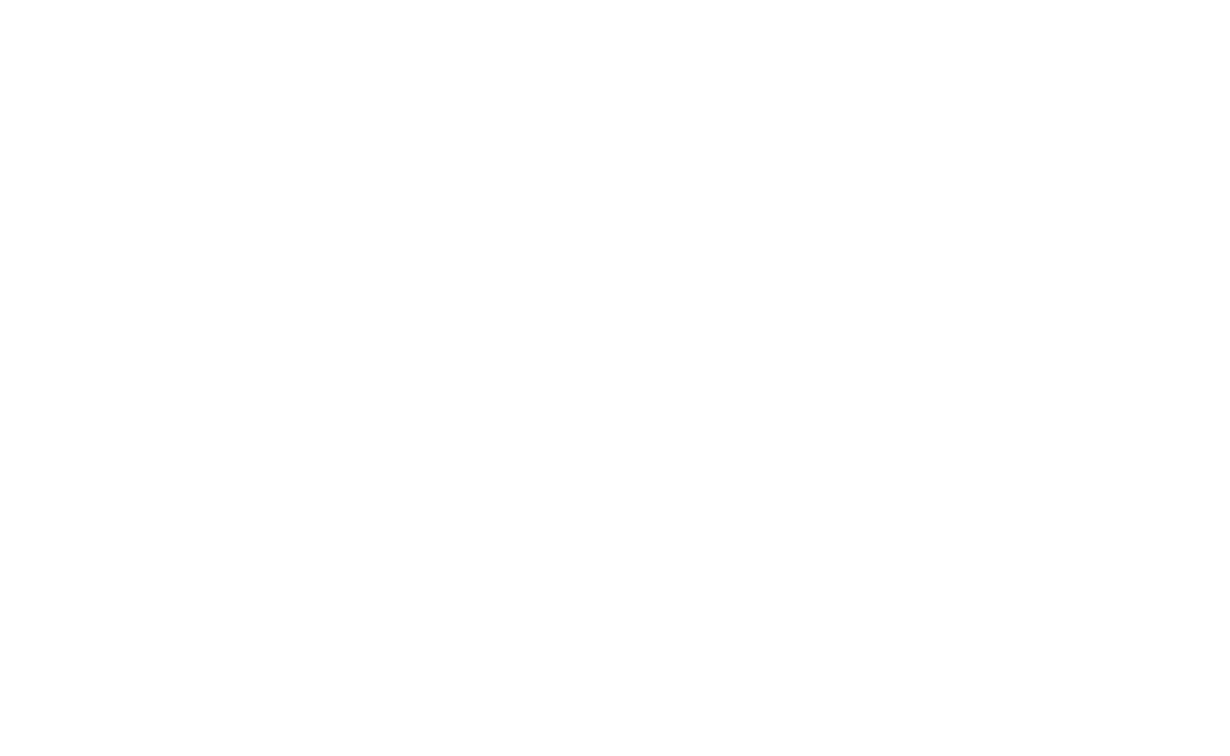 scroll, scrollTop: 0, scrollLeft: 0, axis: both 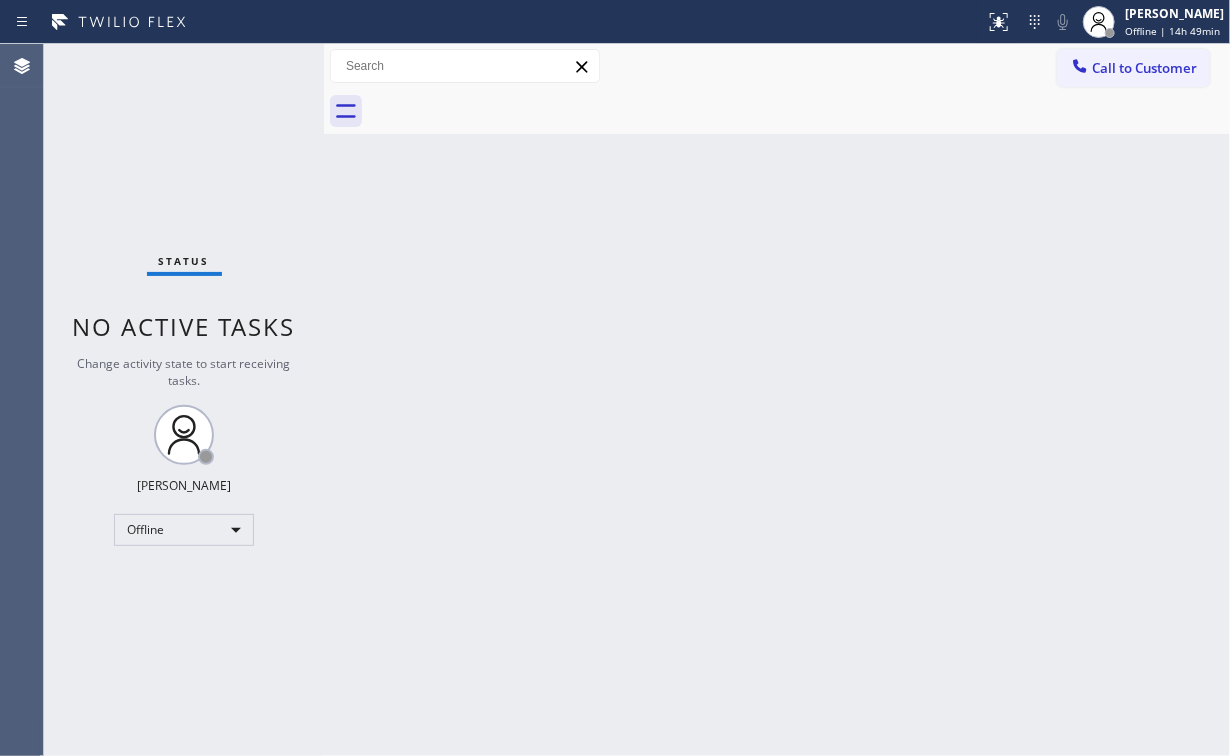 click on "Back to Dashboard Change Sender ID Customers Technicians Select a contact Outbound call Technician Search Technician Your caller id phone number Your caller id phone number Call Technician info Name   Phone none Address none Change Sender ID HVAC [PHONE_NUMBER] 5 Star Appliance [PHONE_NUMBER] Appliance Repair [PHONE_NUMBER] Plumbing [PHONE_NUMBER] Air Duct Cleaning [PHONE_NUMBER]  Electricians [PHONE_NUMBER] Cancel Change Check personal SMS Reset Change No tabs Call to Customer Outbound call Location Search location Your caller id phone number Customer number Call Outbound call Technician Search Technician Your caller id phone number Your caller id phone number Call" at bounding box center [777, 400] 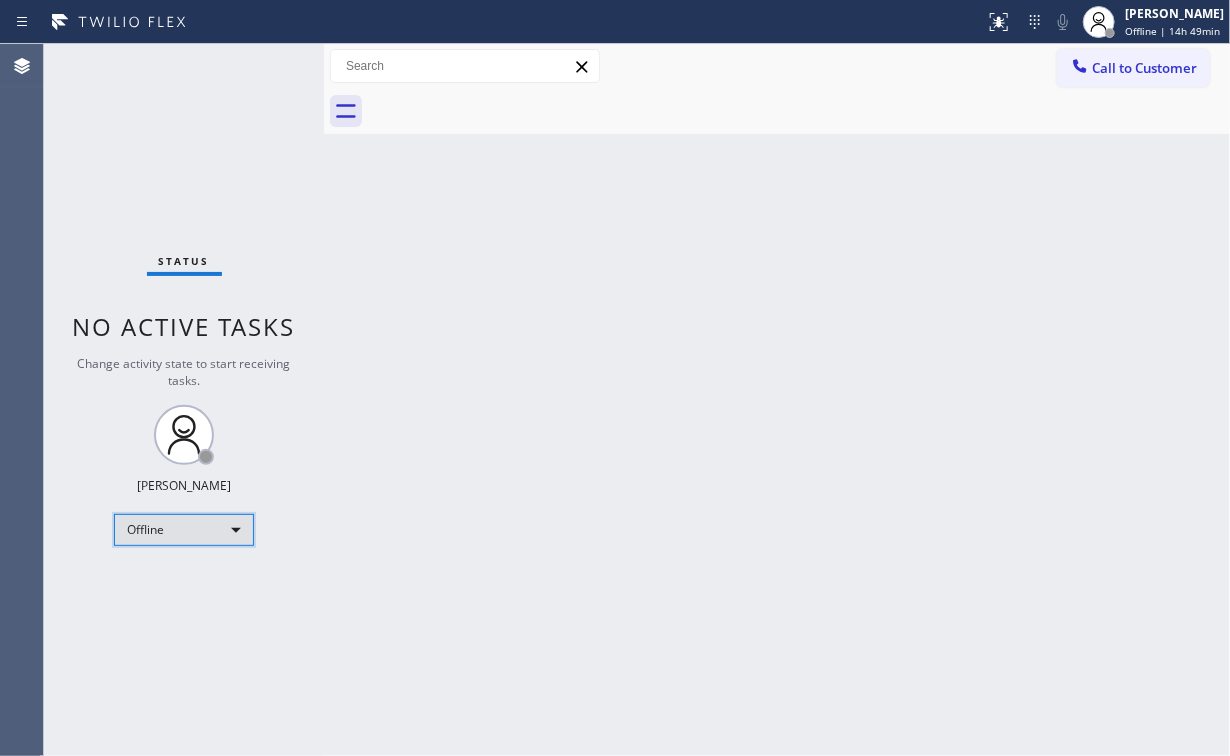 click on "Offline" at bounding box center [184, 530] 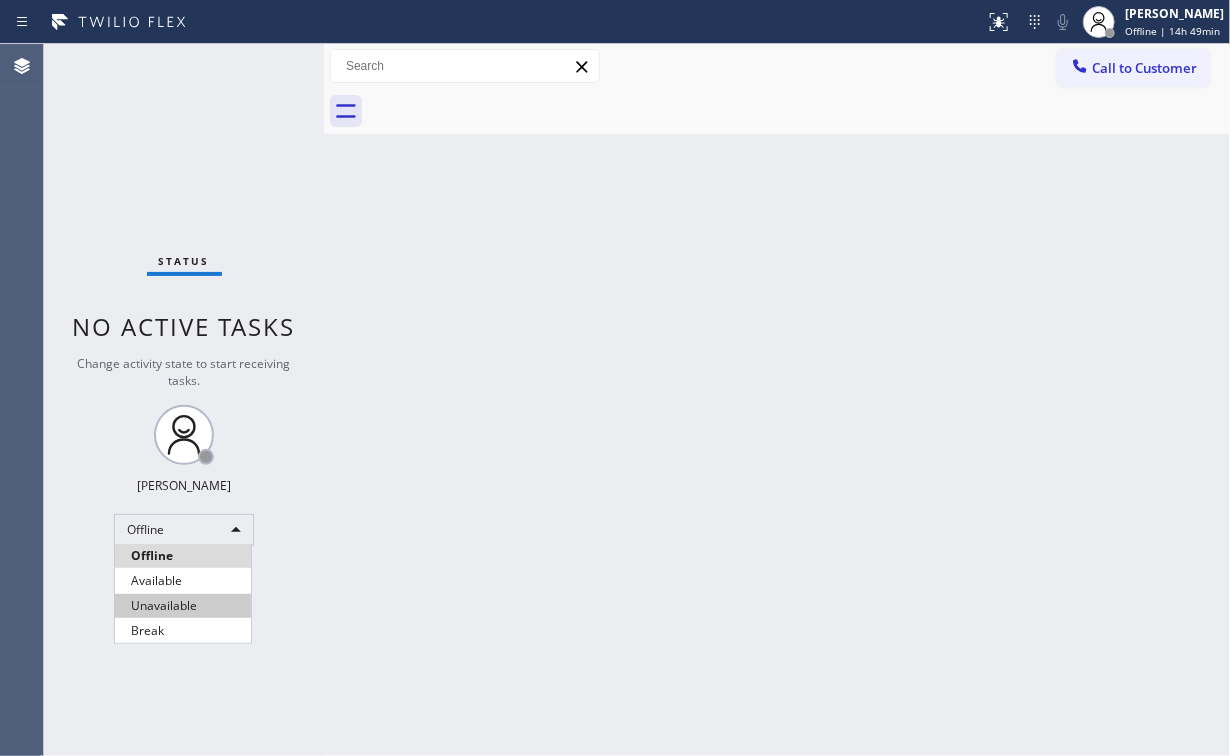 click on "Unavailable" at bounding box center [183, 606] 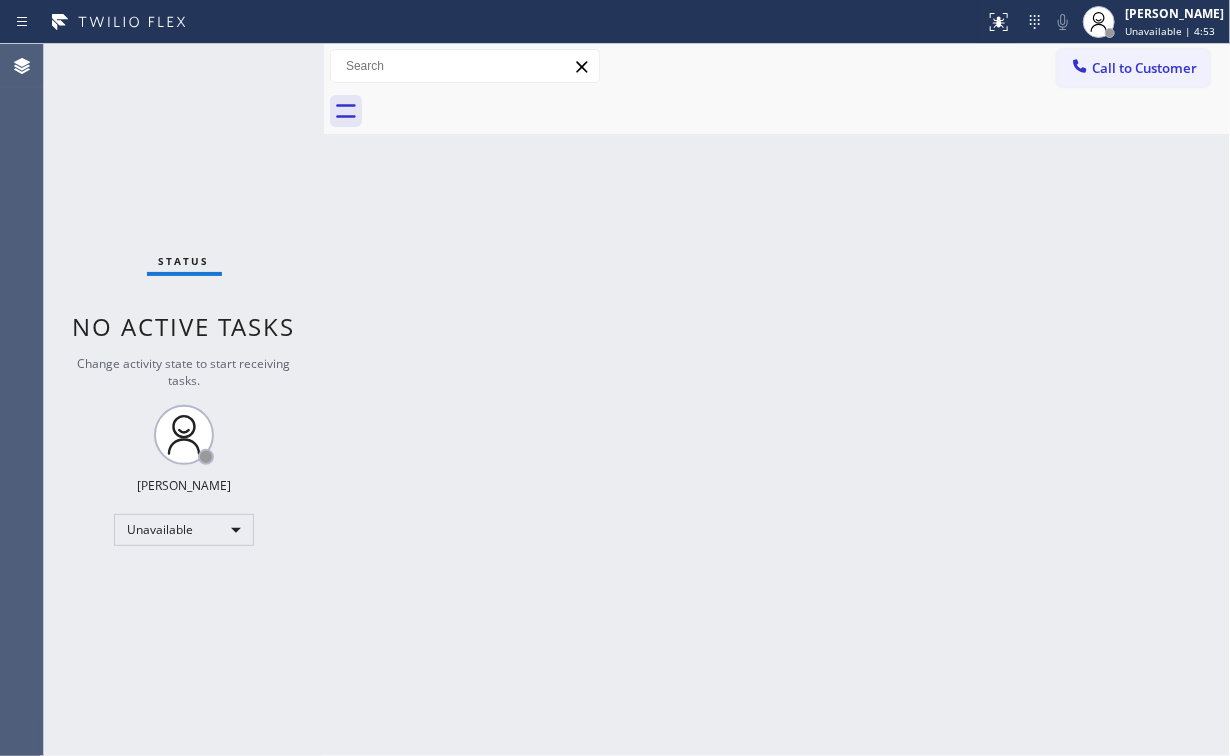 click on "Status   No active tasks     Change activity state to start receiving tasks.   [PERSON_NAME] Unavailable" at bounding box center [184, 400] 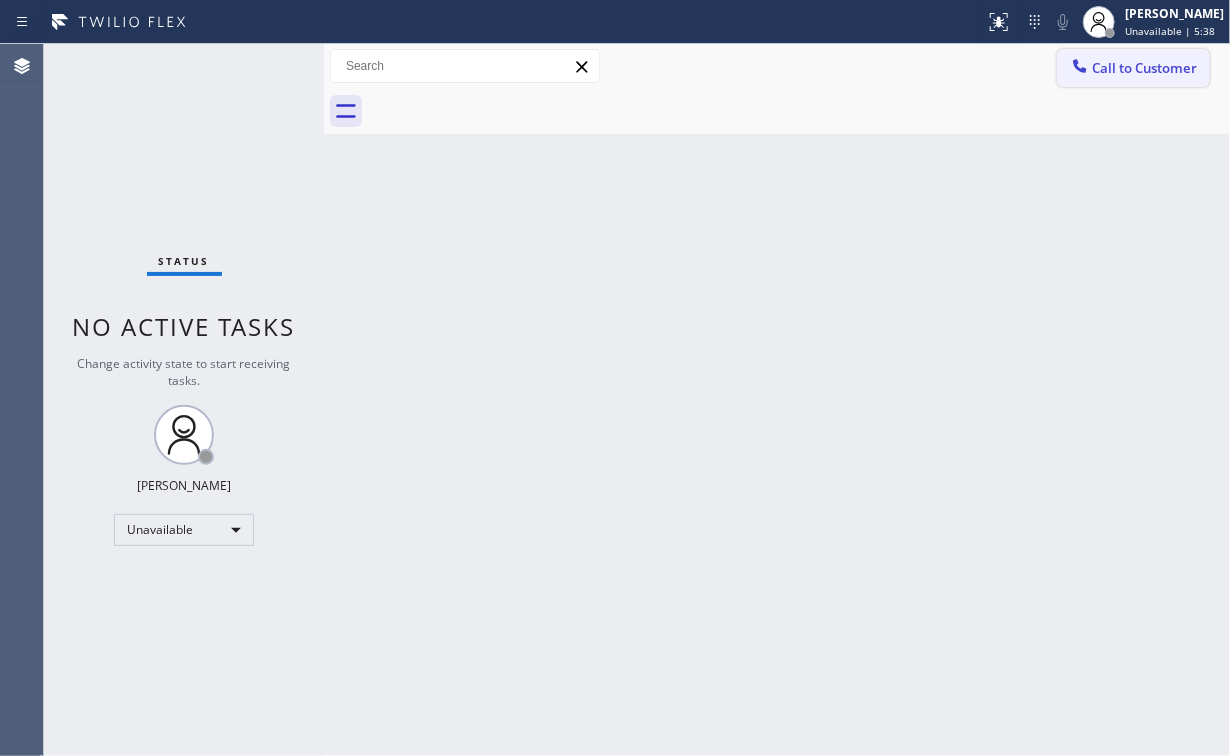 click on "Call to Customer" at bounding box center (1133, 68) 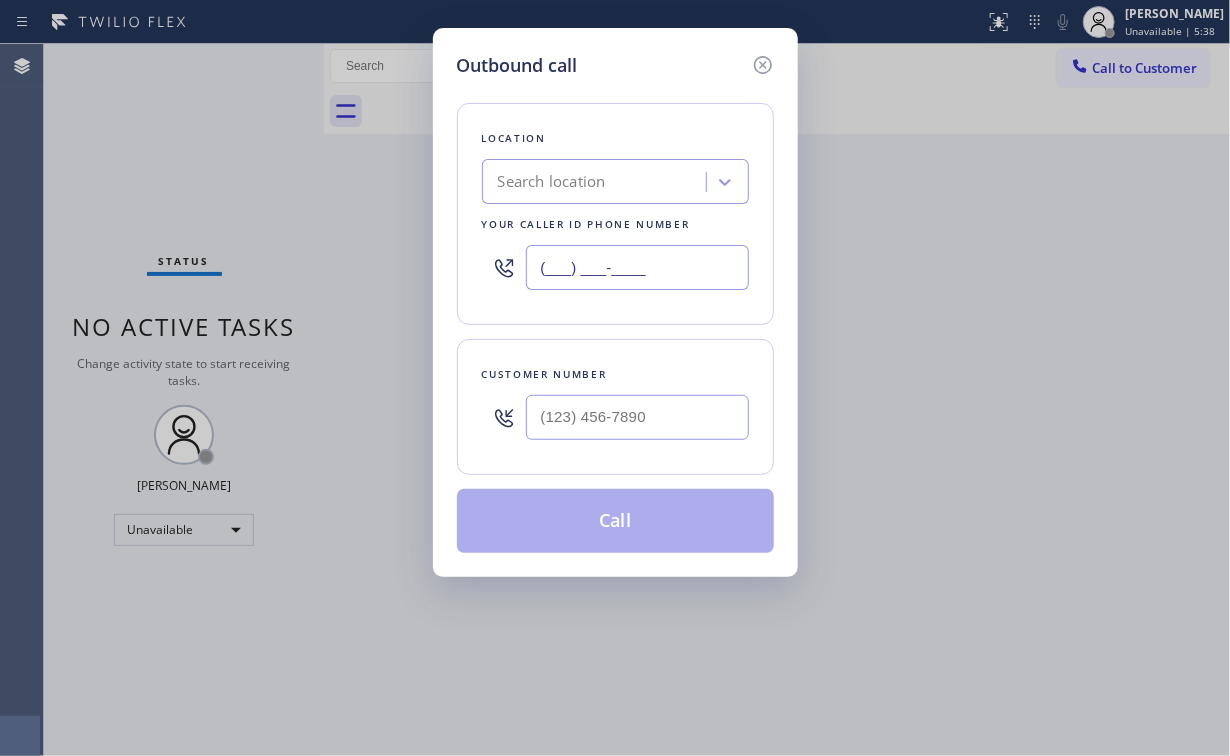 drag, startPoint x: 688, startPoint y: 263, endPoint x: 604, endPoint y: 264, distance: 84.00595 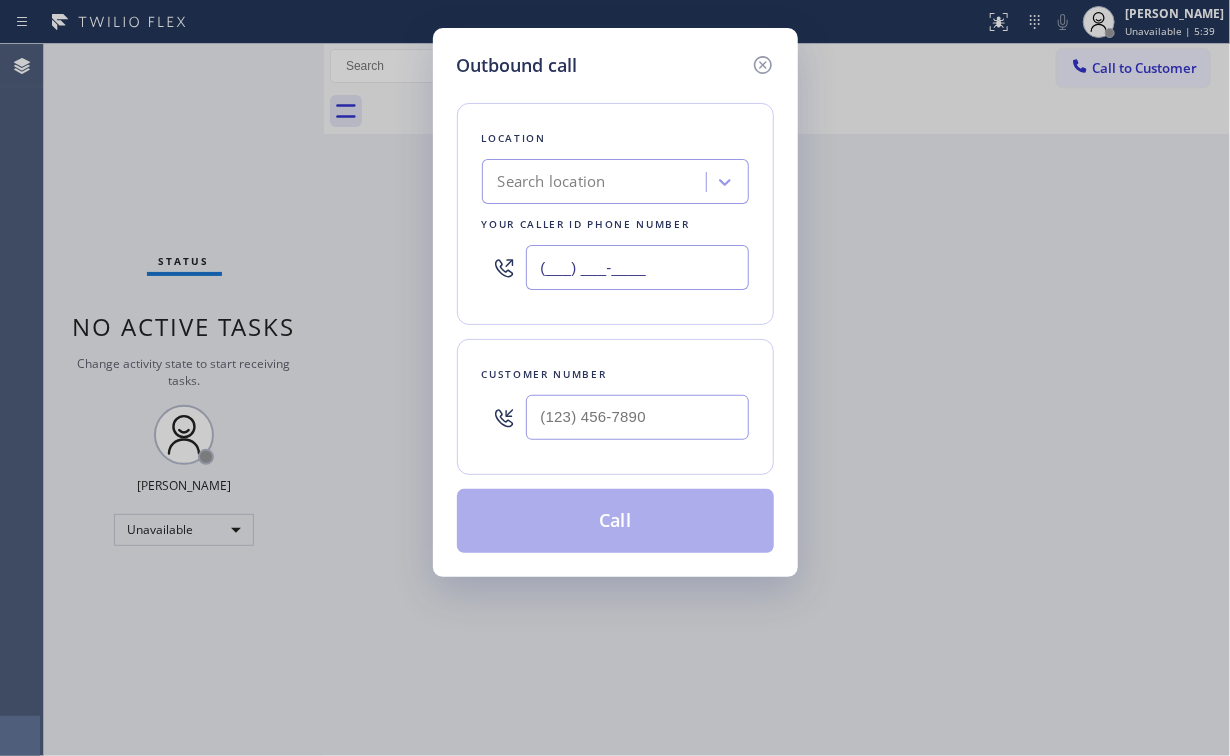 click on "(___) ___-____" at bounding box center [637, 267] 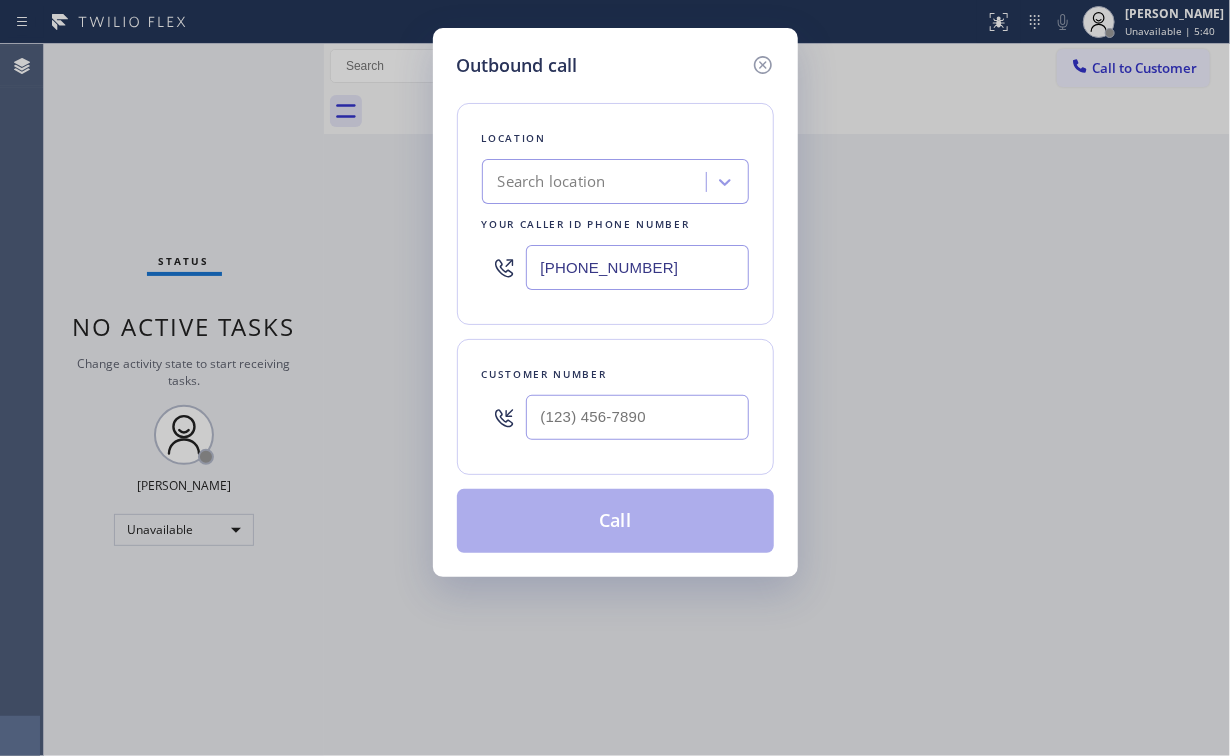 type on "[PHONE_NUMBER]" 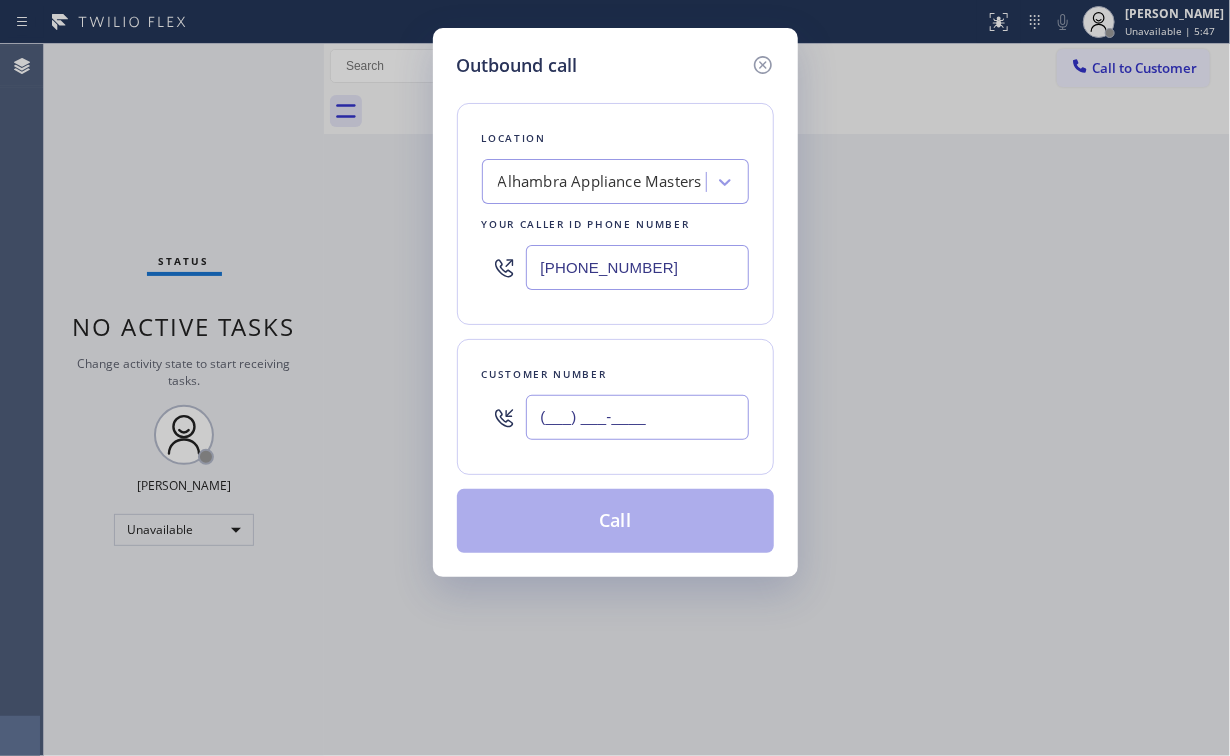 click on "(___) ___-____" at bounding box center (637, 417) 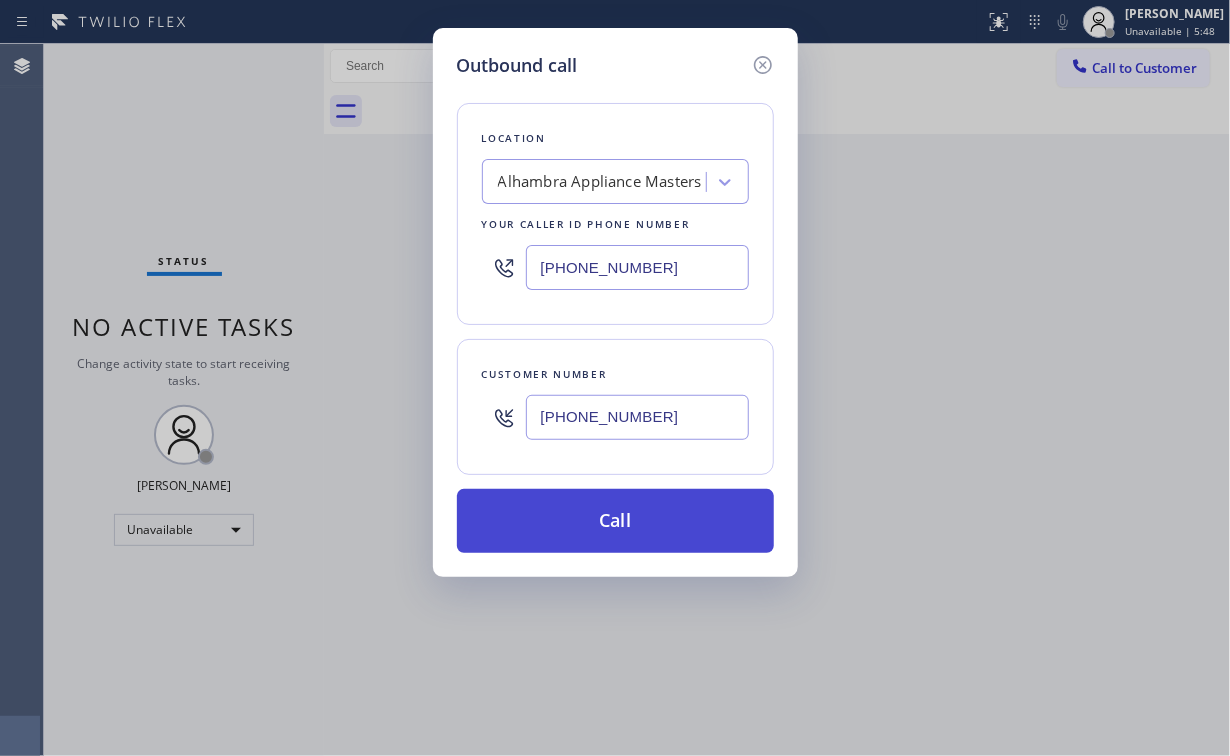 type on "[PHONE_NUMBER]" 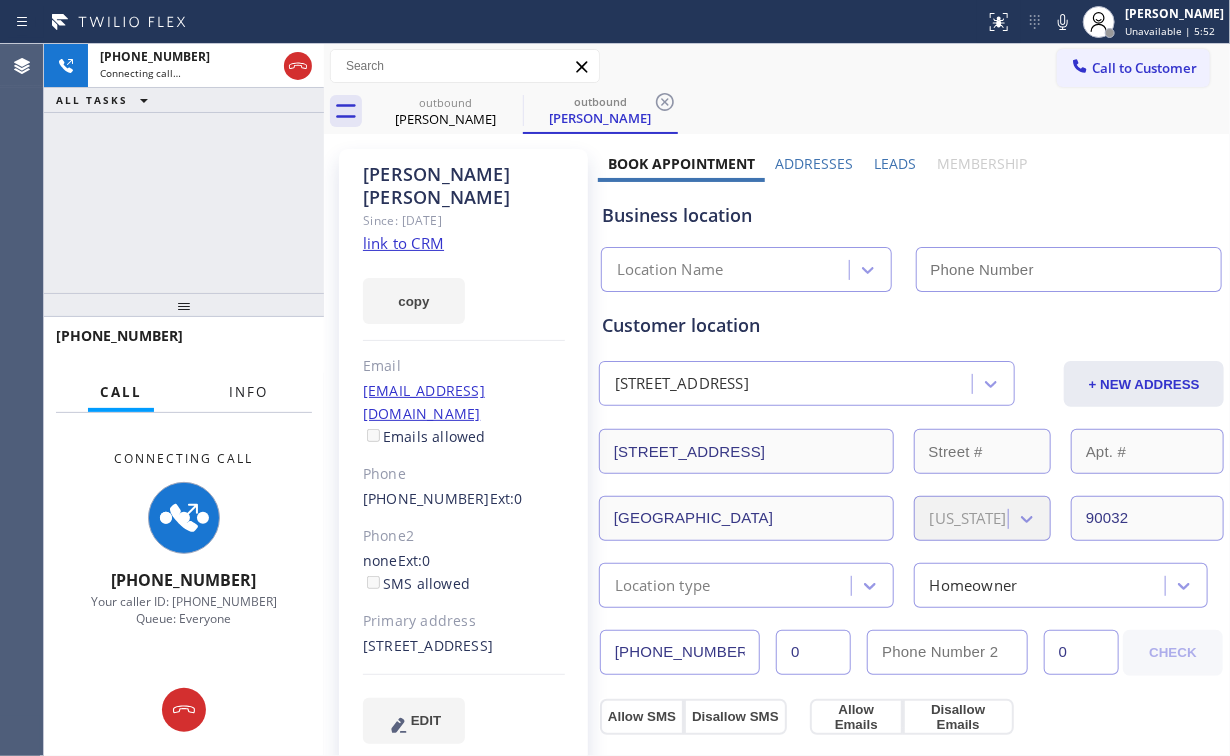 click on "Info" at bounding box center (248, 392) 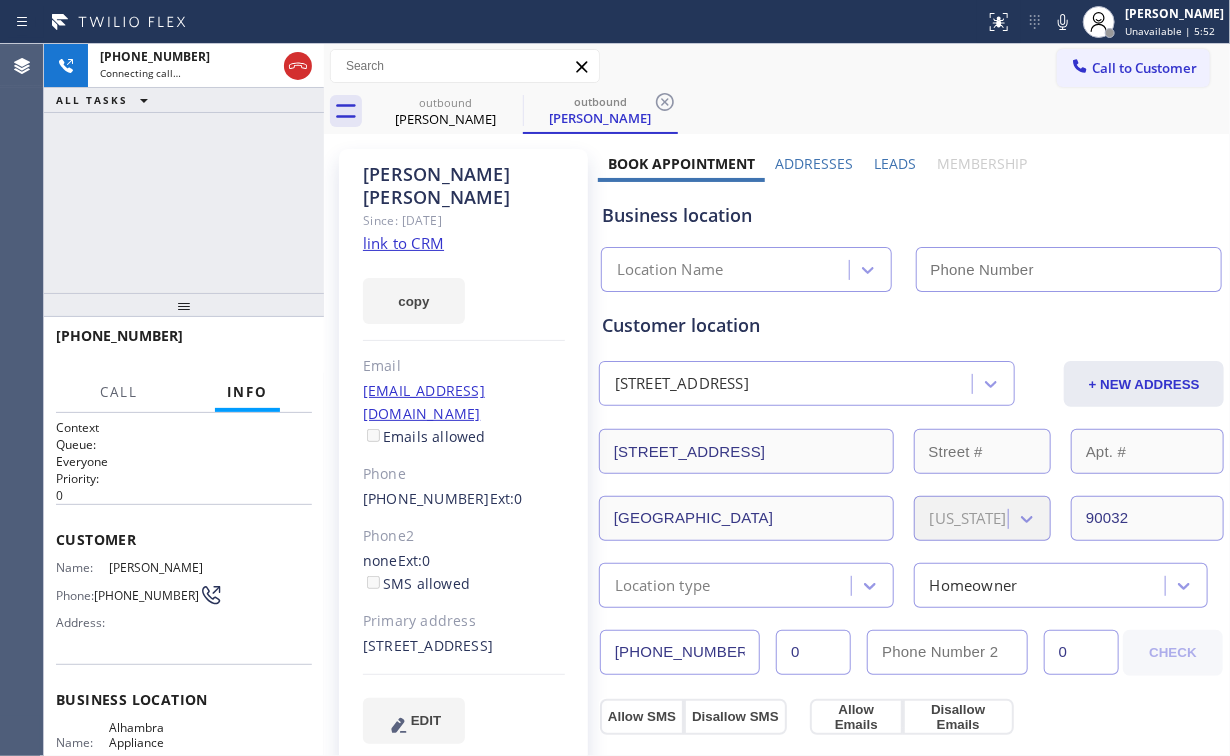 click on "[PHONE_NUMBER] Connecting call… ALL TASKS ALL TASKS ACTIVE TASKS TASKS IN WRAP UP" at bounding box center (184, 168) 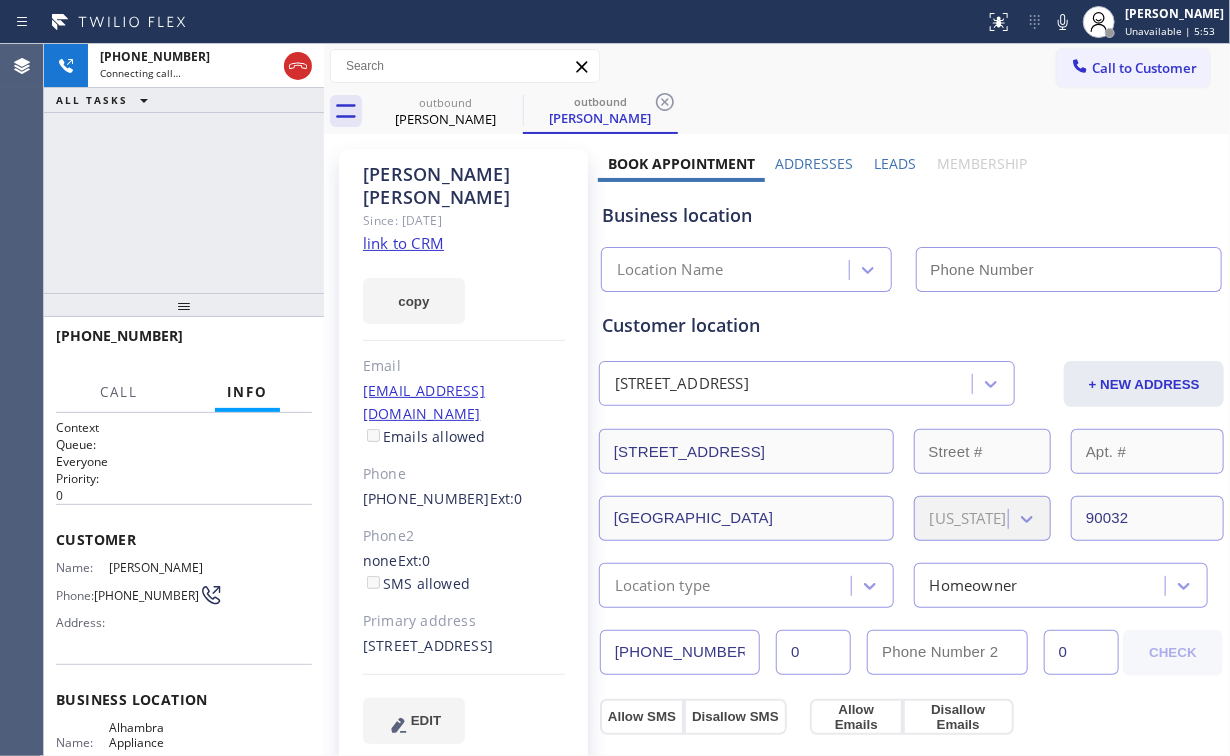 type on "[PHONE_NUMBER]" 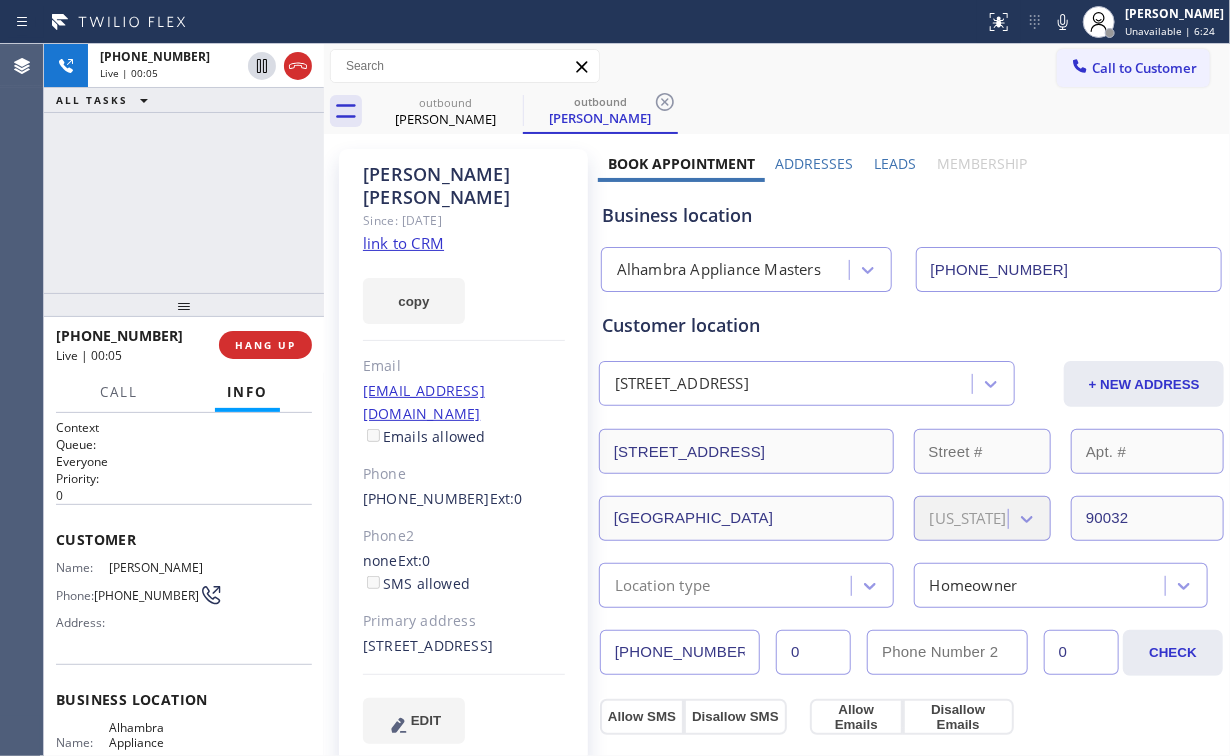 click on "[PHONE_NUMBER] Live | 00:05 ALL TASKS ALL TASKS ACTIVE TASKS TASKS IN WRAP UP" at bounding box center [184, 168] 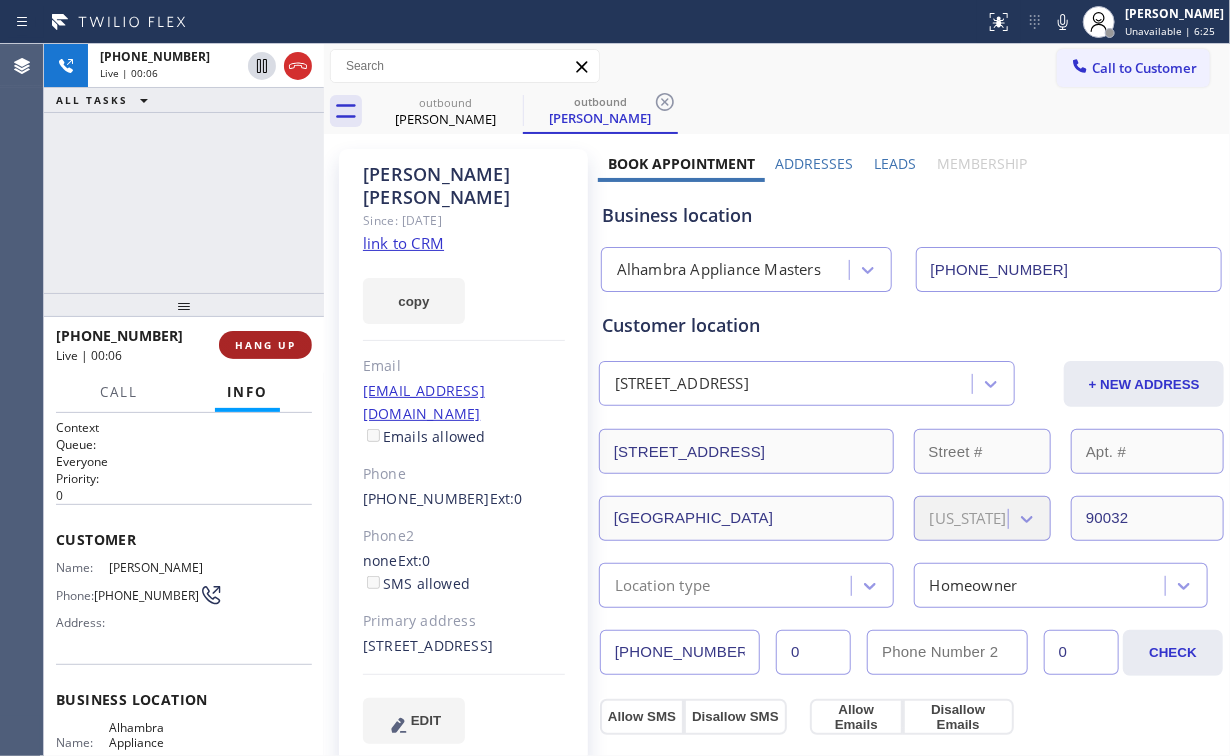 click on "HANG UP" at bounding box center [265, 345] 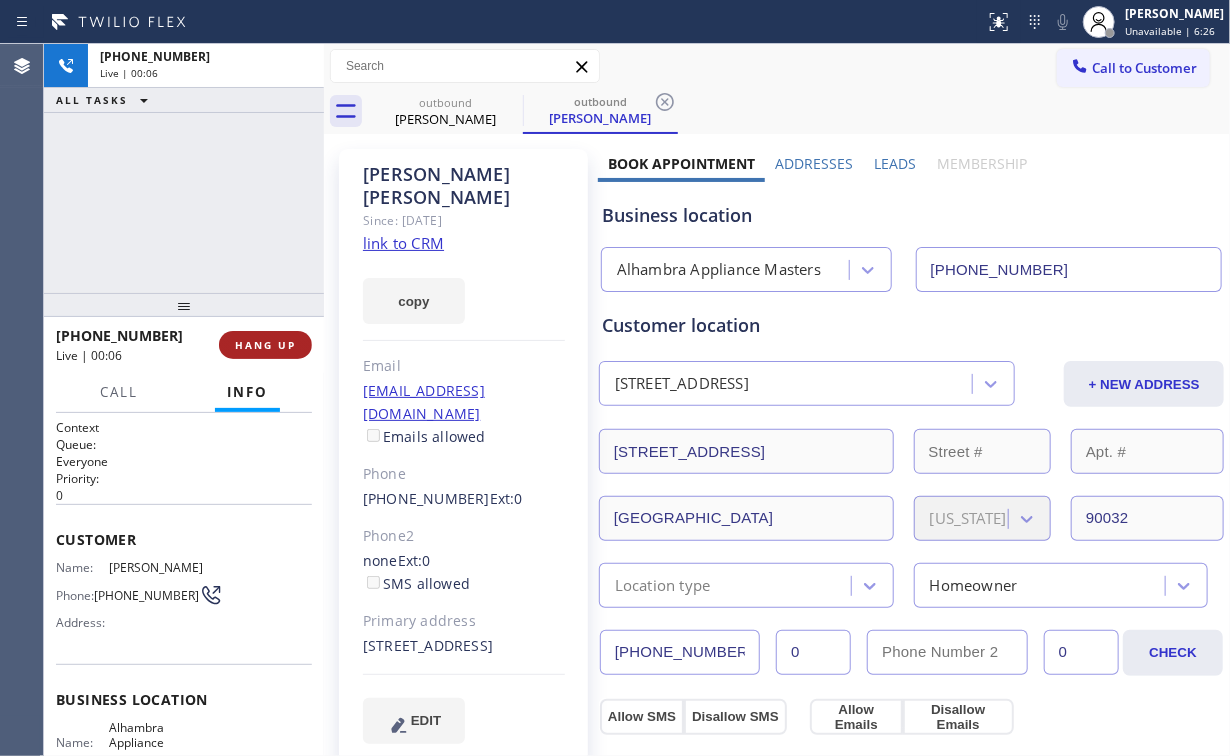 click on "HANG UP" at bounding box center [265, 345] 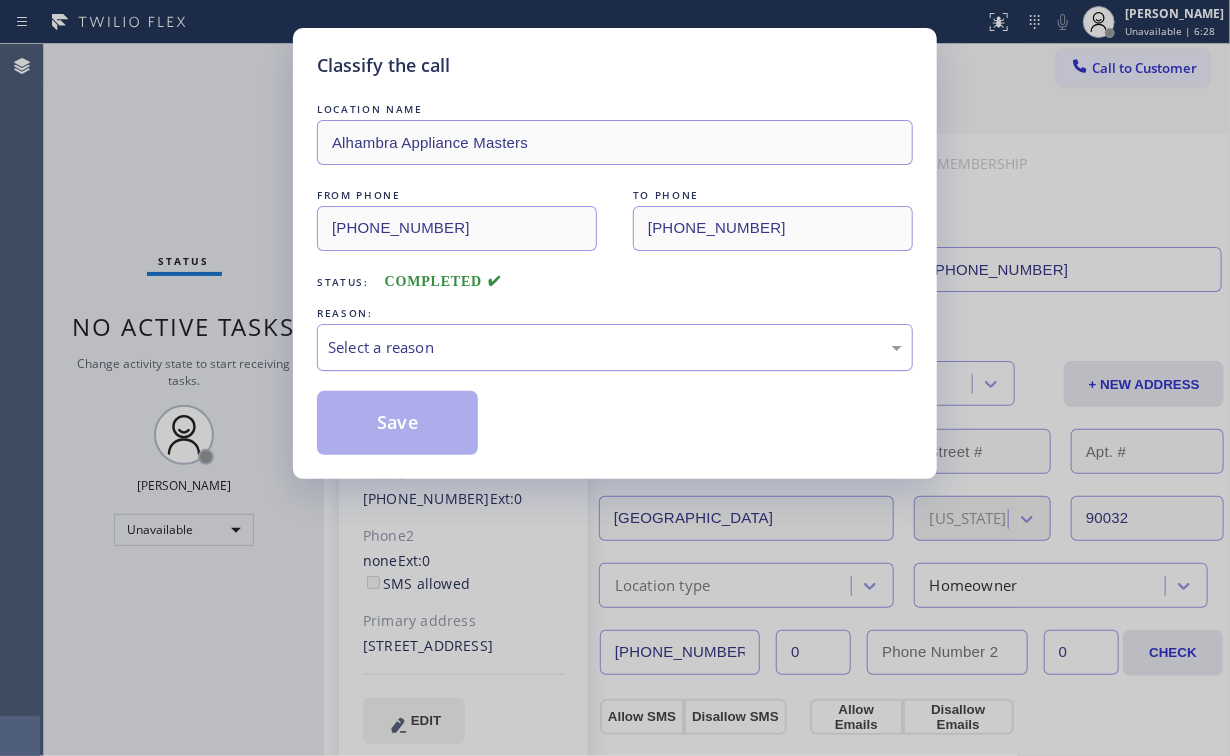 click on "Select a reason" at bounding box center (615, 347) 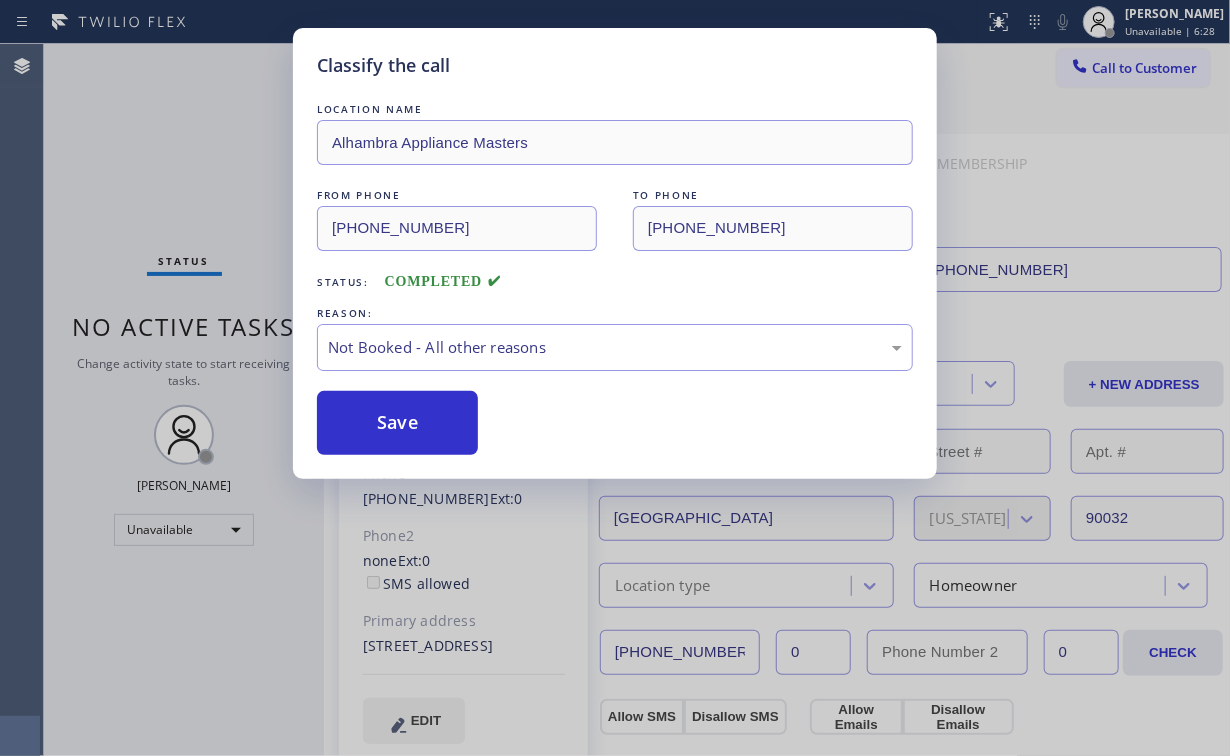 drag, startPoint x: 412, startPoint y: 428, endPoint x: 287, endPoint y: 260, distance: 209.40154 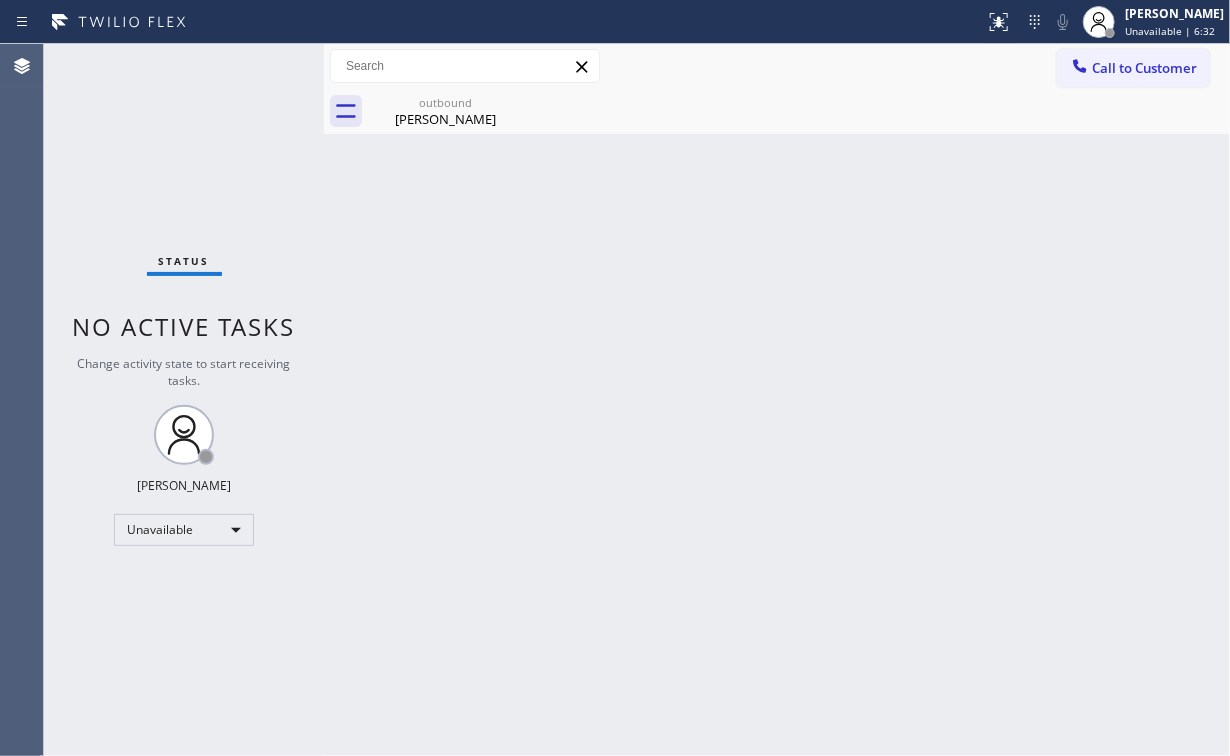 click on "Call to Customer" at bounding box center (1133, 68) 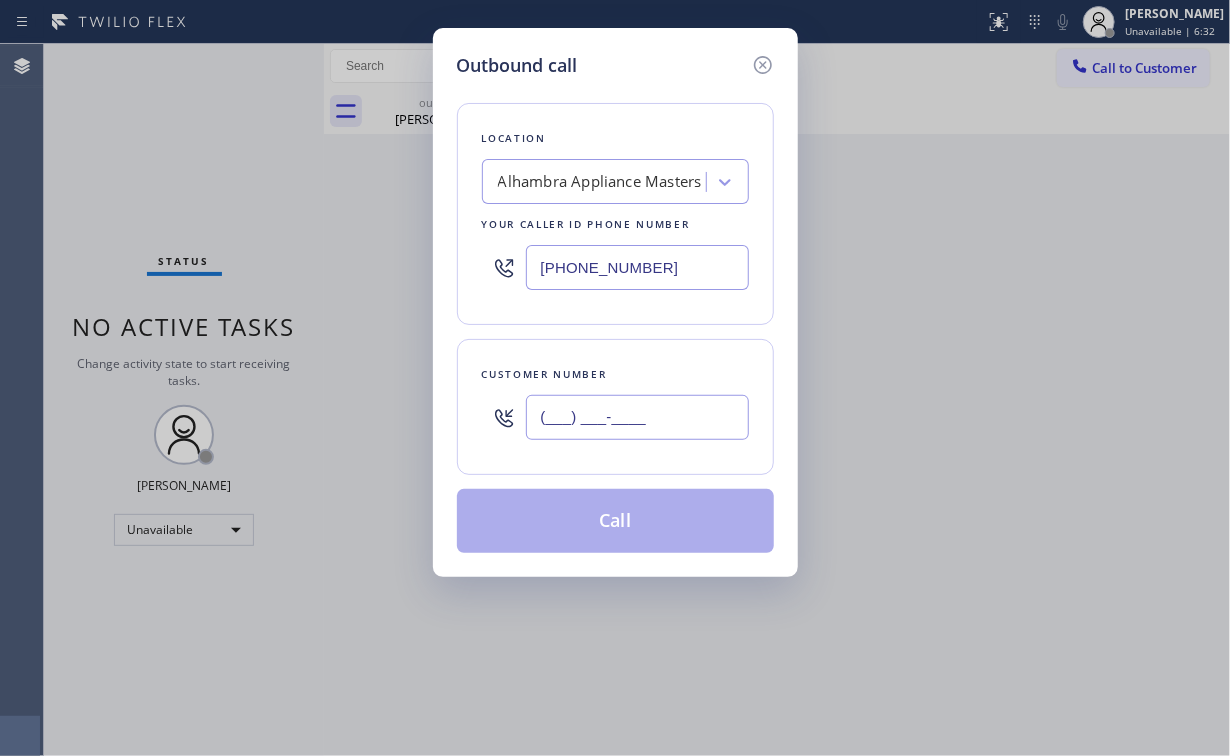 click on "(___) ___-____" at bounding box center (637, 417) 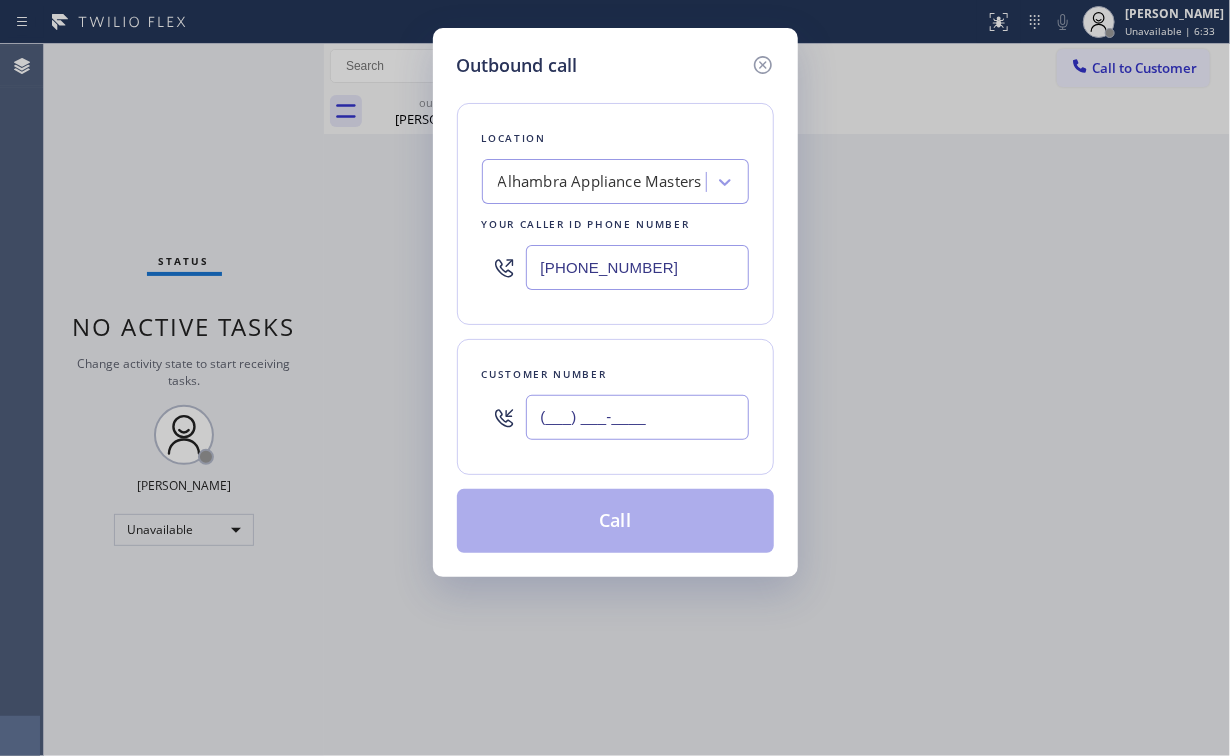 paste on "323) 559-9258" 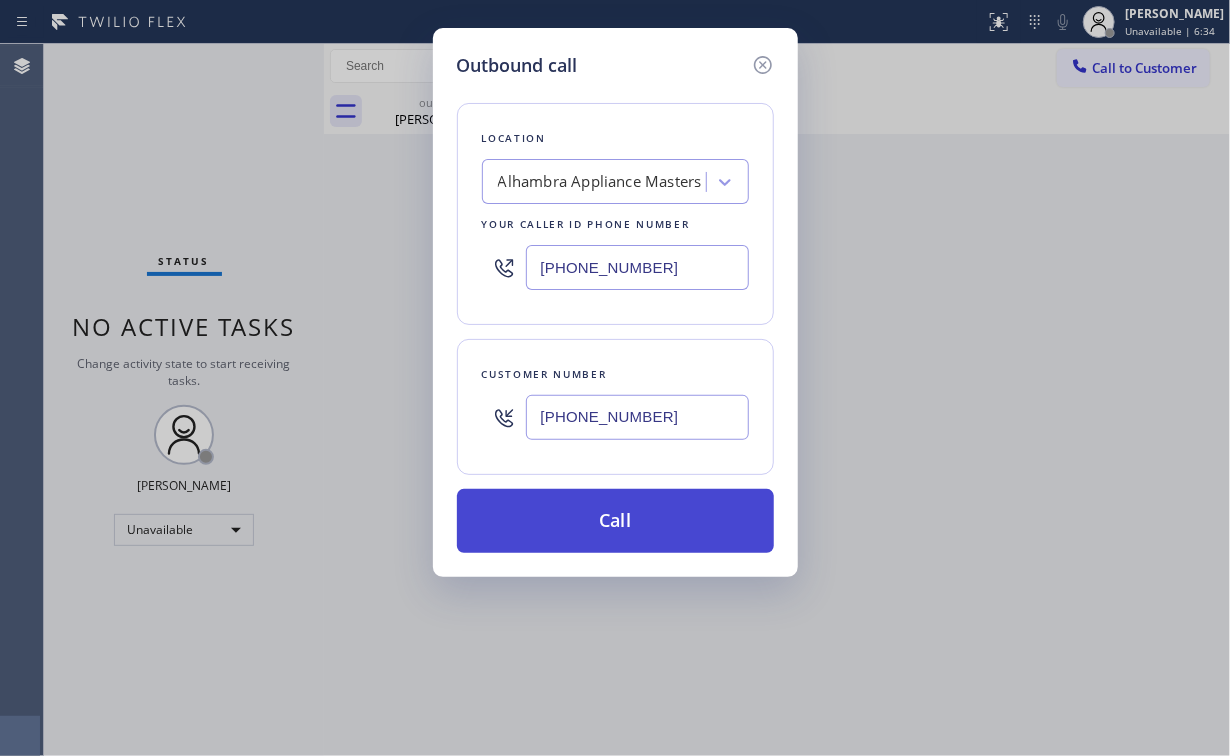 type on "[PHONE_NUMBER]" 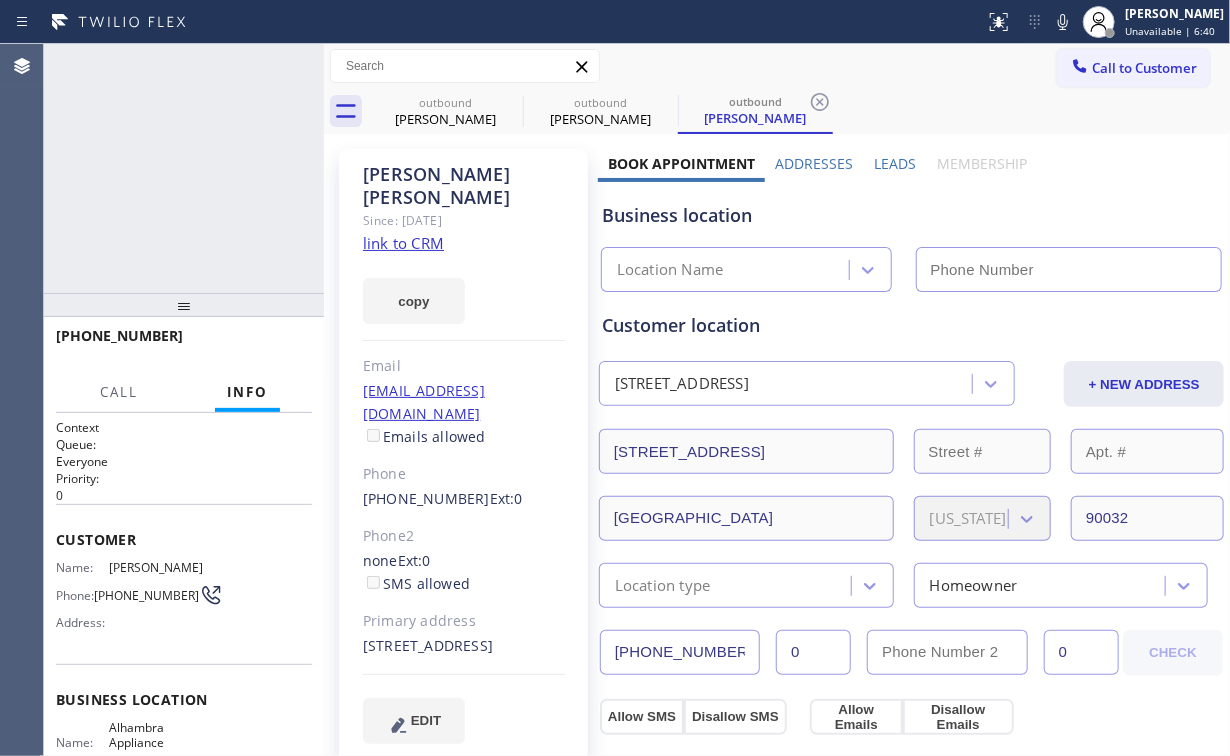 type on "[PHONE_NUMBER]" 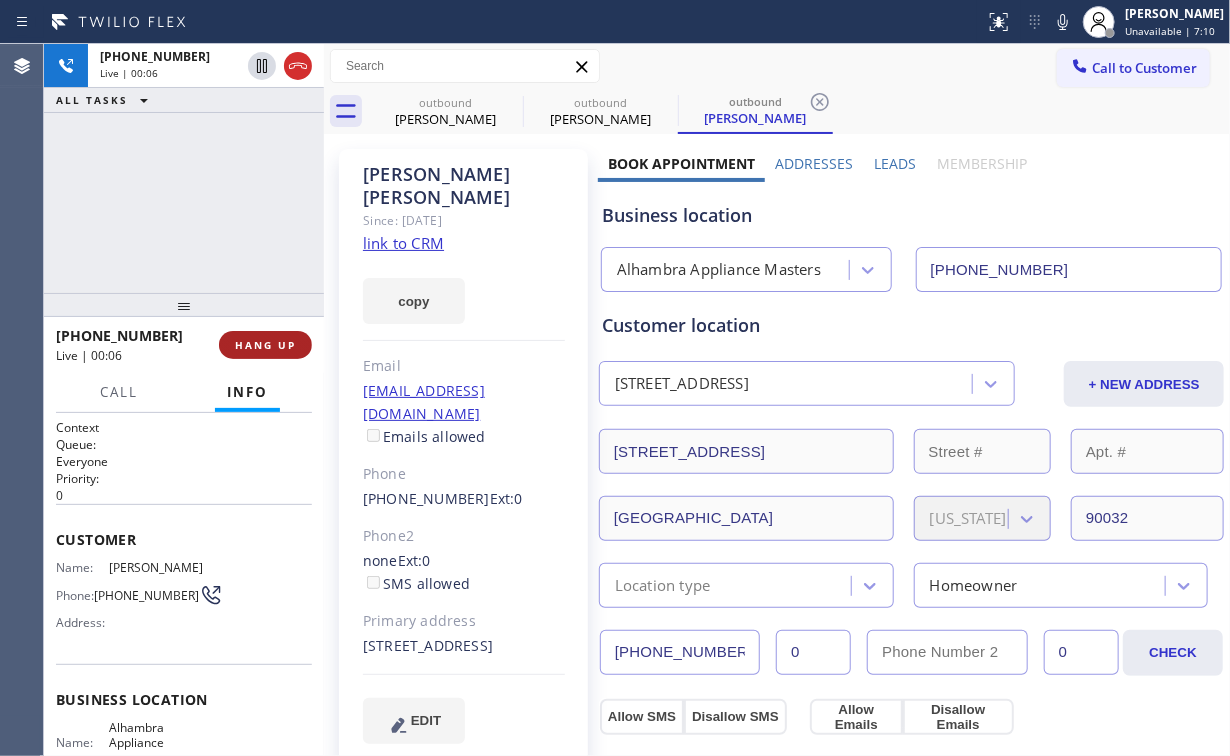click on "HANG UP" at bounding box center (265, 345) 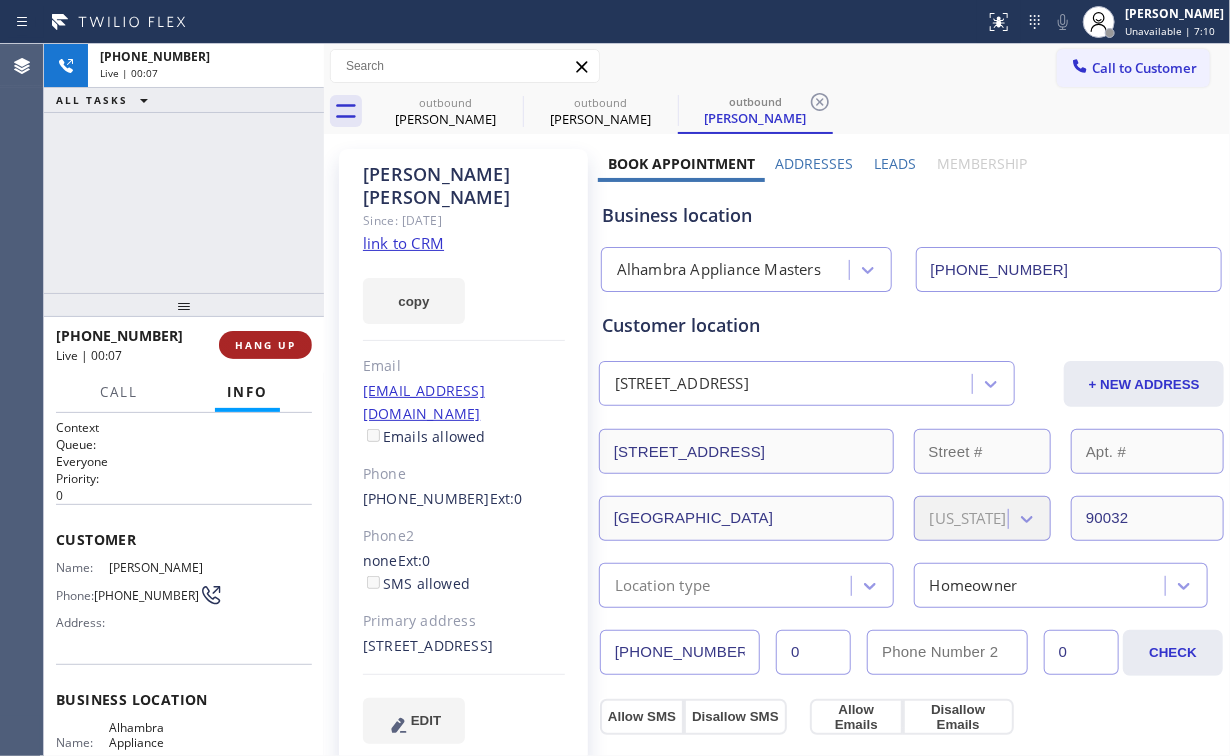 click on "HANG UP" at bounding box center (265, 345) 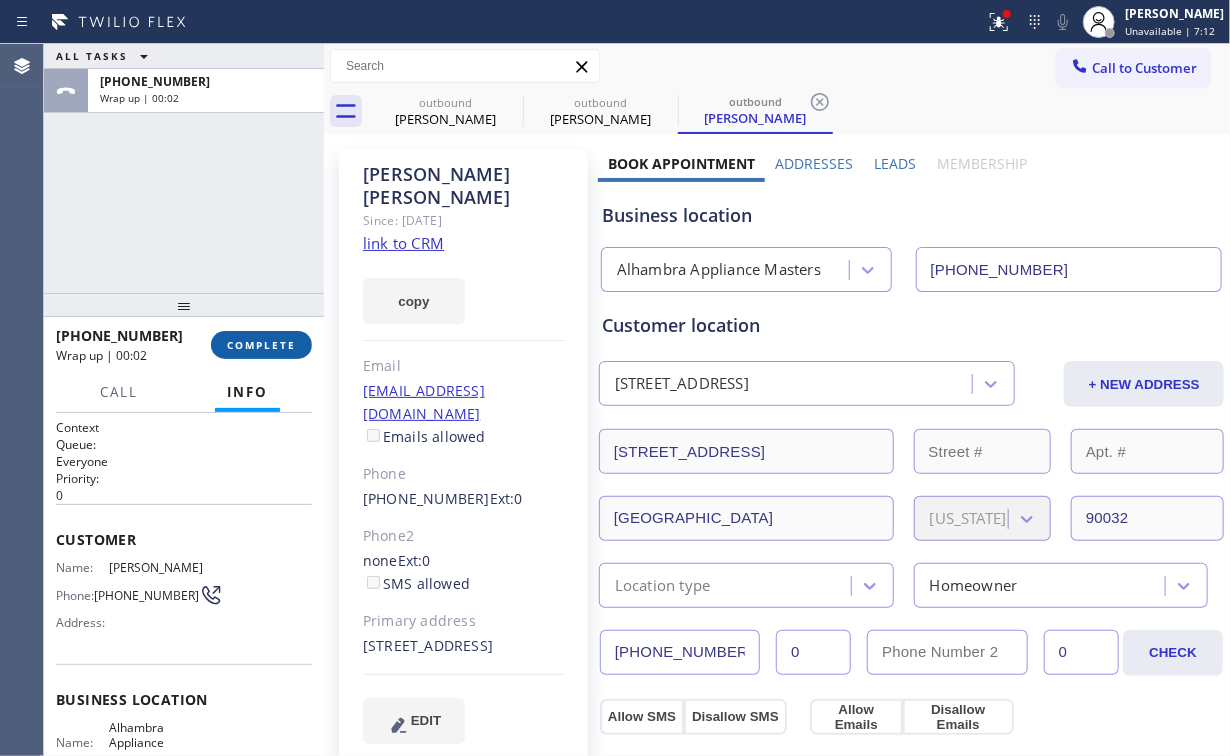 click on "COMPLETE" at bounding box center [261, 345] 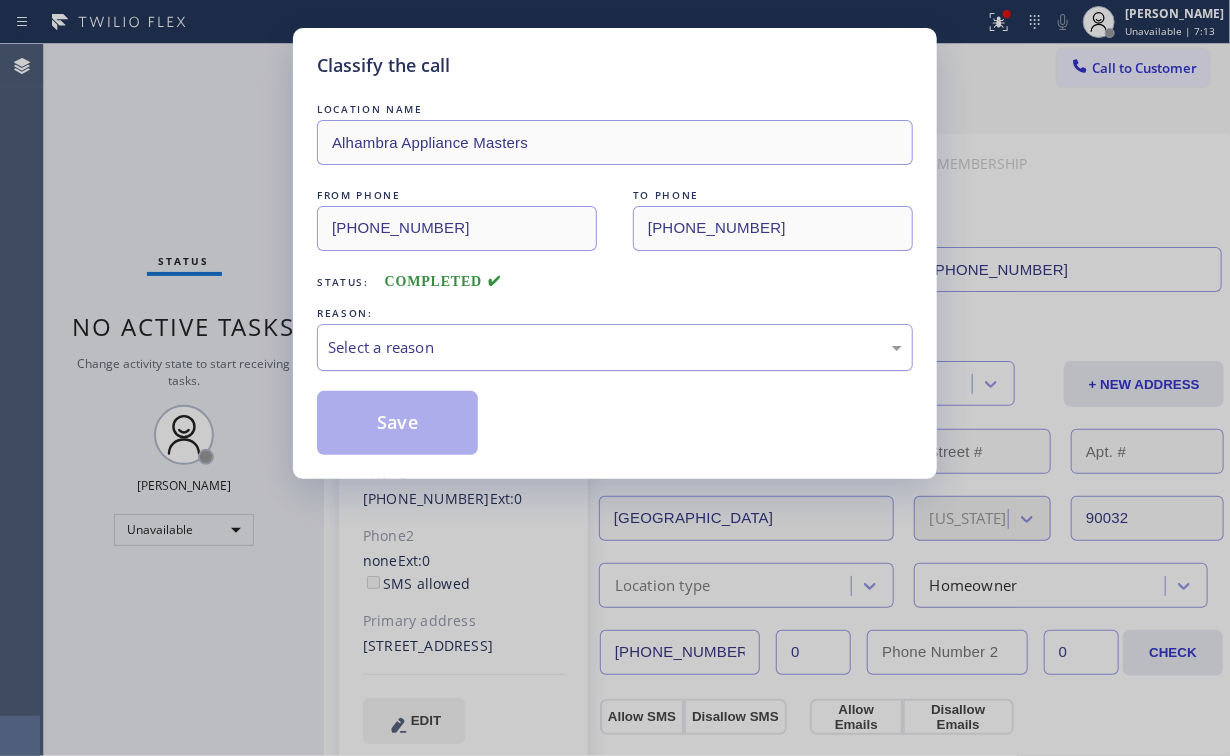 click on "Select a reason" at bounding box center (615, 347) 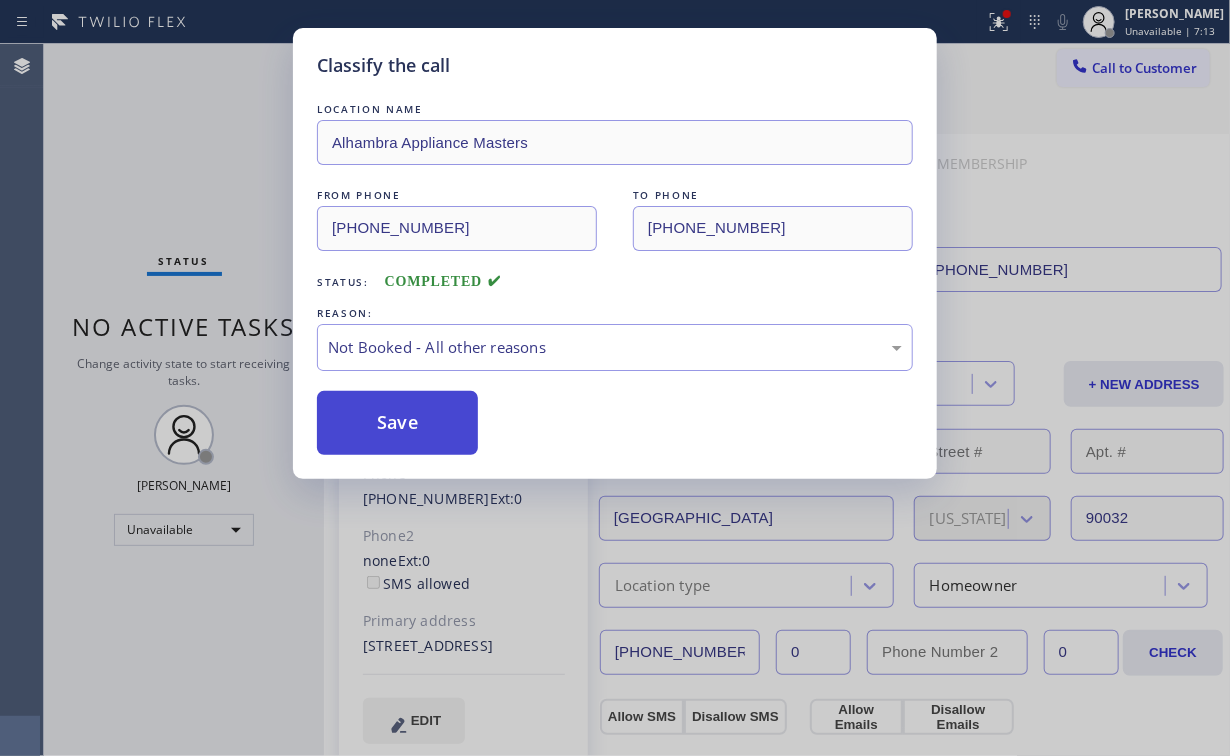 click on "Save" at bounding box center (397, 423) 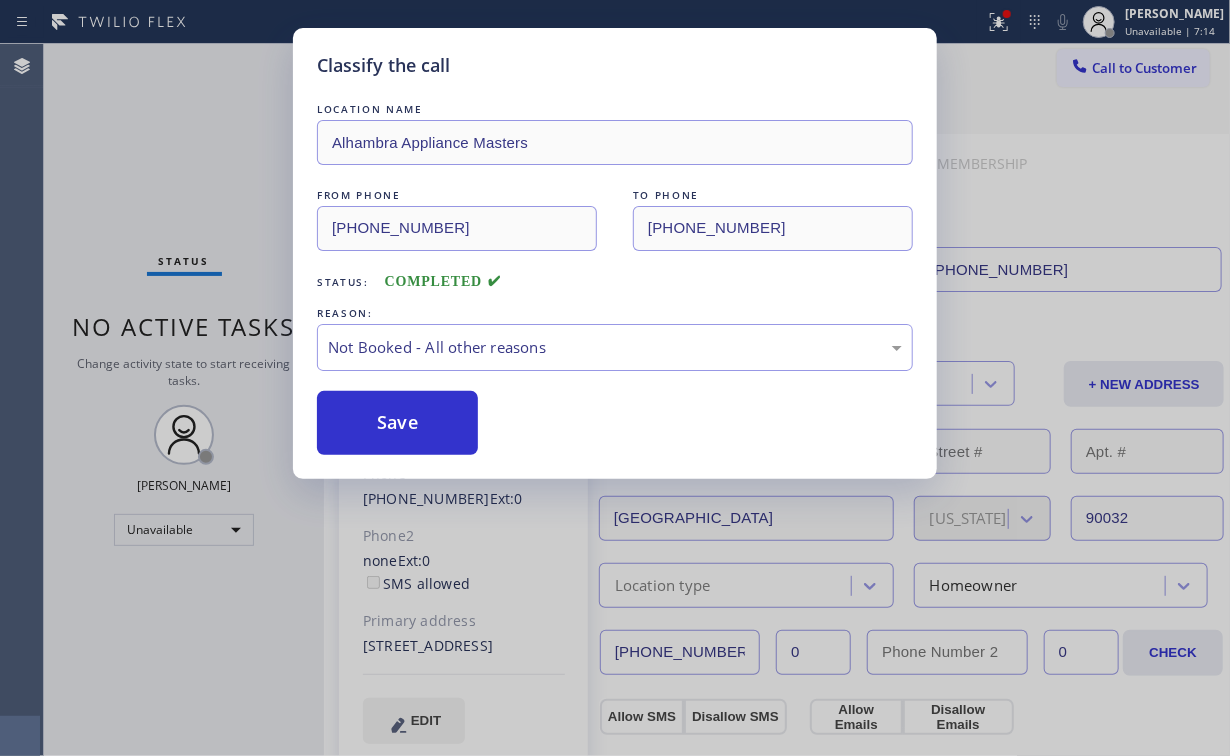 click on "Classify the call LOCATION NAME Alhambra Appliance Masters FROM PHONE [PHONE_NUMBER] TO PHONE [PHONE_NUMBER] Status: COMPLETED REASON: Not Booked - All other reasons Save" at bounding box center [615, 378] 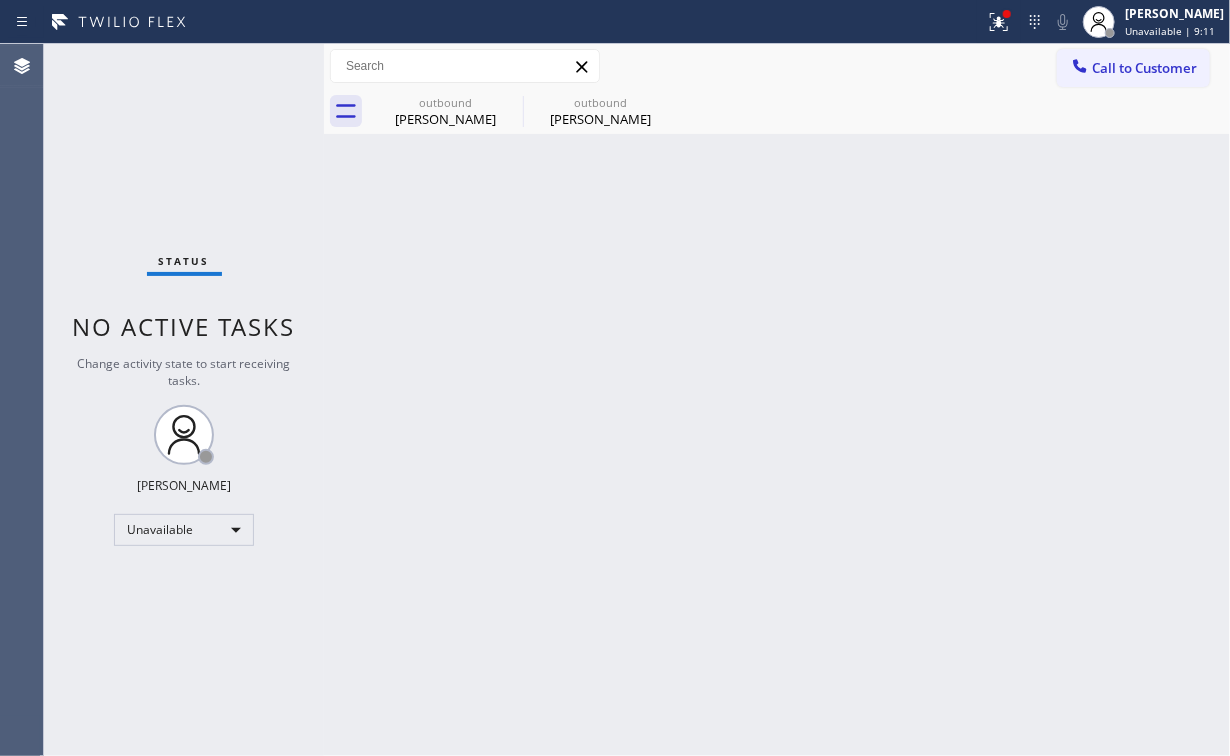 drag, startPoint x: 1008, startPoint y: 27, endPoint x: 944, endPoint y: 172, distance: 158.49606 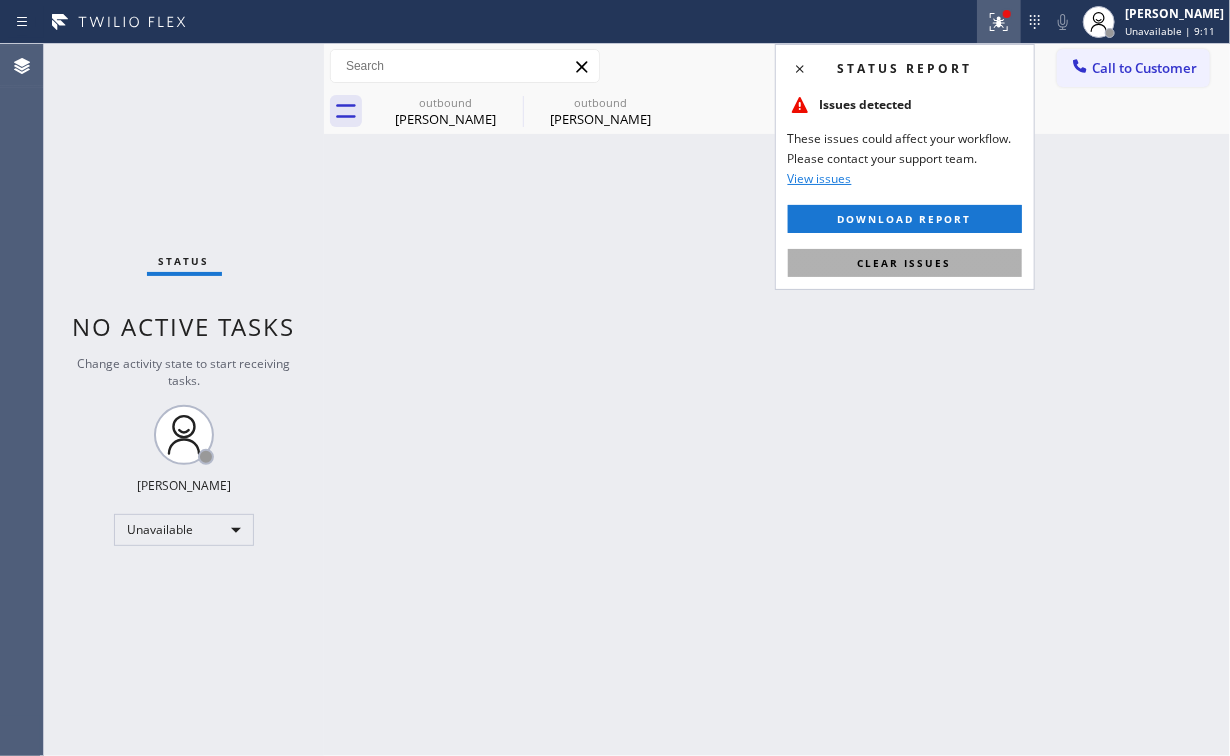 click on "Clear issues" at bounding box center [905, 263] 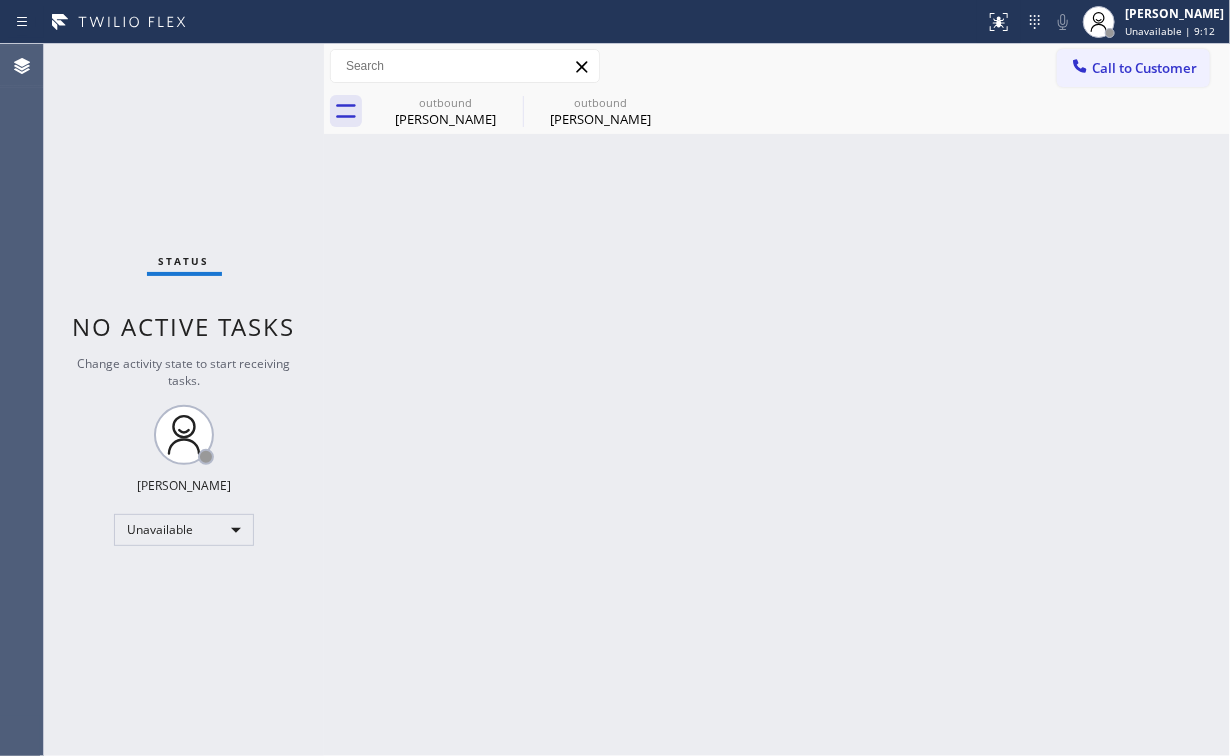 drag, startPoint x: 736, startPoint y: 285, endPoint x: 470, endPoint y: 159, distance: 294.33313 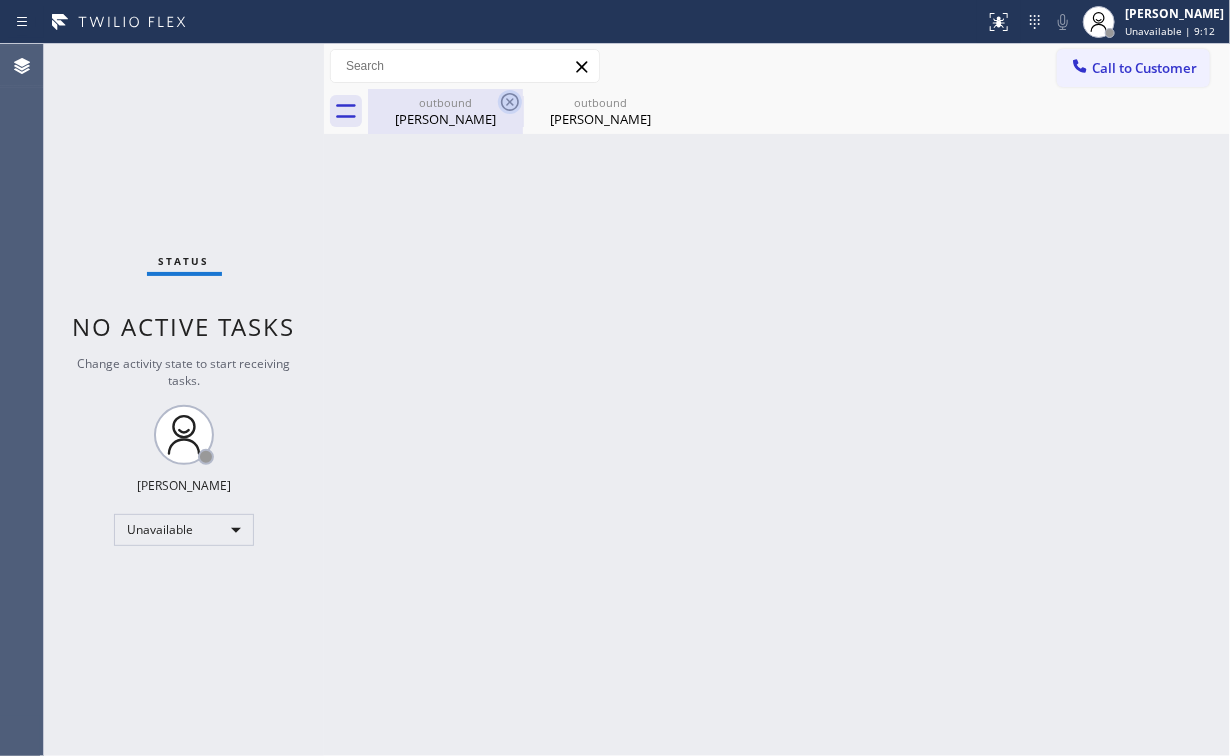 drag, startPoint x: 428, startPoint y: 106, endPoint x: 507, endPoint y: 104, distance: 79.025314 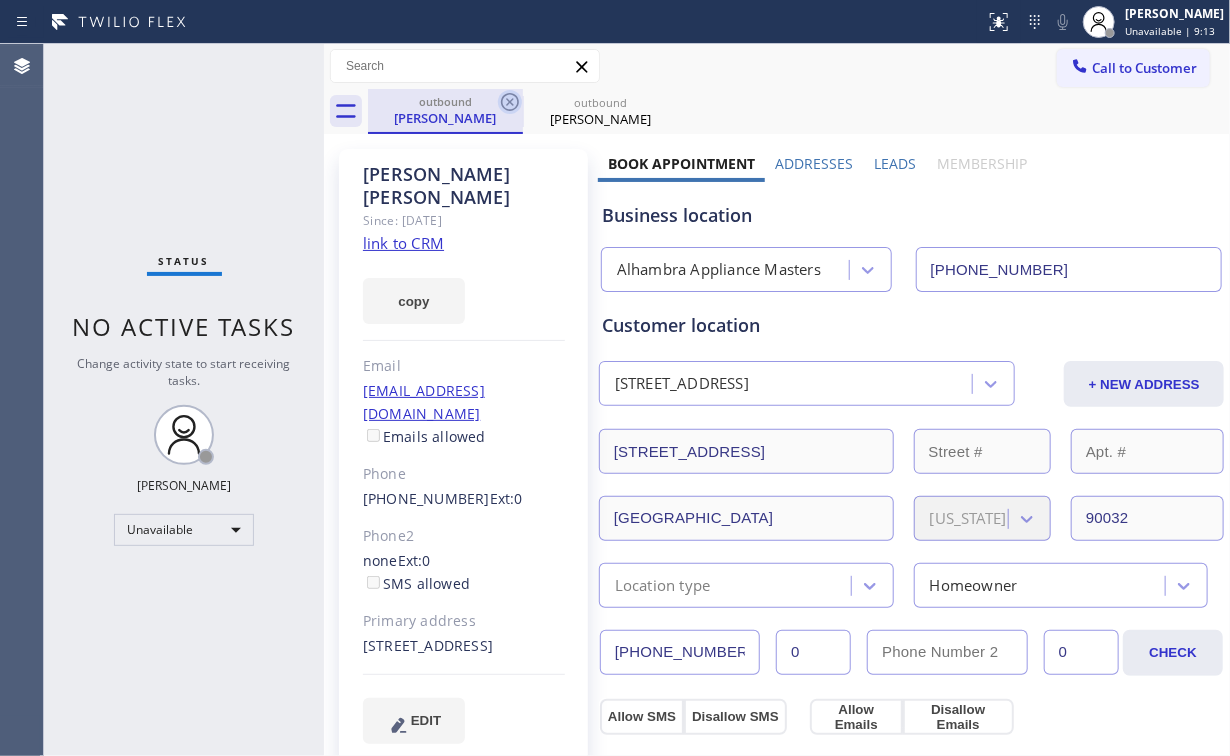 click 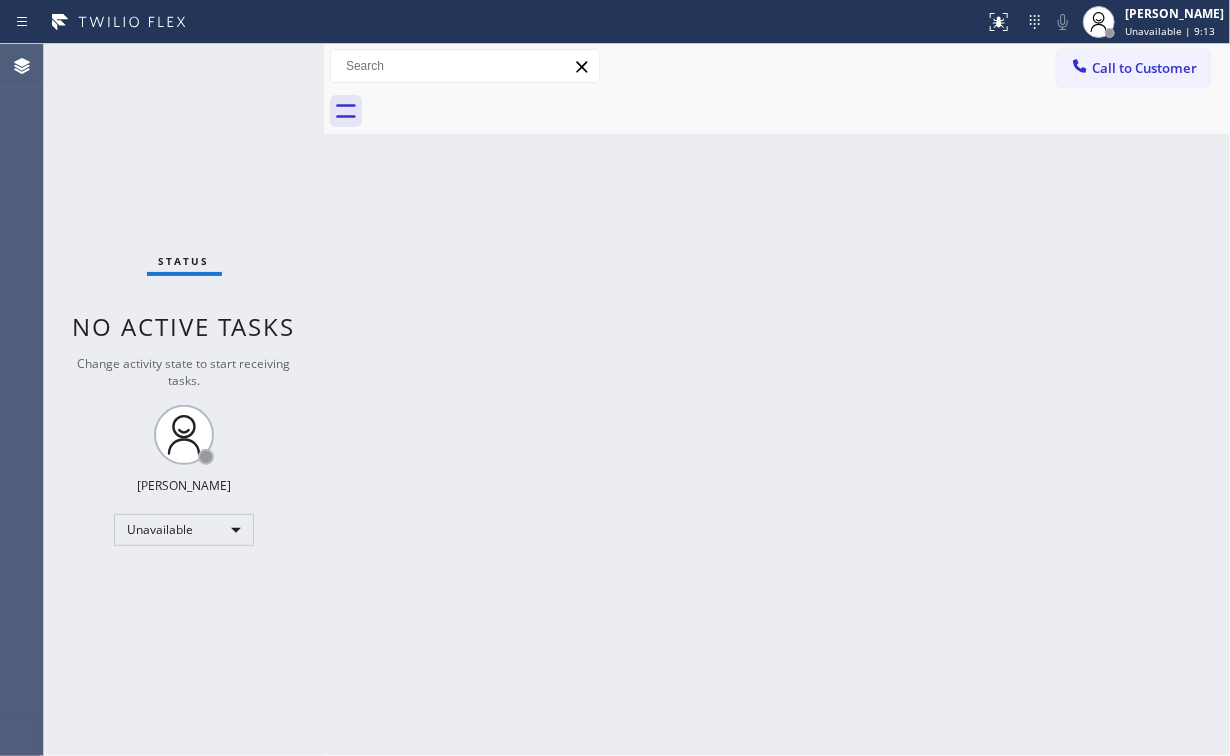 drag, startPoint x: 818, startPoint y: 340, endPoint x: 820, endPoint y: 308, distance: 32.06244 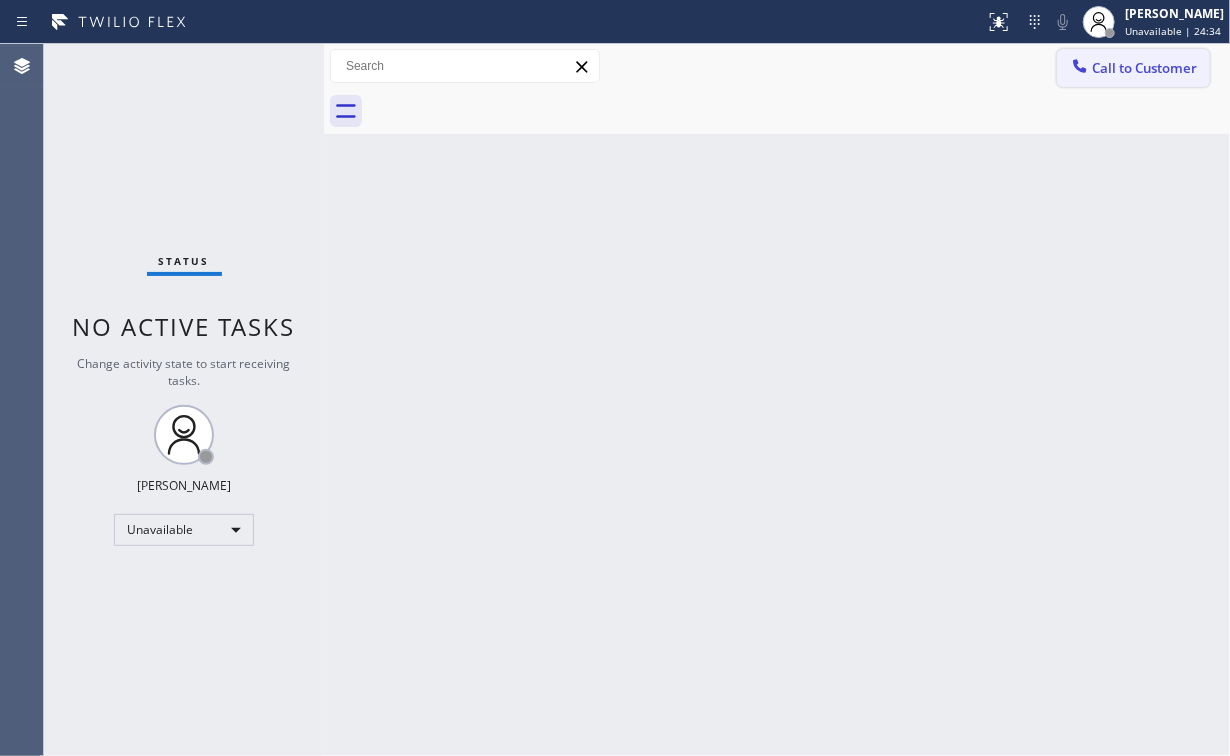 click on "Call to Customer" at bounding box center (1133, 68) 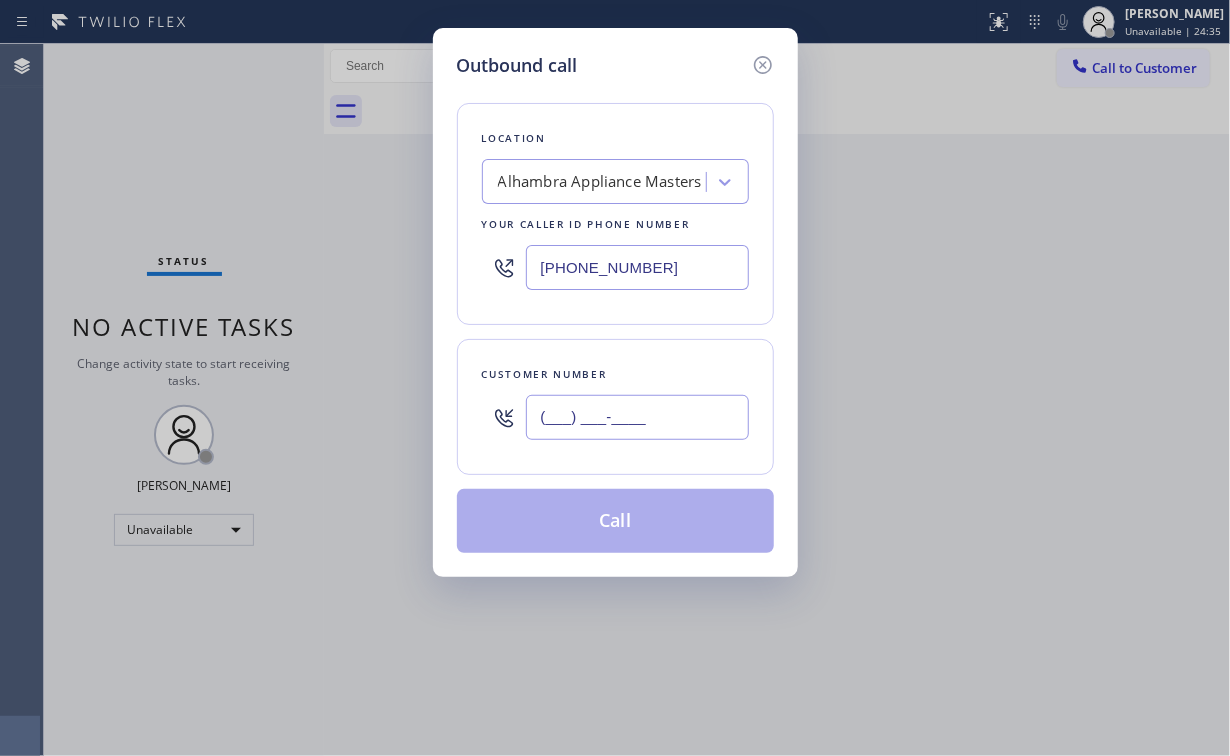 click on "(___) ___-____" at bounding box center (637, 417) 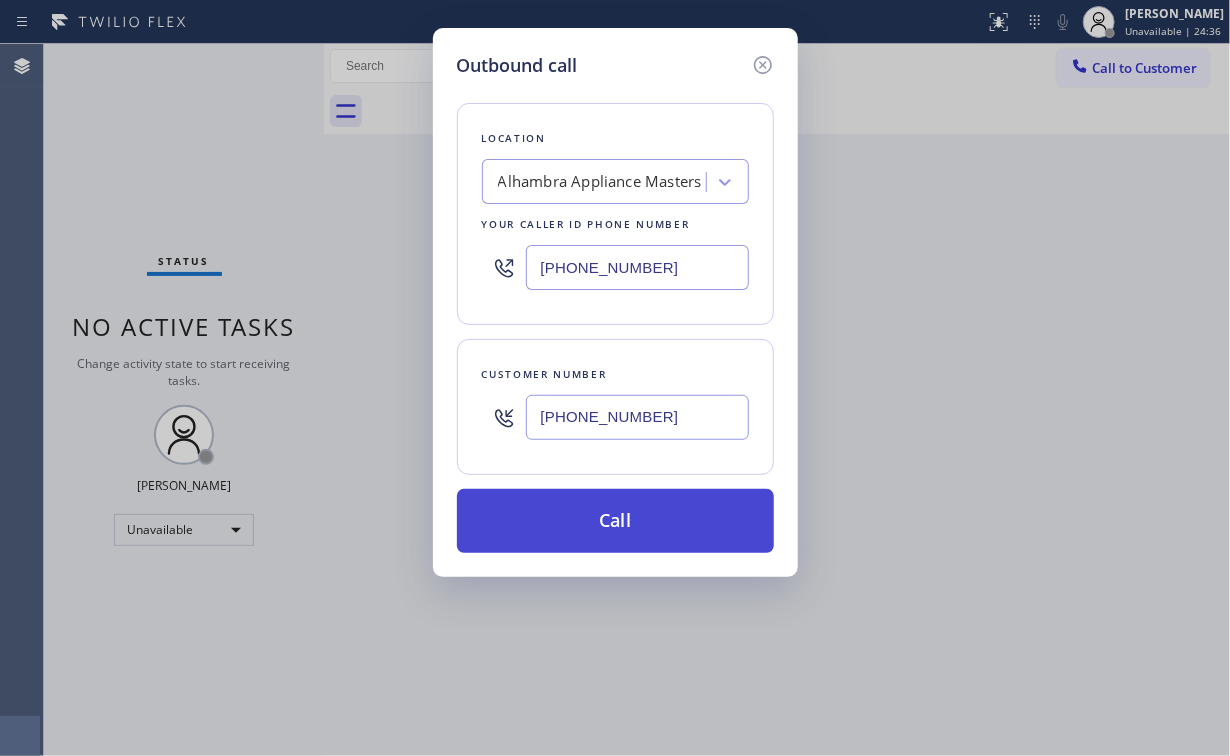 type on "[PHONE_NUMBER]" 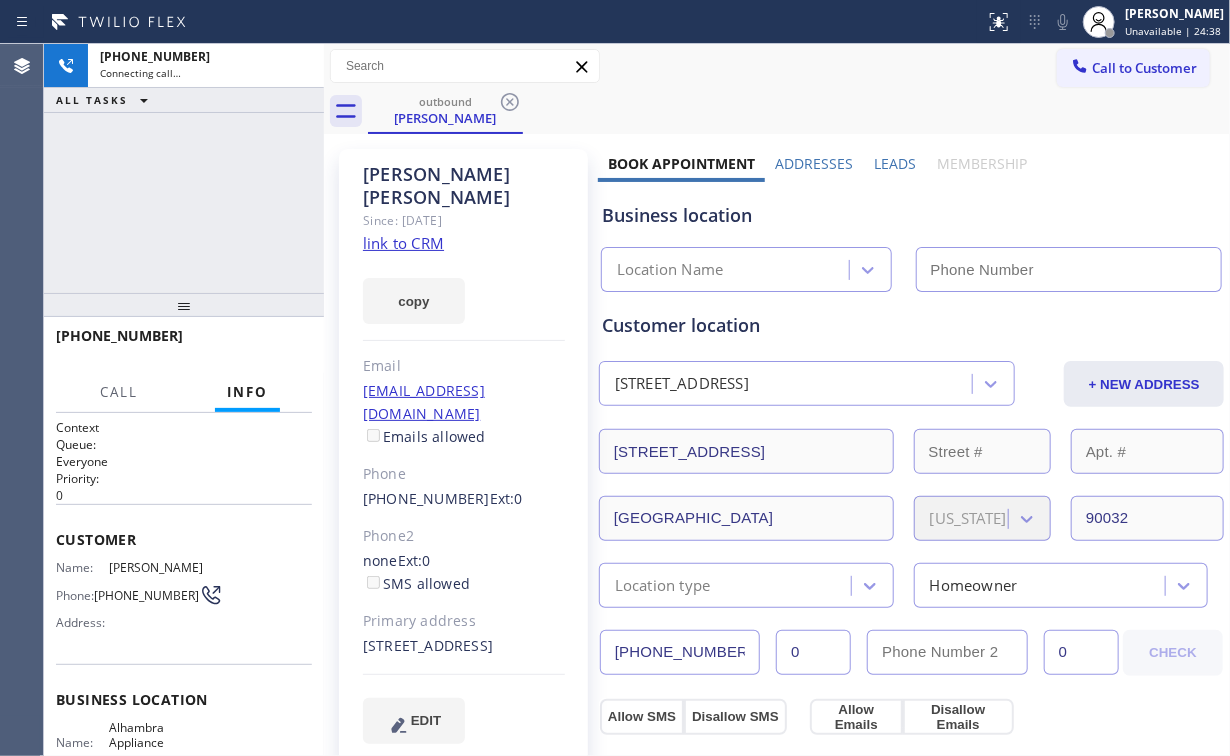 click on "[PHONE_NUMBER] Connecting call… ALL TASKS ALL TASKS ACTIVE TASKS TASKS IN WRAP UP" at bounding box center [184, 168] 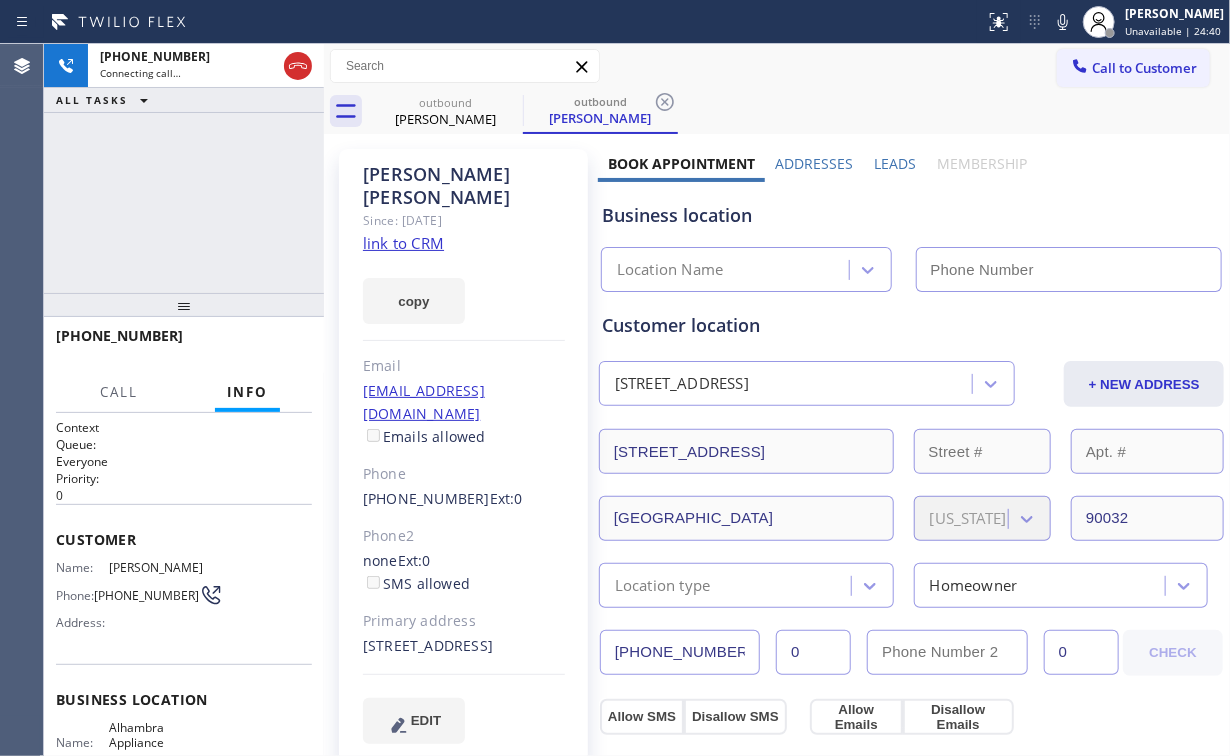 click on "[PHONE_NUMBER] Connecting call… ALL TASKS ALL TASKS ACTIVE TASKS TASKS IN WRAP UP" at bounding box center [184, 168] 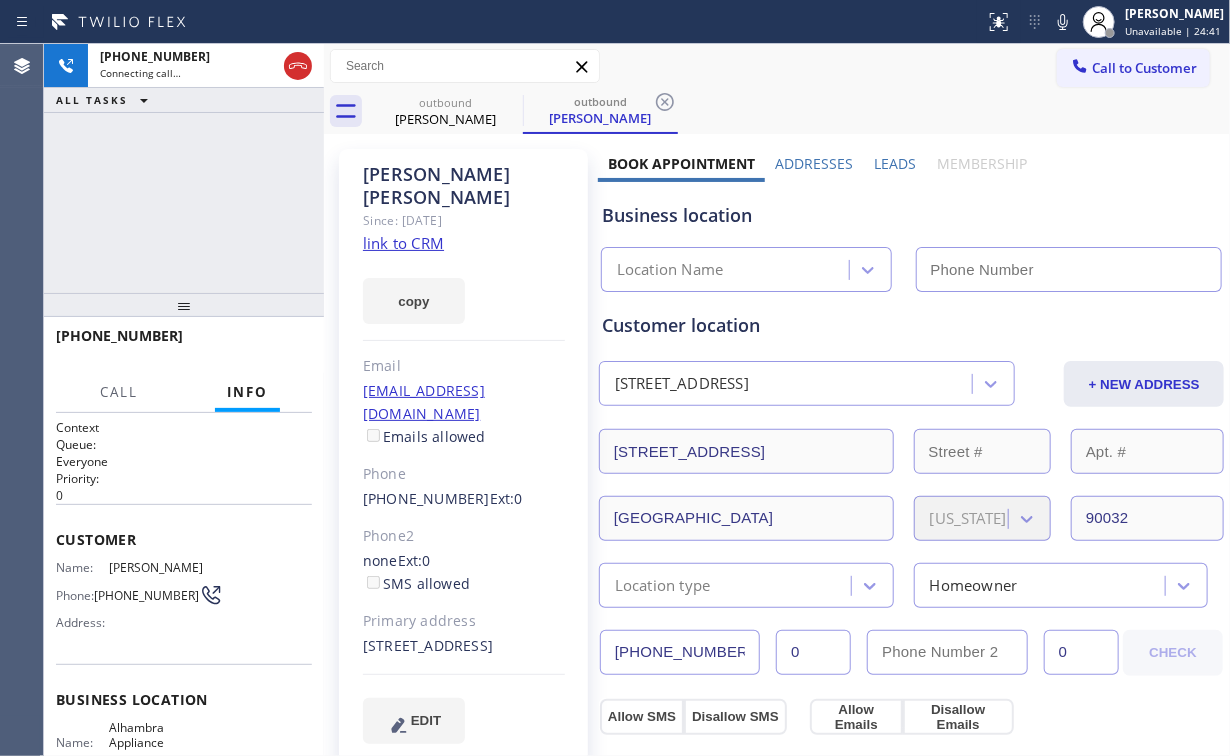 type on "[PHONE_NUMBER]" 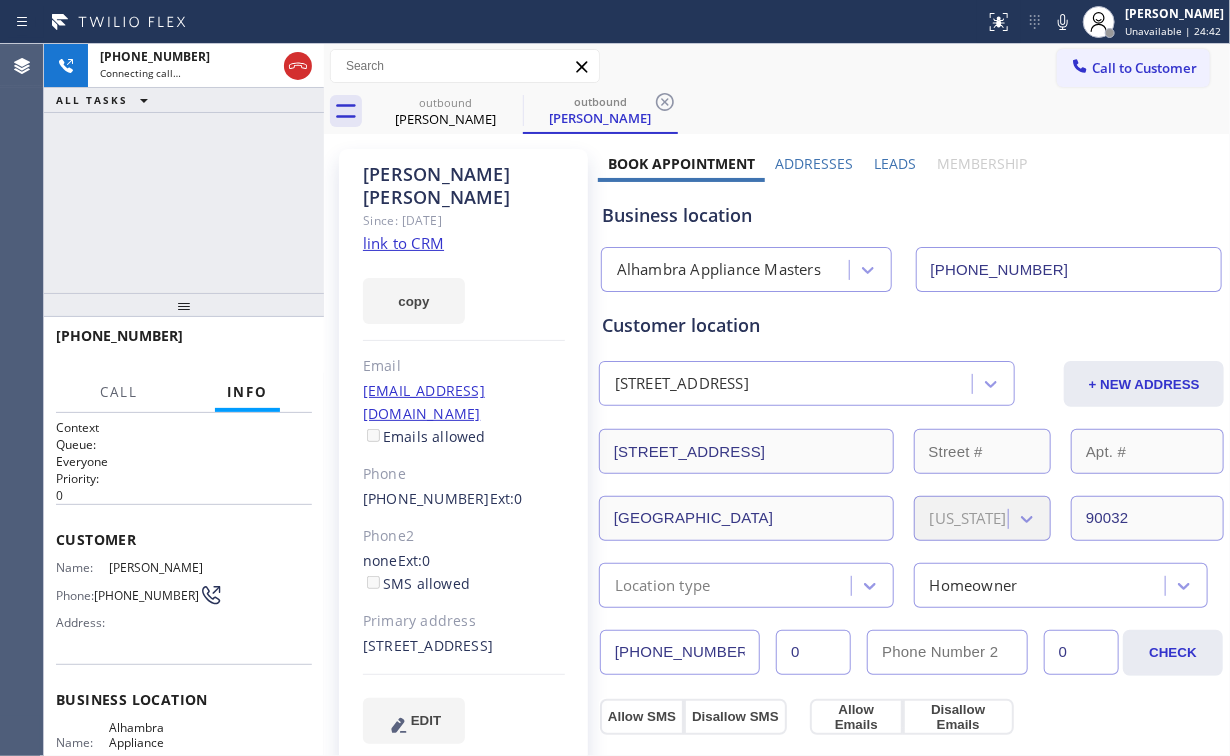 click on "[PHONE_NUMBER] Connecting call… ALL TASKS ALL TASKS ACTIVE TASKS TASKS IN WRAP UP" at bounding box center [184, 168] 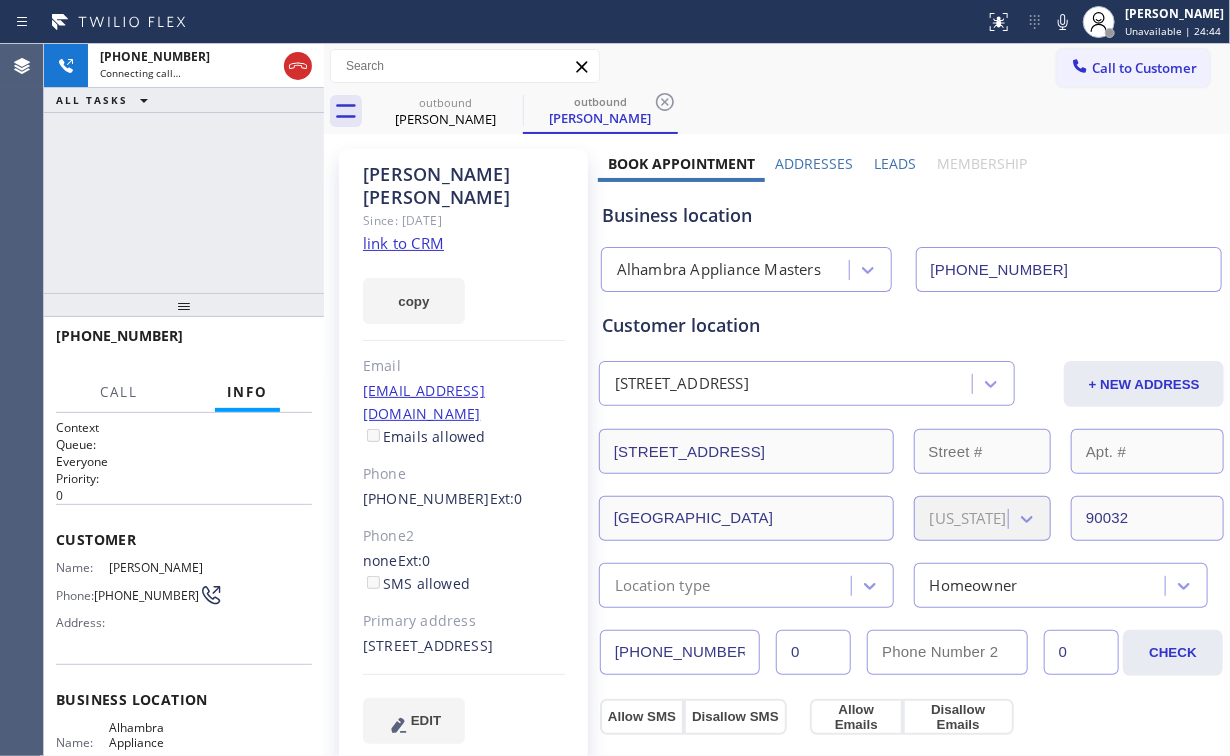 click on "[PHONE_NUMBER] Connecting call… ALL TASKS ALL TASKS ACTIVE TASKS TASKS IN WRAP UP" at bounding box center [184, 168] 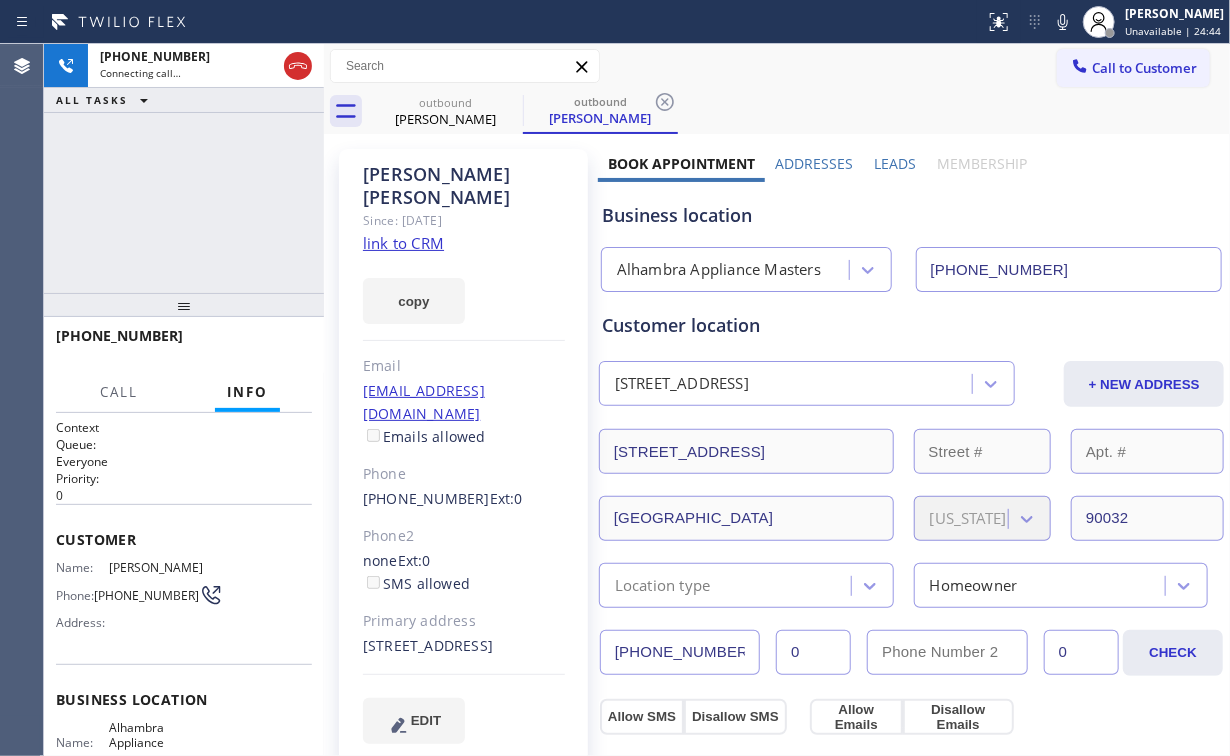 click on "[PHONE_NUMBER] Connecting call… ALL TASKS ALL TASKS ACTIVE TASKS TASKS IN WRAP UP" at bounding box center [184, 168] 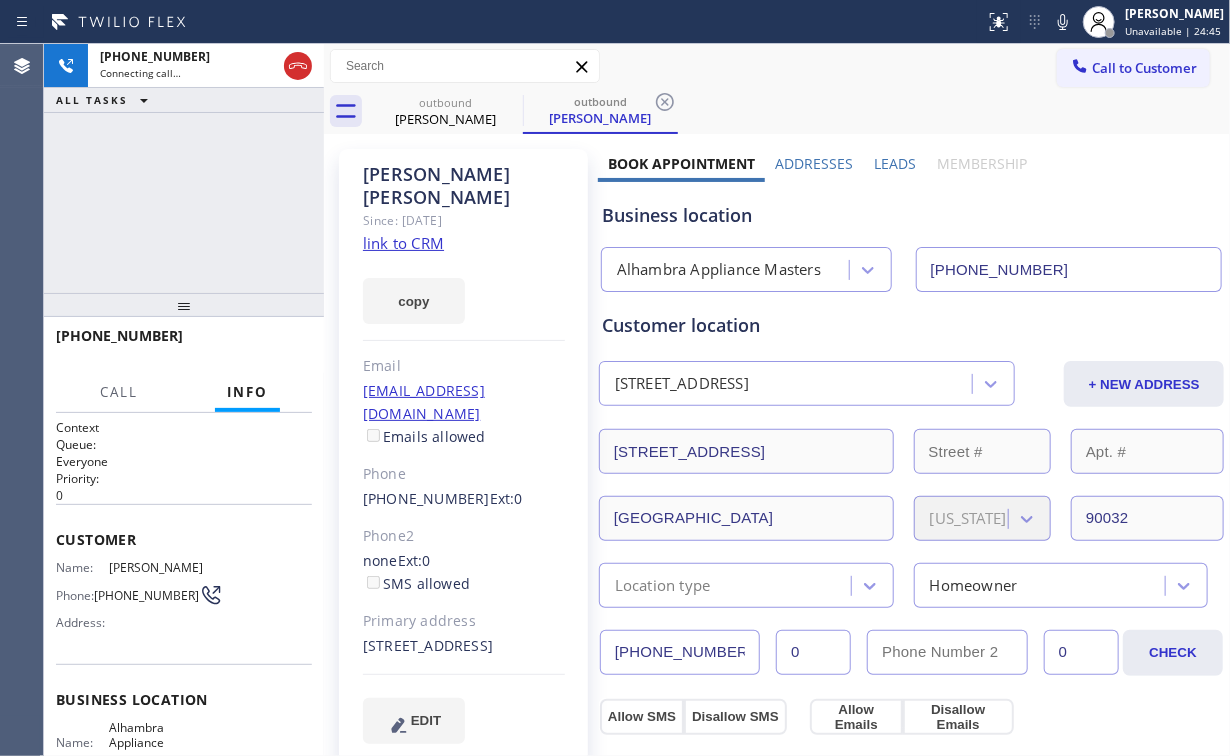 click on "[PHONE_NUMBER] Connecting call… ALL TASKS ALL TASKS ACTIVE TASKS TASKS IN WRAP UP" at bounding box center [184, 168] 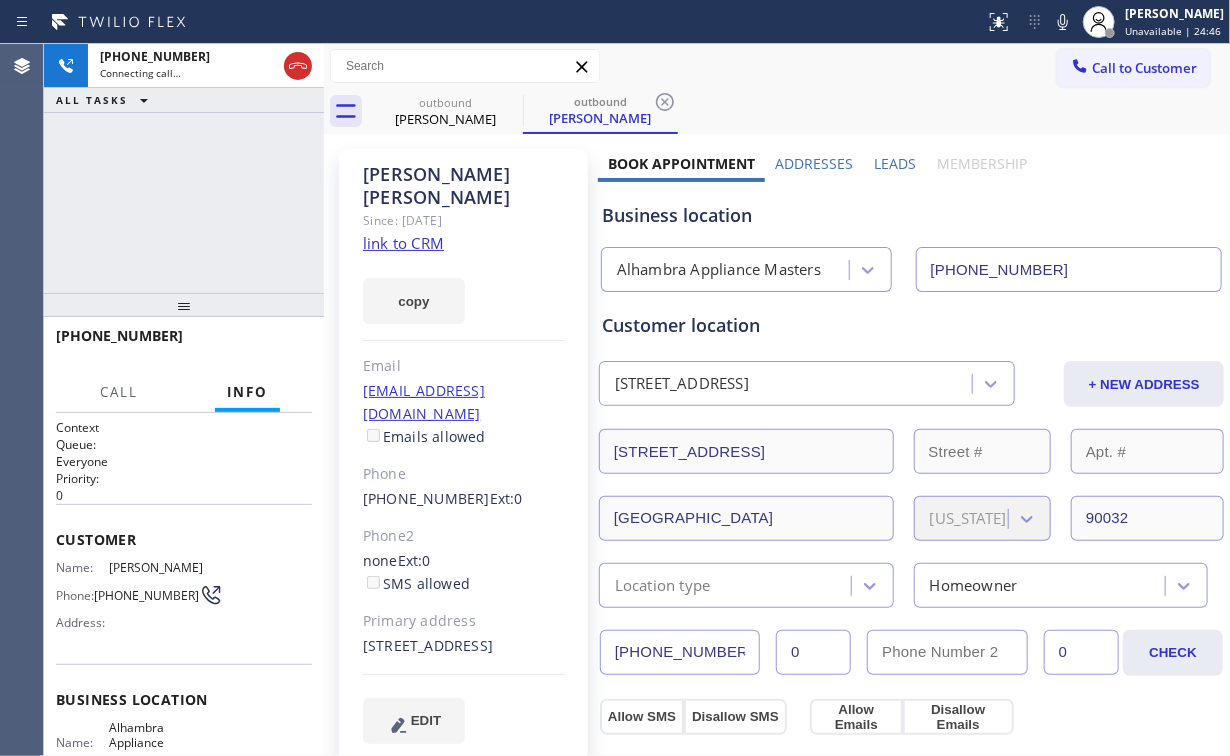 click on "[PHONE_NUMBER] Connecting call… ALL TASKS ALL TASKS ACTIVE TASKS TASKS IN WRAP UP" at bounding box center [184, 168] 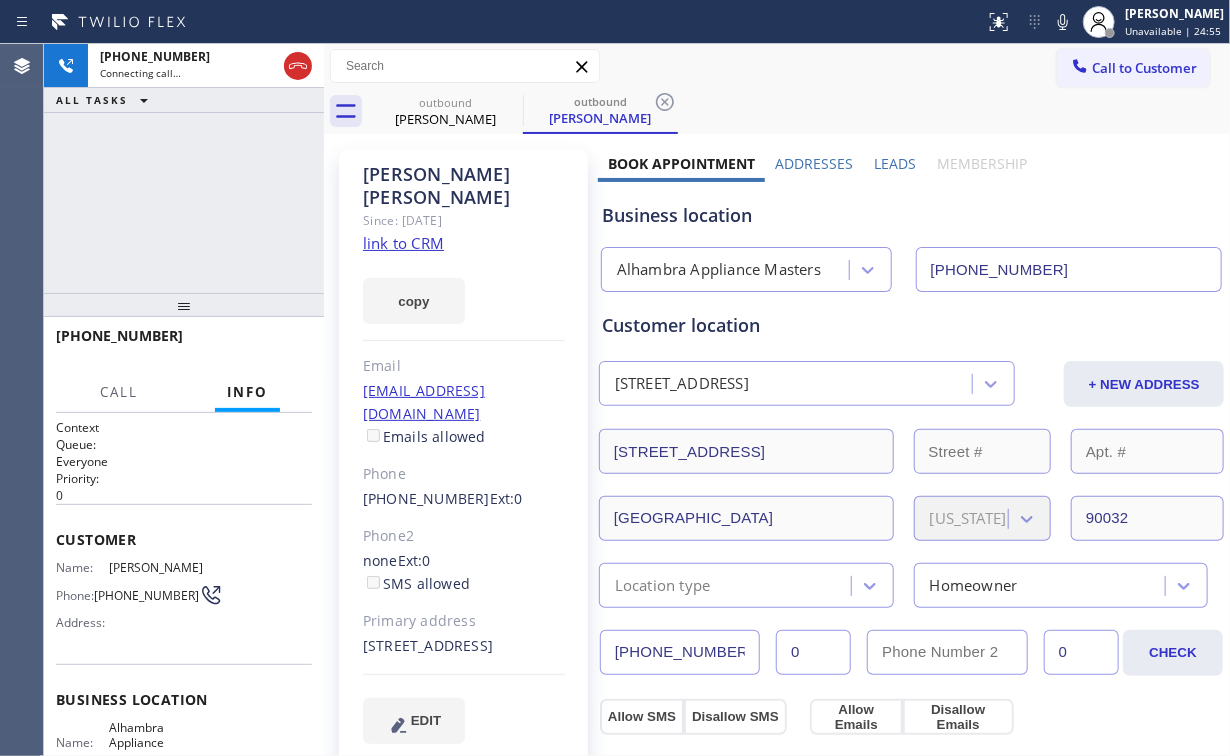 click on "[PHONE_NUMBER] Connecting call… ALL TASKS ALL TASKS ACTIVE TASKS TASKS IN WRAP UP" at bounding box center [184, 168] 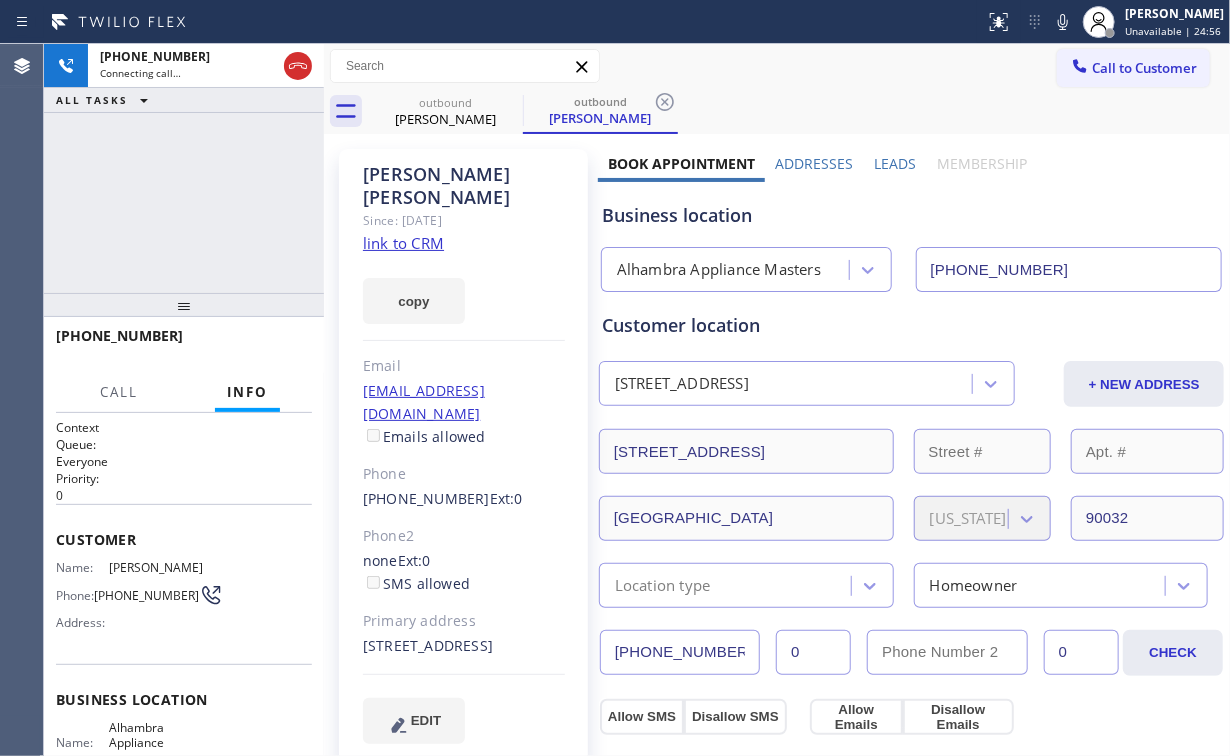 click on "[PHONE_NUMBER] Connecting call… ALL TASKS ALL TASKS ACTIVE TASKS TASKS IN WRAP UP" at bounding box center (184, 168) 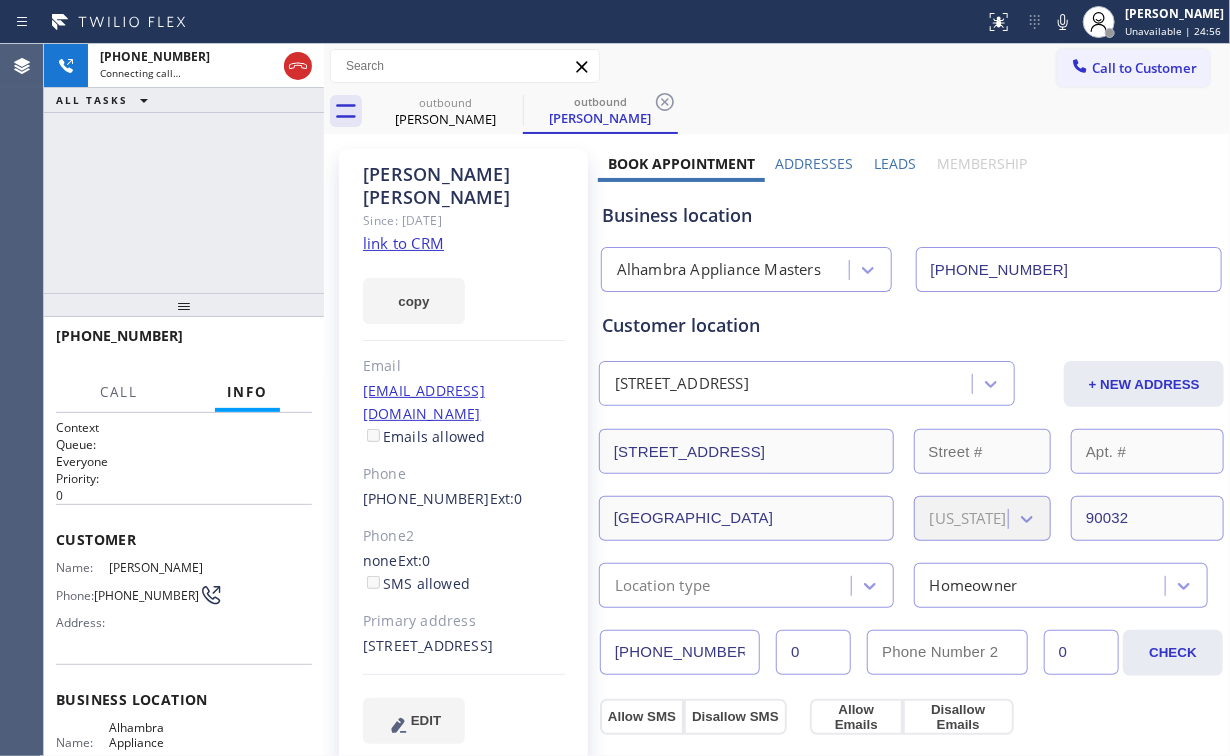 click on "[PHONE_NUMBER] Connecting call… ALL TASKS ALL TASKS ACTIVE TASKS TASKS IN WRAP UP" at bounding box center [184, 168] 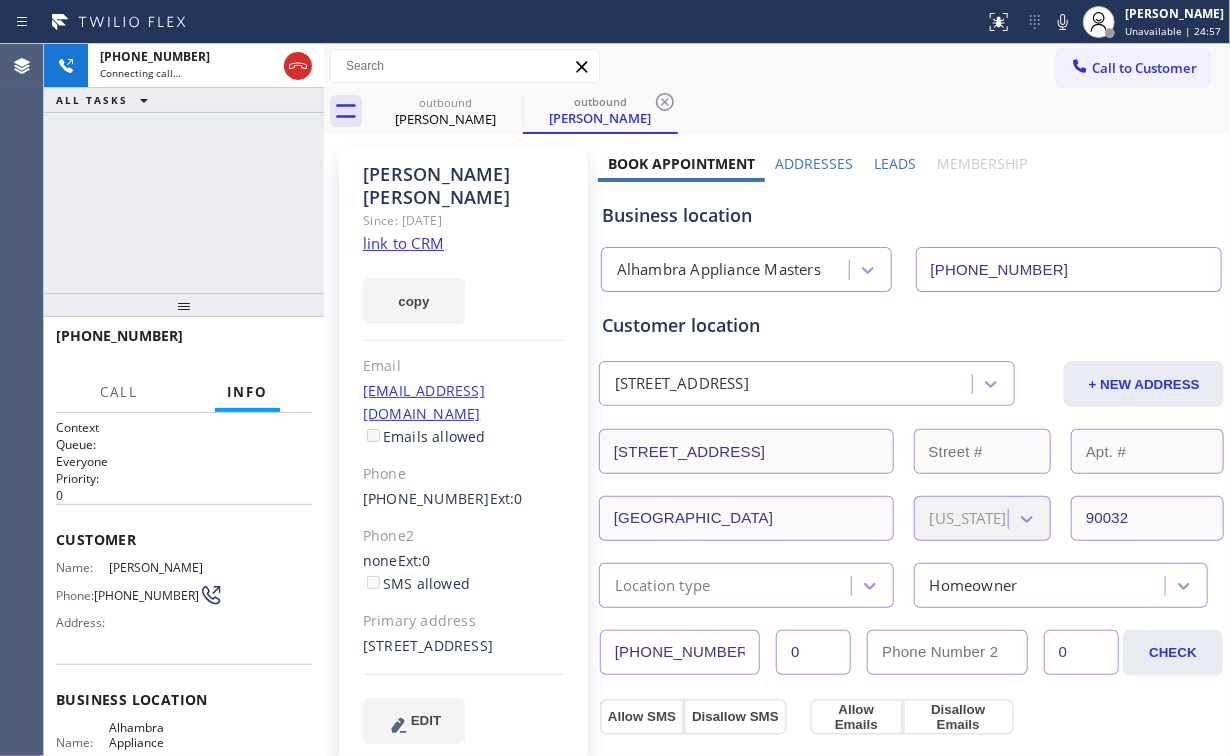 click on "[PHONE_NUMBER] Connecting call… ALL TASKS ALL TASKS ACTIVE TASKS TASKS IN WRAP UP" at bounding box center [184, 168] 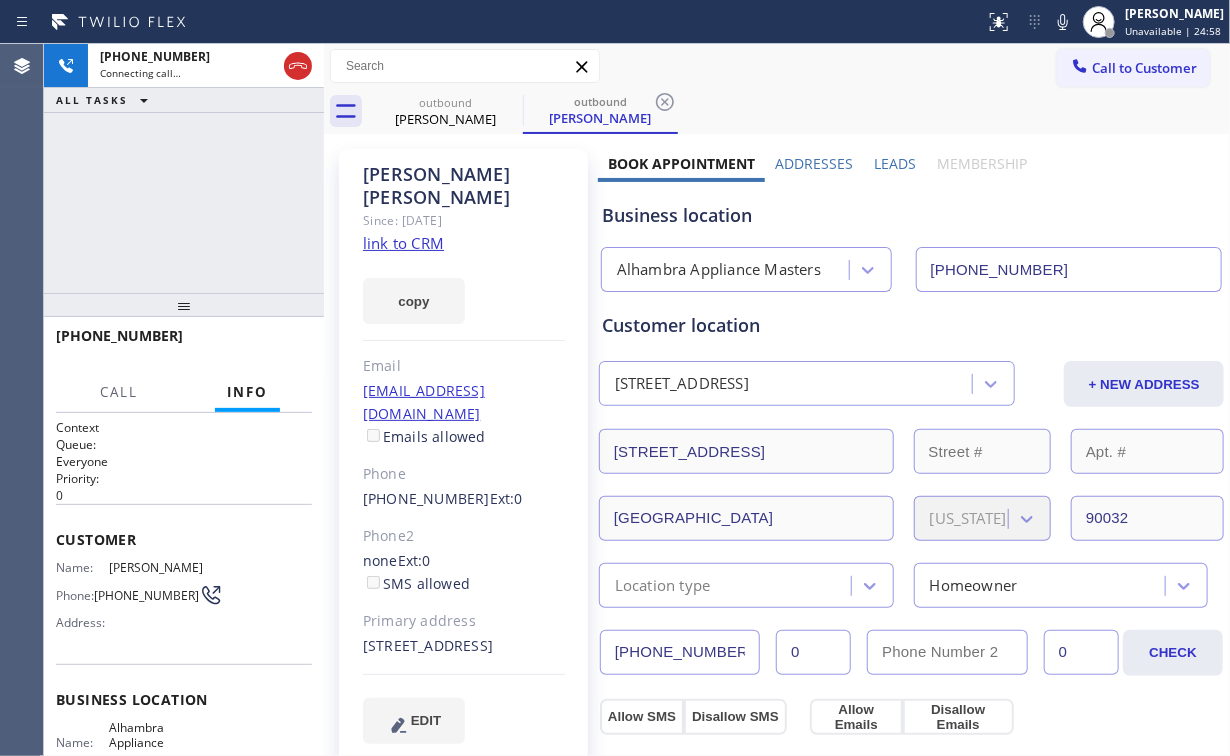 click on "[PHONE_NUMBER] Connecting call… ALL TASKS ALL TASKS ACTIVE TASKS TASKS IN WRAP UP" at bounding box center (184, 168) 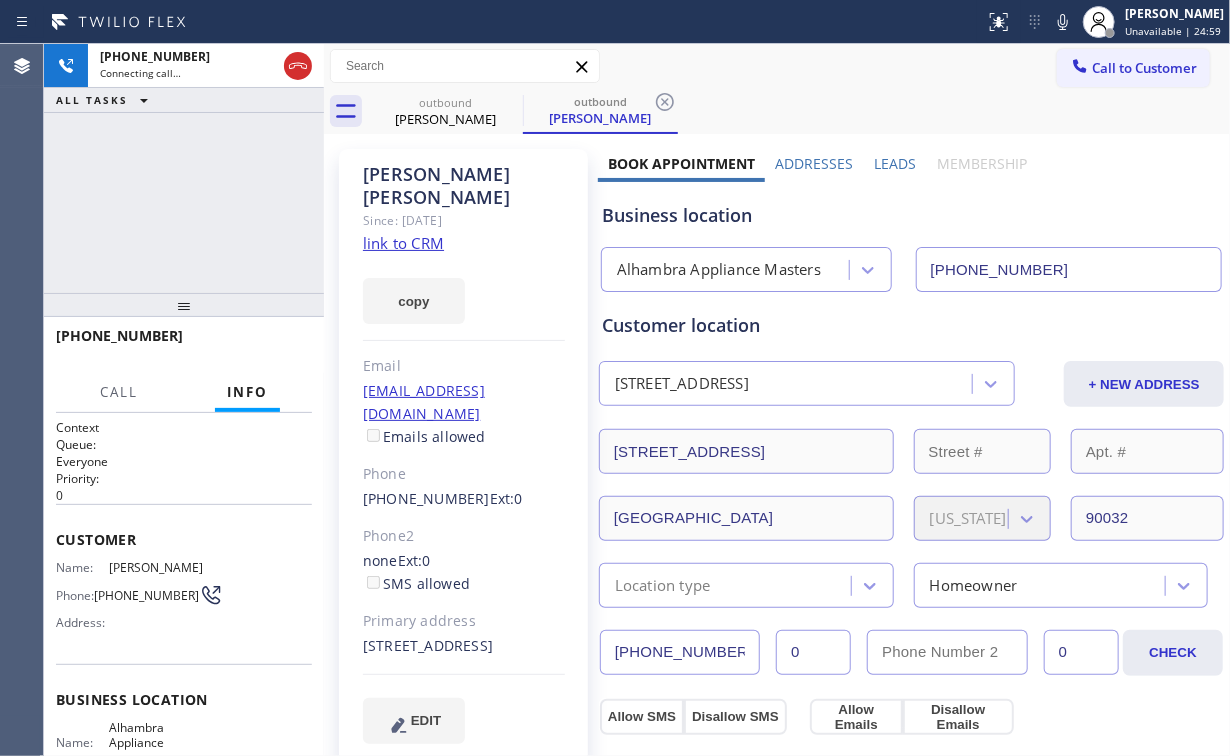 click on "[PHONE_NUMBER] Connecting call… ALL TASKS ALL TASKS ACTIVE TASKS TASKS IN WRAP UP" at bounding box center (184, 168) 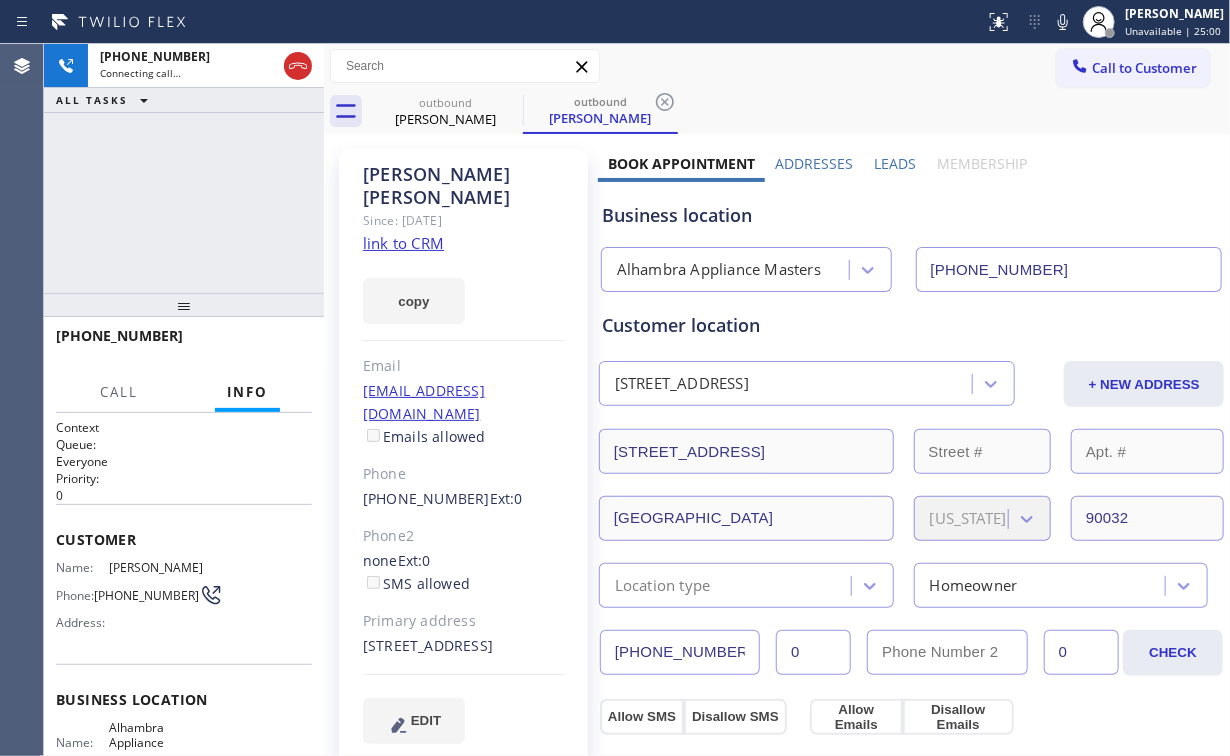 click on "[PHONE_NUMBER] Connecting call… ALL TASKS ALL TASKS ACTIVE TASKS TASKS IN WRAP UP" at bounding box center [184, 168] 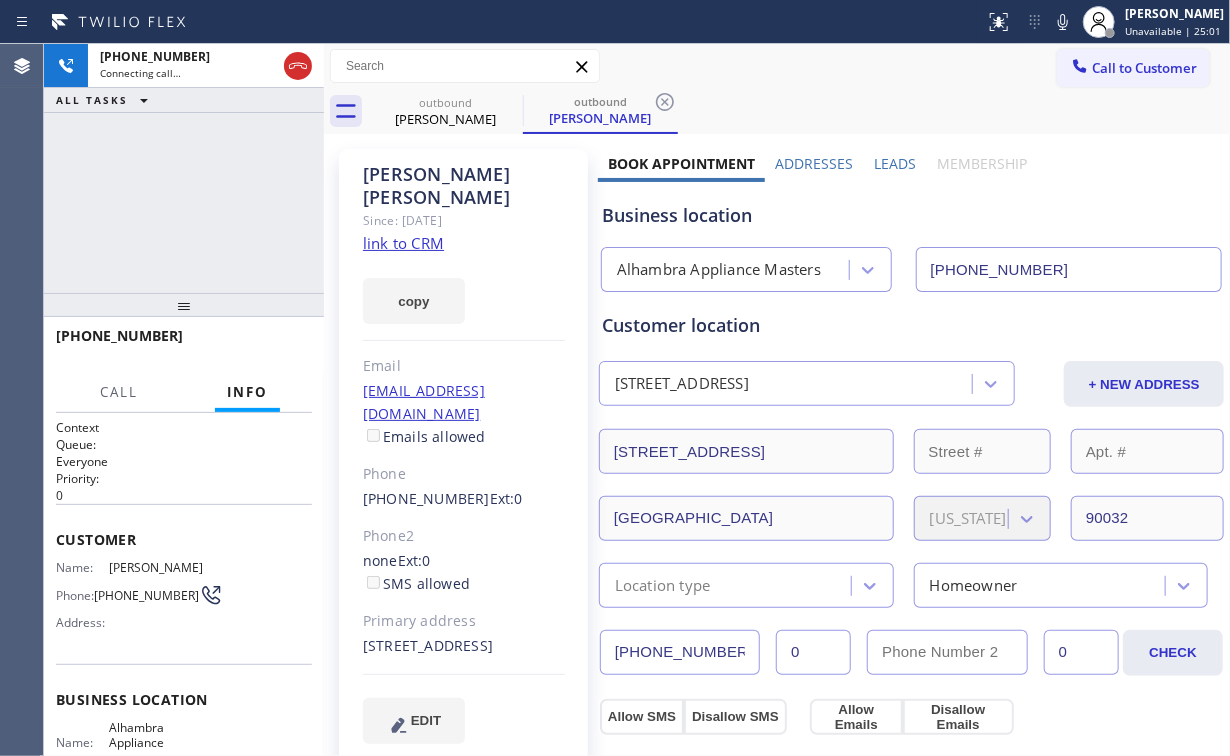 click on "[PHONE_NUMBER] Connecting call… ALL TASKS ALL TASKS ACTIVE TASKS TASKS IN WRAP UP" at bounding box center [184, 168] 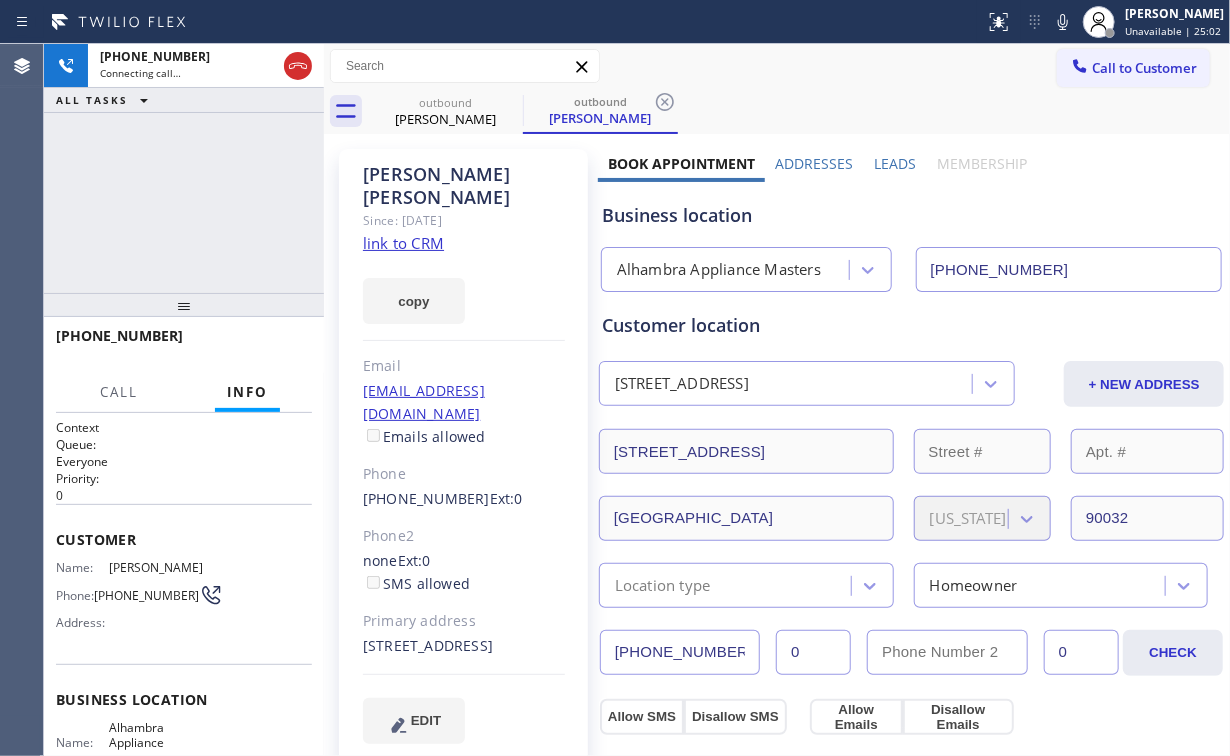 click on "[PHONE_NUMBER] Connecting call… ALL TASKS ALL TASKS ACTIVE TASKS TASKS IN WRAP UP" at bounding box center (184, 168) 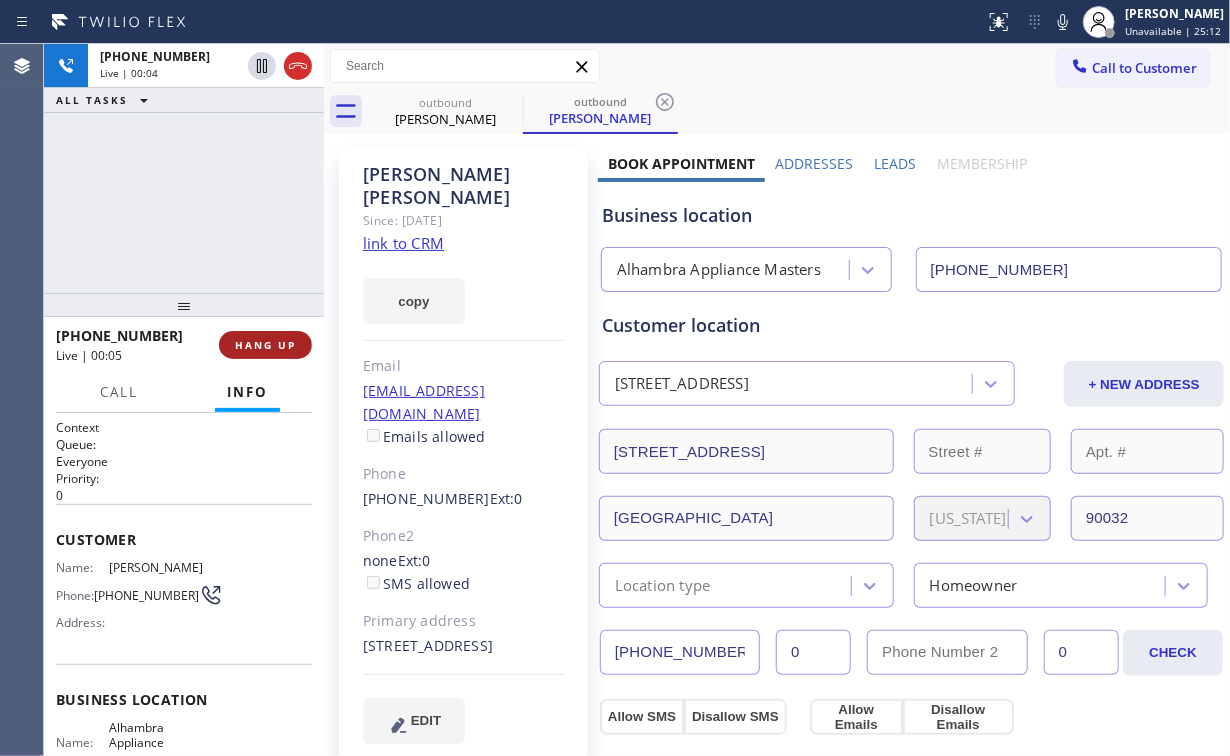 click on "HANG UP" at bounding box center [265, 345] 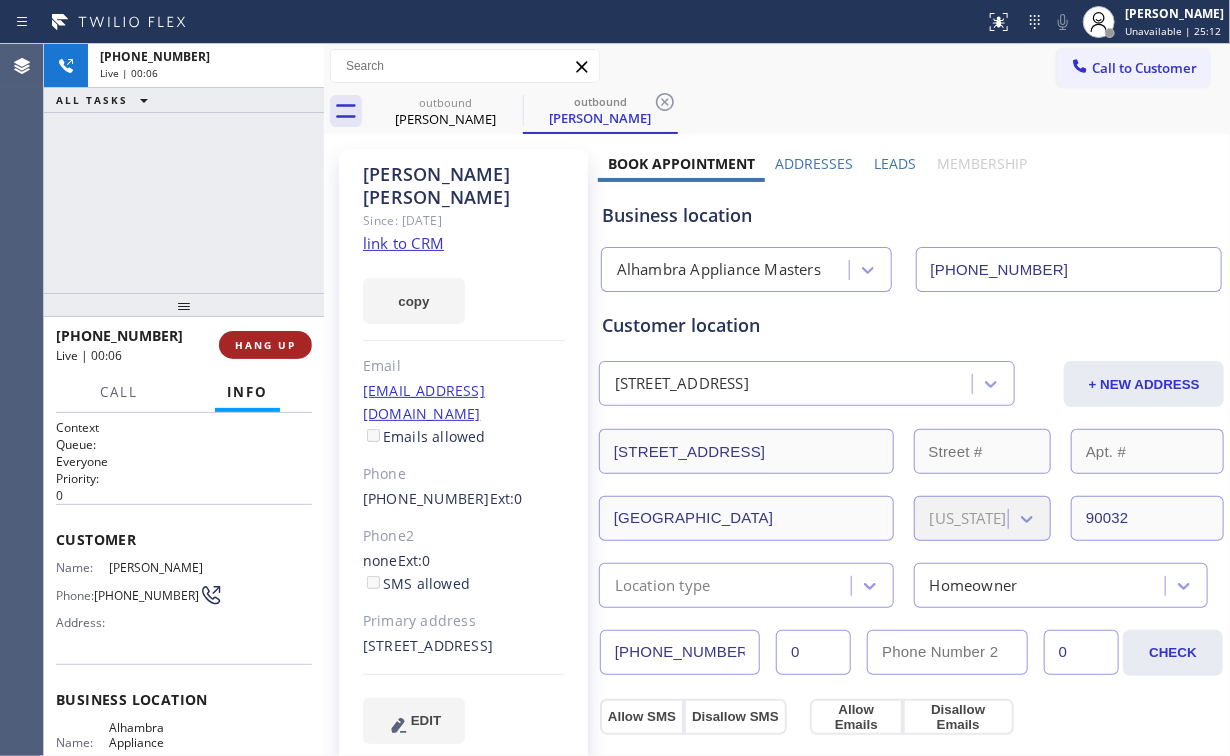 click on "HANG UP" at bounding box center [265, 345] 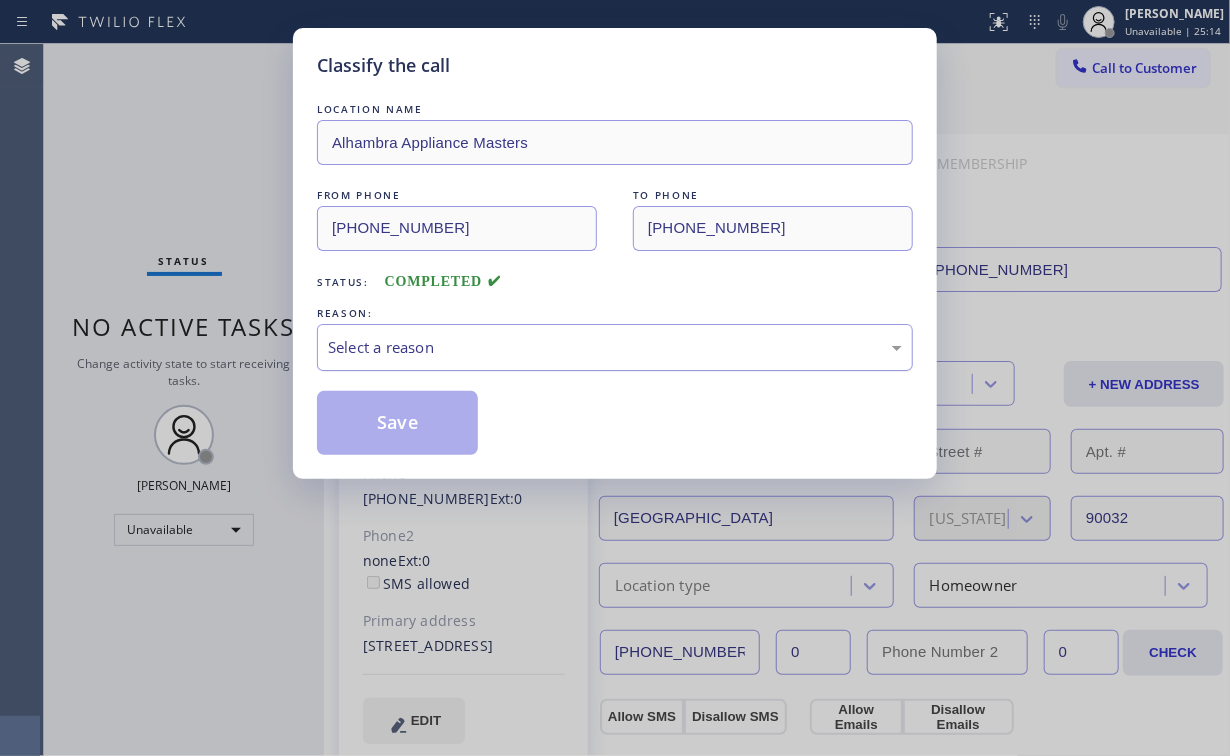 click on "Select a reason" at bounding box center [615, 347] 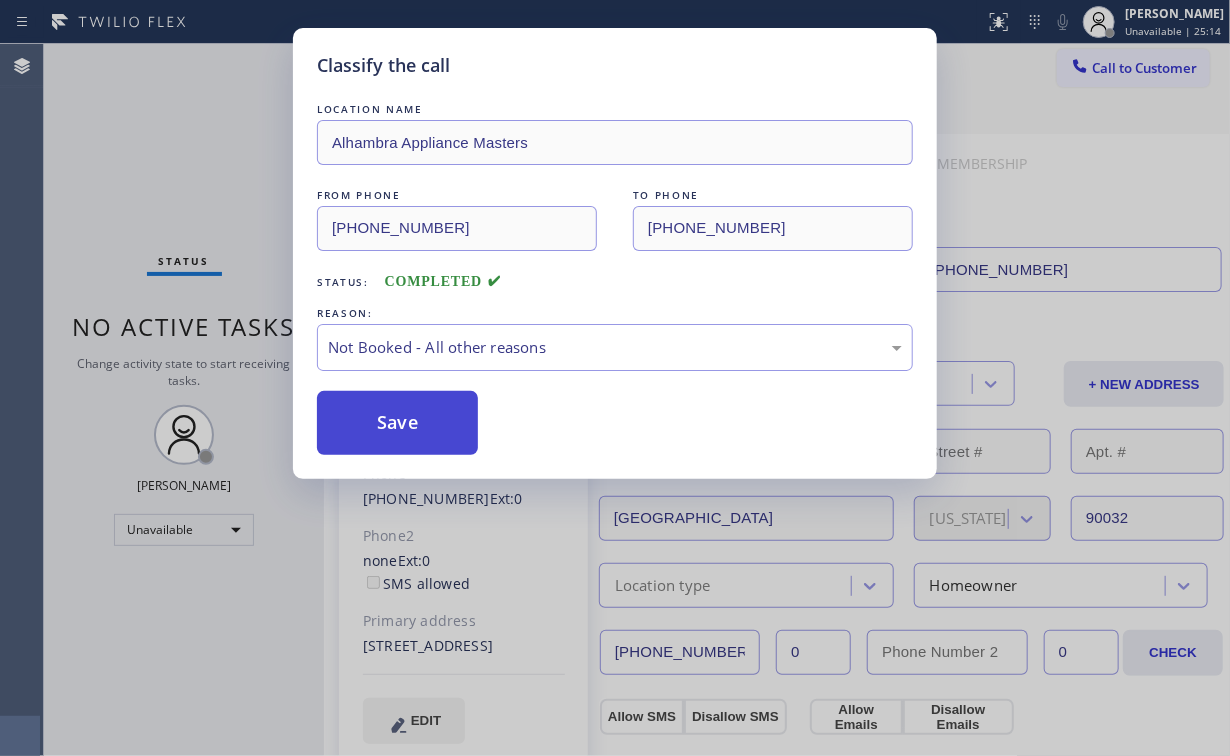 click on "Save" at bounding box center [397, 423] 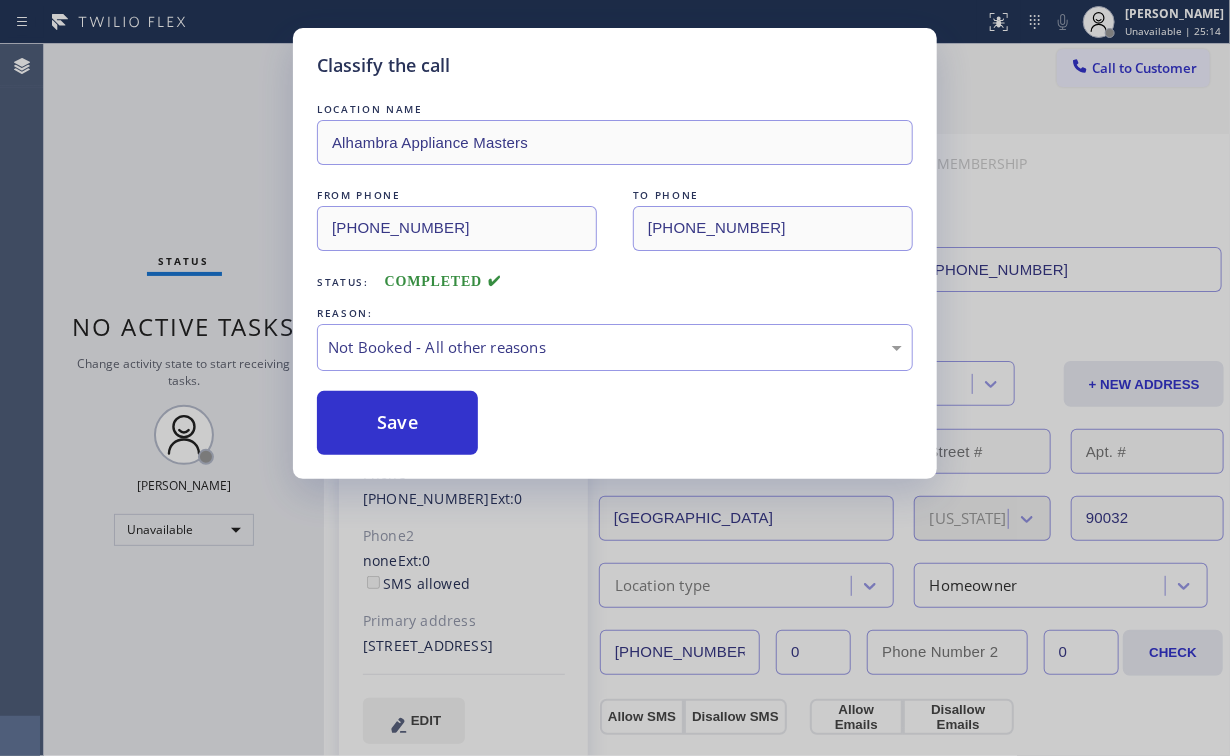 click on "Classify the call LOCATION NAME Alhambra Appliance Masters FROM PHONE [PHONE_NUMBER] TO PHONE [PHONE_NUMBER] Status: COMPLETED REASON: Not Booked - All other reasons Save" at bounding box center (615, 378) 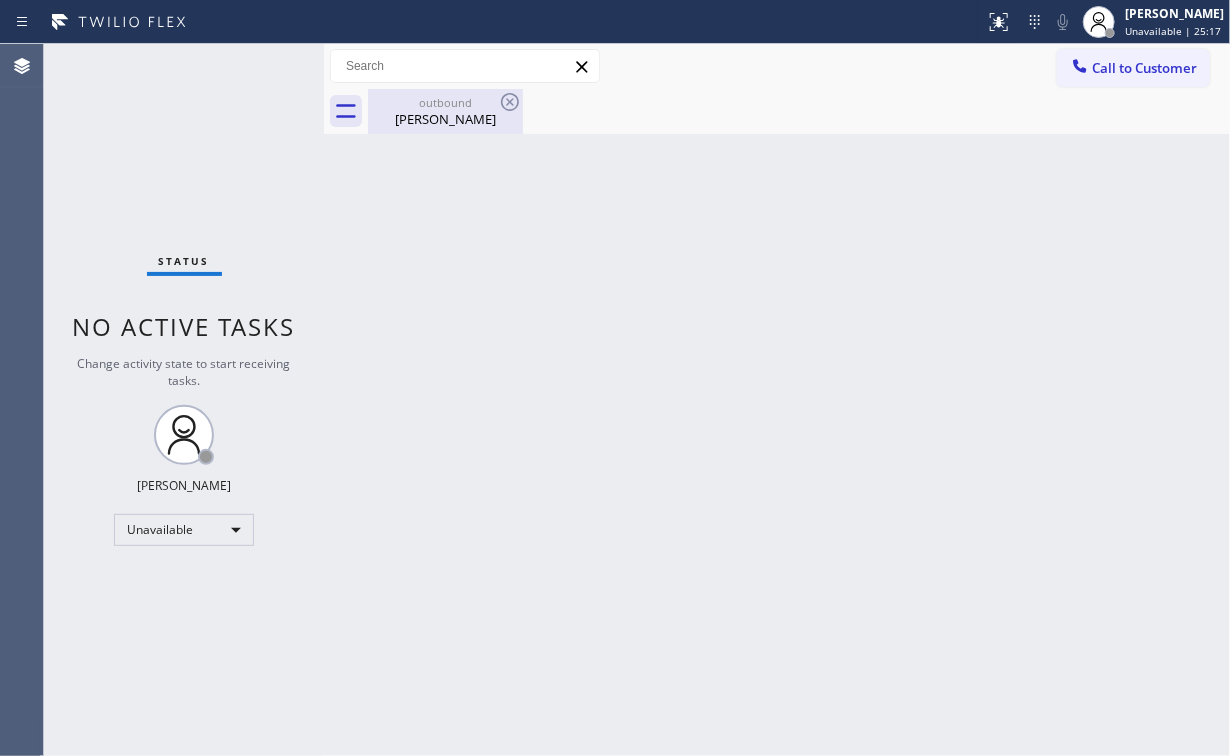 drag, startPoint x: 435, startPoint y: 108, endPoint x: 473, endPoint y: 109, distance: 38.013157 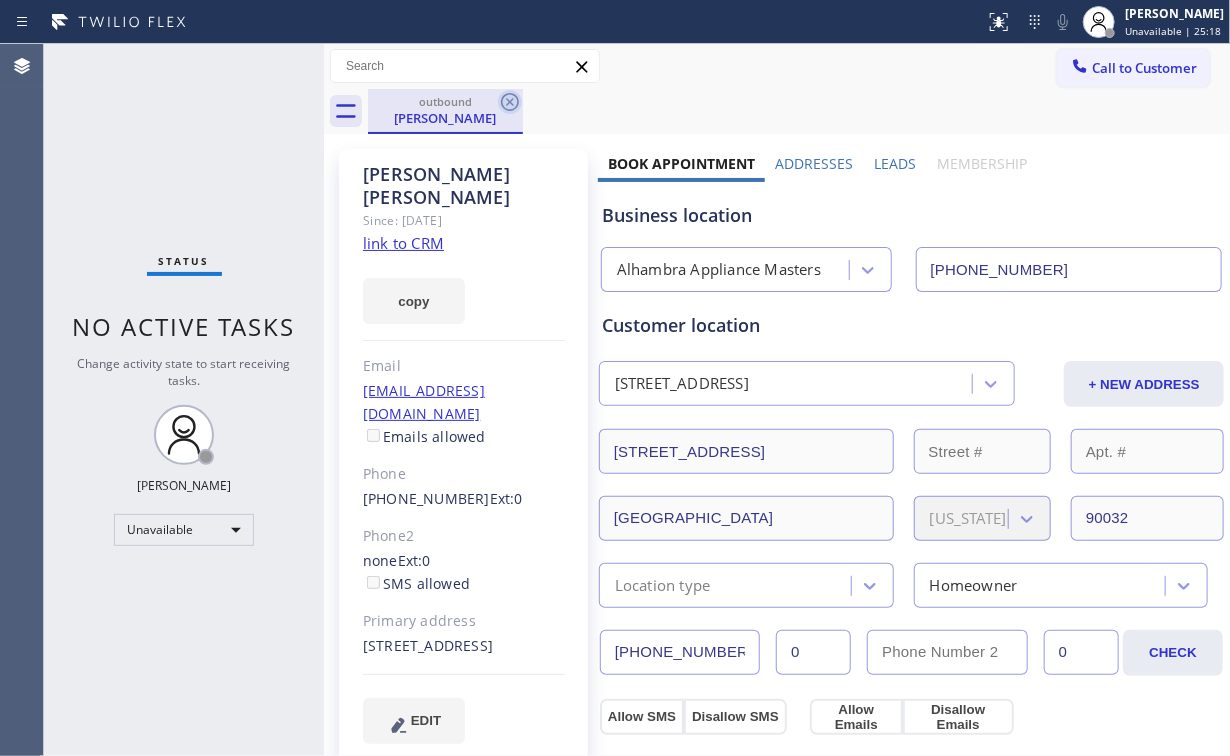 click 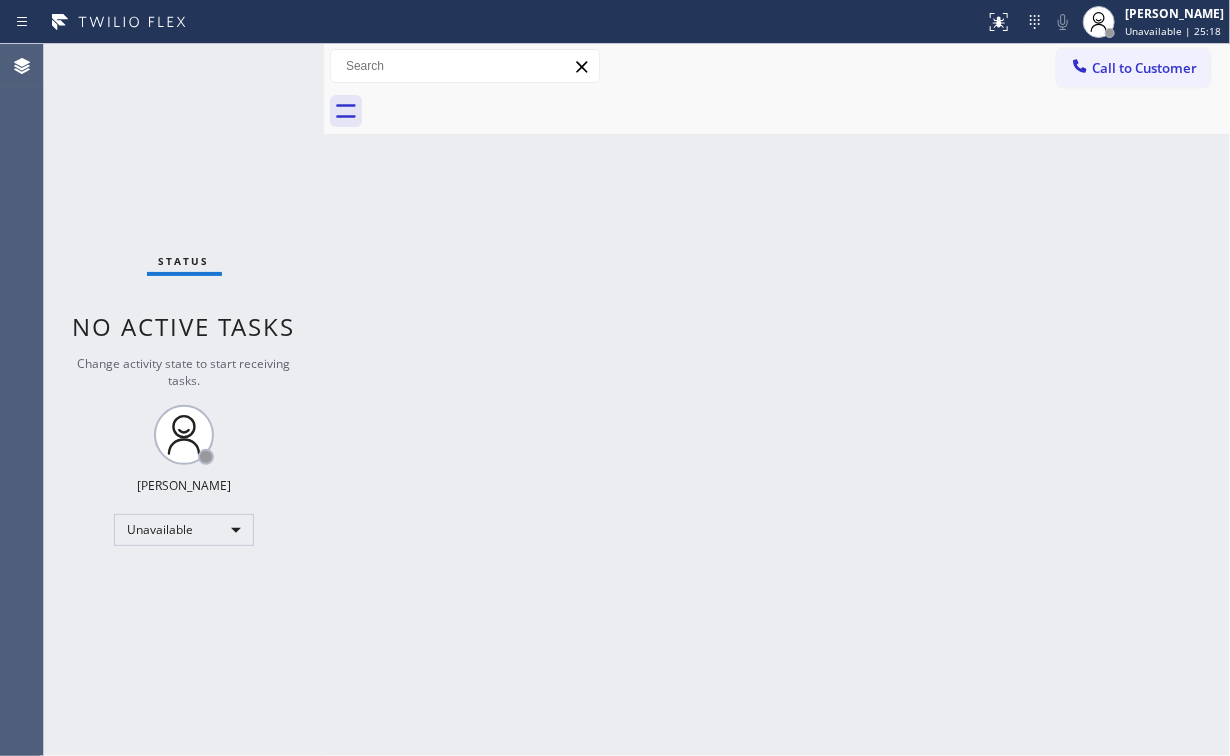 drag, startPoint x: 790, startPoint y: 199, endPoint x: 943, endPoint y: 4, distance: 247.85883 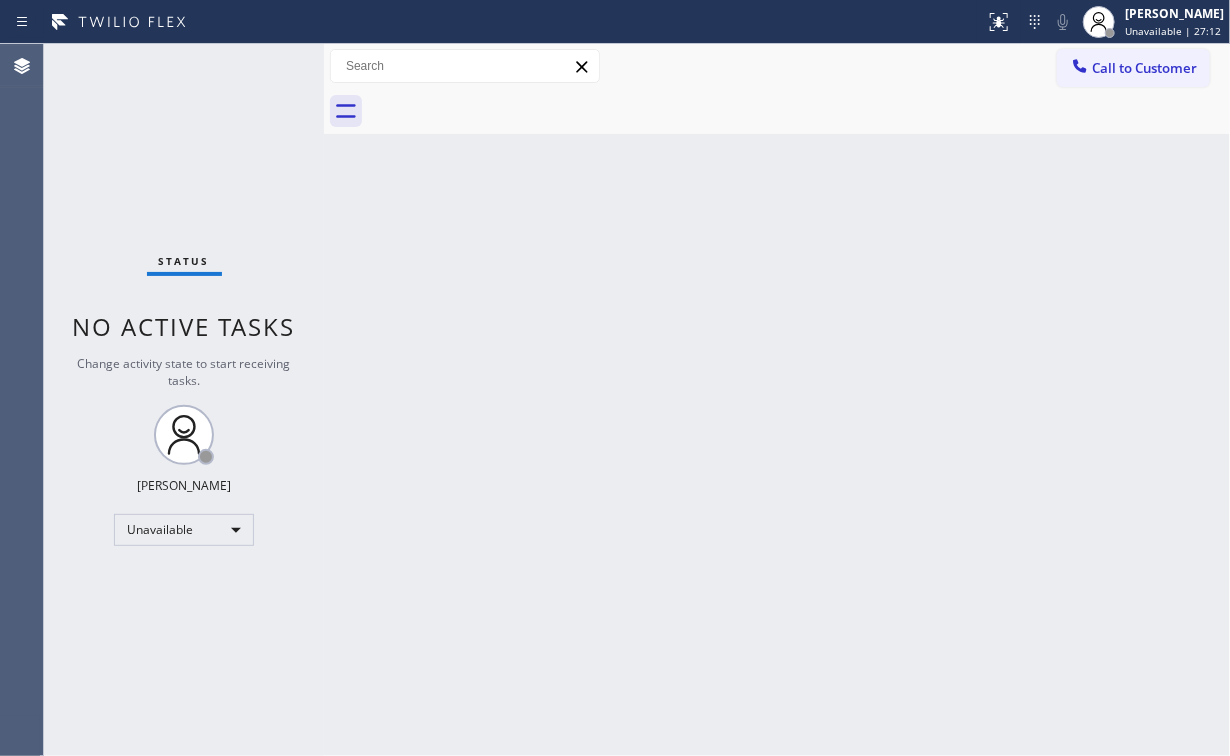 drag, startPoint x: 1117, startPoint y: 56, endPoint x: 748, endPoint y: 242, distance: 413.22754 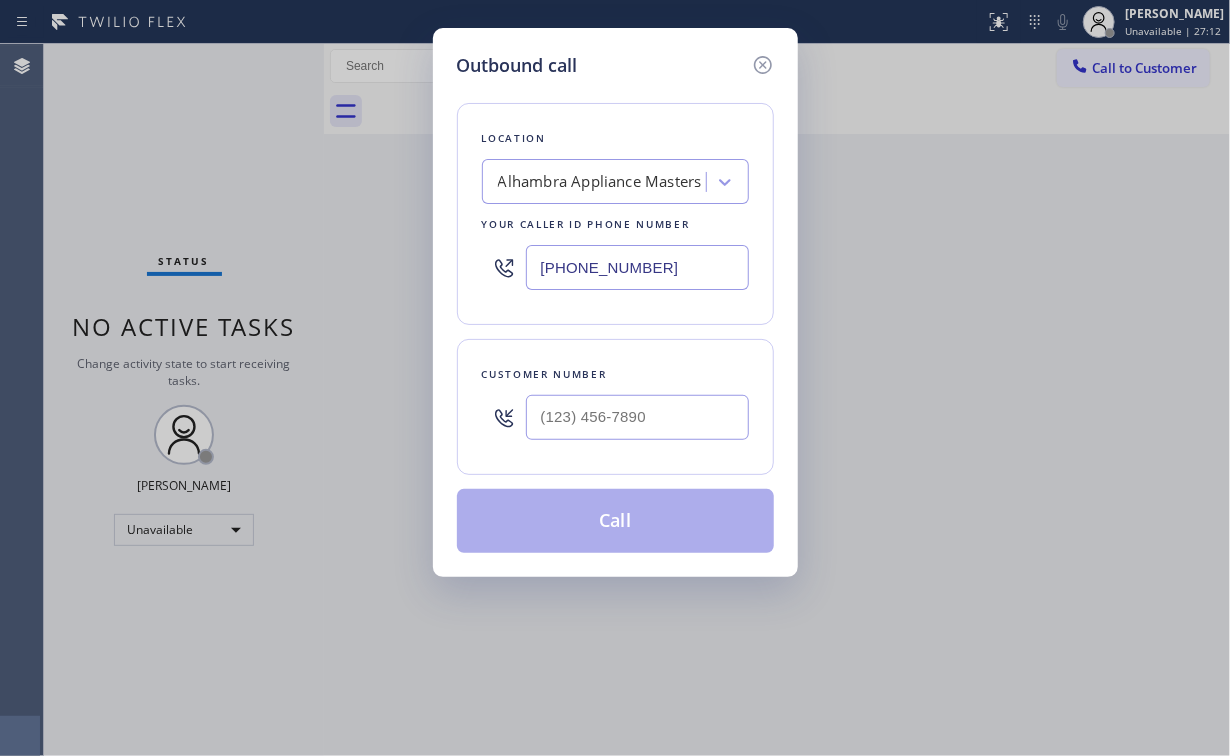 click at bounding box center [637, 417] 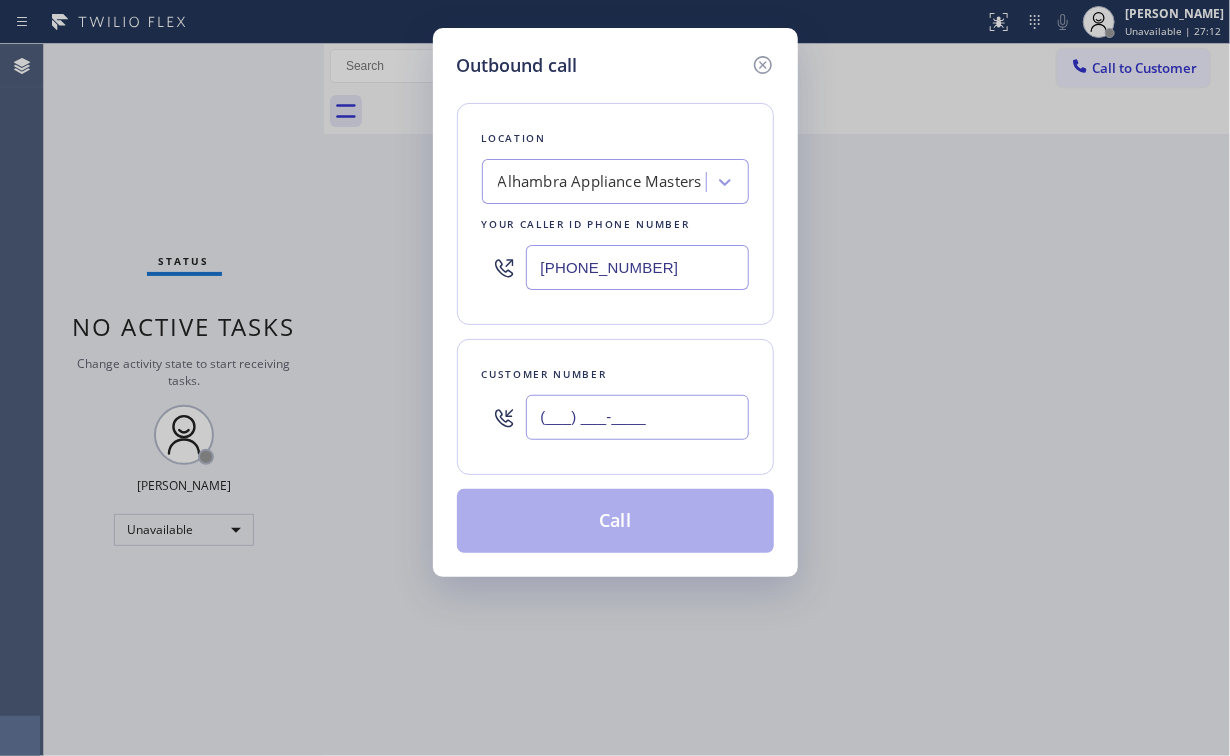 click on "(___) ___-____" at bounding box center (637, 417) 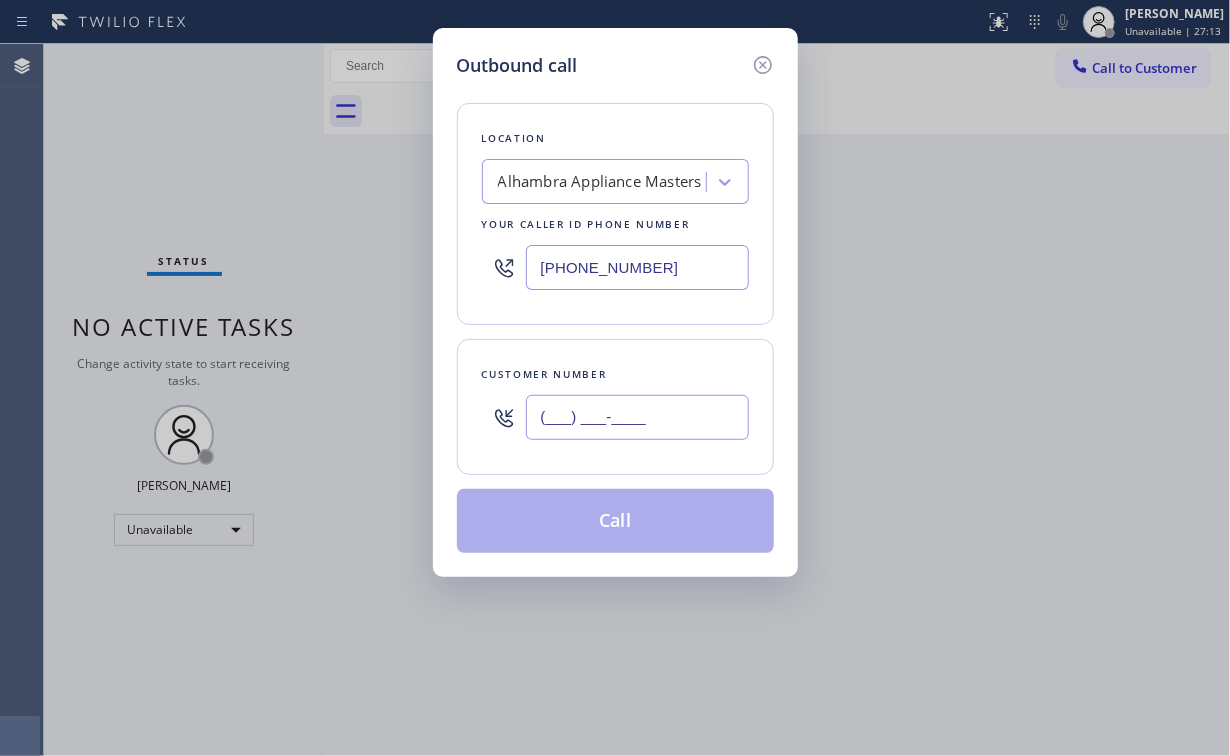type on "(___) ___-____" 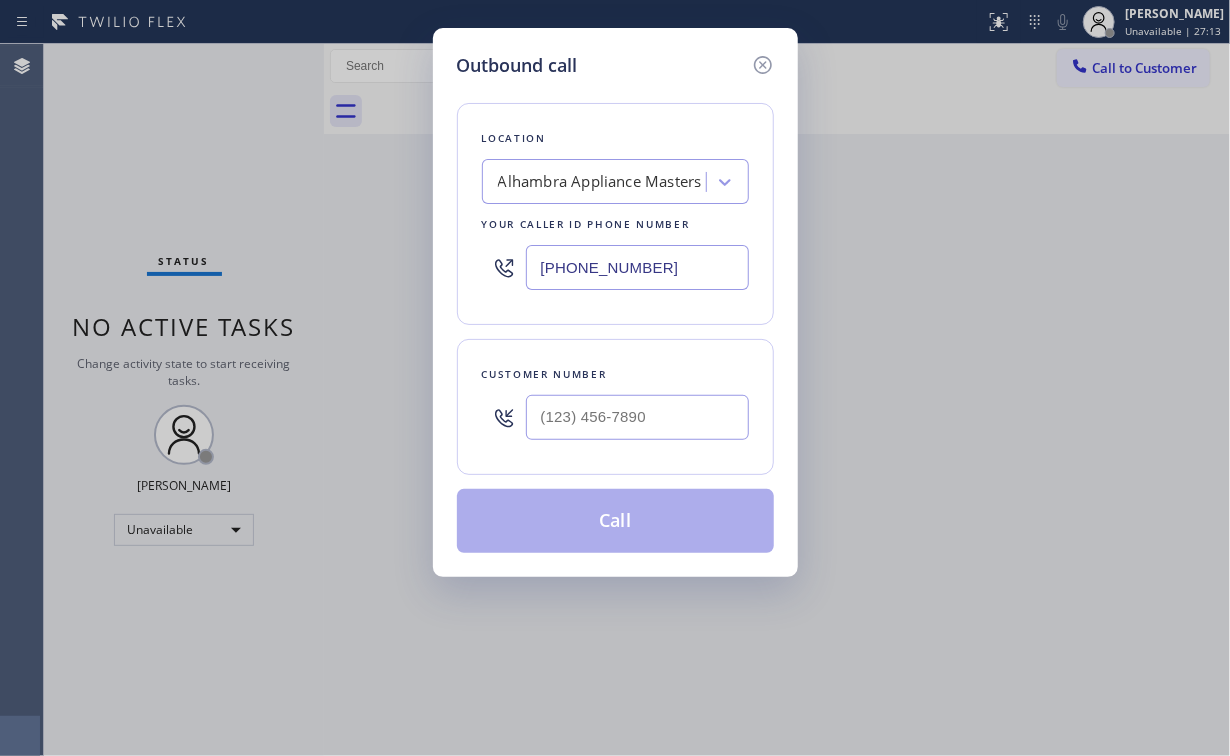 drag, startPoint x: 665, startPoint y: 263, endPoint x: 362, endPoint y: 278, distance: 303.37106 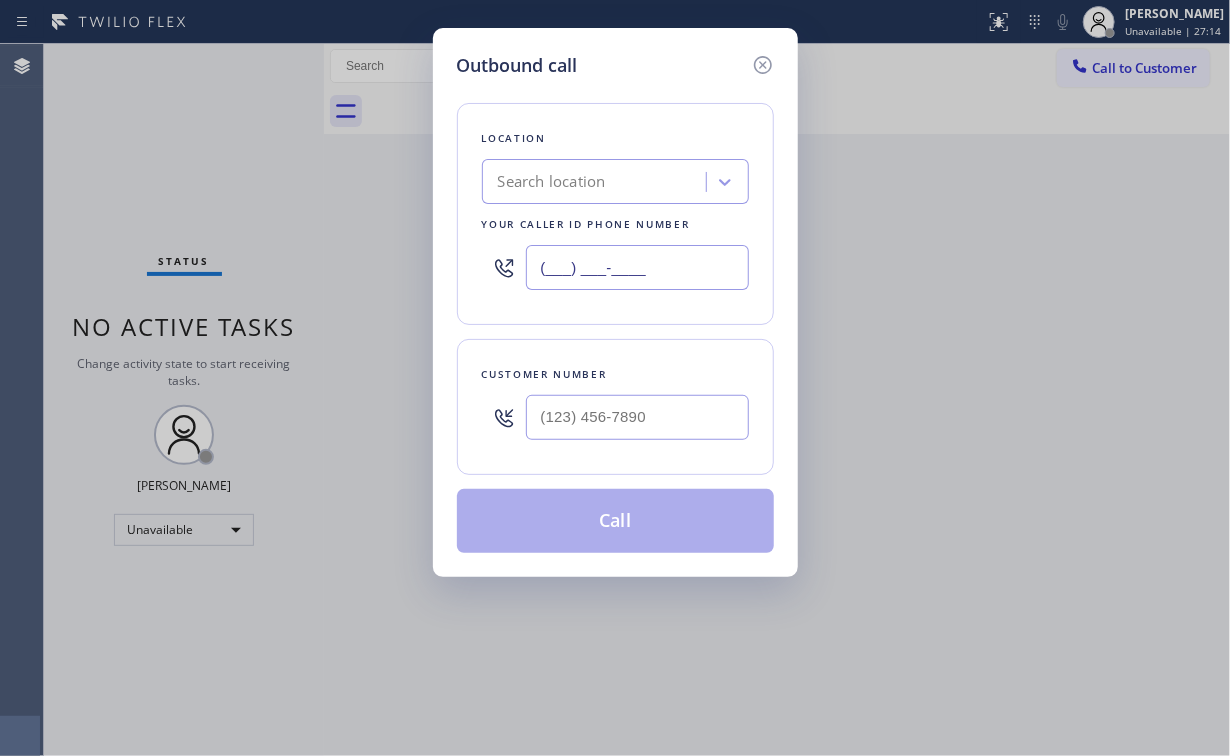 type on "(___) ___-____" 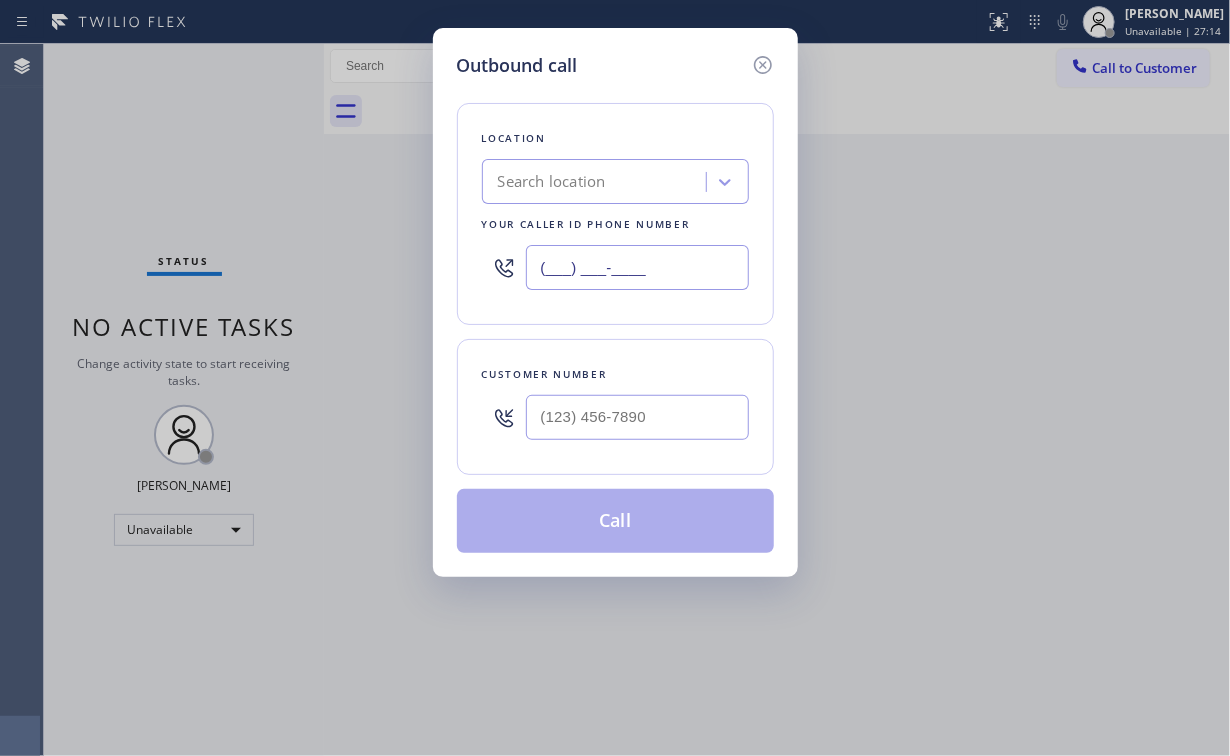 type 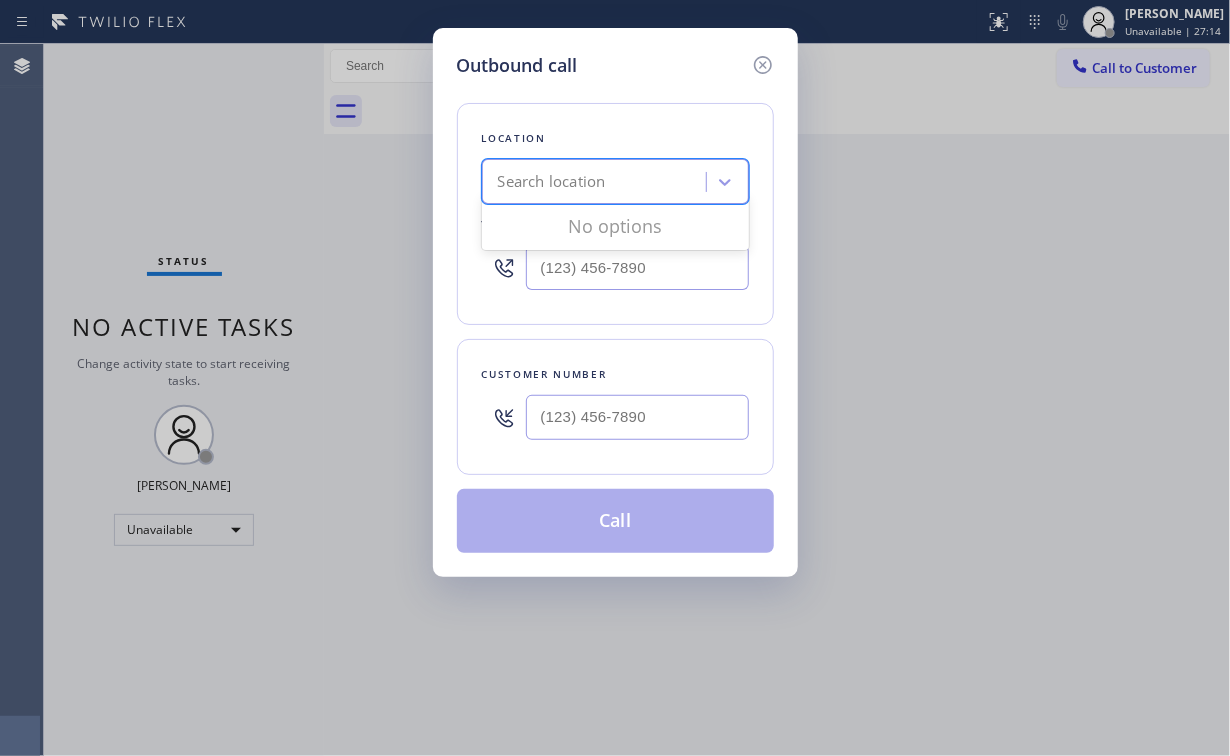 click on "Search location" at bounding box center (597, 182) 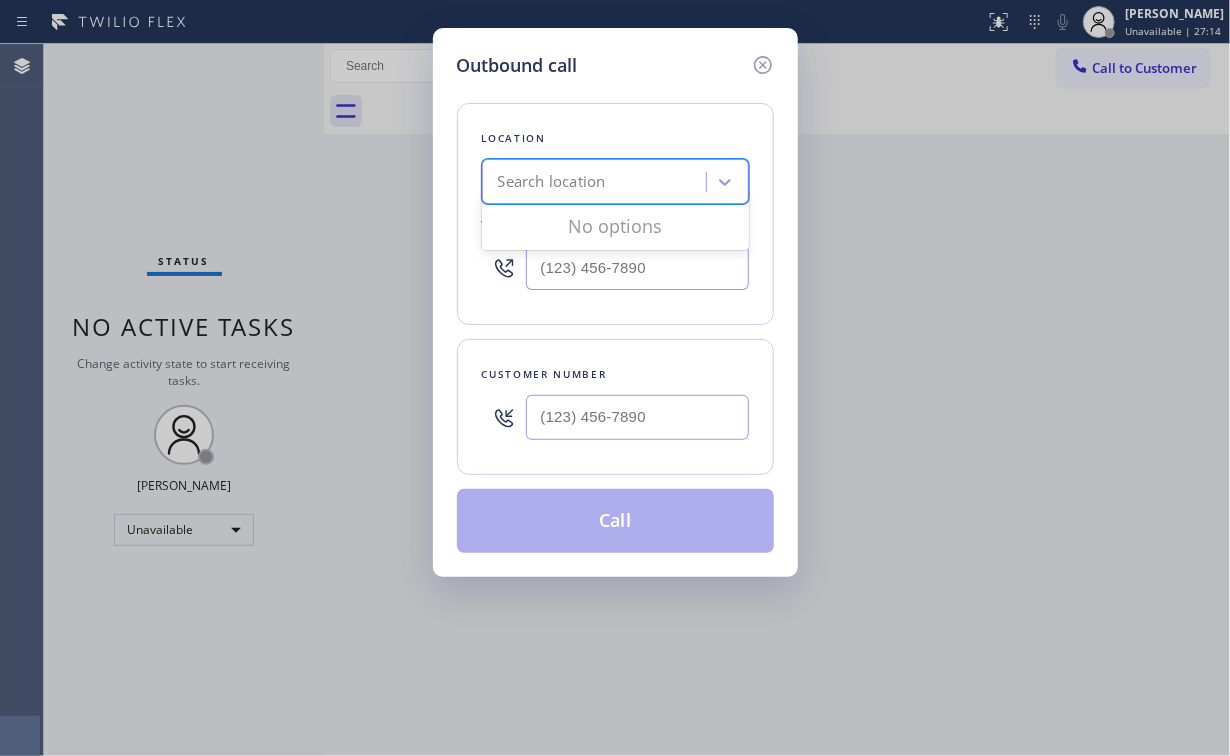 type on "Wolf Appliance Repair [GEOGRAPHIC_DATA]" 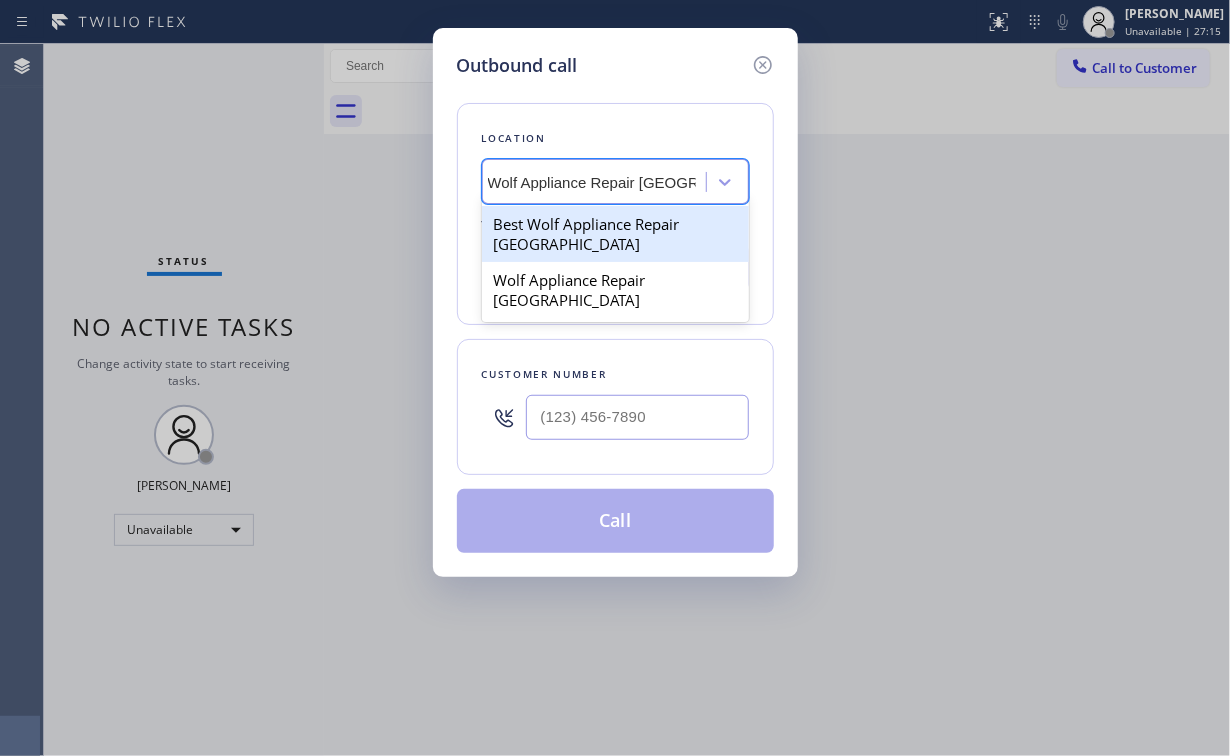 scroll, scrollTop: 0, scrollLeft: 8, axis: horizontal 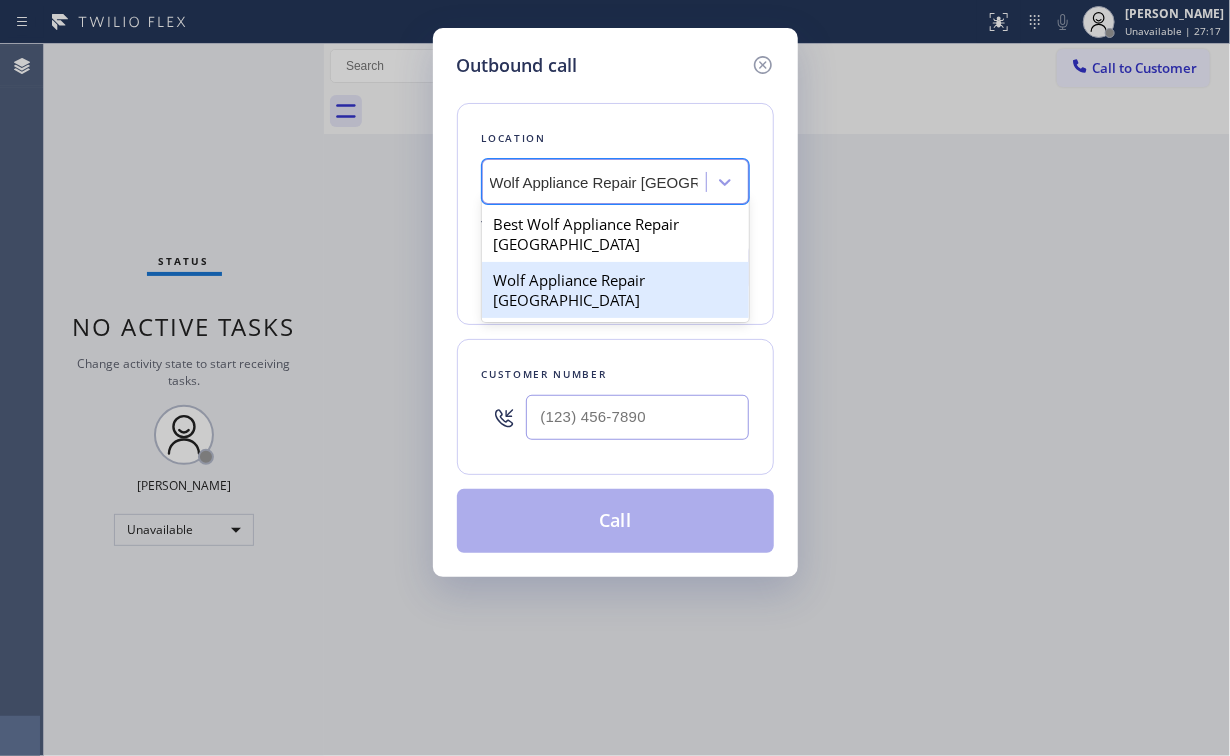 click on "Wolf Appliance Repair [GEOGRAPHIC_DATA]" at bounding box center [615, 290] 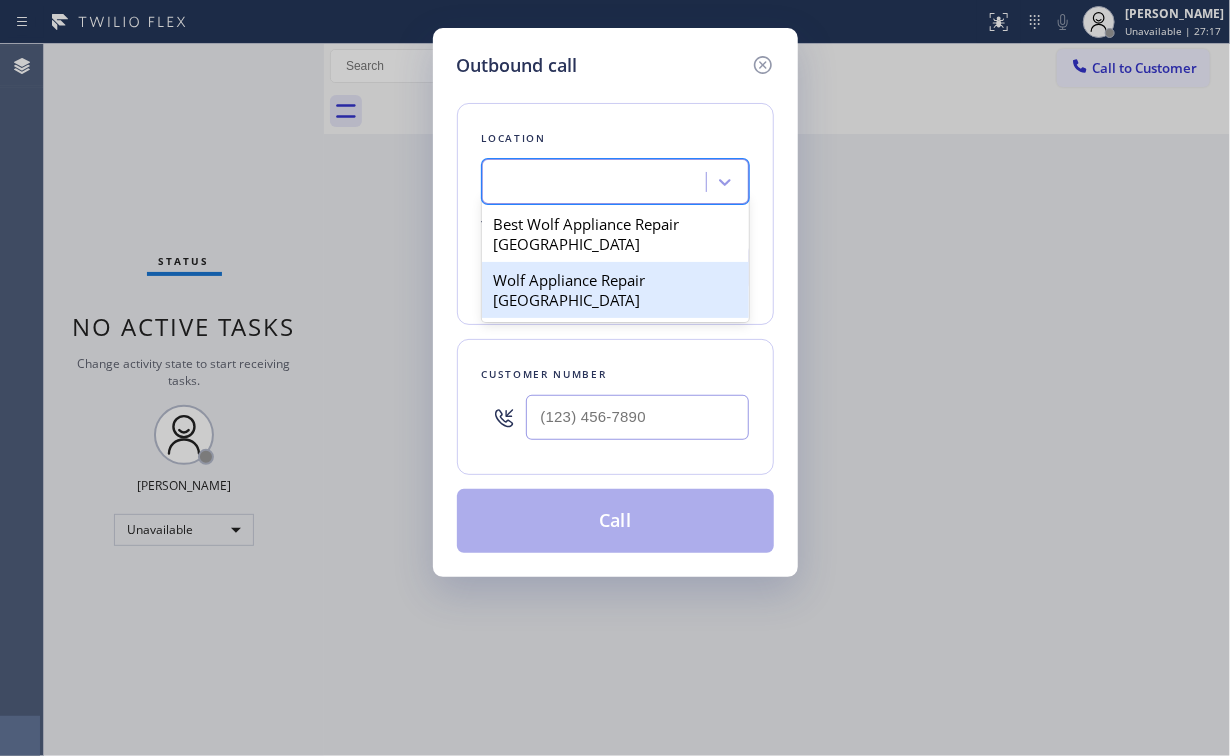 scroll, scrollTop: 0, scrollLeft: 1, axis: horizontal 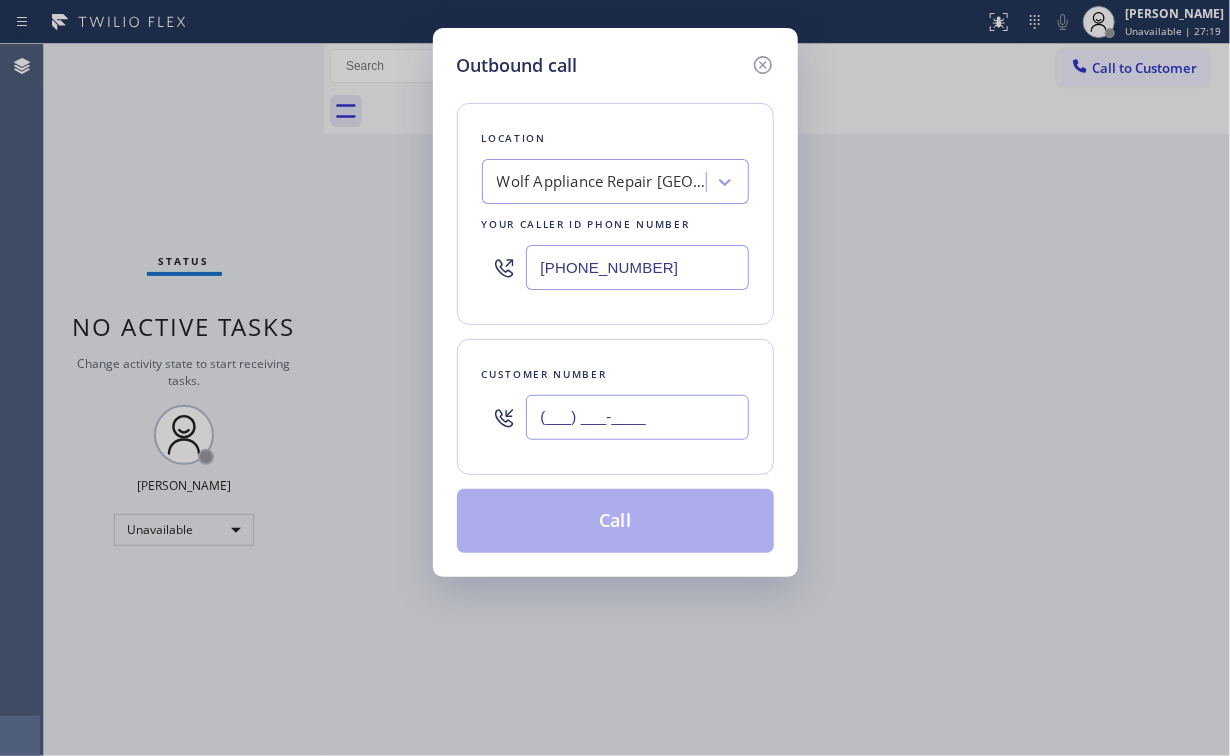 drag, startPoint x: 624, startPoint y: 432, endPoint x: 634, endPoint y: 431, distance: 10.049875 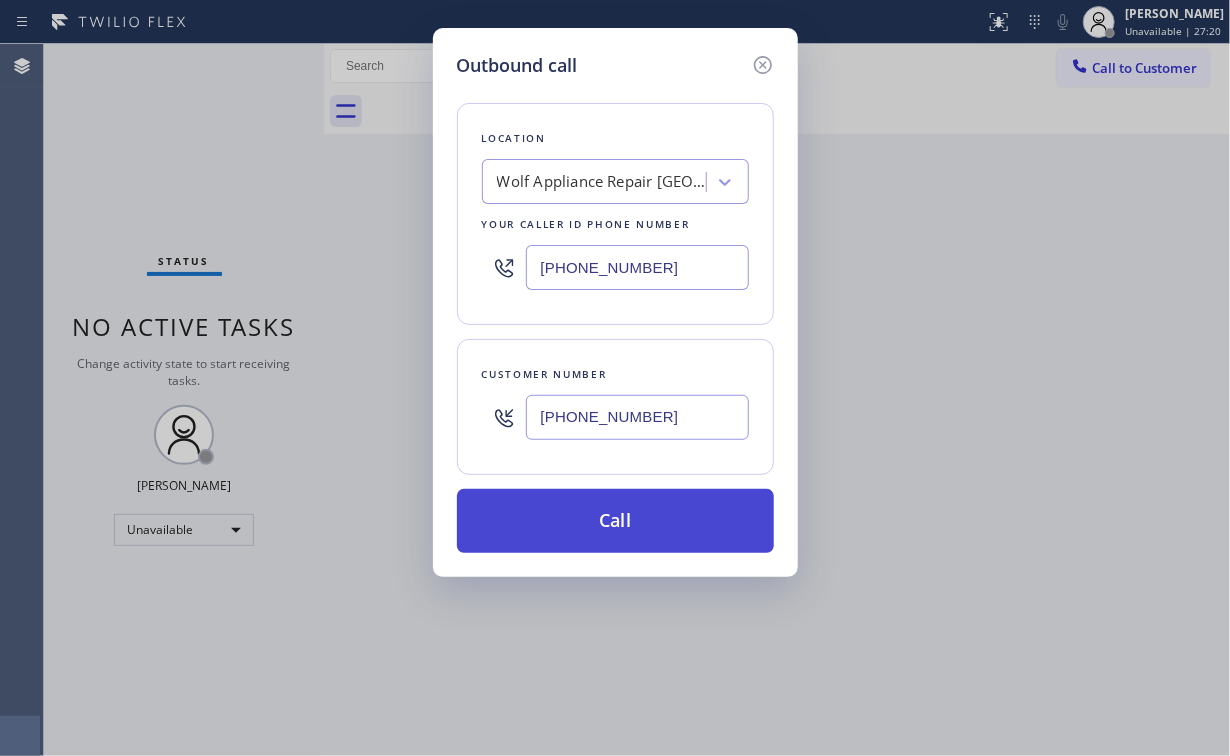 type on "[PHONE_NUMBER]" 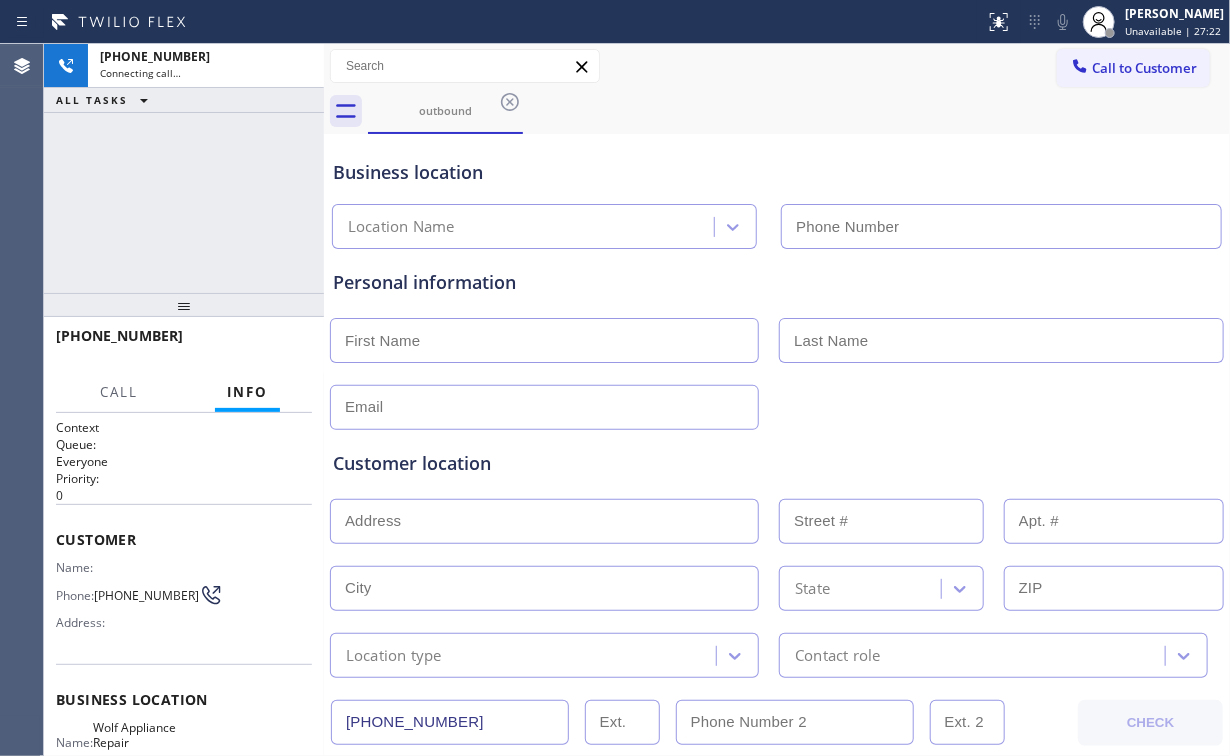 type on "[PHONE_NUMBER]" 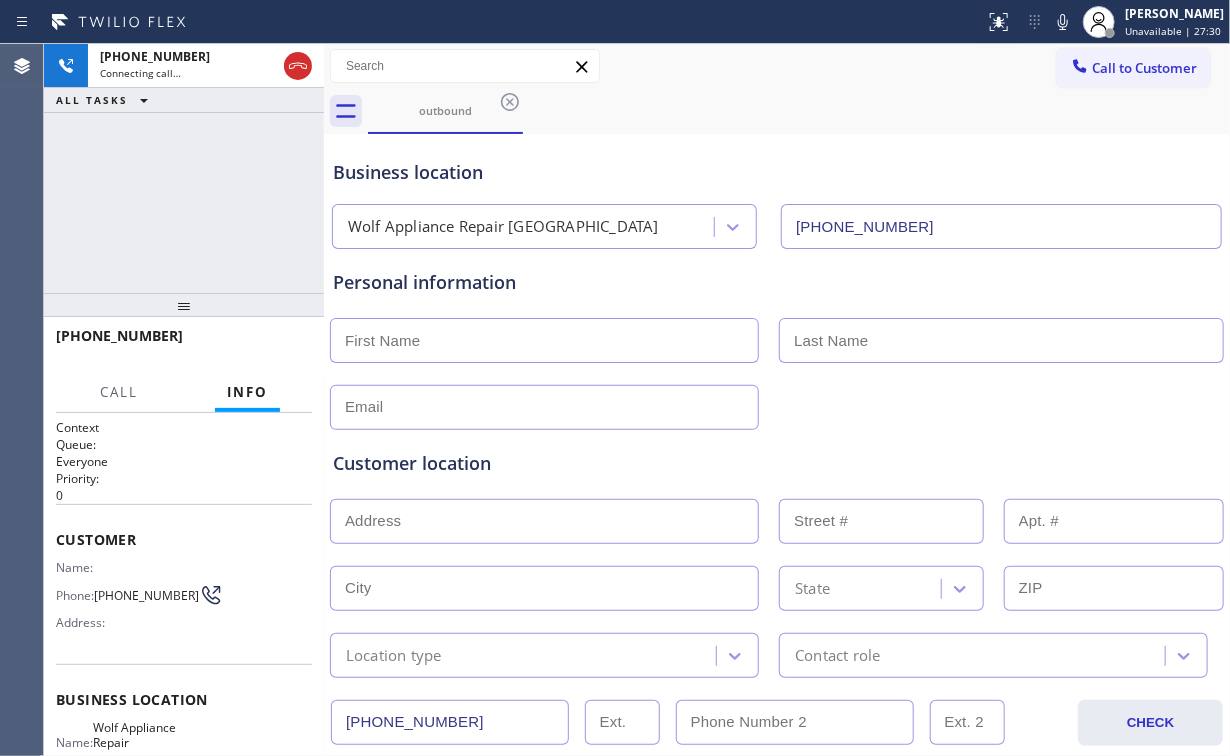 click on "[PHONE_NUMBER] Connecting call… ALL TASKS ALL TASKS ACTIVE TASKS TASKS IN WRAP UP" at bounding box center [184, 168] 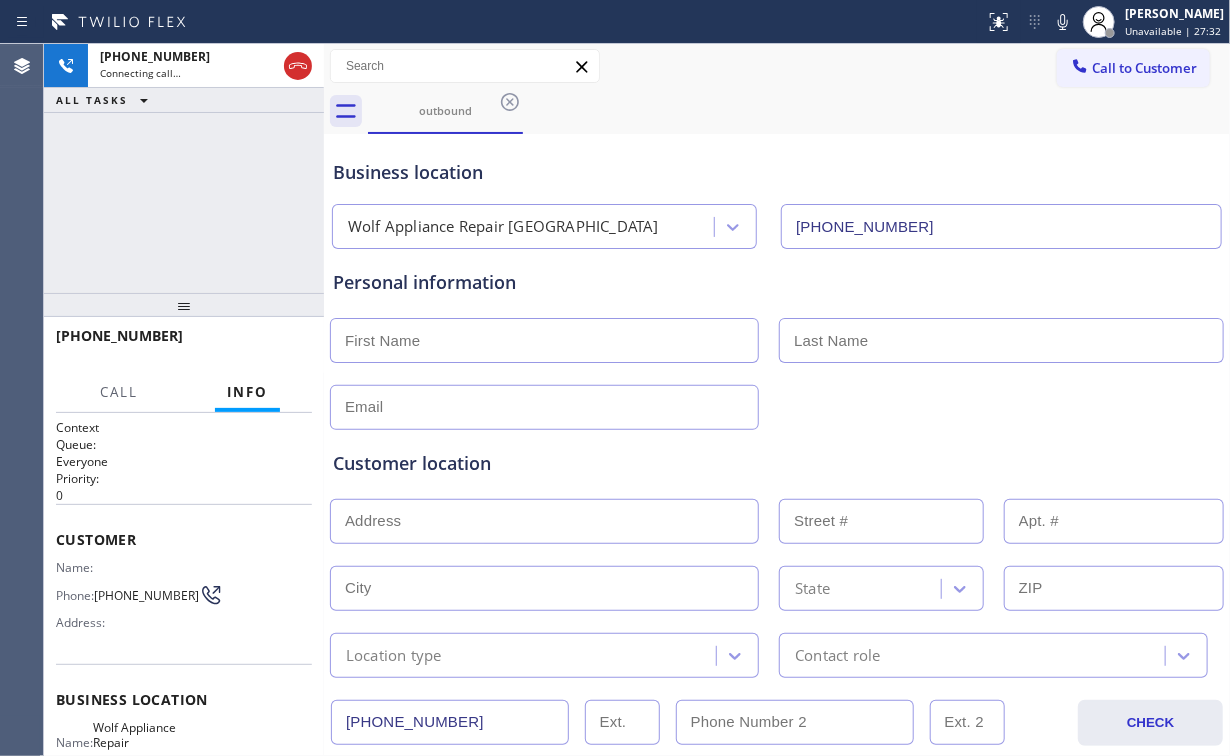 drag, startPoint x: 183, startPoint y: 202, endPoint x: 158, endPoint y: 185, distance: 30.232433 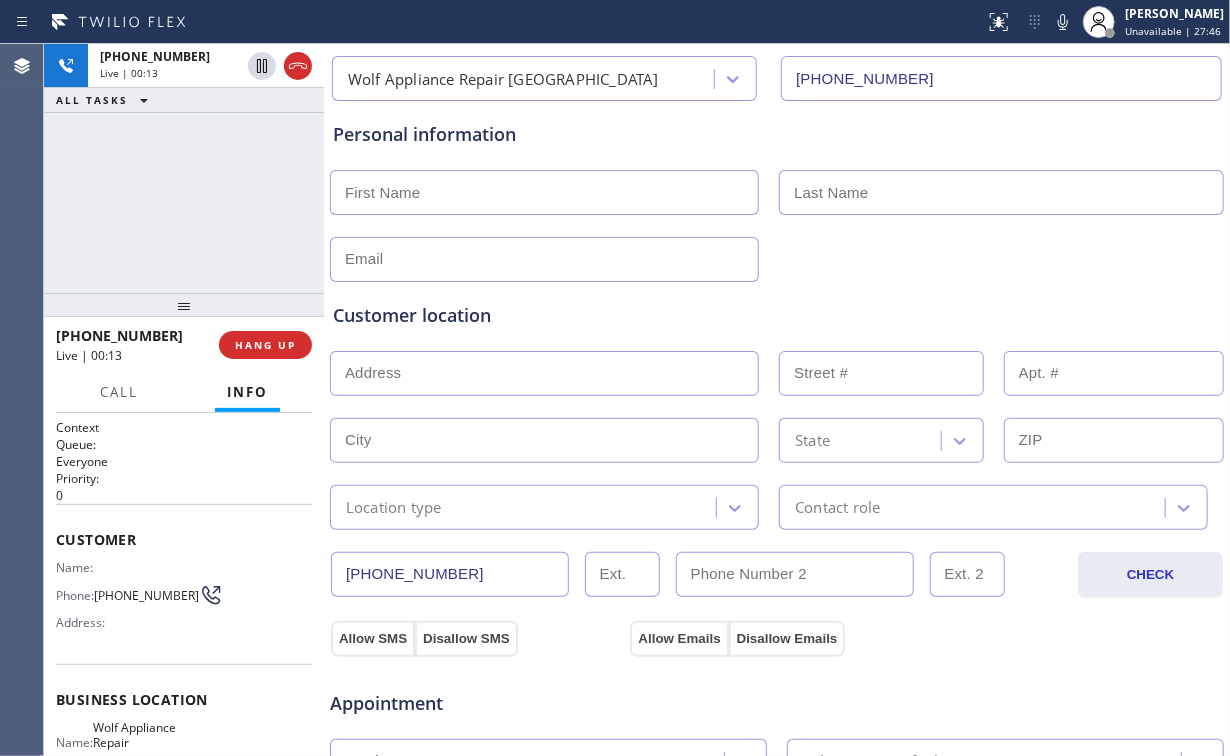 scroll, scrollTop: 160, scrollLeft: 0, axis: vertical 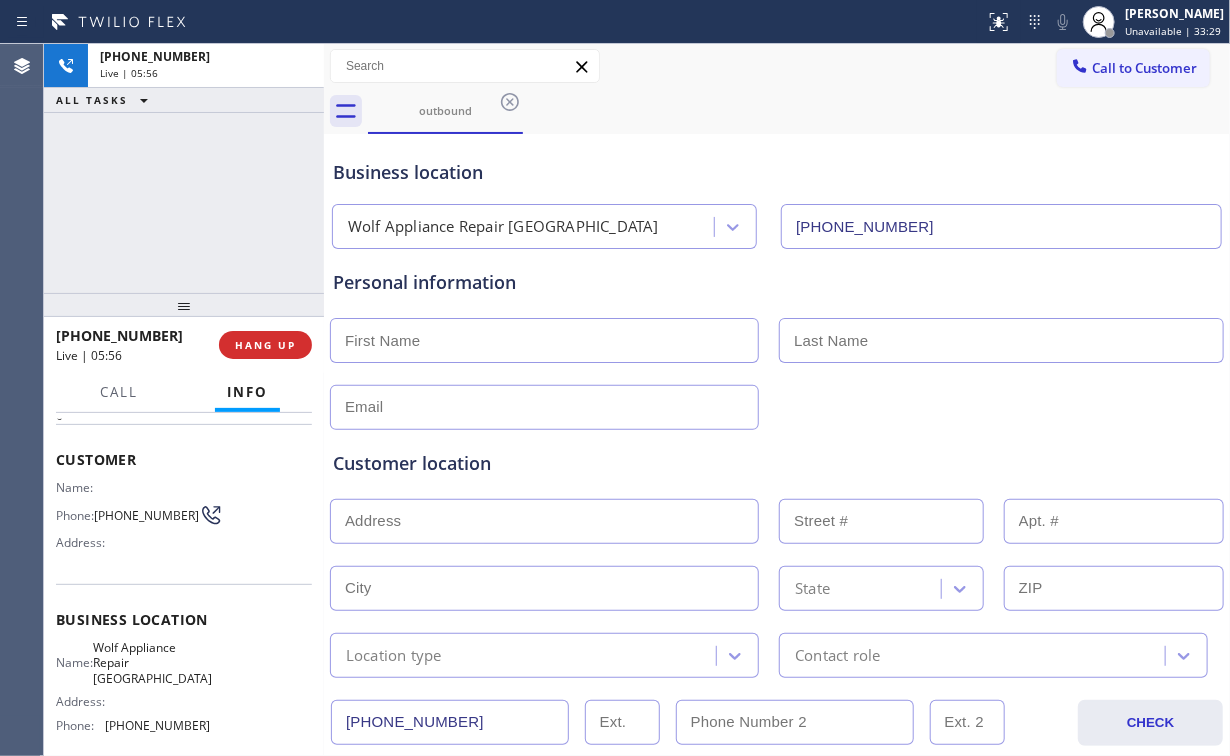 click at bounding box center (544, 340) 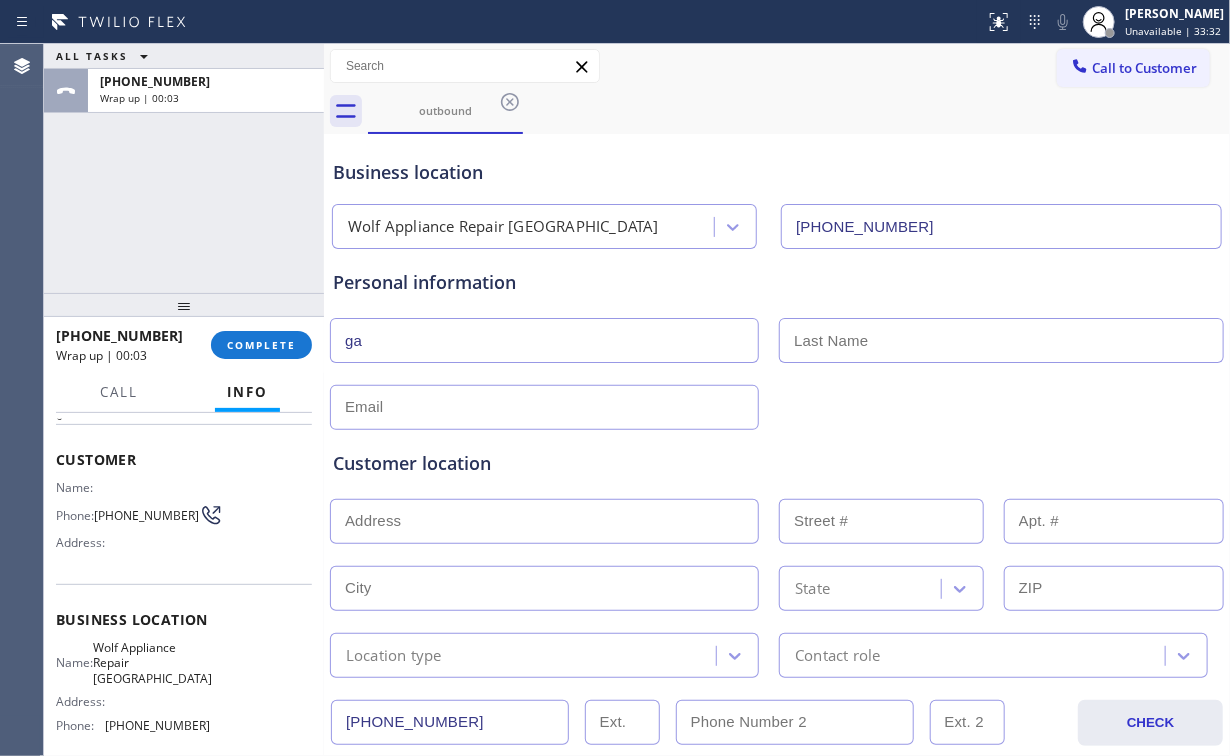 type on "g" 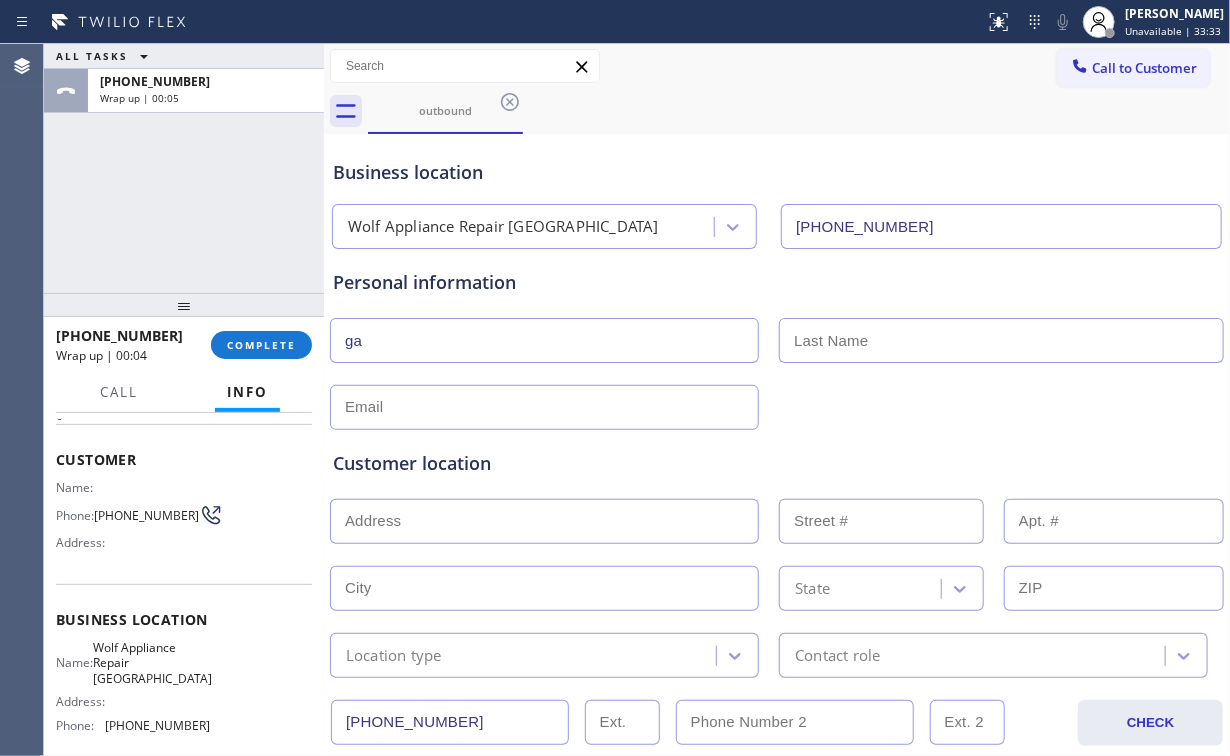type on "g" 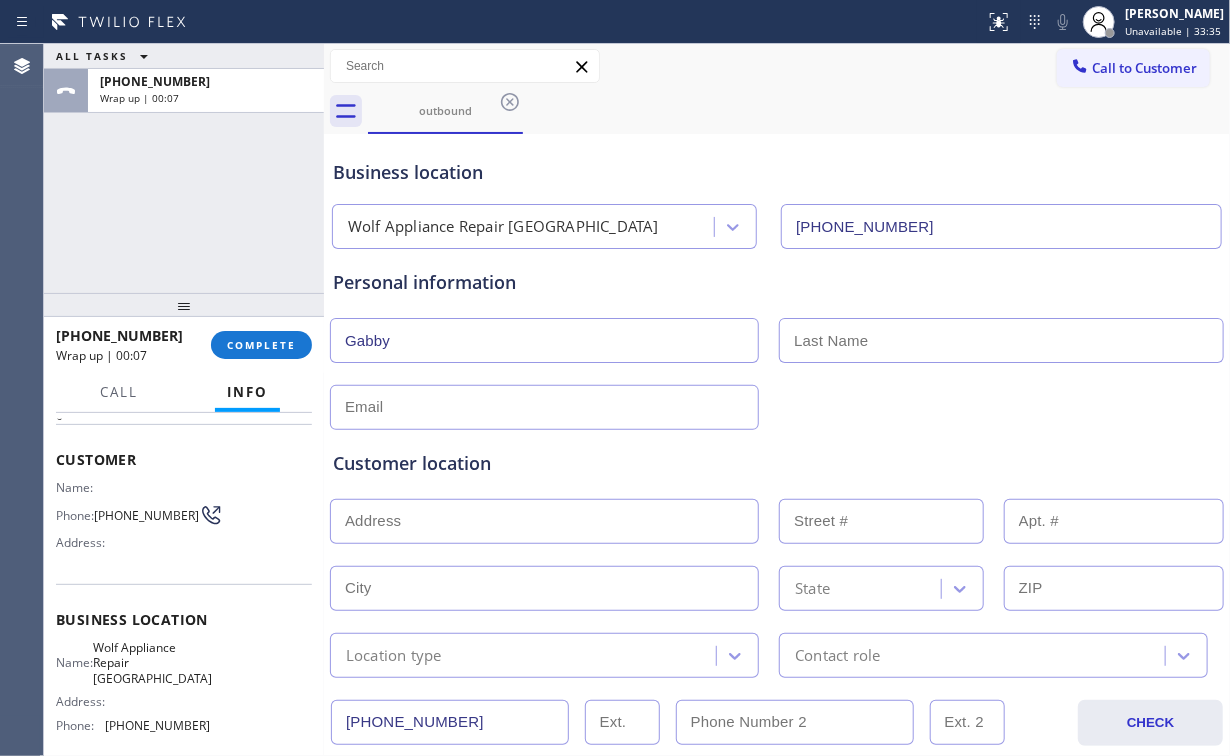 type on "Gabby" 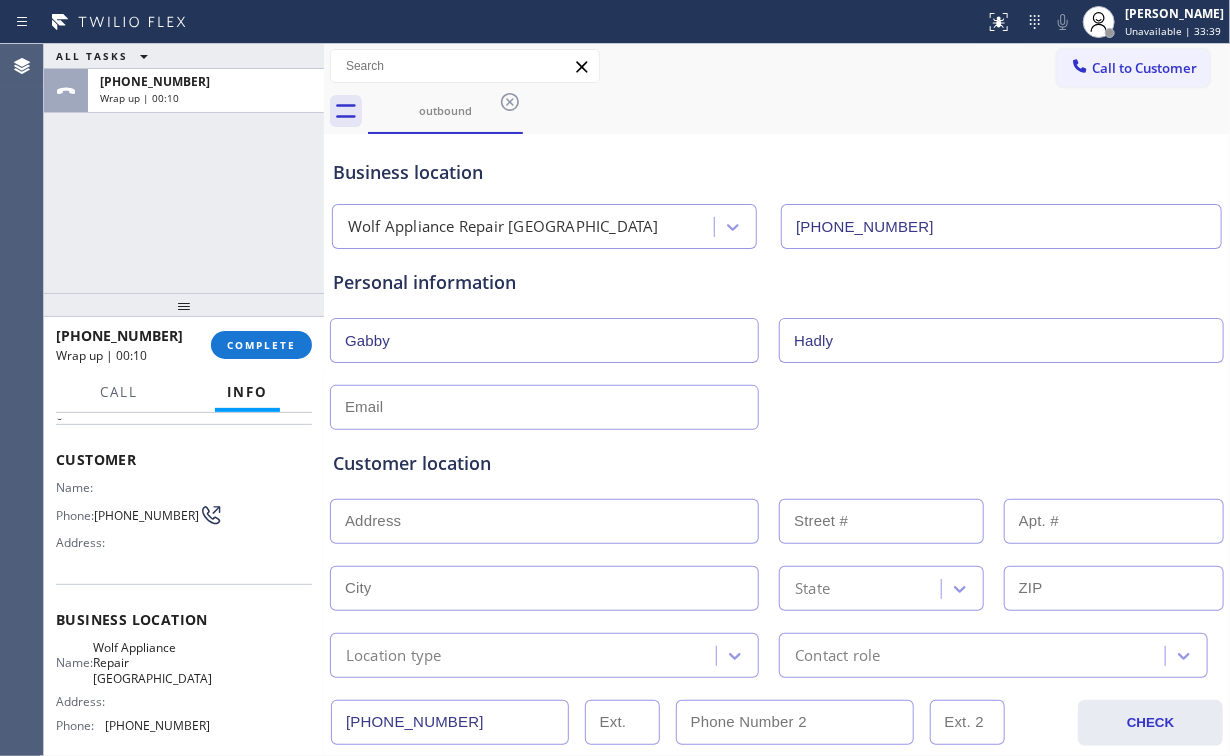 type on "Hadly" 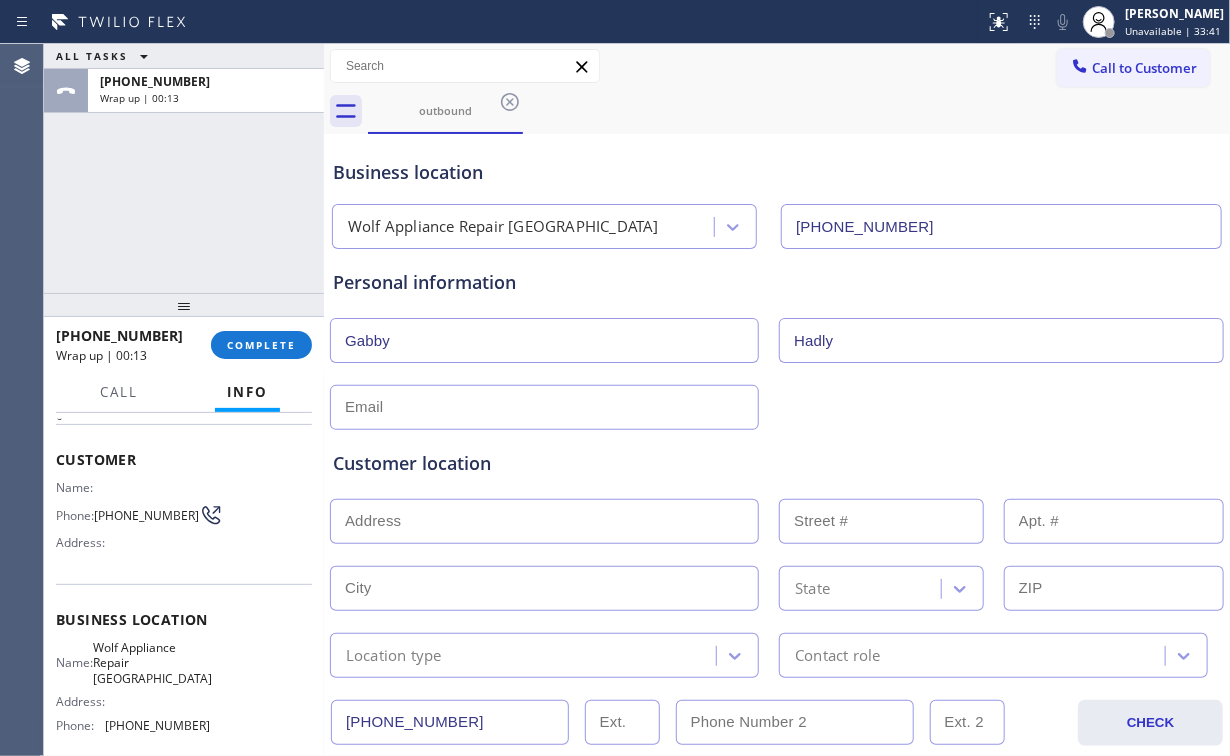 drag, startPoint x: 384, startPoint y: 413, endPoint x: 433, endPoint y: 395, distance: 52.201534 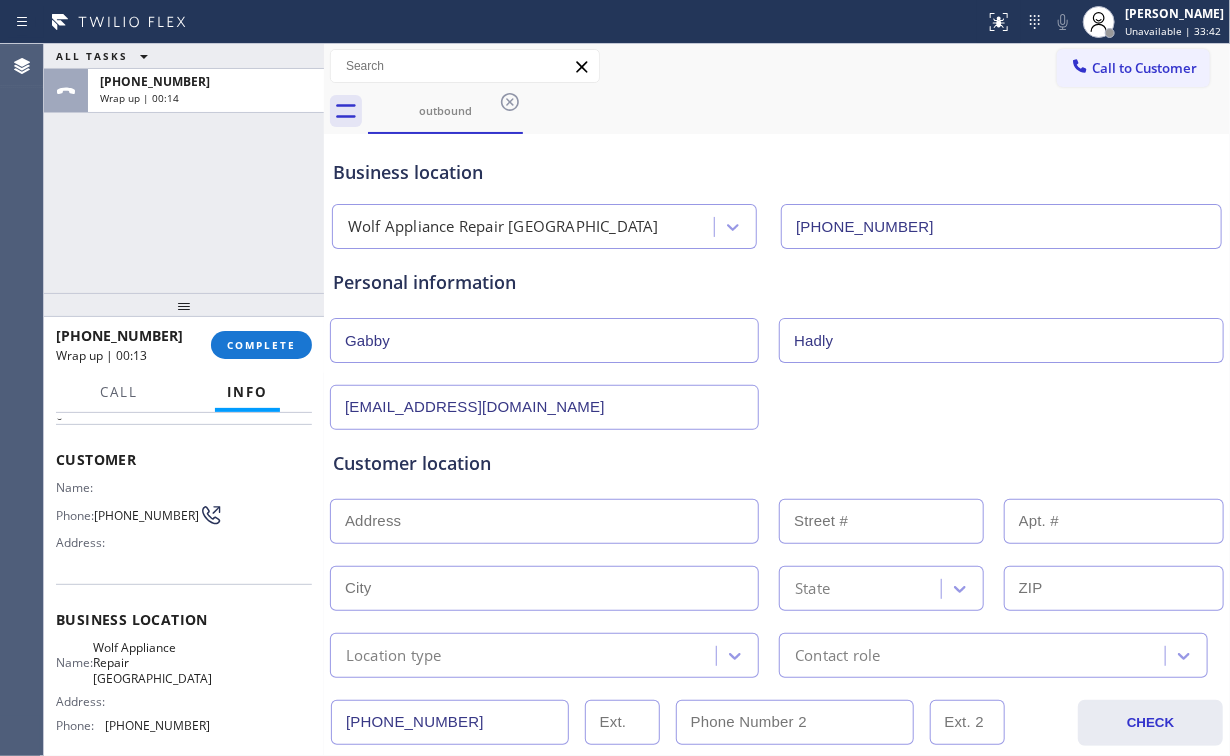 type on "[EMAIL_ADDRESS][DOMAIN_NAME]" 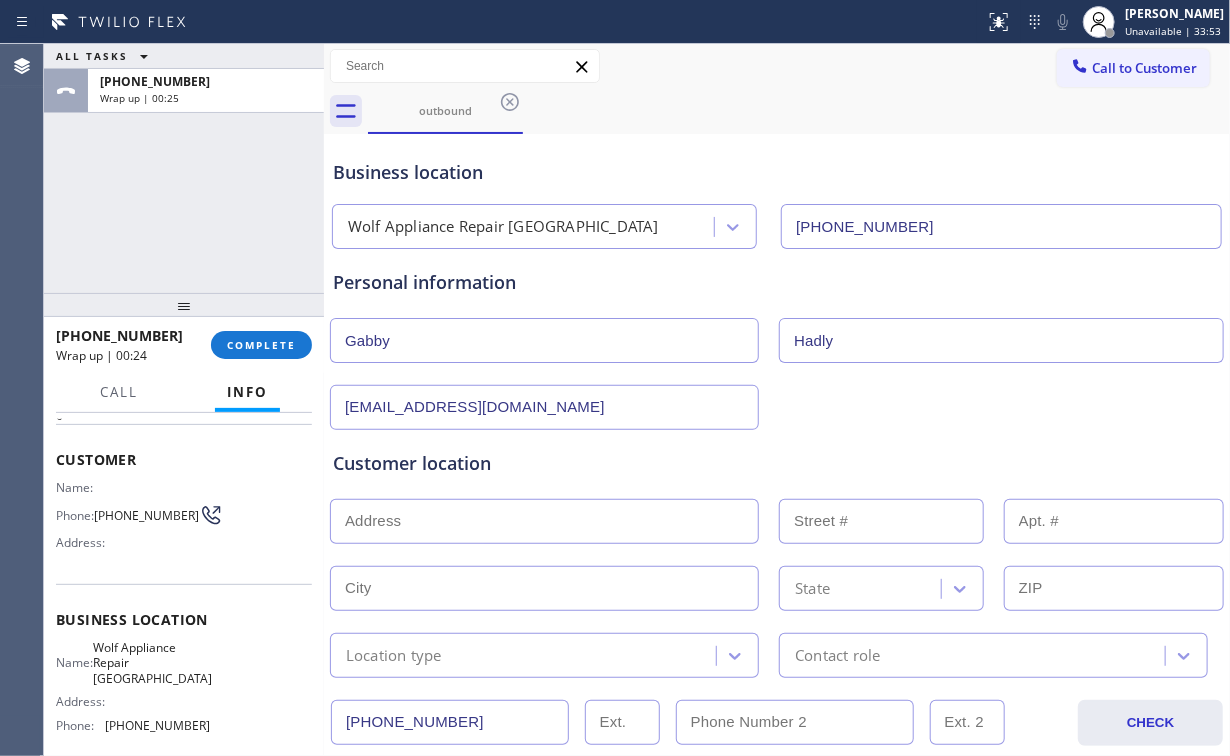 click at bounding box center (544, 521) 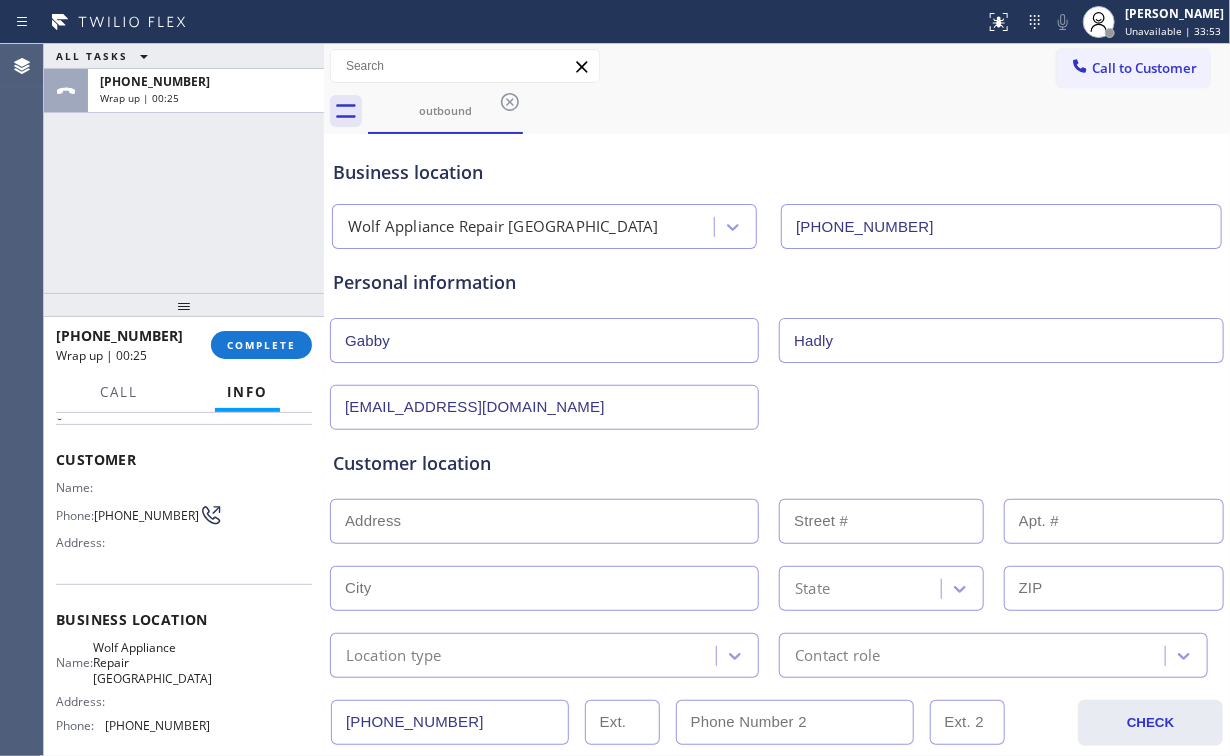 paste on "[STREET_ADDRESS]" 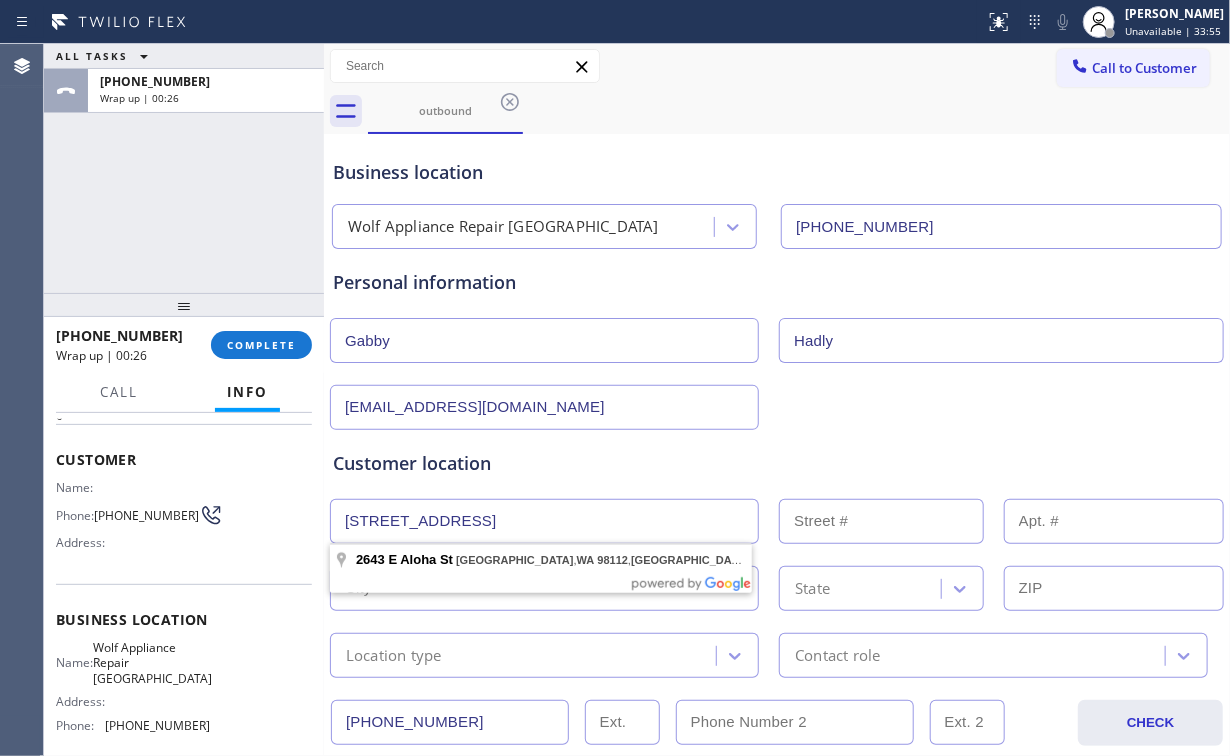 type on "[STREET_ADDRESS]" 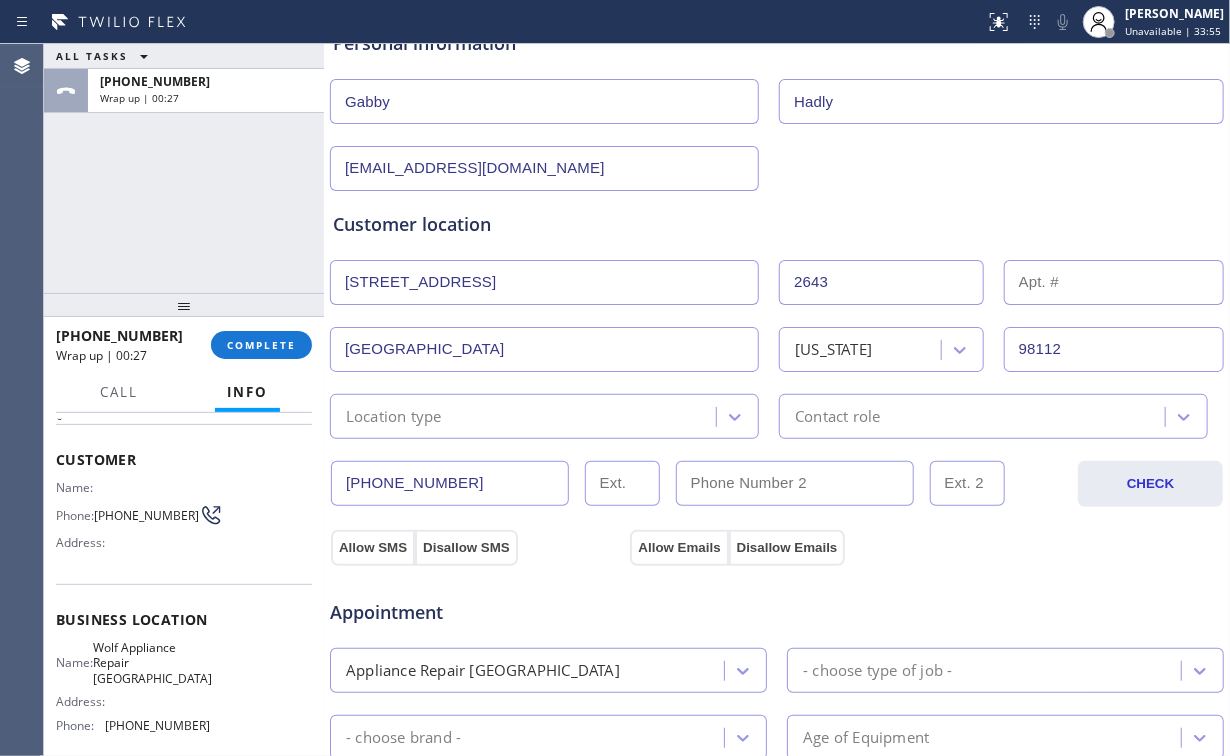 scroll, scrollTop: 240, scrollLeft: 0, axis: vertical 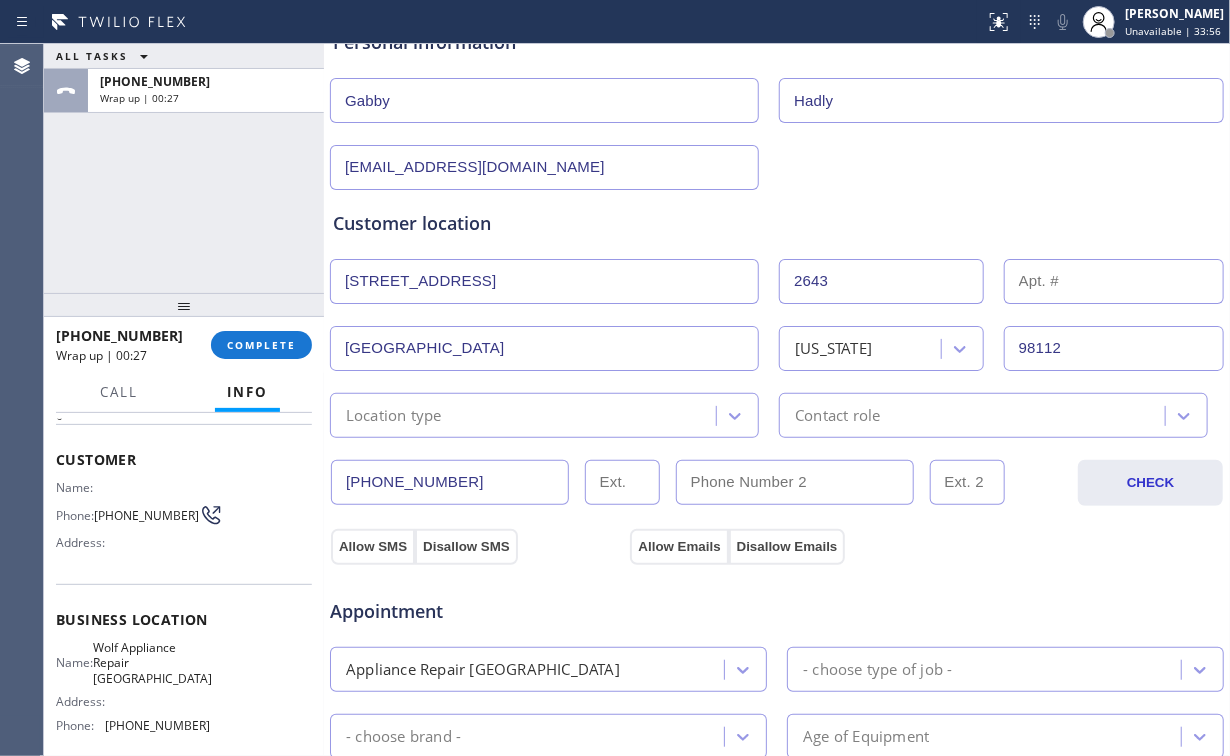 click on "Location type" at bounding box center (526, 415) 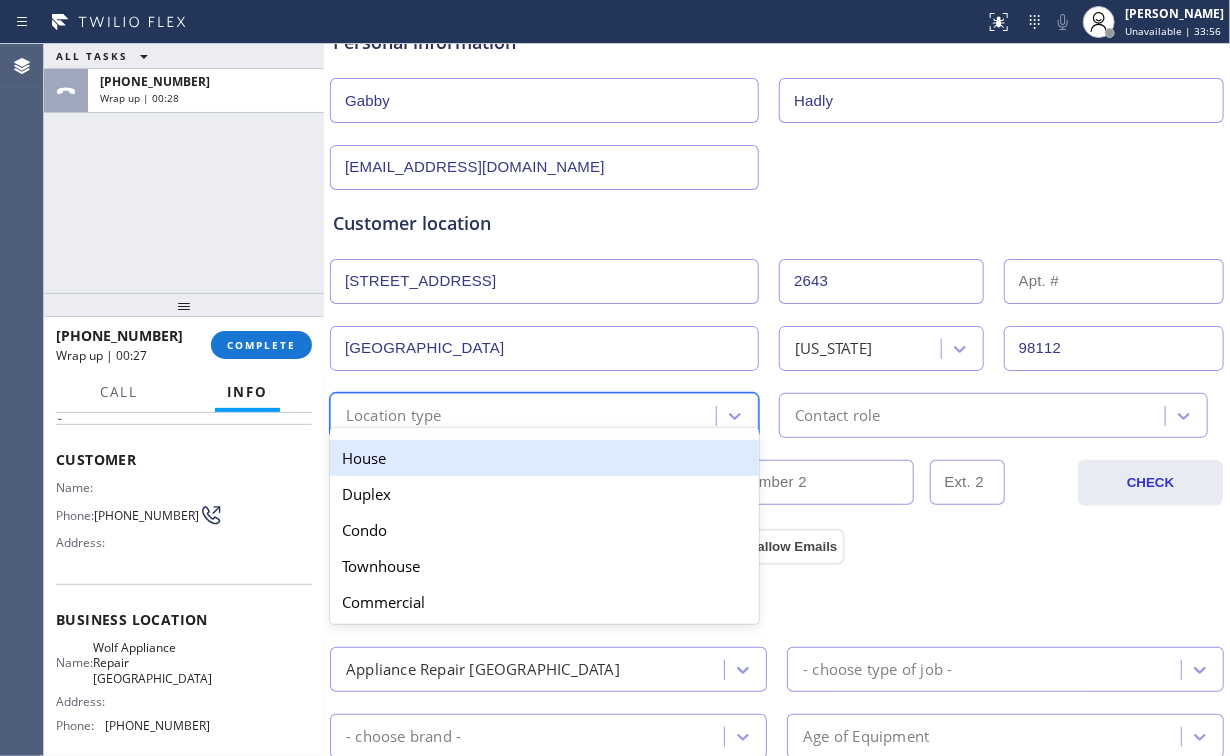 type on "h" 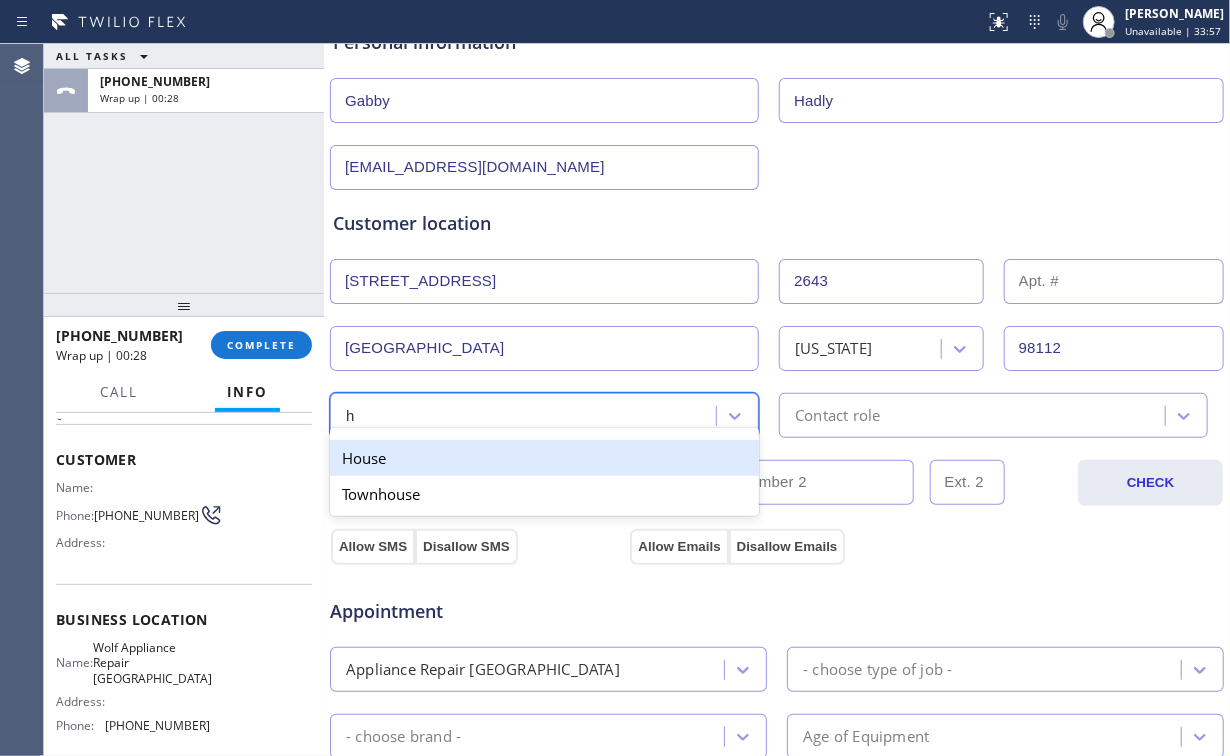 click on "House" at bounding box center [544, 458] 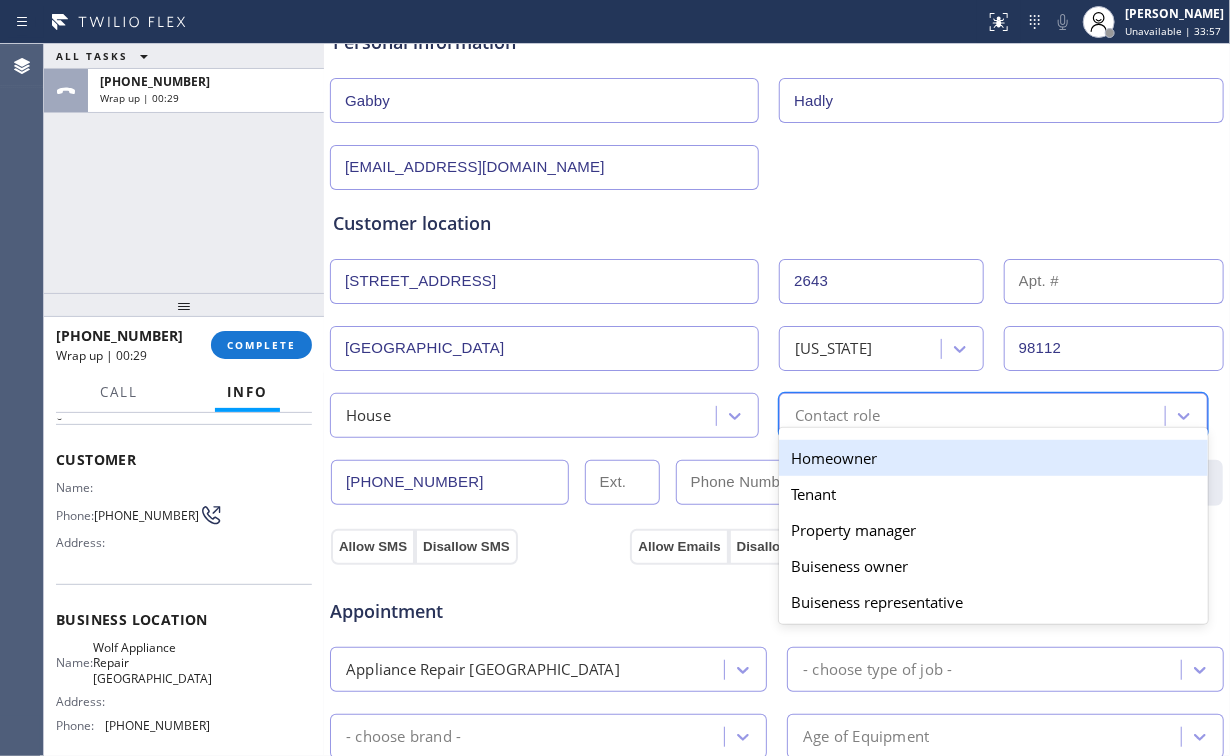 click on "option Homeowner focused, 1 of 5. 5 results available. Use Up and Down to choose options, press Enter to select the currently focused option, press Escape to exit the menu, press Tab to select the option and exit the menu. Contact role Homeowner Tenant Property manager Buiseness owner Buiseness representative" at bounding box center [993, 415] 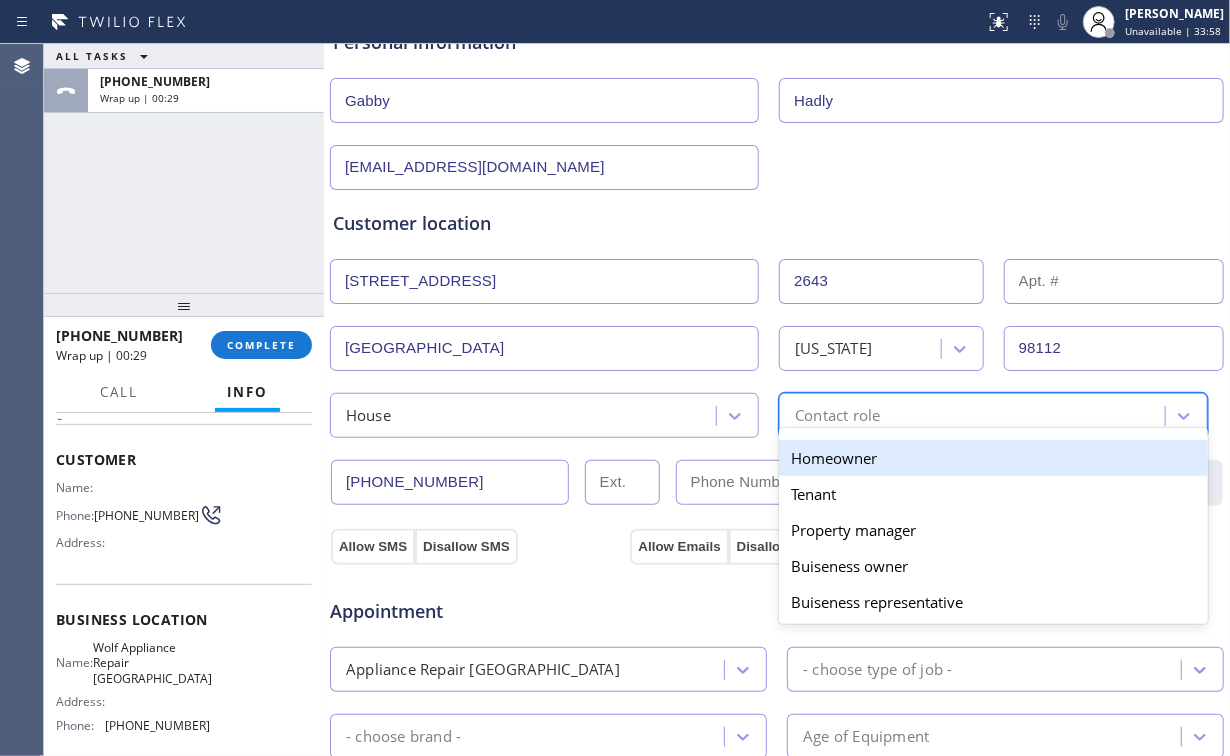 type on "h" 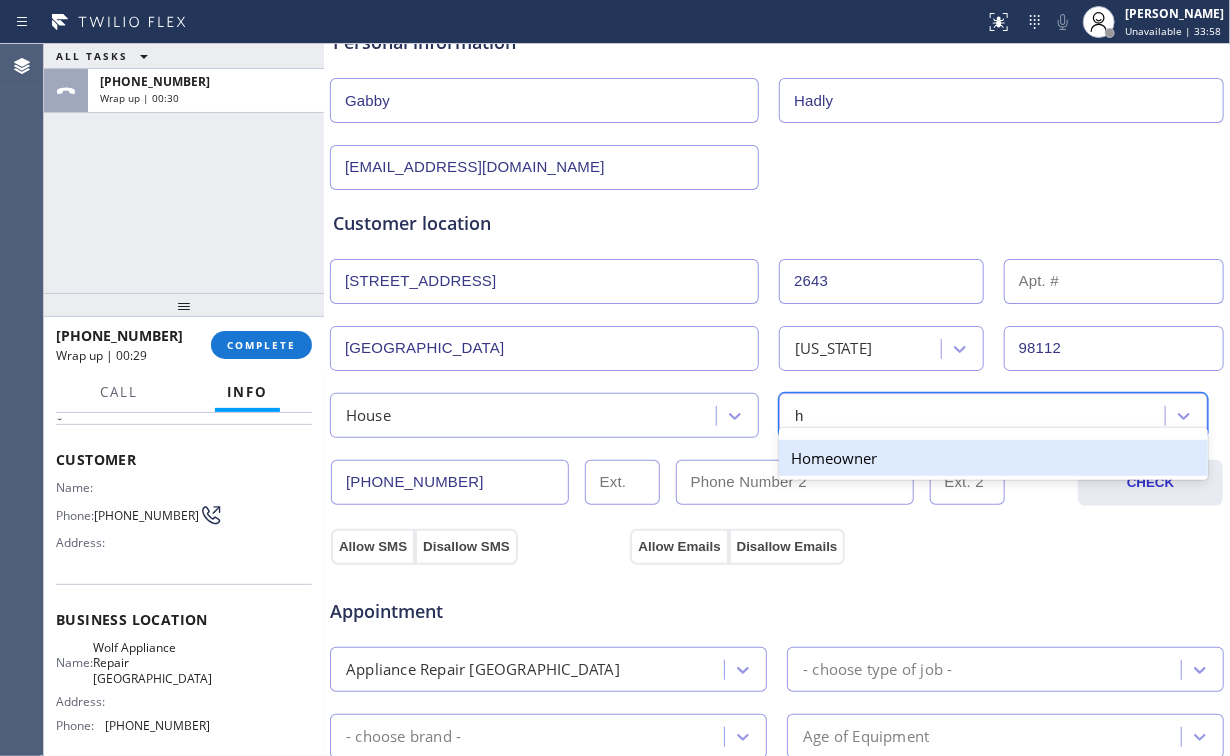 click on "Homeowner" at bounding box center [993, 458] 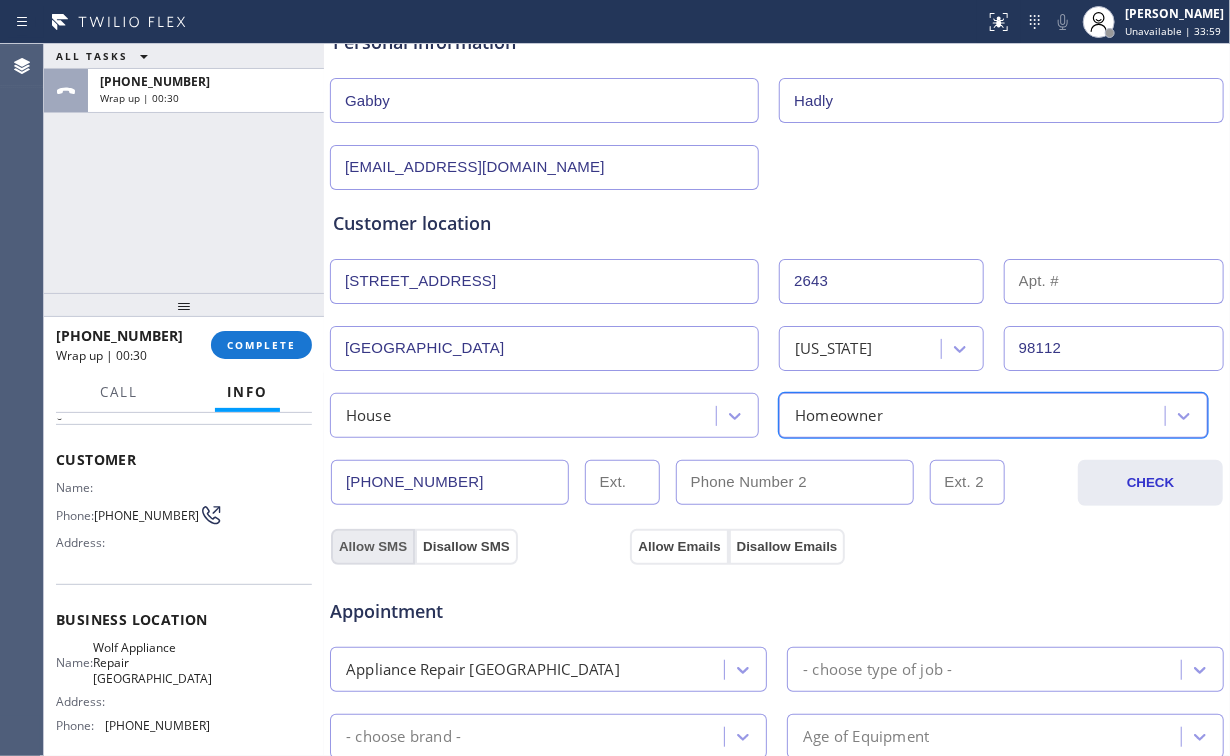 click on "Allow SMS" at bounding box center [373, 547] 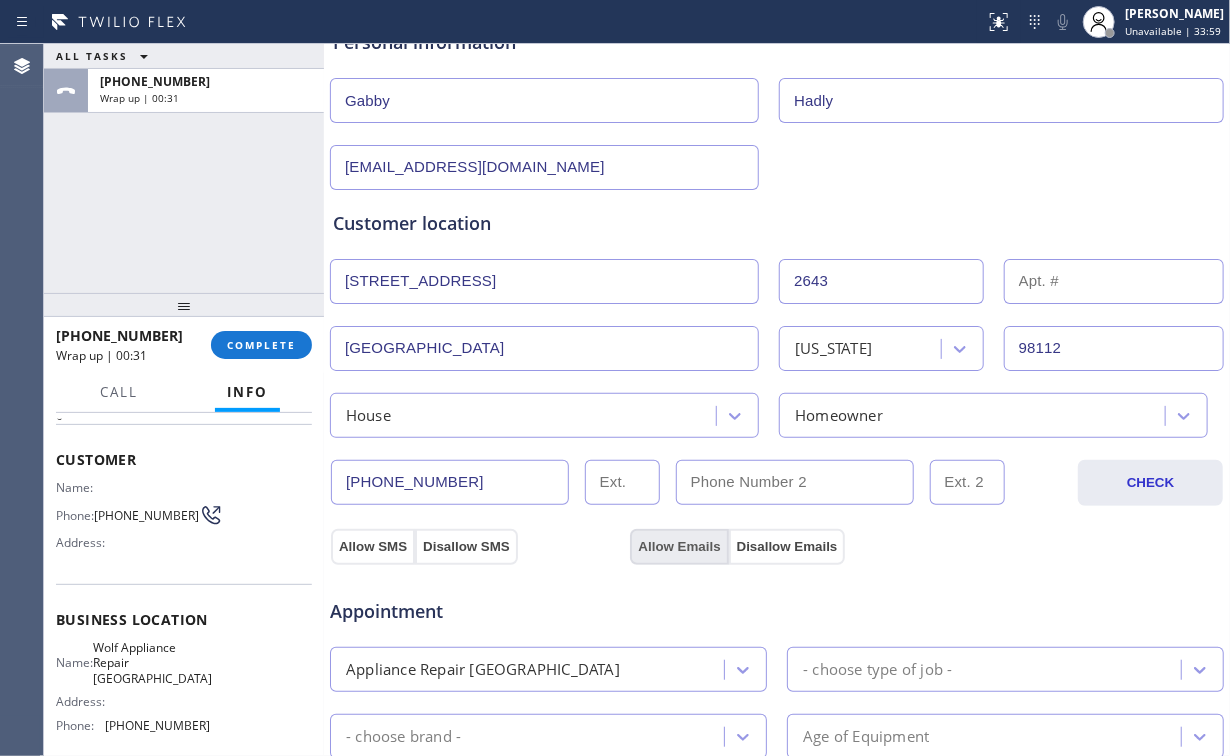click on "Allow Emails" at bounding box center (679, 547) 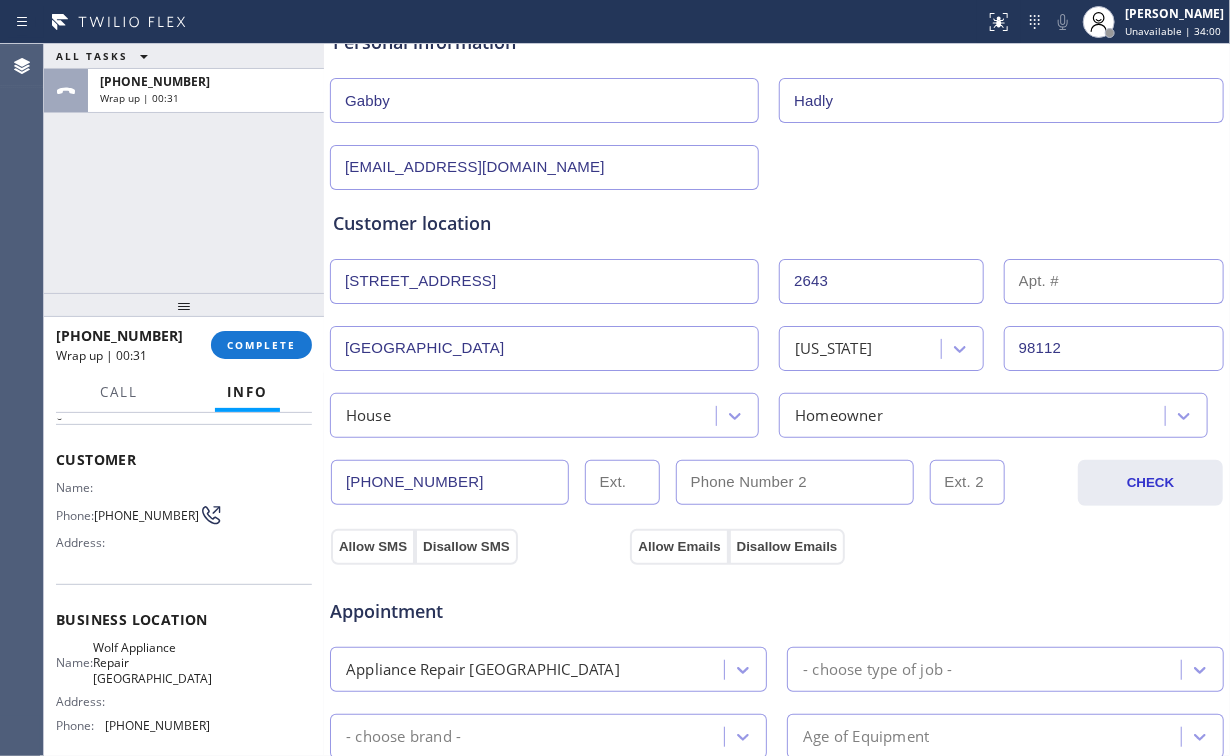 click on "Customer location >> ADD NEW ADDRESS << + NEW ADDRESS [STREET_ADDRESS][US_STATE] House Homeowner" at bounding box center [777, 314] 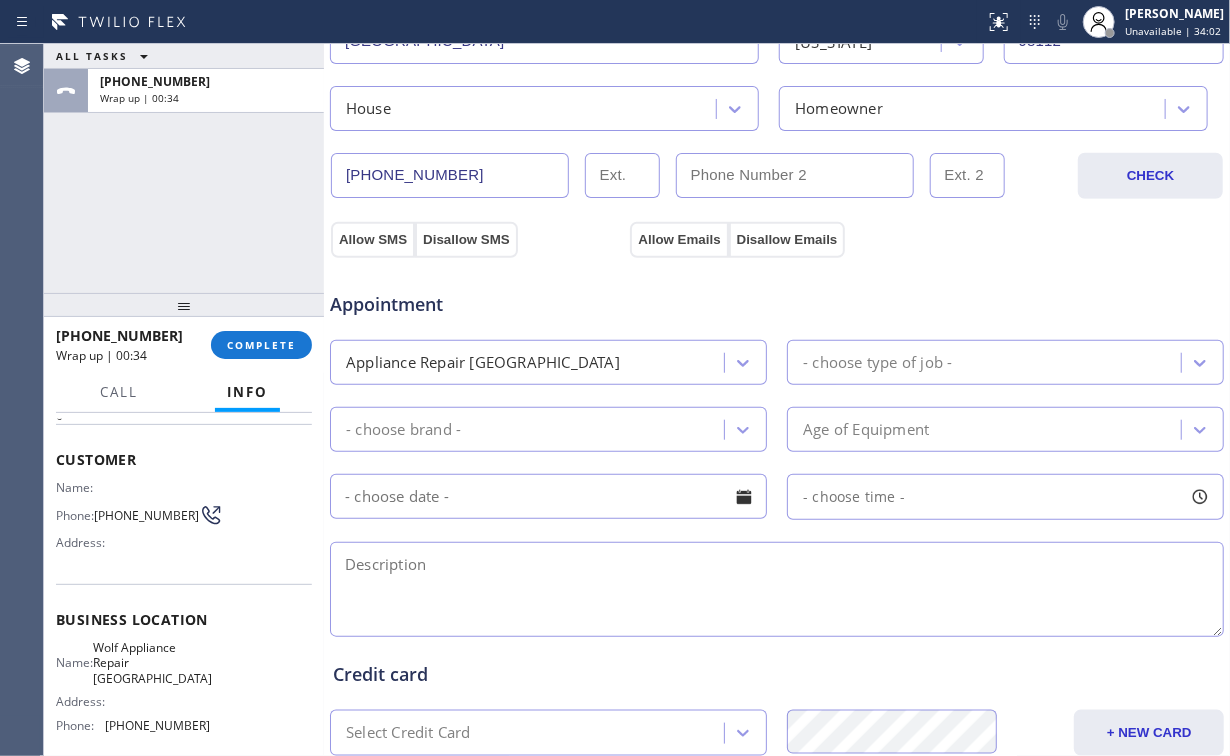 scroll, scrollTop: 560, scrollLeft: 0, axis: vertical 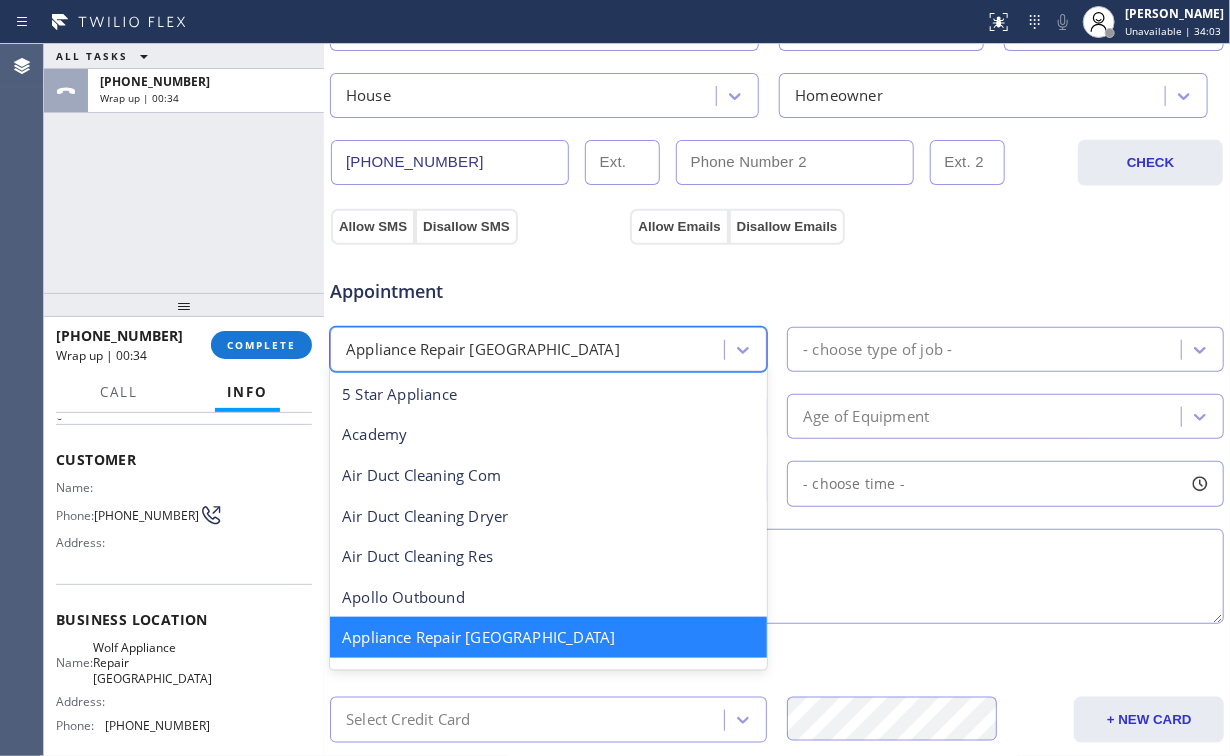 click on "Appliance Repair [GEOGRAPHIC_DATA]" at bounding box center [530, 349] 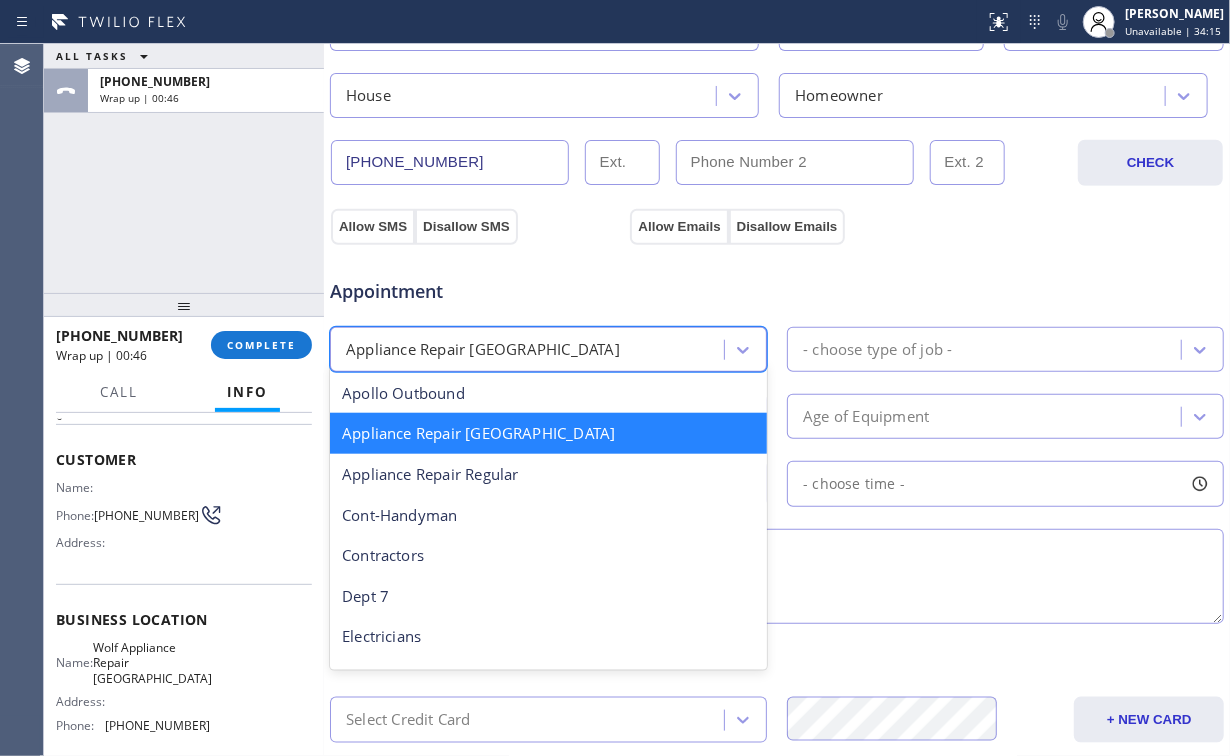 scroll, scrollTop: 162, scrollLeft: 0, axis: vertical 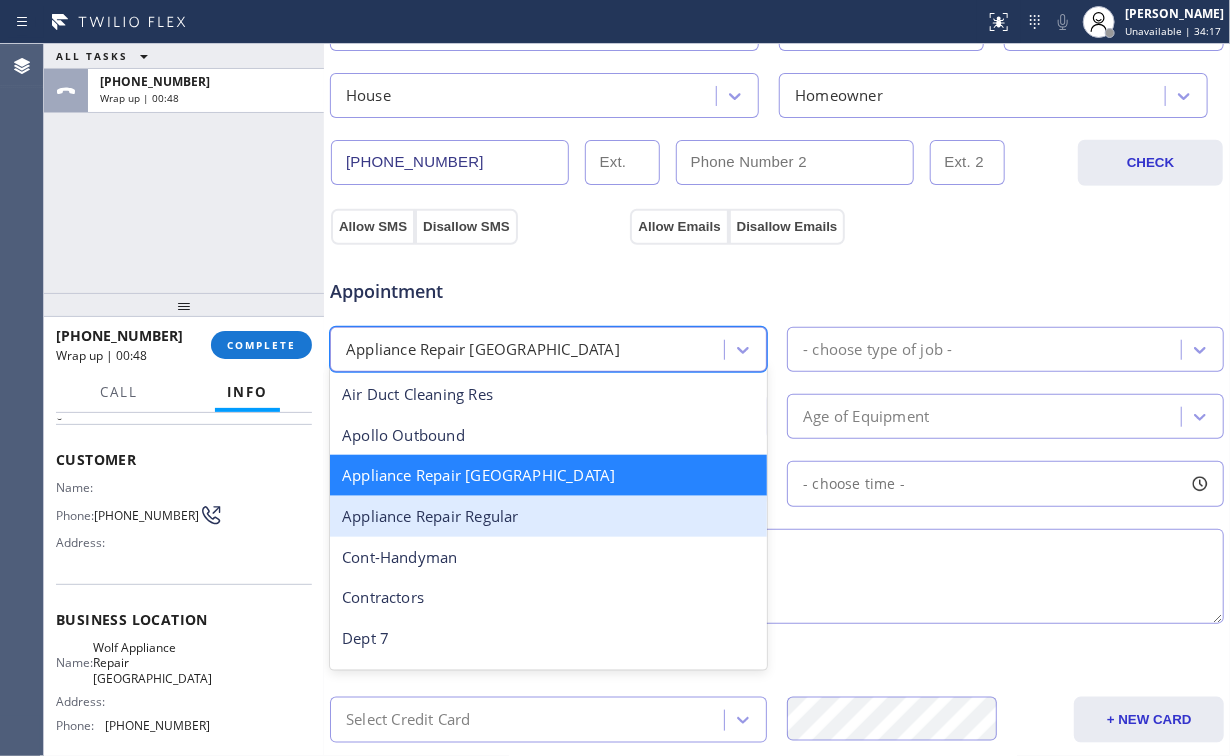 click on "Appliance Repair Regular" at bounding box center [548, 516] 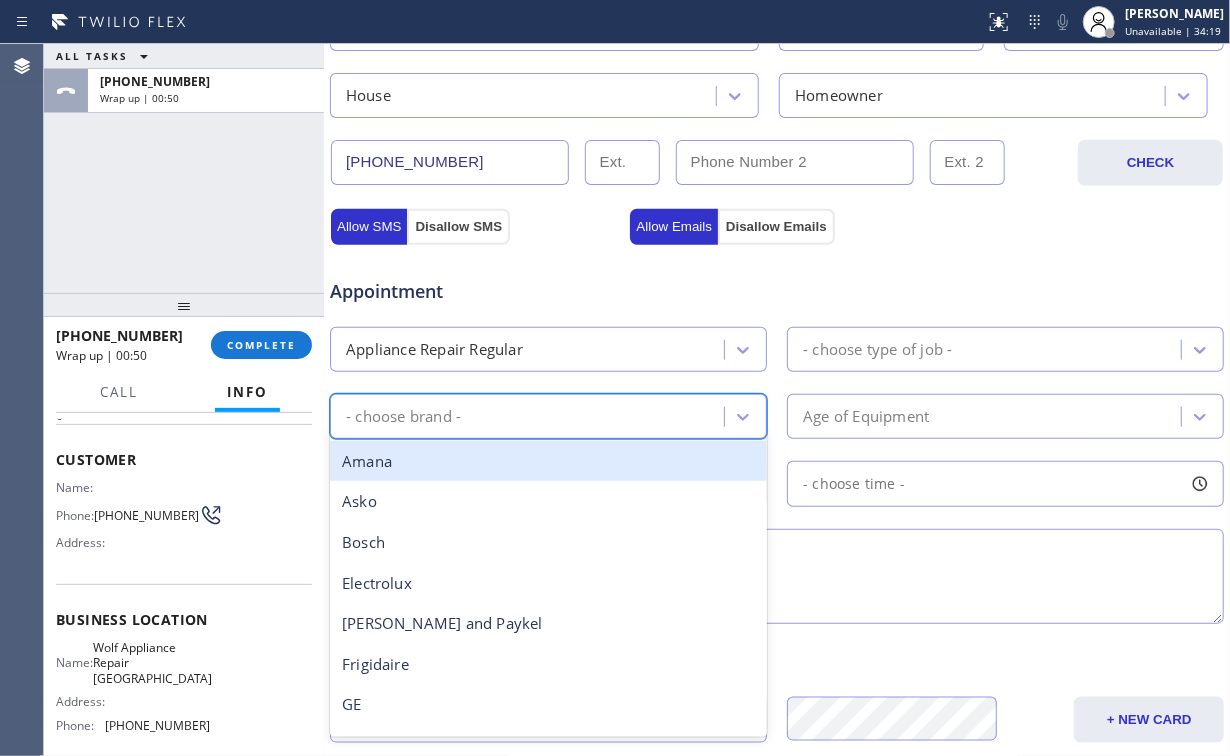 click on "- choose brand -" at bounding box center (530, 416) 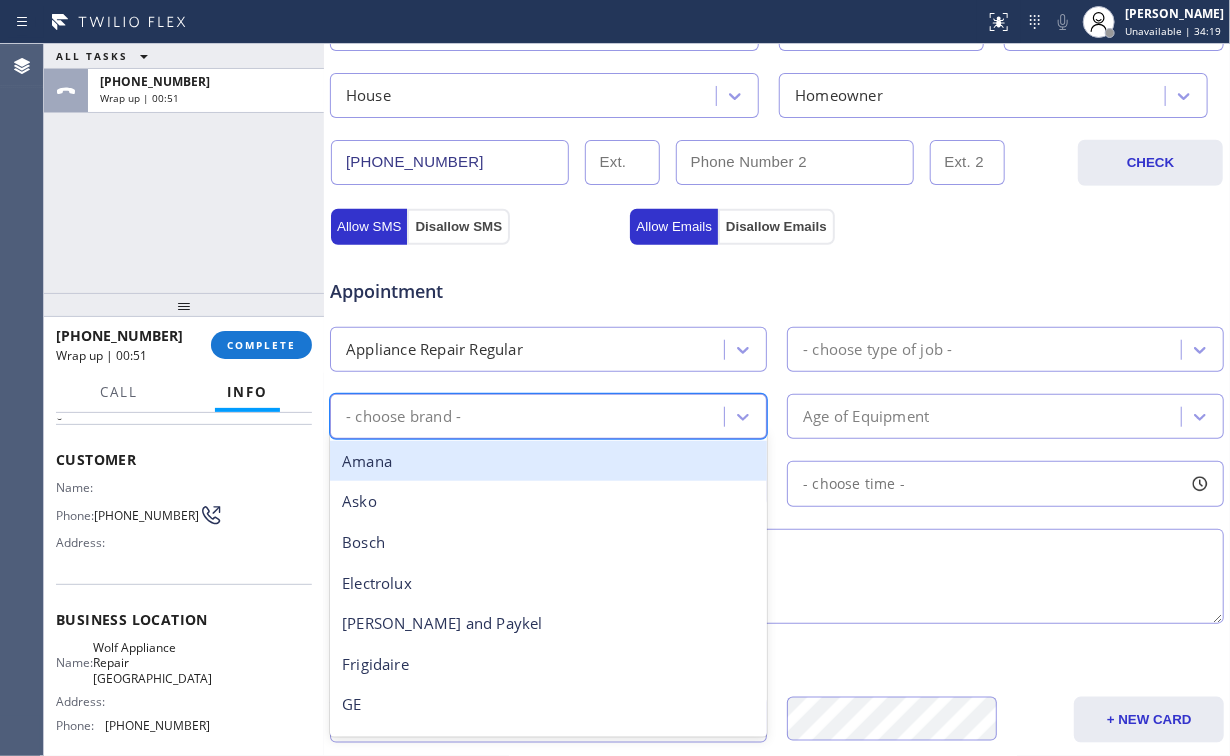 type on "b" 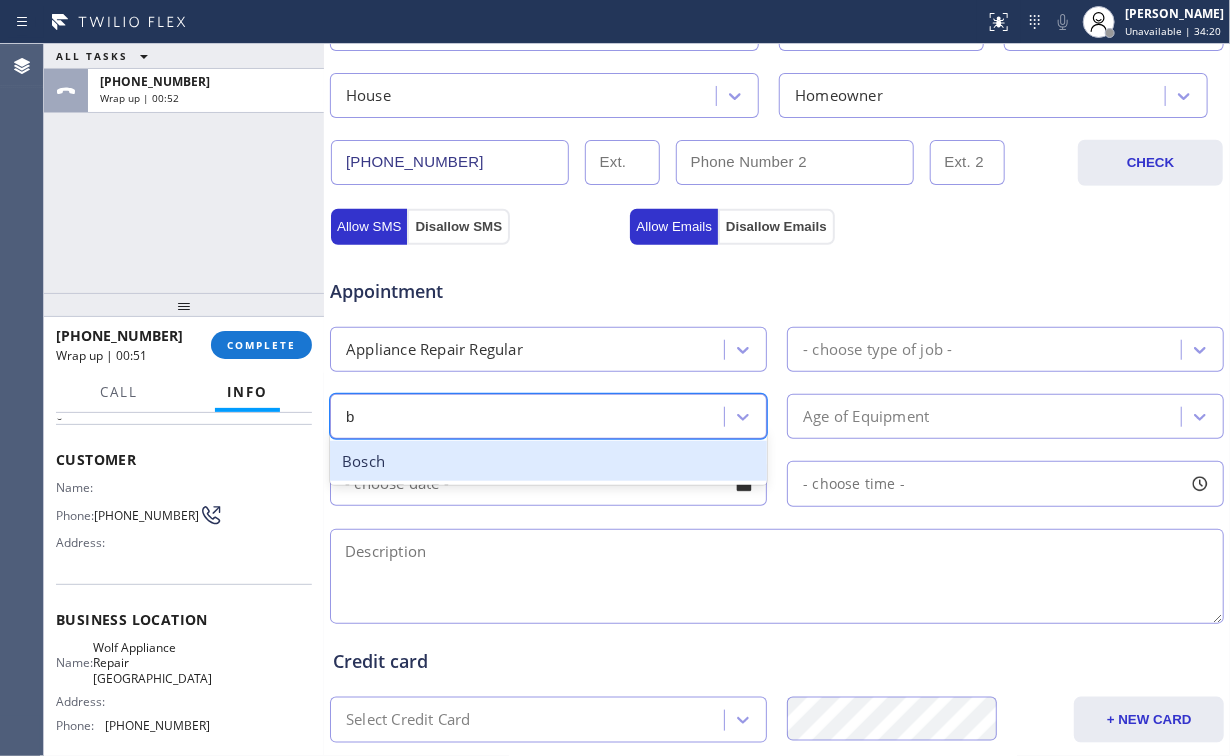 drag, startPoint x: 380, startPoint y: 458, endPoint x: 605, endPoint y: 442, distance: 225.56818 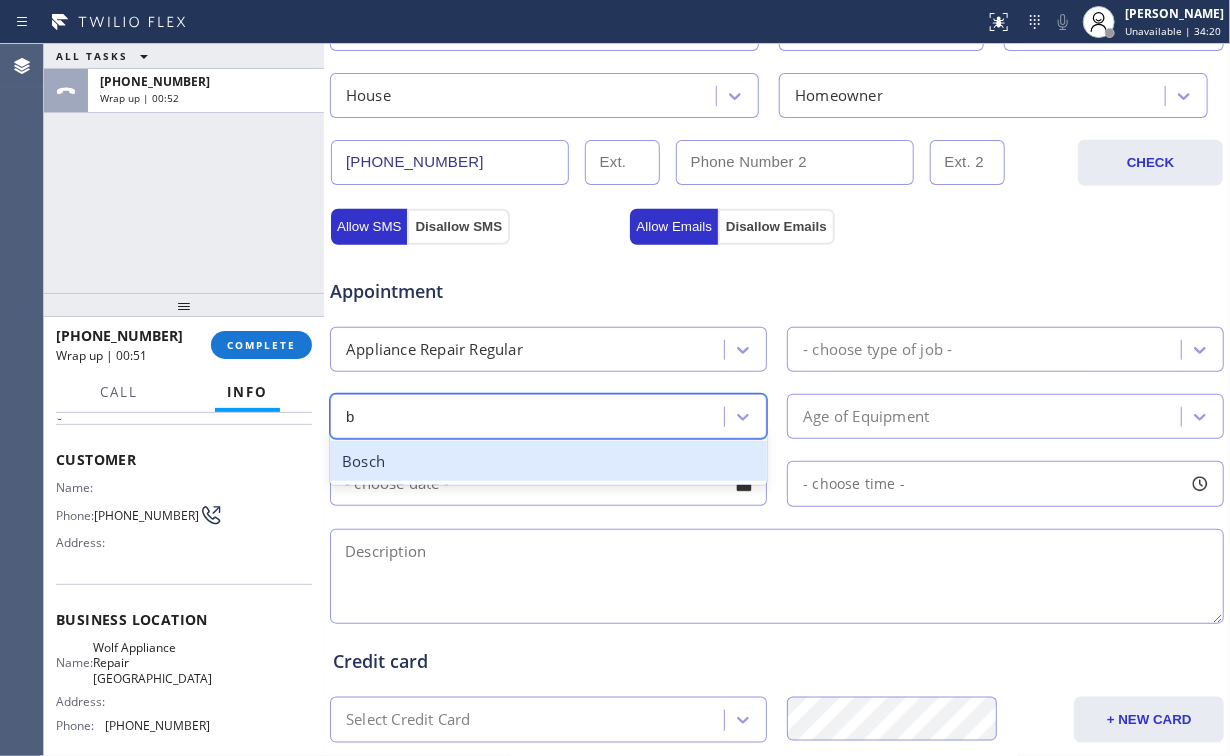 click on "Bosch" at bounding box center (548, 461) 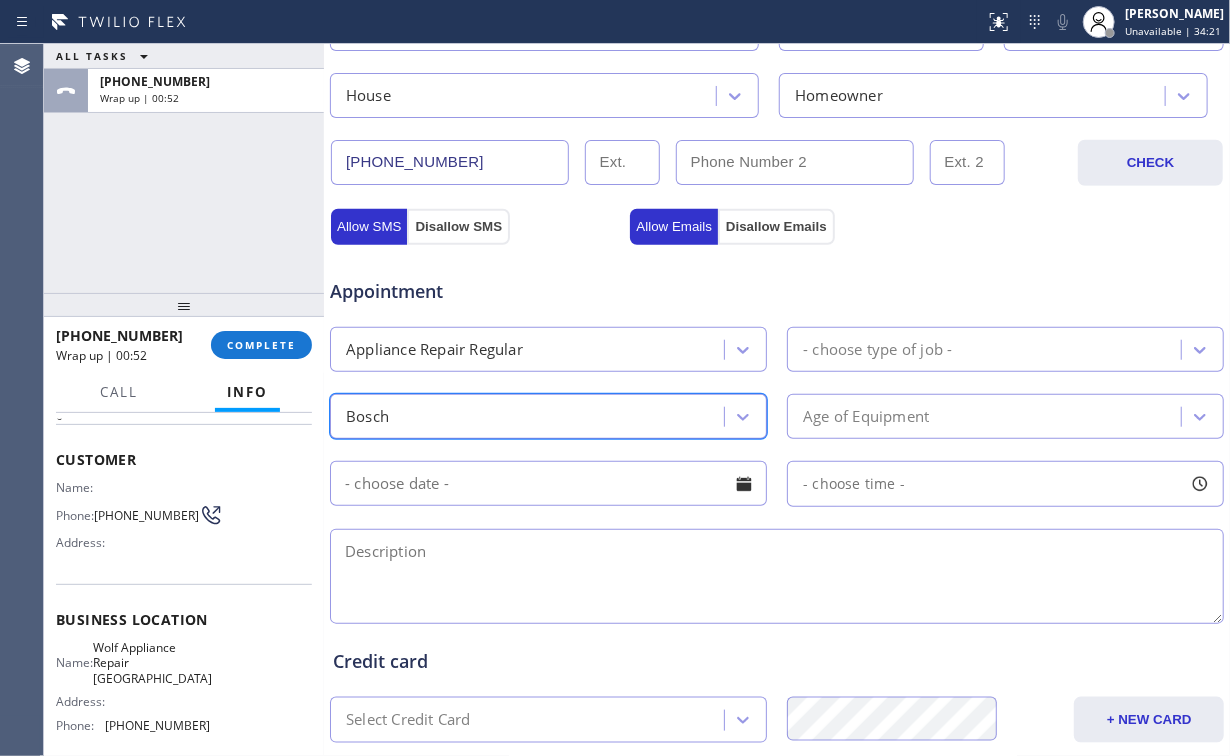 click on "- choose type of job -" at bounding box center [877, 349] 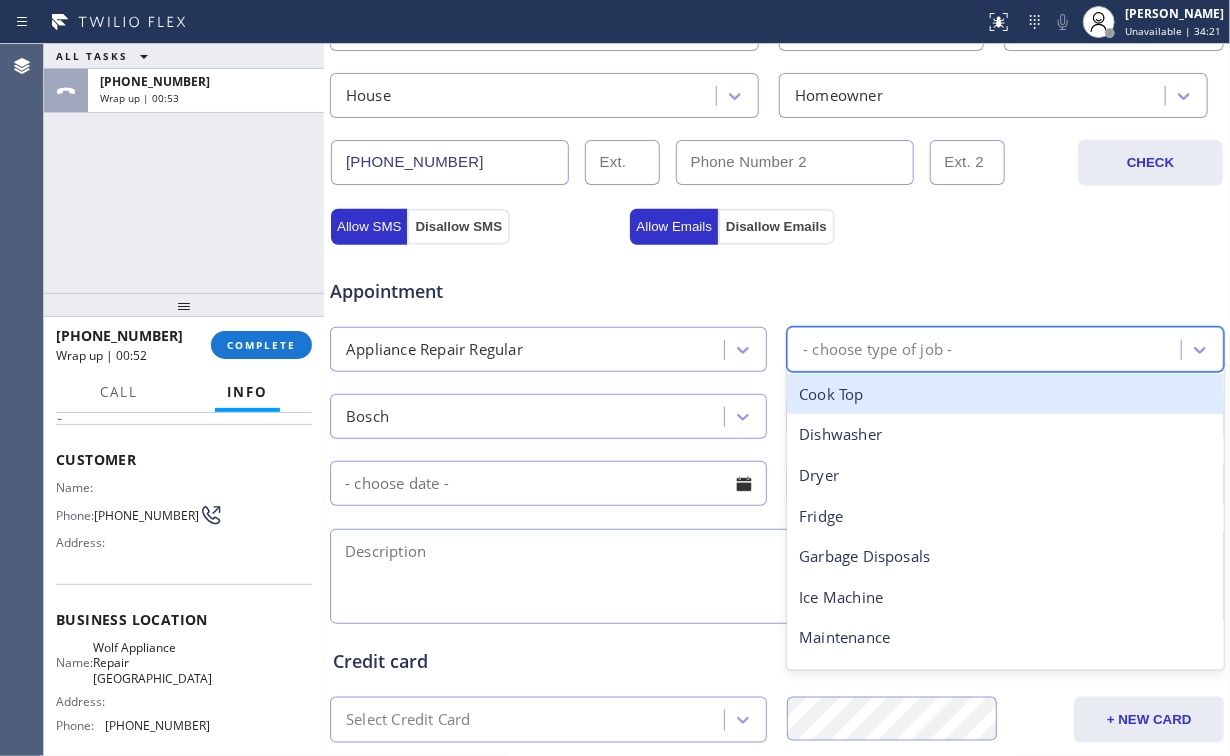 type on "o" 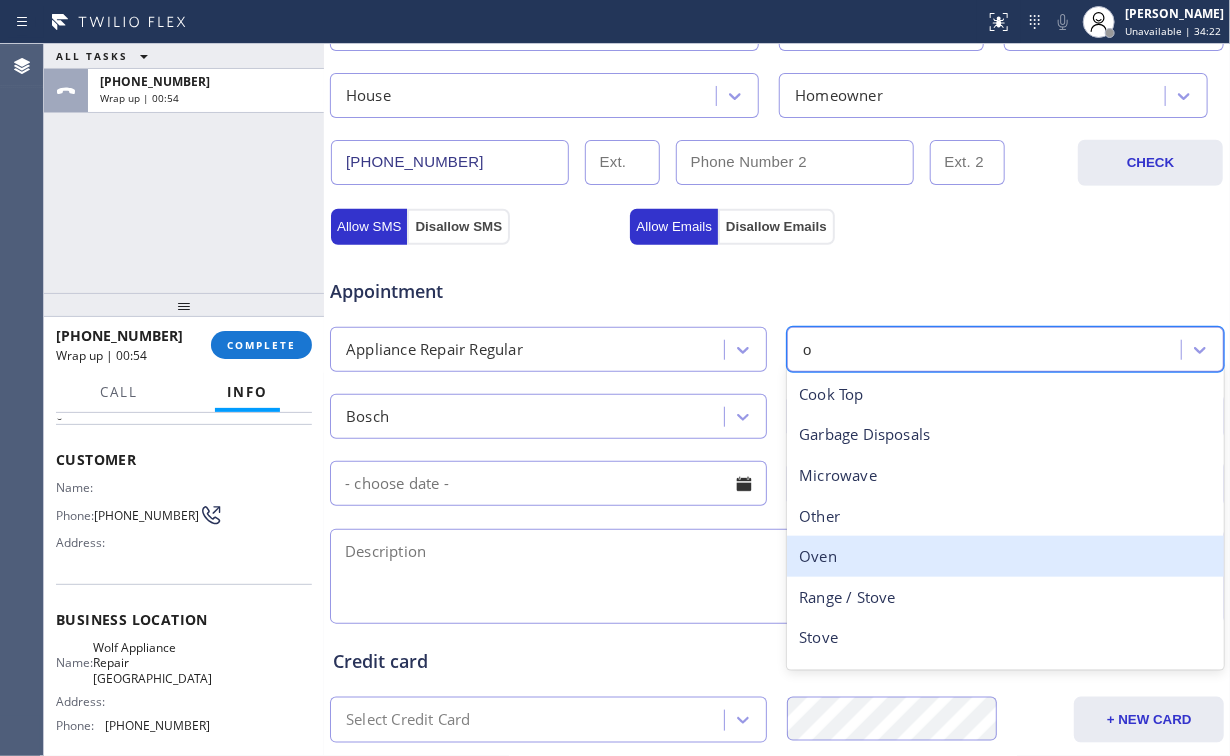 click on "Oven" at bounding box center [1005, 556] 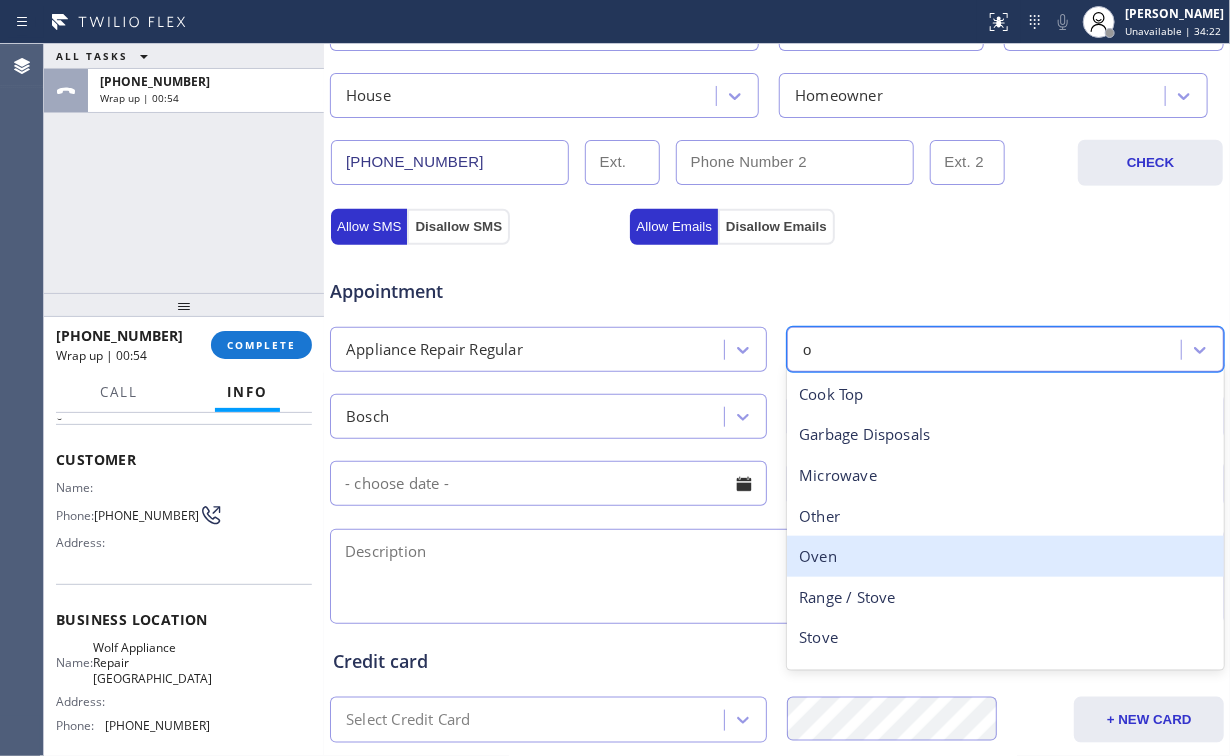 type 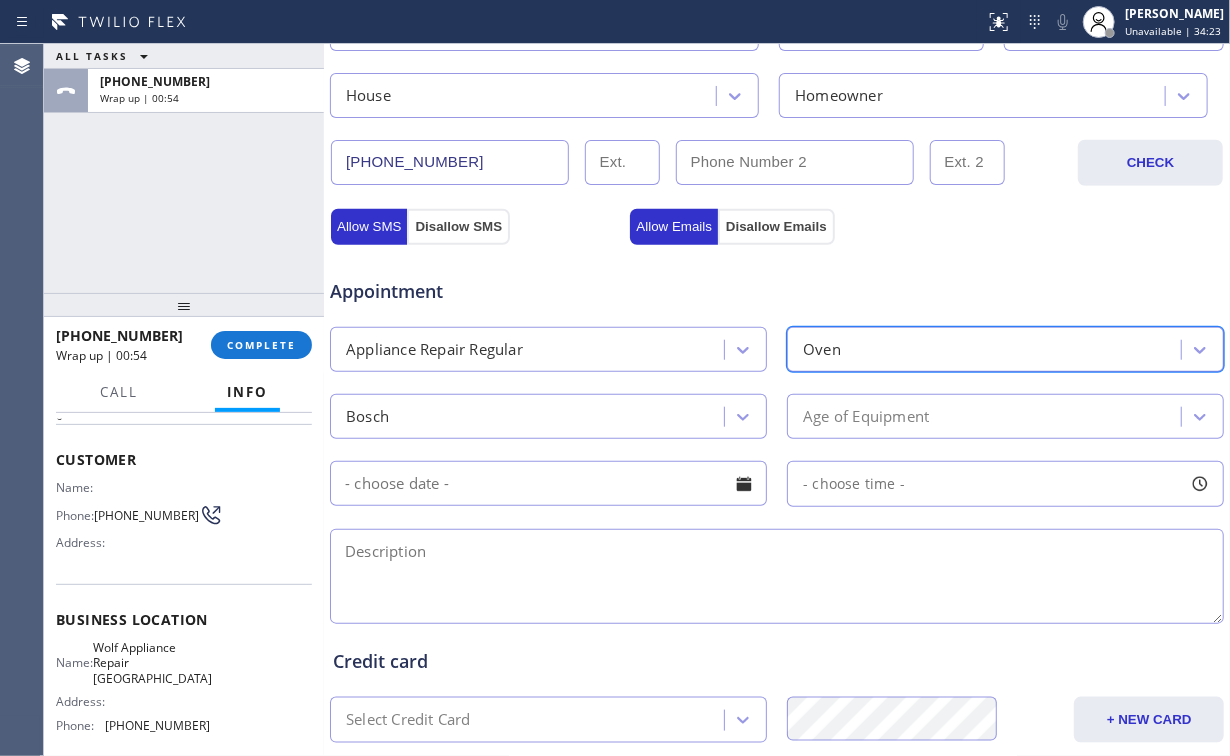 click on "Age of Equipment" at bounding box center [866, 416] 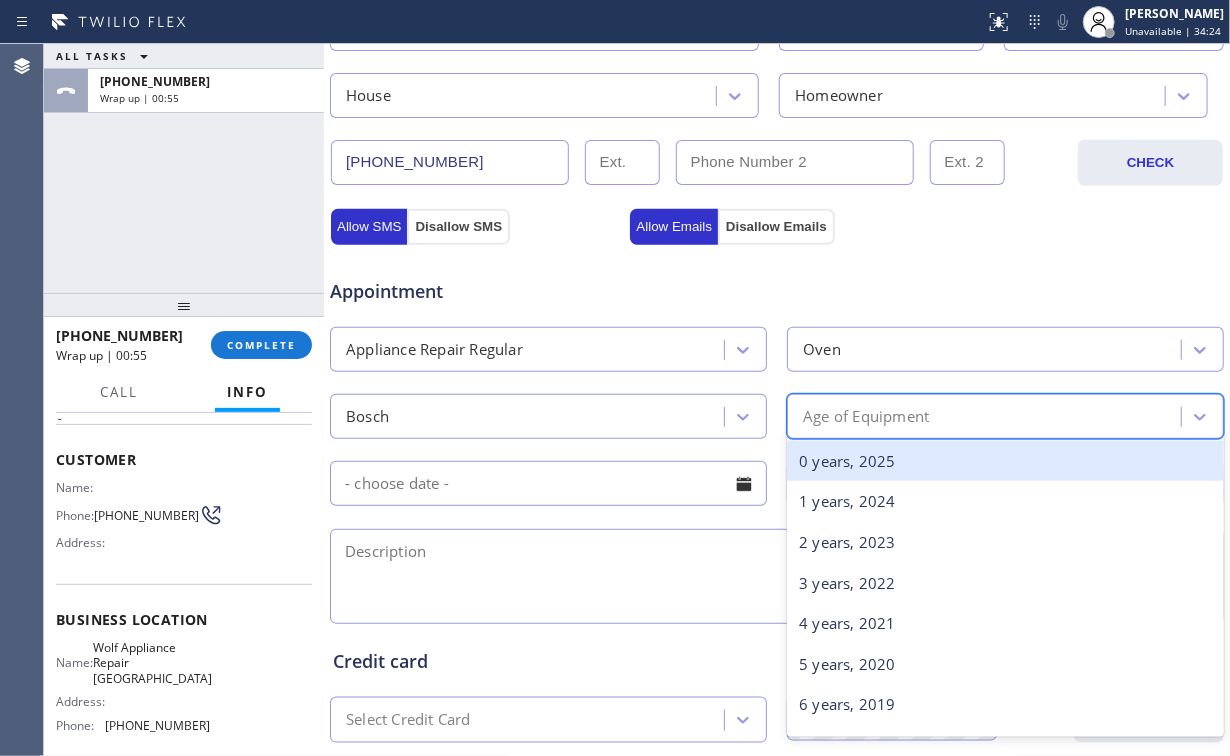 type on "5" 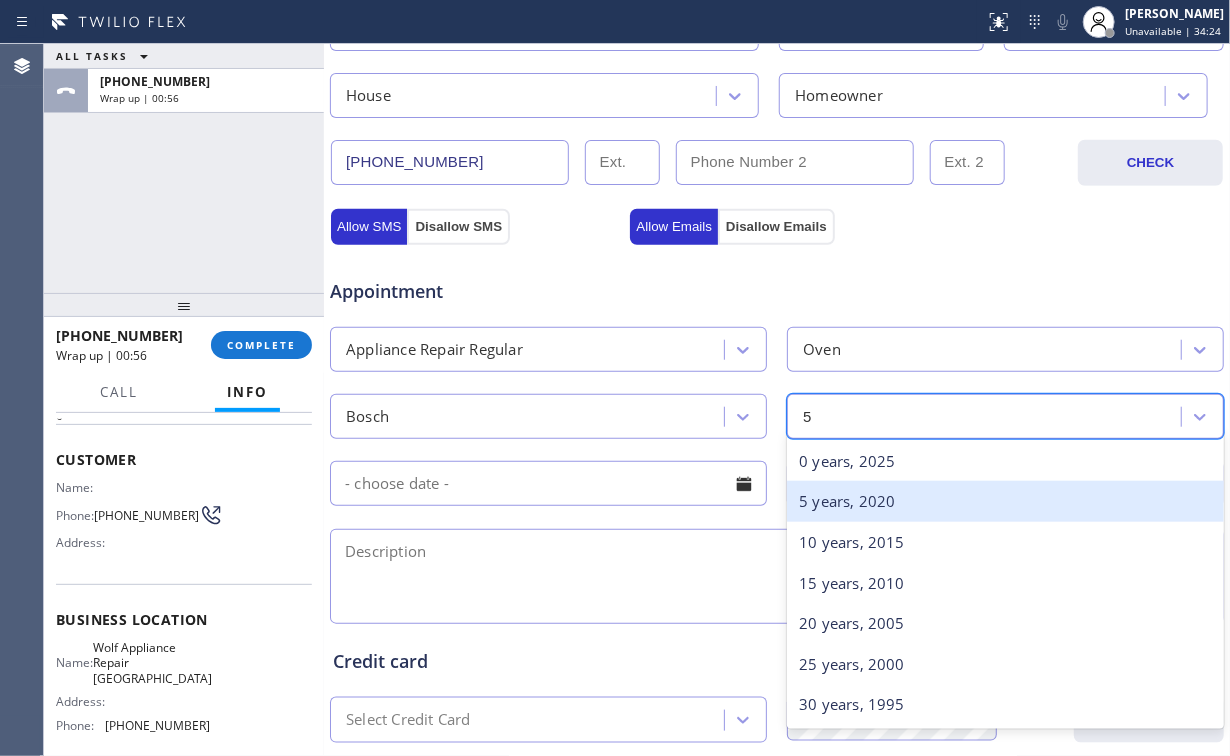 click on "5 years, 2020" at bounding box center (1005, 501) 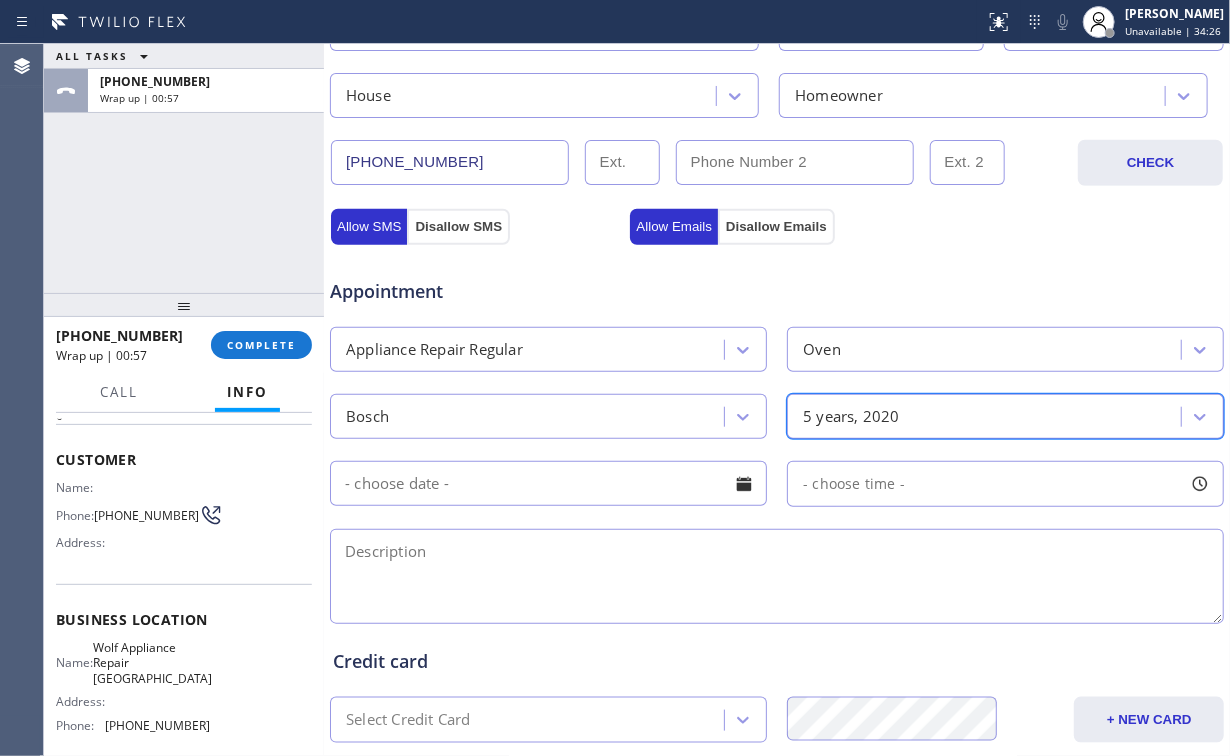 click at bounding box center [548, 483] 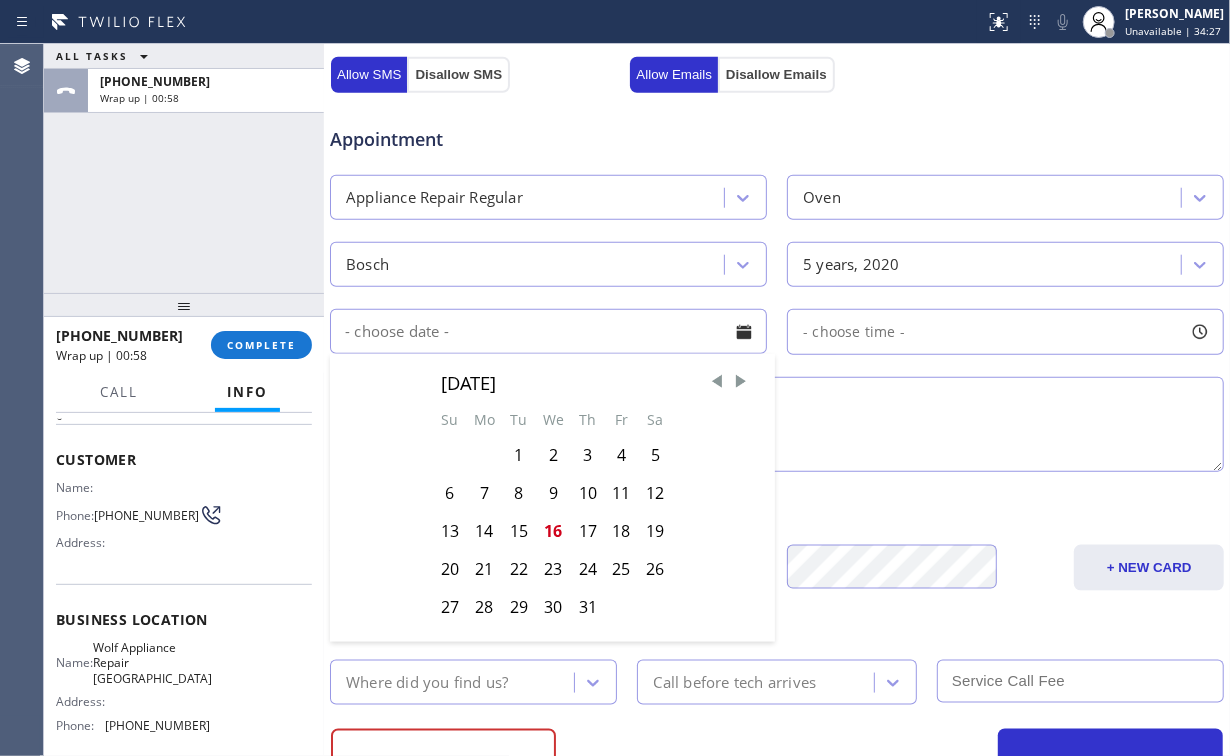 scroll, scrollTop: 720, scrollLeft: 0, axis: vertical 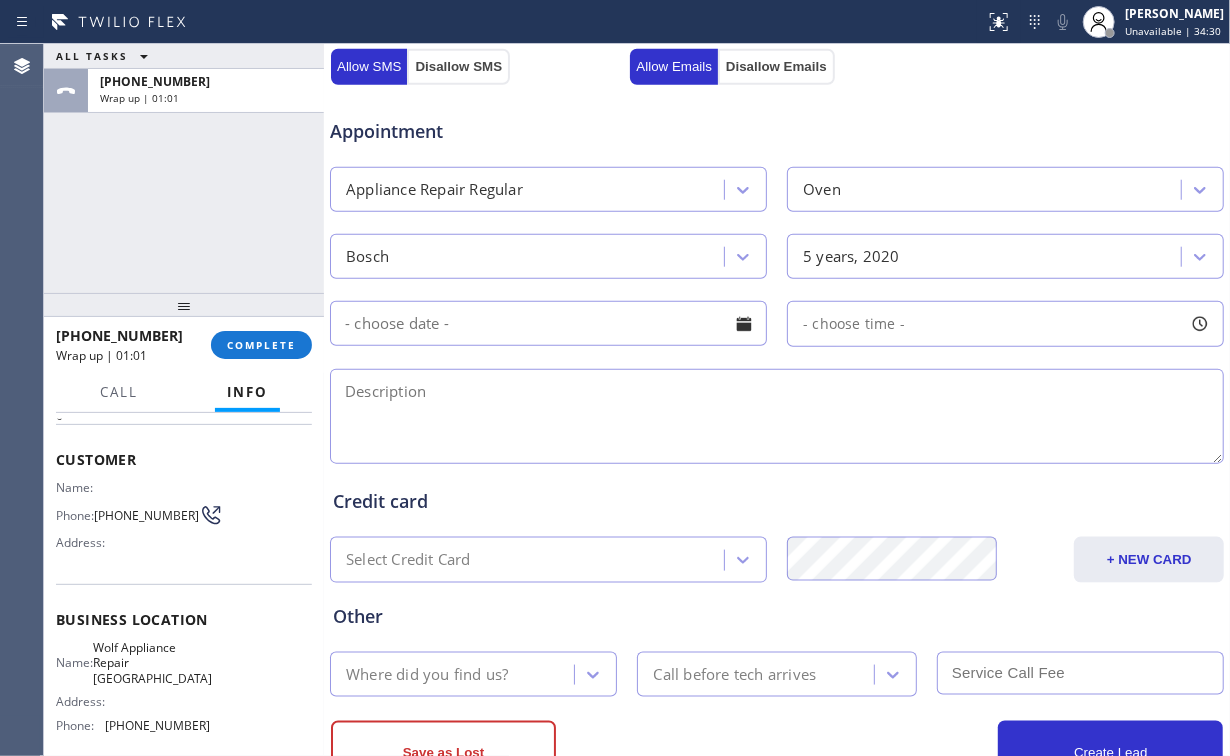 drag, startPoint x: 465, startPoint y: 321, endPoint x: 474, endPoint y: 326, distance: 10.29563 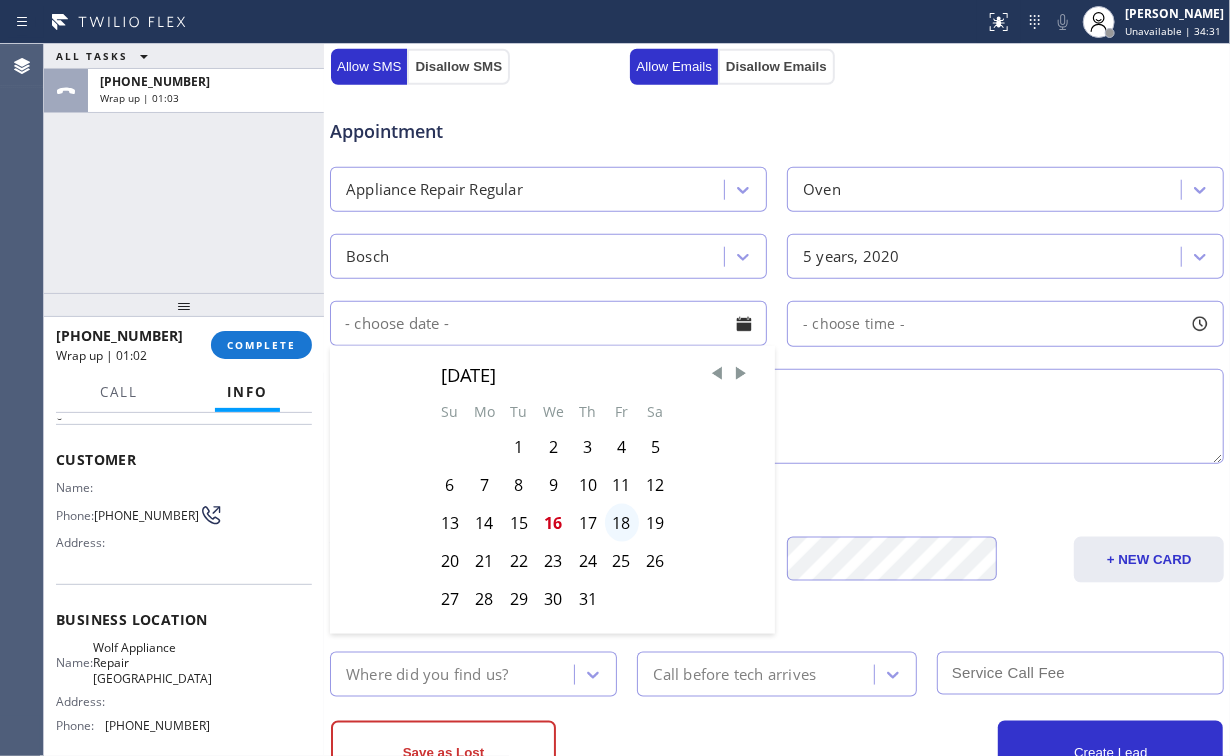 click on "18" at bounding box center (622, 523) 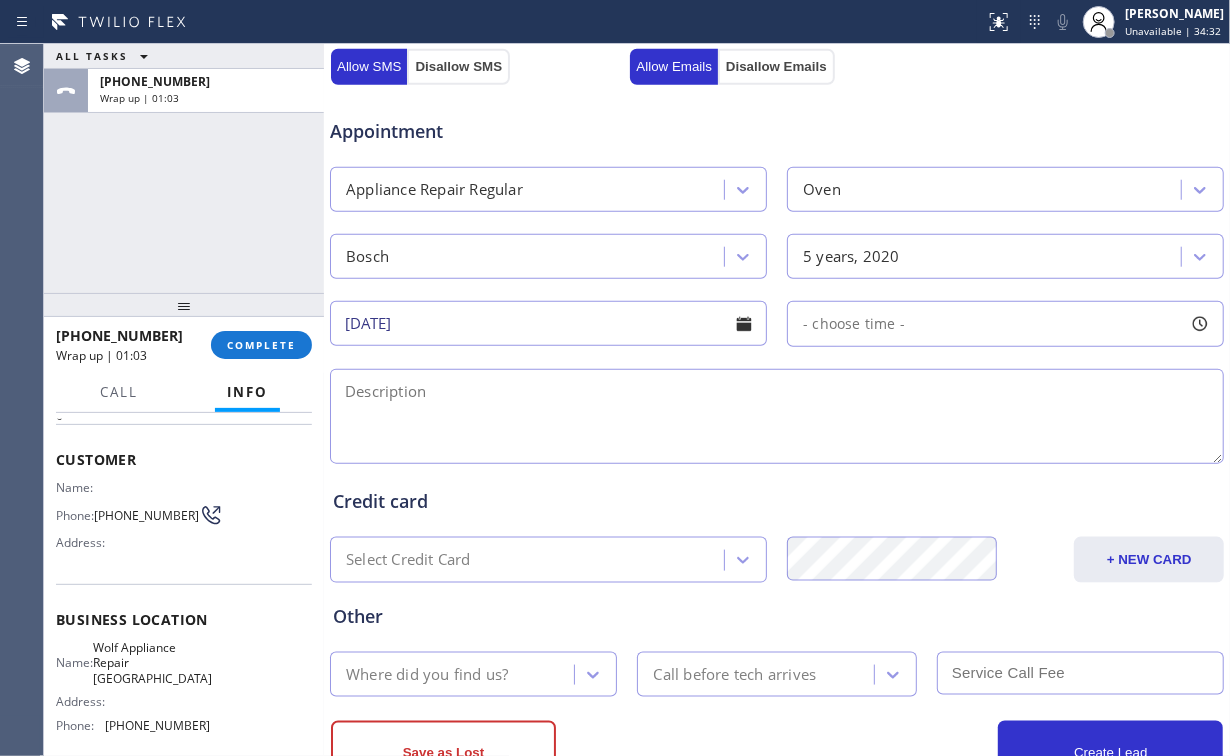 click on "- choose time -" at bounding box center [854, 323] 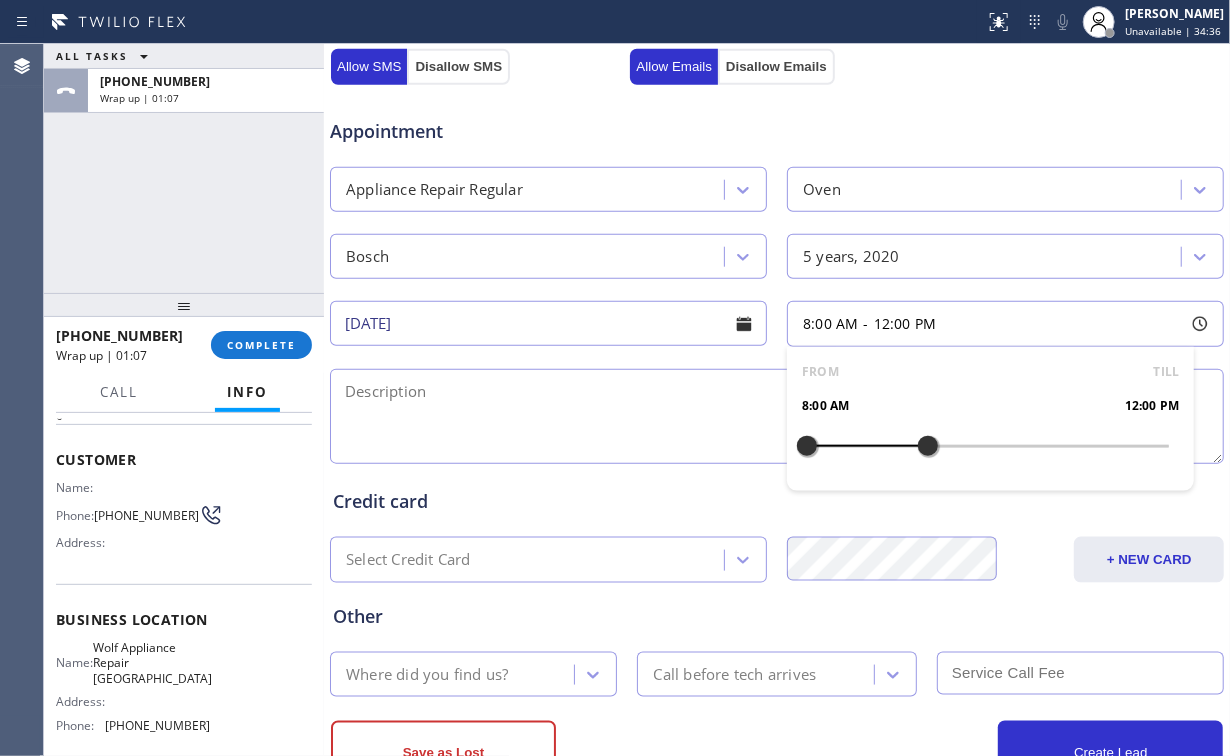 drag, startPoint x: 801, startPoint y: 446, endPoint x: 927, endPoint y: 441, distance: 126.09917 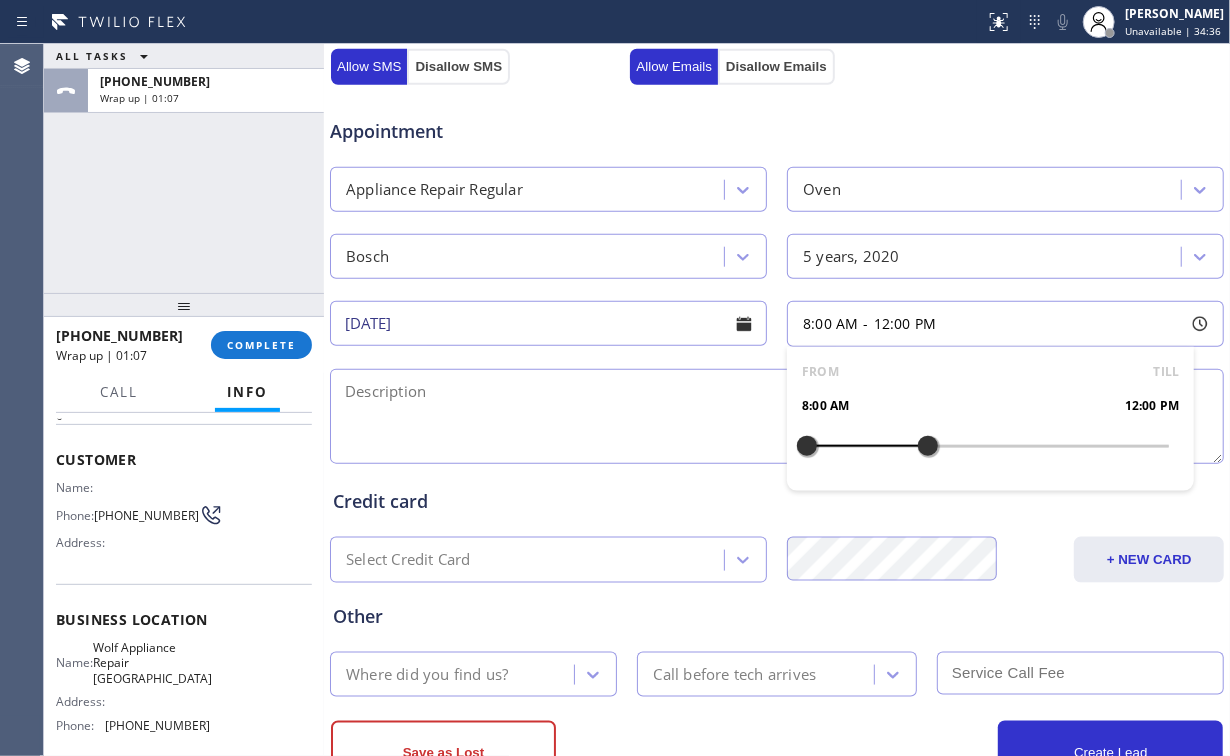 click at bounding box center (928, 446) 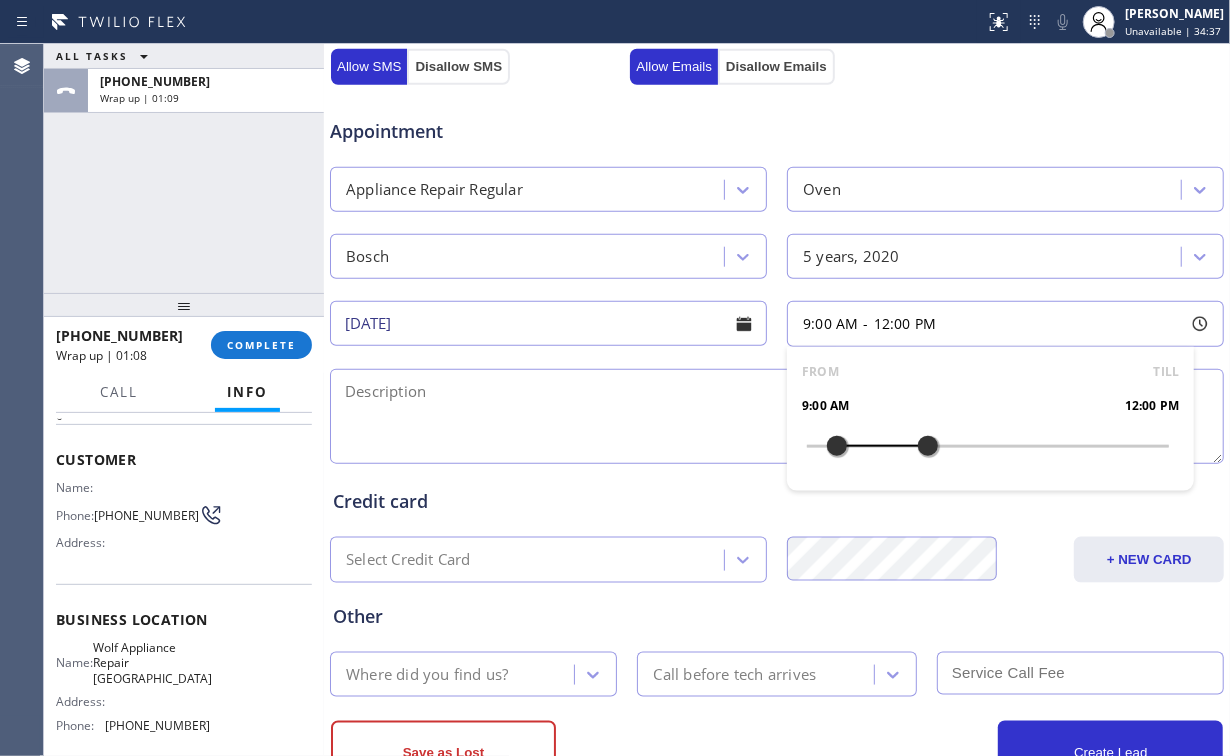 drag, startPoint x: 795, startPoint y: 444, endPoint x: 820, endPoint y: 432, distance: 27.730848 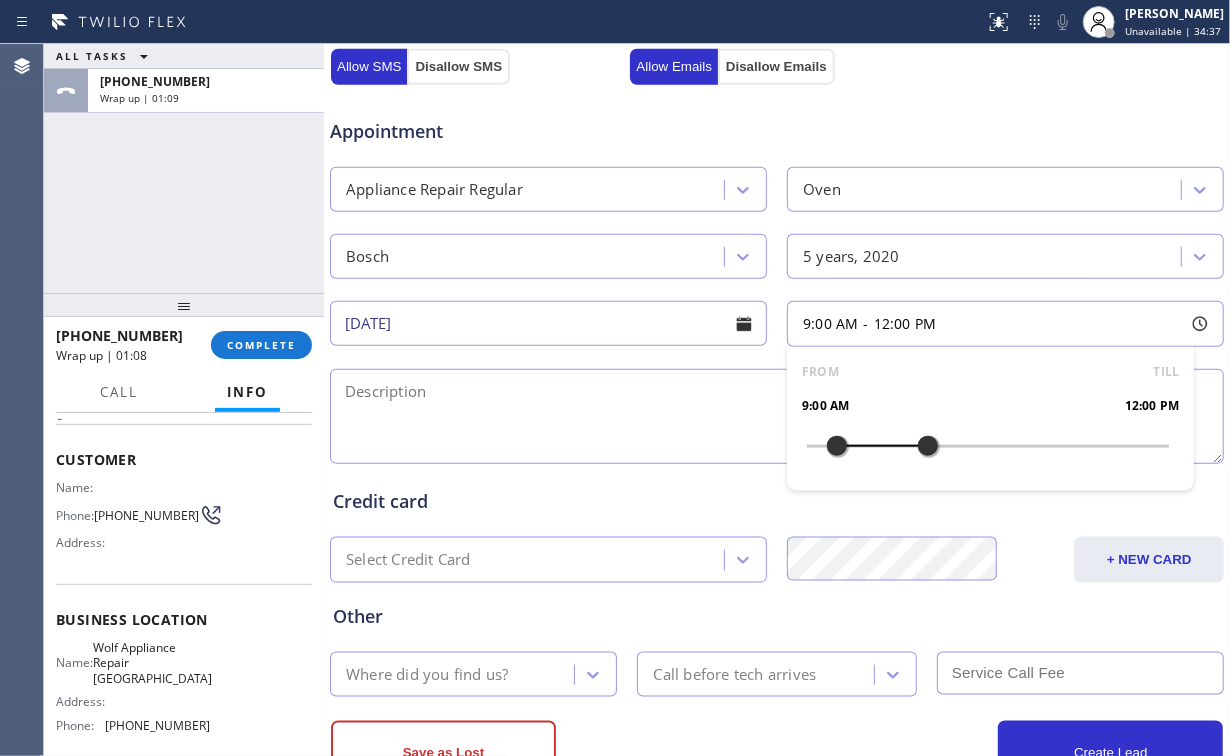 click at bounding box center (837, 446) 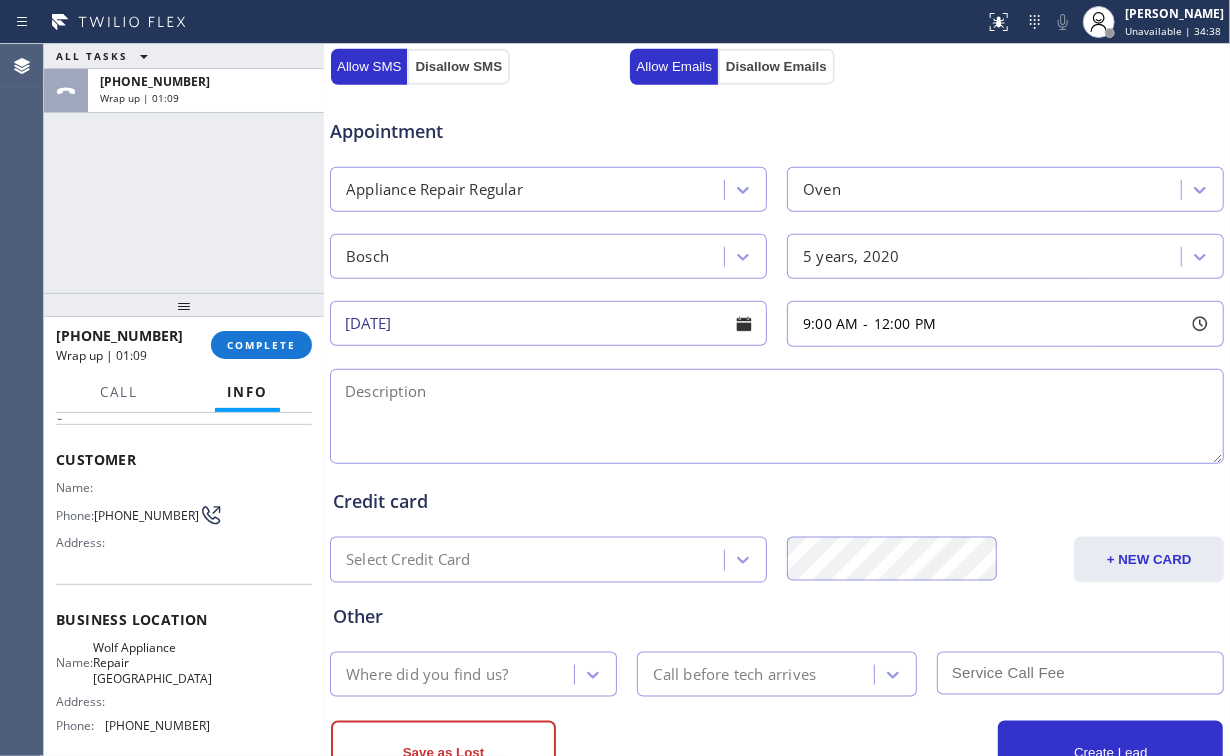 click on "Appointment Appliance Repair Regular Oven Bosch 5 years, 2020 [DATE] 9:00 AM - 12:00 PM" at bounding box center (777, 281) 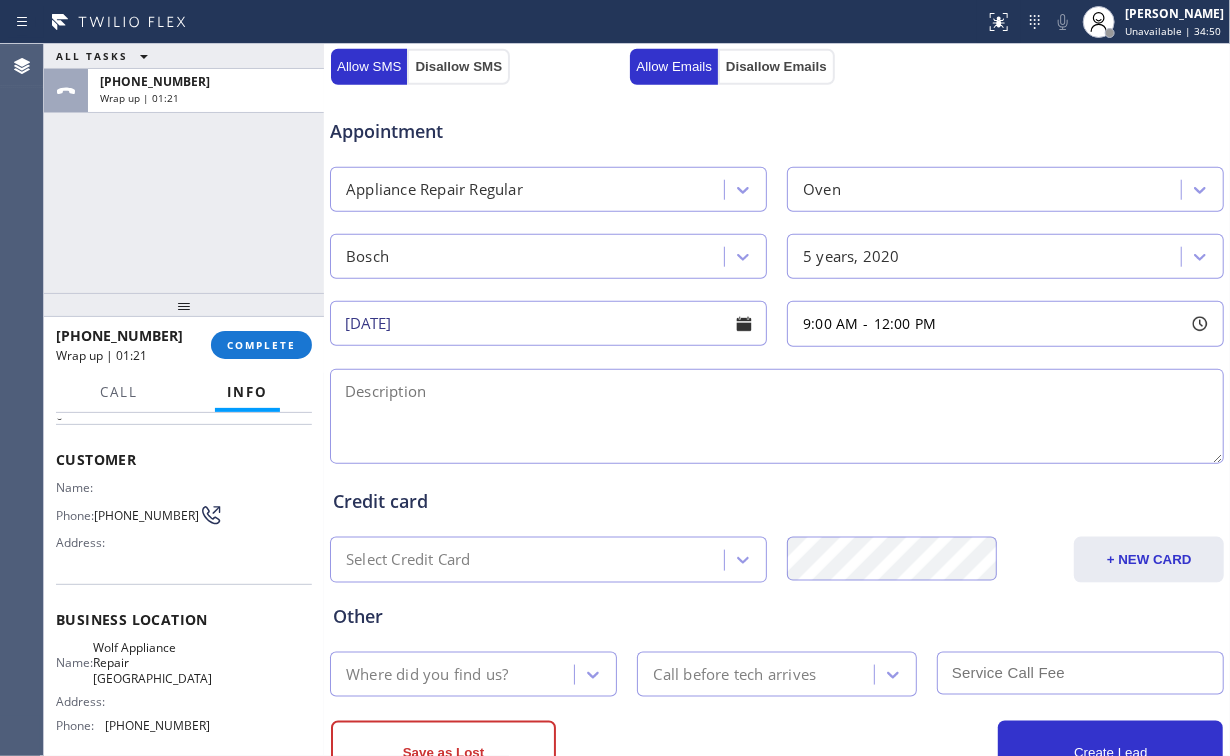 click at bounding box center [777, 416] 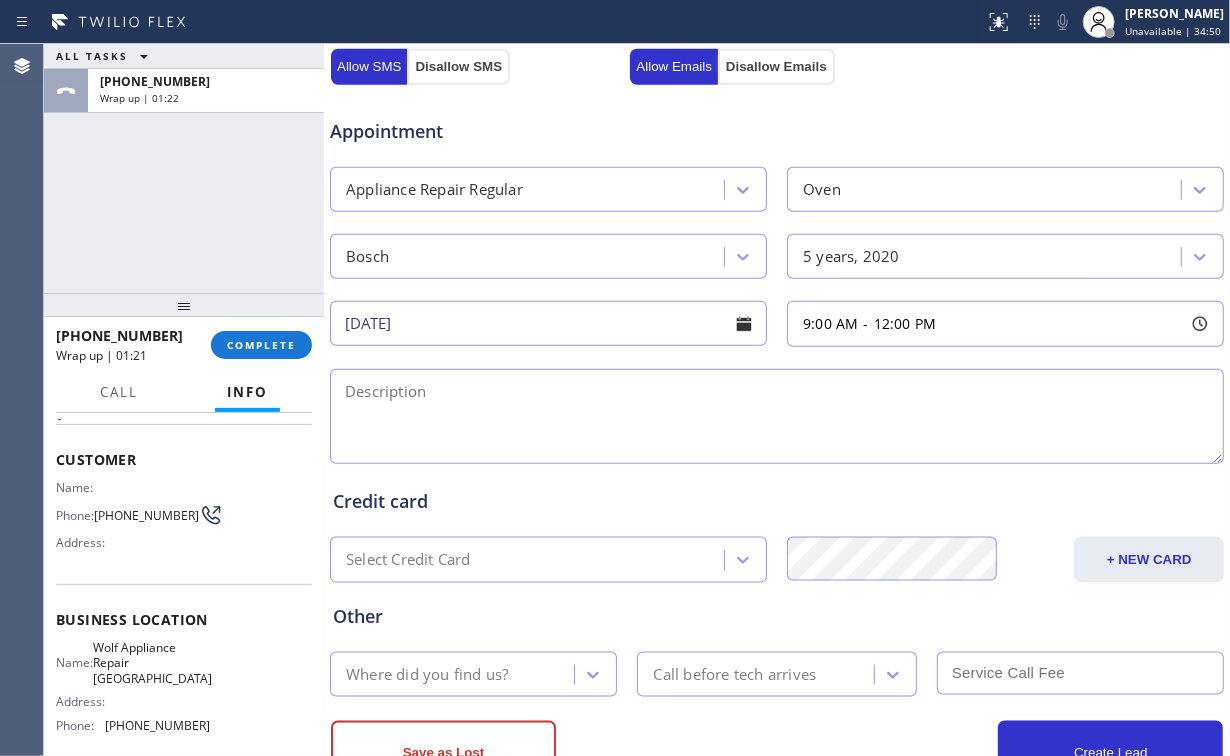 paste on "Bosch | oven | [DEMOGRAPHIC_DATA] | once the oven turns of it still hot |
[STREET_ADDRESS]| house/ho |" 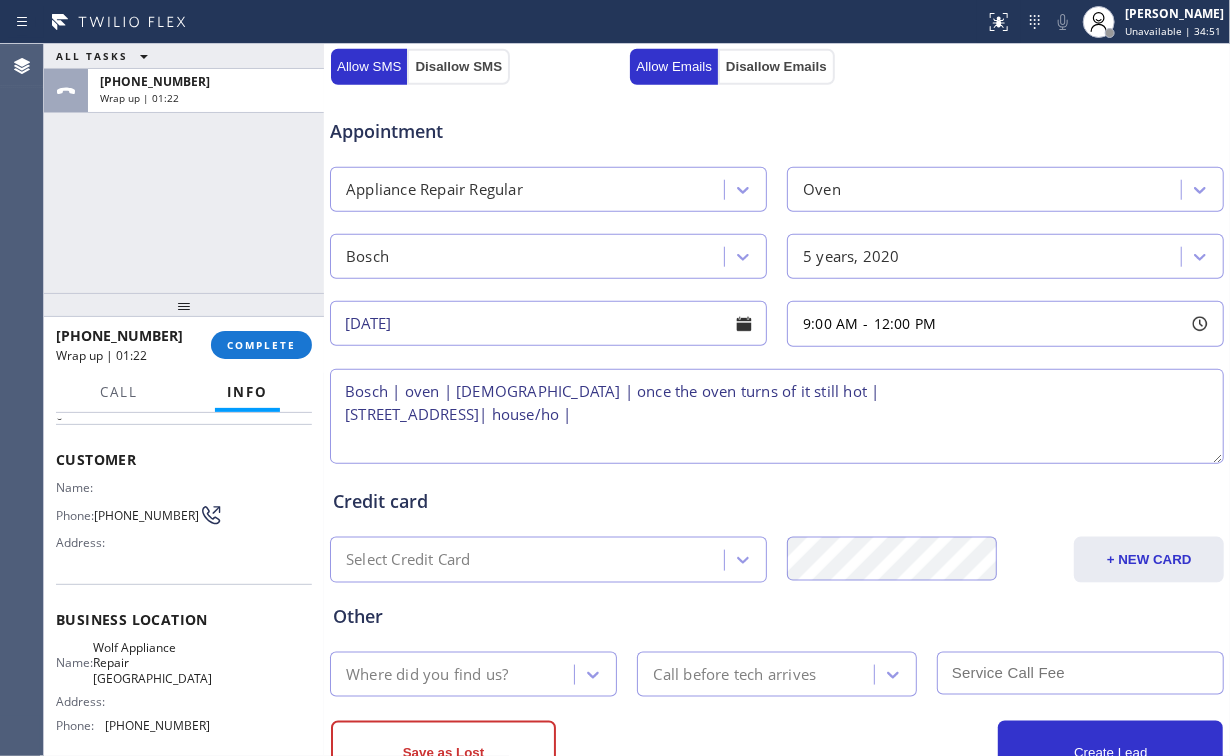 click on "Bosch | oven | [DEMOGRAPHIC_DATA] | once the oven turns of it still hot |
[STREET_ADDRESS]| house/ho |" at bounding box center [777, 416] 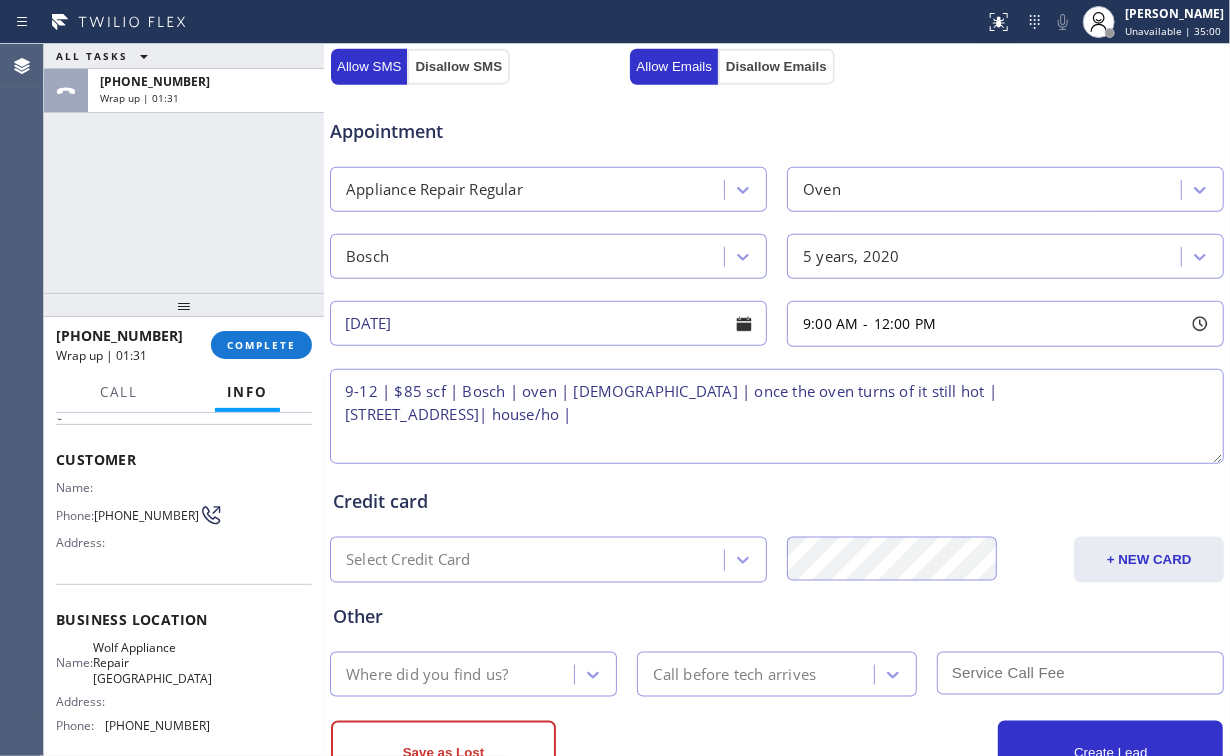 click on "9-12 | $85 scf | Bosch | oven | [DEMOGRAPHIC_DATA] | once the oven turns of it still hot |
[STREET_ADDRESS]| house/ho |" at bounding box center (777, 416) 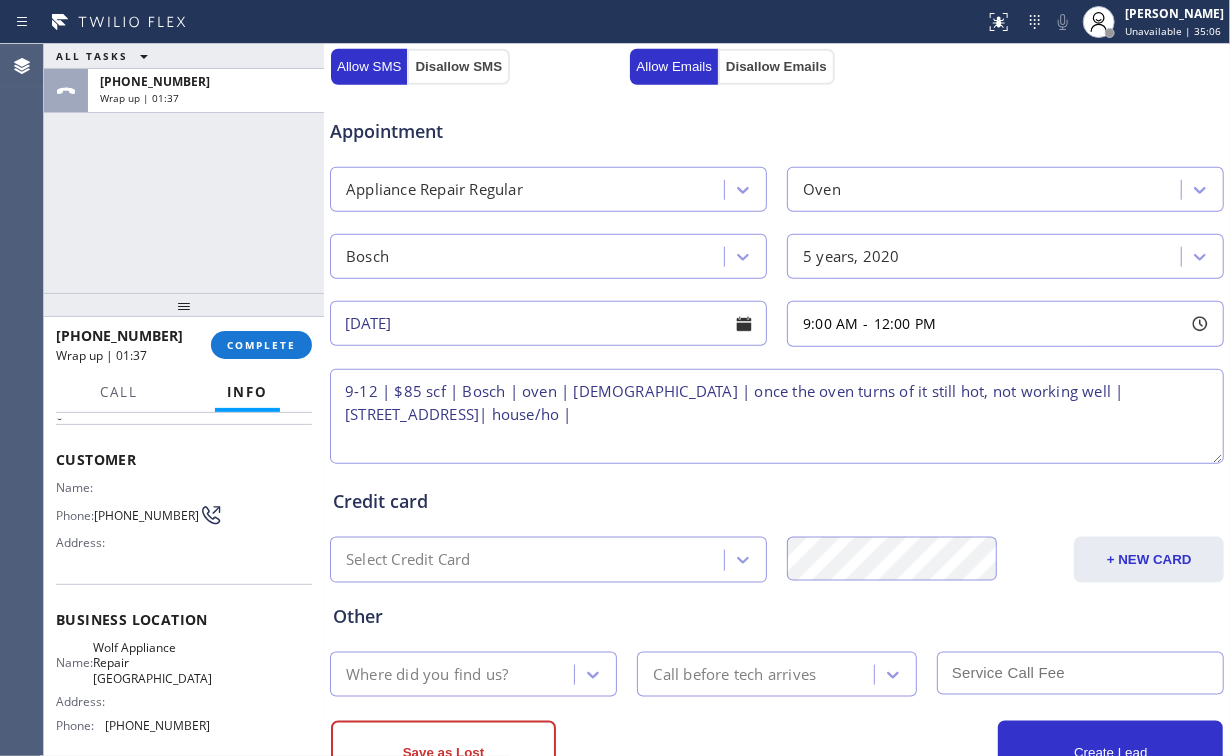 click on "9-12 | $85 scf | Bosch | oven | [DEMOGRAPHIC_DATA] | once the oven turns of it still hot, not working well |
[STREET_ADDRESS]| house/ho |" at bounding box center (777, 416) 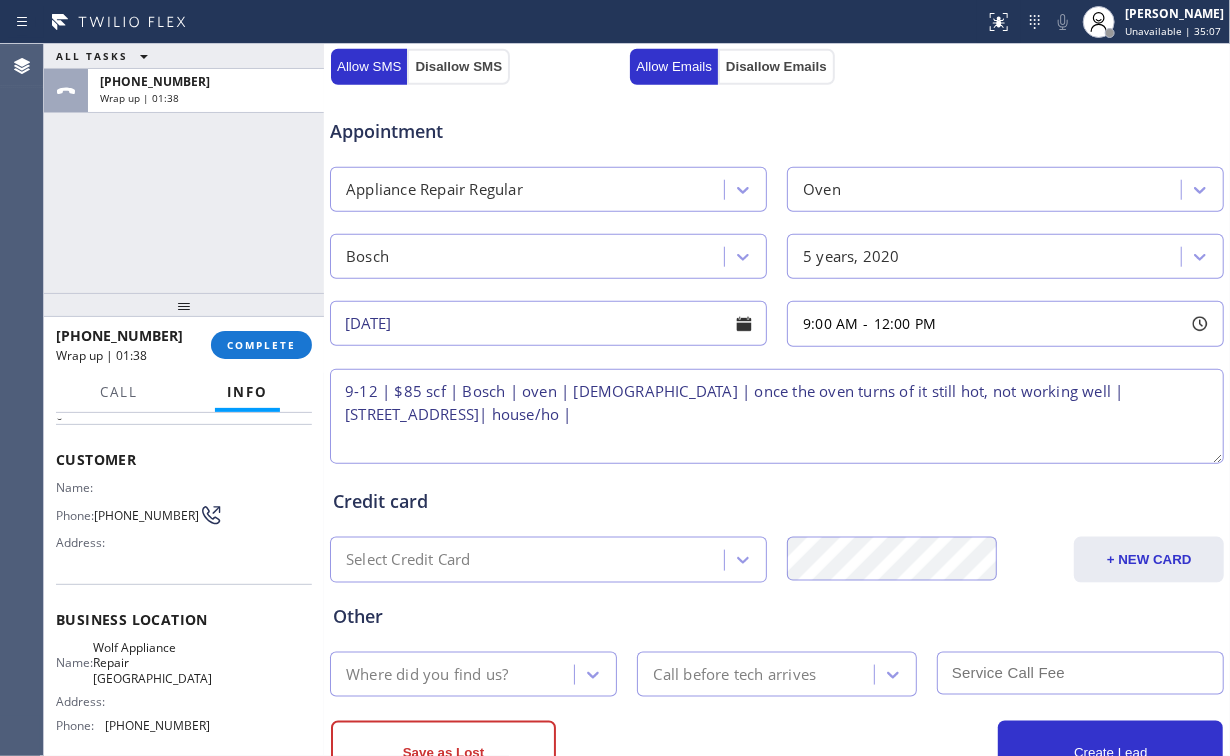 drag, startPoint x: 733, startPoint y: 425, endPoint x: 764, endPoint y: 412, distance: 33.61547 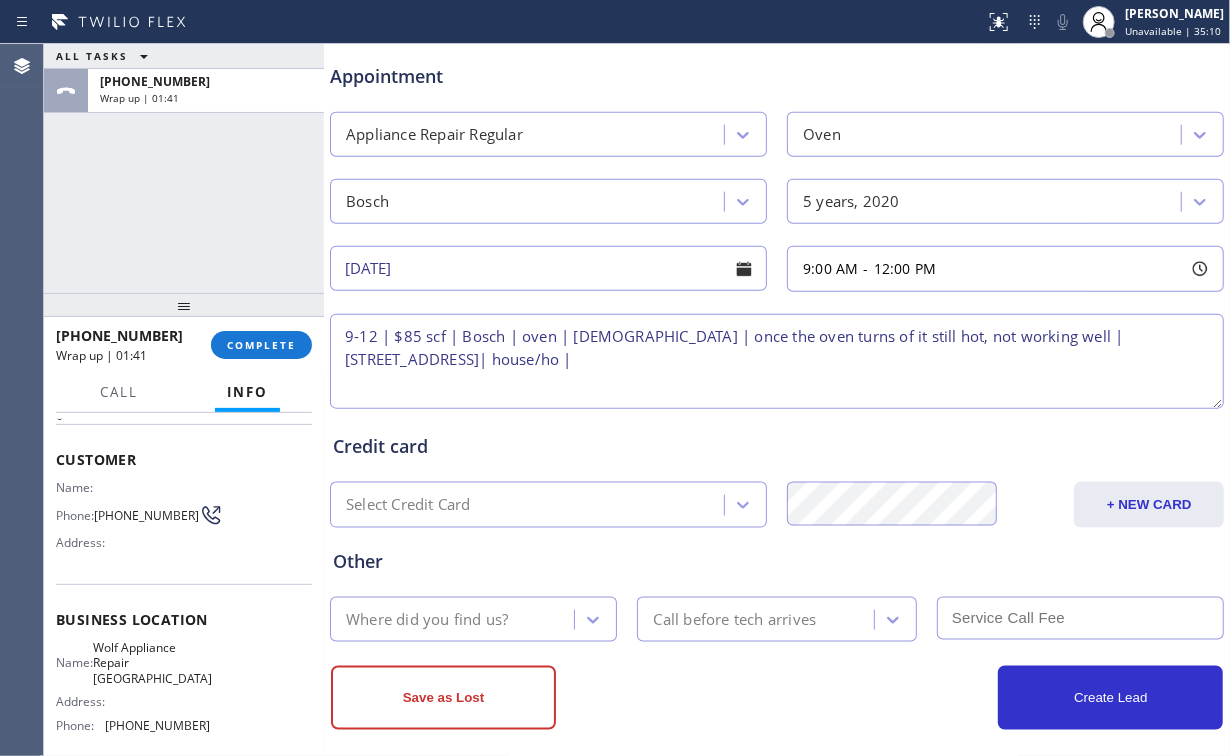 scroll, scrollTop: 789, scrollLeft: 0, axis: vertical 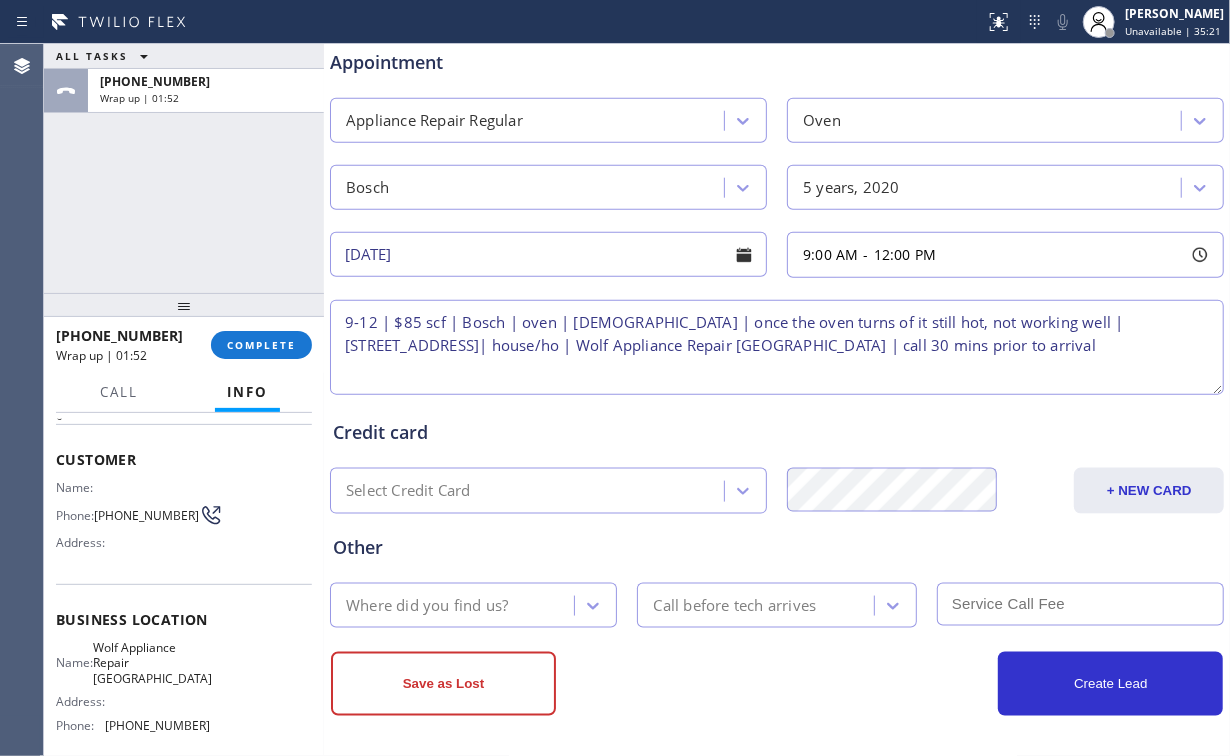 type on "9-12 | $85 scf | Bosch | oven | [DEMOGRAPHIC_DATA] | once the oven turns of it still hot, not working well |
[STREET_ADDRESS]| house/ho | Wolf Appliance Repair [GEOGRAPHIC_DATA] | call 30 mins prior to arrival" 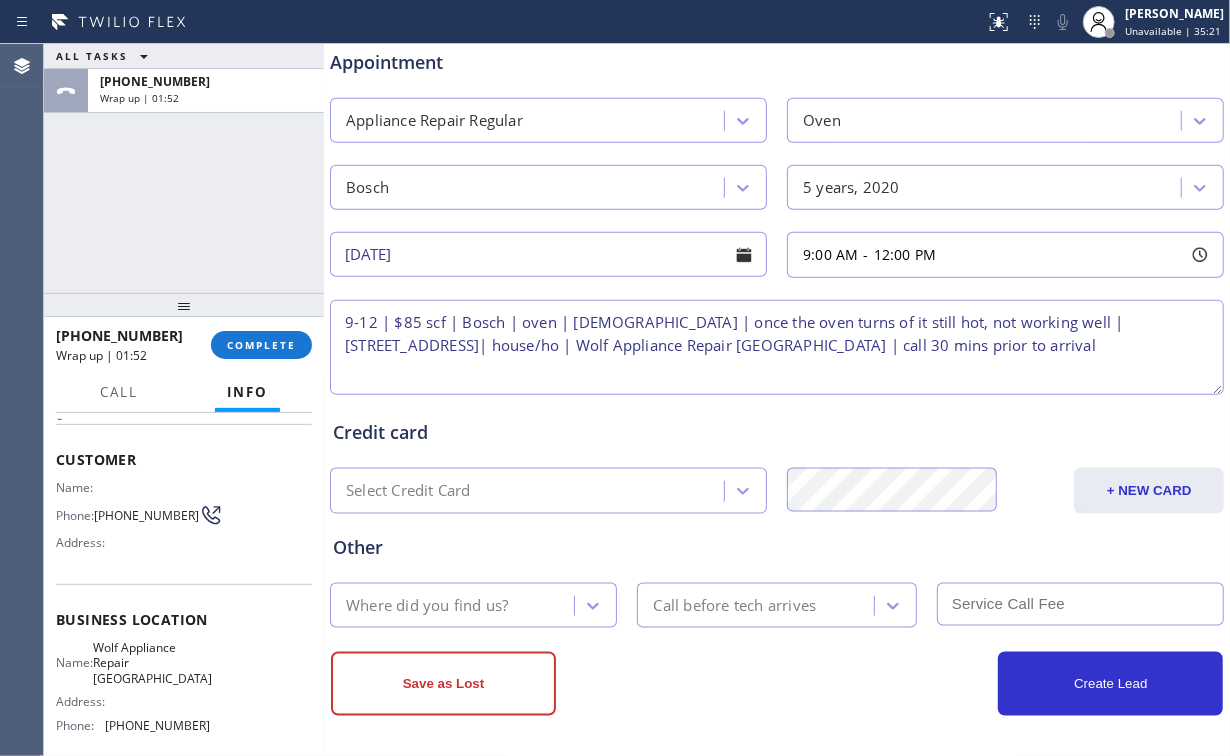 click on "Where did you find us?" at bounding box center (427, 605) 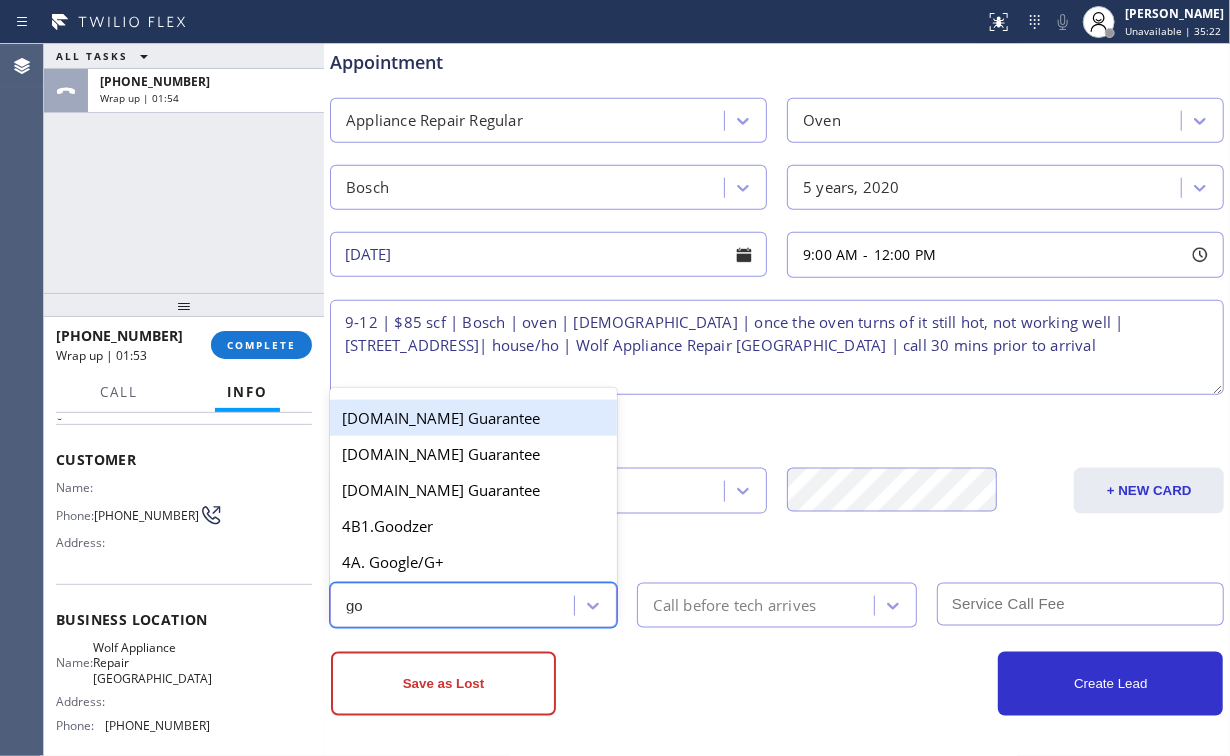 type on "goo" 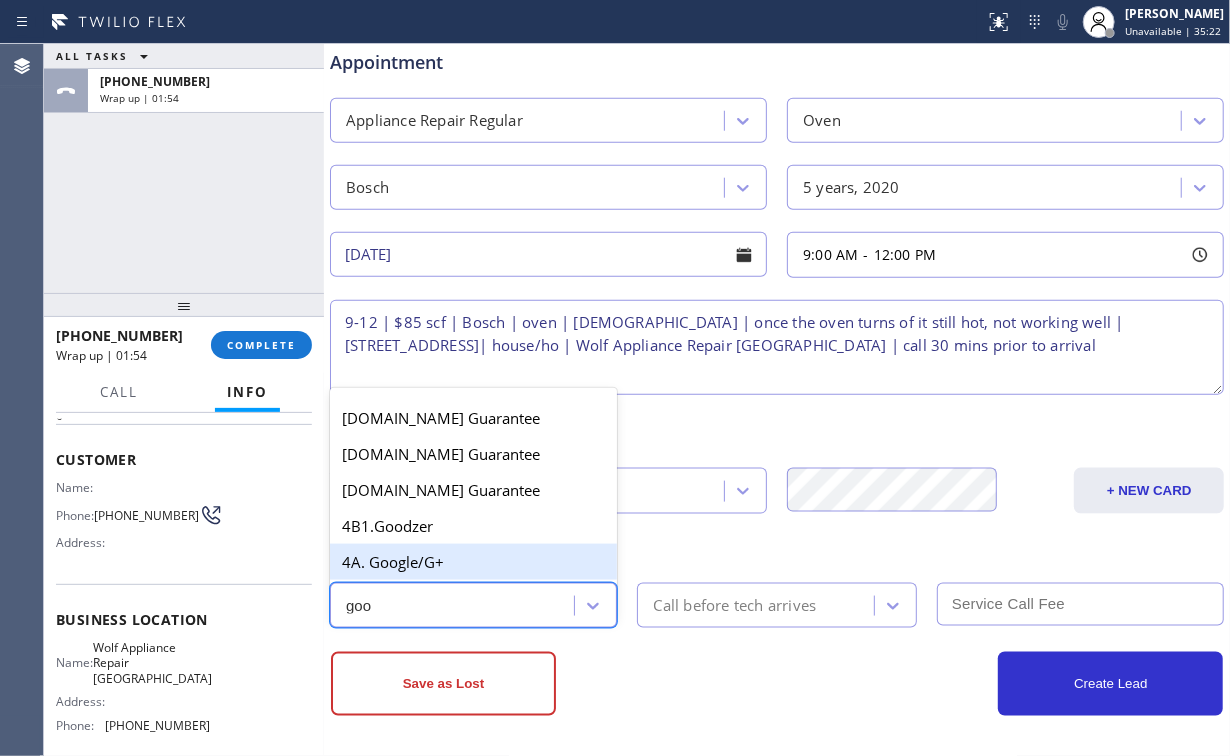 click on "4A. Google/G+" at bounding box center [473, 562] 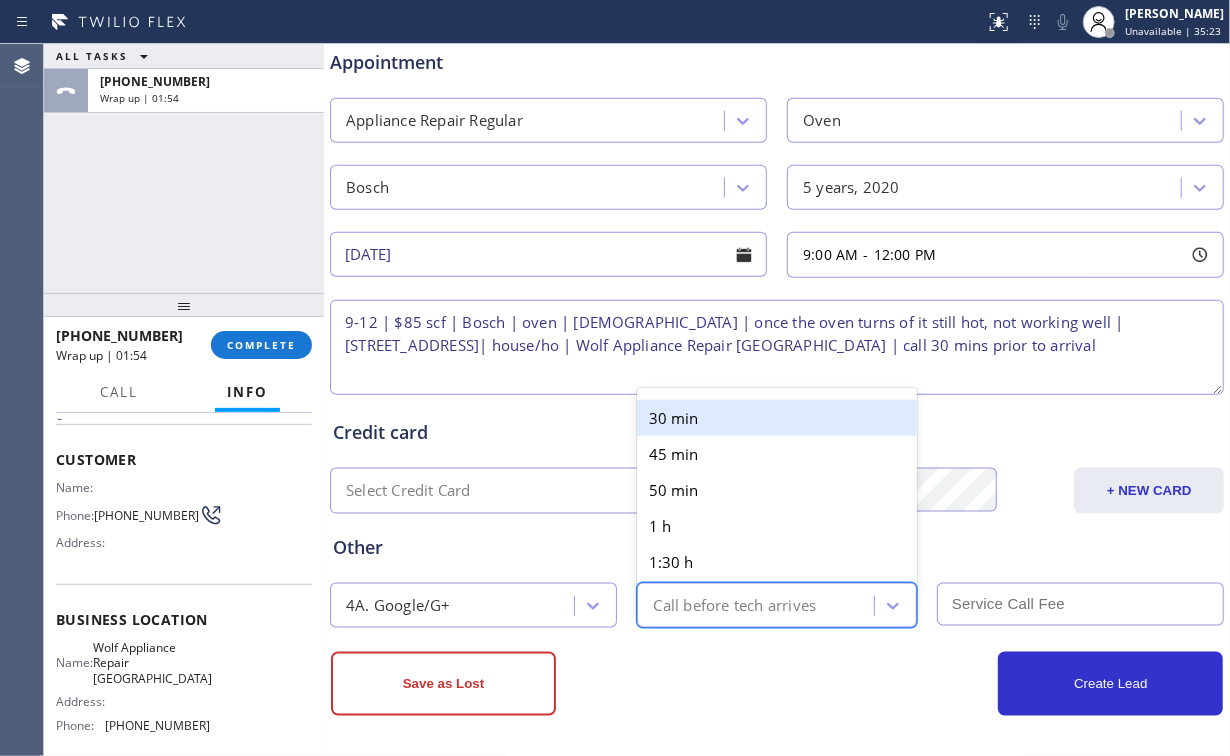 click on "Call before tech arrives" at bounding box center [734, 605] 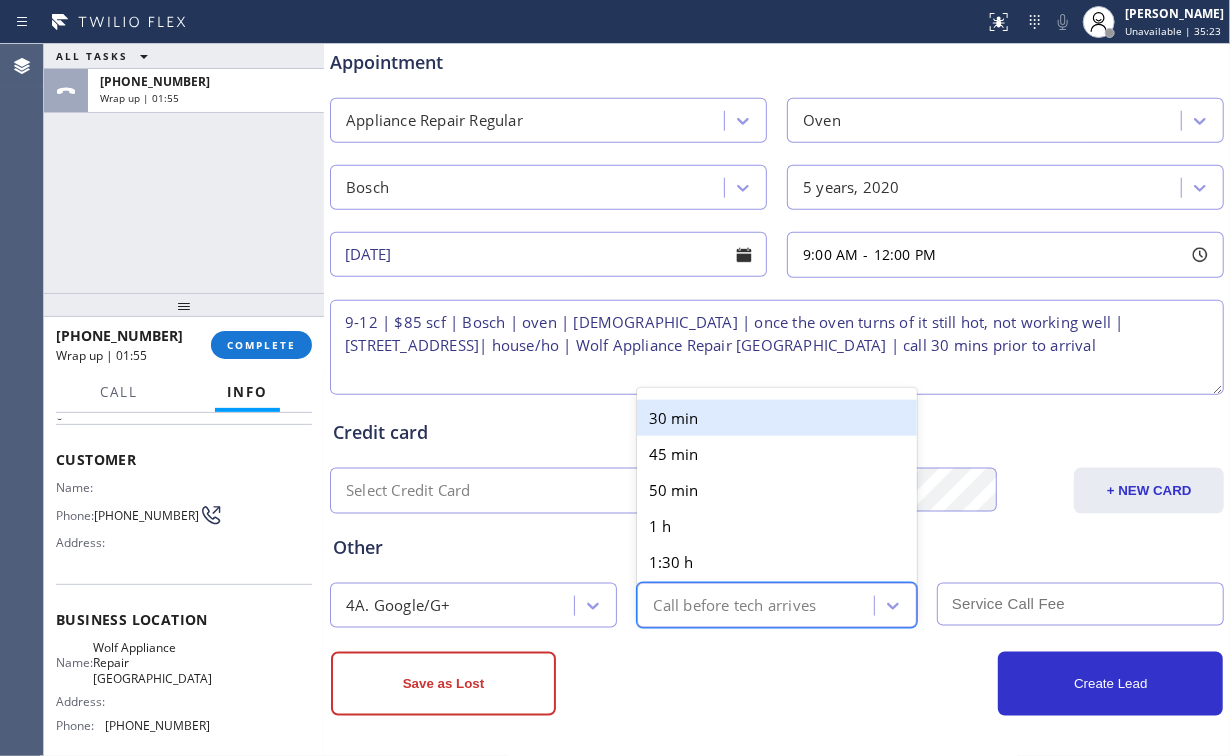 type on "3" 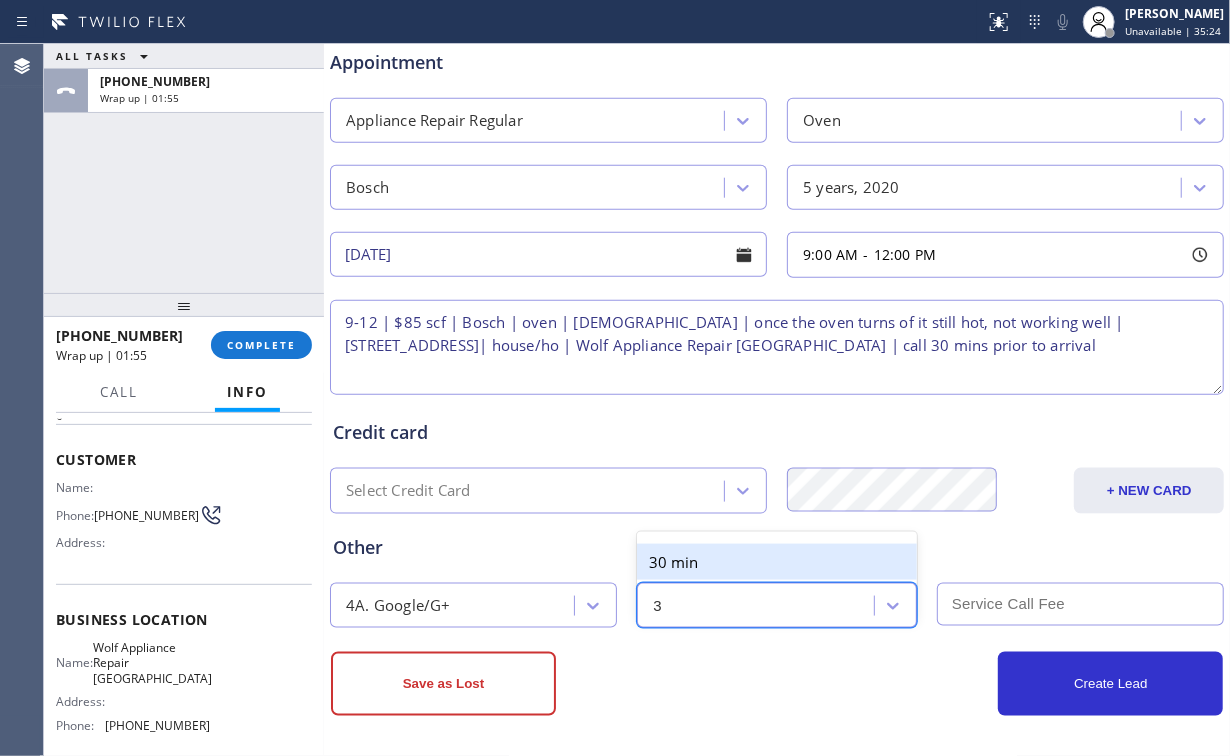 drag, startPoint x: 708, startPoint y: 557, endPoint x: 782, endPoint y: 573, distance: 75.70998 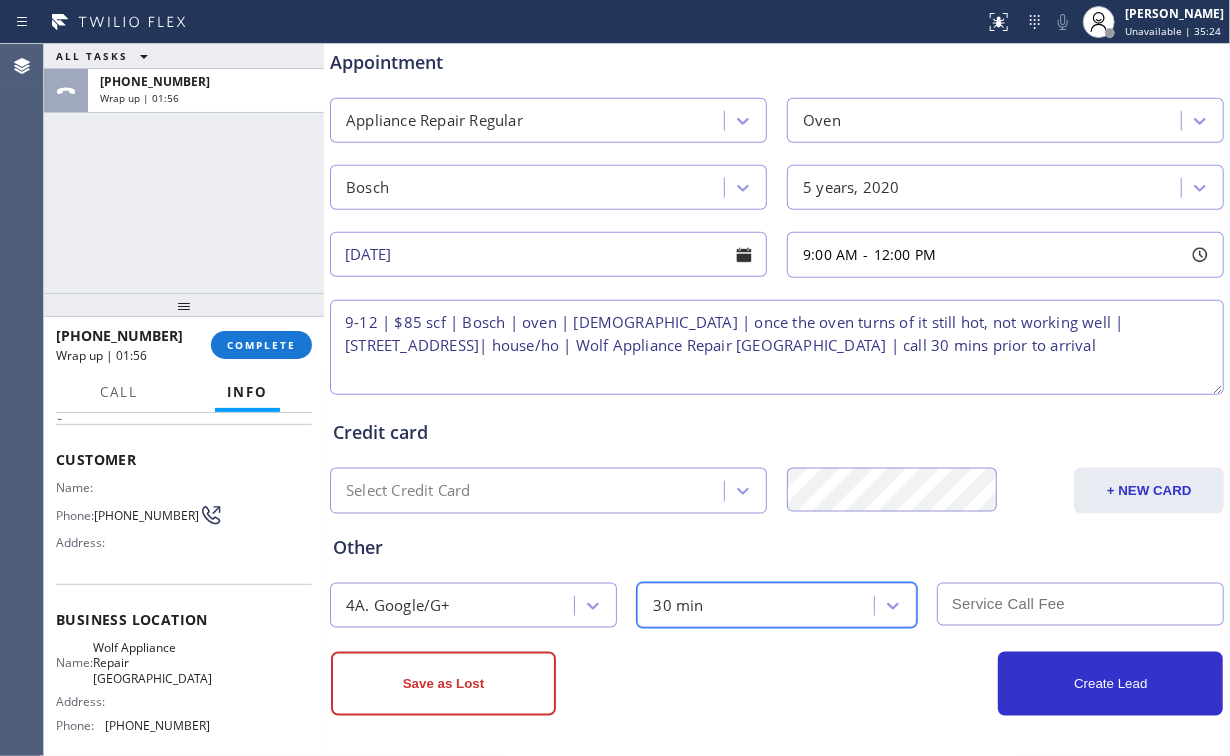 click at bounding box center (1080, 604) 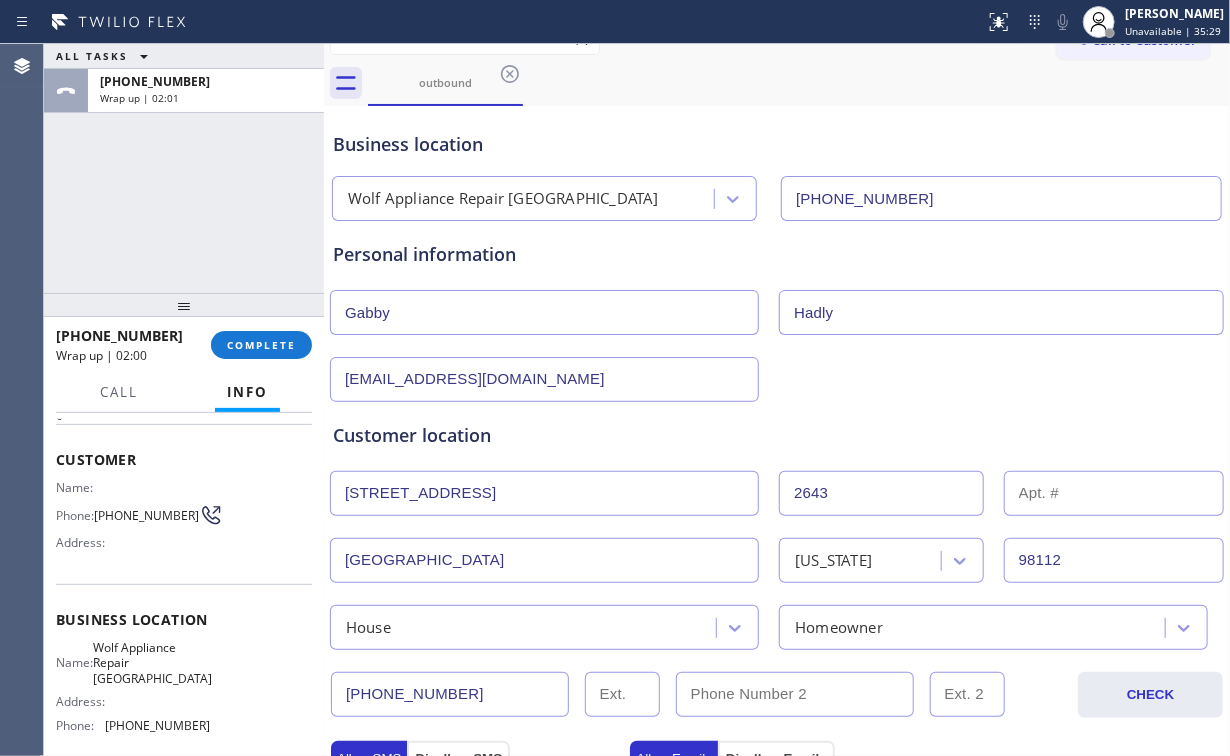 scroll, scrollTop: 0, scrollLeft: 0, axis: both 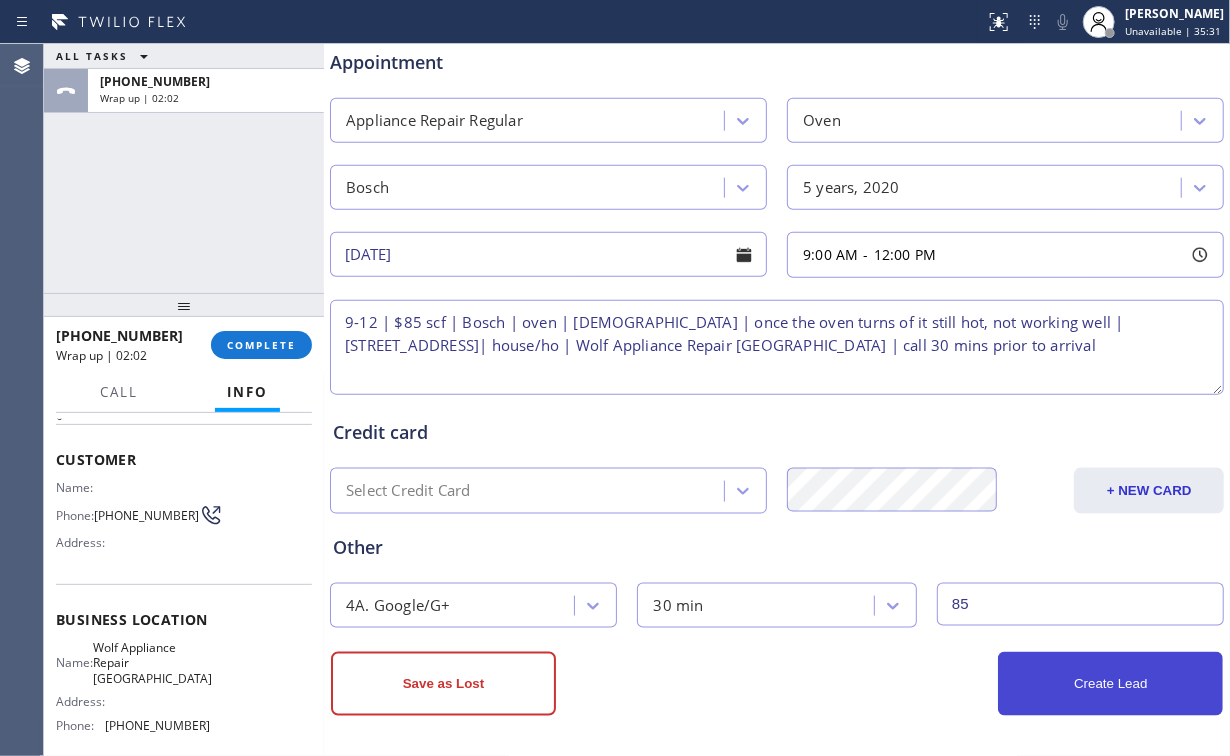 type on "85" 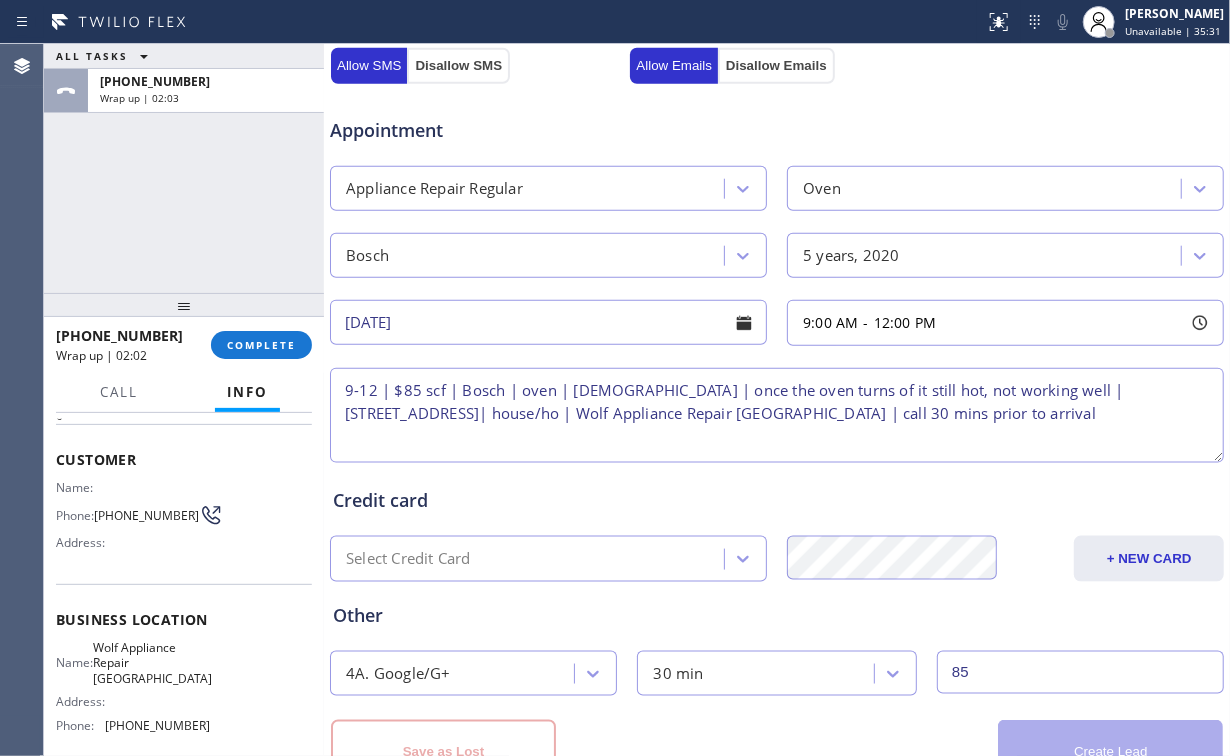 scroll, scrollTop: 857, scrollLeft: 0, axis: vertical 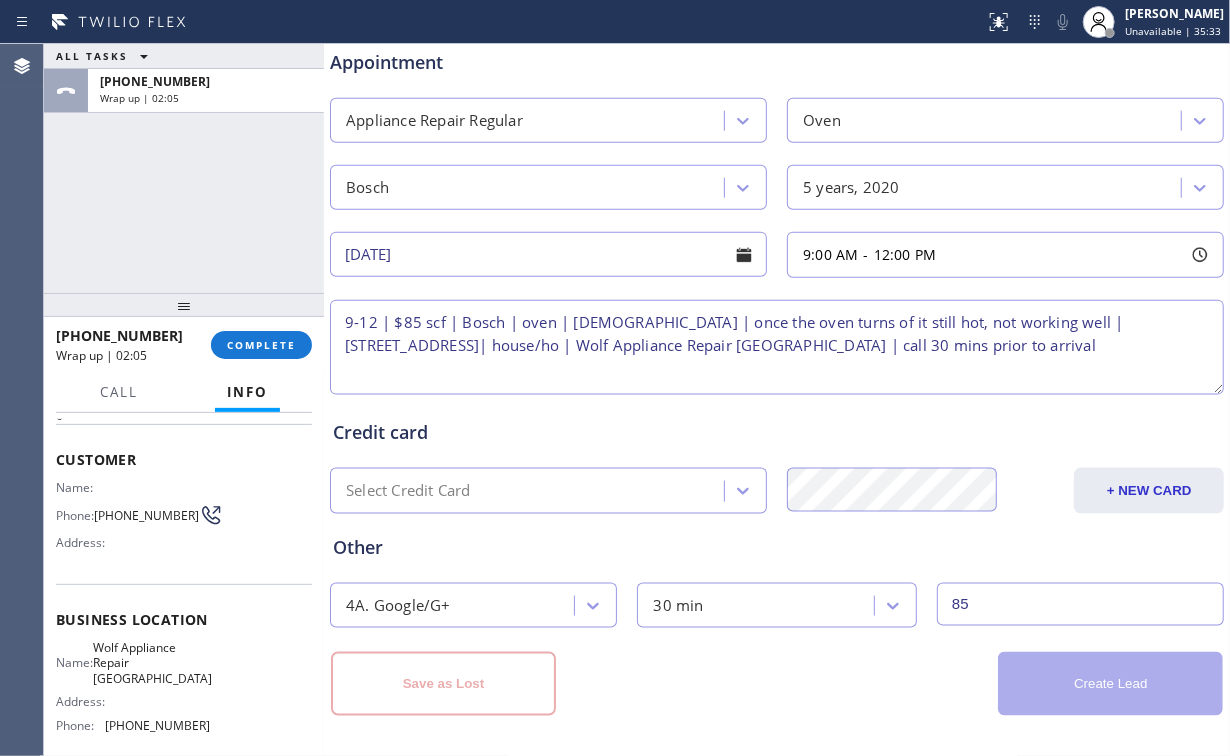 type 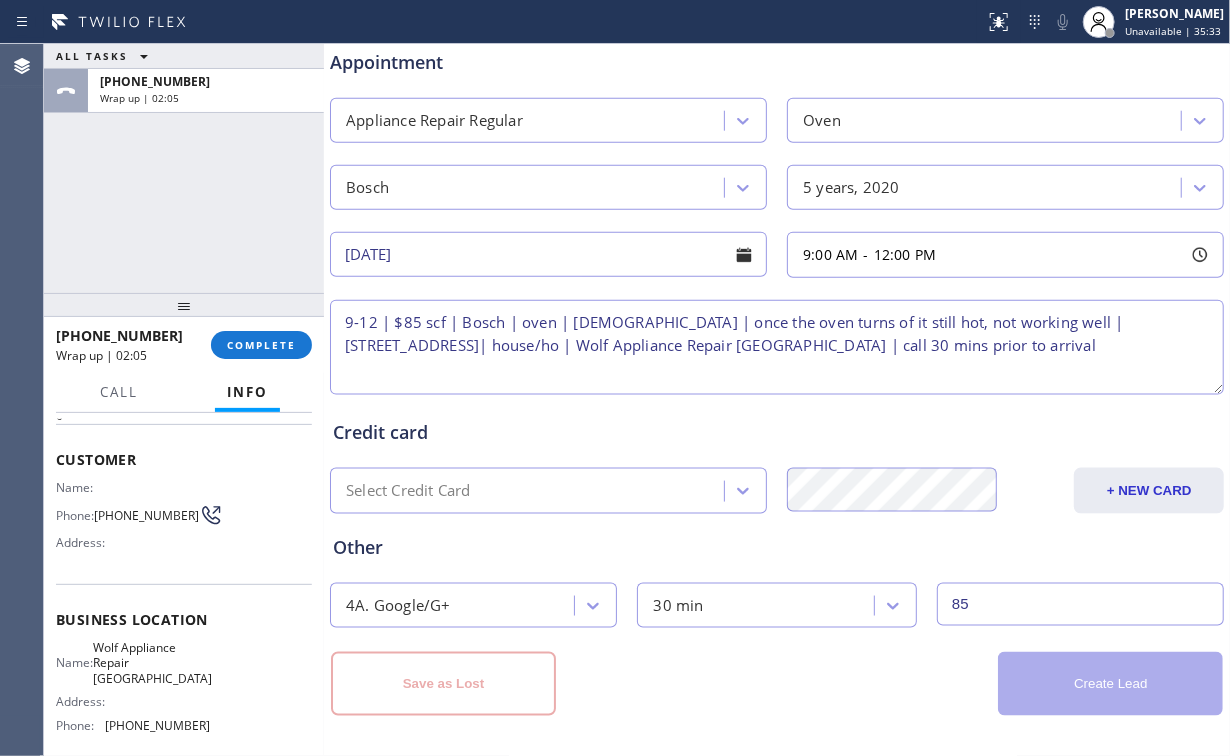 type 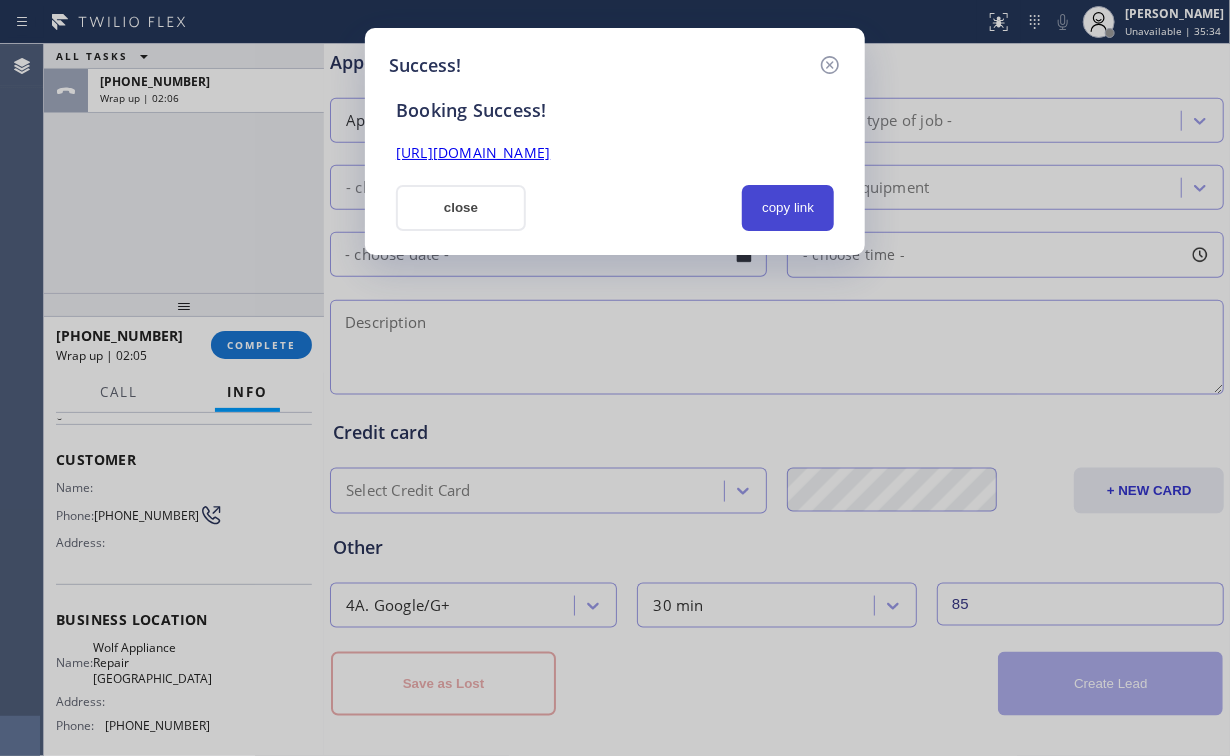 click on "copy link" at bounding box center [788, 208] 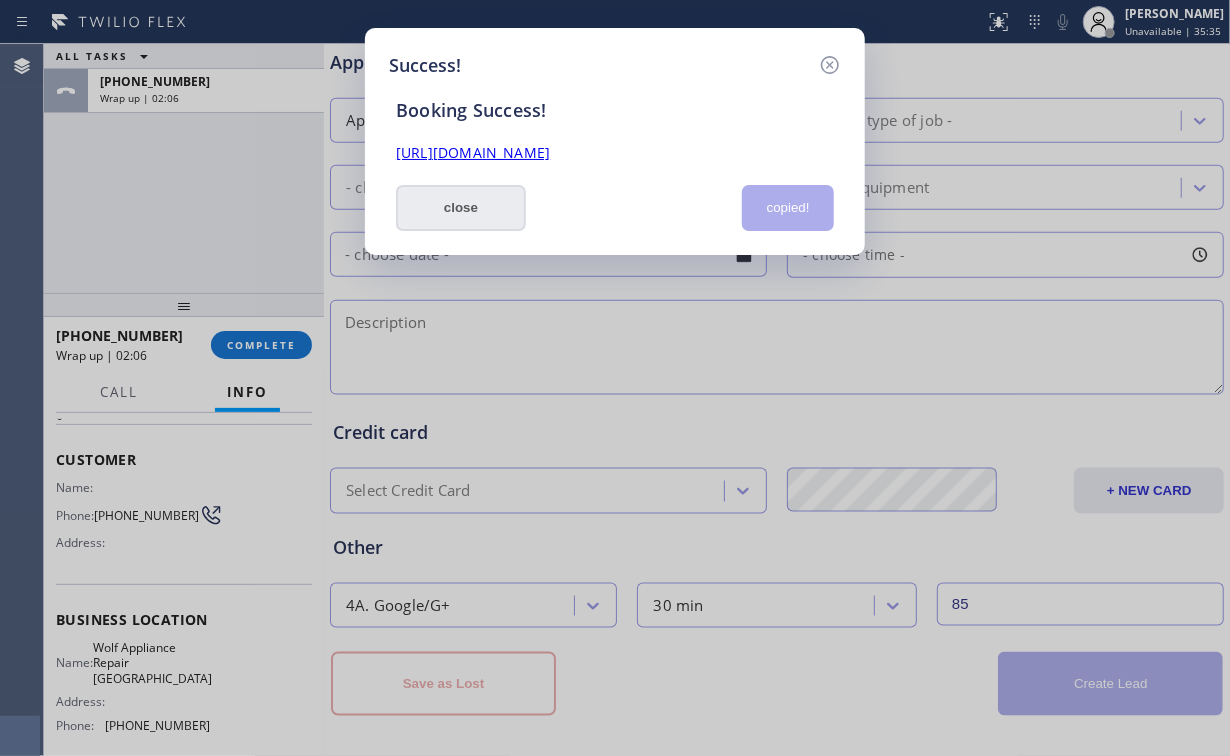click on "close" at bounding box center (461, 208) 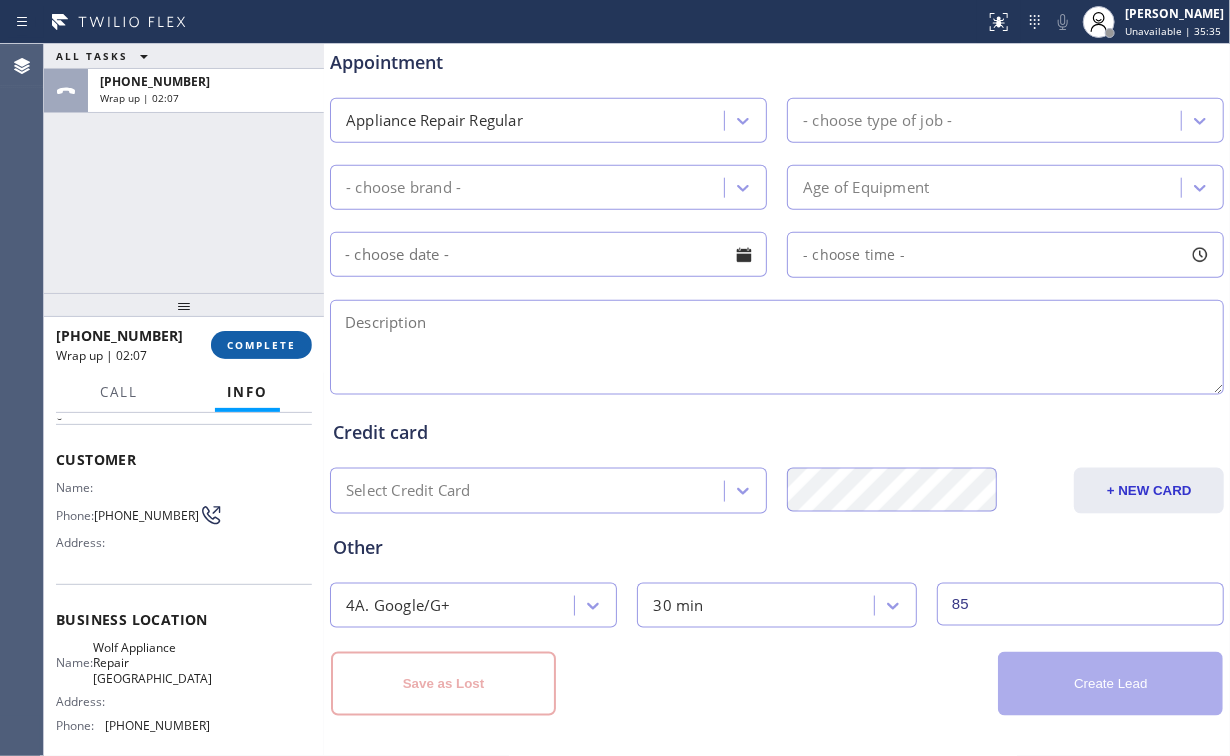 click on "COMPLETE" at bounding box center (261, 345) 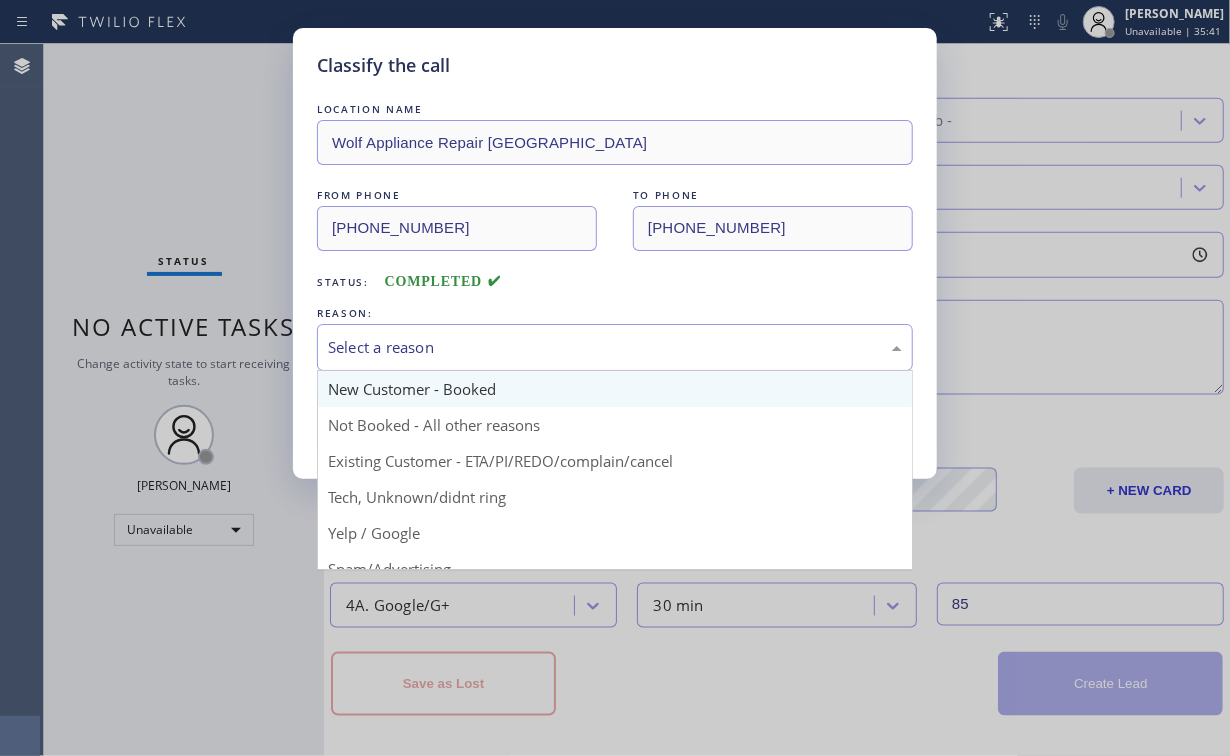 drag, startPoint x: 384, startPoint y: 342, endPoint x: 398, endPoint y: 391, distance: 50.96077 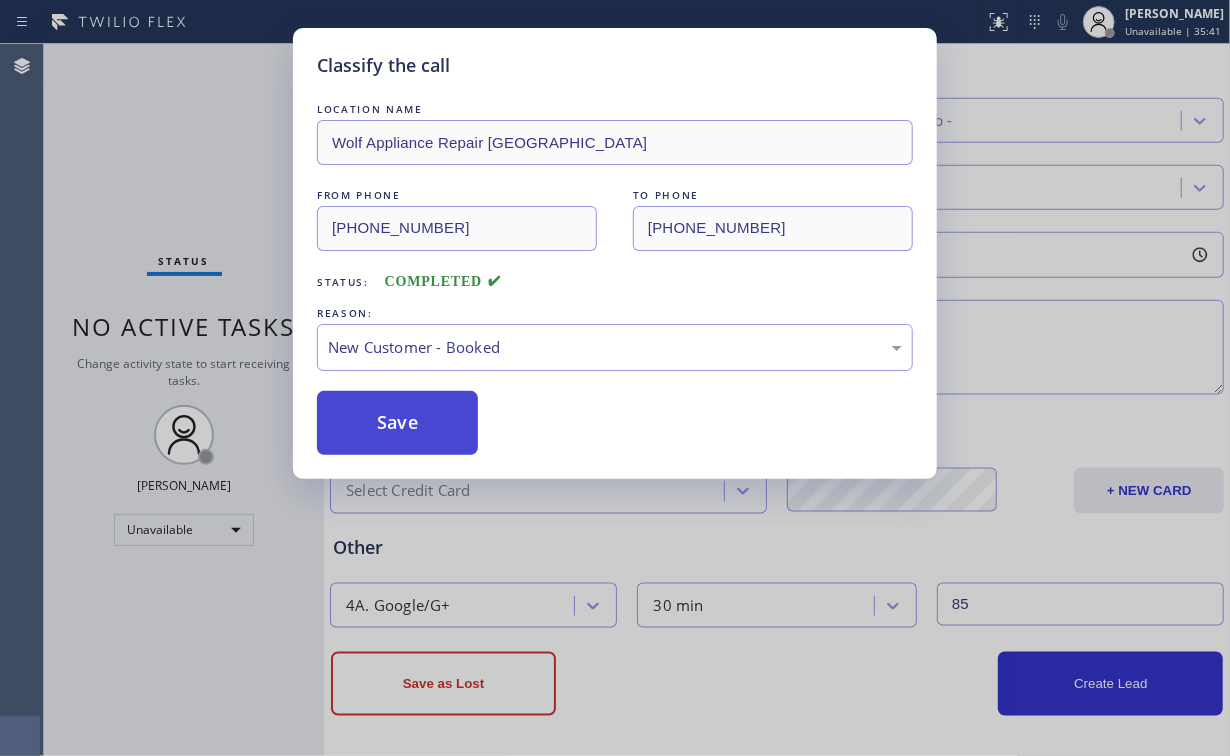 click on "Save" at bounding box center [397, 423] 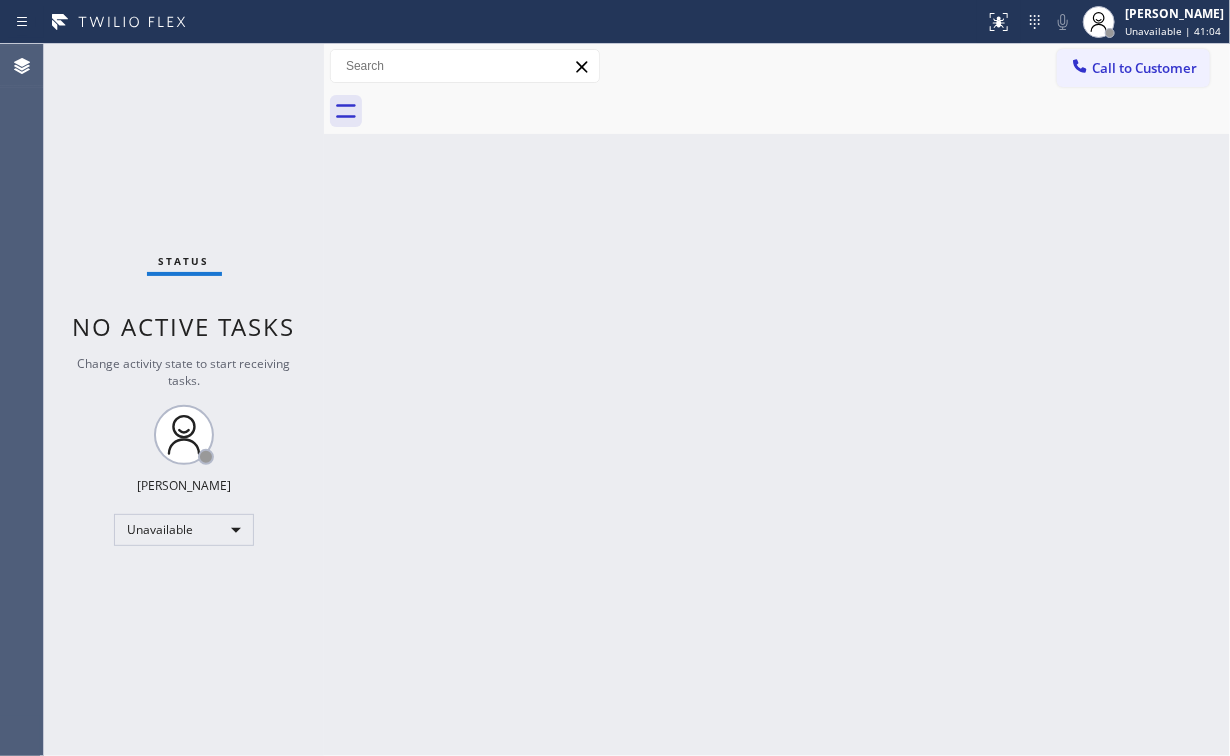 click on "Call to Customer" at bounding box center [1133, 68] 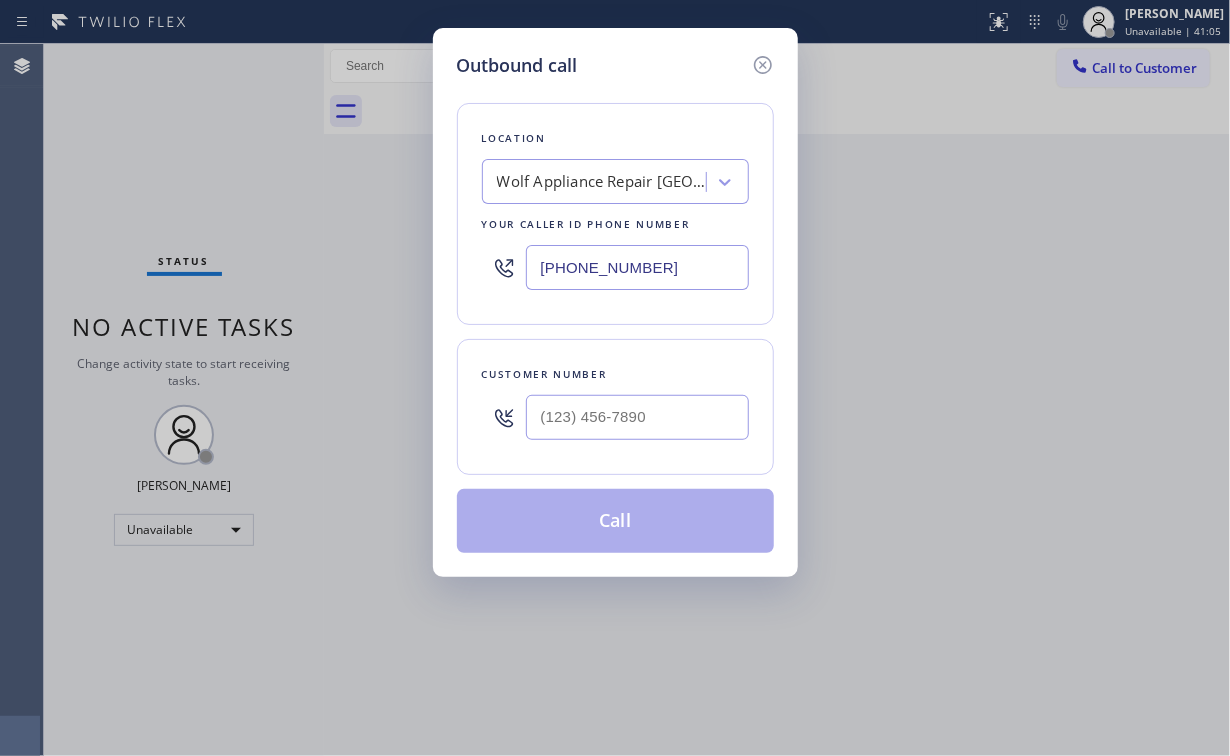 drag, startPoint x: 686, startPoint y: 270, endPoint x: 254, endPoint y: 292, distance: 432.5598 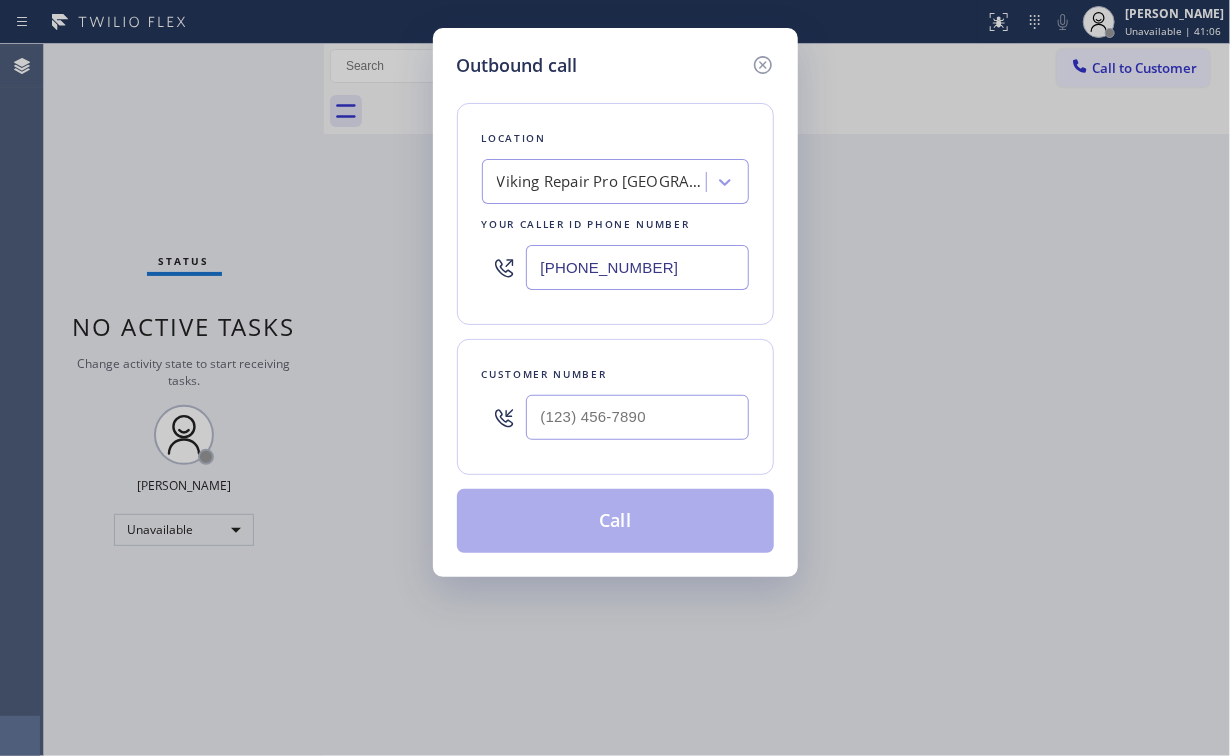 type on "[PHONE_NUMBER]" 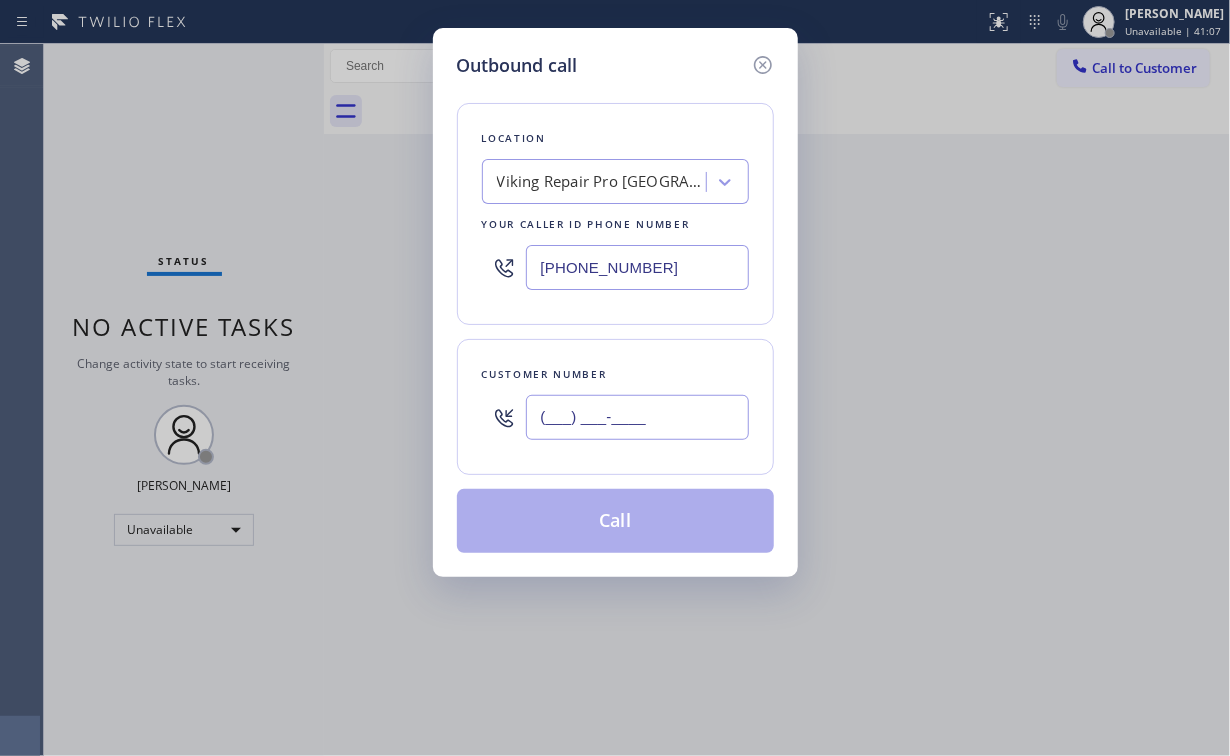 click on "(___) ___-____" at bounding box center [637, 417] 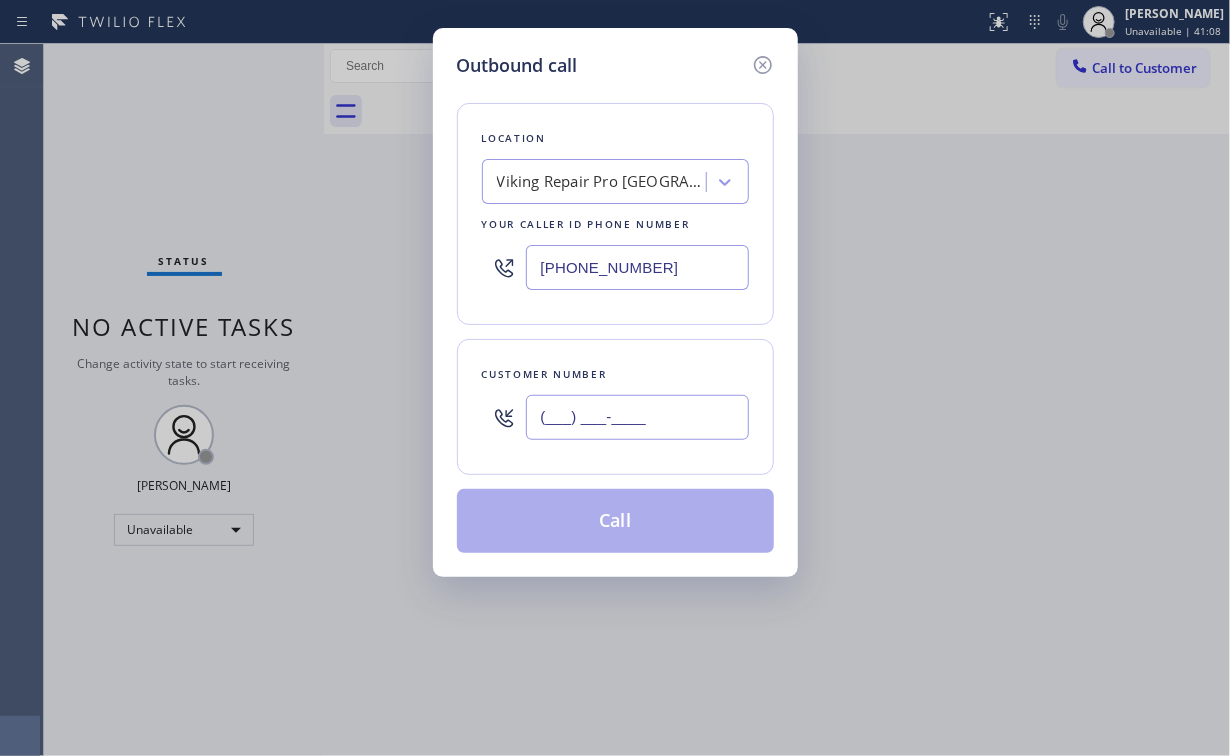 paste on "725) 228-9409" 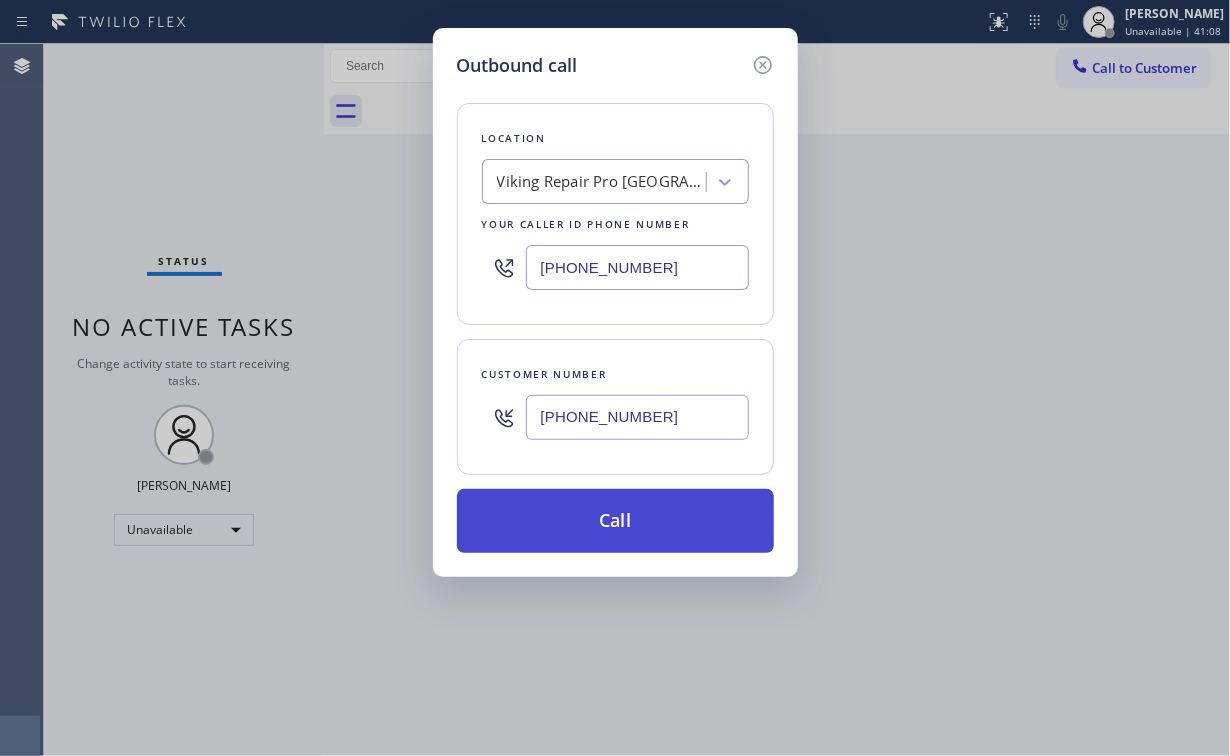 type on "[PHONE_NUMBER]" 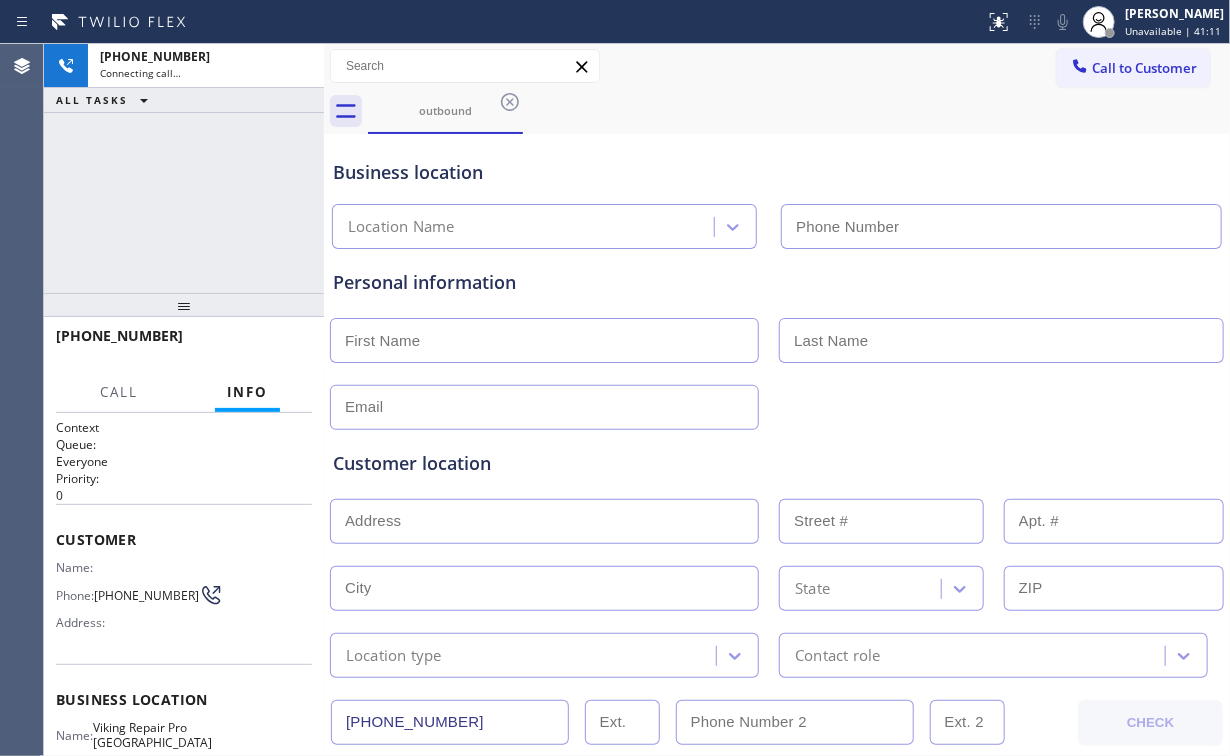 type on "[PHONE_NUMBER]" 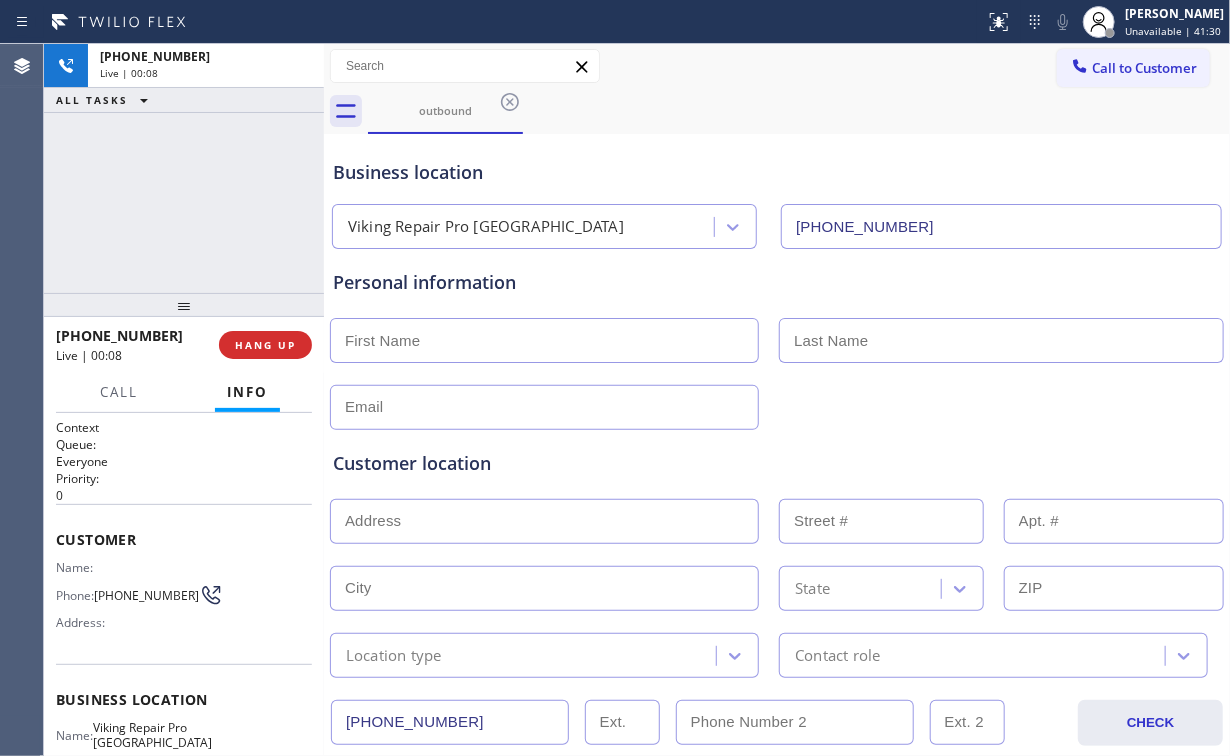 click on "[PHONE_NUMBER] Live | 00:08 ALL TASKS ALL TASKS ACTIVE TASKS TASKS IN WRAP UP" at bounding box center [184, 168] 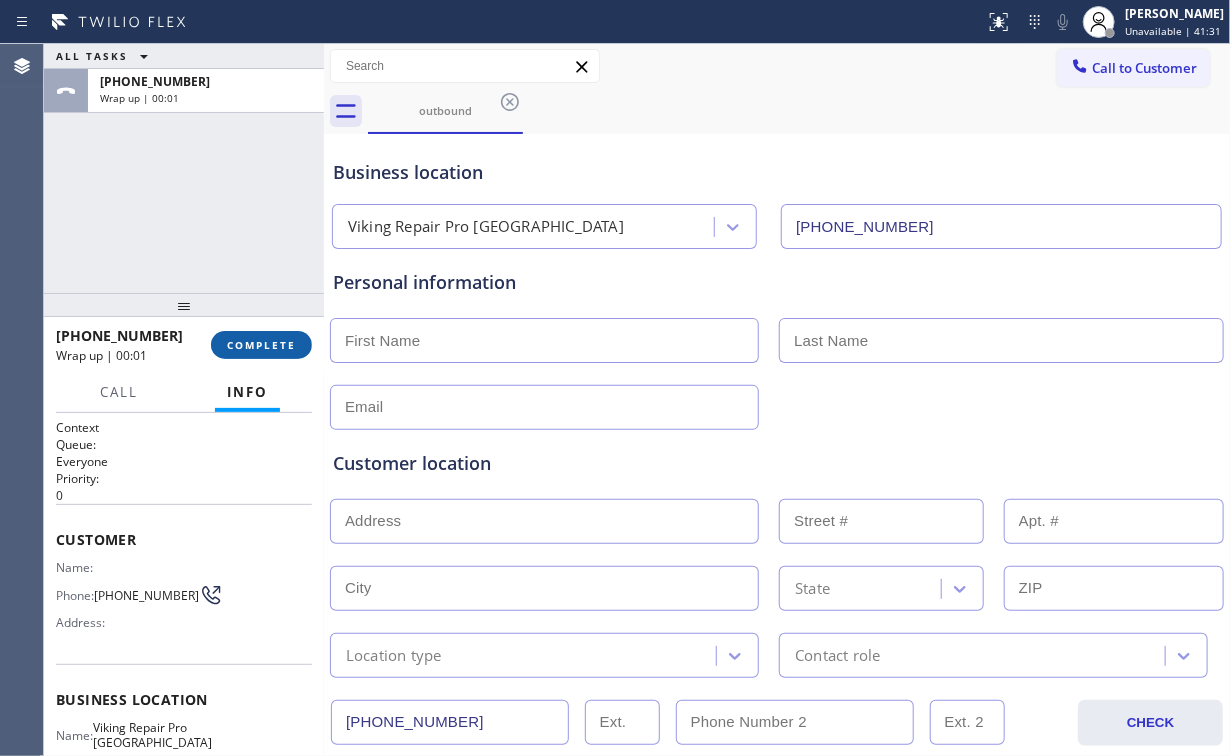 click on "COMPLETE" at bounding box center (261, 345) 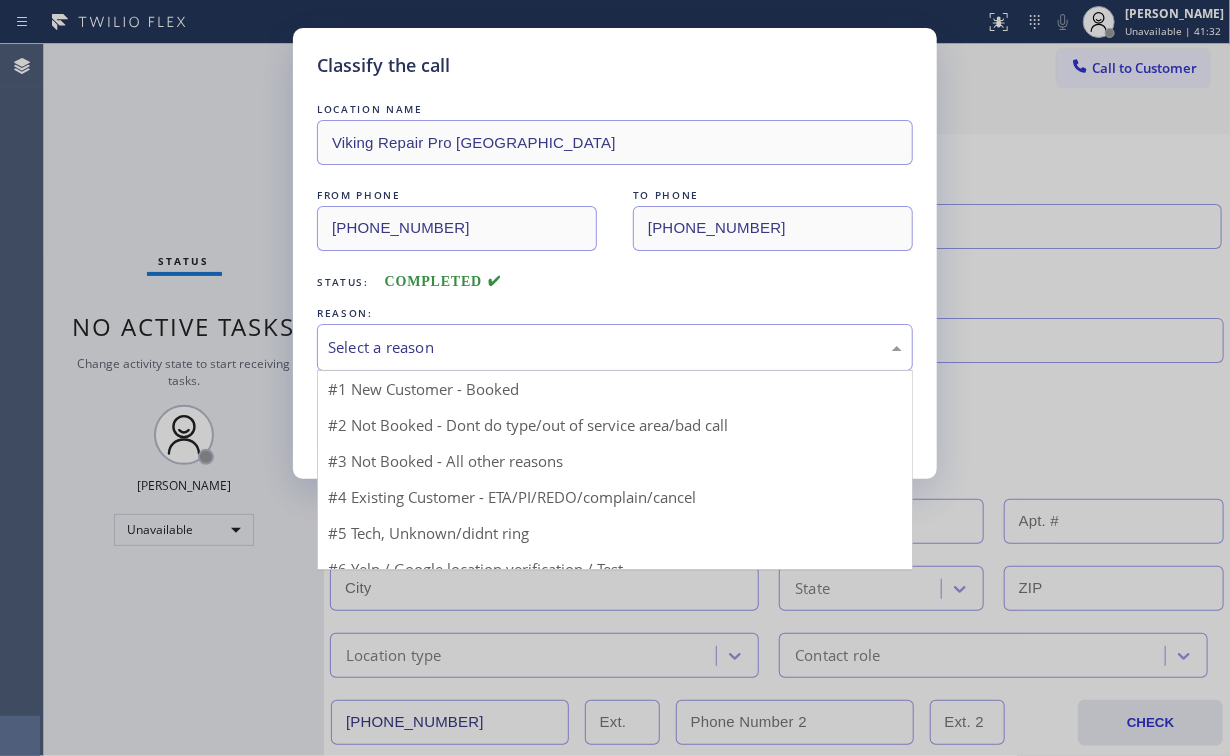 drag, startPoint x: 381, startPoint y: 343, endPoint x: 389, endPoint y: 416, distance: 73.43705 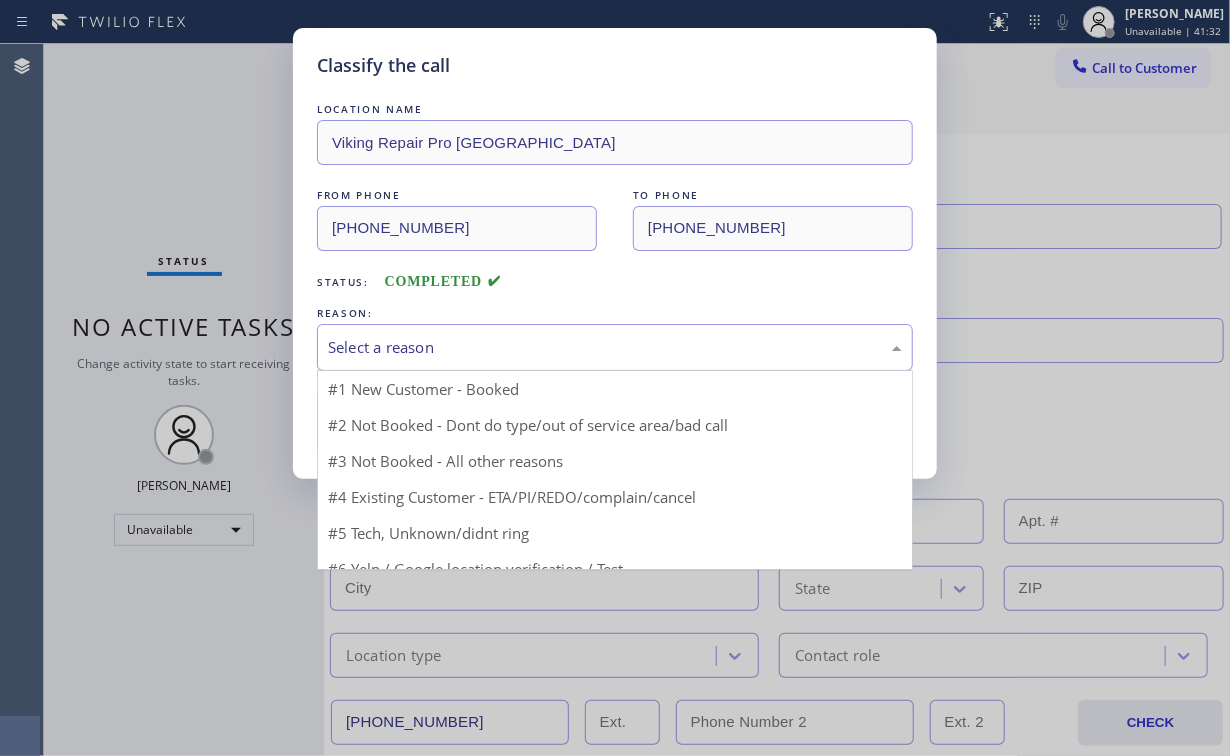 click on "Select a reason" at bounding box center (615, 347) 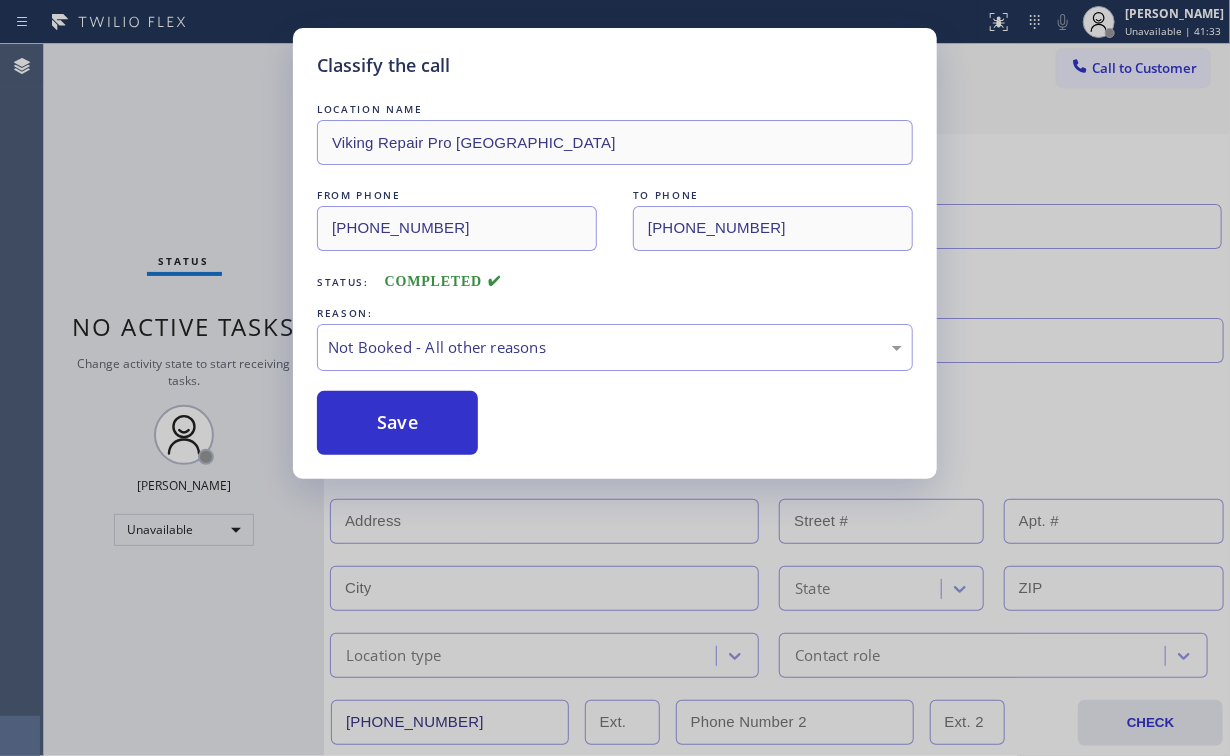 drag, startPoint x: 396, startPoint y: 428, endPoint x: 208, endPoint y: 251, distance: 258.21115 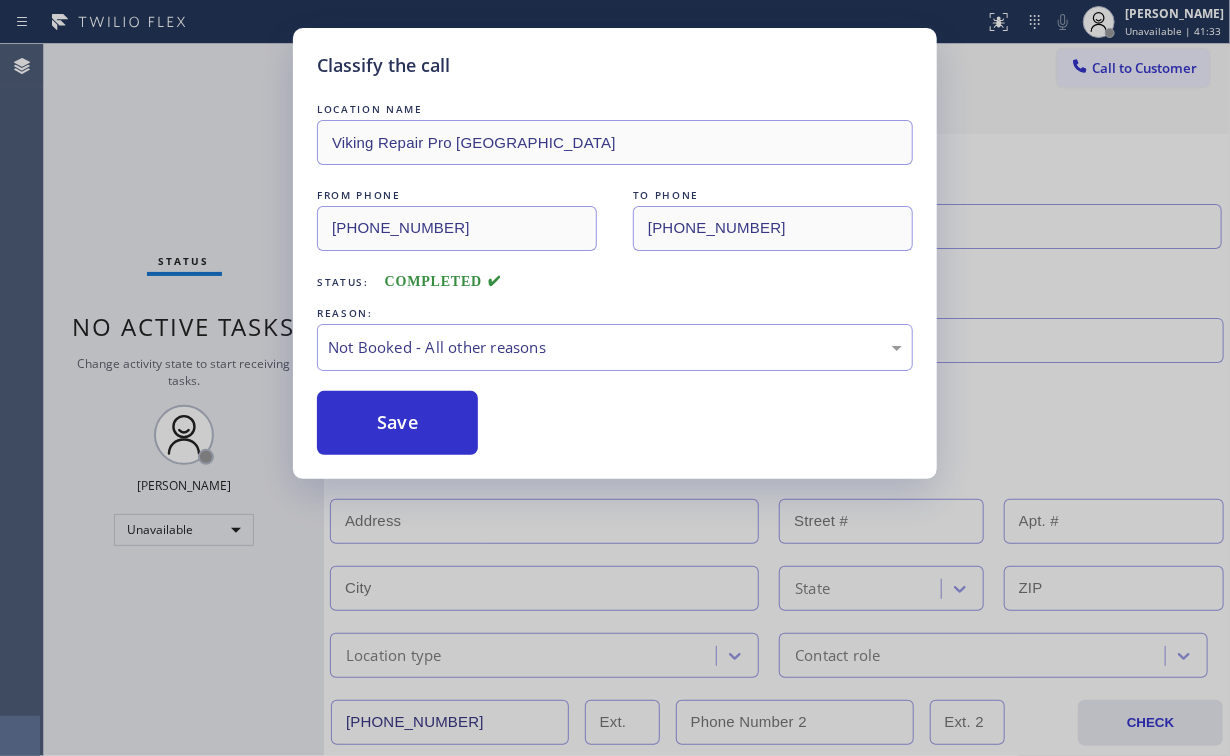 click on "Save" at bounding box center [397, 423] 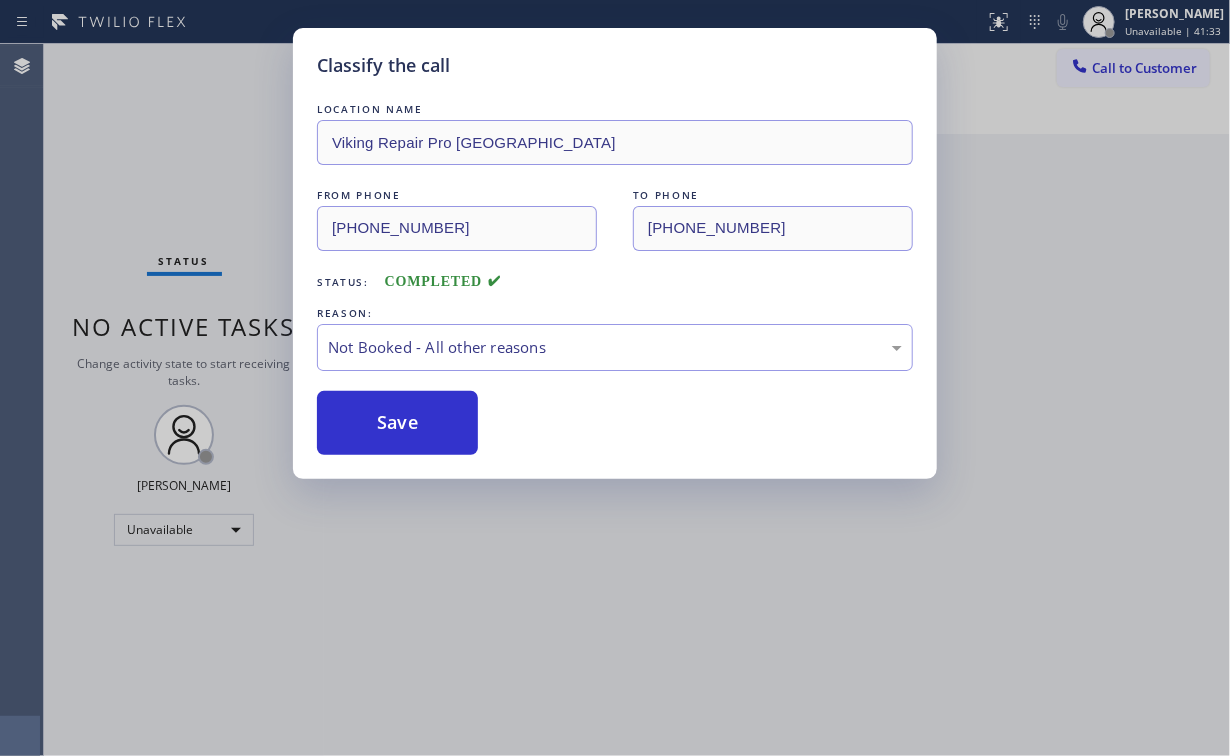 click on "Classify the call LOCATION NAME Viking Repair Pro Spring Valley FROM PHONE [PHONE_NUMBER] TO PHONE [PHONE_NUMBER] Status: COMPLETED REASON: Not Booked - All other reasons Save" at bounding box center [615, 378] 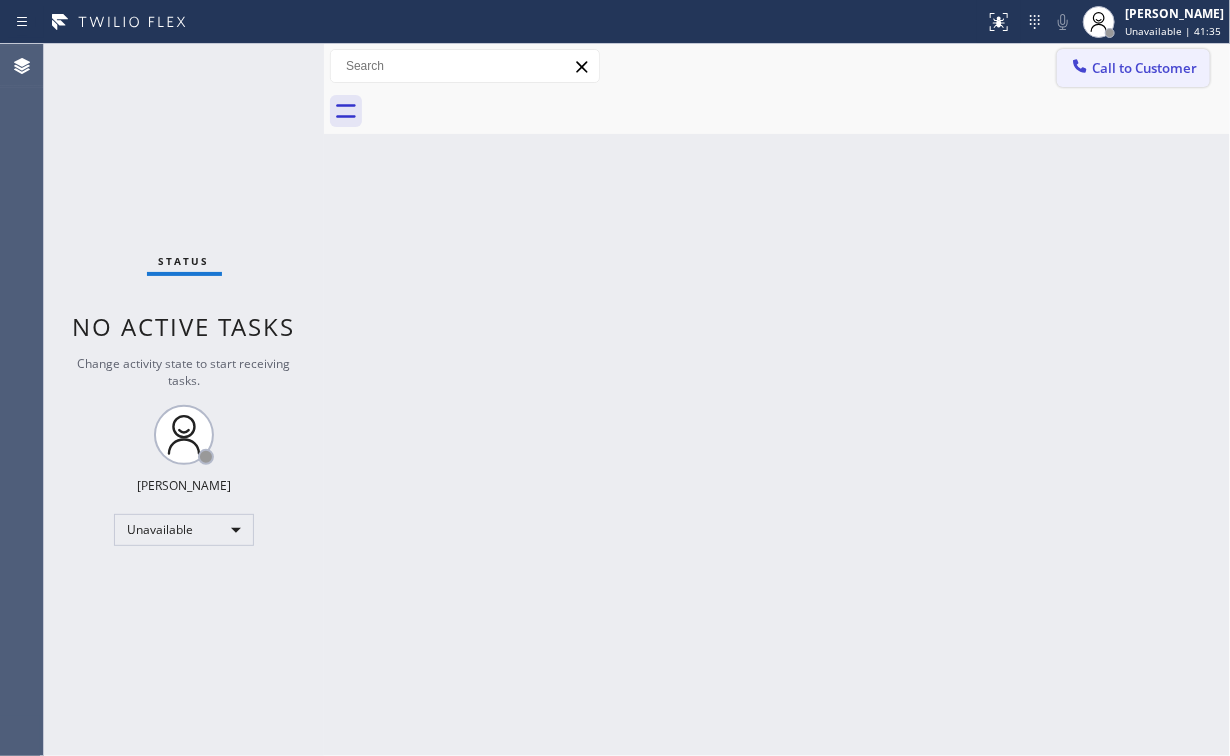 click on "Call to Customer" at bounding box center (1144, 68) 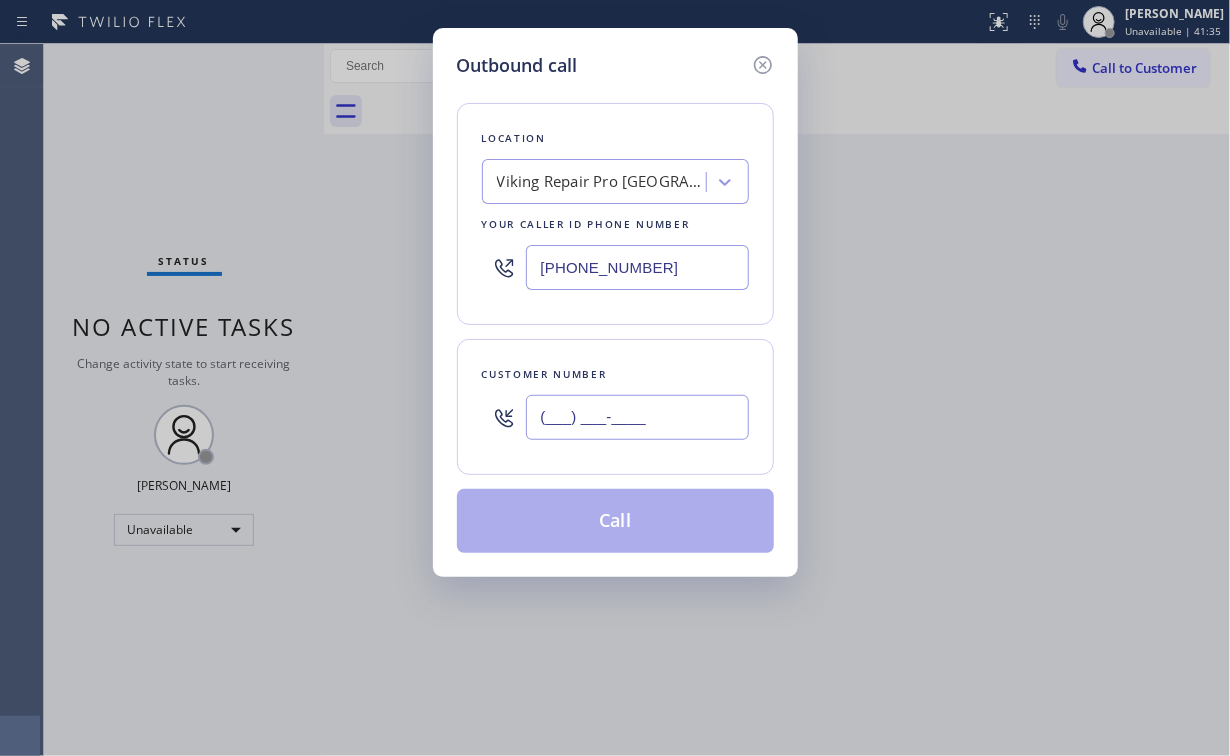 click on "(___) ___-____" at bounding box center (637, 417) 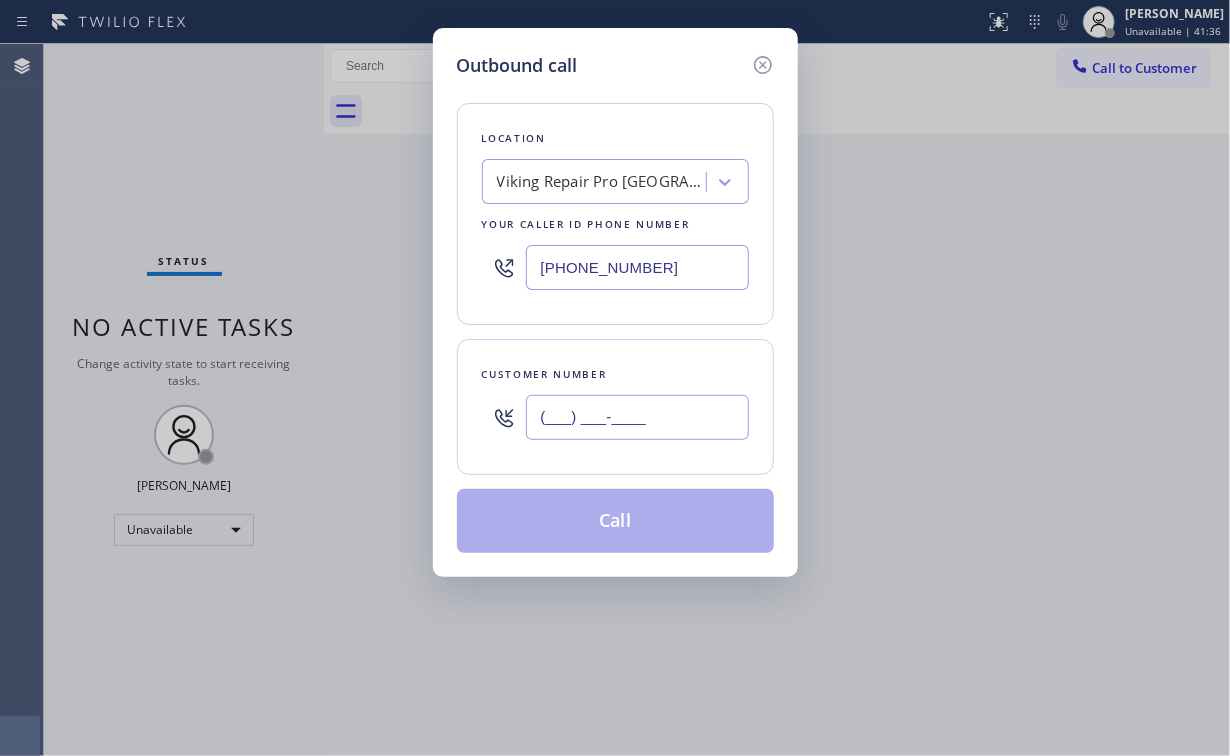 paste on "725) 228-9409" 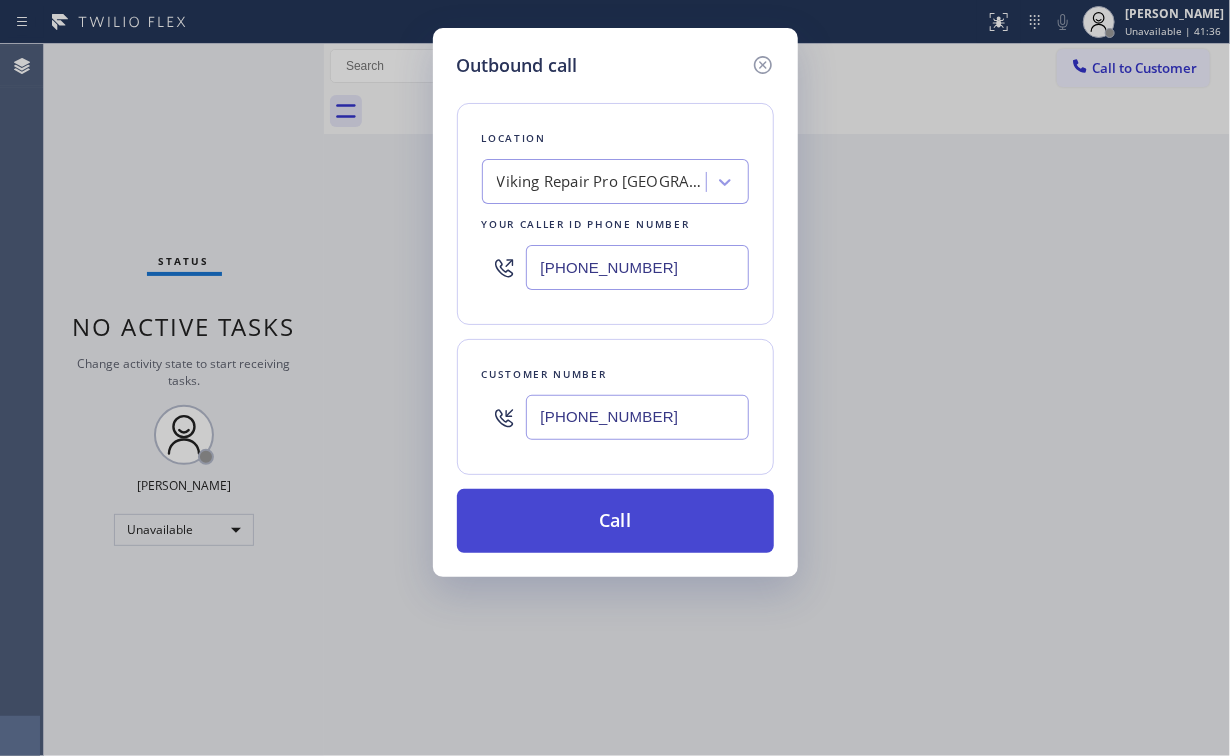 type on "[PHONE_NUMBER]" 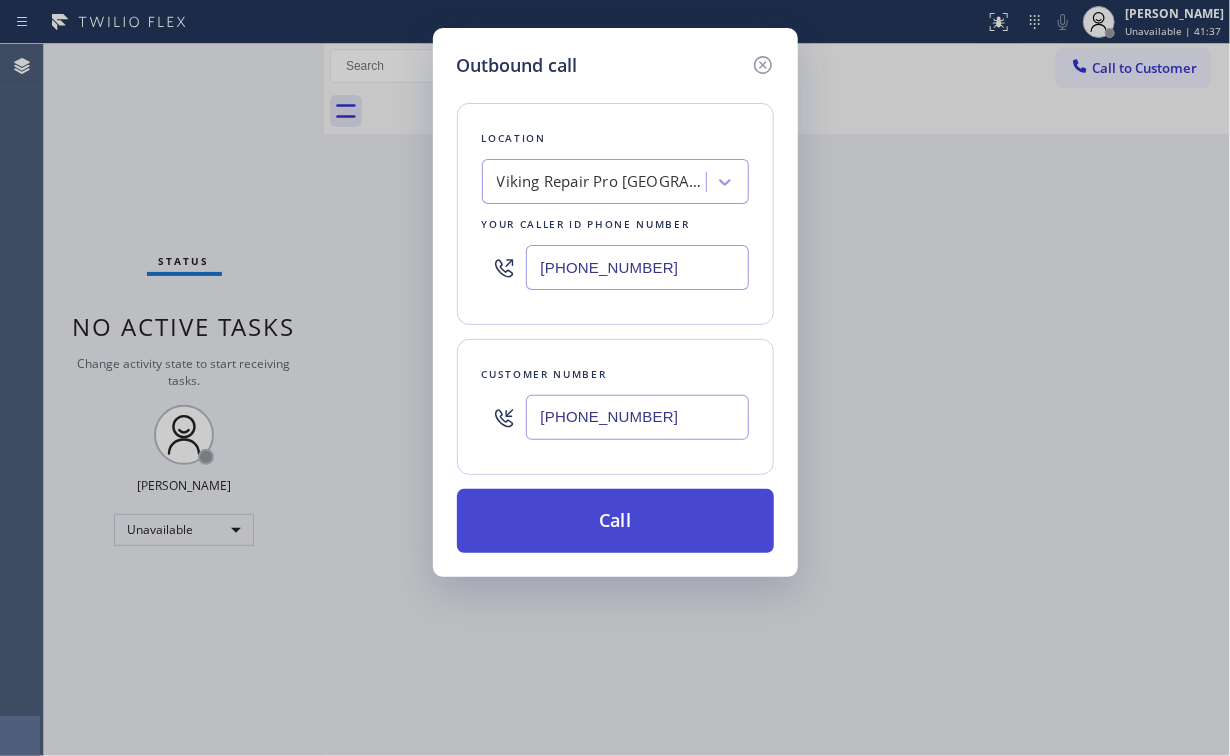 click on "Call" at bounding box center [615, 521] 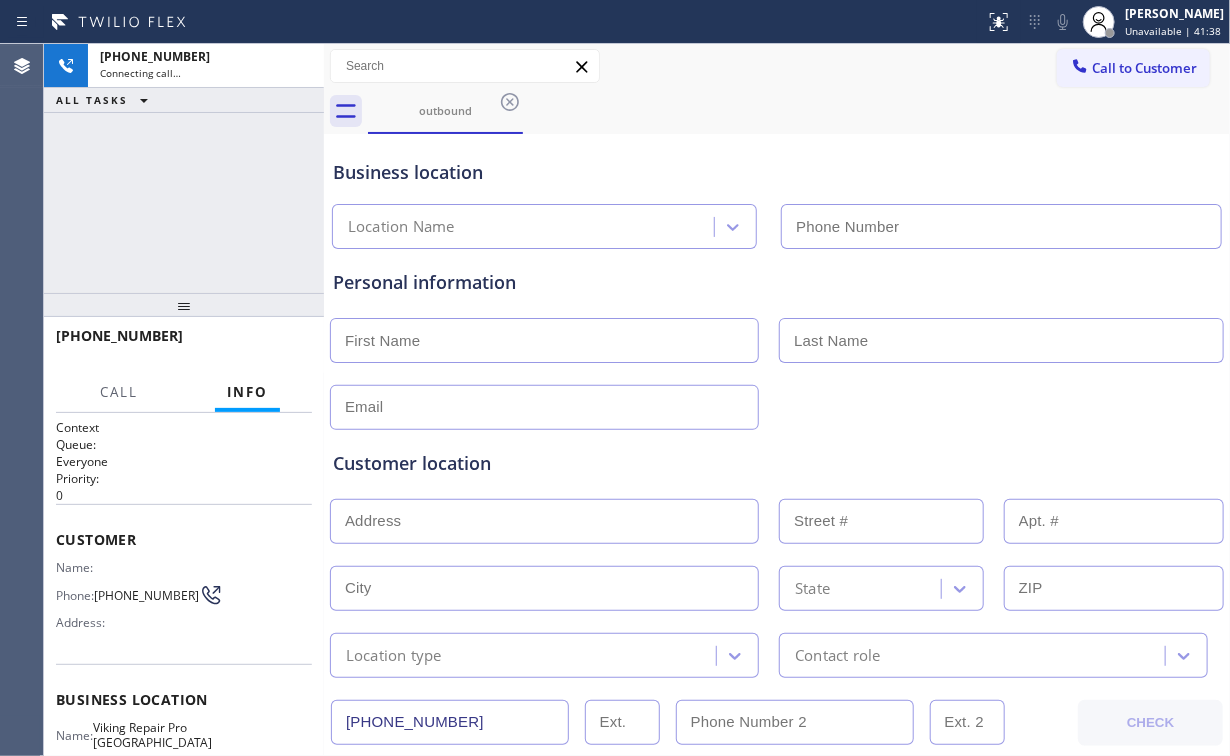 type on "[PHONE_NUMBER]" 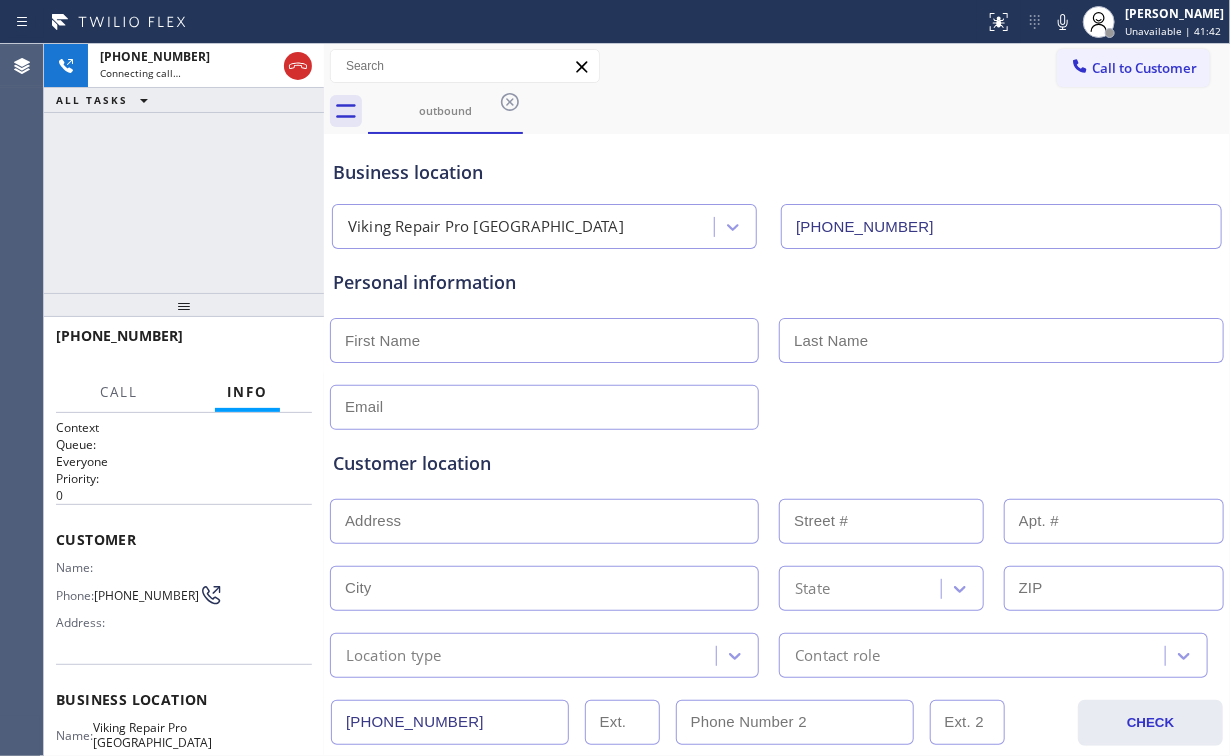 click on "[PHONE_NUMBER] Connecting call… ALL TASKS ALL TASKS ACTIVE TASKS TASKS IN WRAP UP" at bounding box center [184, 168] 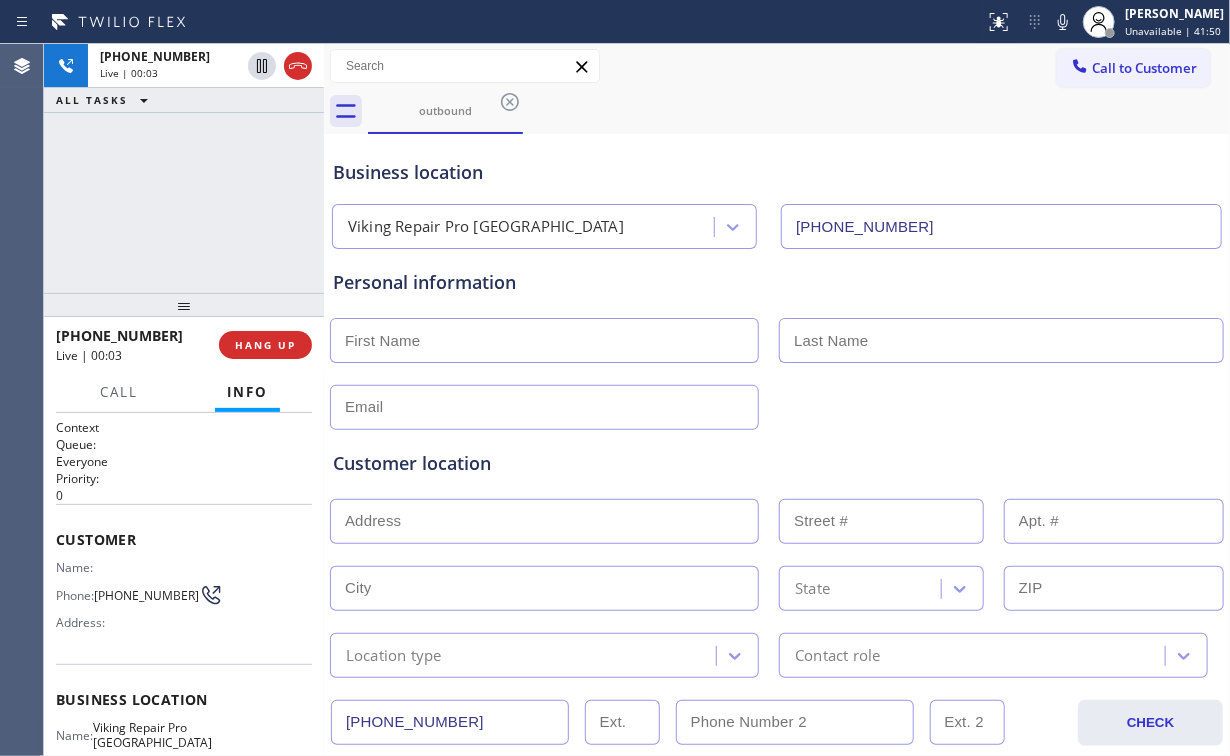 click on "[PHONE_NUMBER] Live | 00:03 ALL TASKS ALL TASKS ACTIVE TASKS TASKS IN WRAP UP" at bounding box center [184, 168] 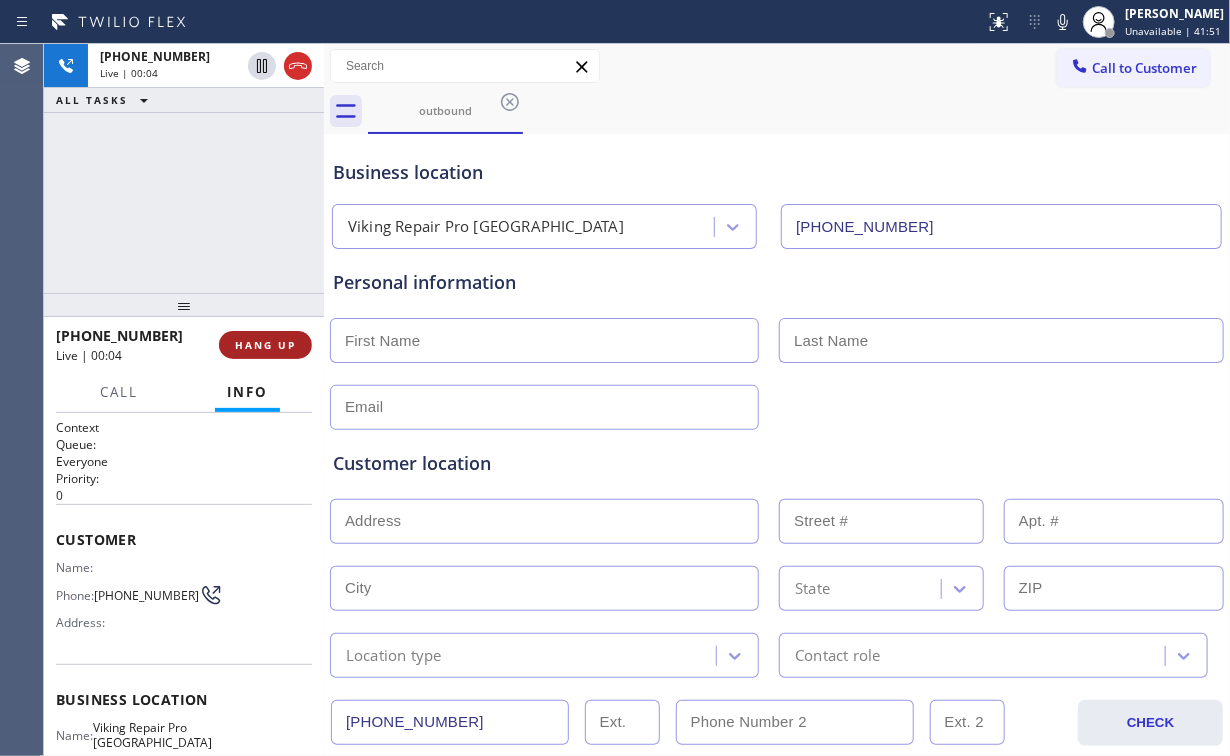 click on "HANG UP" at bounding box center [265, 345] 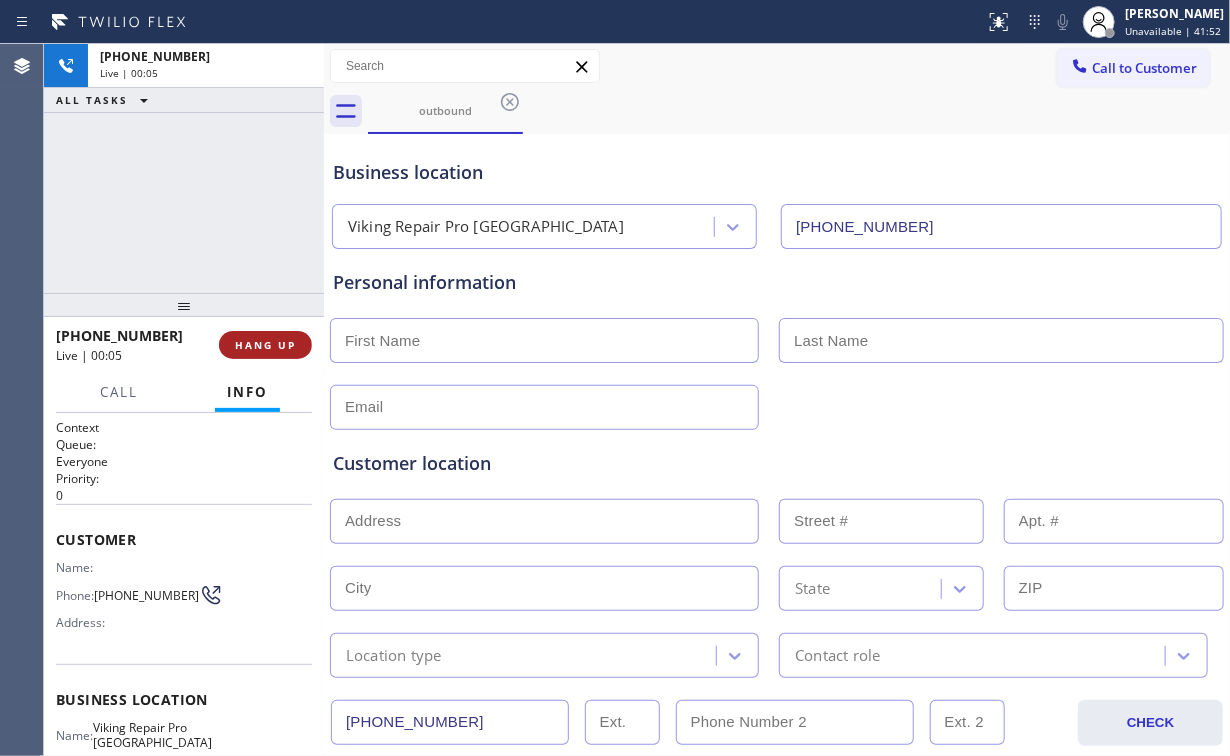 click on "HANG UP" at bounding box center [265, 345] 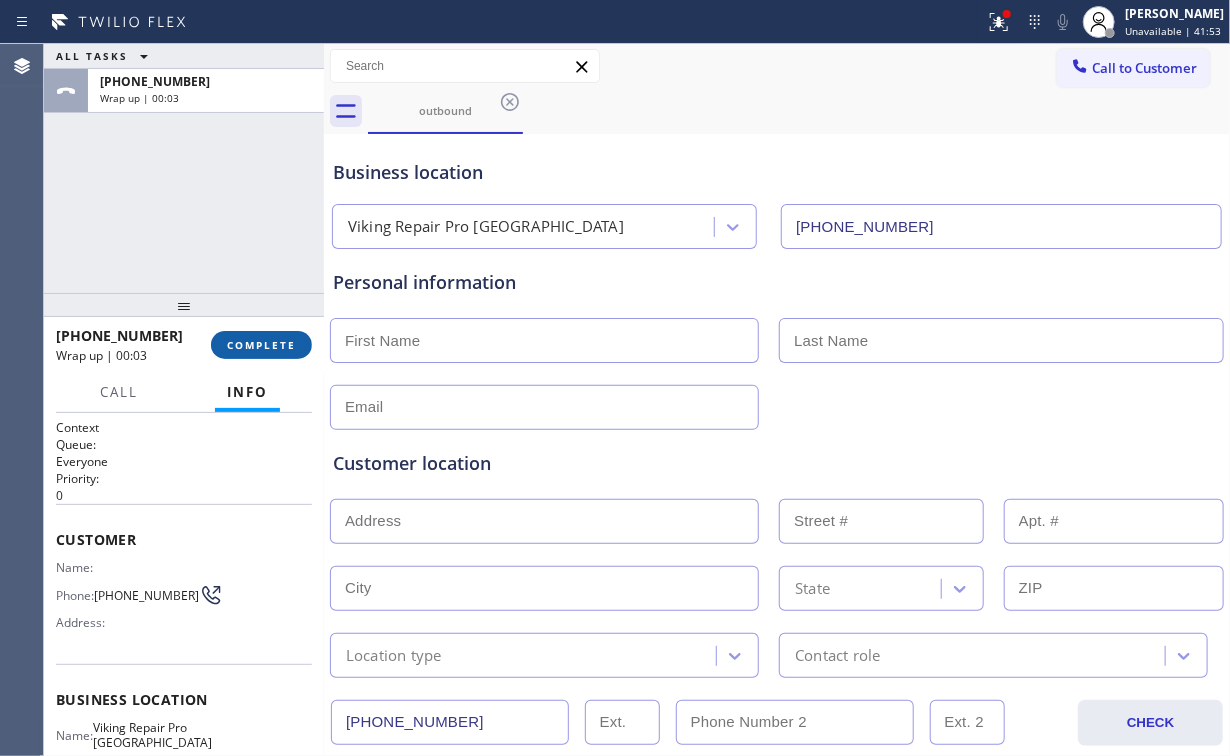 click on "COMPLETE" at bounding box center (261, 345) 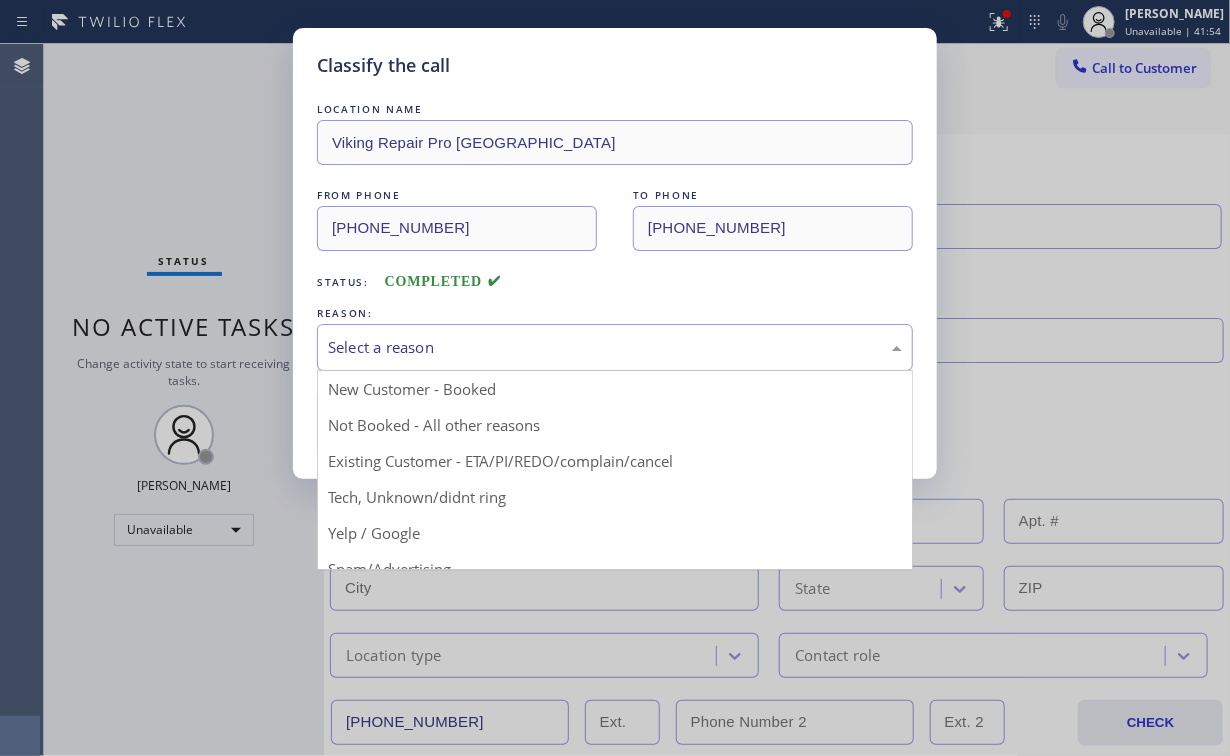 click on "Select a reason" at bounding box center [615, 347] 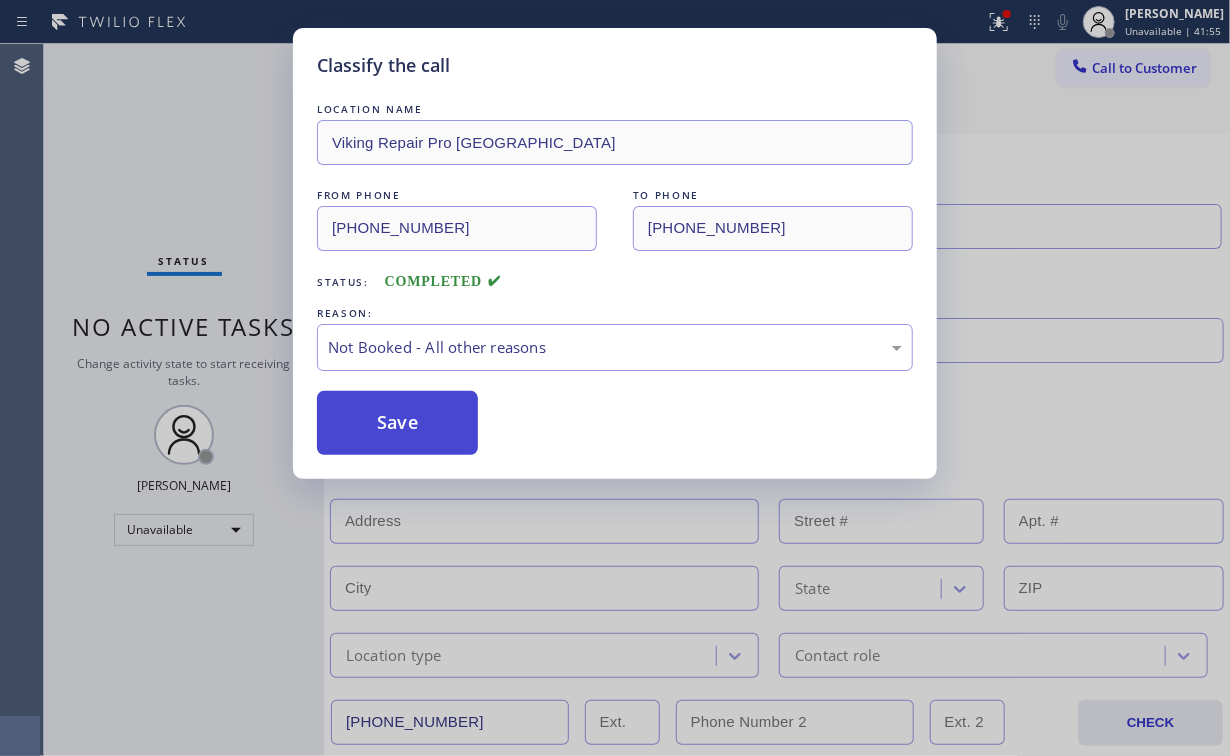 click on "Save" at bounding box center [397, 423] 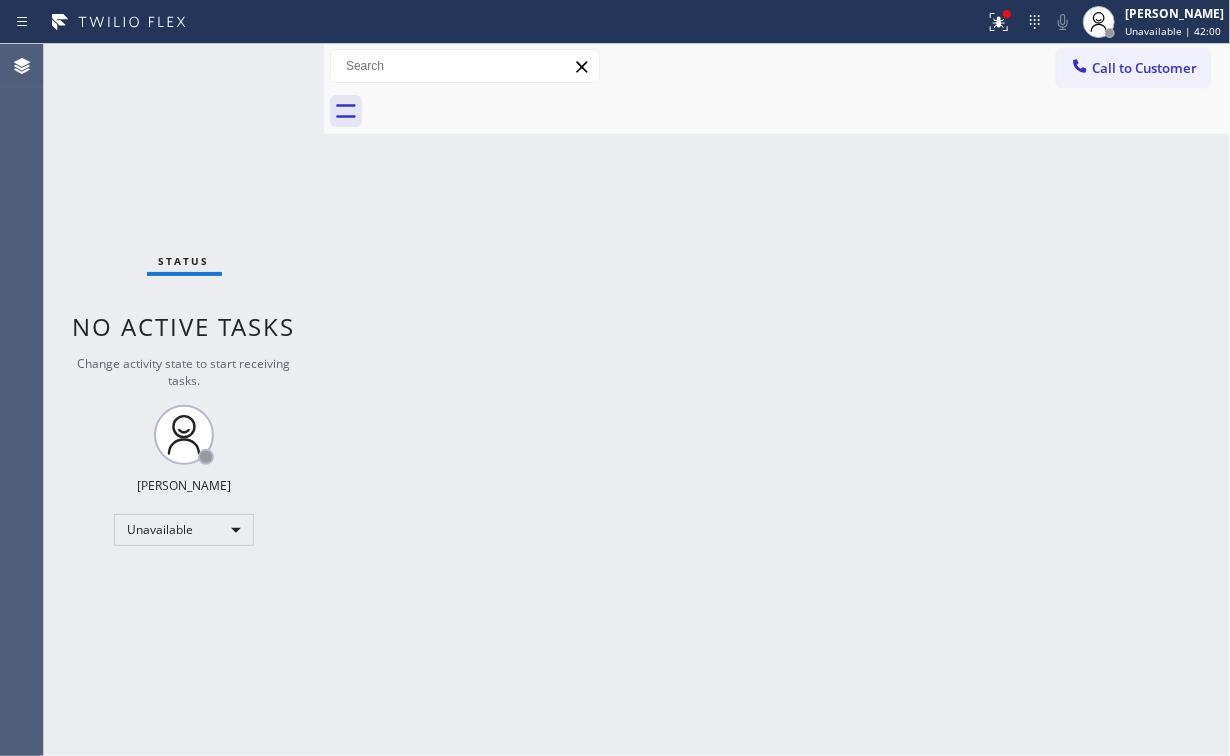 drag, startPoint x: 994, startPoint y: 35, endPoint x: 1005, endPoint y: 74, distance: 40.5216 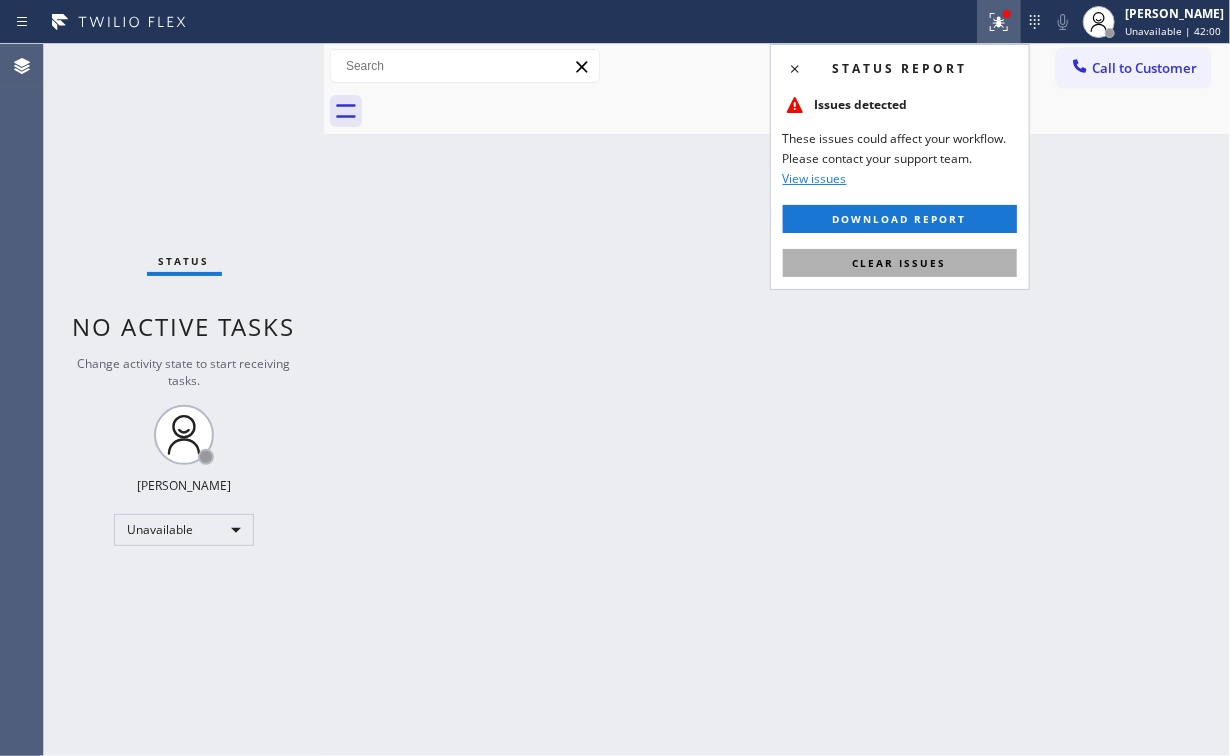 click on "Clear issues" at bounding box center (900, 263) 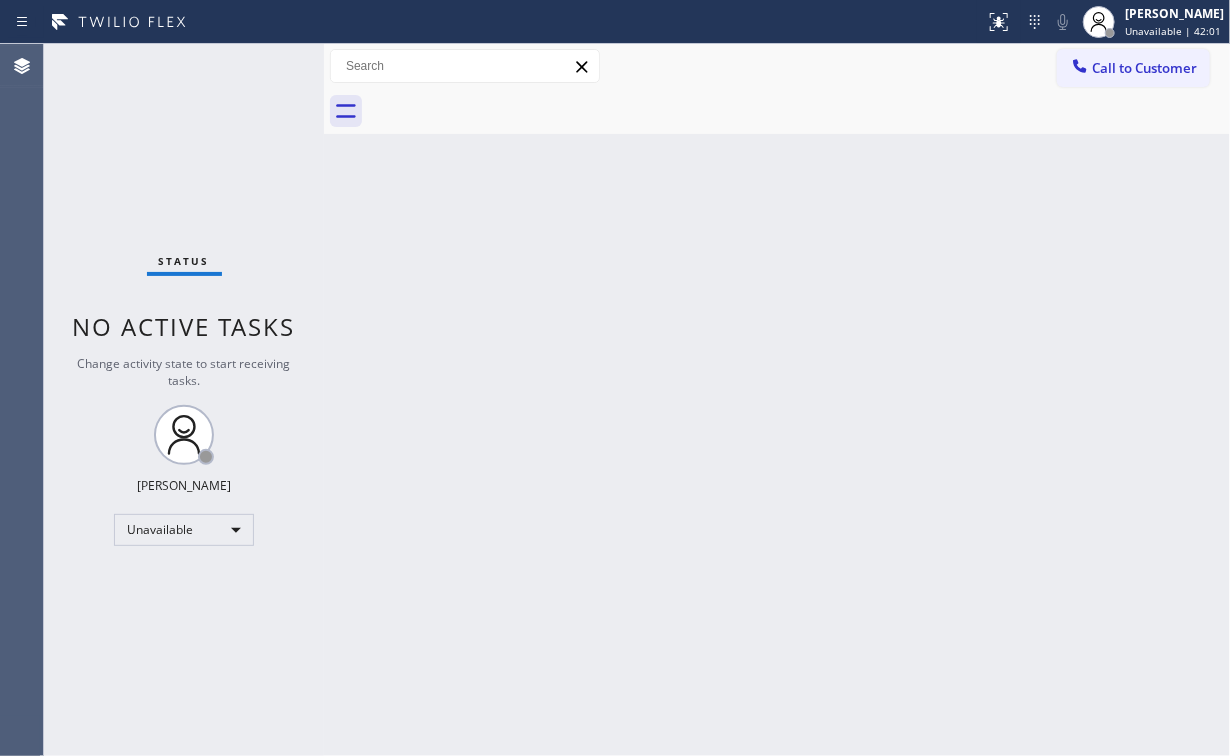 drag, startPoint x: 625, startPoint y: 428, endPoint x: 551, endPoint y: 553, distance: 145.26183 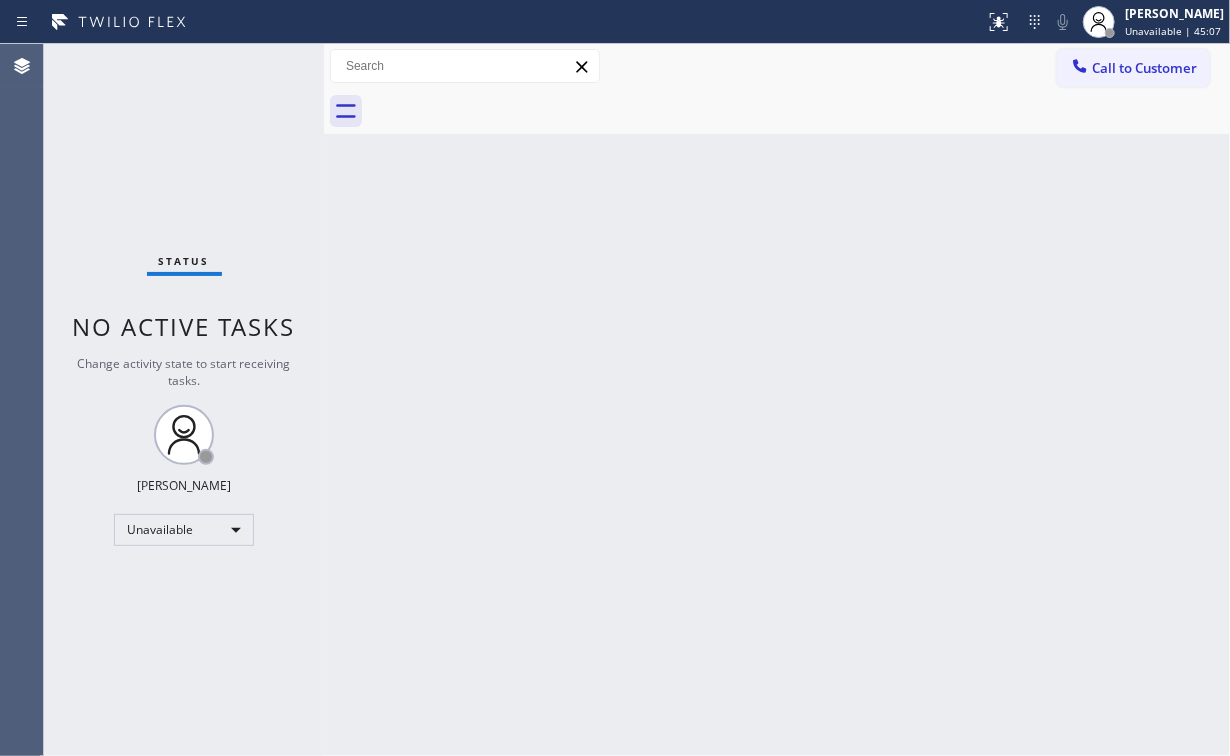 drag, startPoint x: 160, startPoint y: 151, endPoint x: 152, endPoint y: 22, distance: 129.24782 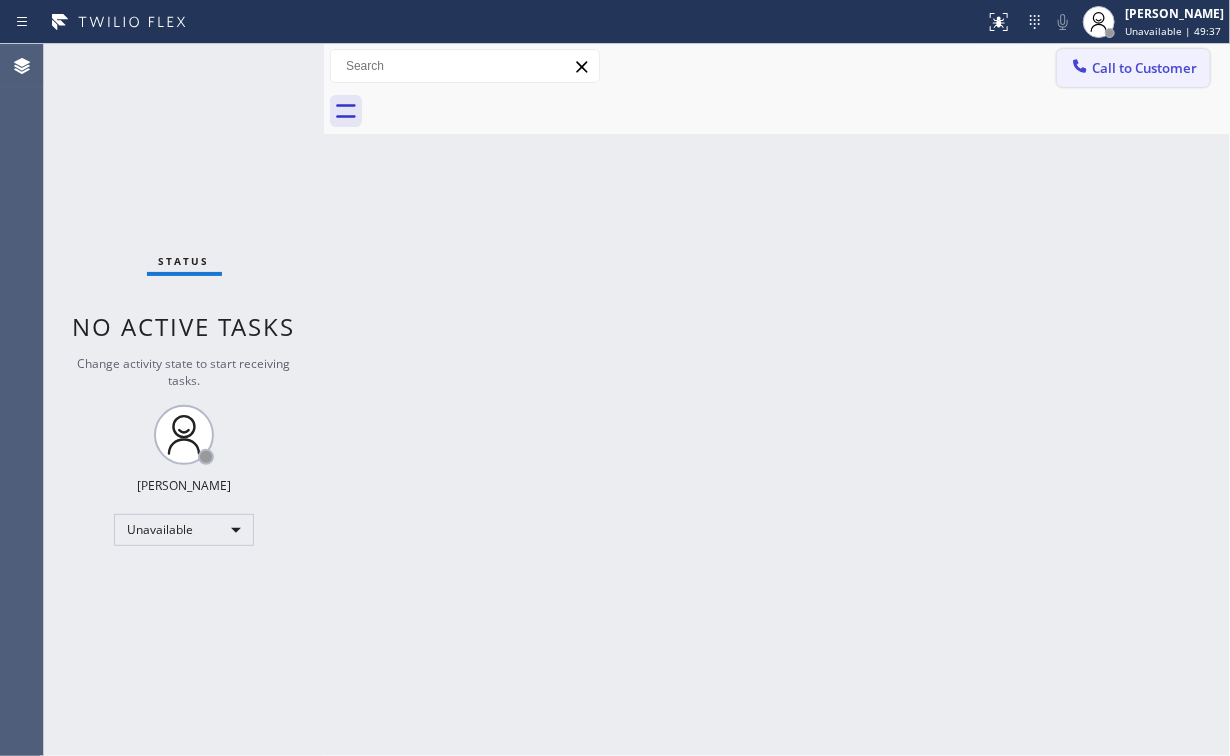 click on "Call to Customer" at bounding box center (1144, 68) 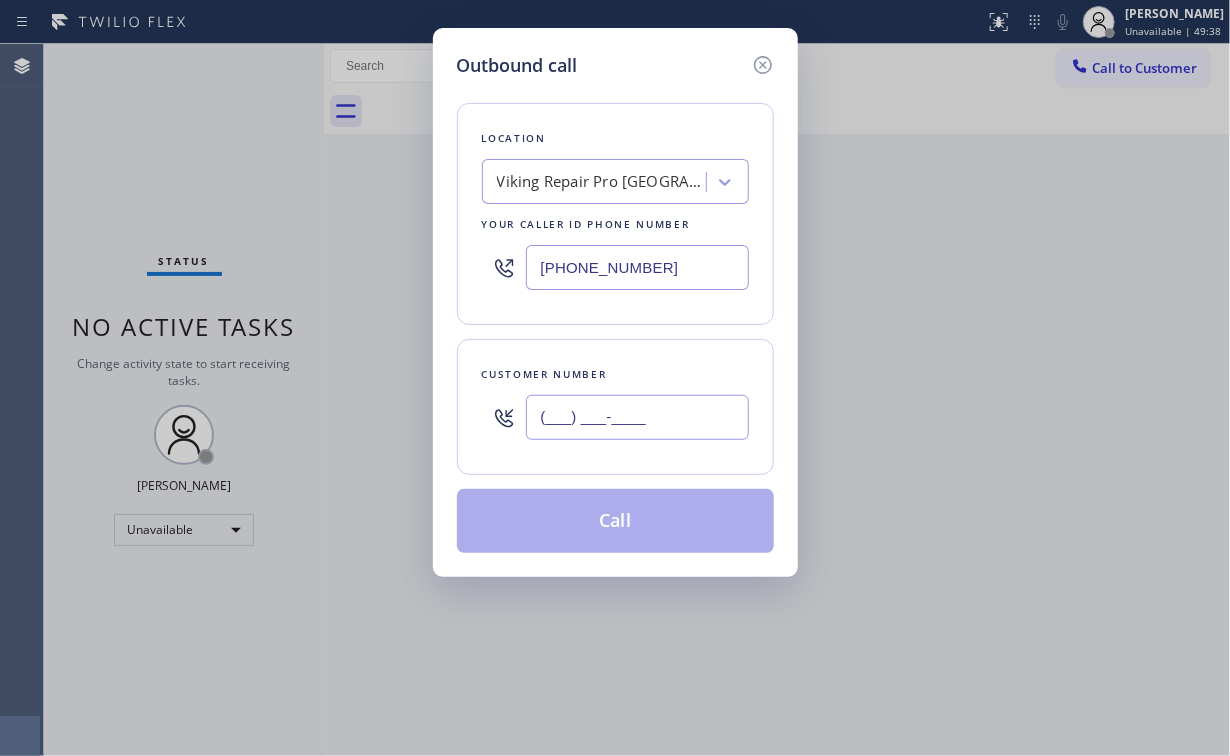 click on "(___) ___-____" at bounding box center (637, 417) 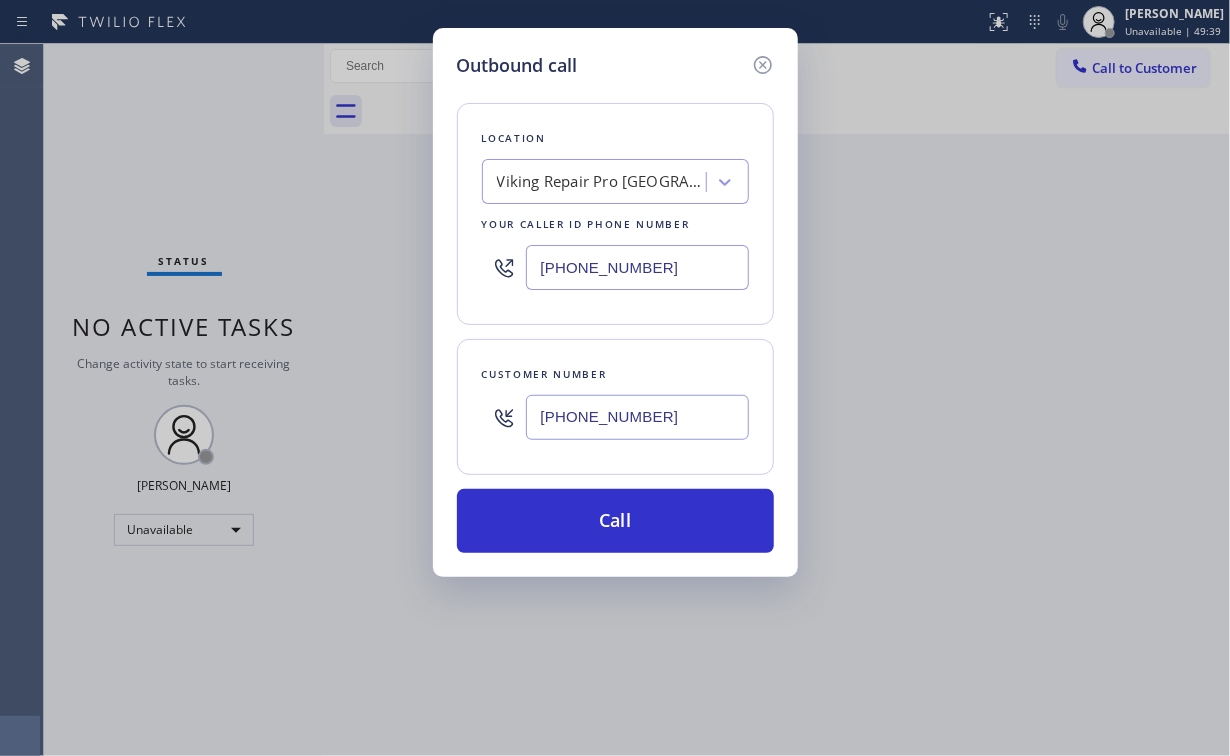 type on "[PHONE_NUMBER]" 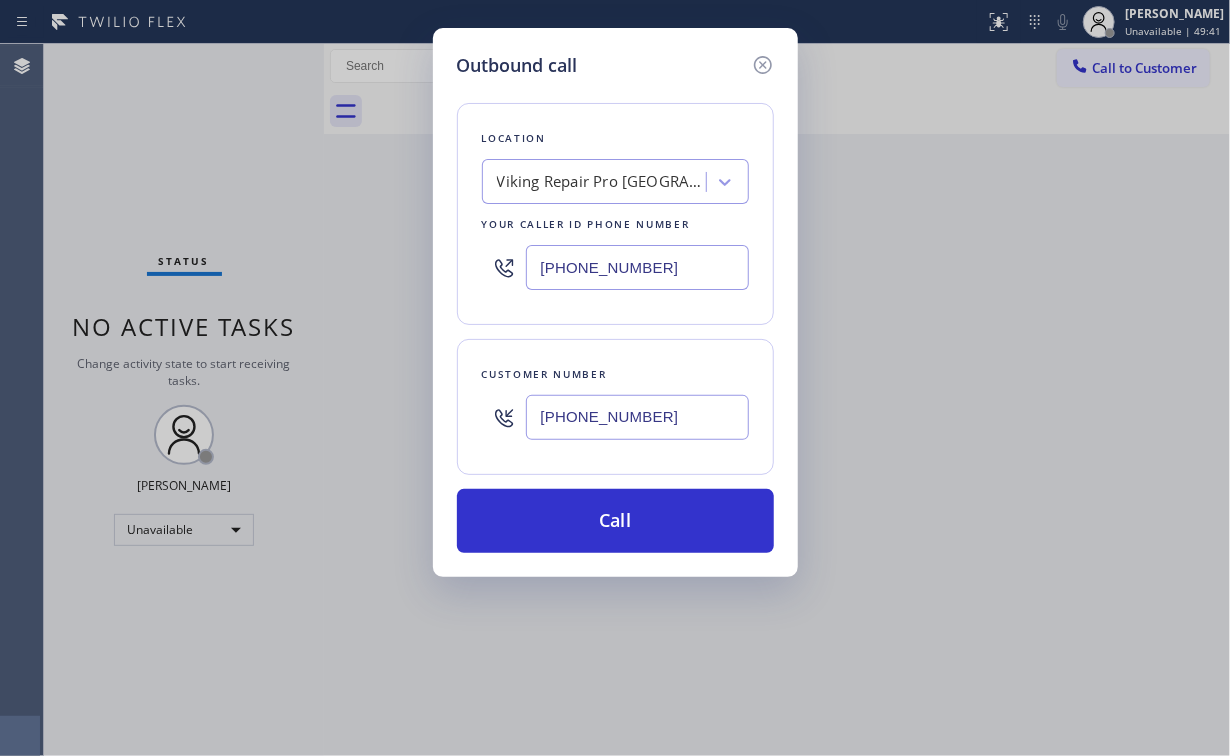 drag, startPoint x: 440, startPoint y: 328, endPoint x: 468, endPoint y: 321, distance: 28.86174 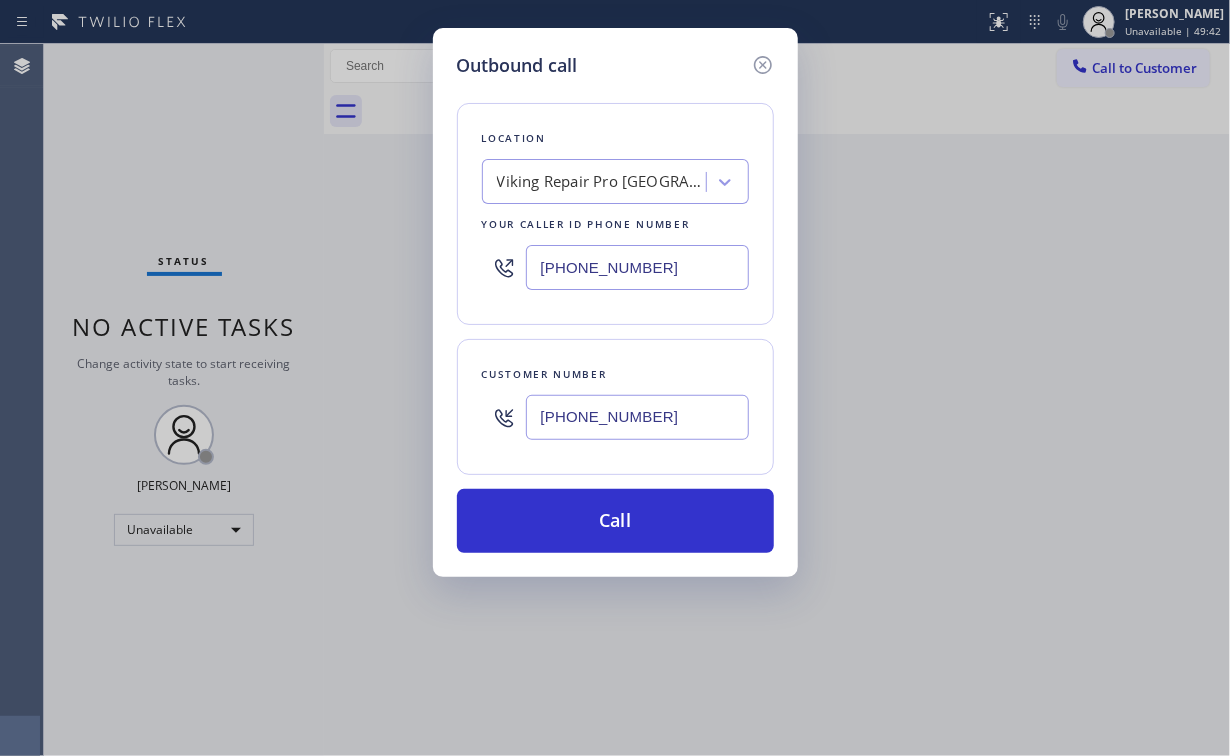 click on "[PHONE_NUMBER]" at bounding box center [637, 267] 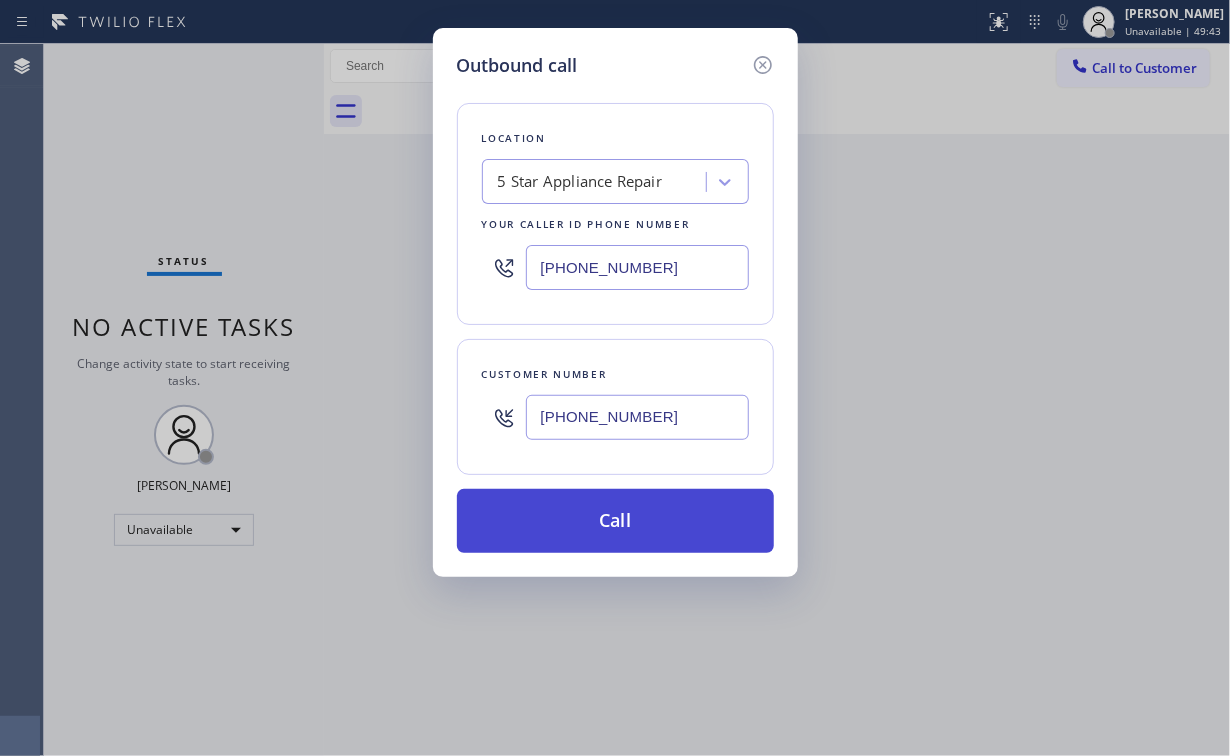 type on "[PHONE_NUMBER]" 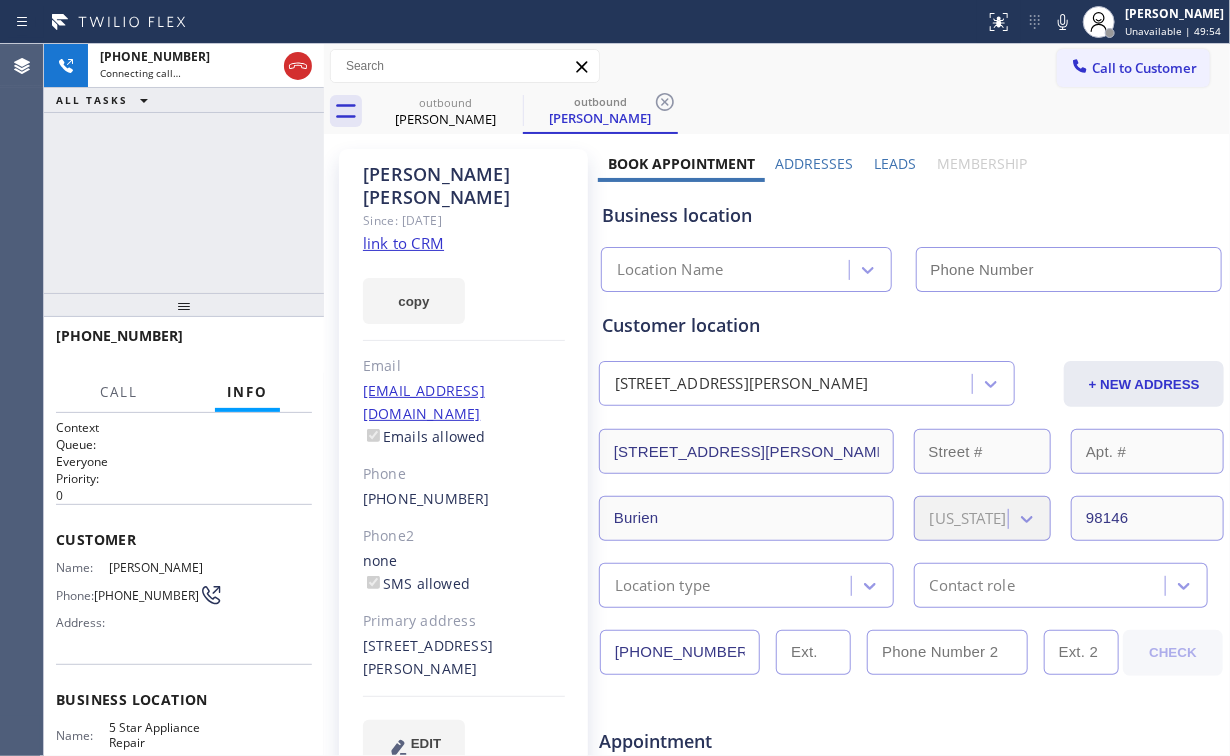 type on "[PHONE_NUMBER]" 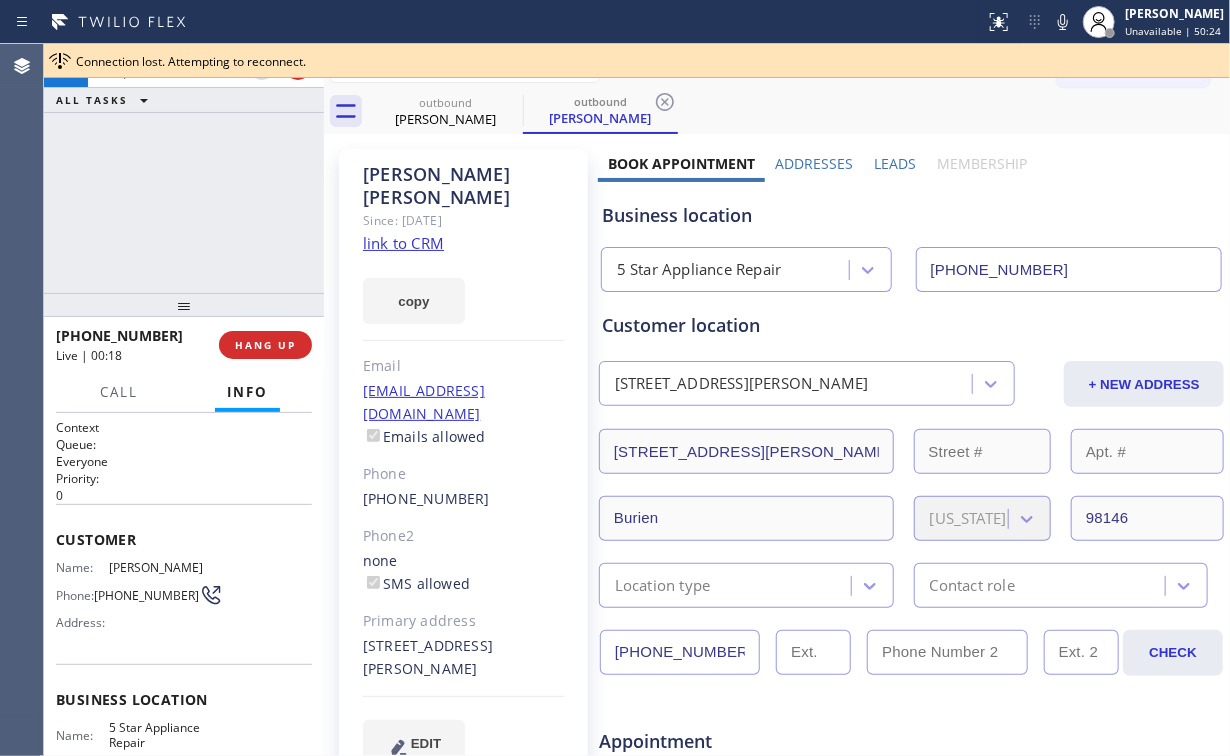 click on "[PHONE_NUMBER] Live | 00:18 ALL TASKS ALL TASKS ACTIVE TASKS TASKS IN WRAP UP" at bounding box center (184, 168) 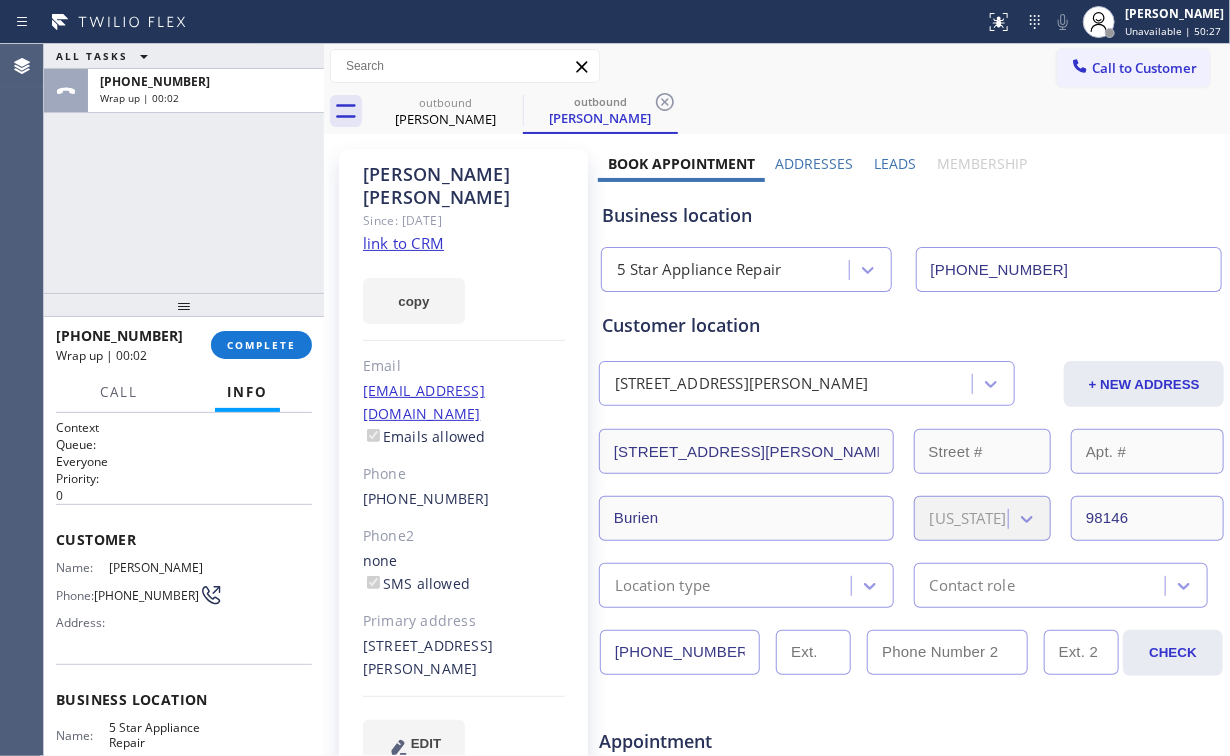 drag, startPoint x: 202, startPoint y: 201, endPoint x: 228, endPoint y: 295, distance: 97.52948 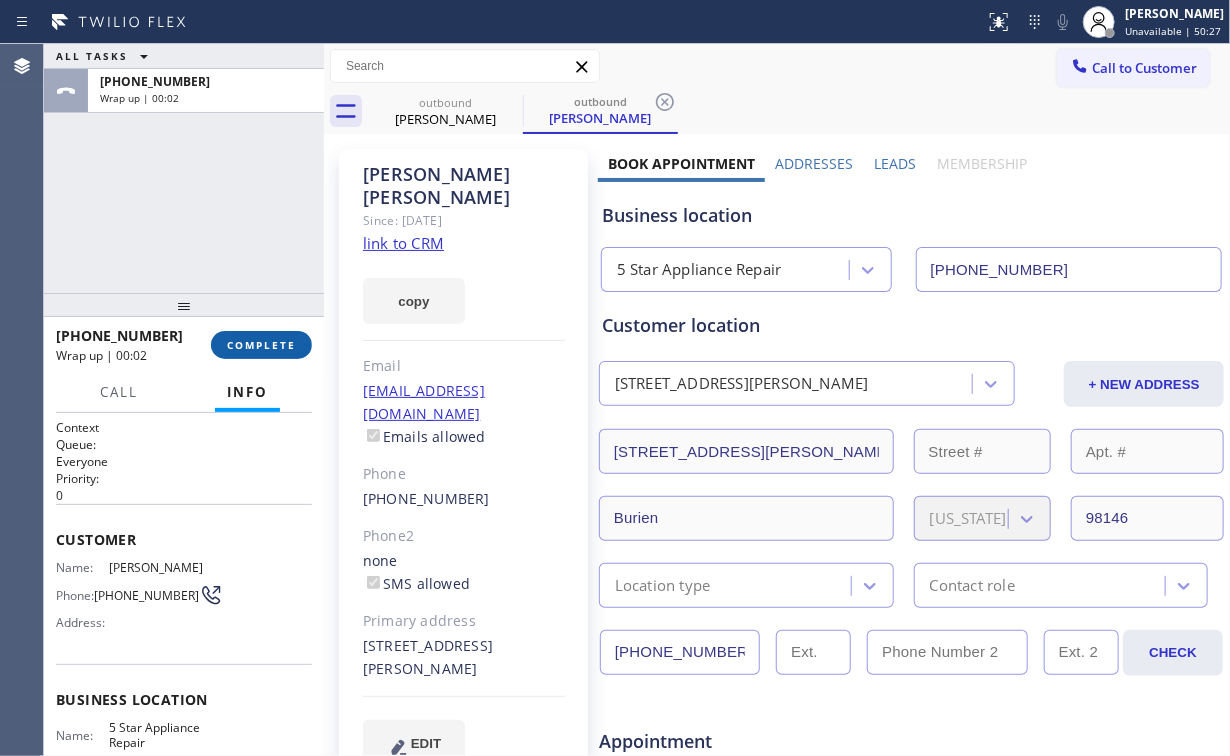 click on "COMPLETE" at bounding box center (261, 345) 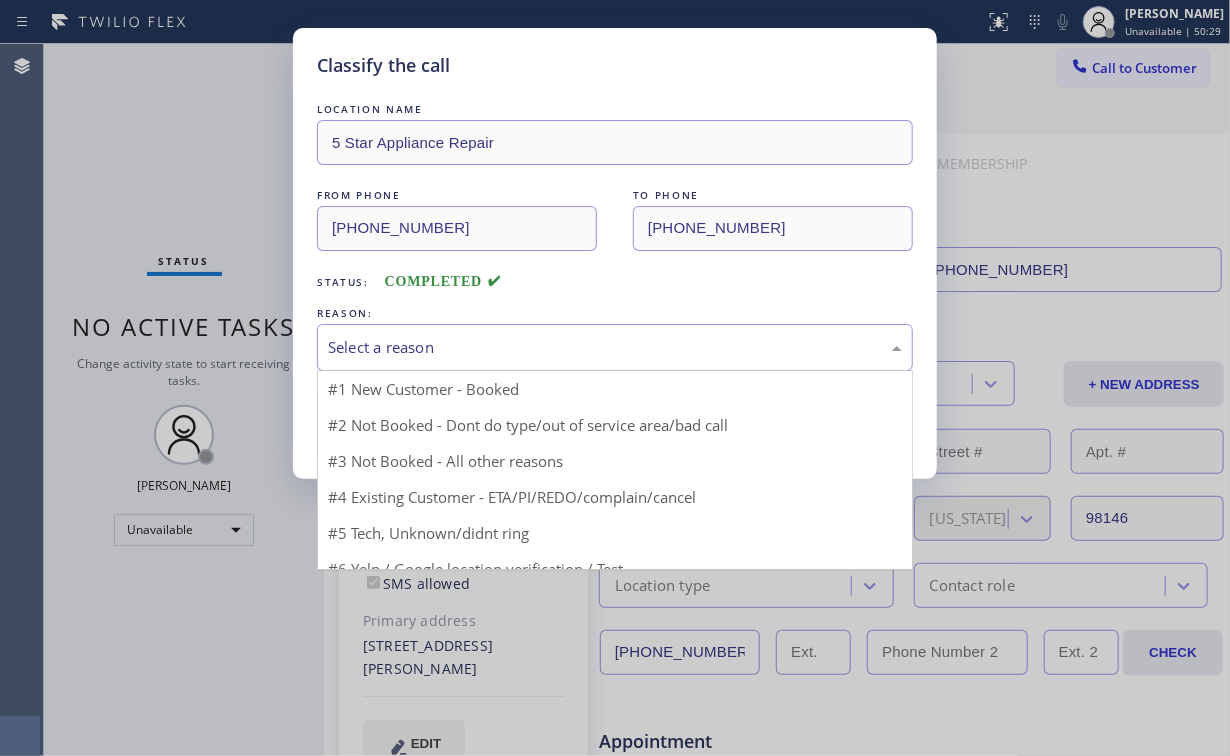 click on "Select a reason" at bounding box center [615, 347] 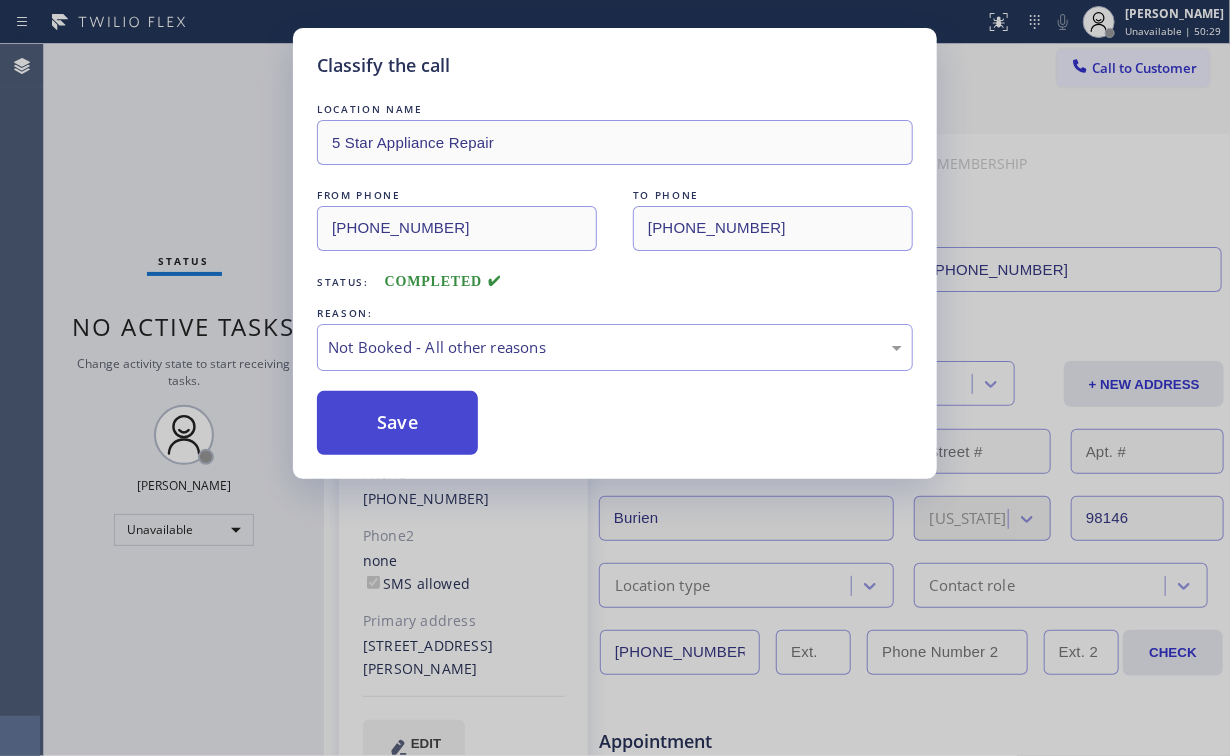 drag, startPoint x: 427, startPoint y: 416, endPoint x: 179, endPoint y: 141, distance: 370.30933 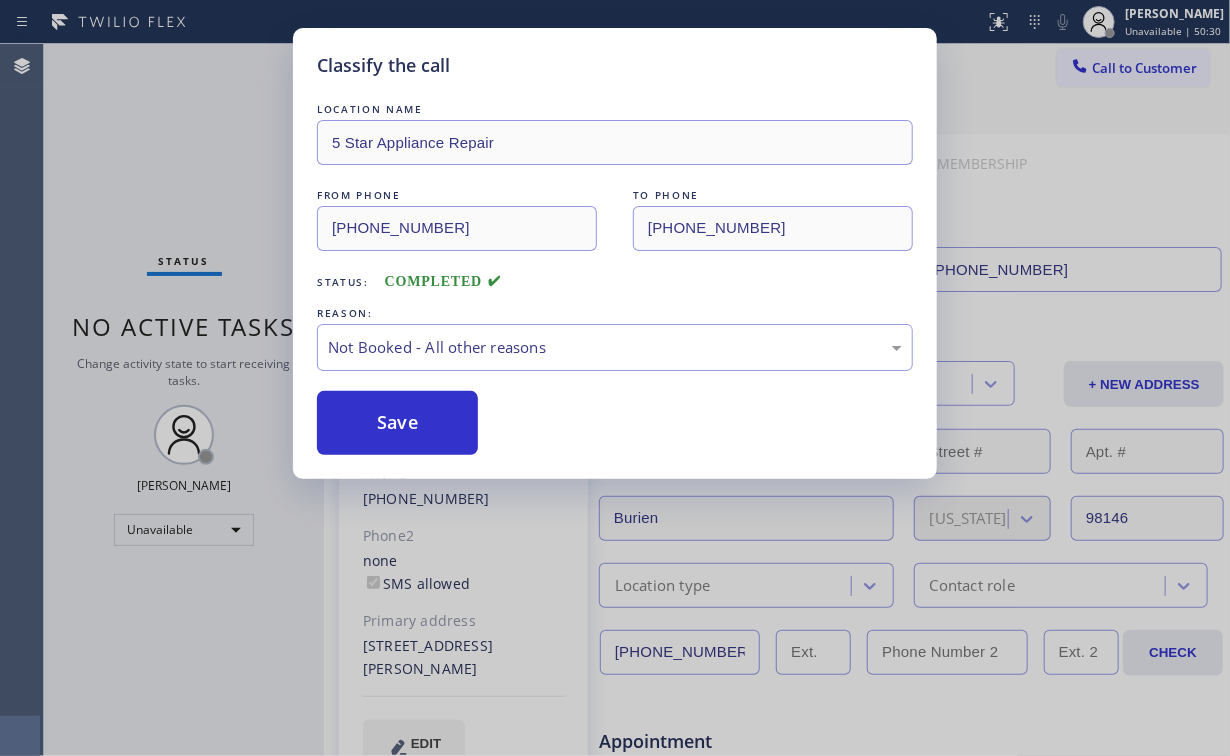 click on "Classify the call LOCATION NAME 5 Star Appliance Repair FROM PHONE [PHONE_NUMBER] TO PHONE [PHONE_NUMBER] Status: COMPLETED REASON: Not Booked - All other reasons Save" at bounding box center (615, 378) 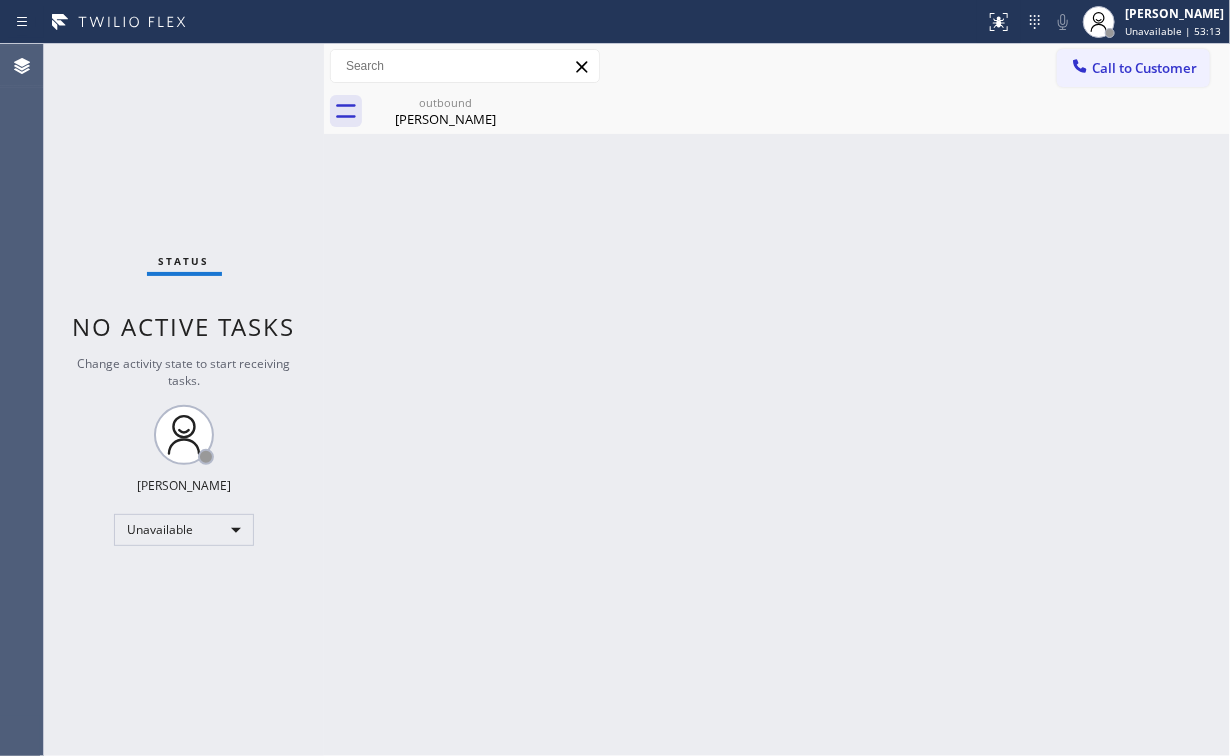 drag, startPoint x: 1108, startPoint y: 64, endPoint x: 688, endPoint y: 364, distance: 516.1395 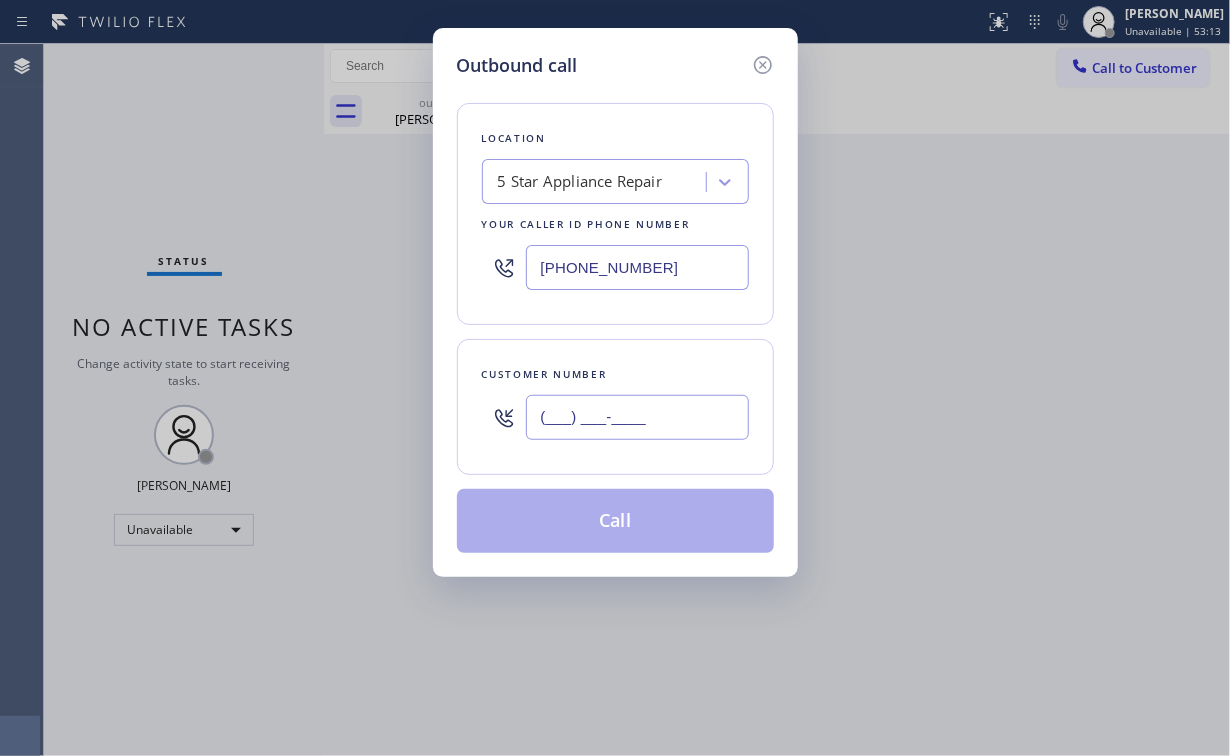 click on "(___) ___-____" at bounding box center [637, 417] 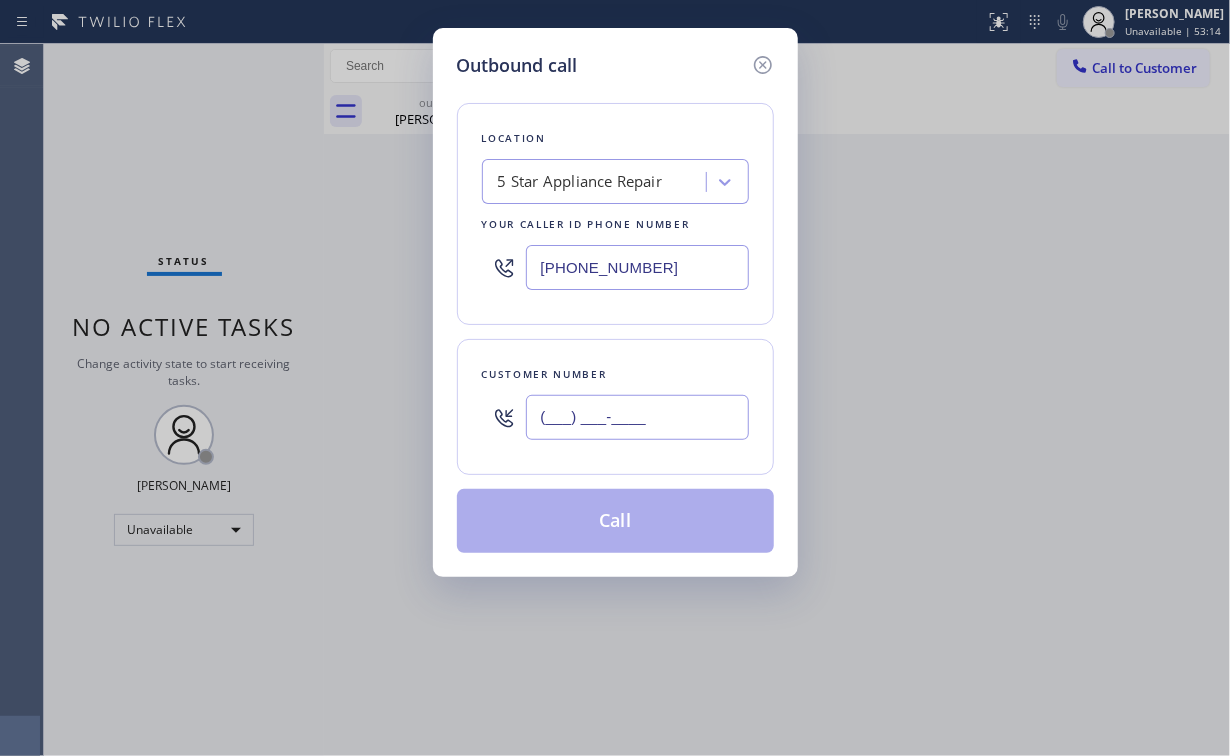 paste on "408) 438-2070" 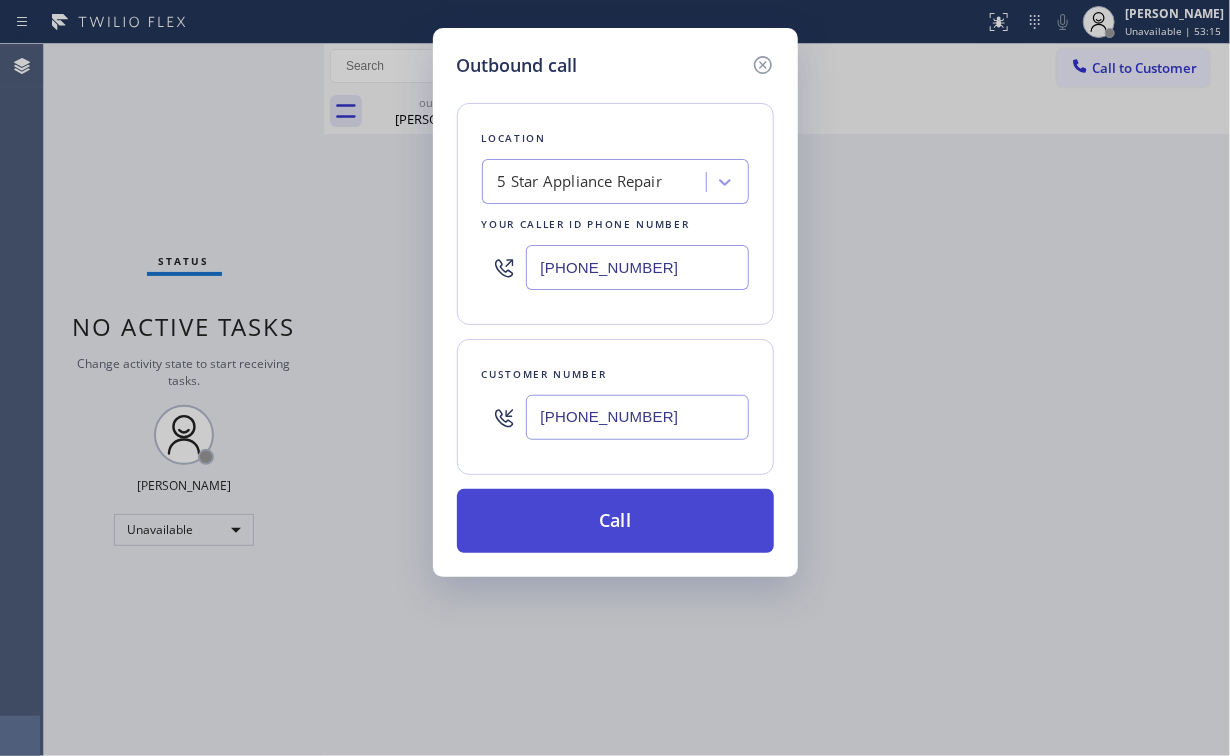 type on "[PHONE_NUMBER]" 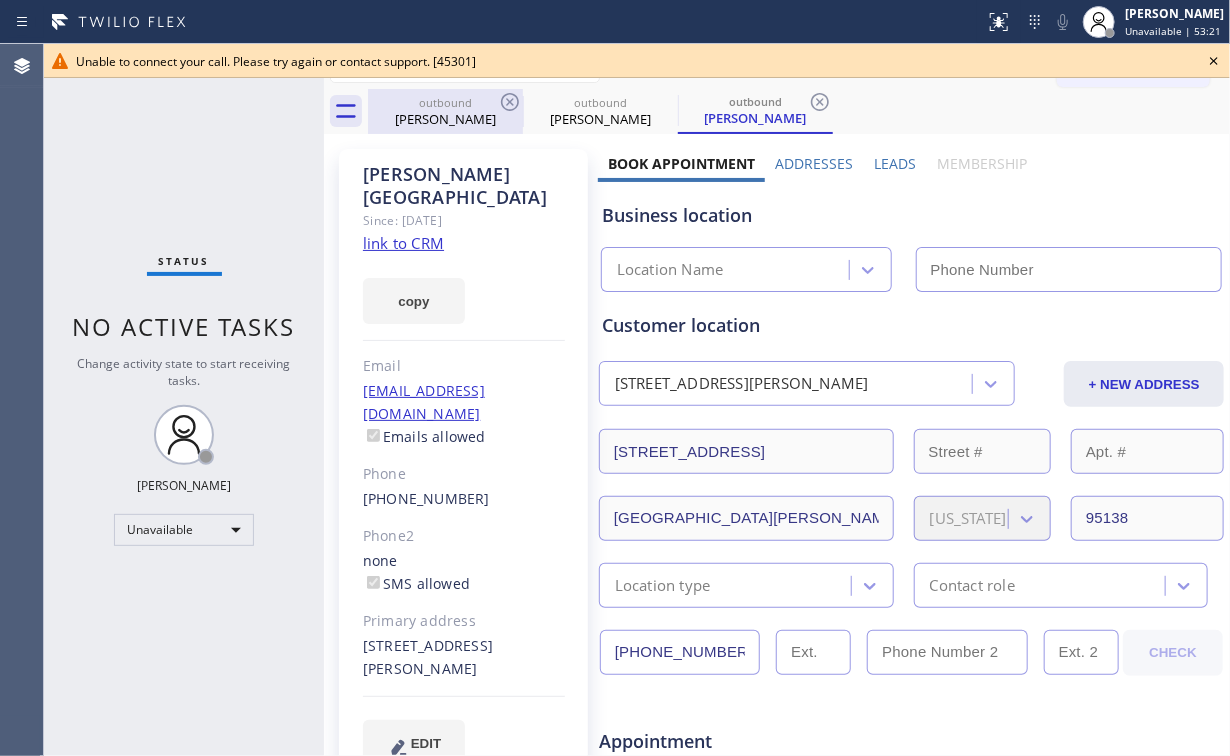 type on "[PHONE_NUMBER]" 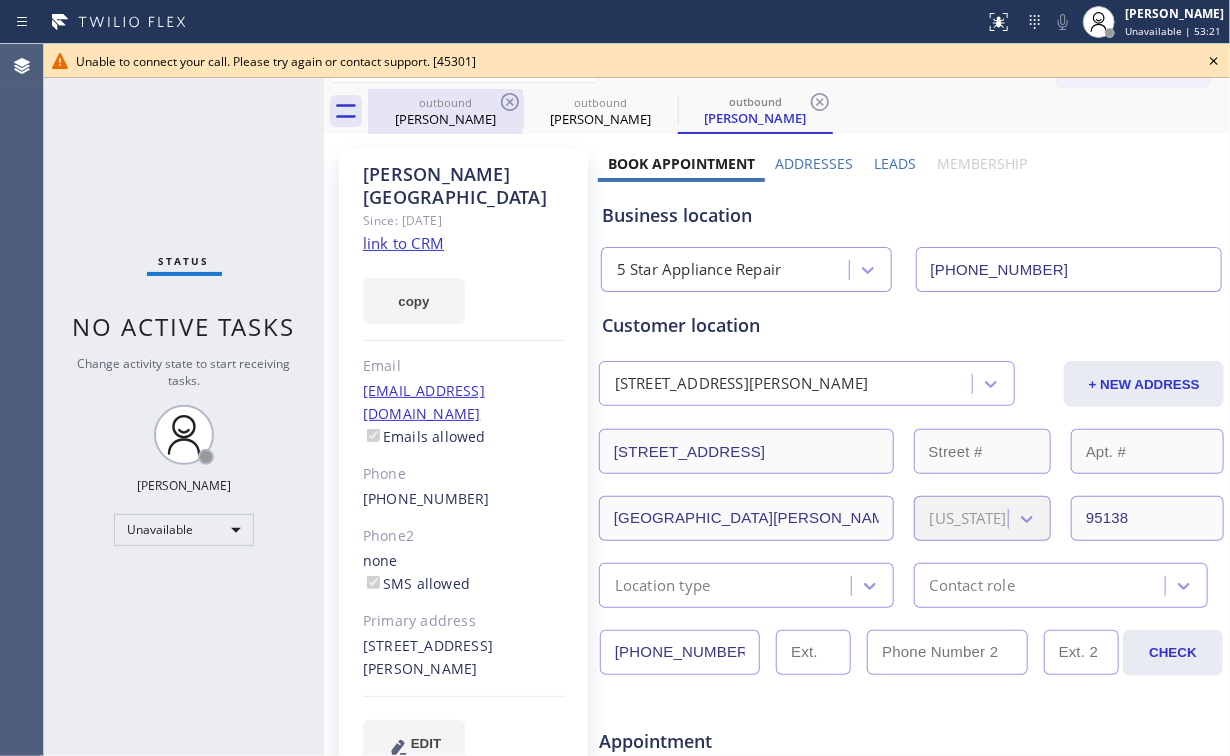 drag, startPoint x: 444, startPoint y: 116, endPoint x: 473, endPoint y: 108, distance: 30.083218 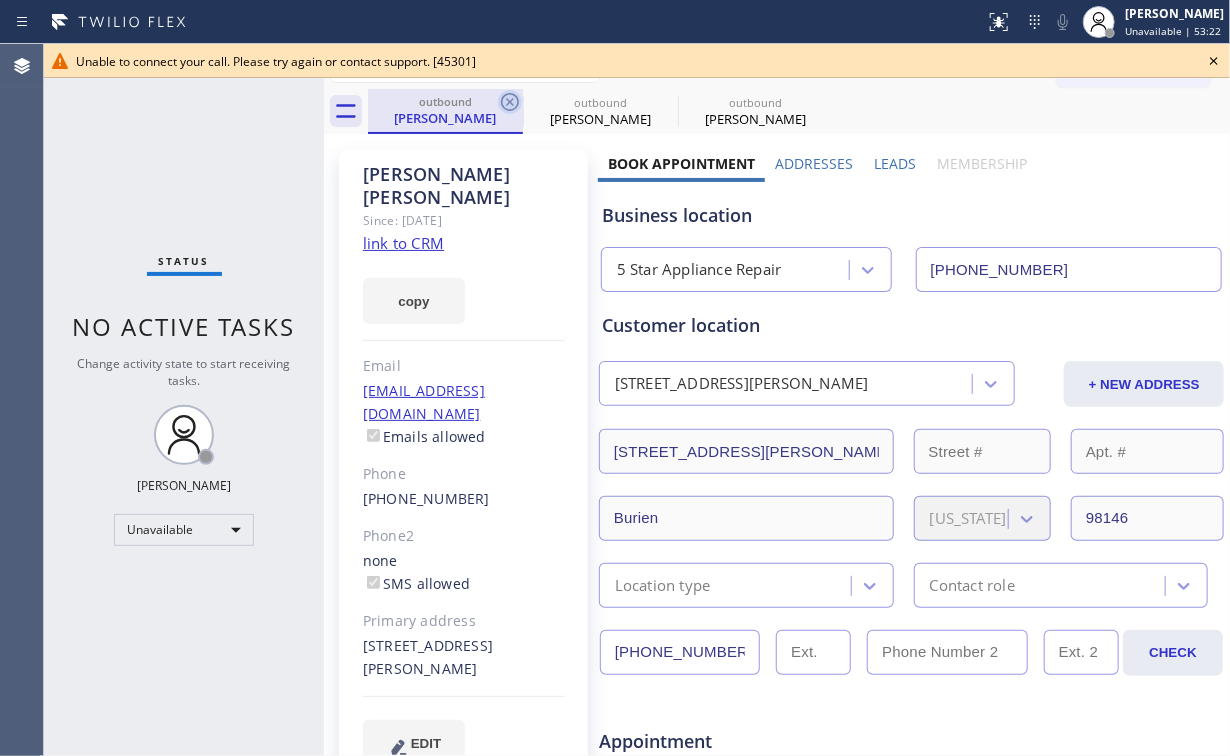 click 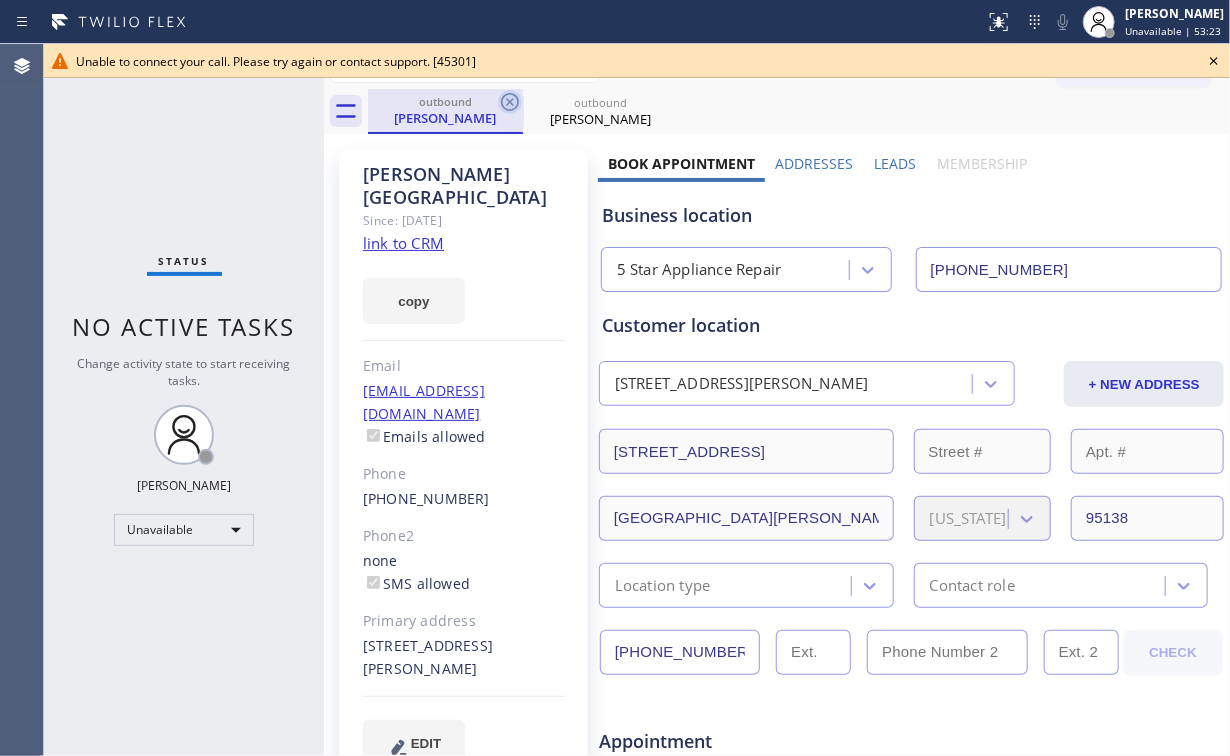 click 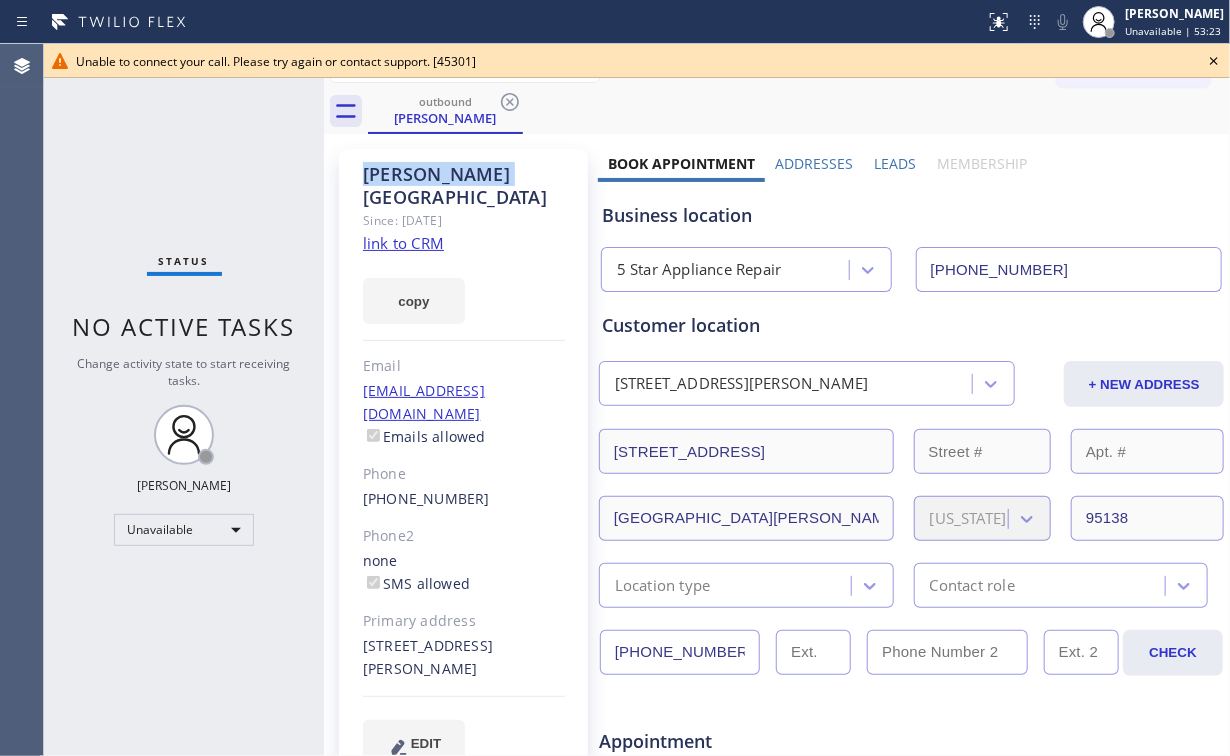 click 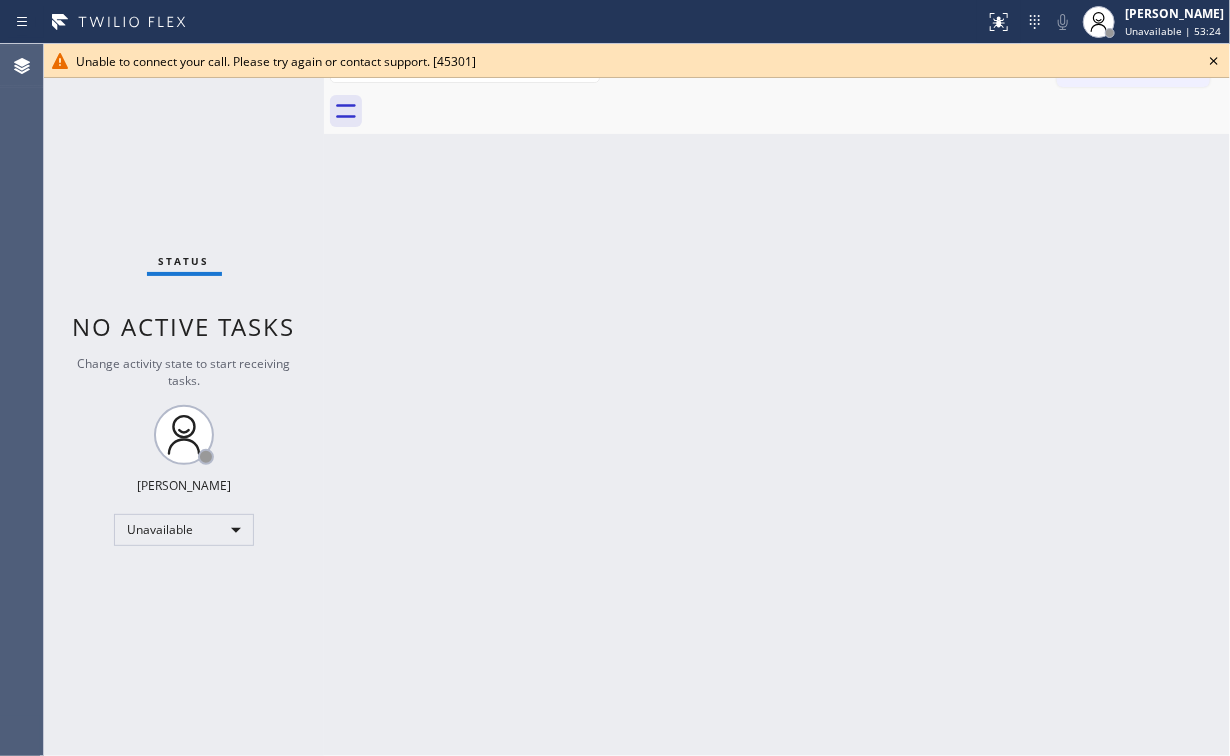 click 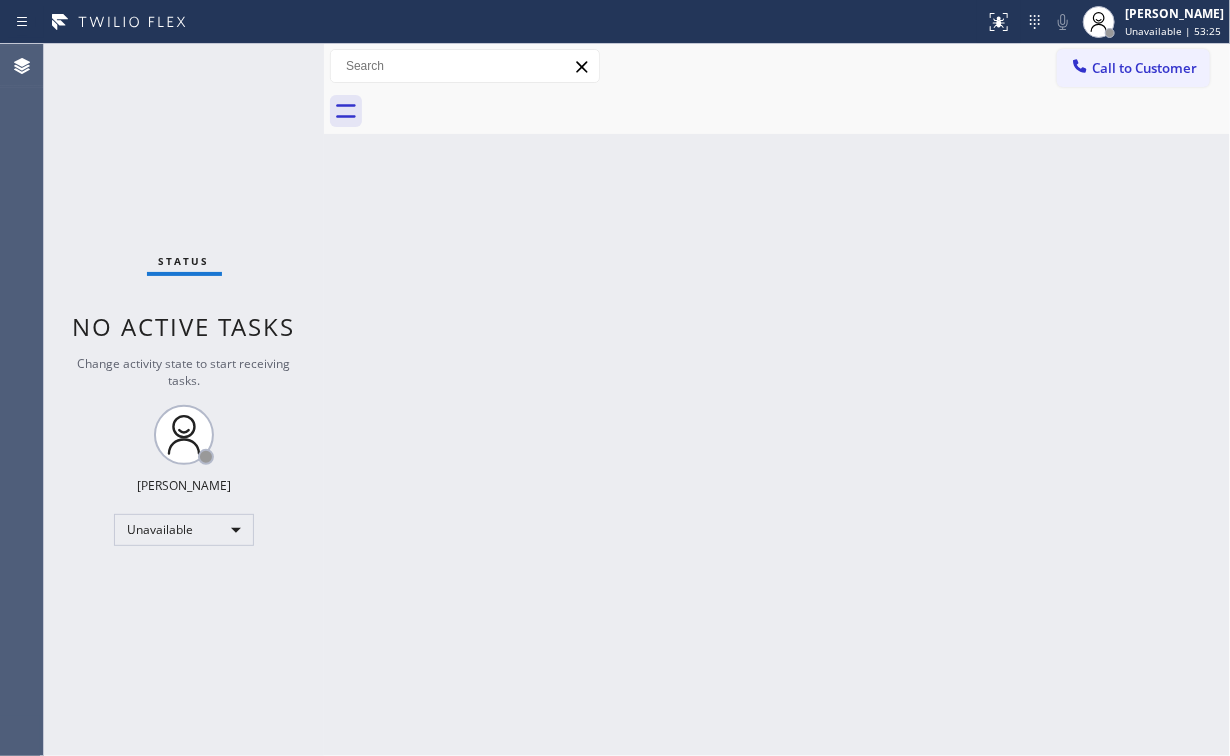 drag, startPoint x: 1106, startPoint y: 67, endPoint x: 807, endPoint y: 270, distance: 361.40005 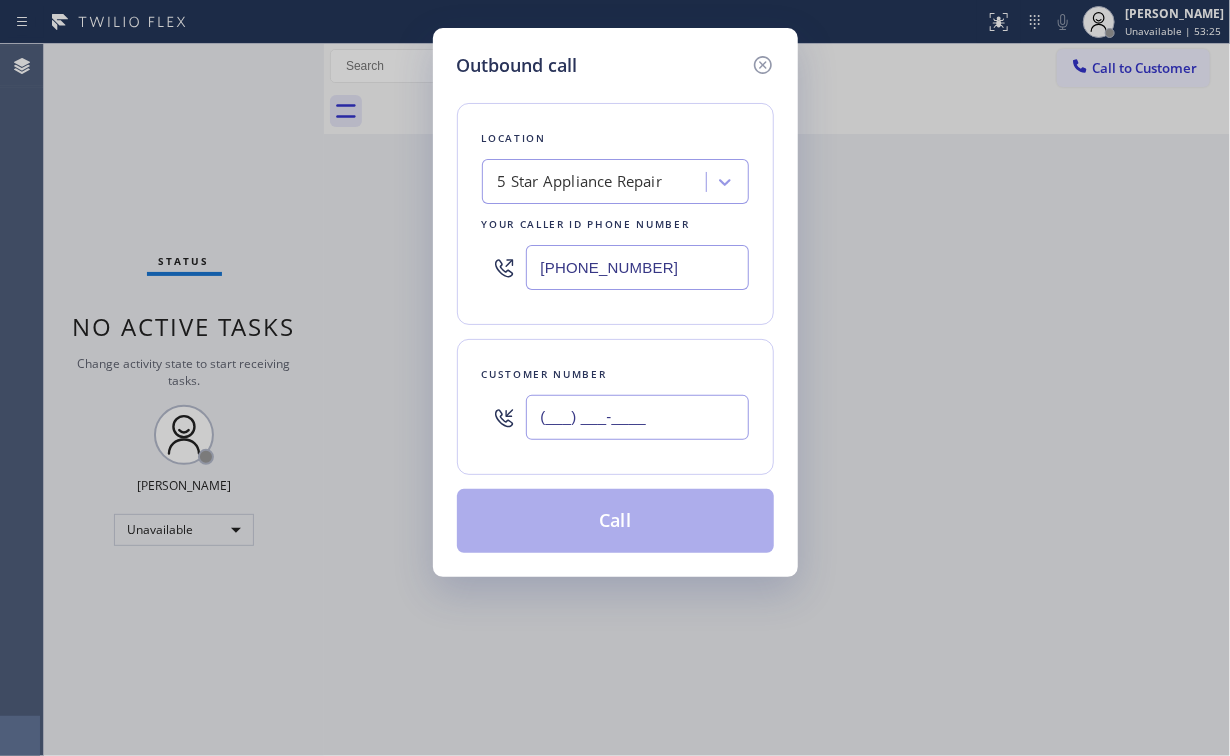 click on "(___) ___-____" at bounding box center [637, 417] 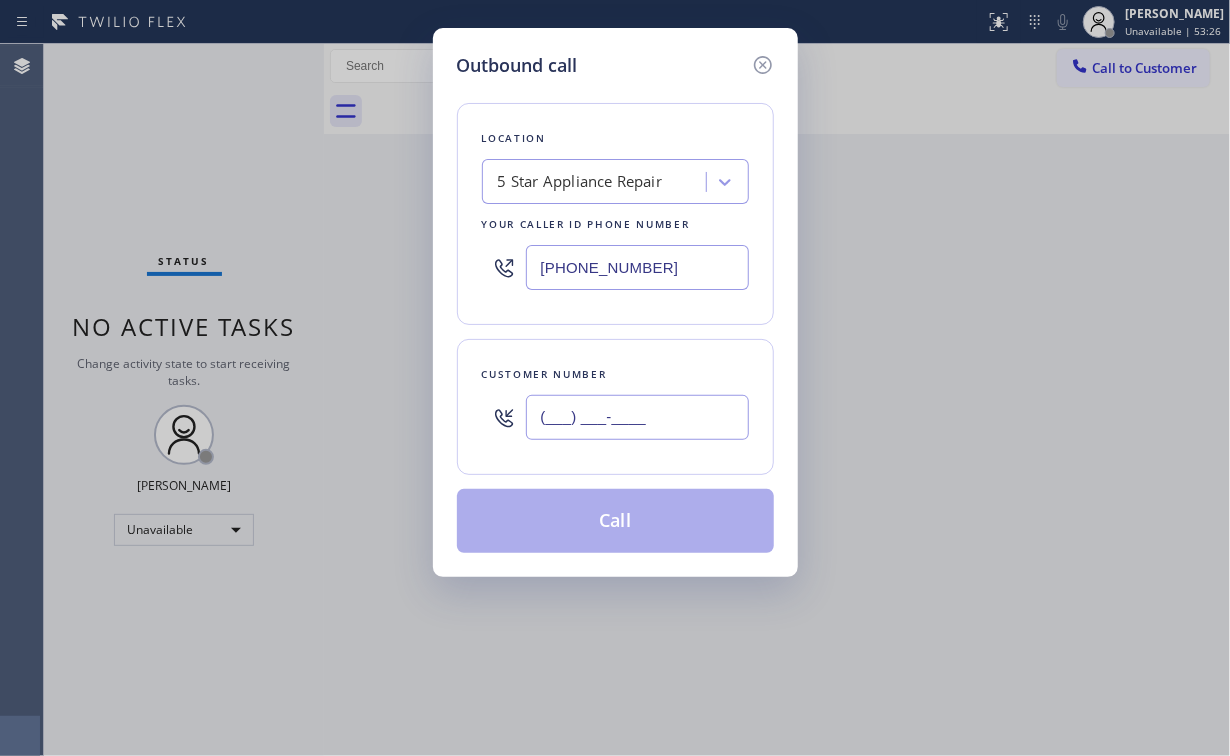 paste on "408) 438-2070" 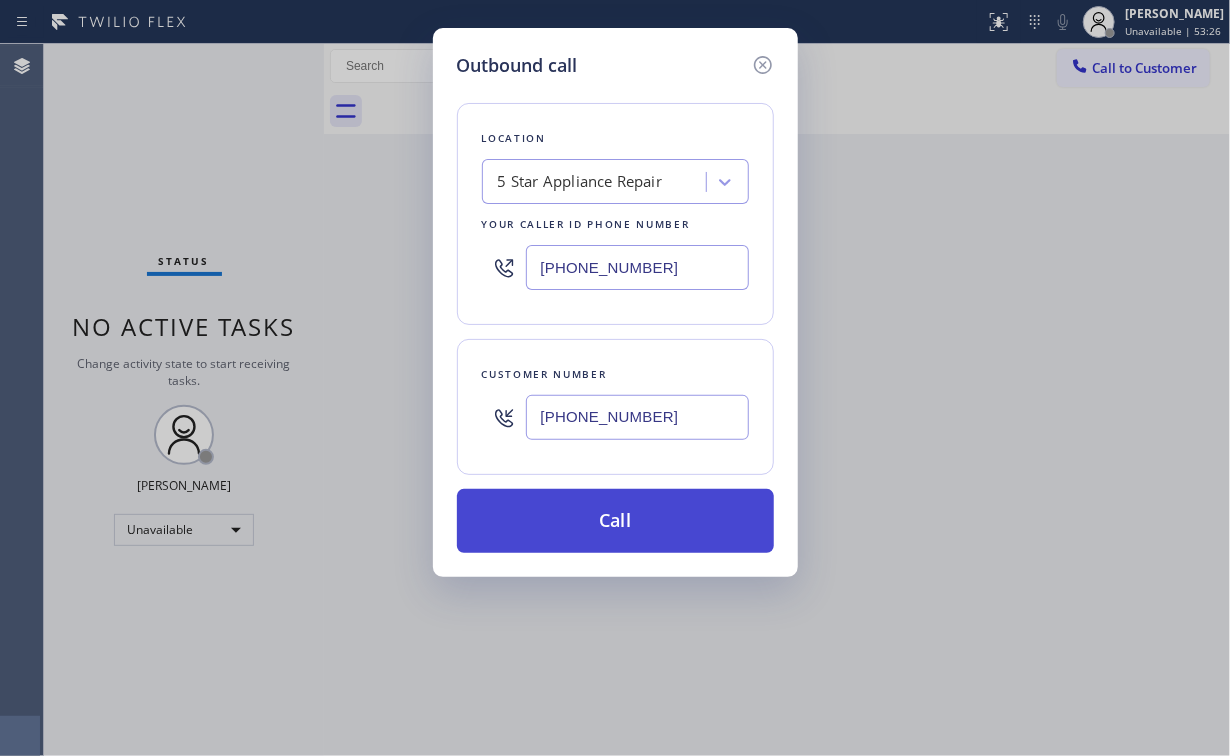 type on "[PHONE_NUMBER]" 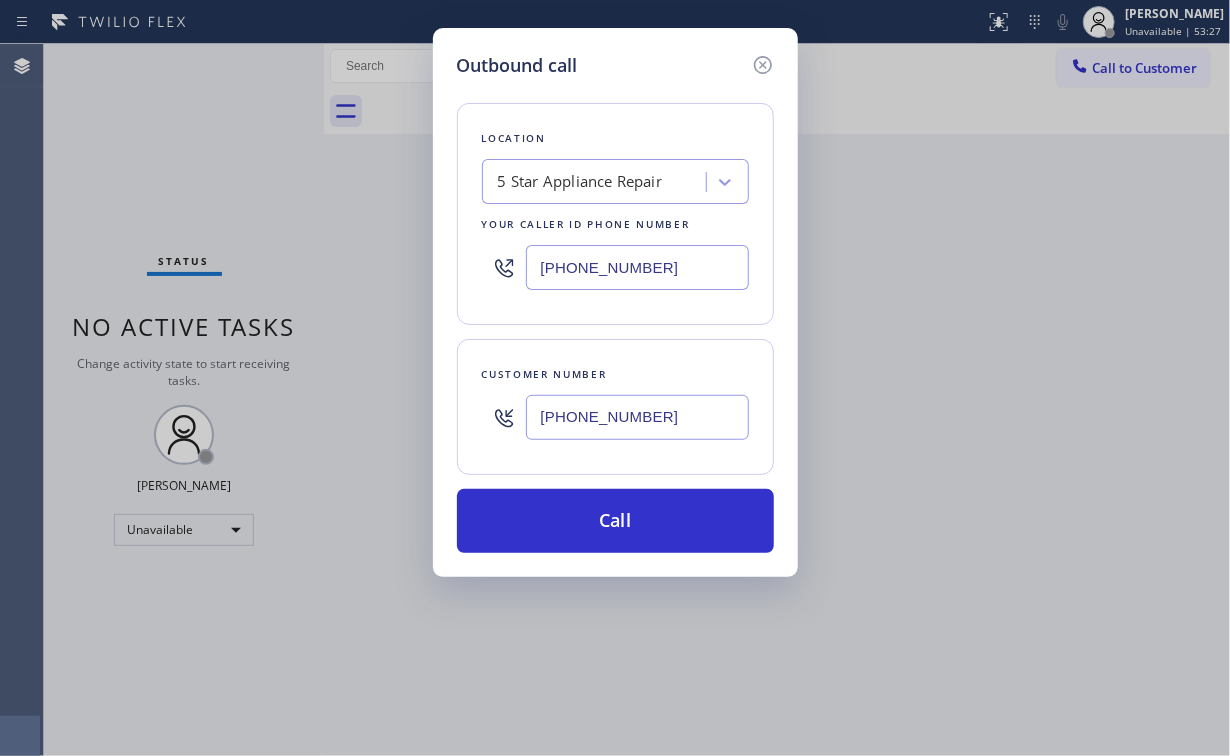 drag, startPoint x: 614, startPoint y: 522, endPoint x: 498, endPoint y: 742, distance: 248.70866 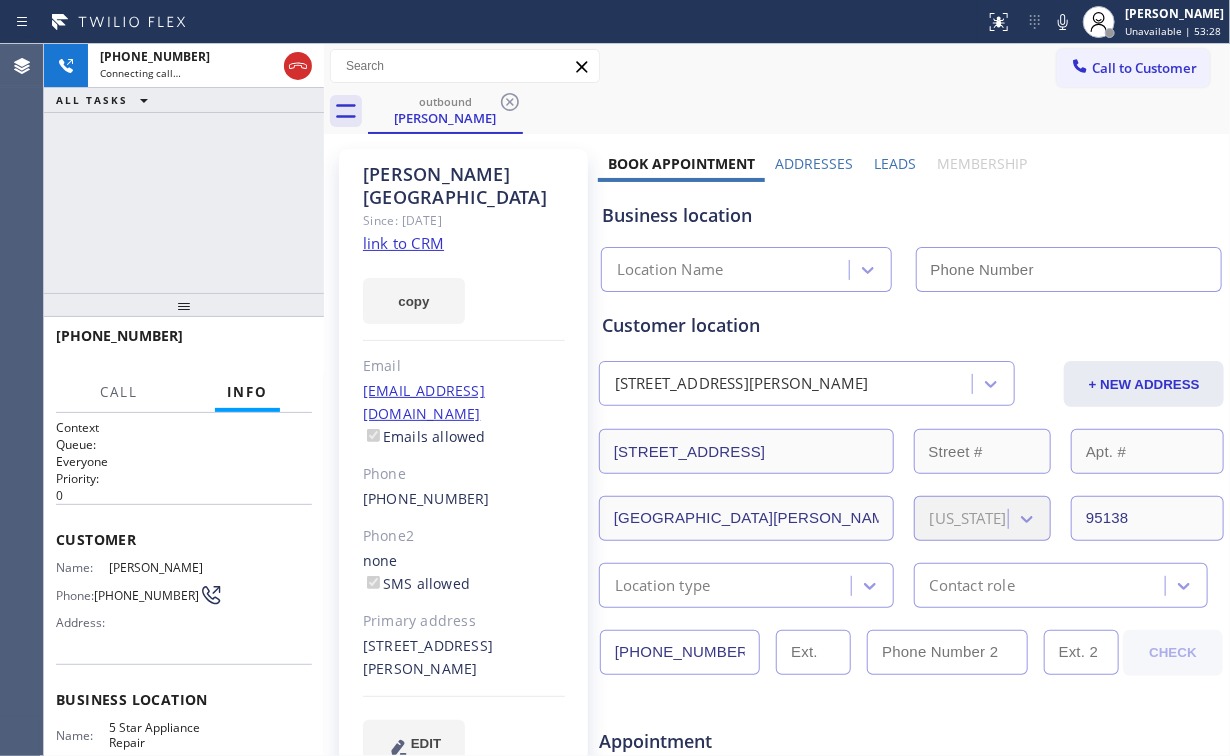 drag, startPoint x: 132, startPoint y: 217, endPoint x: 244, endPoint y: 217, distance: 112 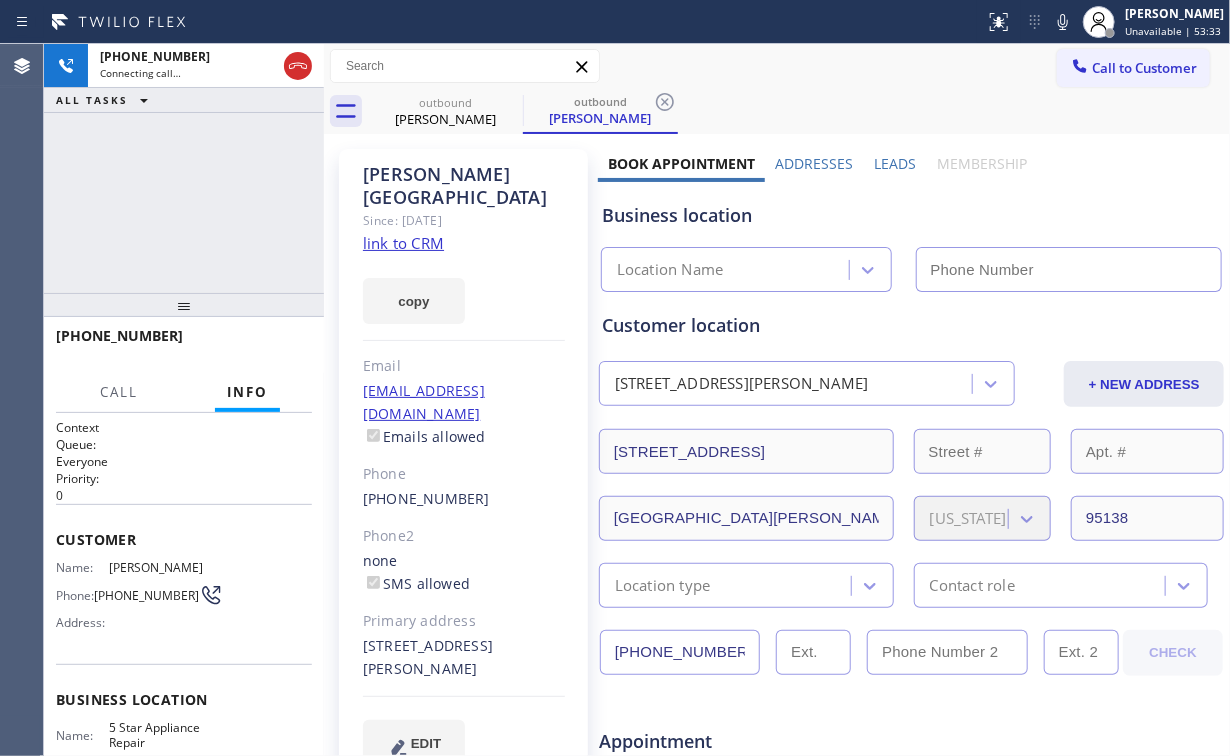 type on "[PHONE_NUMBER]" 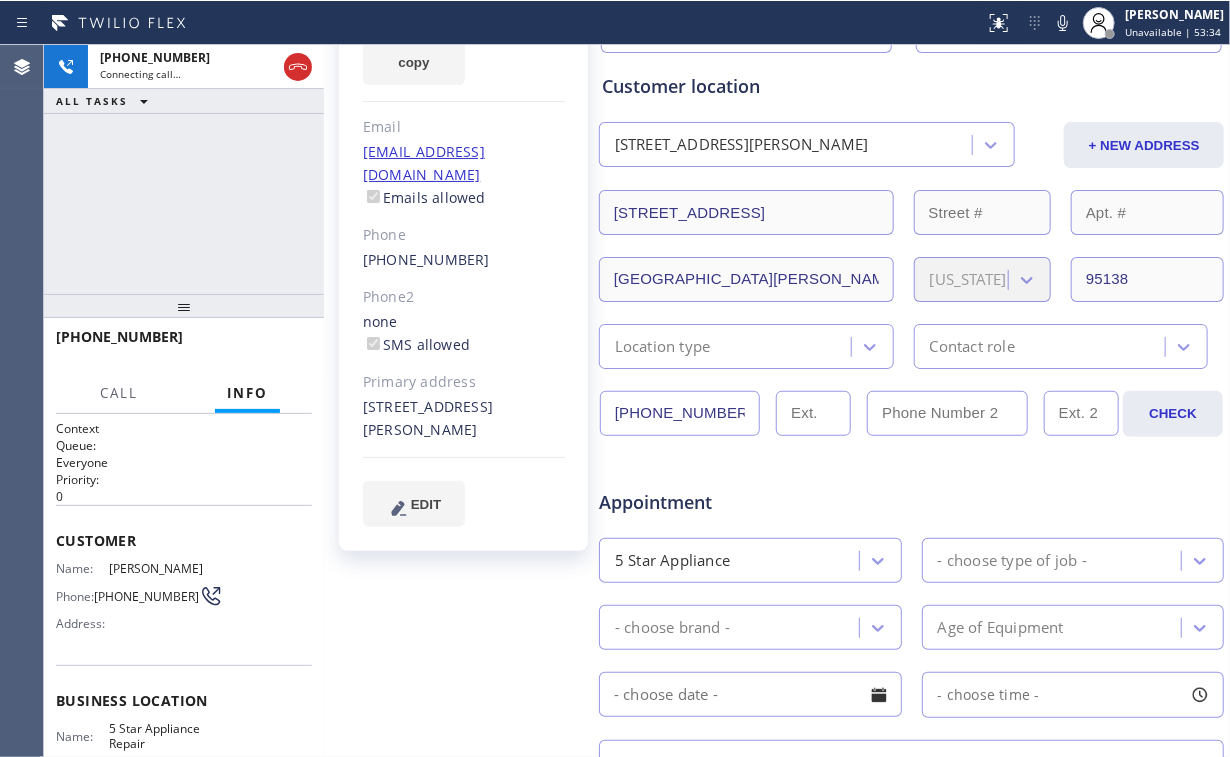 scroll, scrollTop: 0, scrollLeft: 0, axis: both 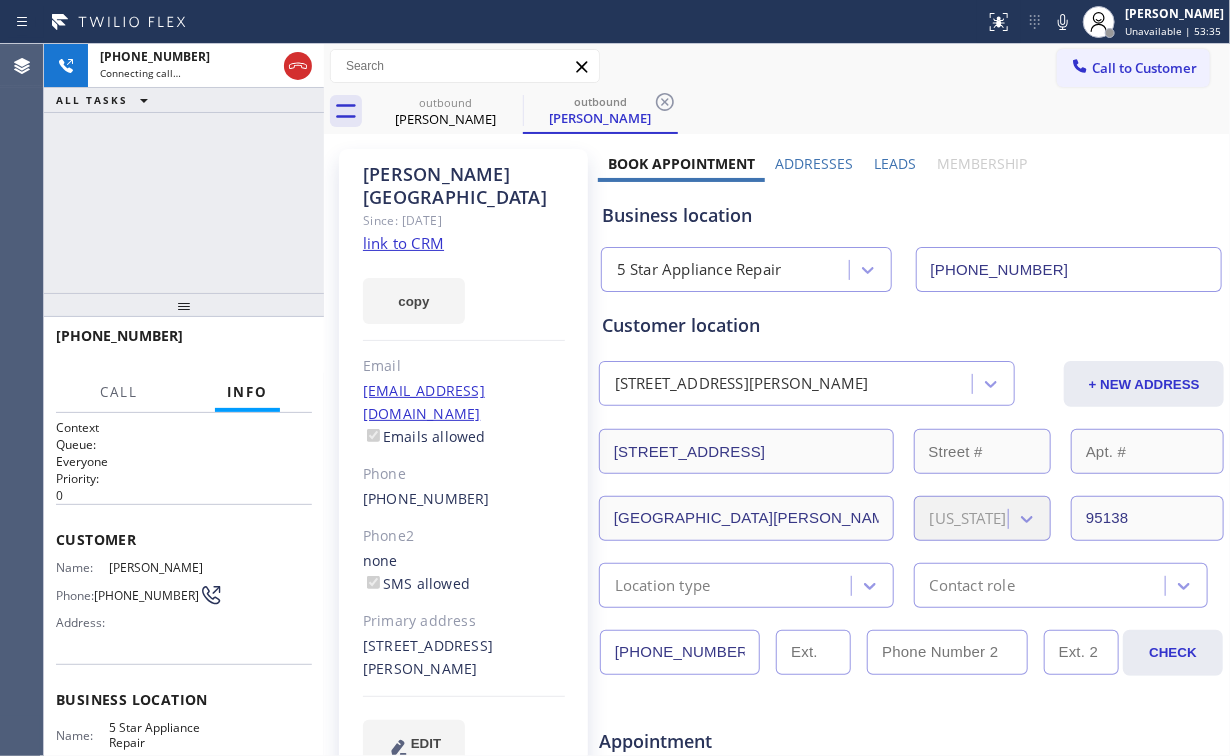 click on "[PHONE_NUMBER] Connecting call… ALL TASKS ALL TASKS ACTIVE TASKS TASKS IN WRAP UP" at bounding box center (184, 168) 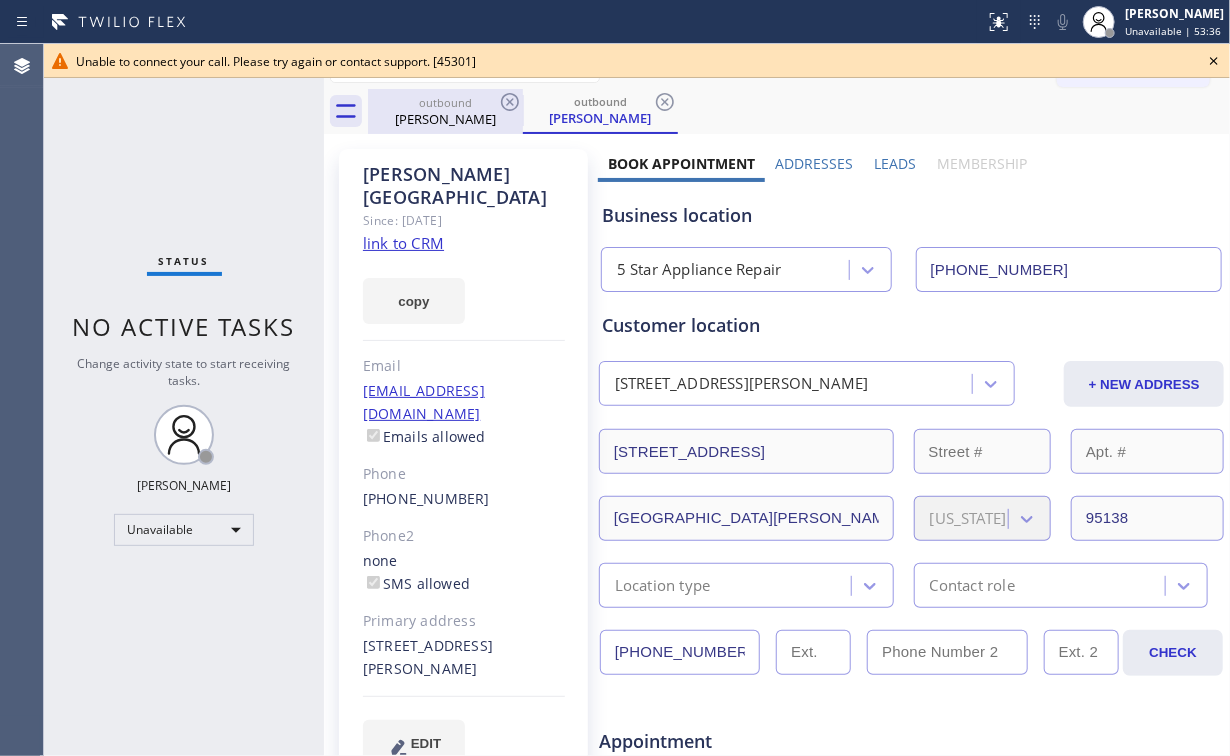 drag, startPoint x: 437, startPoint y: 116, endPoint x: 482, endPoint y: 107, distance: 45.891174 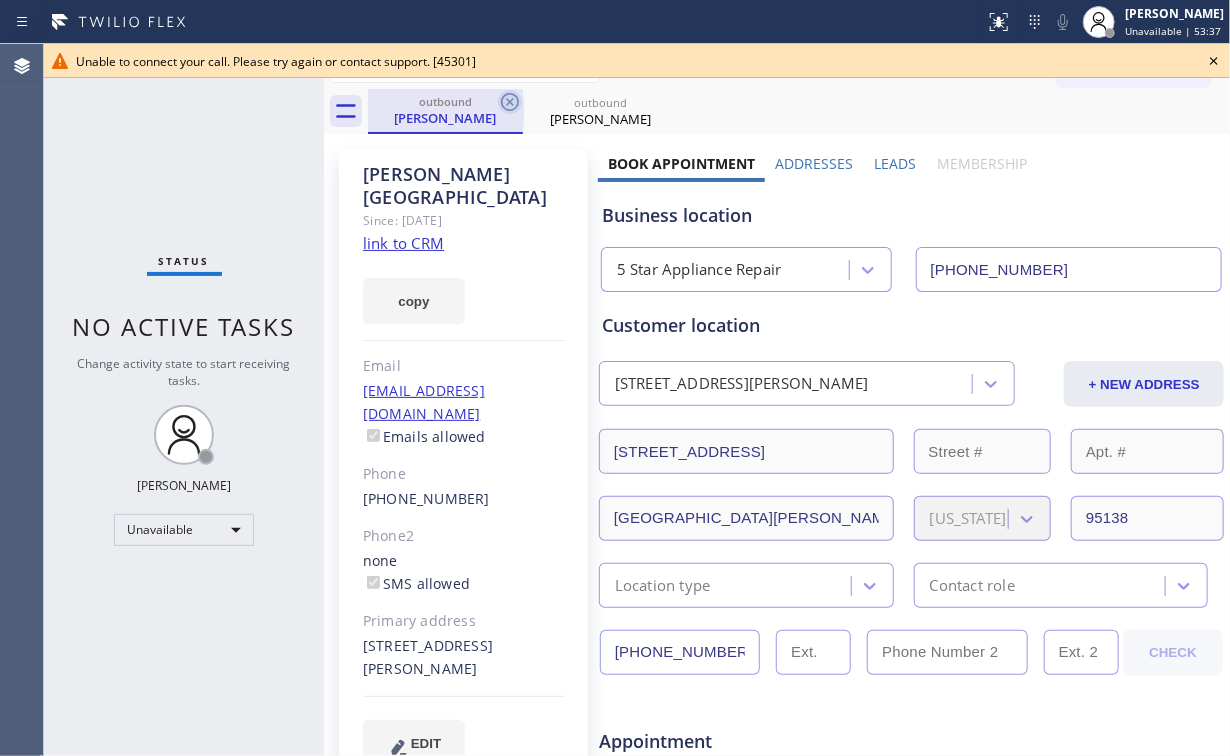 click 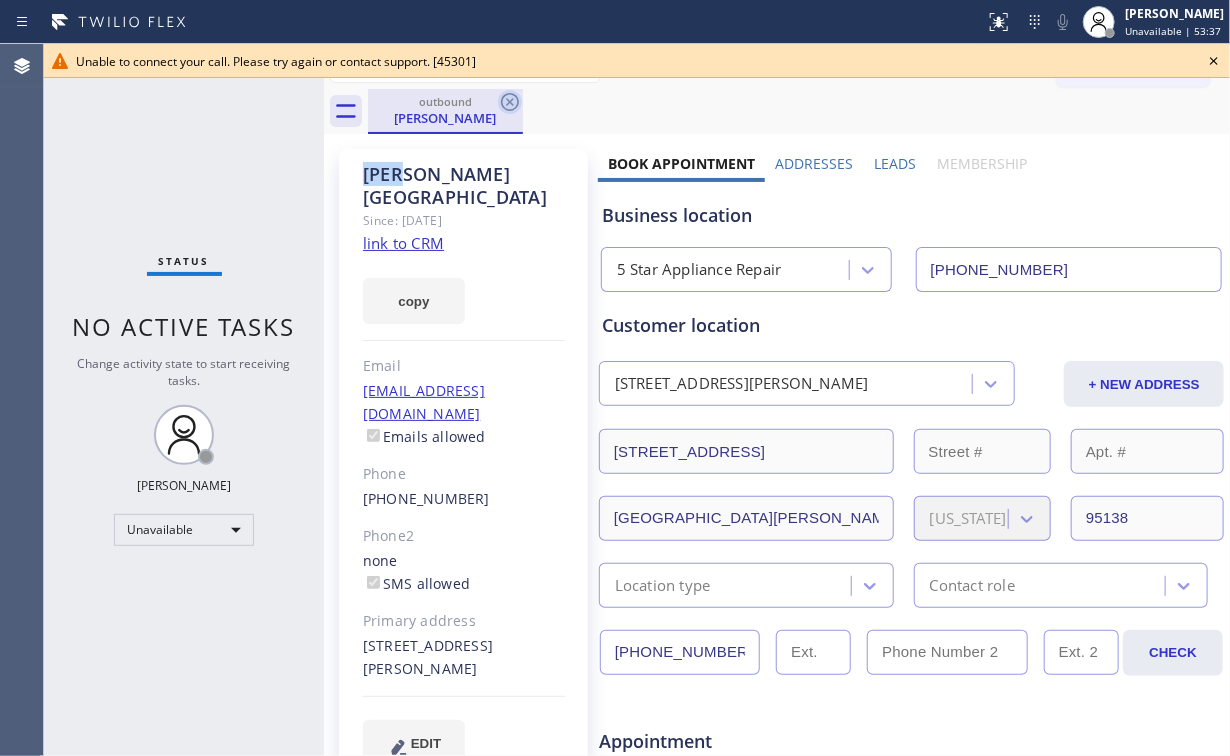 click 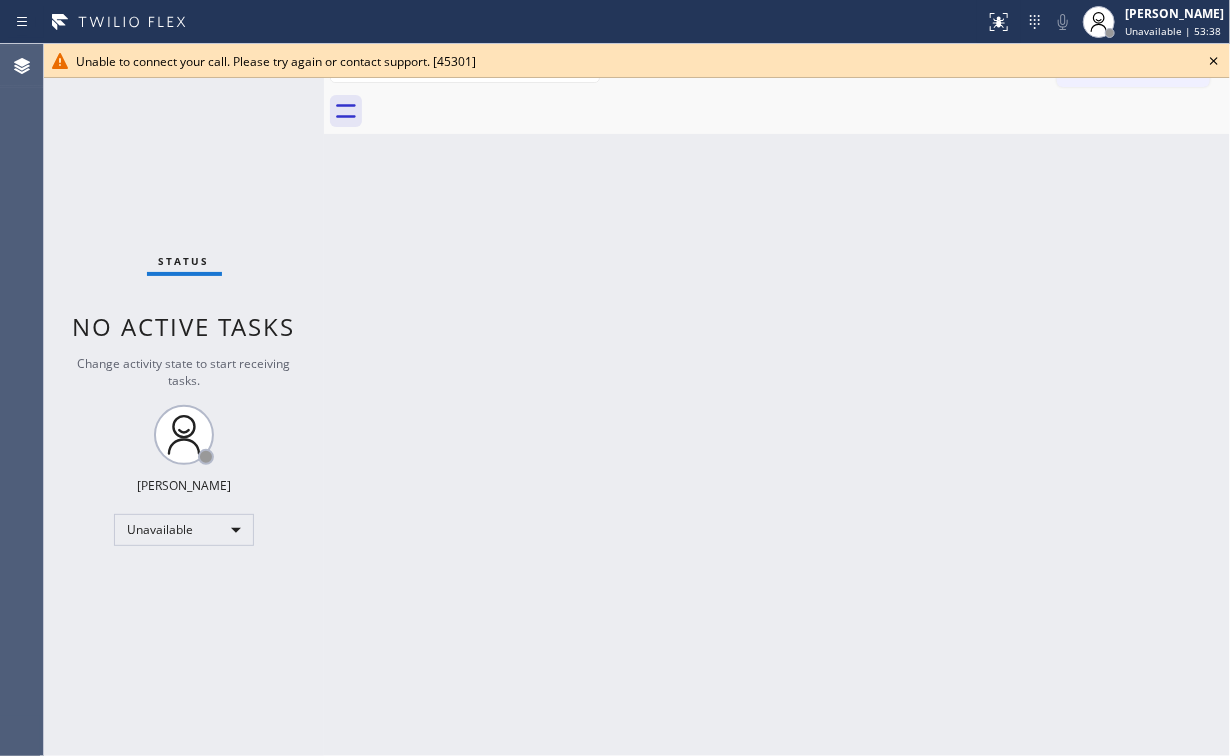 click 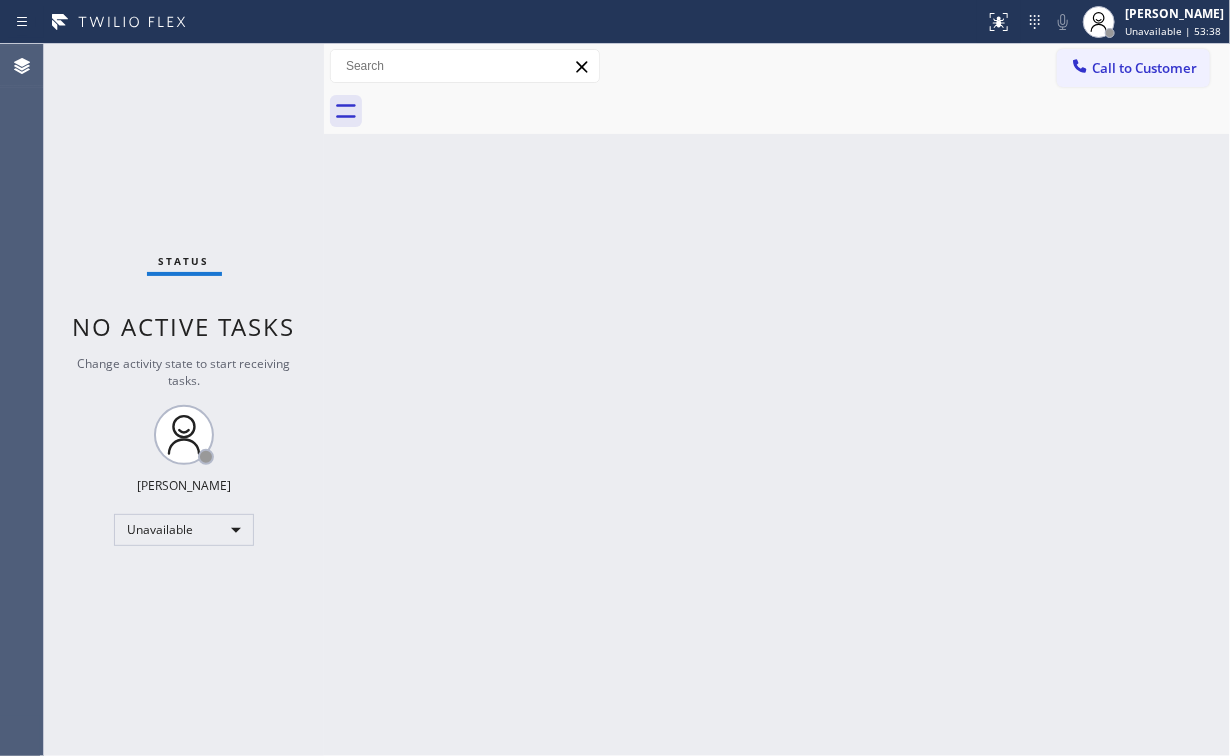click on "Back to Dashboard Change Sender ID Customers Technicians Select a contact Outbound call Location Search location Your caller id phone number Customer number Call Customer info Name   Phone none Address none Change Sender ID HVAC [PHONE_NUMBER] 5 Star Appliance [PHONE_NUMBER] Appliance Repair [PHONE_NUMBER] Plumbing [PHONE_NUMBER] Air Duct Cleaning [PHONE_NUMBER]  Electricians [PHONE_NUMBER] Cancel Change Check personal SMS Reset Change No tabs Call to Customer Outbound call Location 5 Star Appliance Repair Your caller id phone number [PHONE_NUMBER] Customer number Call Outbound call Technician Search Technician Your caller id phone number Your caller id phone number Call" at bounding box center [777, 400] 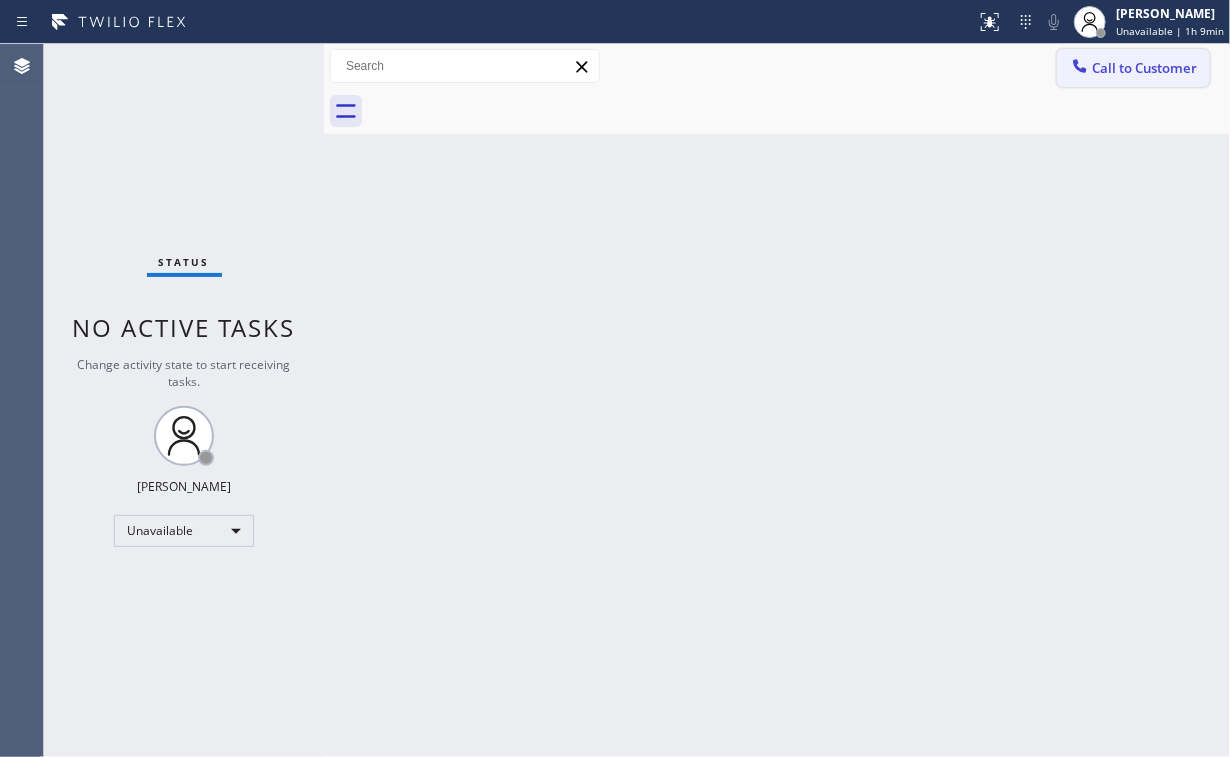 click on "Call to Customer" at bounding box center [1144, 68] 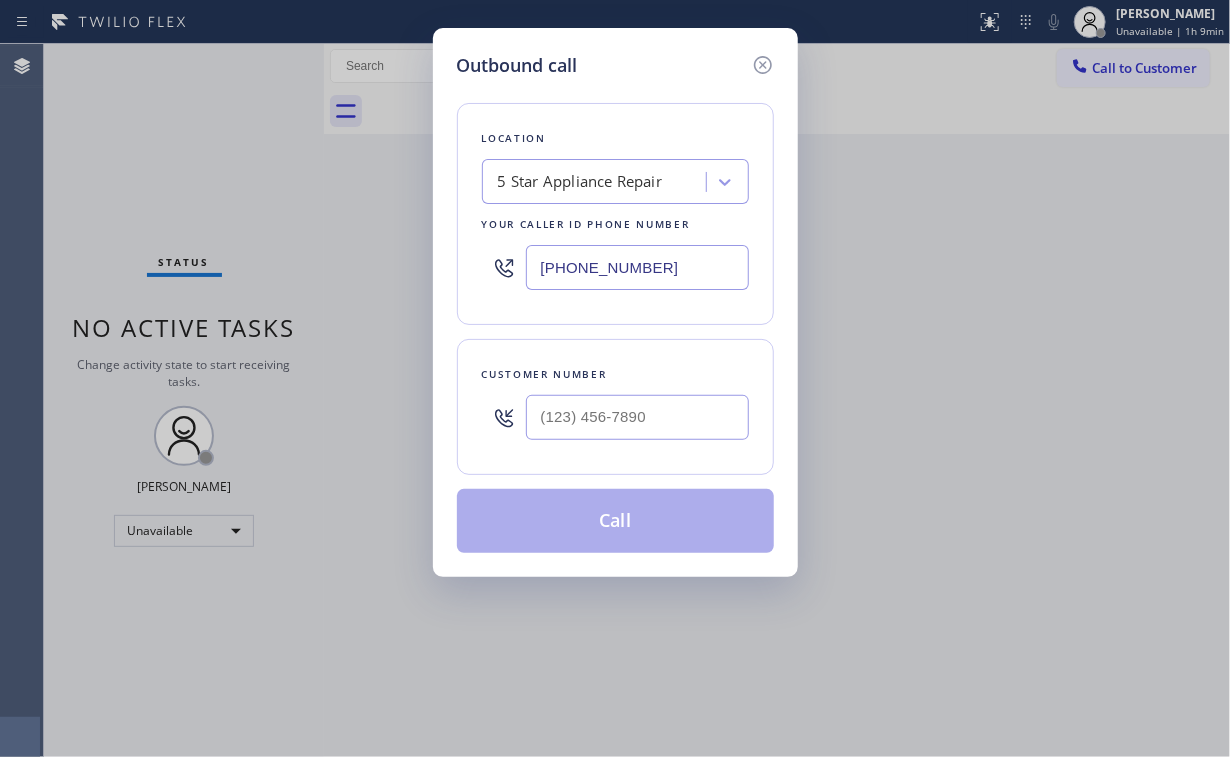 drag, startPoint x: 688, startPoint y: 264, endPoint x: 362, endPoint y: 263, distance: 326.00153 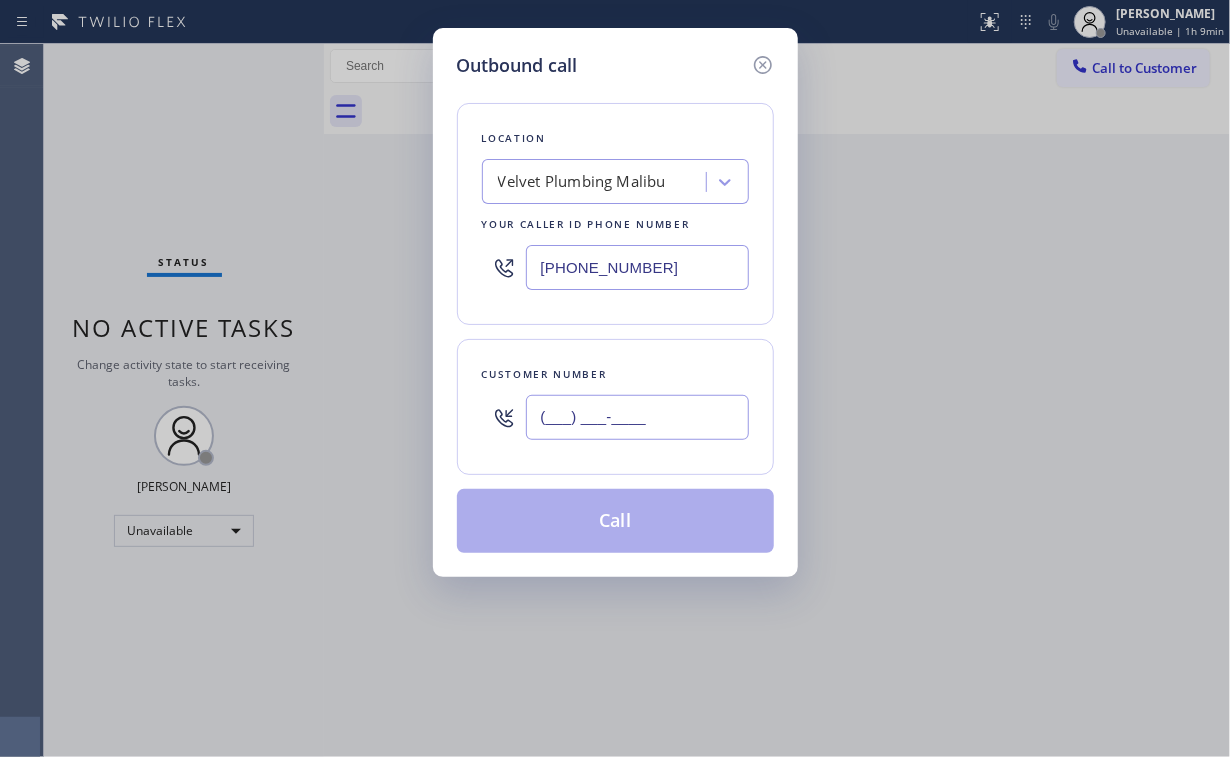 click on "(___) ___-____" at bounding box center (637, 417) 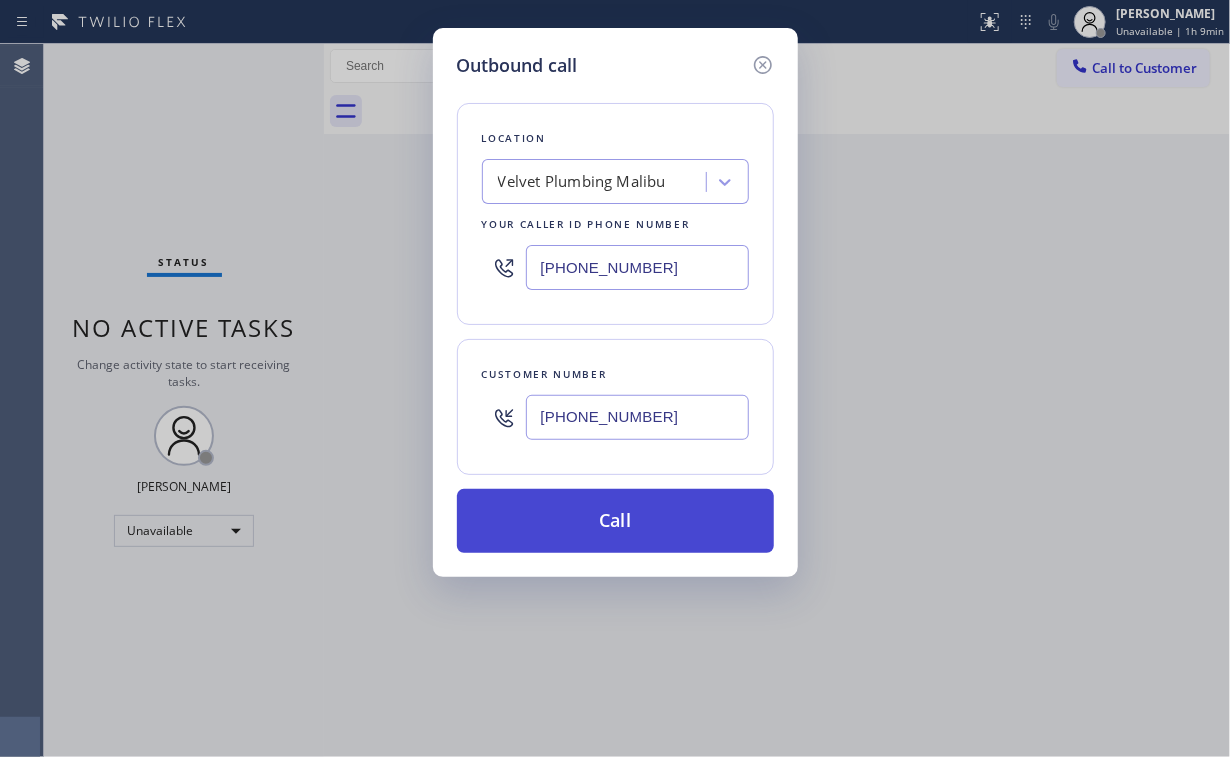 type on "[PHONE_NUMBER]" 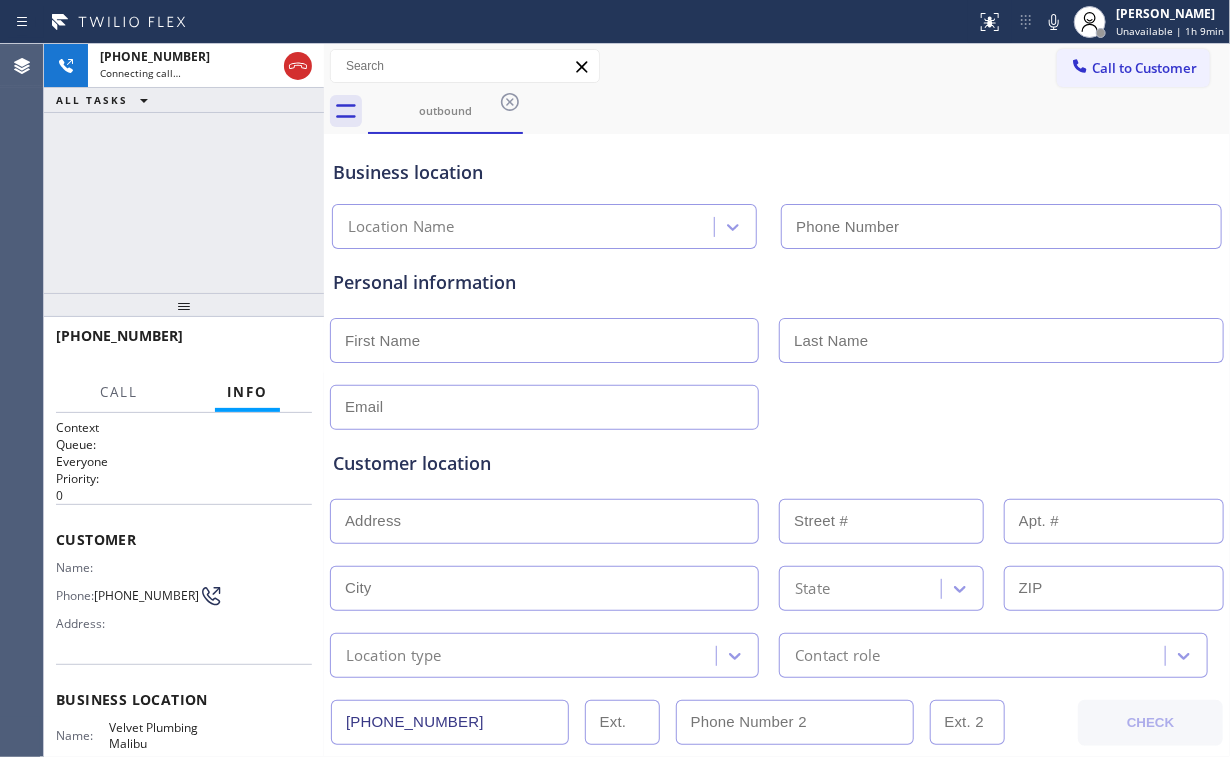 type on "[PHONE_NUMBER]" 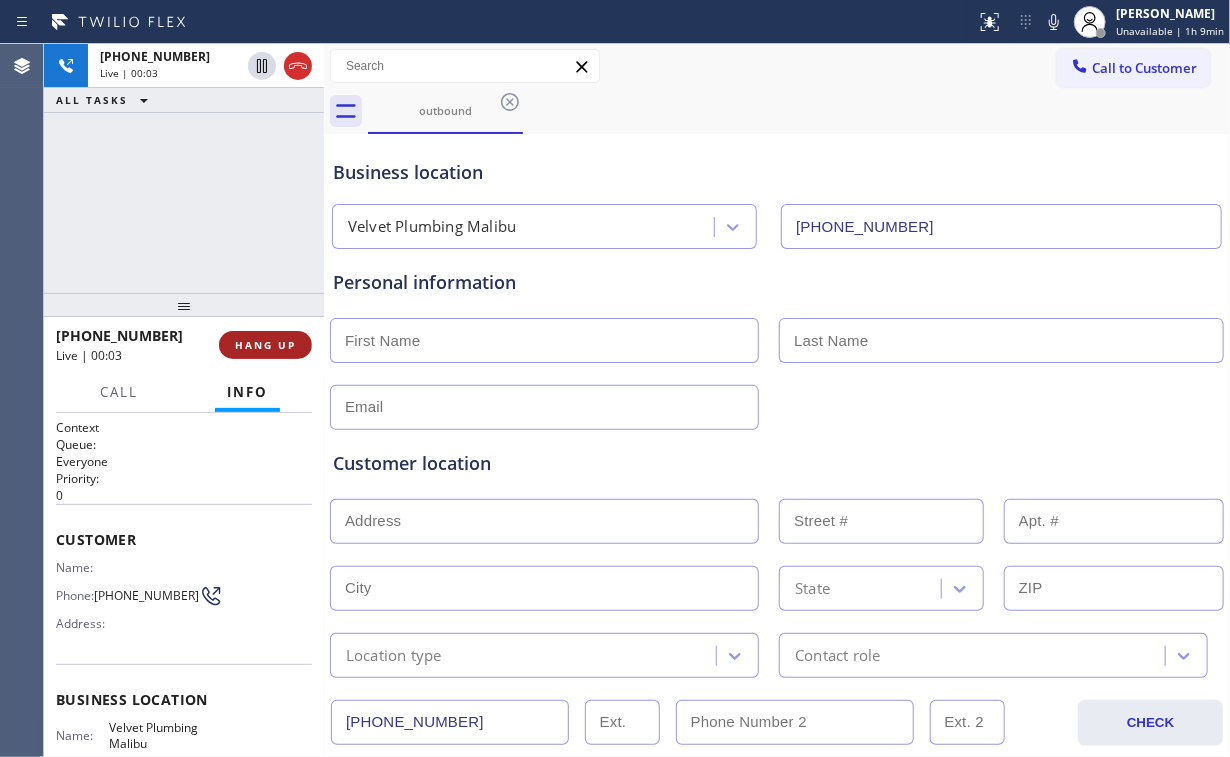 click on "HANG UP" at bounding box center (265, 345) 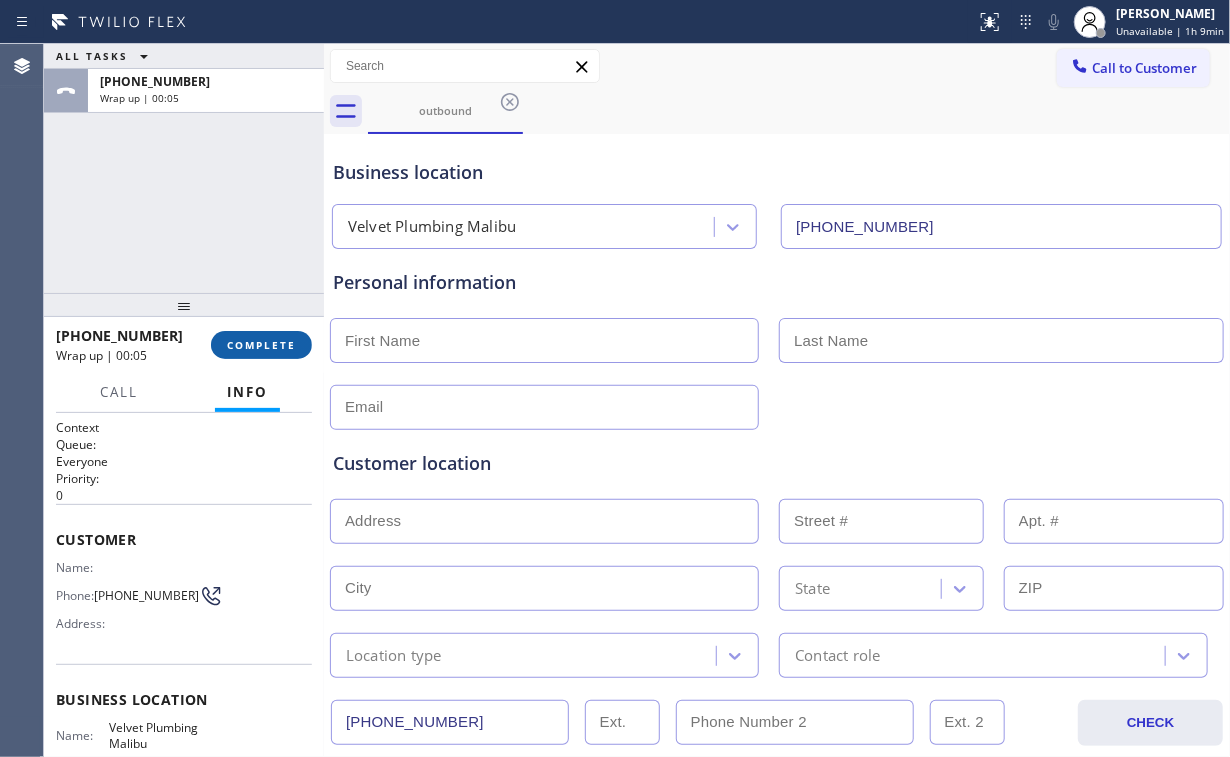 click on "COMPLETE" at bounding box center (261, 345) 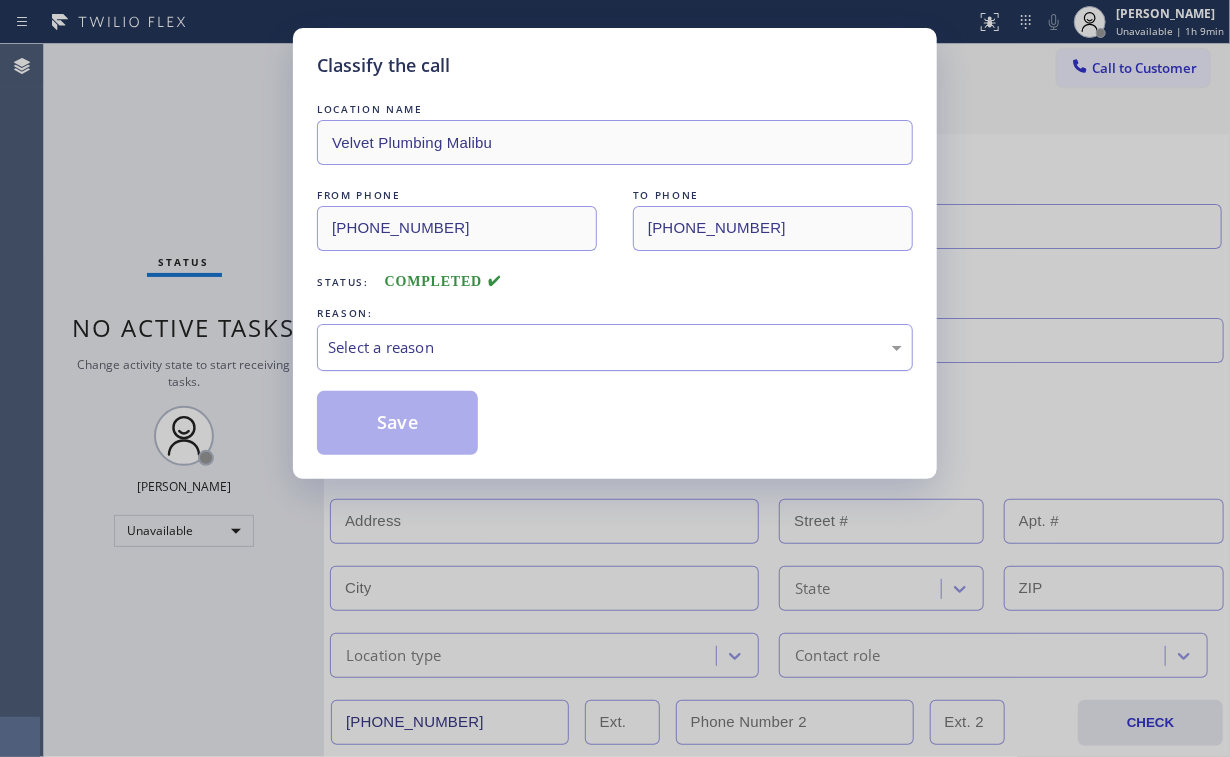 drag, startPoint x: 420, startPoint y: 337, endPoint x: 426, endPoint y: 366, distance: 29.614185 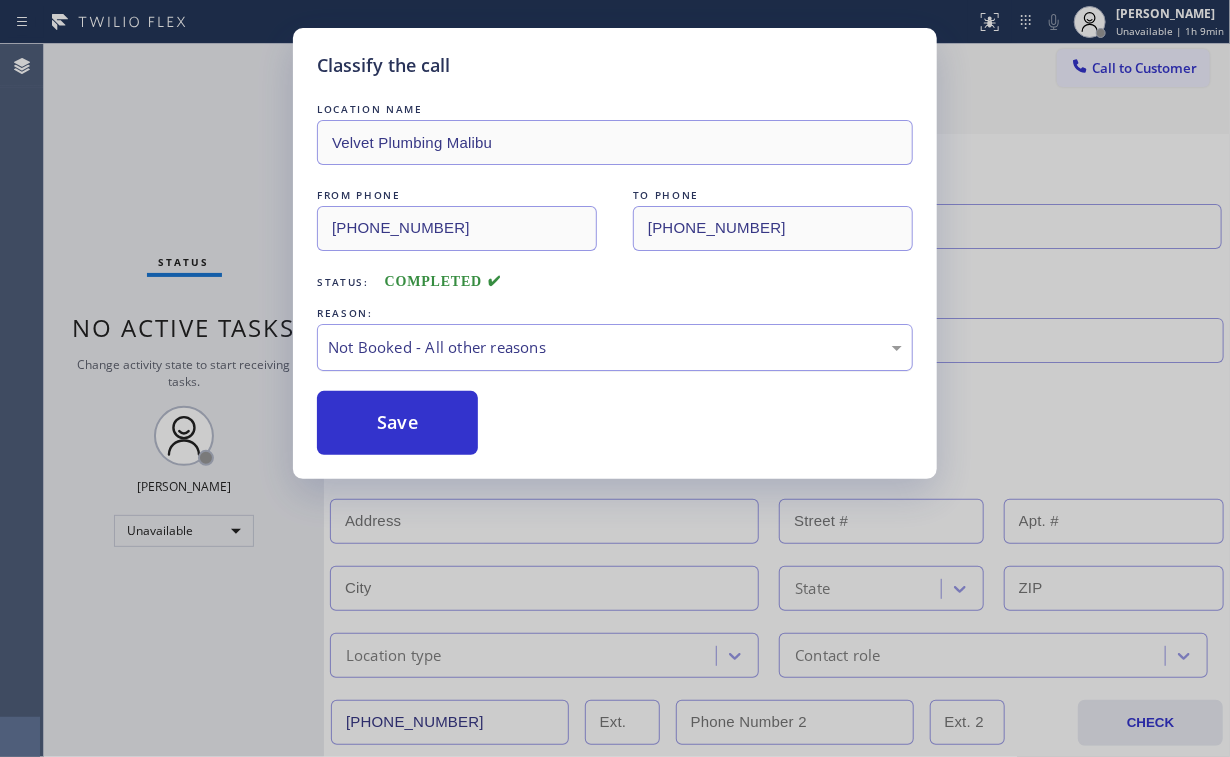 drag, startPoint x: 416, startPoint y: 417, endPoint x: 365, endPoint y: 348, distance: 85.8021 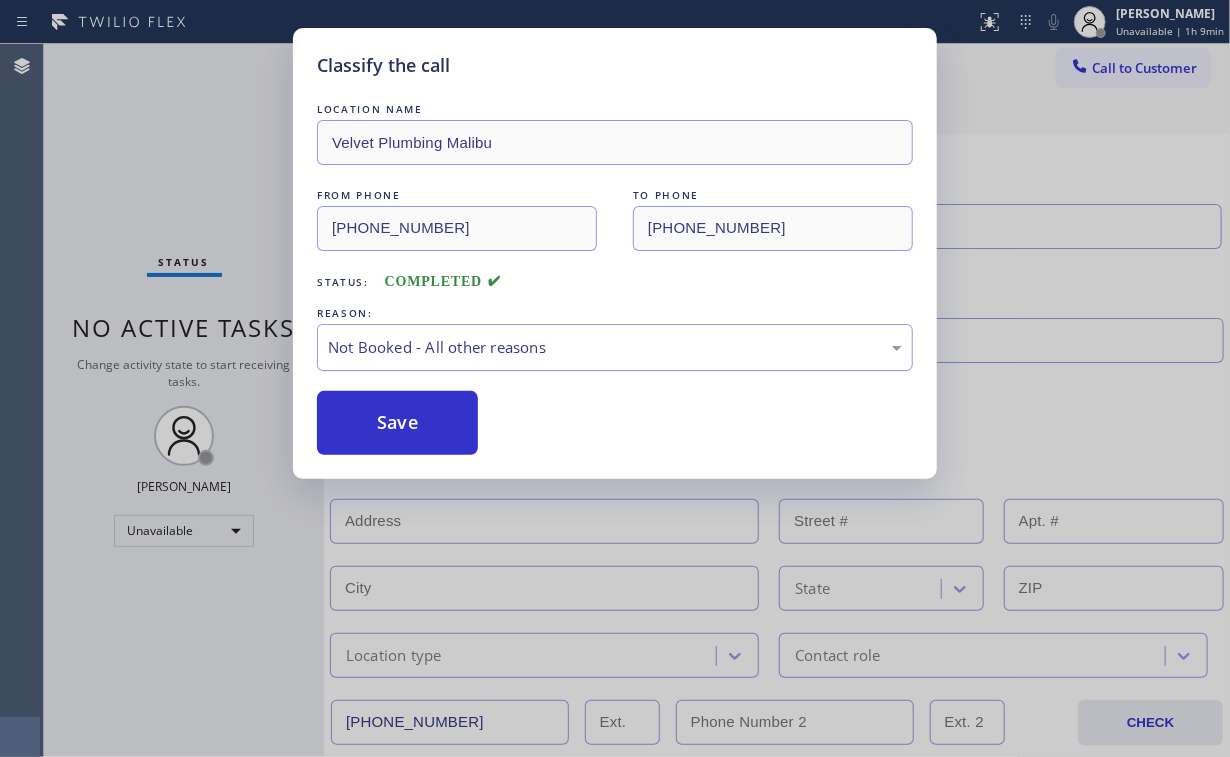 click on "Save" at bounding box center [397, 423] 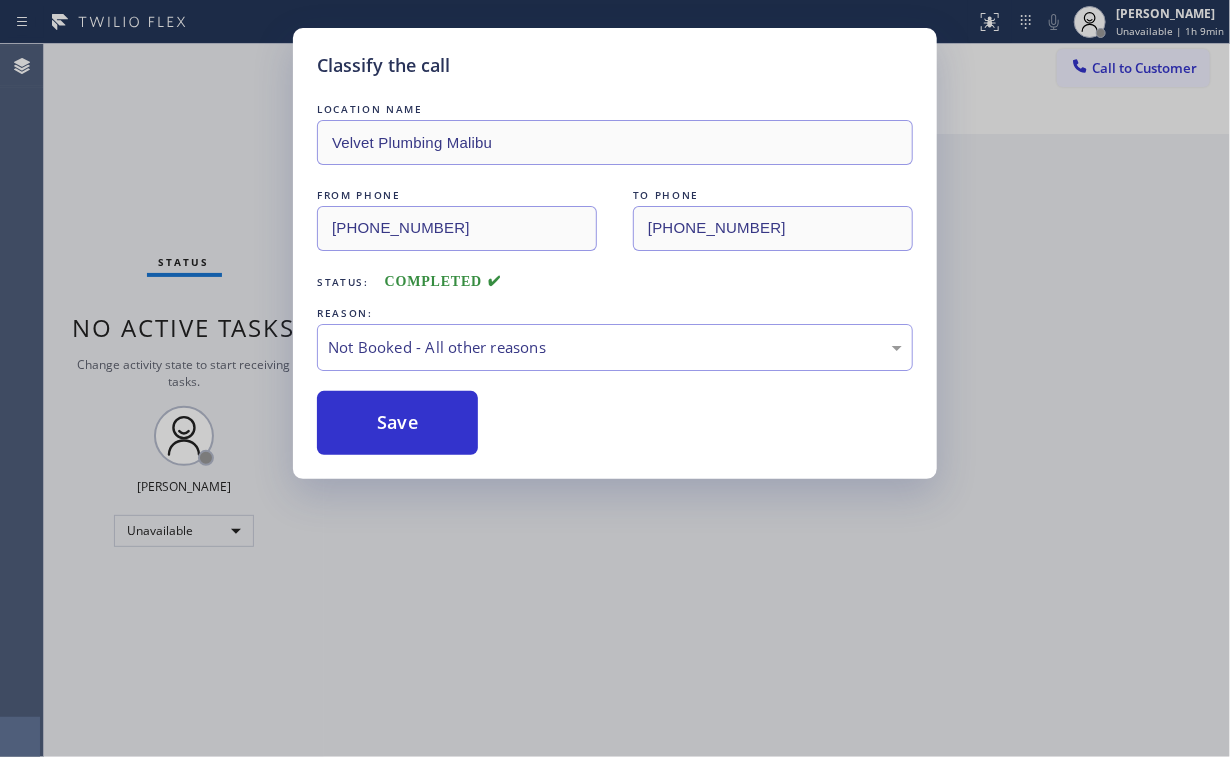 click on "Classify the call LOCATION NAME Velvet Plumbing Malibu FROM PHONE [PHONE_NUMBER] TO PHONE [PHONE_NUMBER] Status: COMPLETED REASON: Not Booked - All other reasons Save" at bounding box center (615, 378) 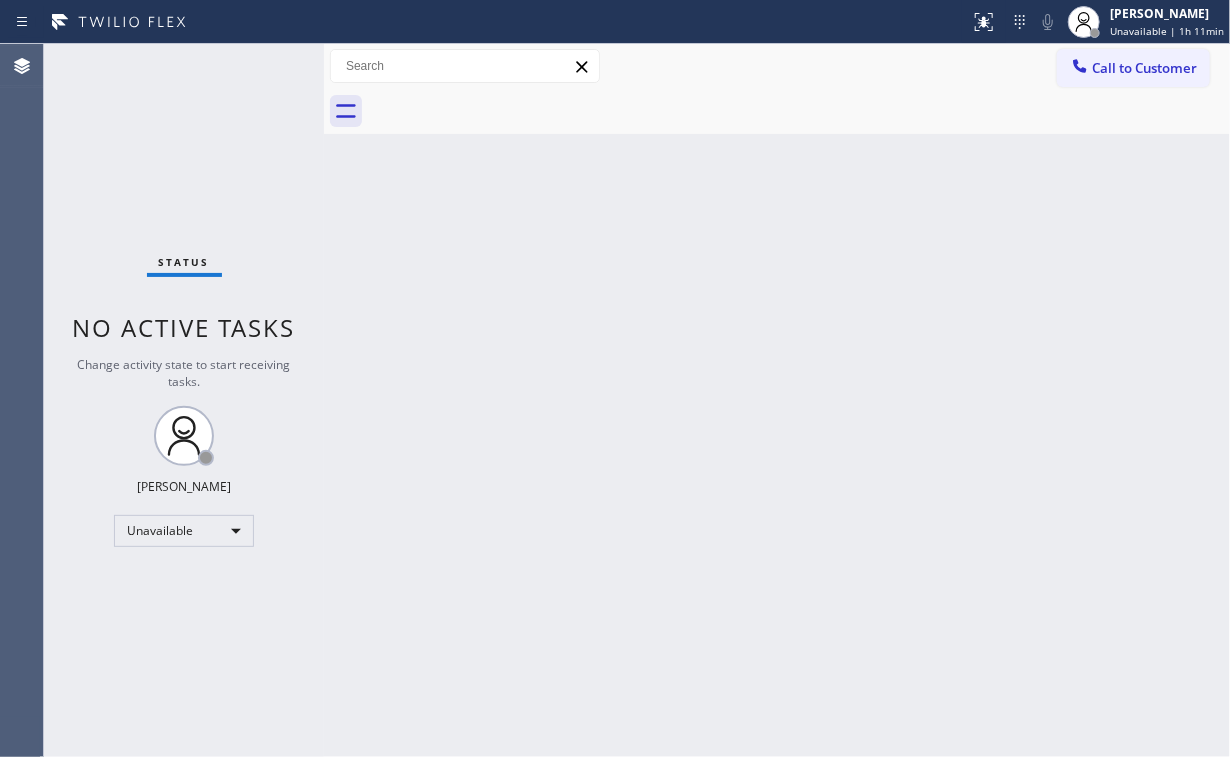 click on "Status   No active tasks     Change activity state to start receiving tasks.   [PERSON_NAME] Unavailable" at bounding box center [184, 400] 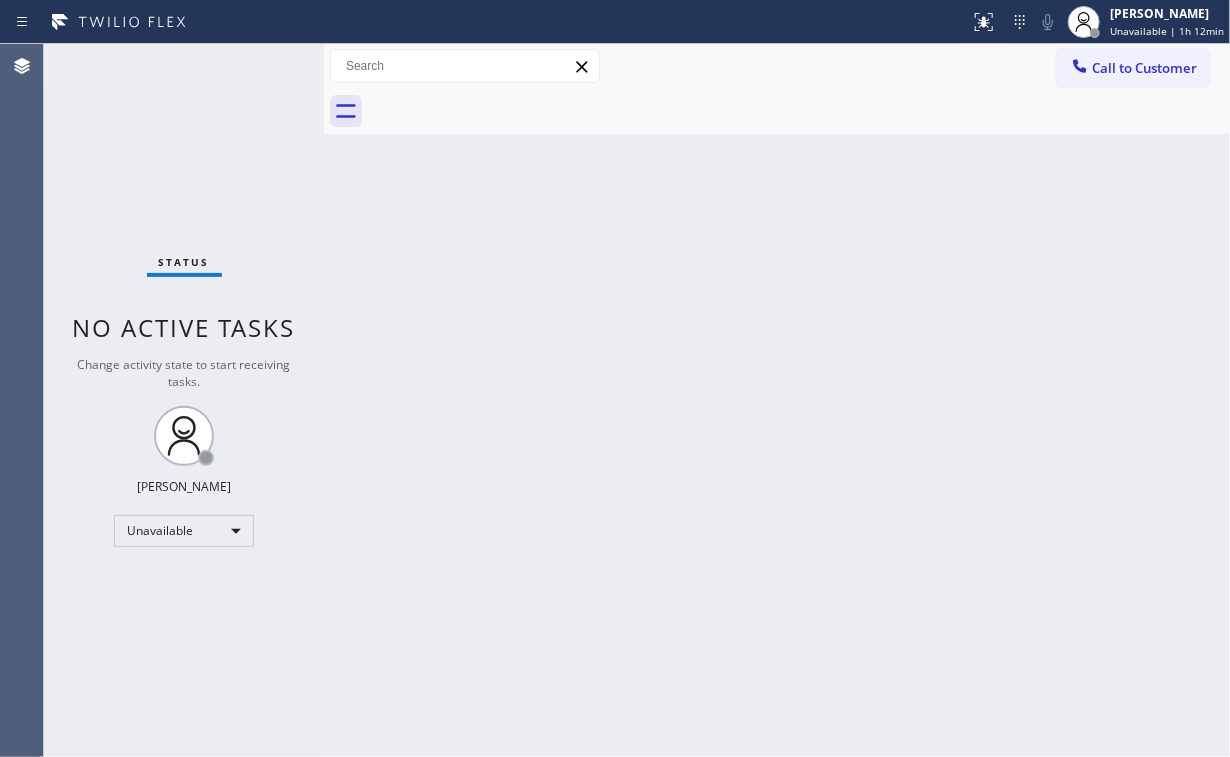 click on "Status   No active tasks     Change activity state to start receiving tasks.   [PERSON_NAME] Unavailable" at bounding box center [184, 400] 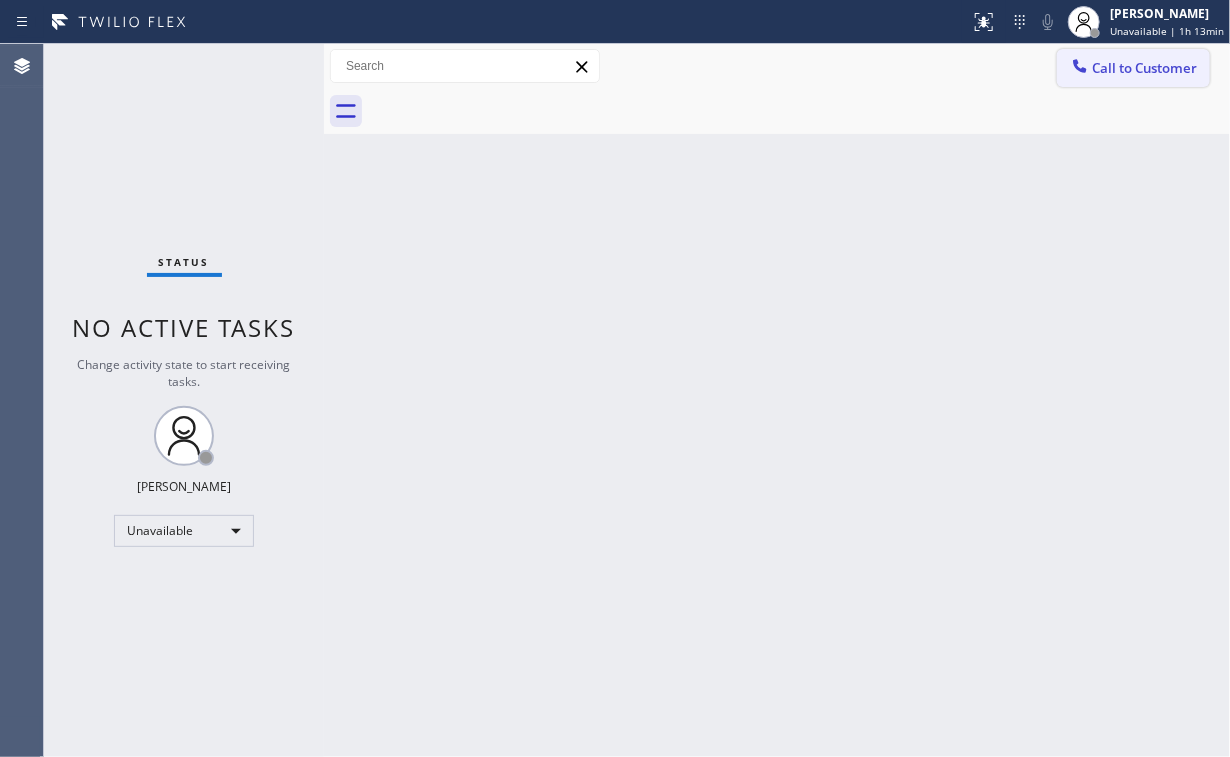 click 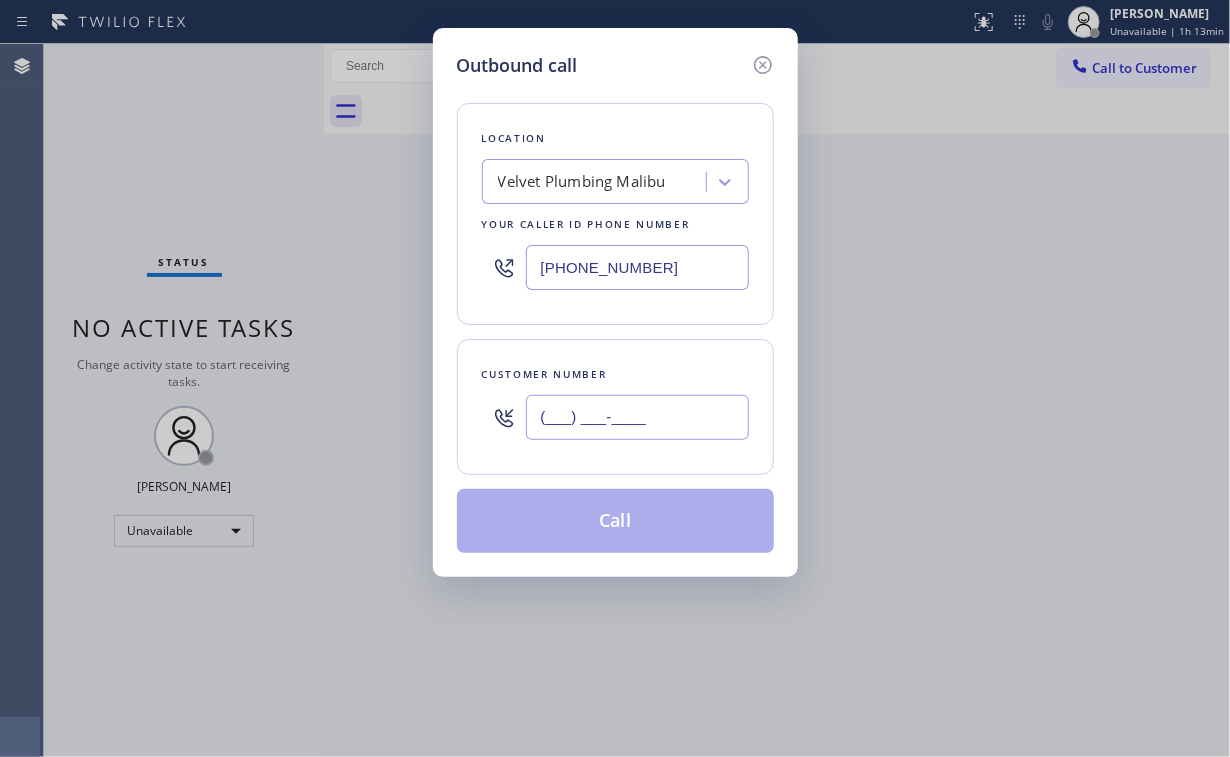 click on "(___) ___-____" at bounding box center (637, 417) 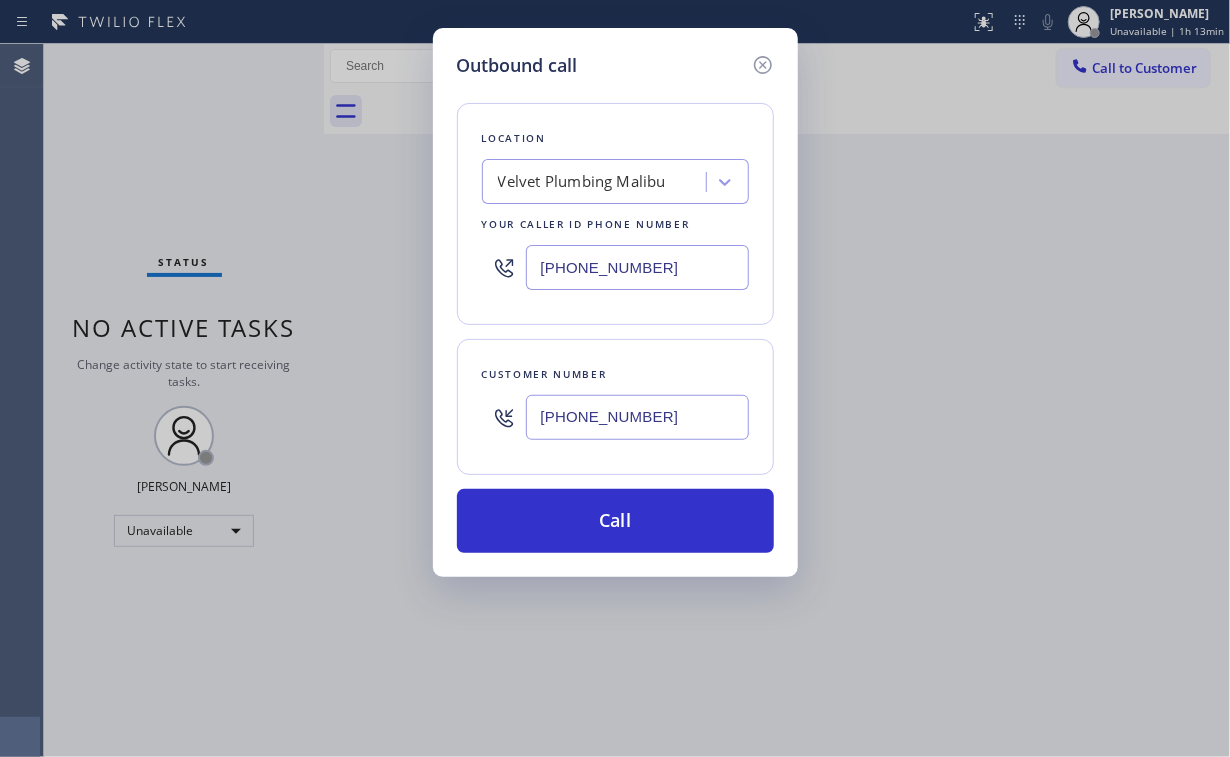 type on "[PHONE_NUMBER]" 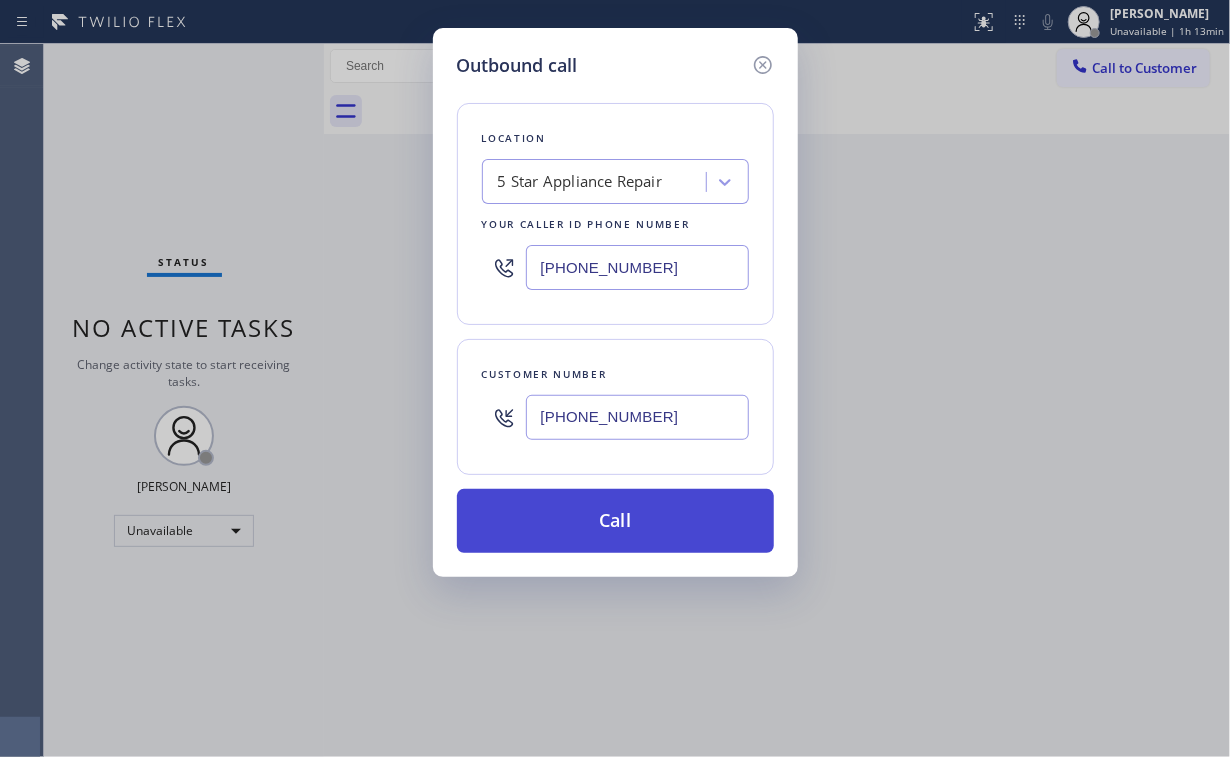 type on "[PHONE_NUMBER]" 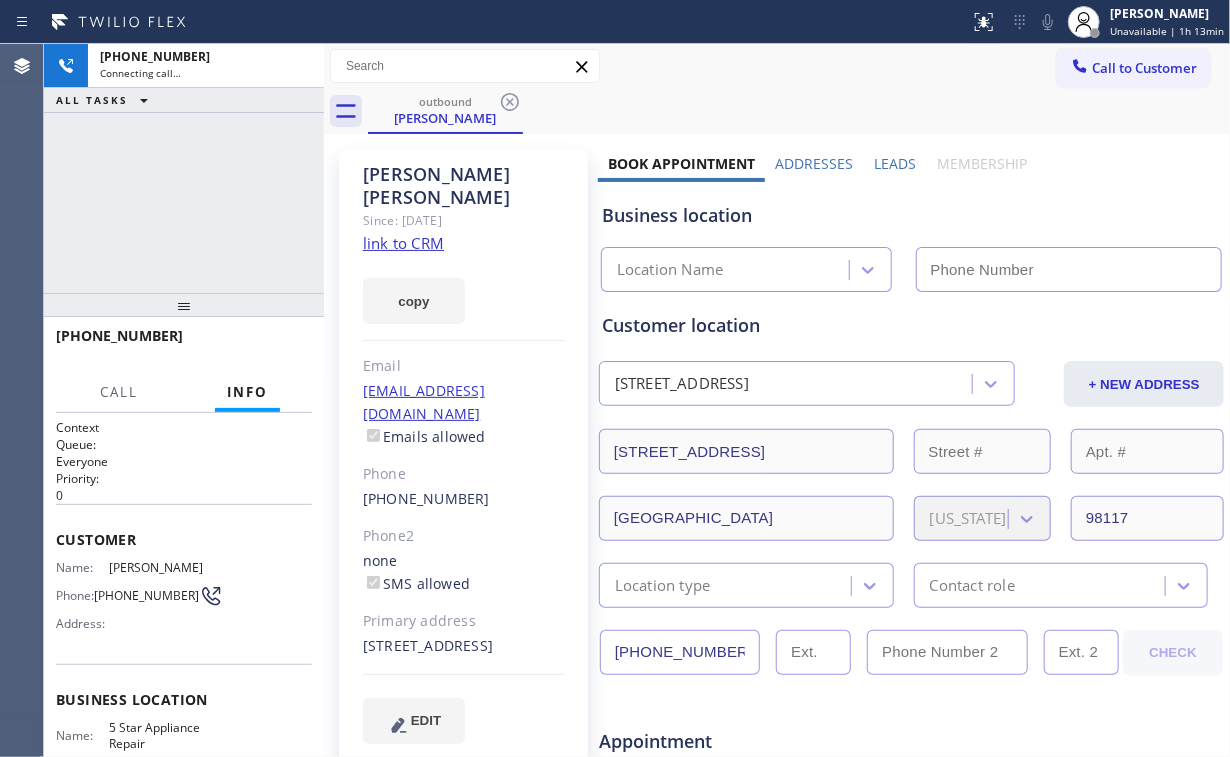 click on "[PHONE_NUMBER] Connecting call… ALL TASKS ALL TASKS ACTIVE TASKS TASKS IN WRAP UP" at bounding box center (184, 168) 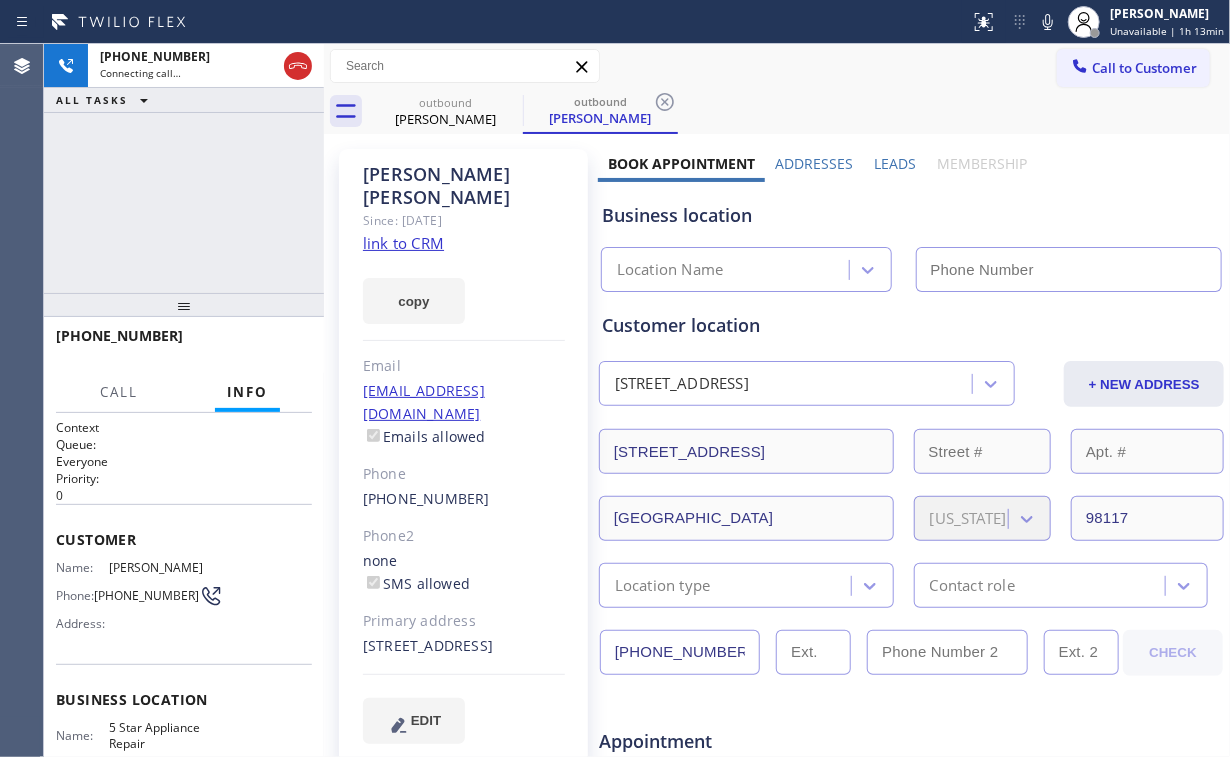 type on "[PHONE_NUMBER]" 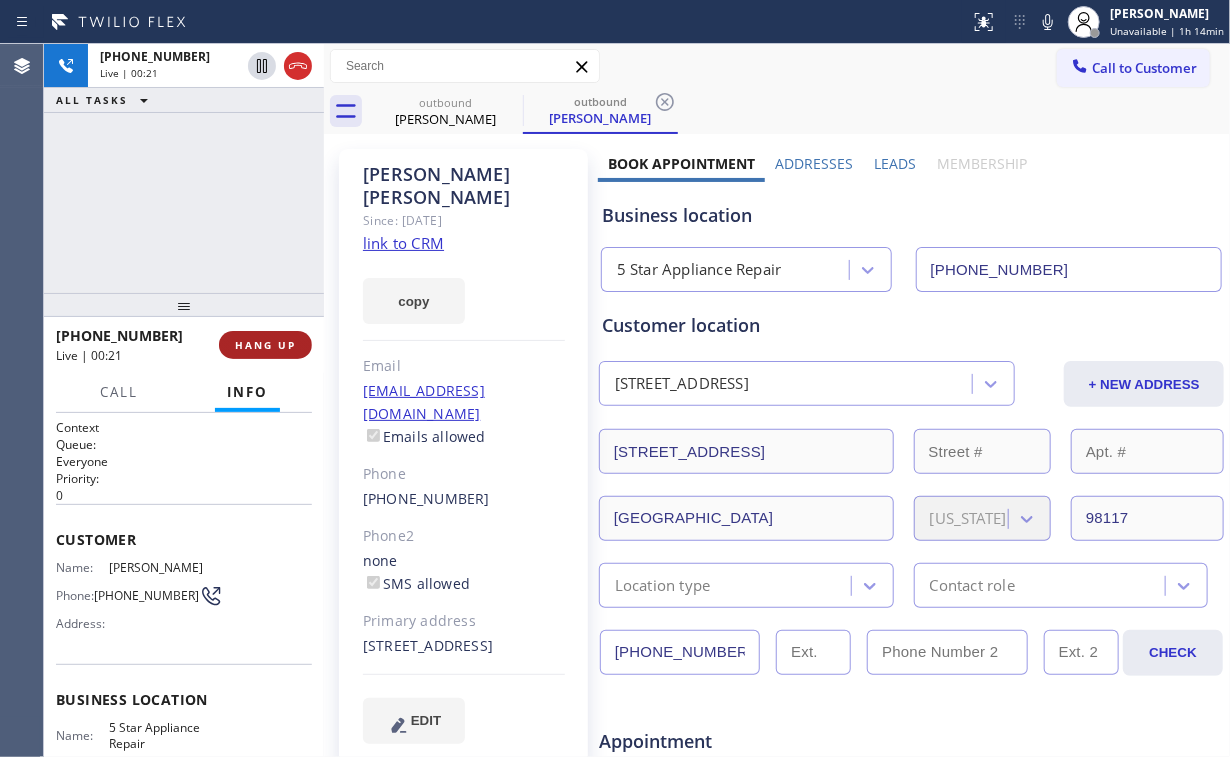 click on "HANG UP" at bounding box center [265, 345] 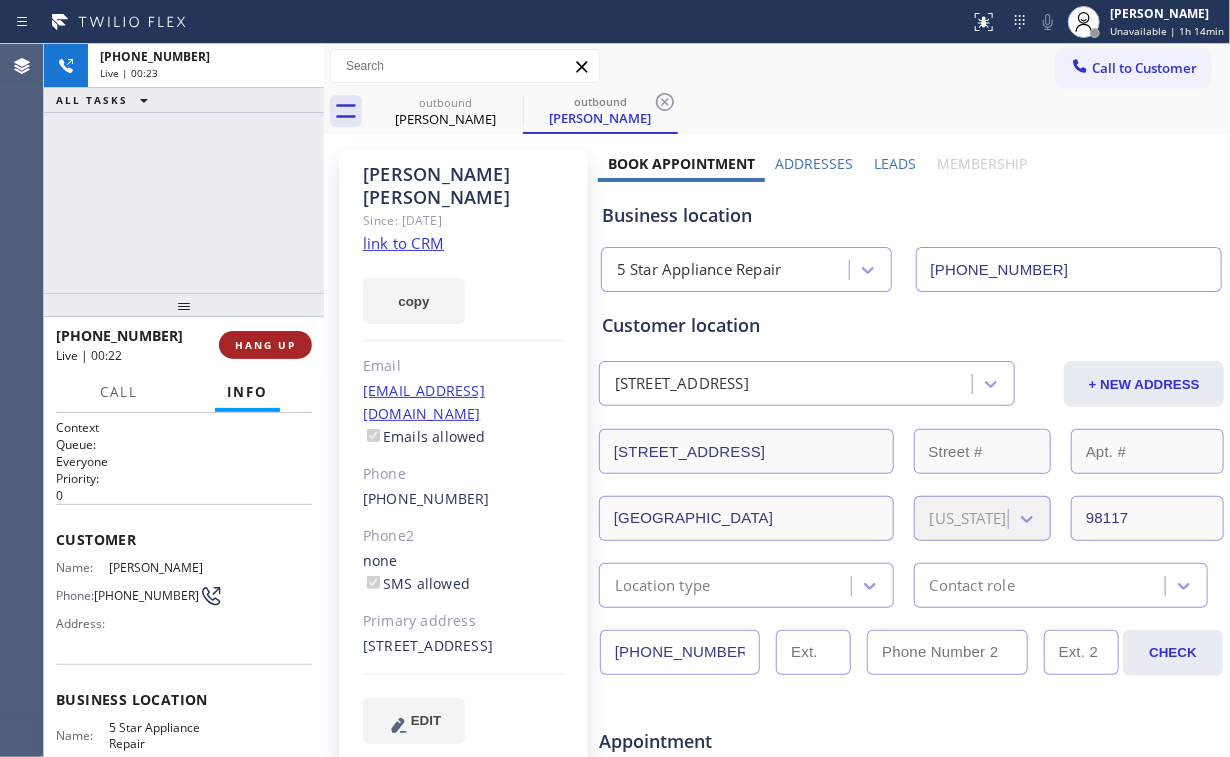 click on "HANG UP" at bounding box center (265, 345) 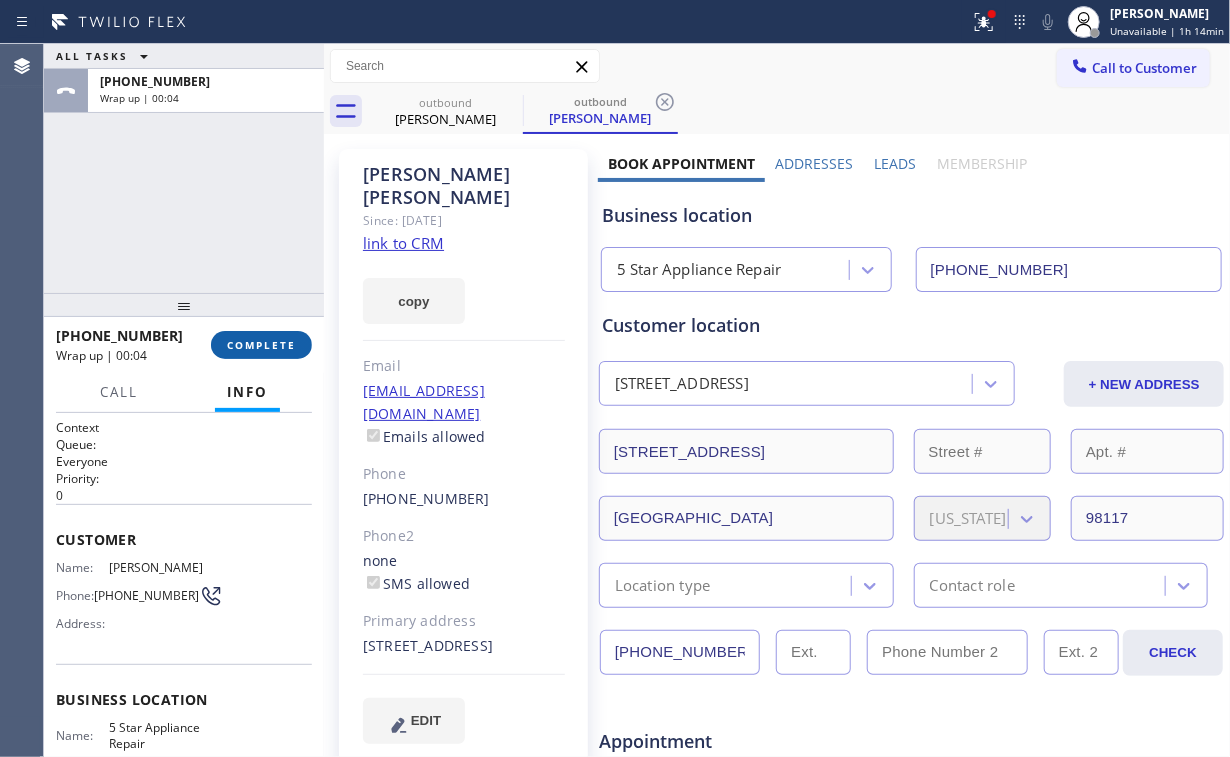 click on "COMPLETE" at bounding box center (261, 345) 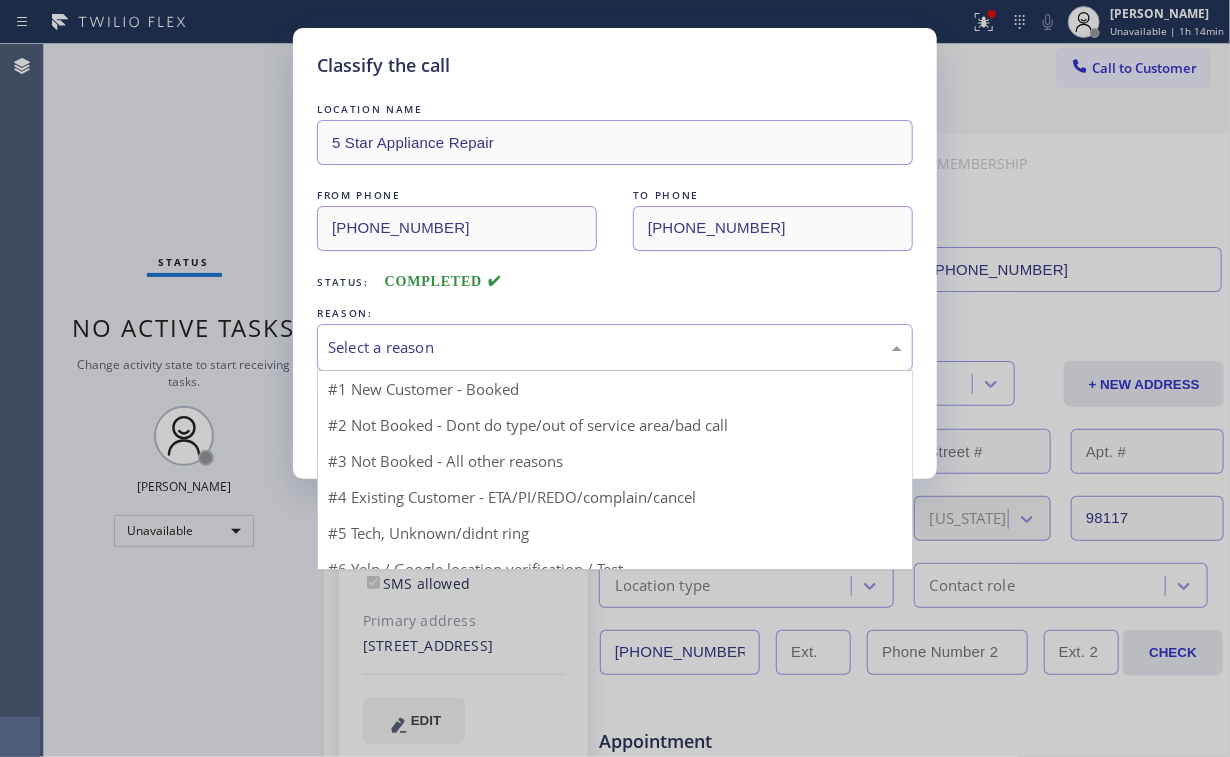 click on "Select a reason" at bounding box center (615, 347) 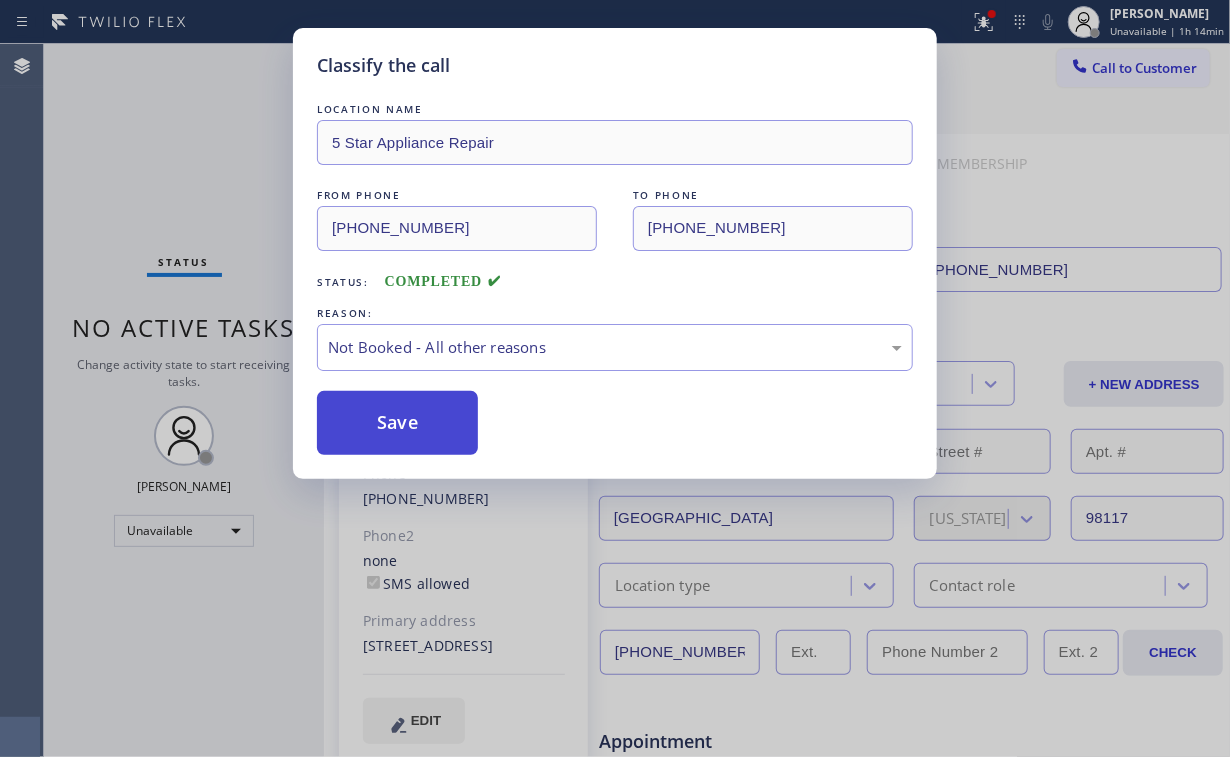 click on "Save" at bounding box center (397, 423) 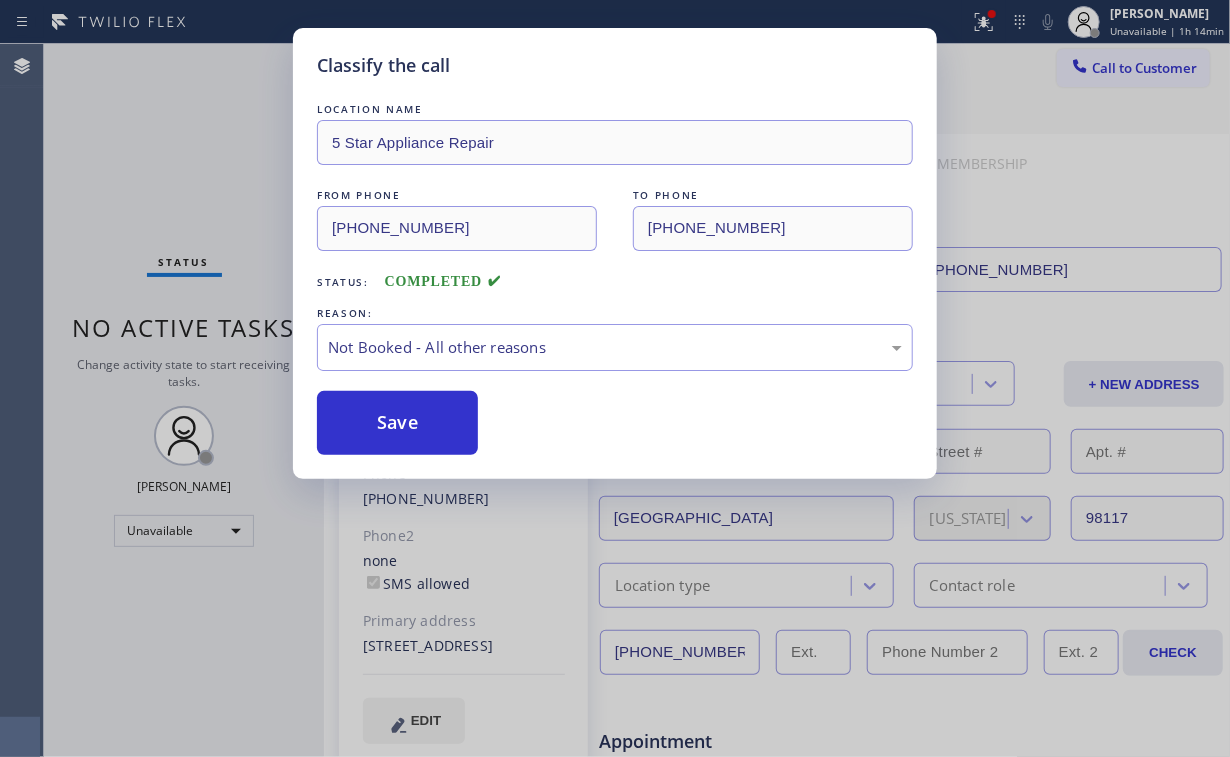 drag, startPoint x: 176, startPoint y: 124, endPoint x: 117, endPoint y: 33, distance: 108.45275 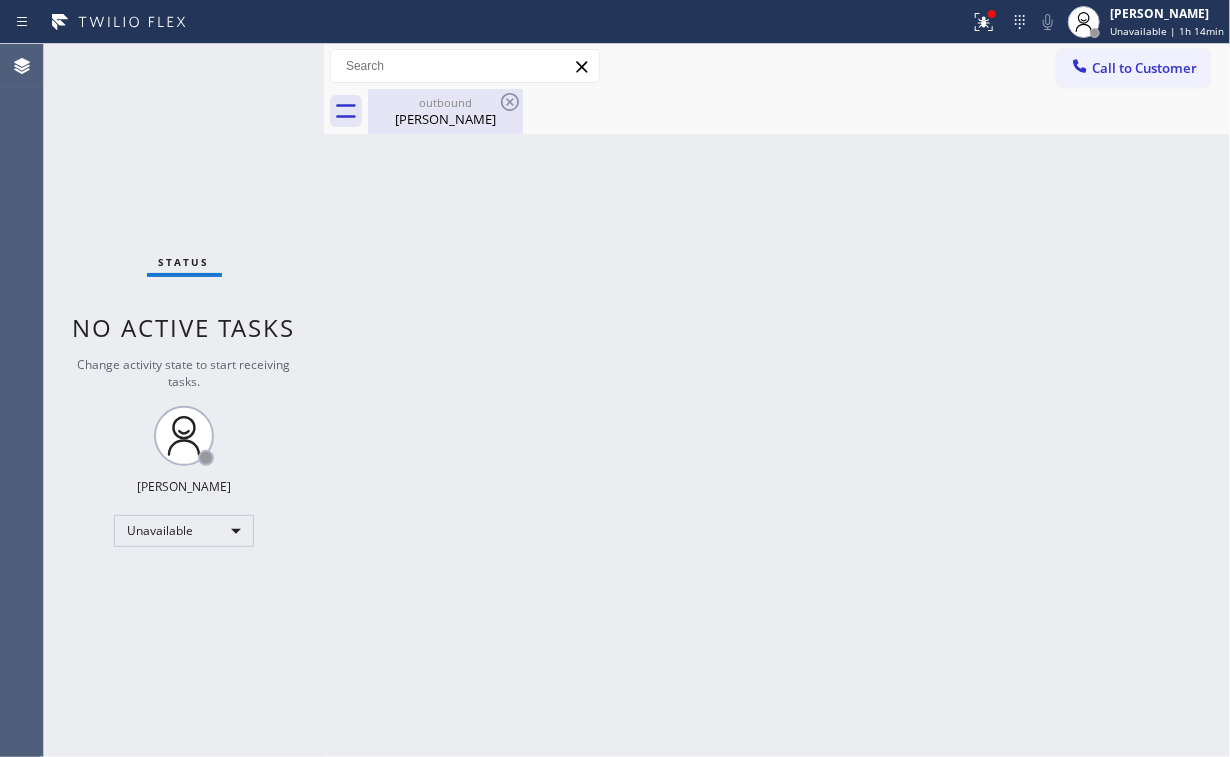 drag, startPoint x: 440, startPoint y: 103, endPoint x: 465, endPoint y: 108, distance: 25.495098 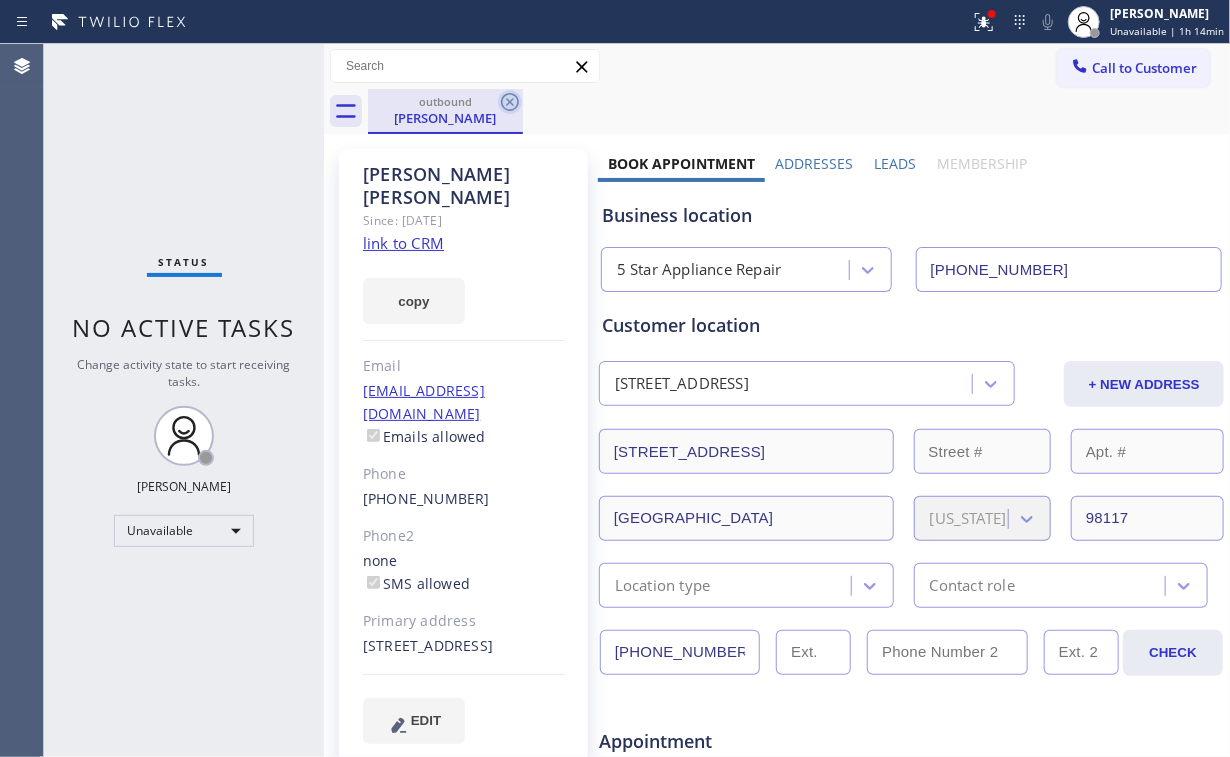 click 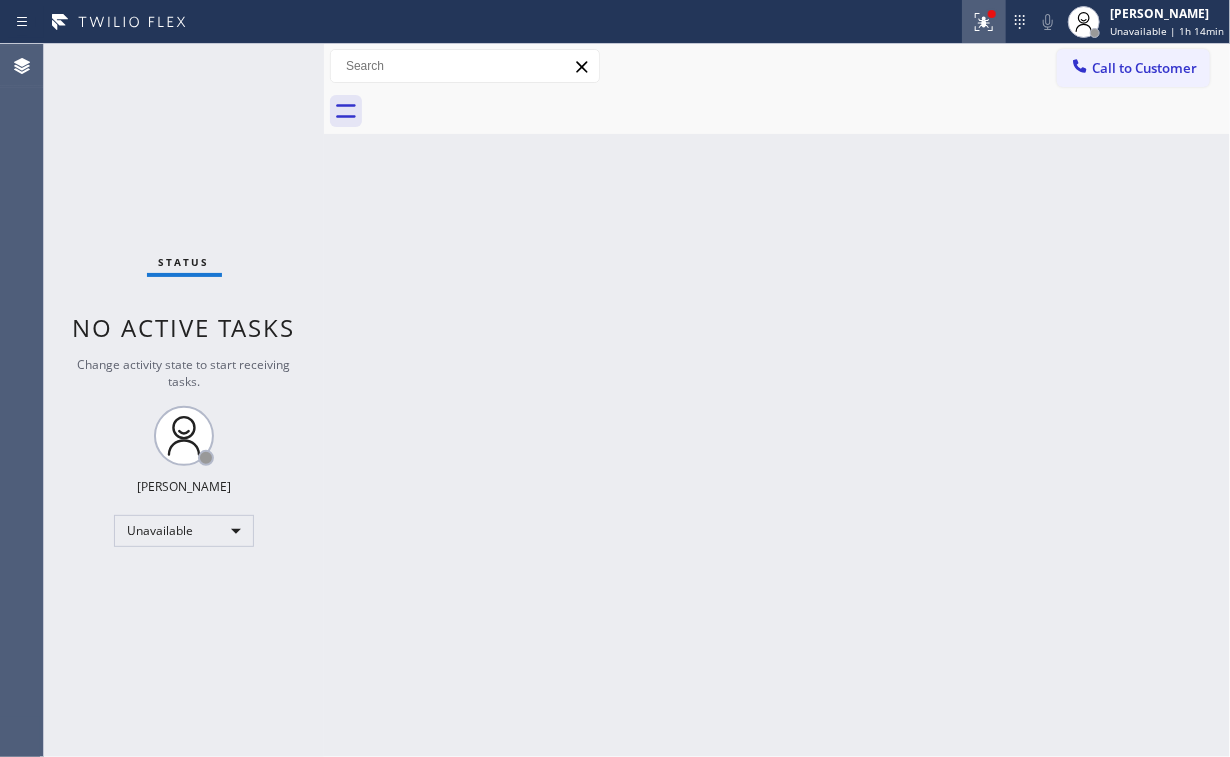 click at bounding box center [984, 22] 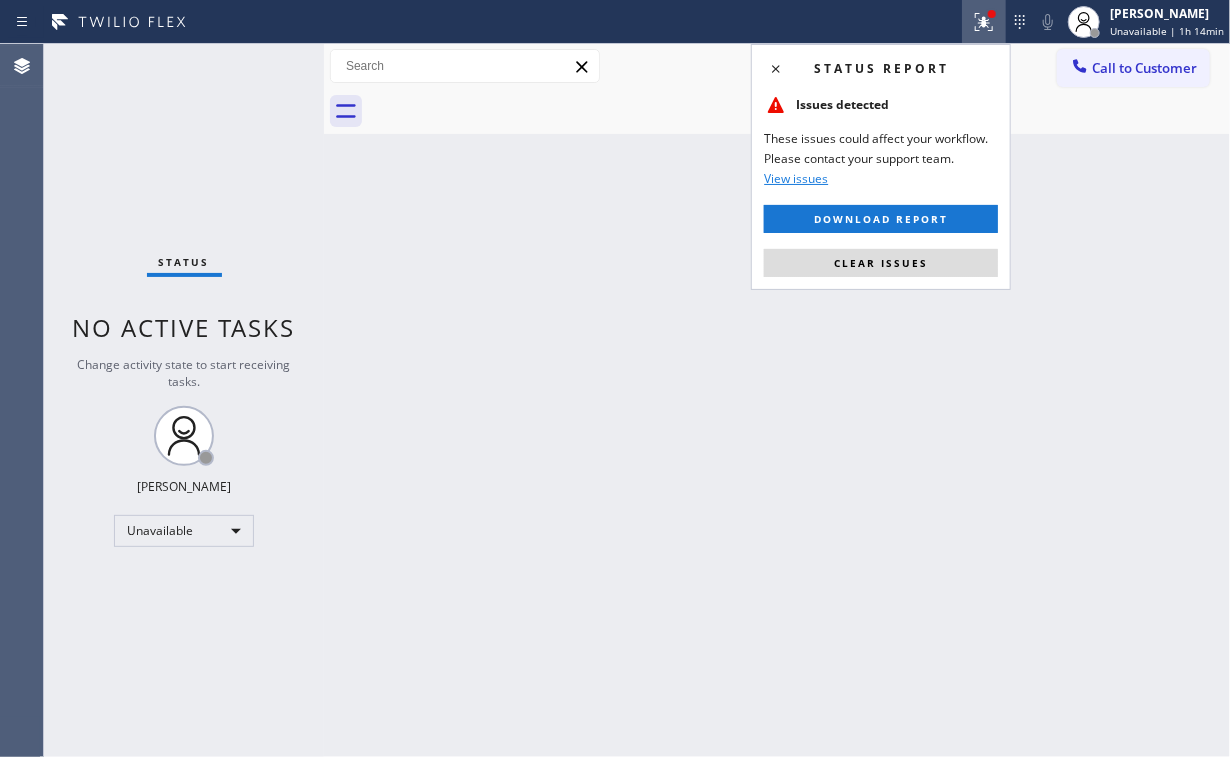 click on "Clear issues" at bounding box center (881, 263) 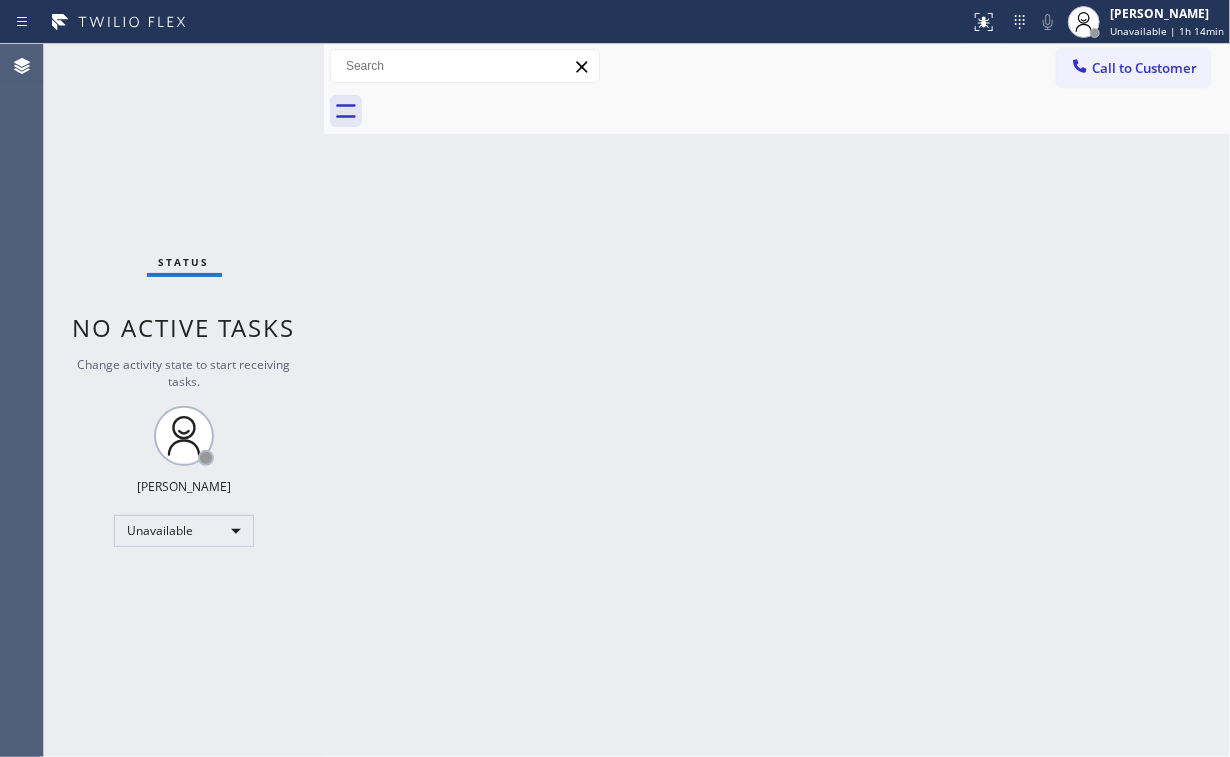 drag, startPoint x: 806, startPoint y: 264, endPoint x: 540, endPoint y: 644, distance: 463.84912 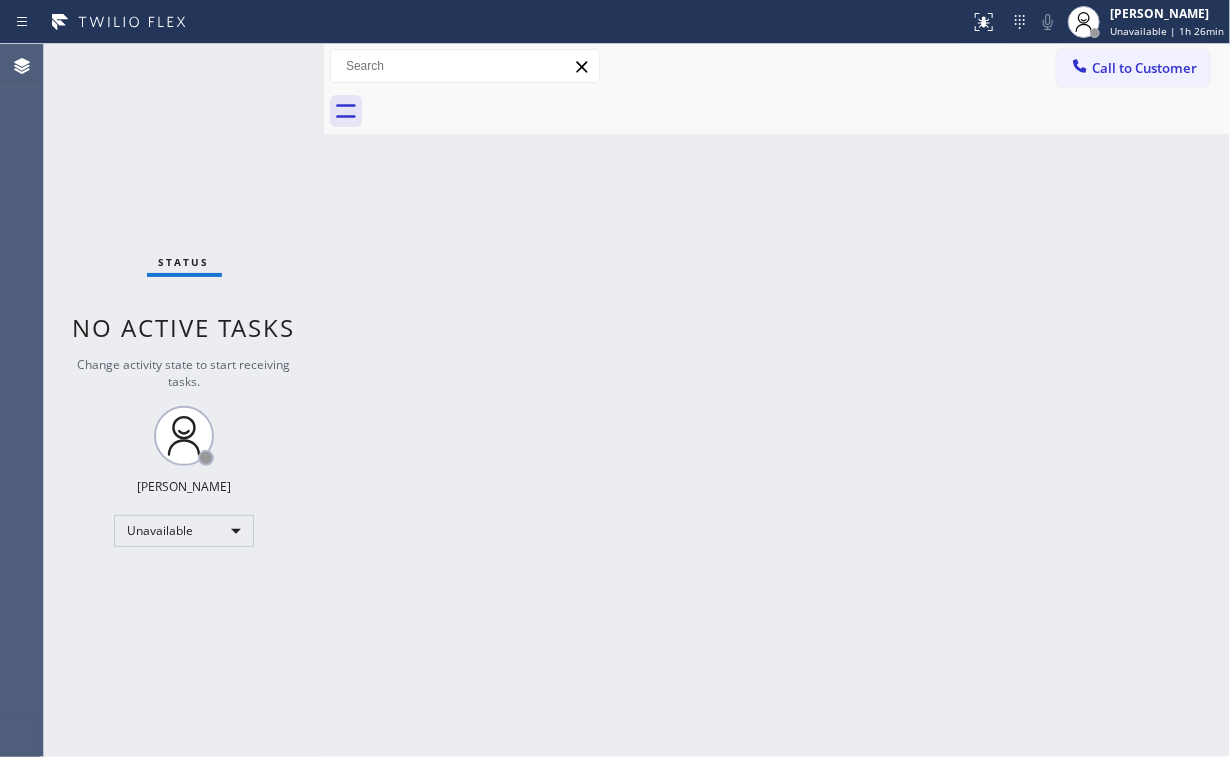 click on "Status   No active tasks     Change activity state to start receiving tasks.   [PERSON_NAME] Unavailable" at bounding box center [184, 400] 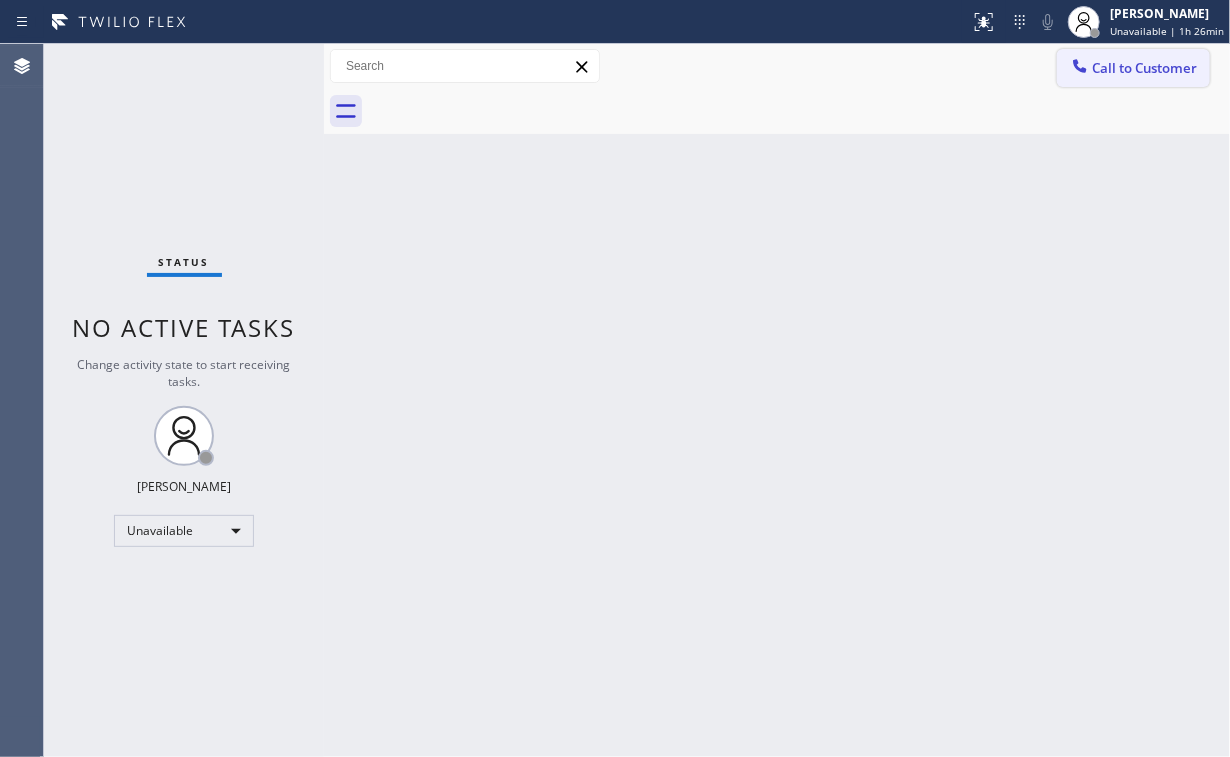 click on "Call to Customer" at bounding box center [1144, 68] 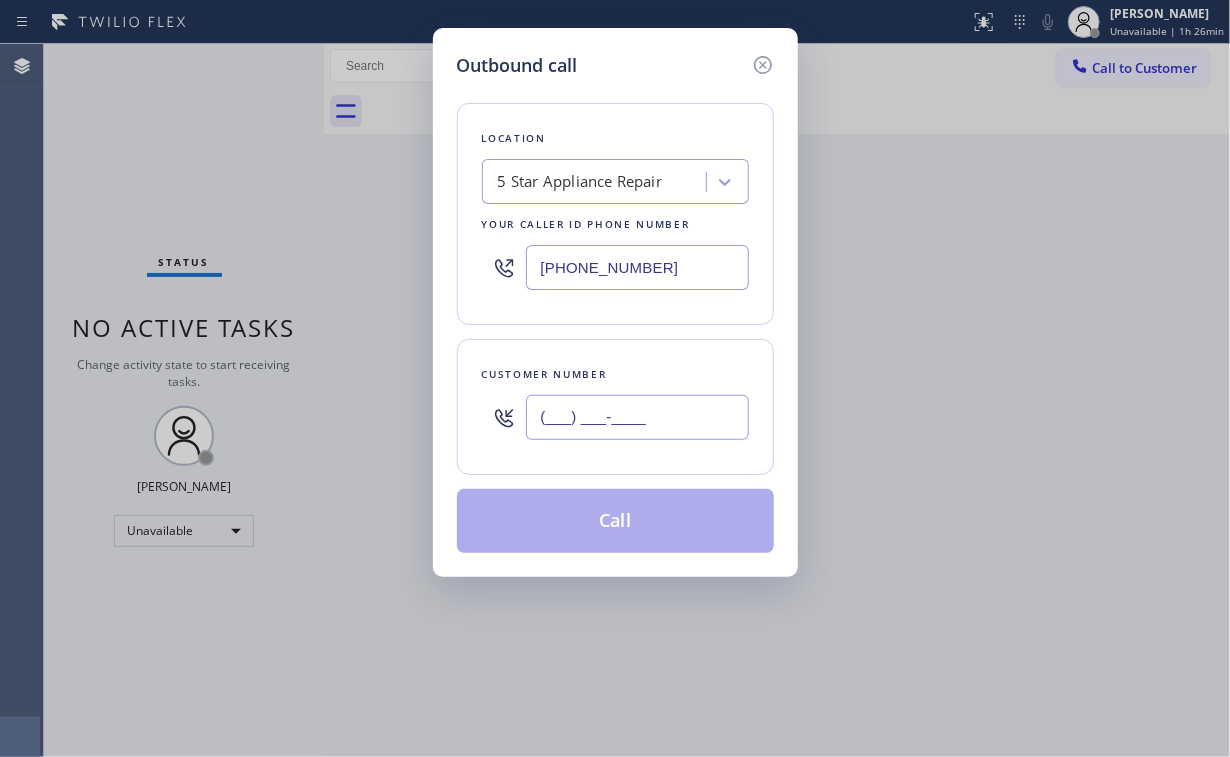 click on "(___) ___-____" at bounding box center (637, 417) 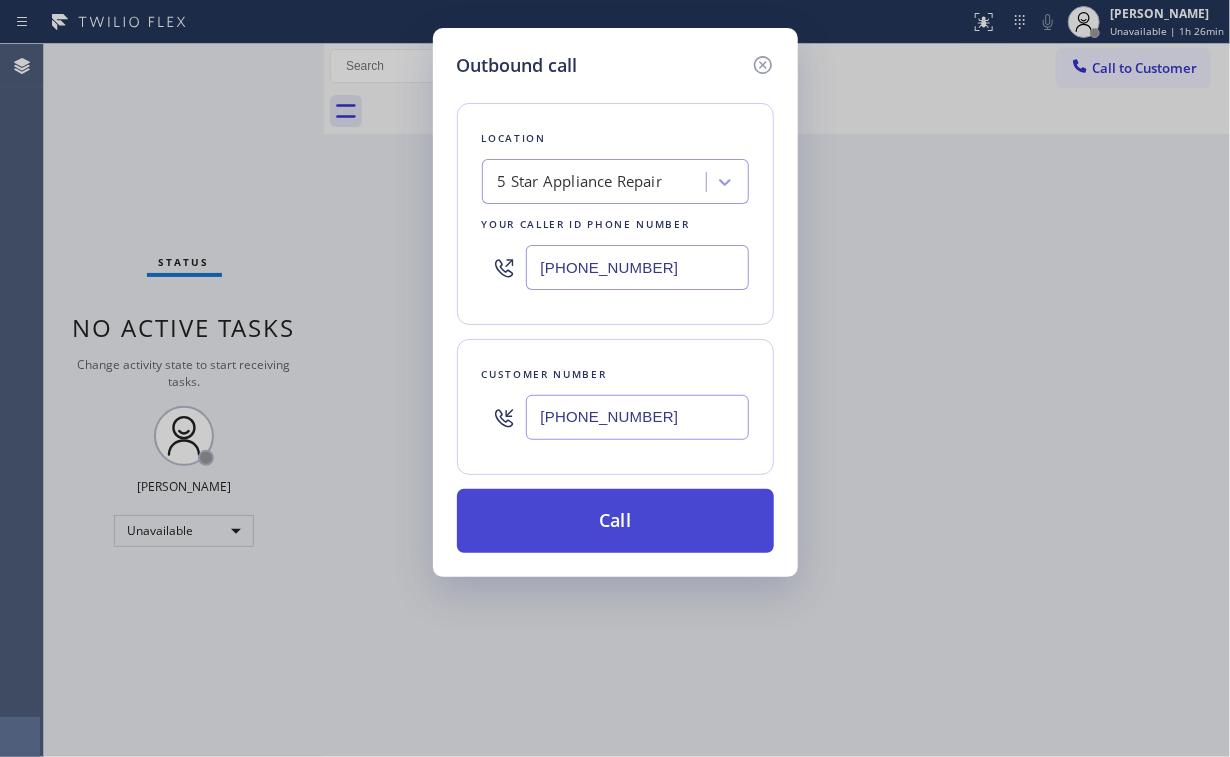 type on "[PHONE_NUMBER]" 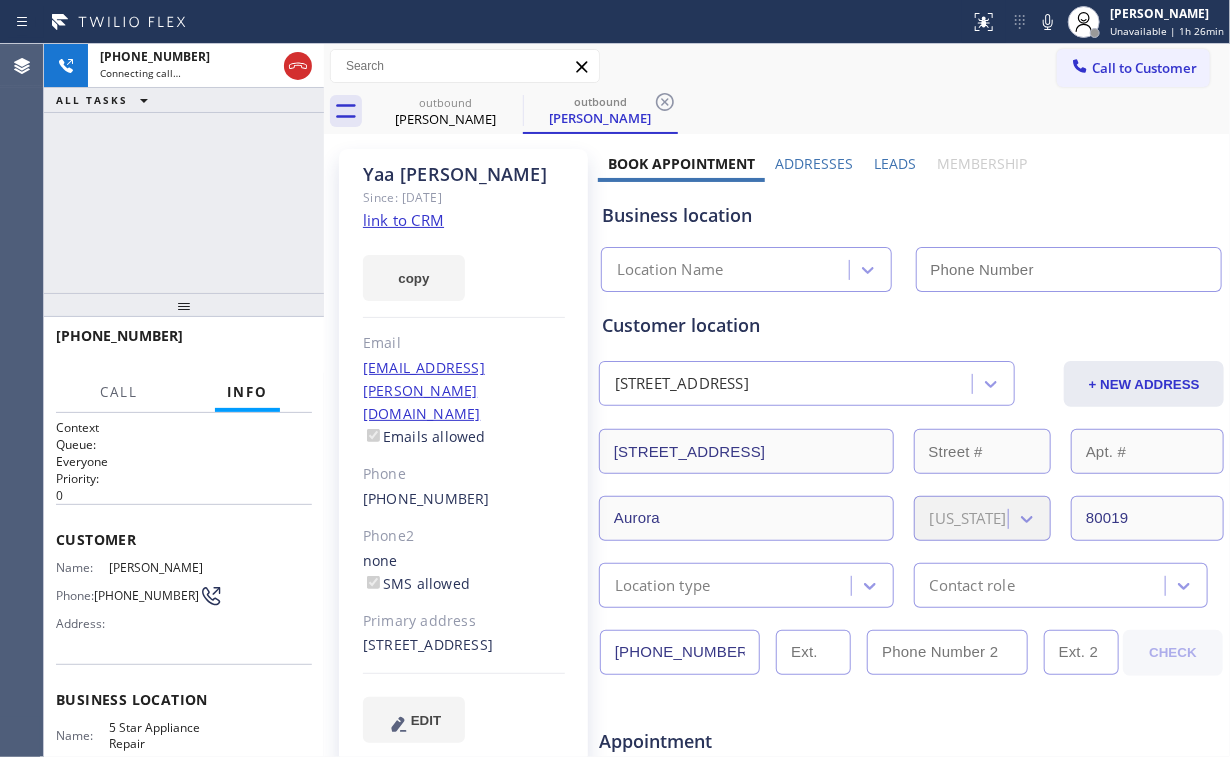 type on "[PHONE_NUMBER]" 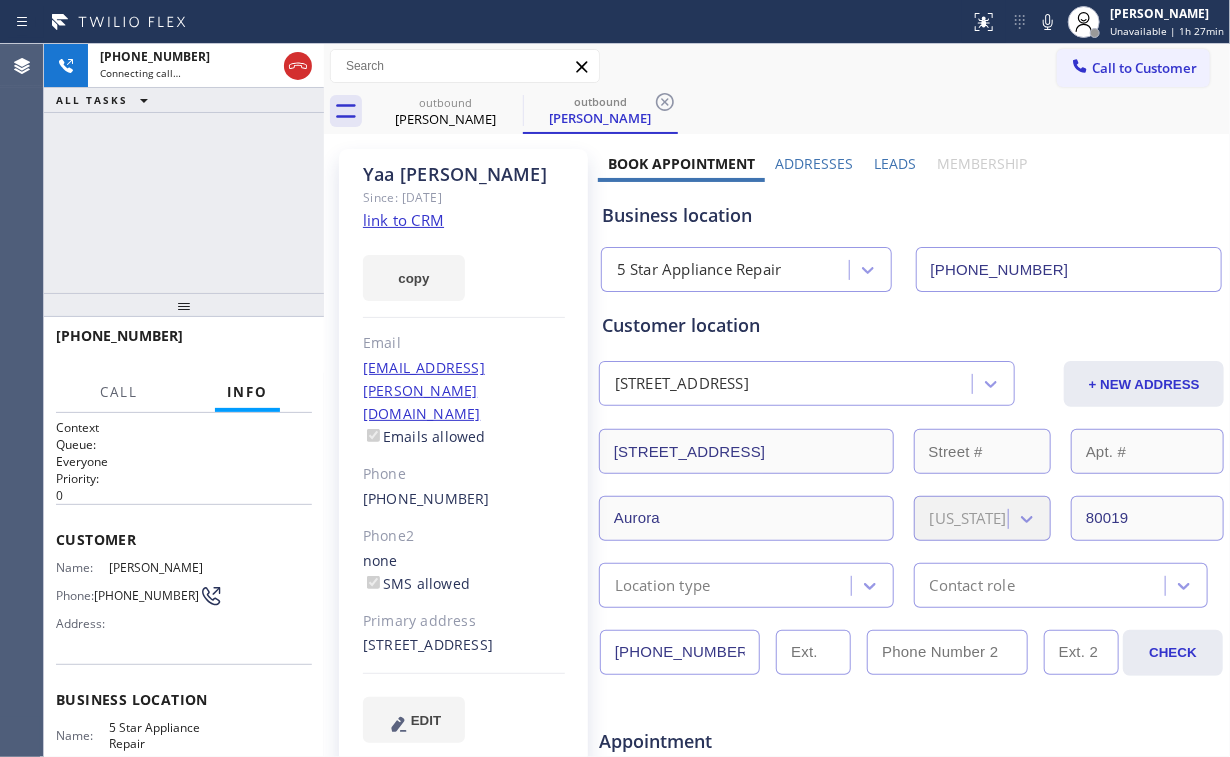 click on "[PHONE_NUMBER] Connecting call… ALL TASKS ALL TASKS ACTIVE TASKS TASKS IN WRAP UP" at bounding box center [184, 168] 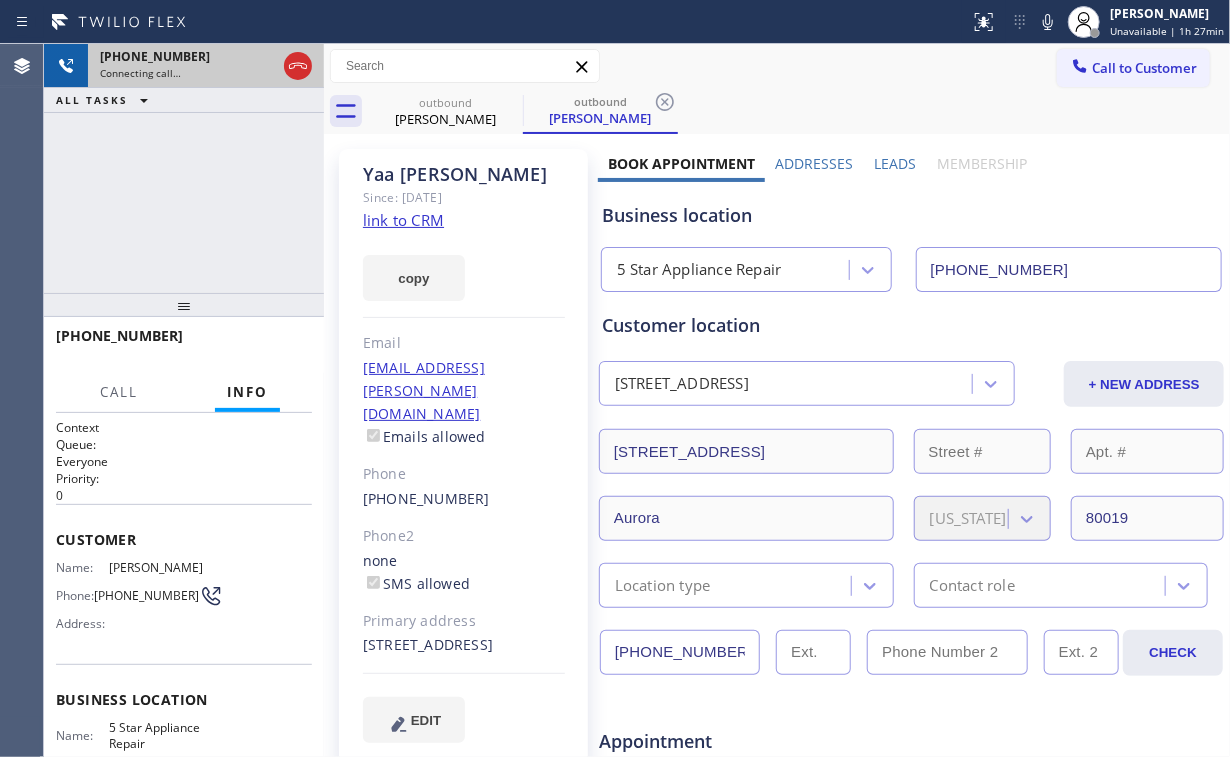drag, startPoint x: 296, startPoint y: 76, endPoint x: 297, endPoint y: 62, distance: 14.035668 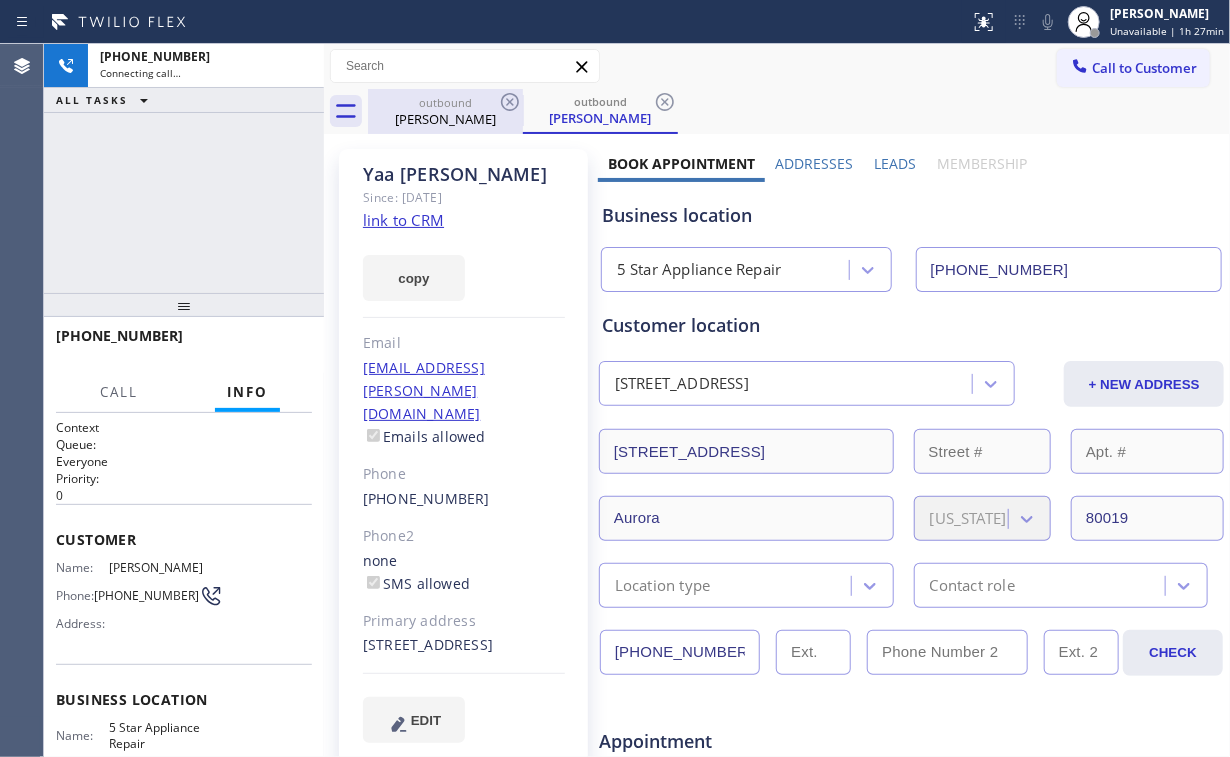 drag, startPoint x: 416, startPoint y: 101, endPoint x: 470, endPoint y: 107, distance: 54.33231 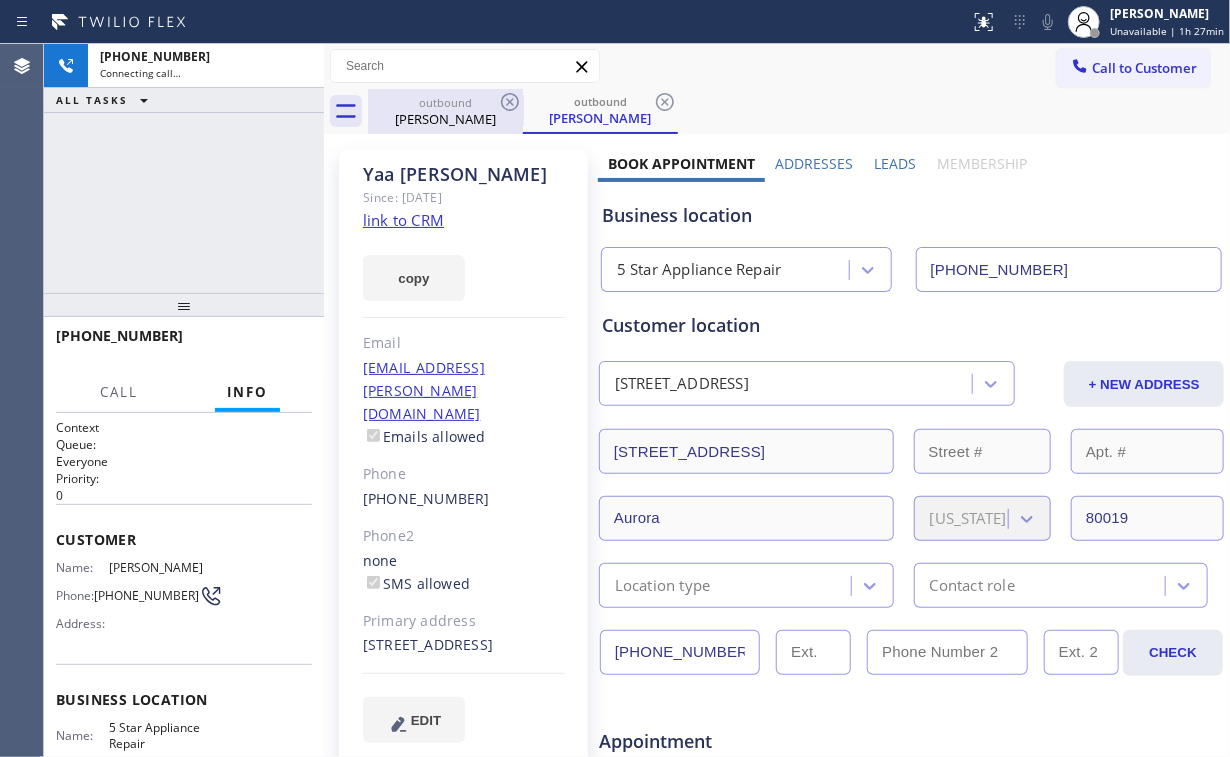 click on "outbound" at bounding box center (445, 102) 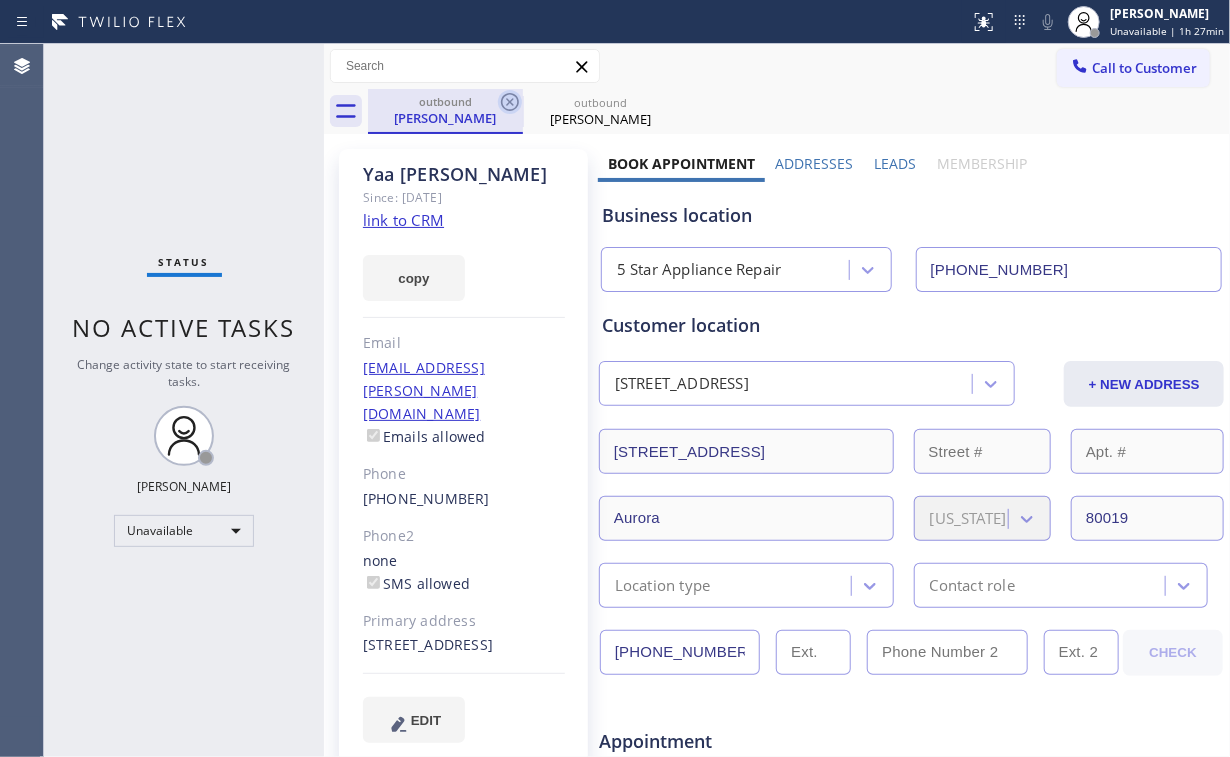 click 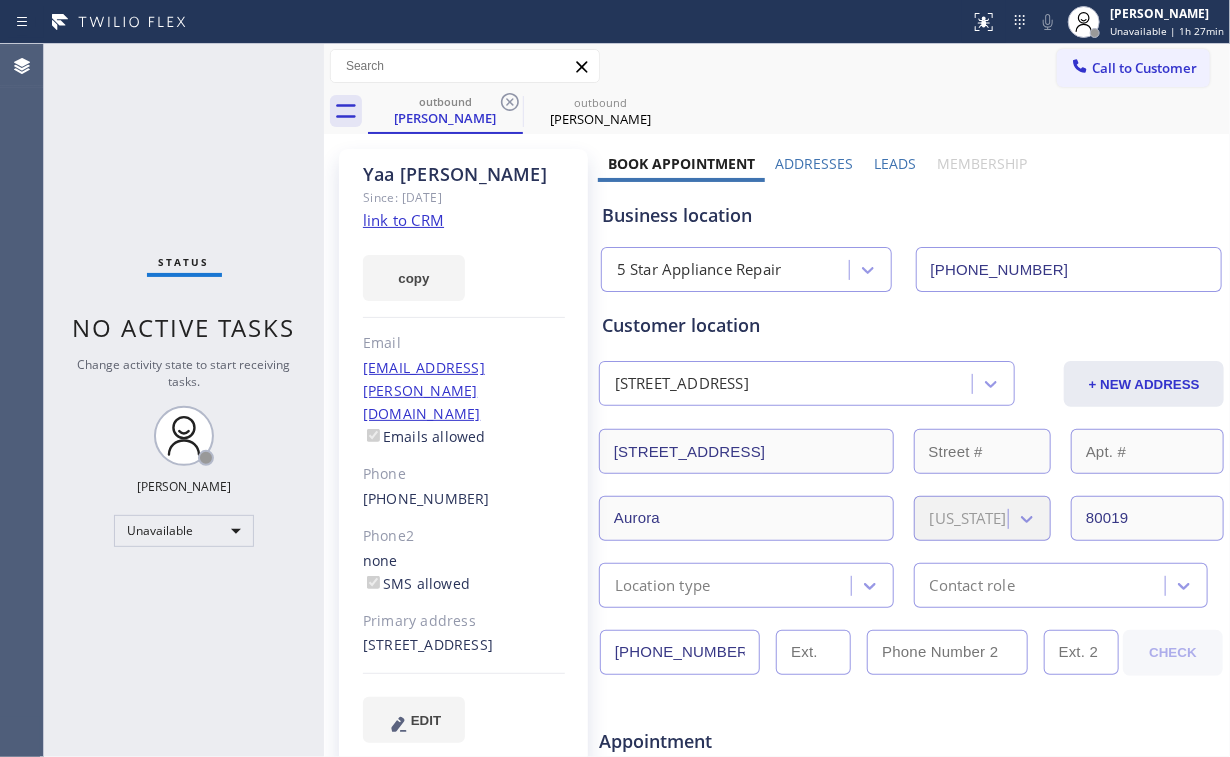 drag, startPoint x: 516, startPoint y: 101, endPoint x: 500, endPoint y: 112, distance: 19.416489 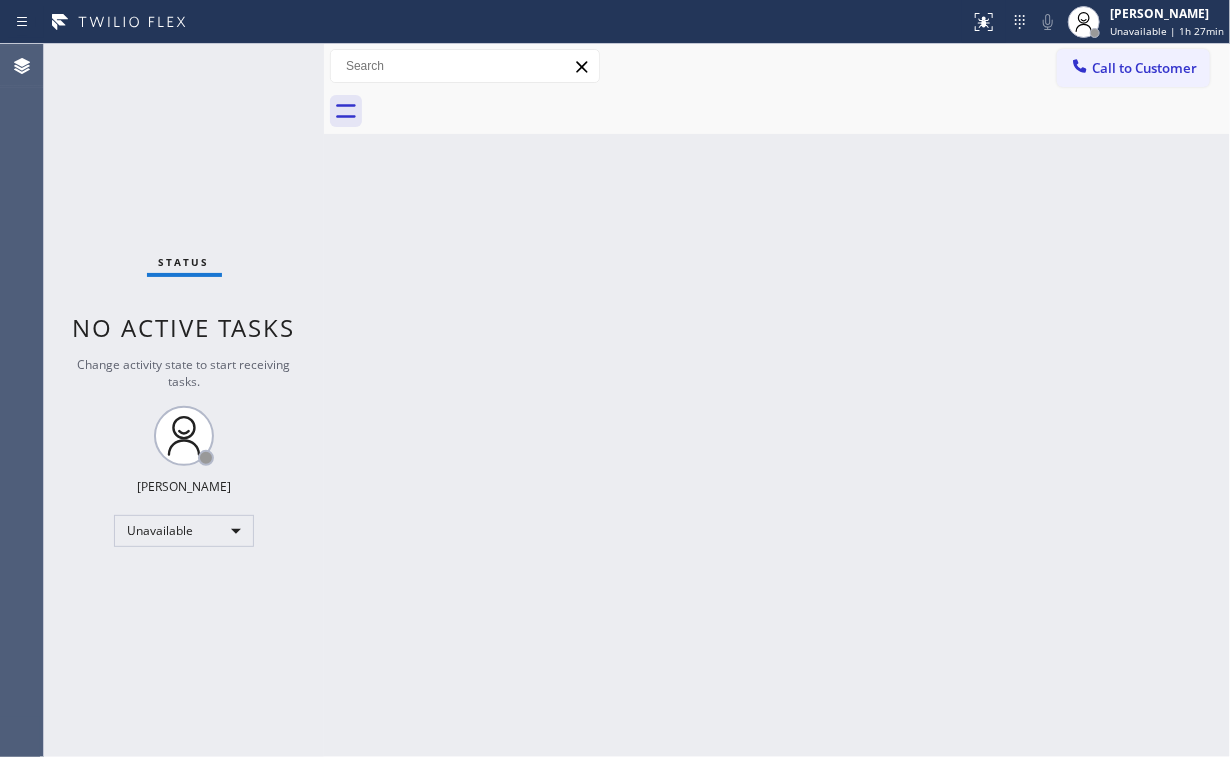 click on "Status   No active tasks     Change activity state to start receiving tasks.   [PERSON_NAME] Unavailable" at bounding box center [184, 400] 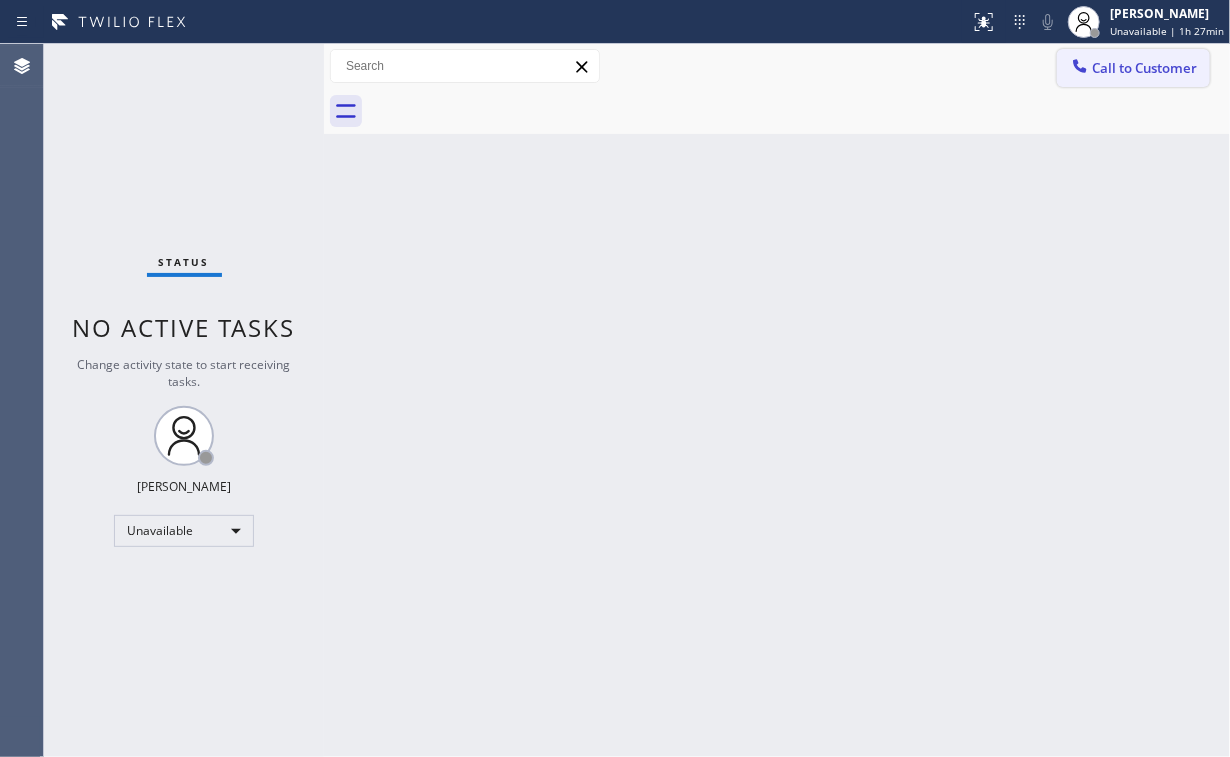 click on "Call to Customer" at bounding box center [1144, 68] 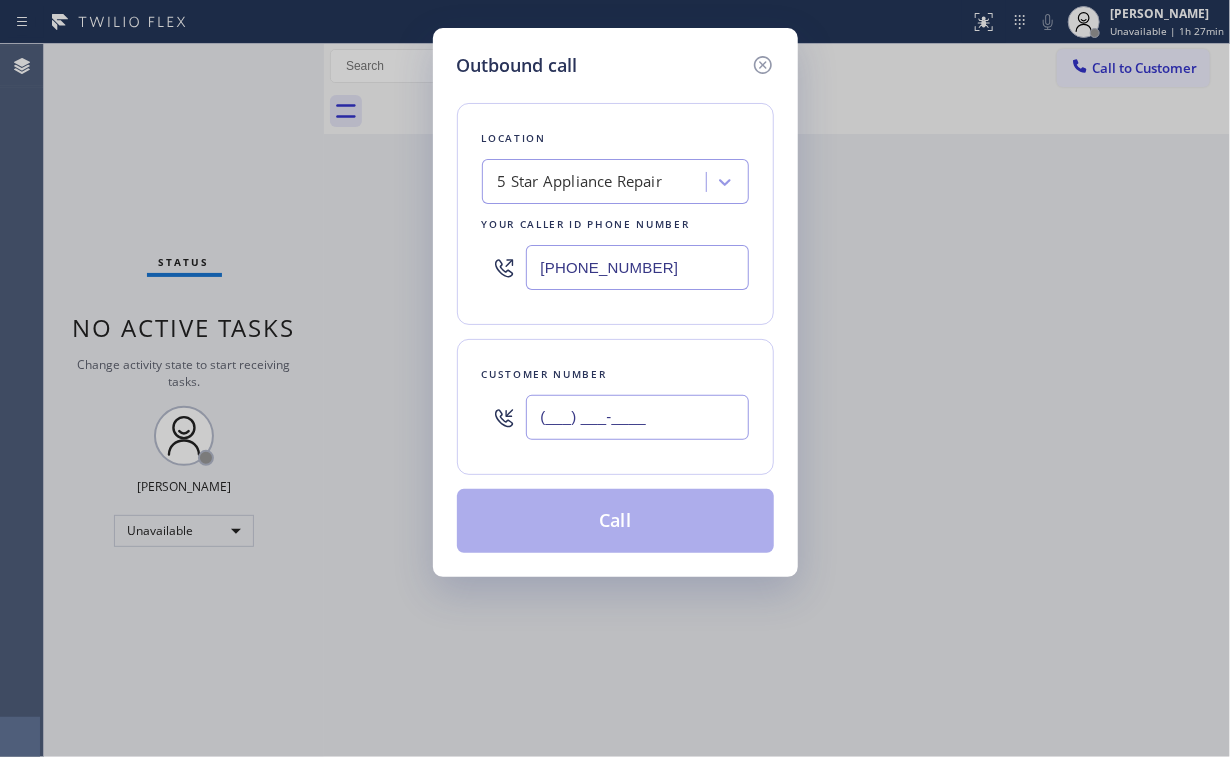 click on "(___) ___-____" at bounding box center (637, 417) 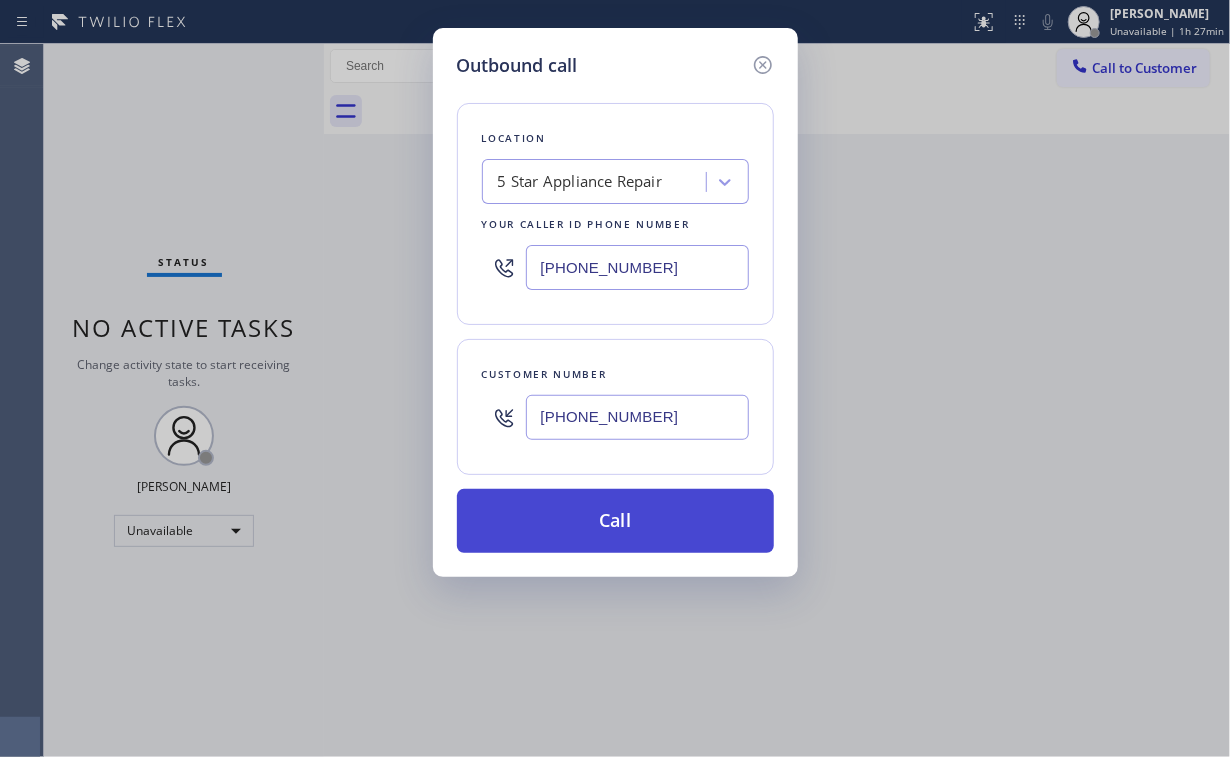 type on "[PHONE_NUMBER]" 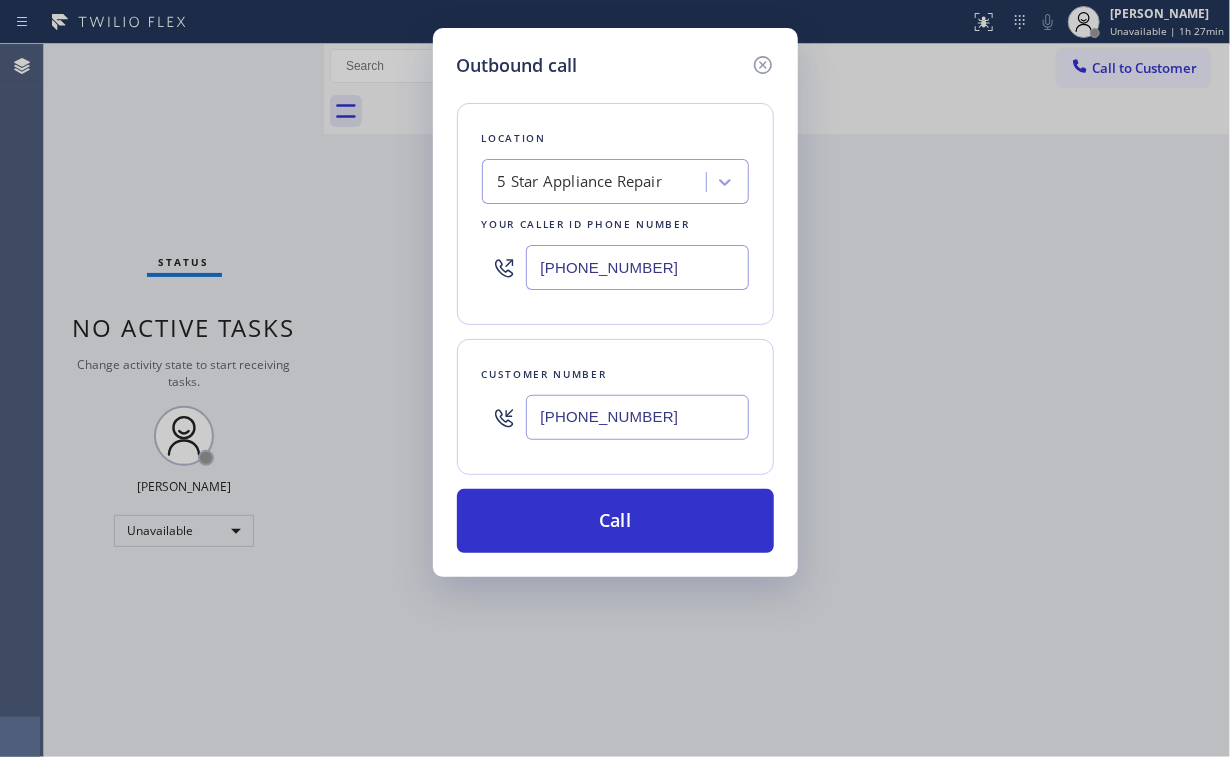 drag, startPoint x: 612, startPoint y: 519, endPoint x: 562, endPoint y: 604, distance: 98.61542 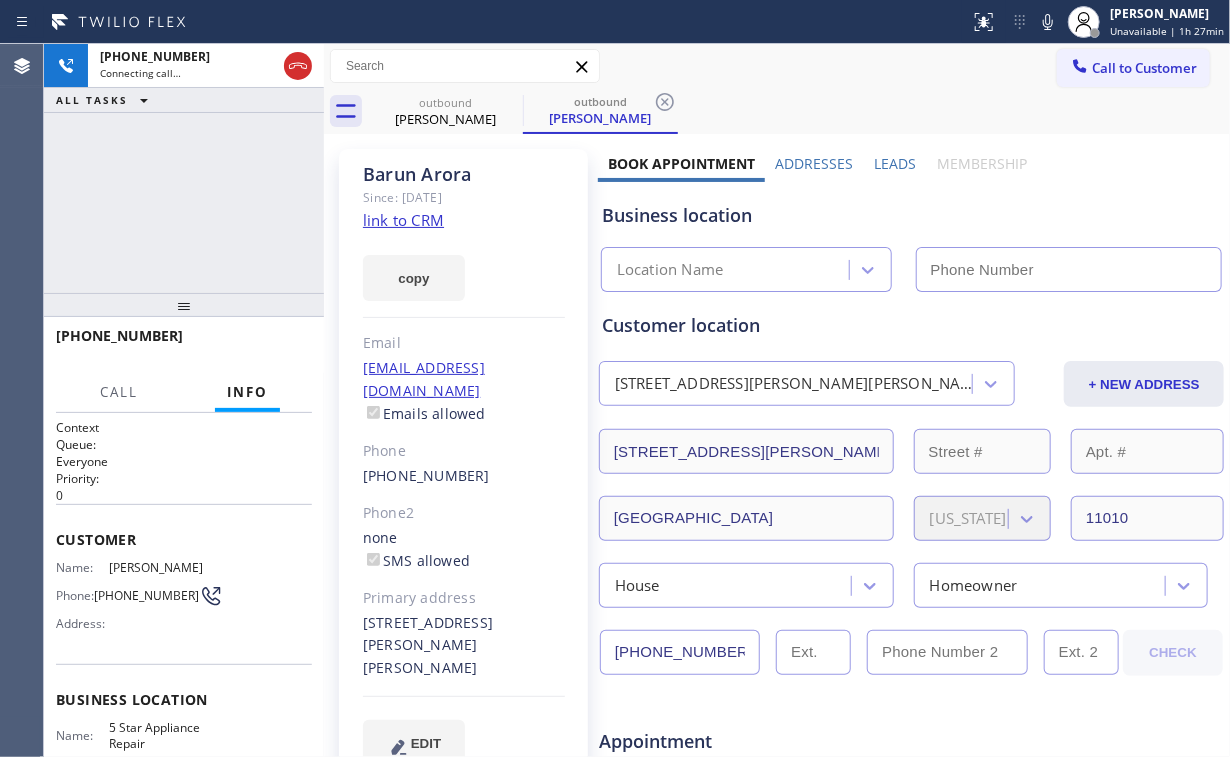 type on "[PHONE_NUMBER]" 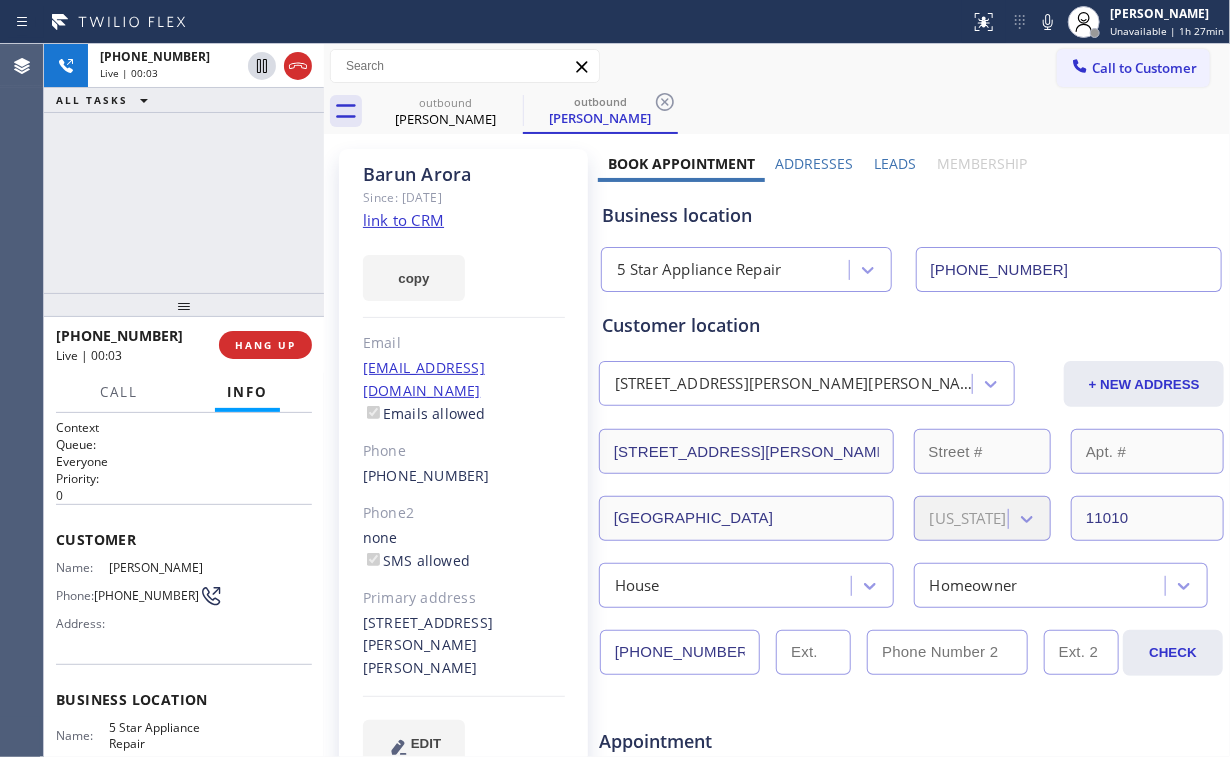 click on "[PHONE_NUMBER] Live | 00:03 ALL TASKS ALL TASKS ACTIVE TASKS TASKS IN WRAP UP" at bounding box center [184, 168] 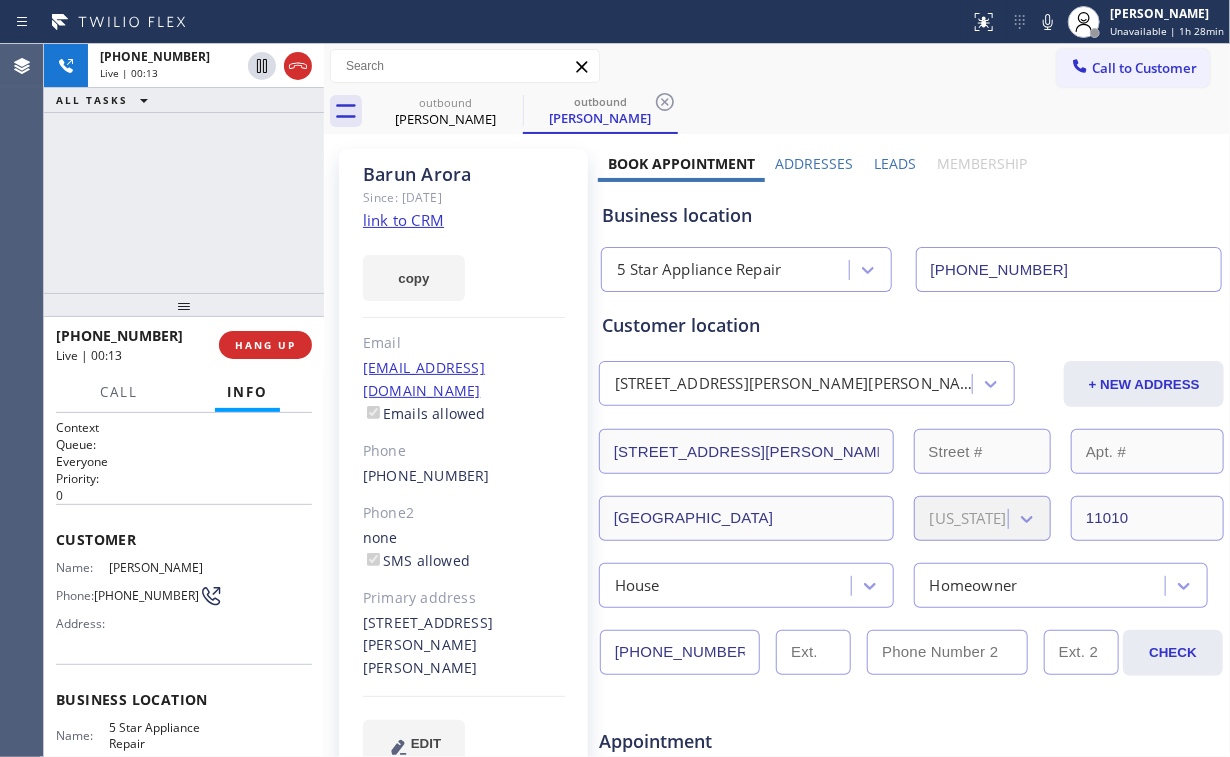click on "[PHONE_NUMBER] Live | 00:13 ALL TASKS ALL TASKS ACTIVE TASKS TASKS IN WRAP UP" at bounding box center (184, 168) 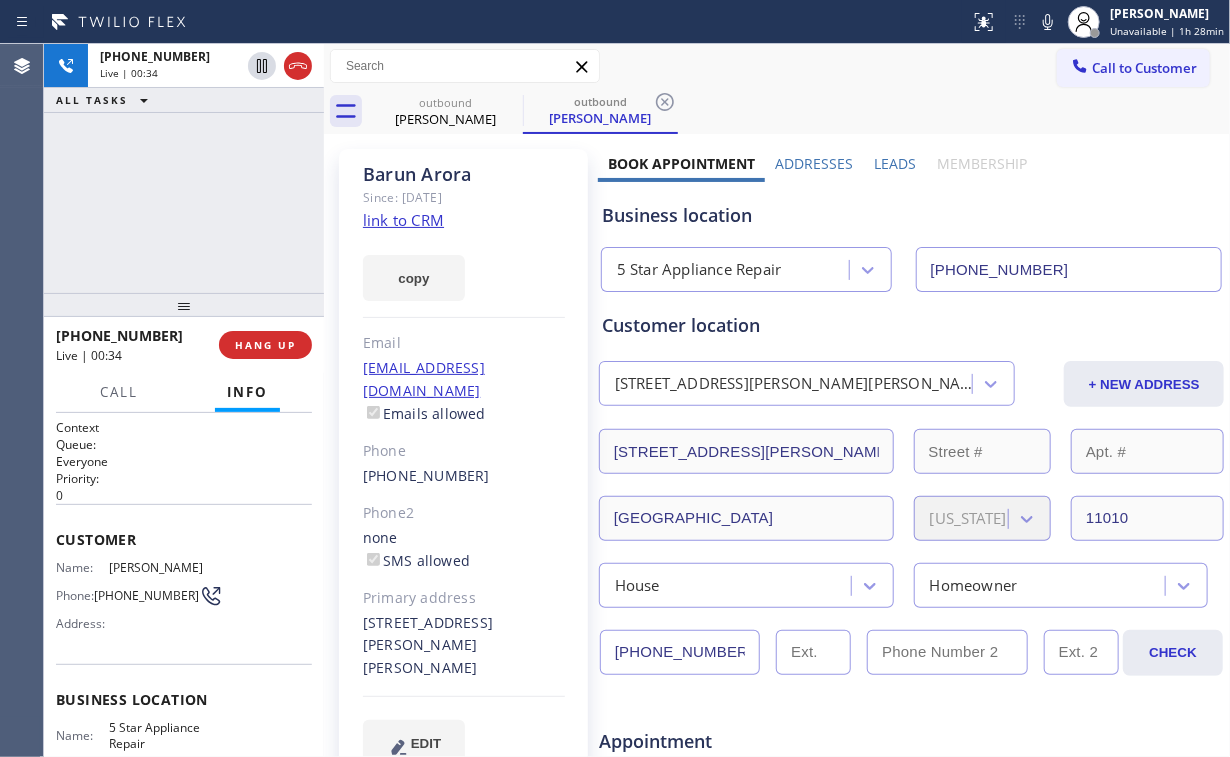 click on "[PHONE_NUMBER] Live | 00:34 ALL TASKS ALL TASKS ACTIVE TASKS TASKS IN WRAP UP" at bounding box center [184, 168] 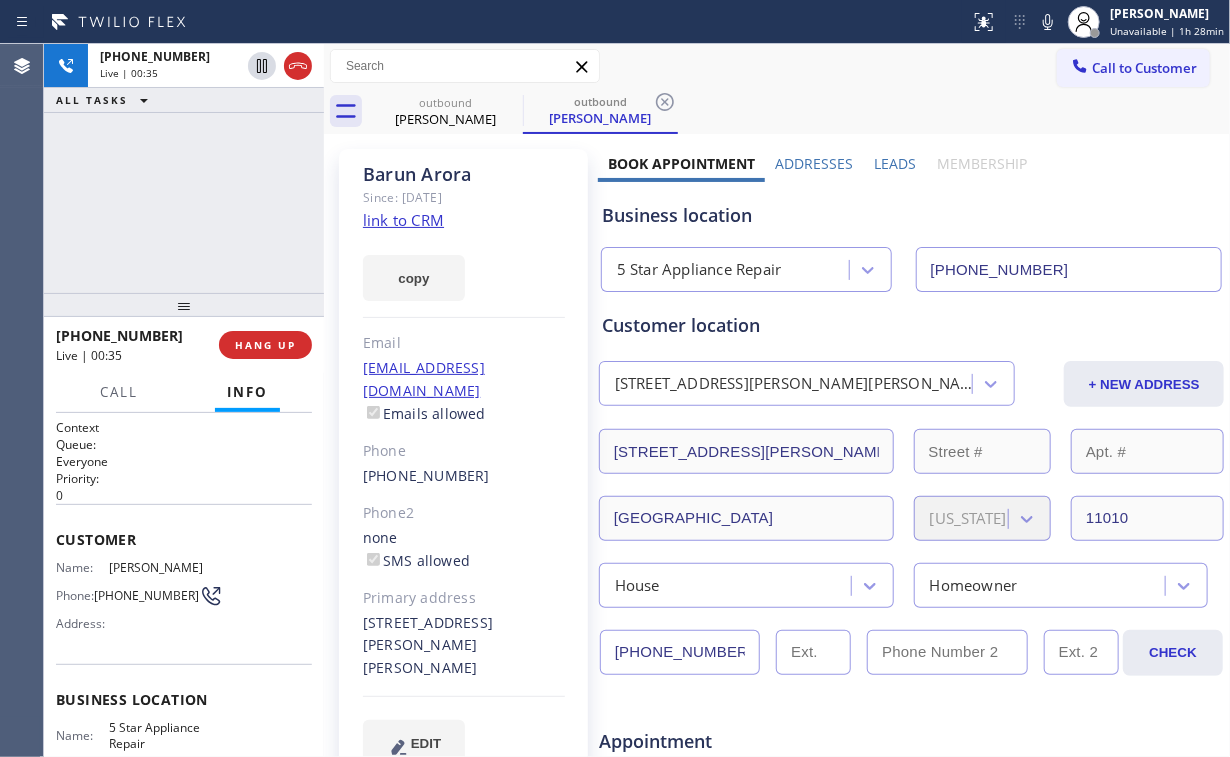 click on "[PHONE_NUMBER] Live | 00:35 ALL TASKS ALL TASKS ACTIVE TASKS TASKS IN WRAP UP" at bounding box center (184, 168) 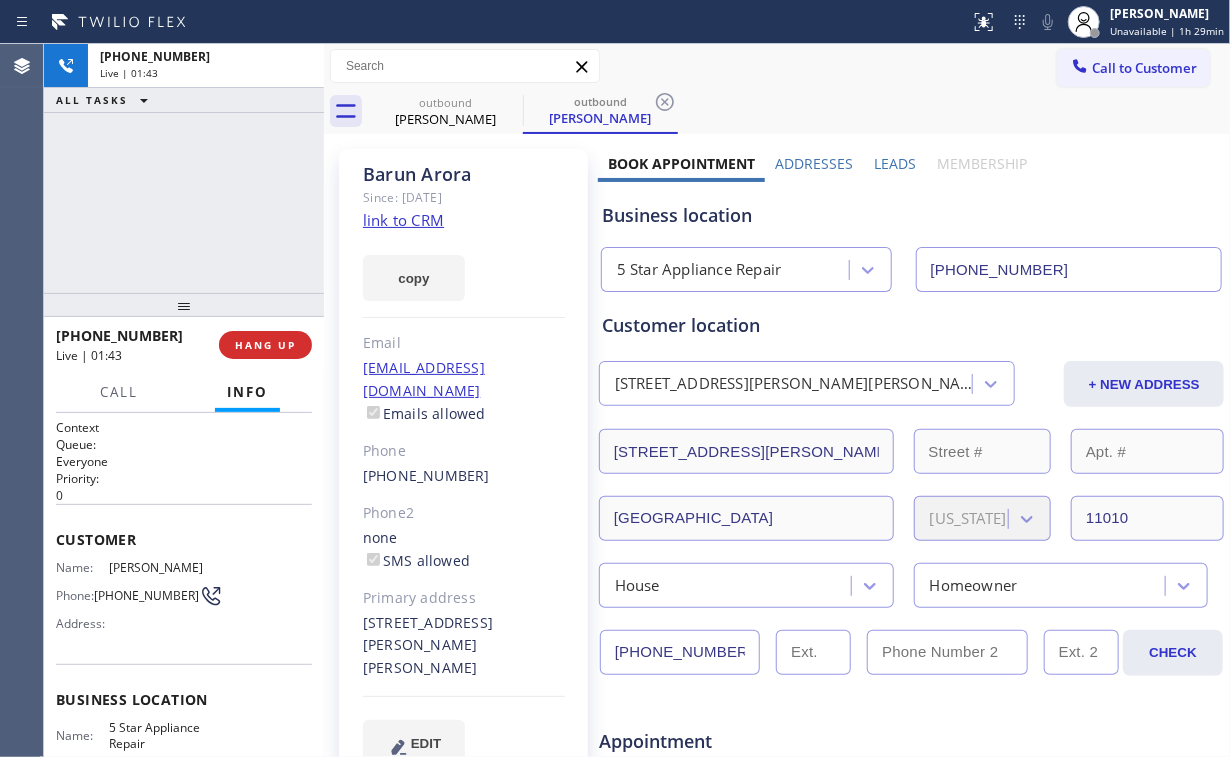 drag, startPoint x: 181, startPoint y: 189, endPoint x: 276, endPoint y: 290, distance: 138.65785 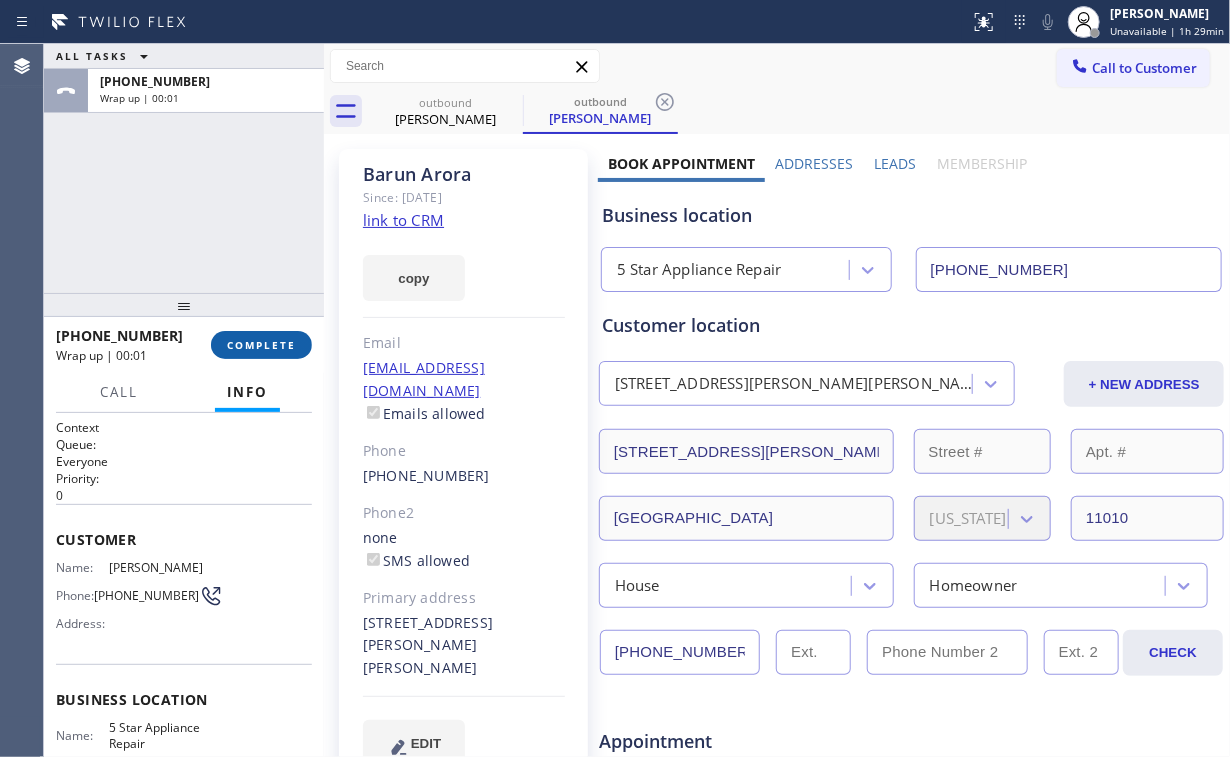 click on "COMPLETE" at bounding box center (261, 345) 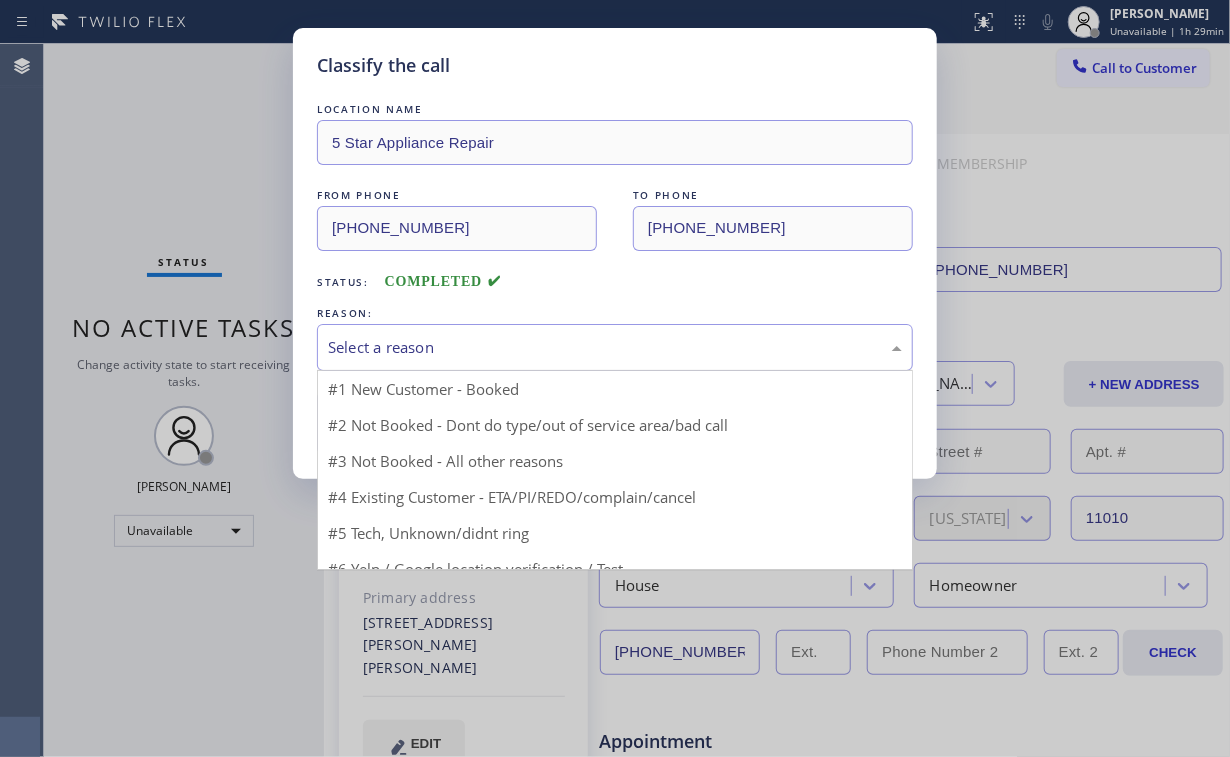 click on "Select a reason" at bounding box center [615, 347] 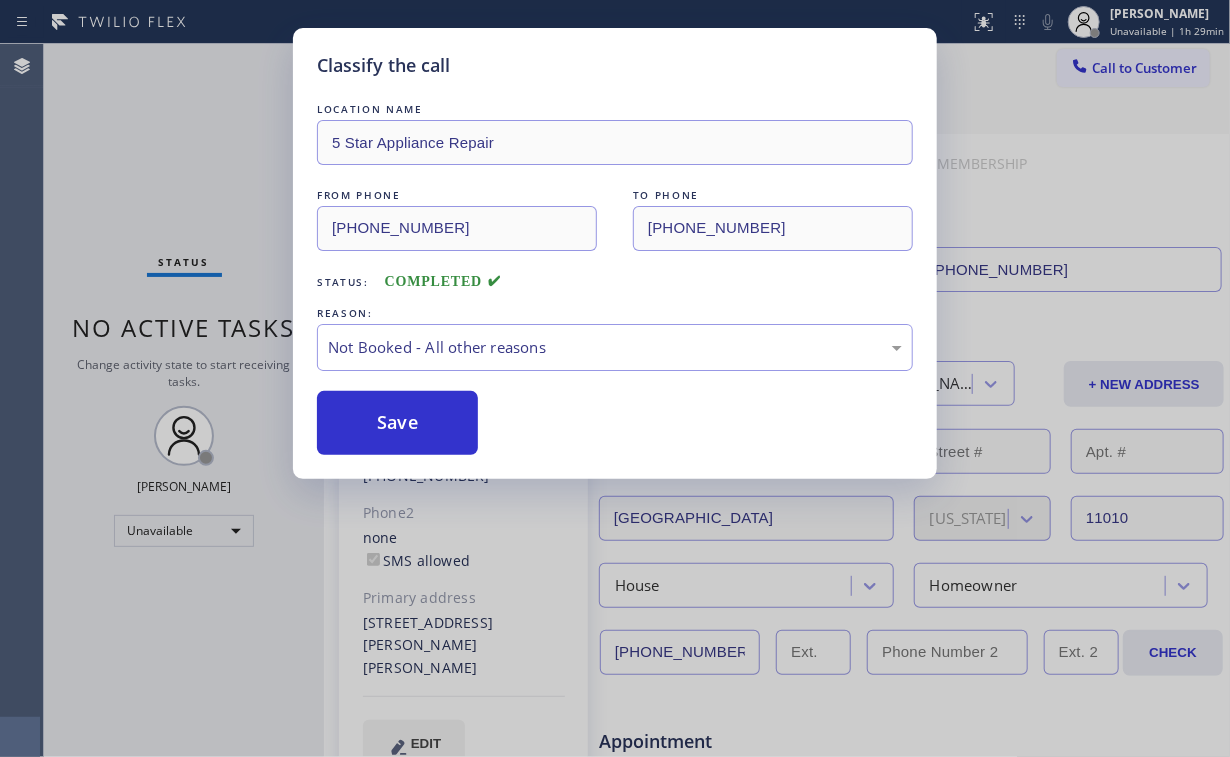 drag, startPoint x: 408, startPoint y: 421, endPoint x: 228, endPoint y: 208, distance: 278.87094 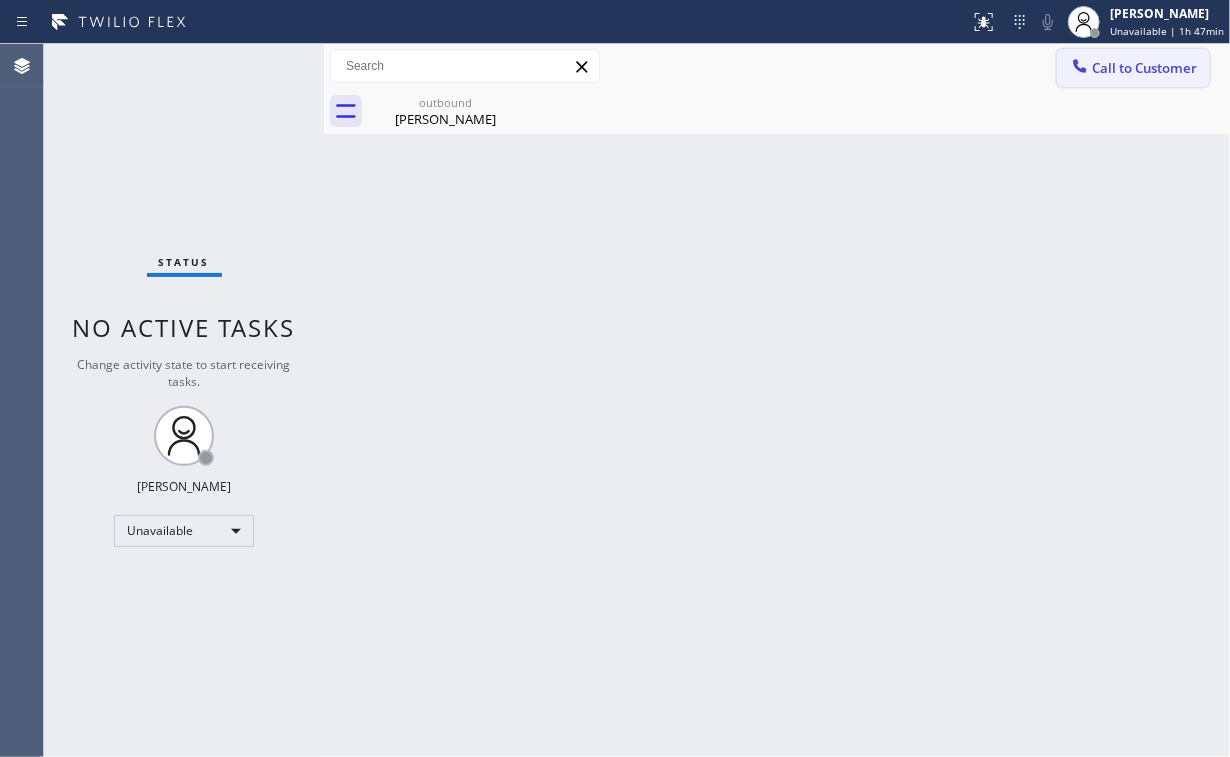 drag, startPoint x: 1101, startPoint y: 64, endPoint x: 705, endPoint y: 276, distance: 449.17703 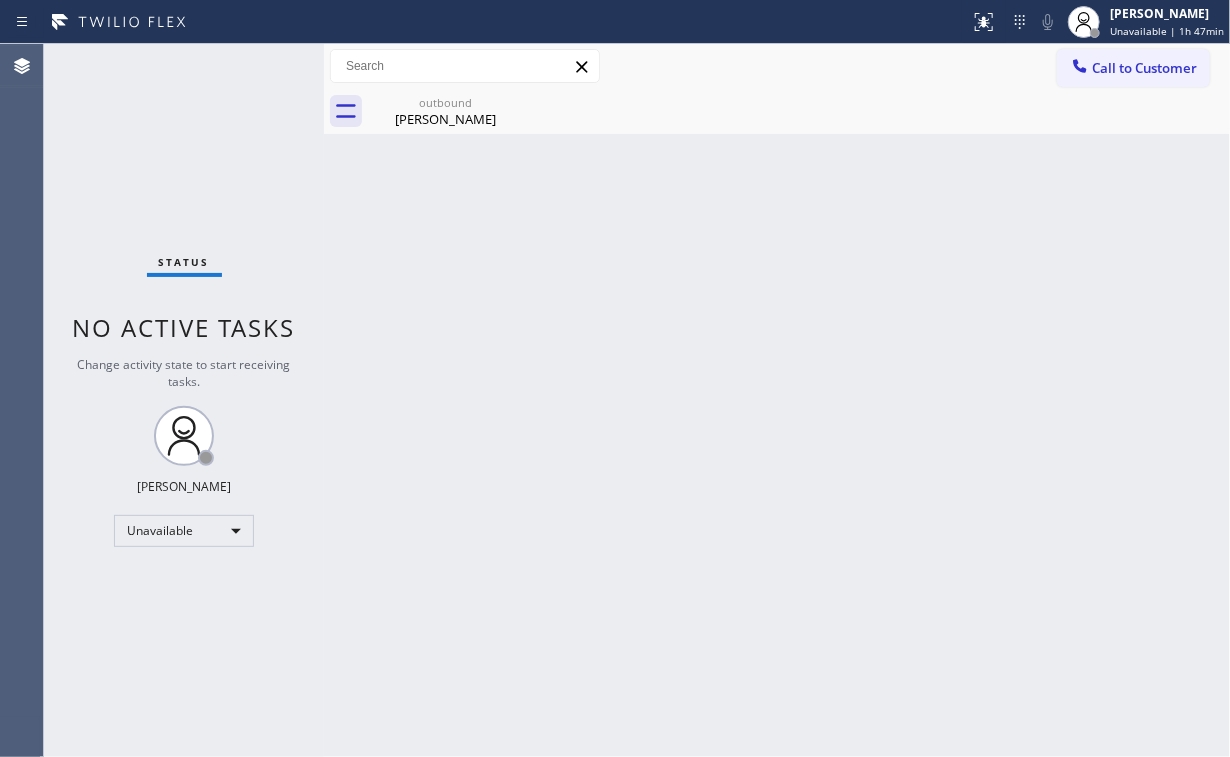 click on "Call to Customer" at bounding box center [1144, 68] 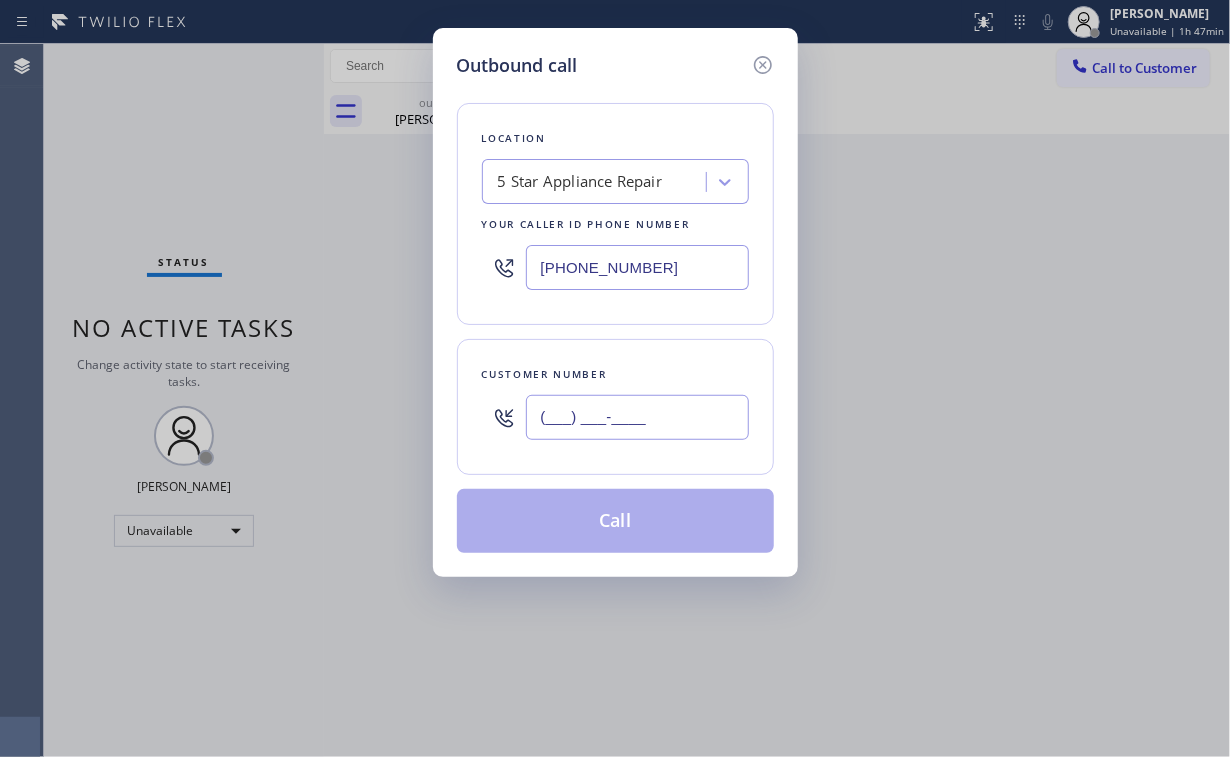 click on "(___) ___-____" at bounding box center (637, 417) 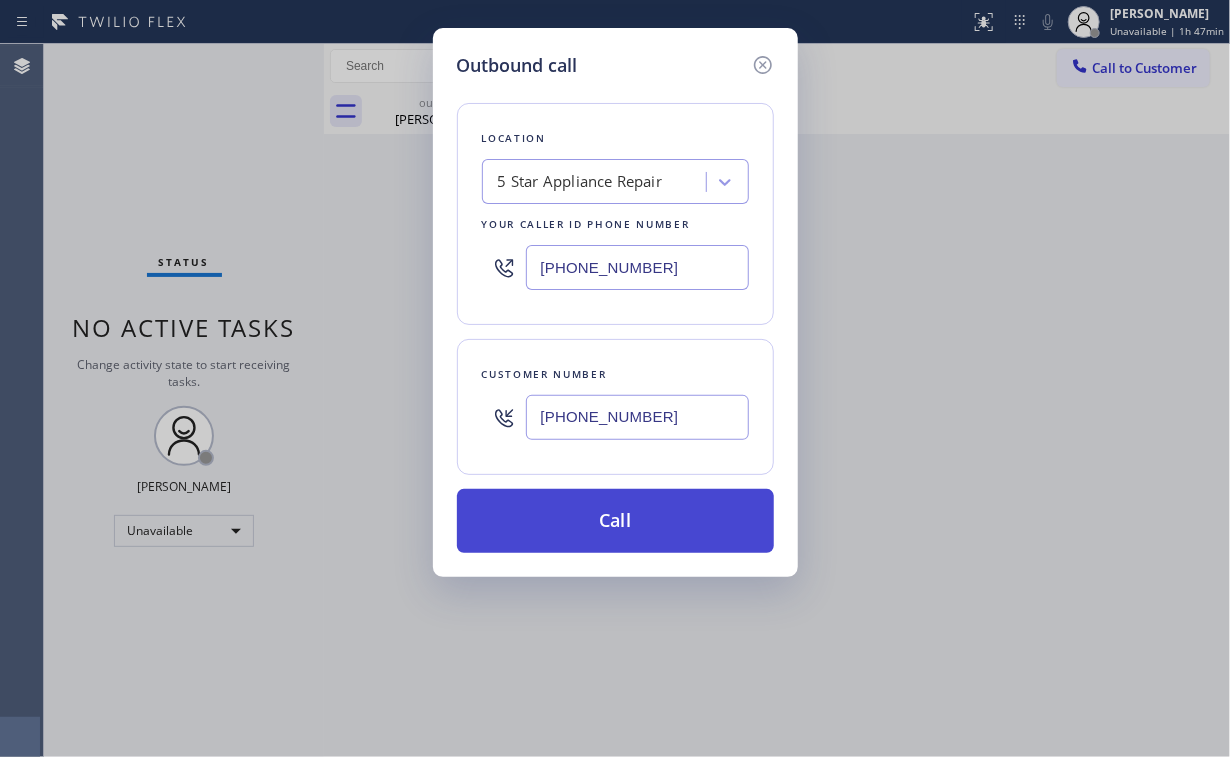 type on "[PHONE_NUMBER]" 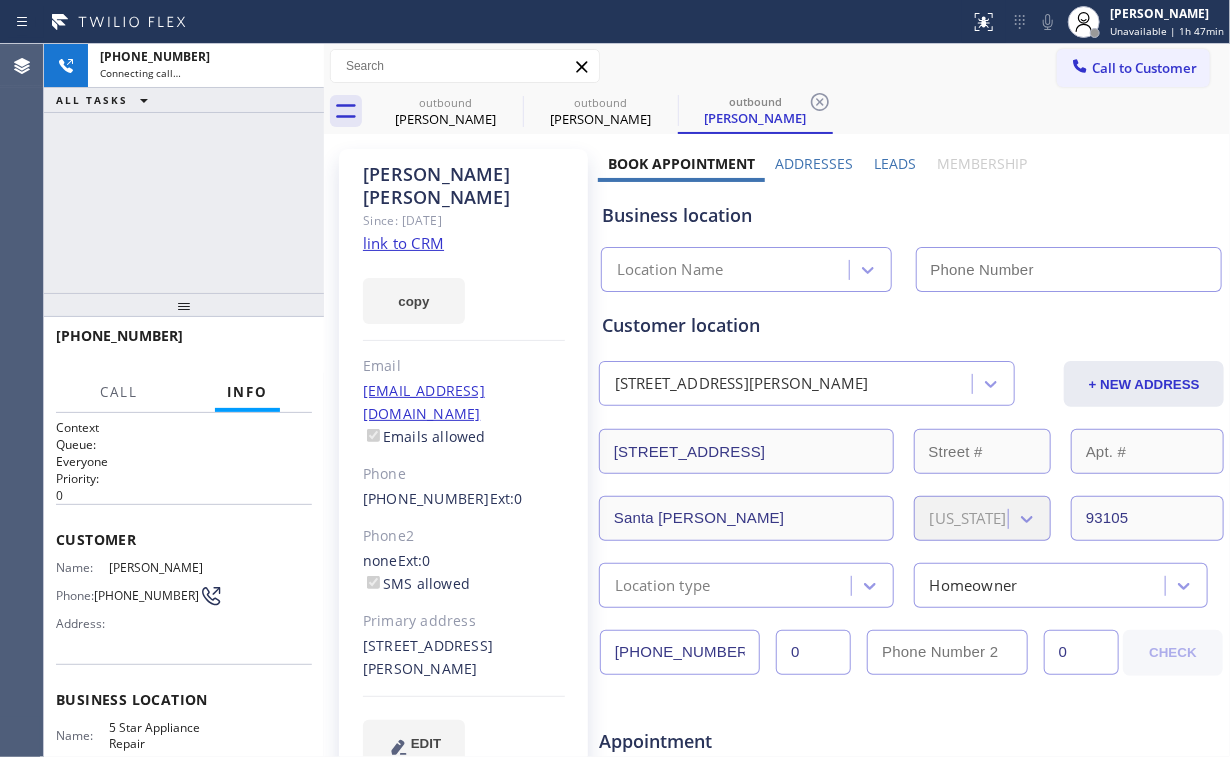 type on "[PHONE_NUMBER]" 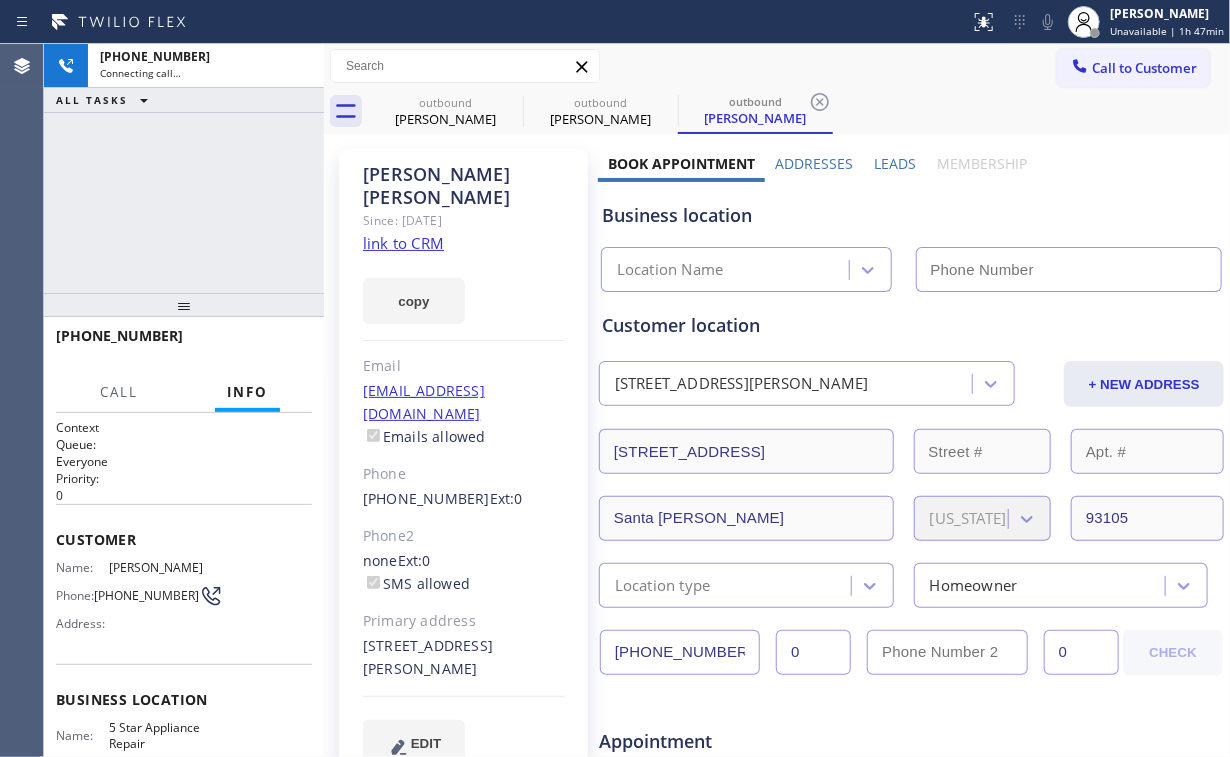 type on "[PHONE_NUMBER]" 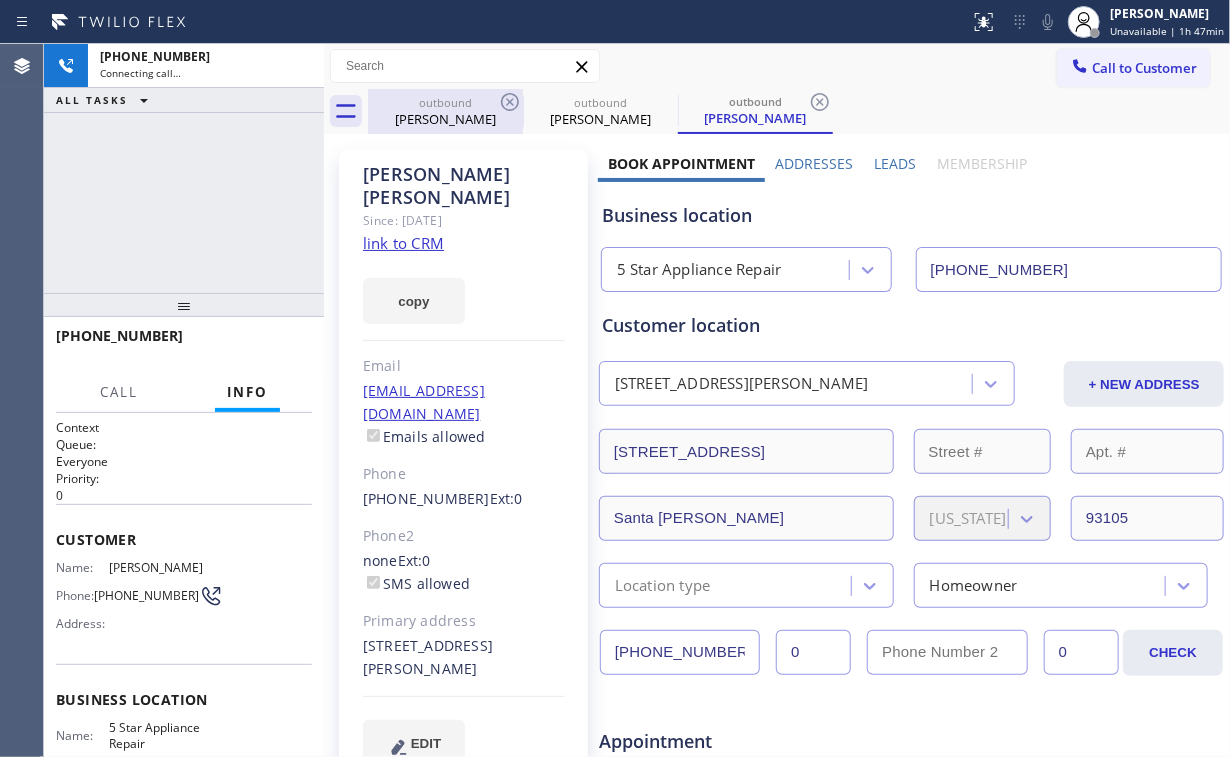 click on "[PERSON_NAME]" at bounding box center [445, 119] 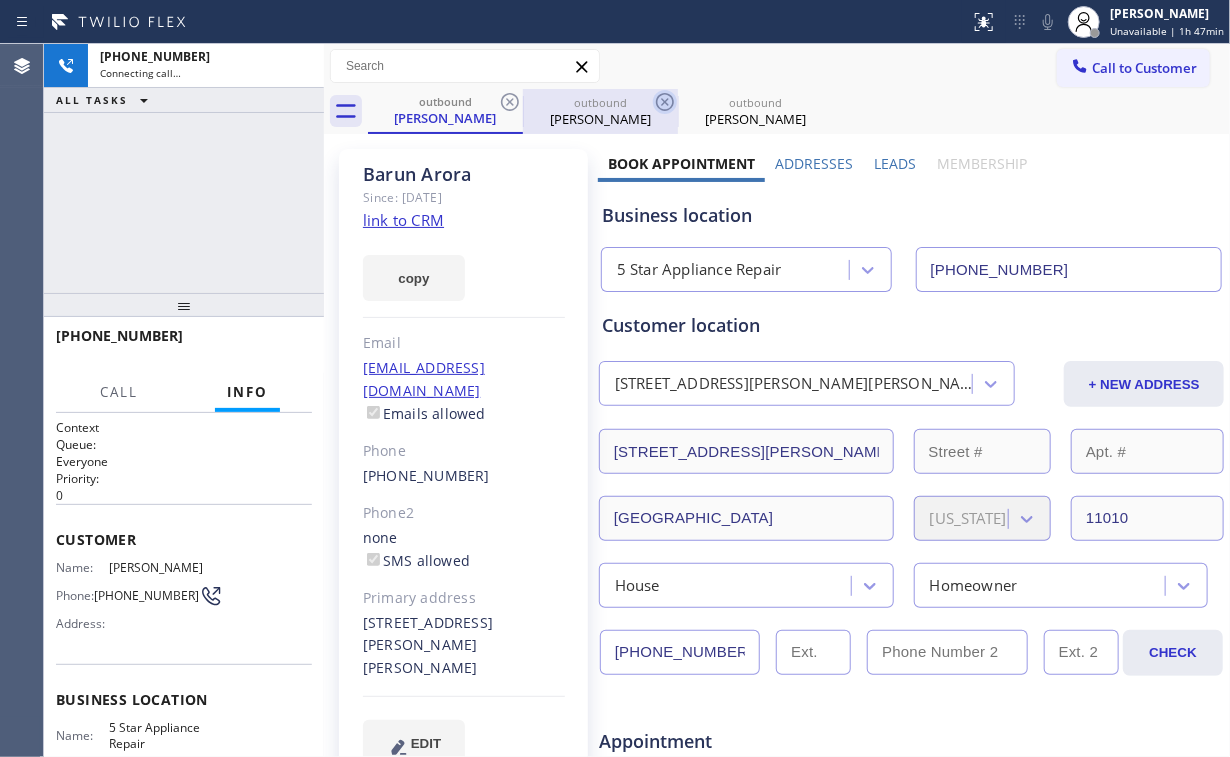 click 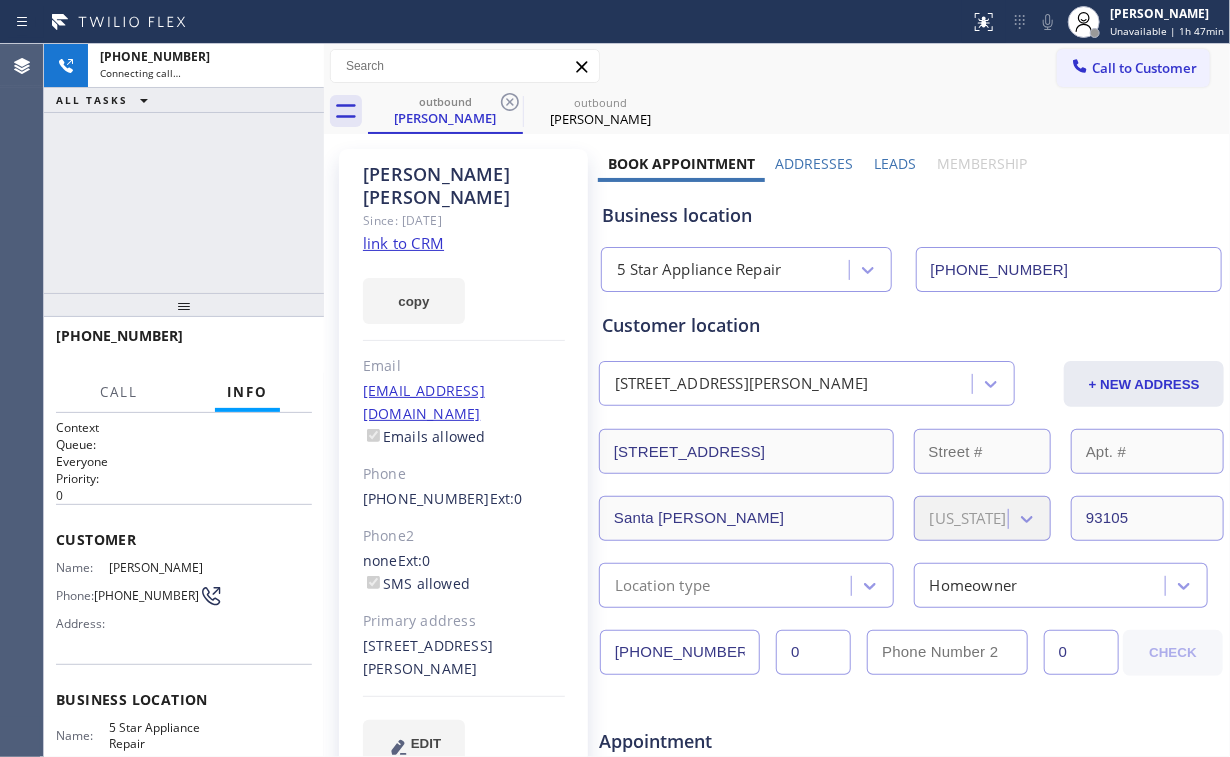 click on "[PHONE_NUMBER] Connecting call… ALL TASKS ALL TASKS ACTIVE TASKS TASKS IN WRAP UP" at bounding box center [184, 168] 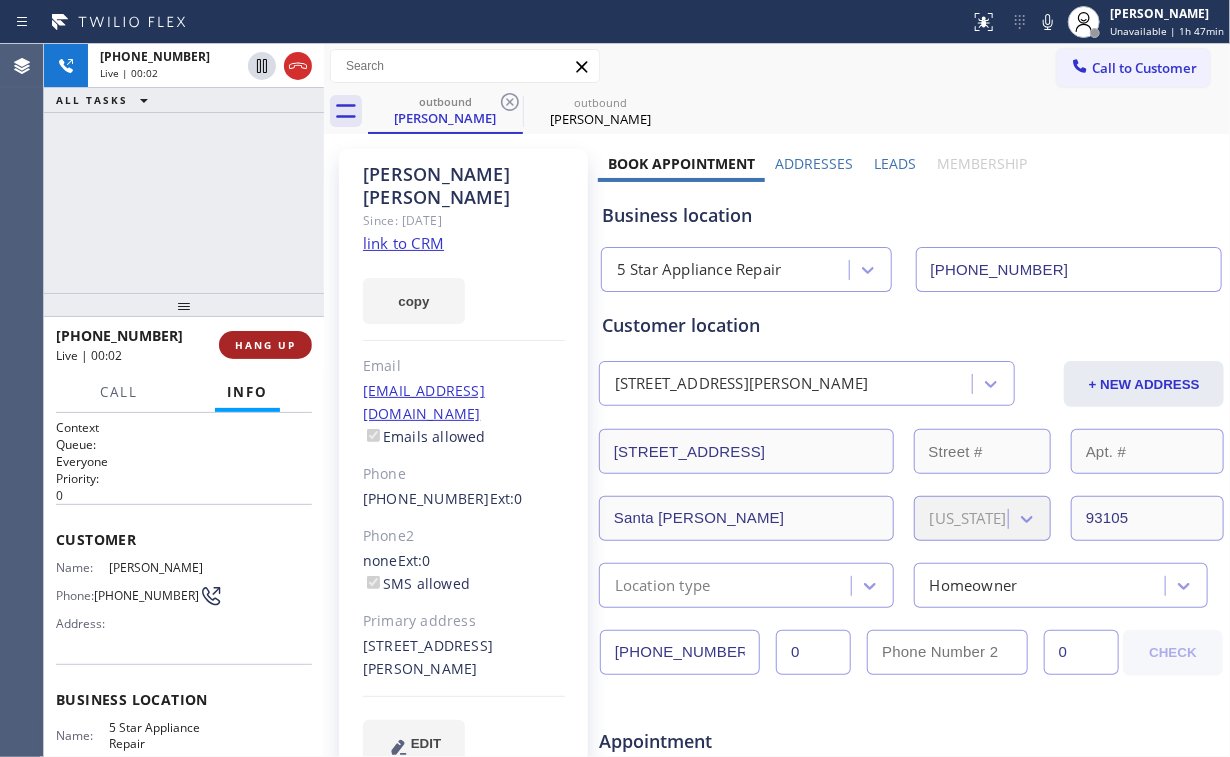 click on "HANG UP" at bounding box center [265, 345] 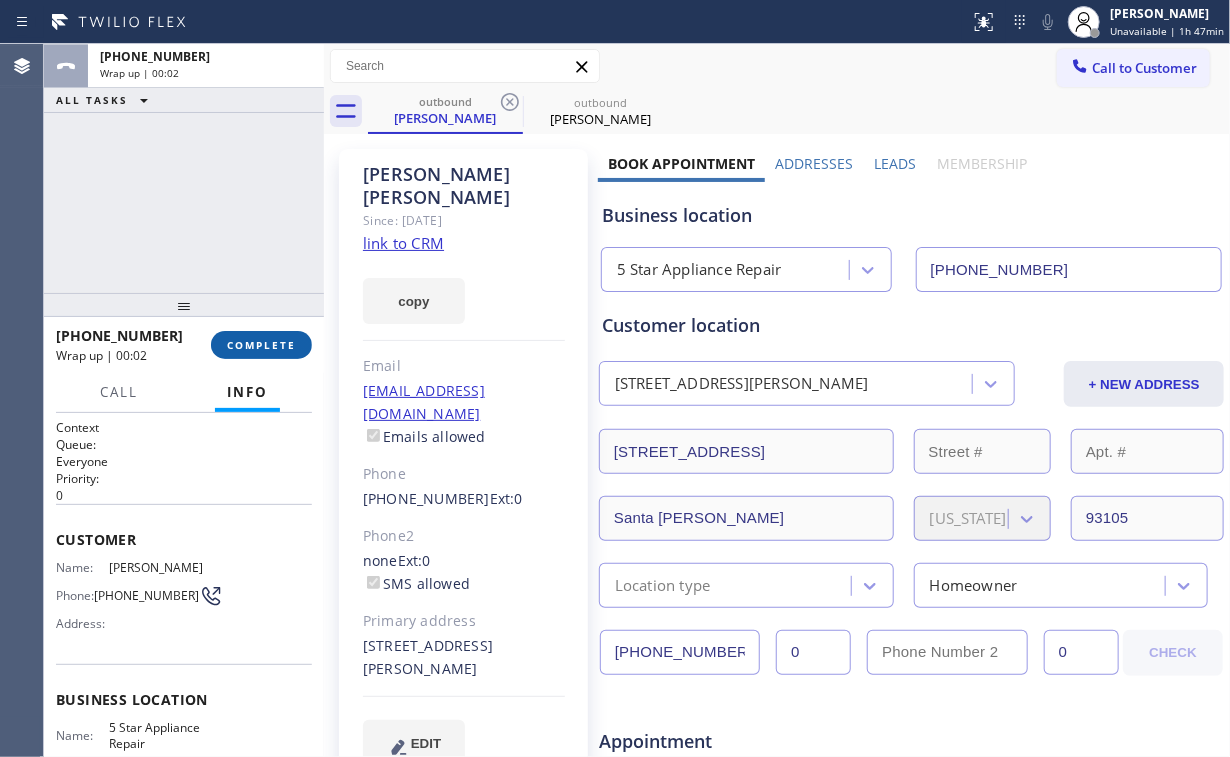 click on "COMPLETE" at bounding box center (261, 345) 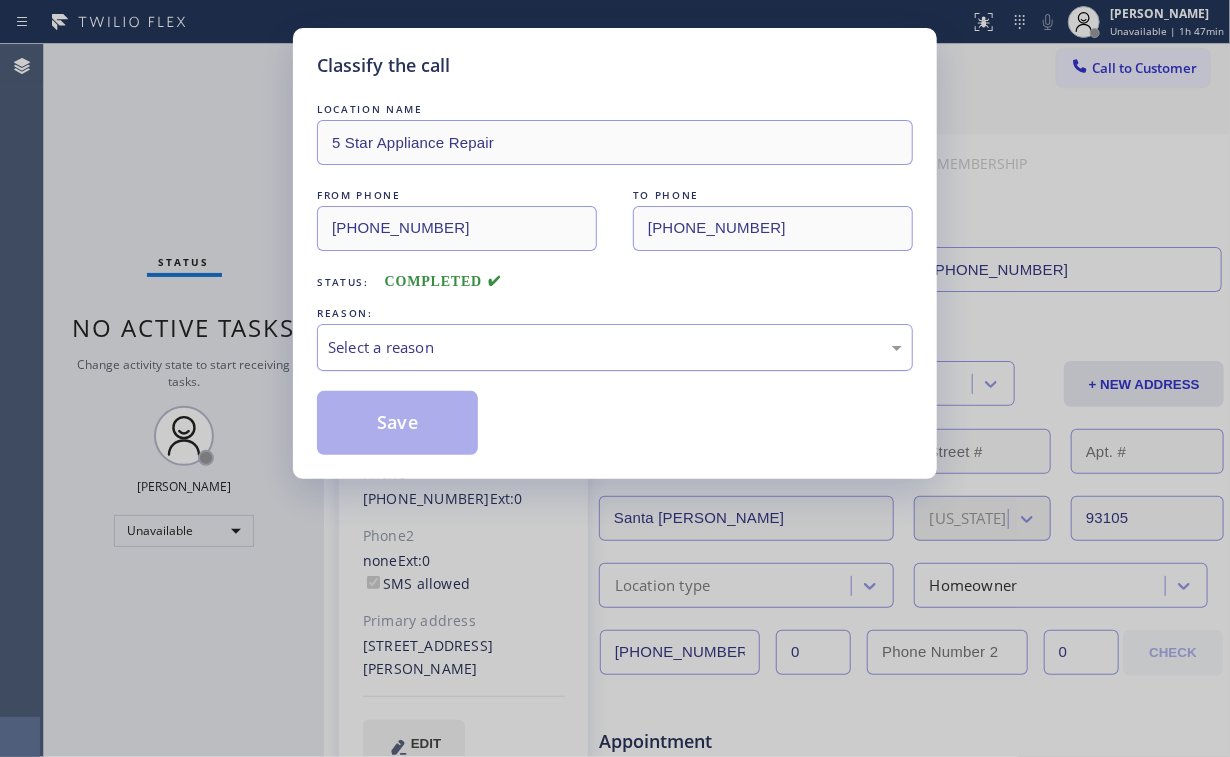 click on "Select a reason" at bounding box center [615, 347] 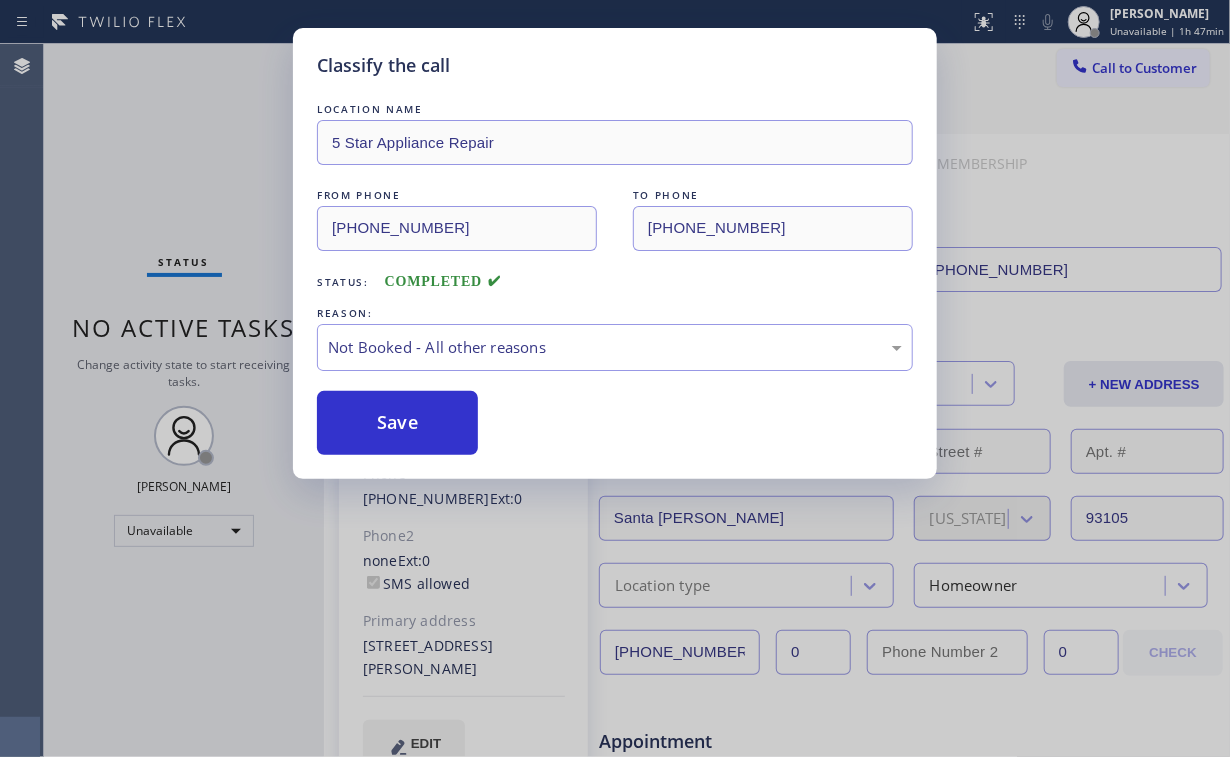 drag, startPoint x: 403, startPoint y: 416, endPoint x: 255, endPoint y: 229, distance: 238.4806 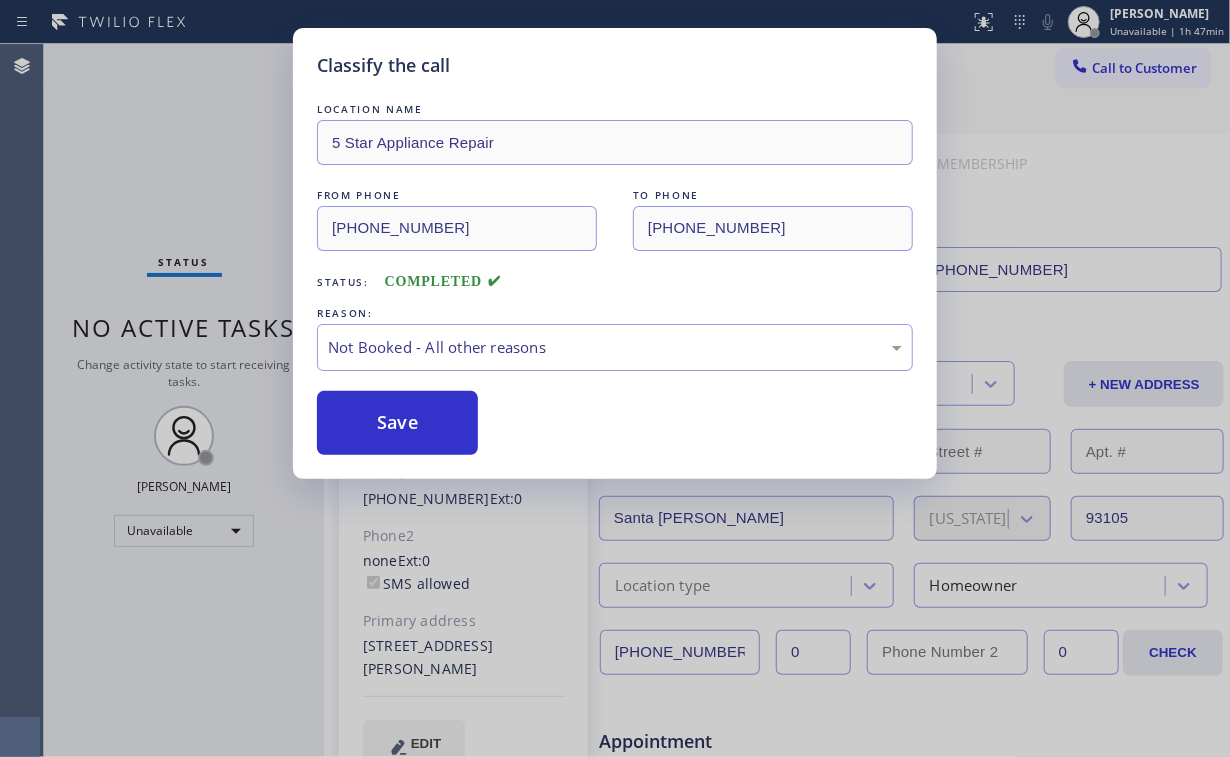 click on "Classify the call LOCATION NAME 5 Star Appliance Repair FROM PHONE [PHONE_NUMBER] TO PHONE [PHONE_NUMBER] Status: COMPLETED REASON: Not Booked - All other reasons Save" at bounding box center [615, 378] 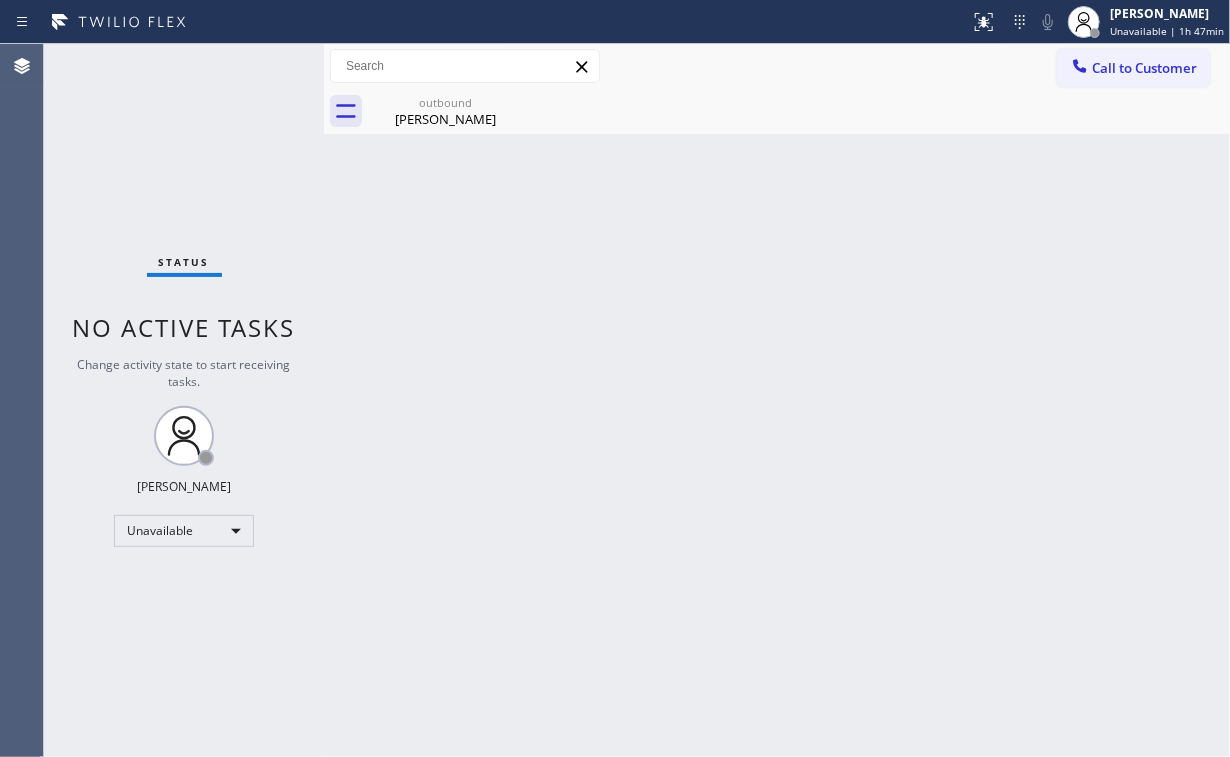 click 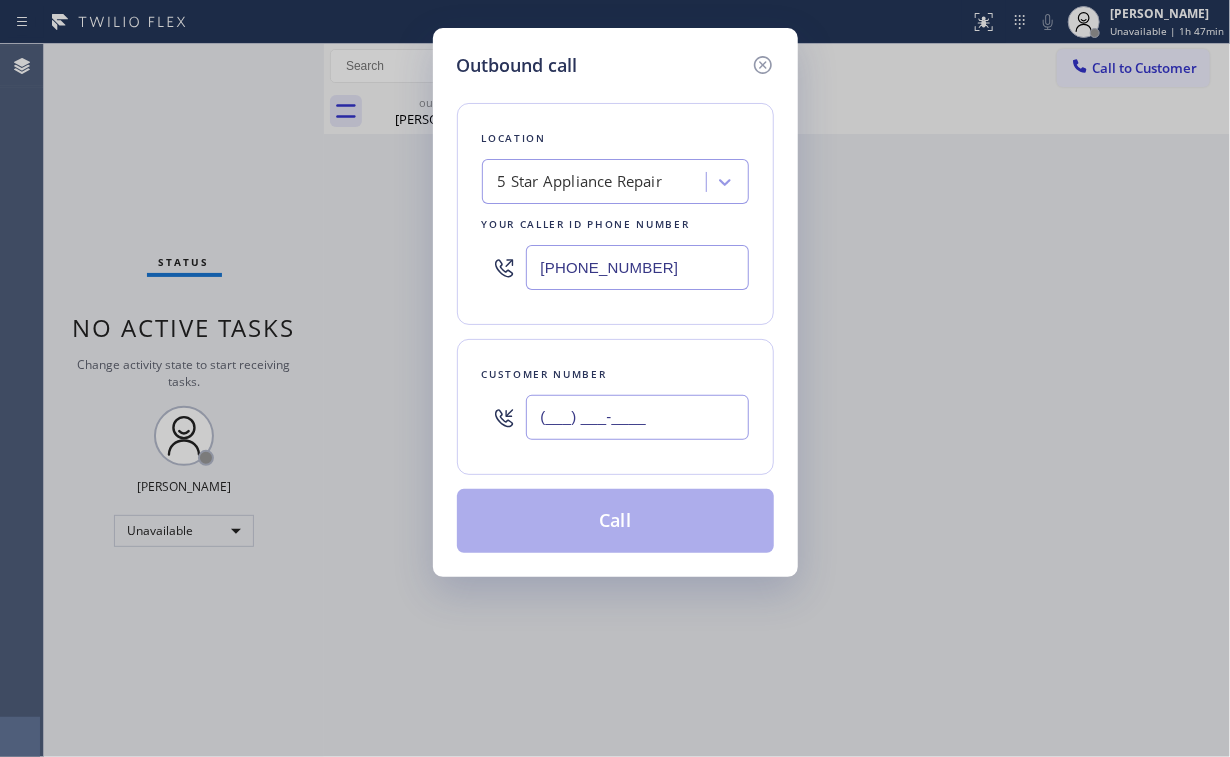 click on "(___) ___-____" at bounding box center (637, 417) 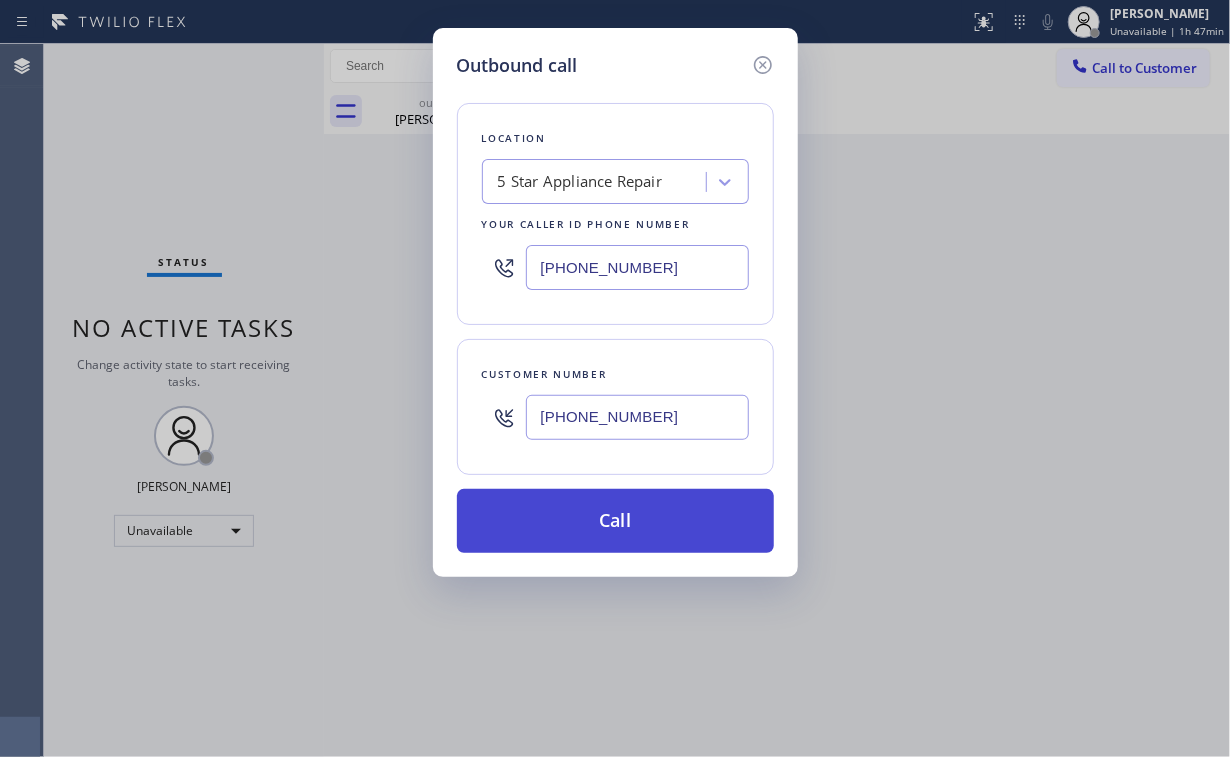 type on "[PHONE_NUMBER]" 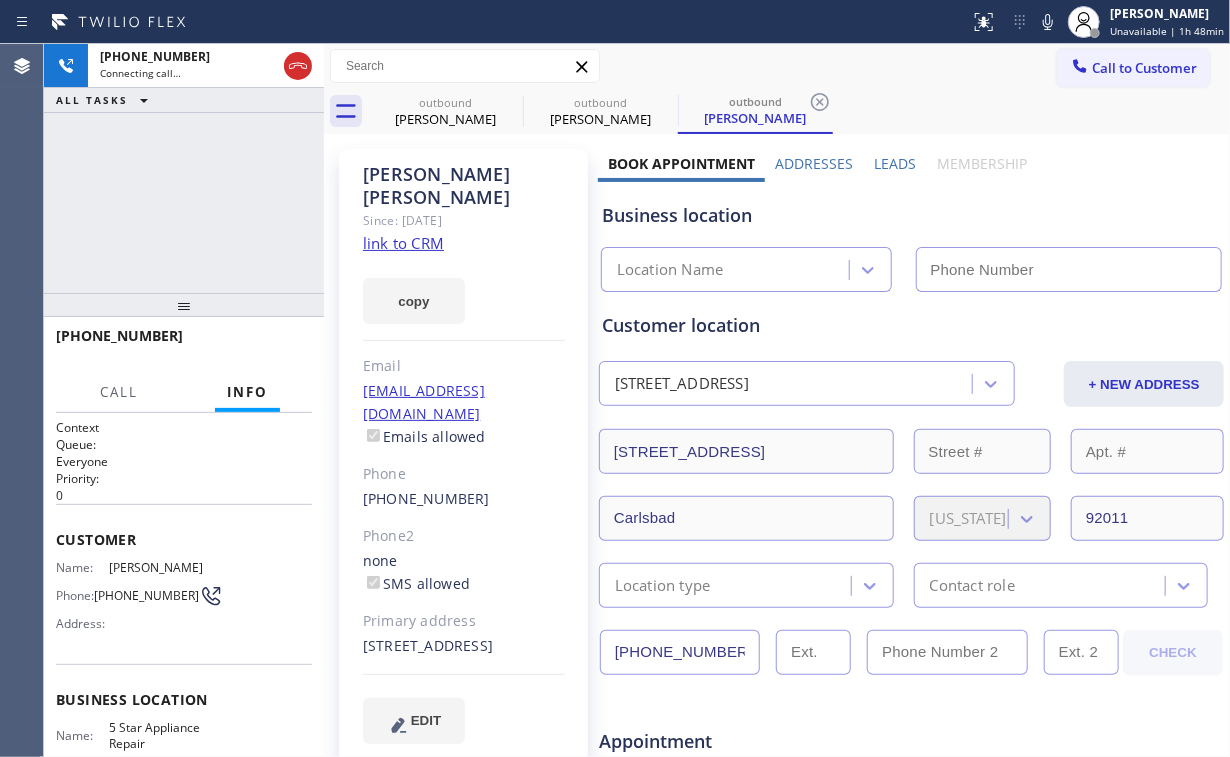 click on "[PHONE_NUMBER] Connecting call… ALL TASKS ALL TASKS ACTIVE TASKS TASKS IN WRAP UP" at bounding box center (184, 168) 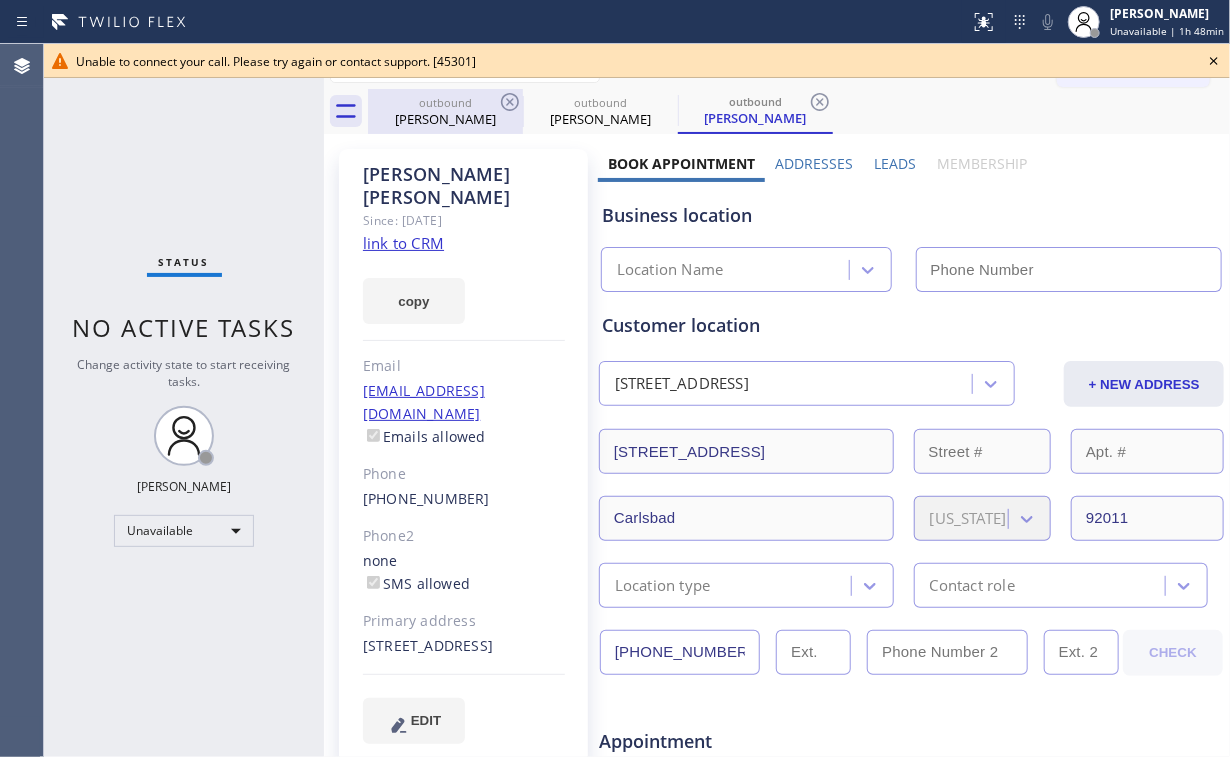 click on "[PERSON_NAME]" at bounding box center [445, 119] 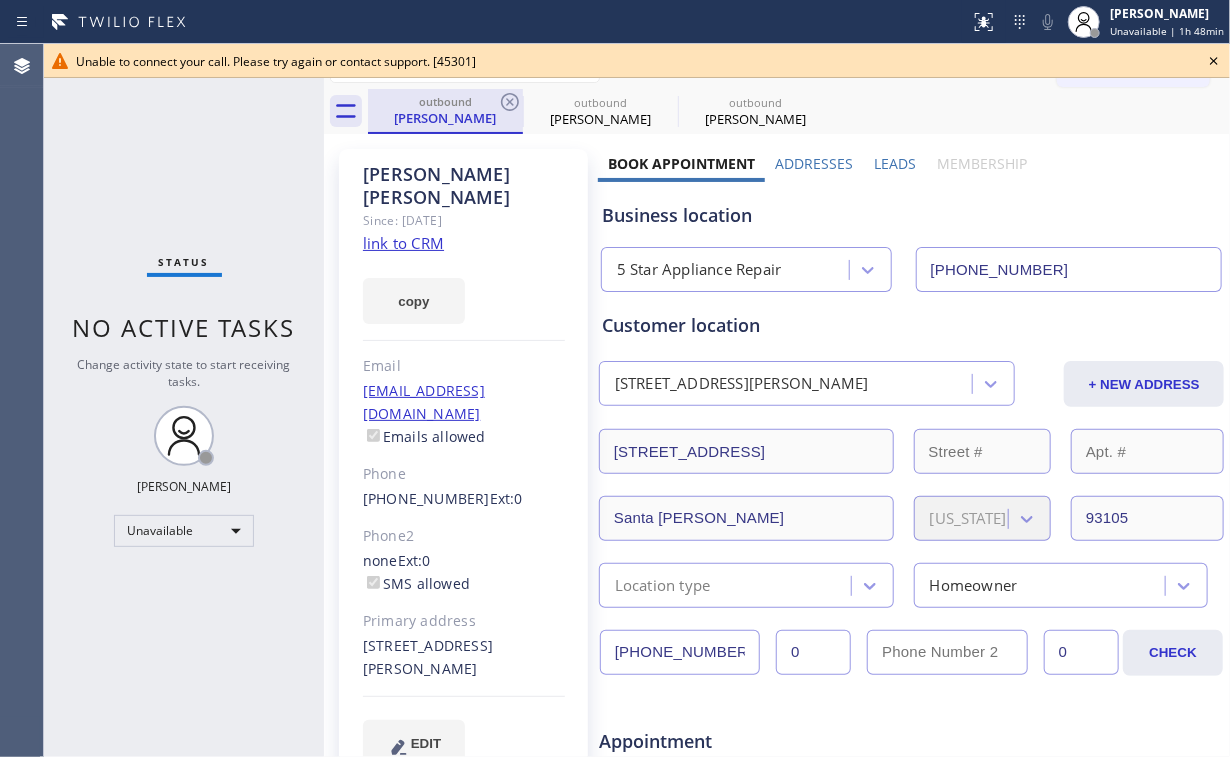type on "[PHONE_NUMBER]" 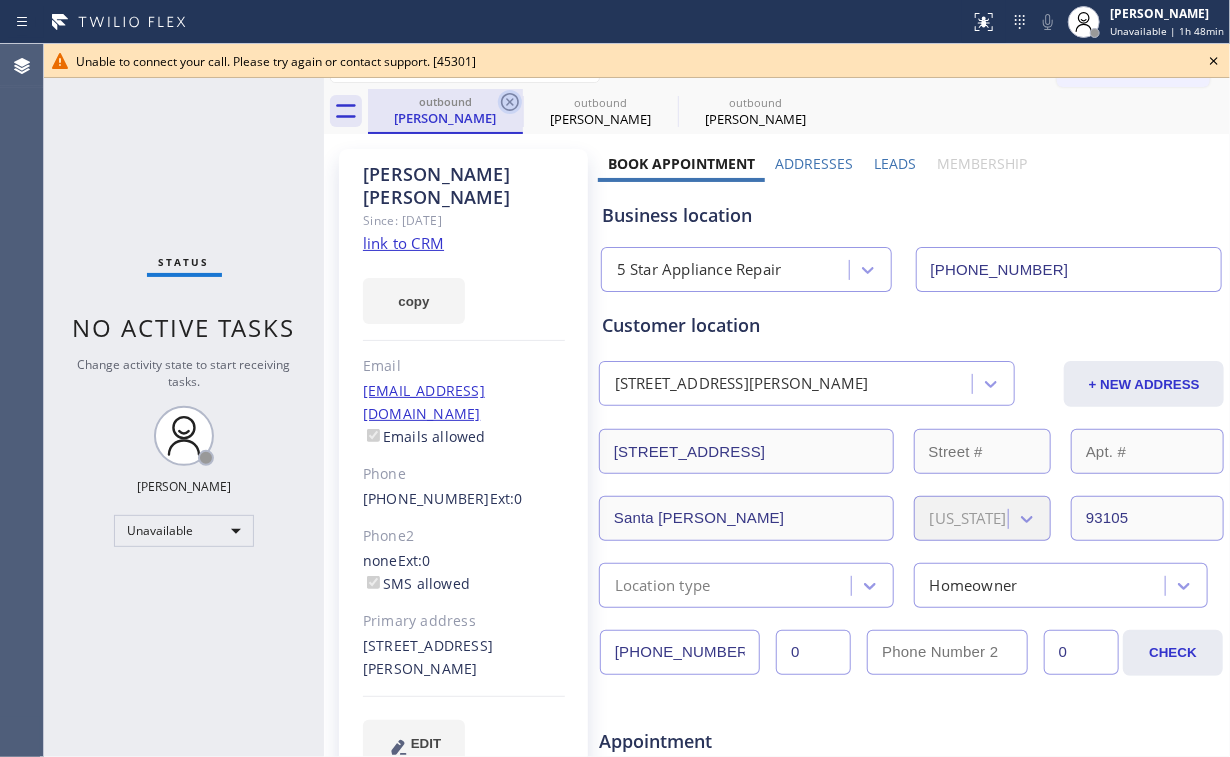 click 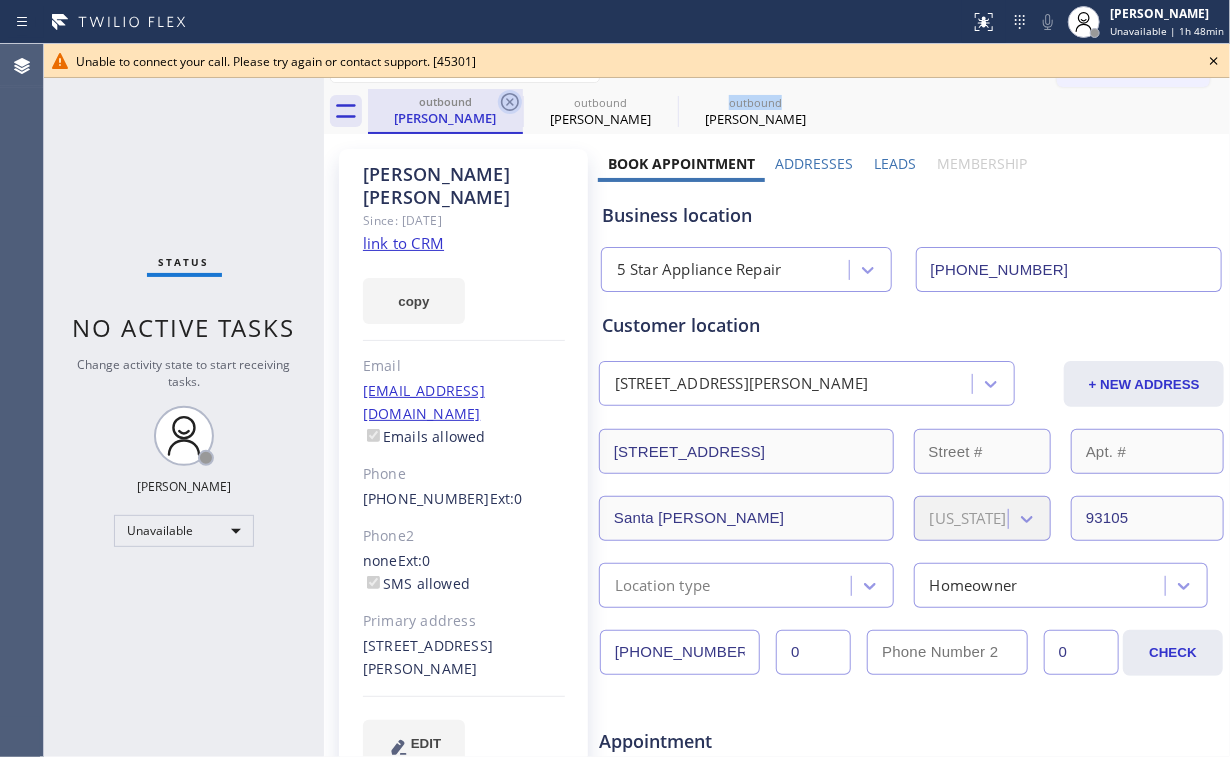 click 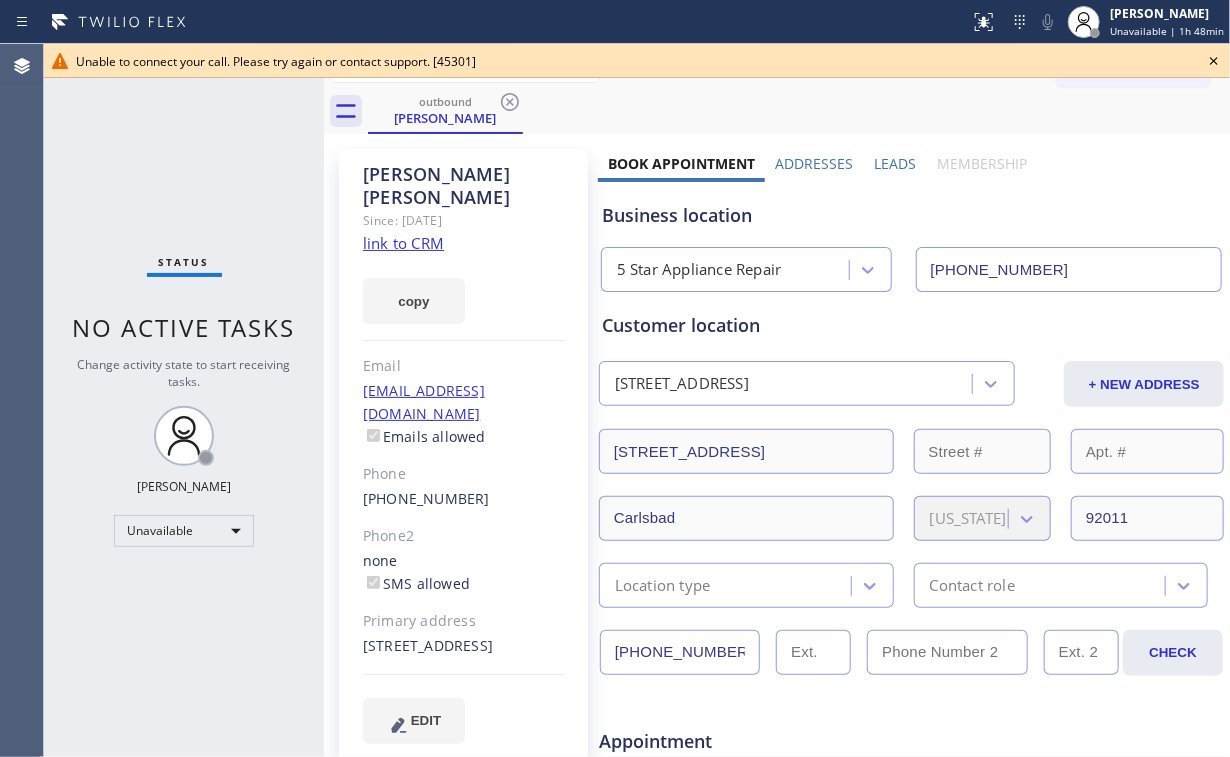 click on "Status   No active tasks     Change activity state to start receiving tasks.   [PERSON_NAME] Unavailable" at bounding box center [184, 400] 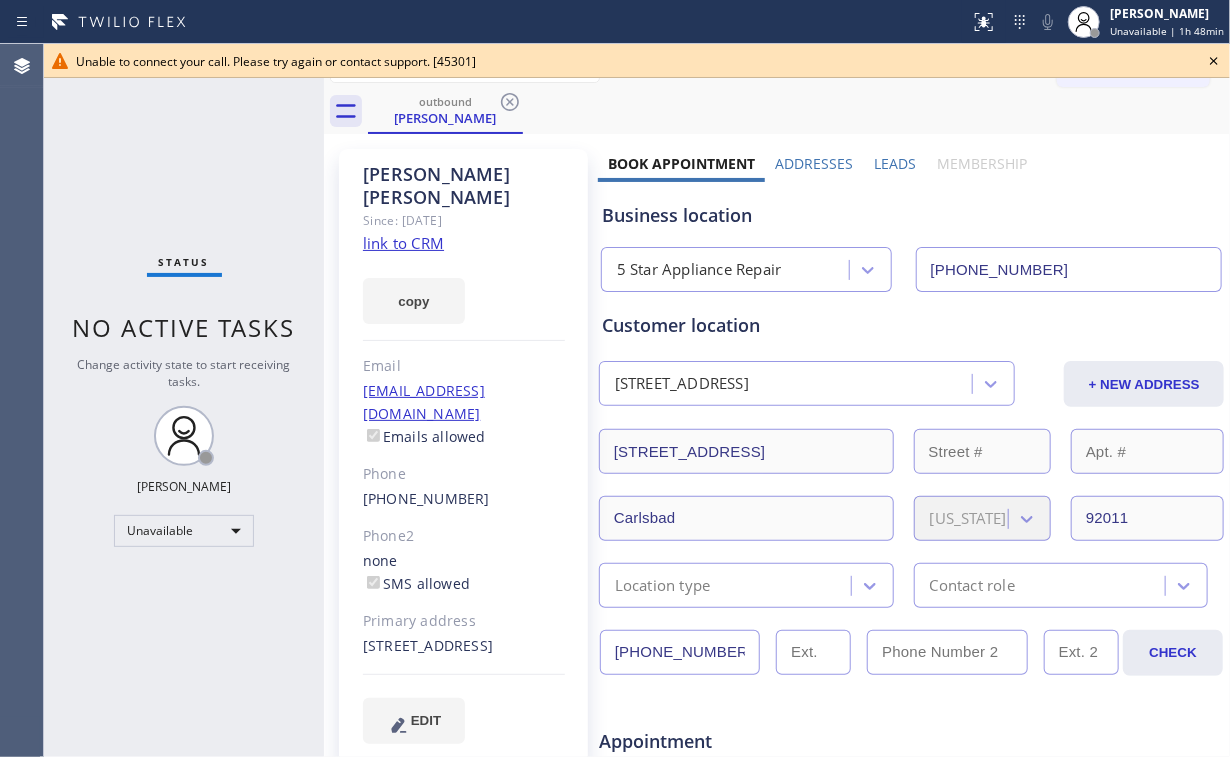 drag, startPoint x: 499, startPoint y: 101, endPoint x: 604, endPoint y: 111, distance: 105.47511 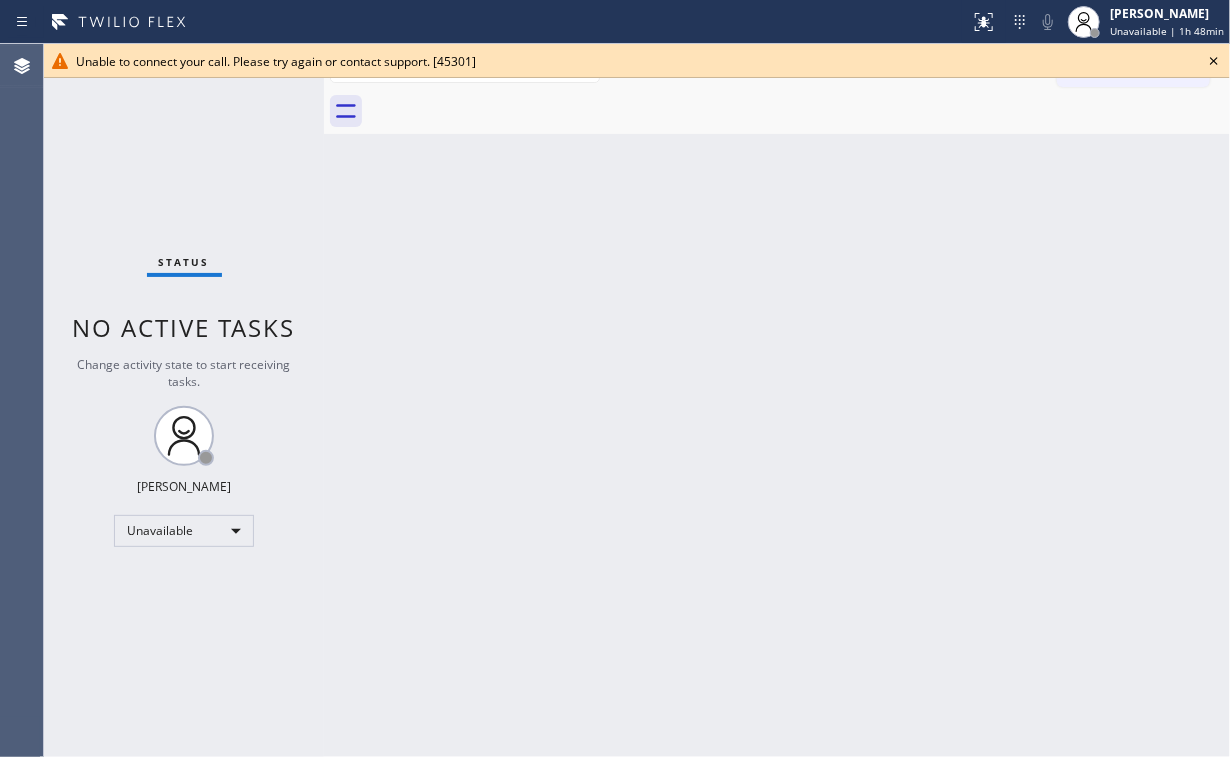 click on "Back to Dashboard Change Sender ID Customers Technicians Select a contact Outbound call Location Search location Your caller id phone number Customer number Call Customer info Name   Phone none Address none Change Sender ID HVAC [PHONE_NUMBER] 5 Star Appliance [PHONE_NUMBER] Appliance Repair [PHONE_NUMBER] Plumbing [PHONE_NUMBER] Air Duct Cleaning [PHONE_NUMBER]  Electricians [PHONE_NUMBER] Cancel Change Check personal SMS Reset Change No tabs Call to Customer Outbound call Location 5 Star Appliance Repair Your caller id phone number [PHONE_NUMBER] Customer number Call Outbound call Technician Search Technician Your caller id phone number Your caller id phone number Call" at bounding box center [777, 400] 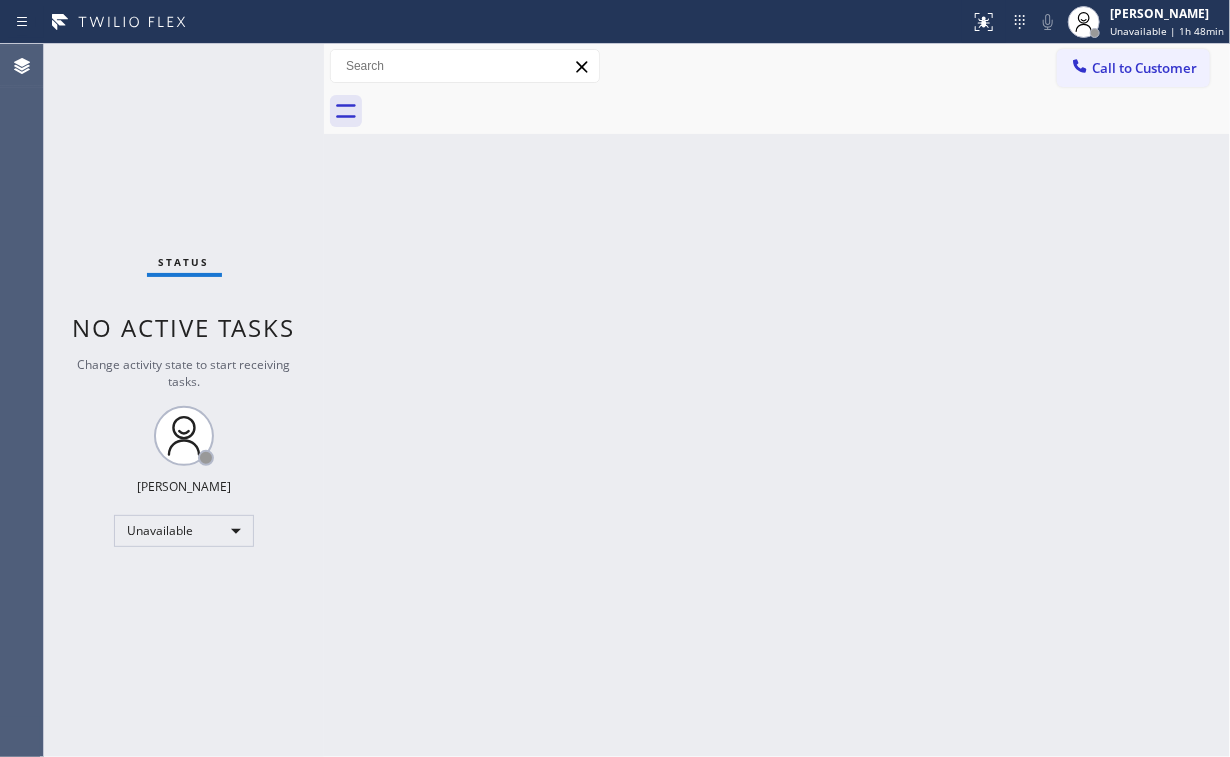 drag, startPoint x: 548, startPoint y: 276, endPoint x: 504, endPoint y: 226, distance: 66.6033 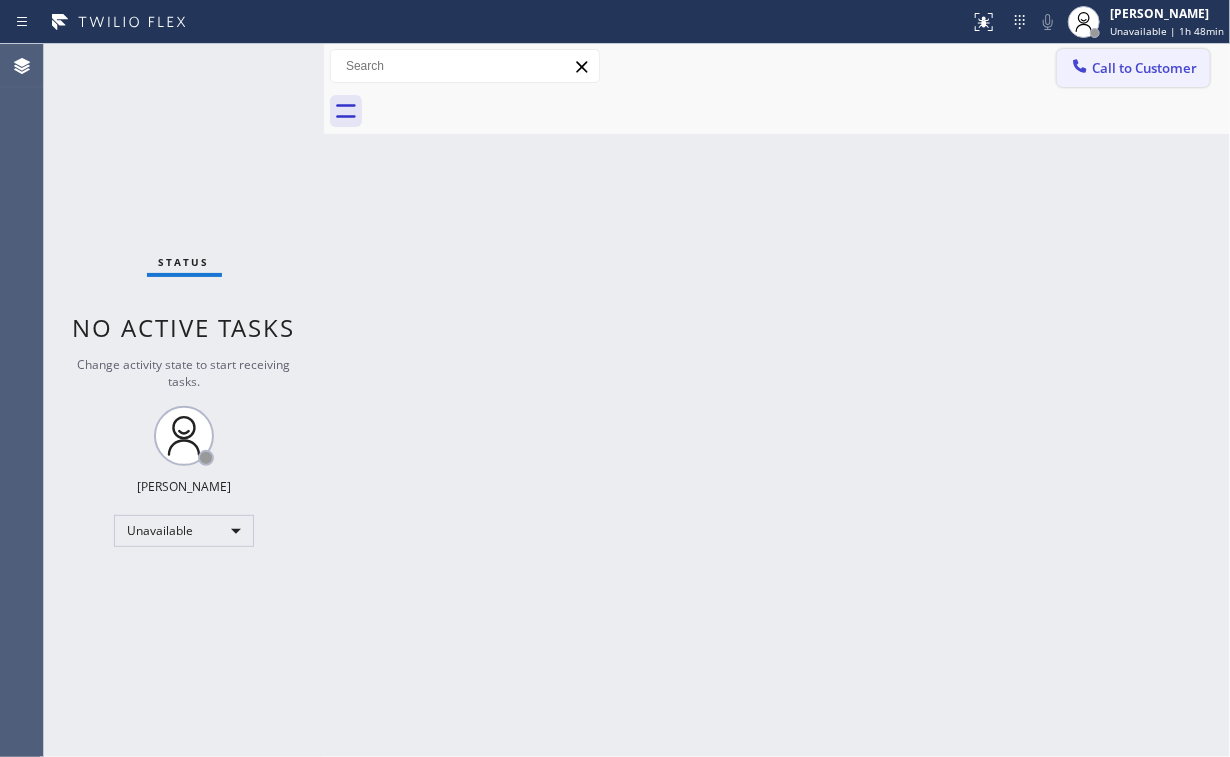 click on "Call to Customer" at bounding box center (1133, 68) 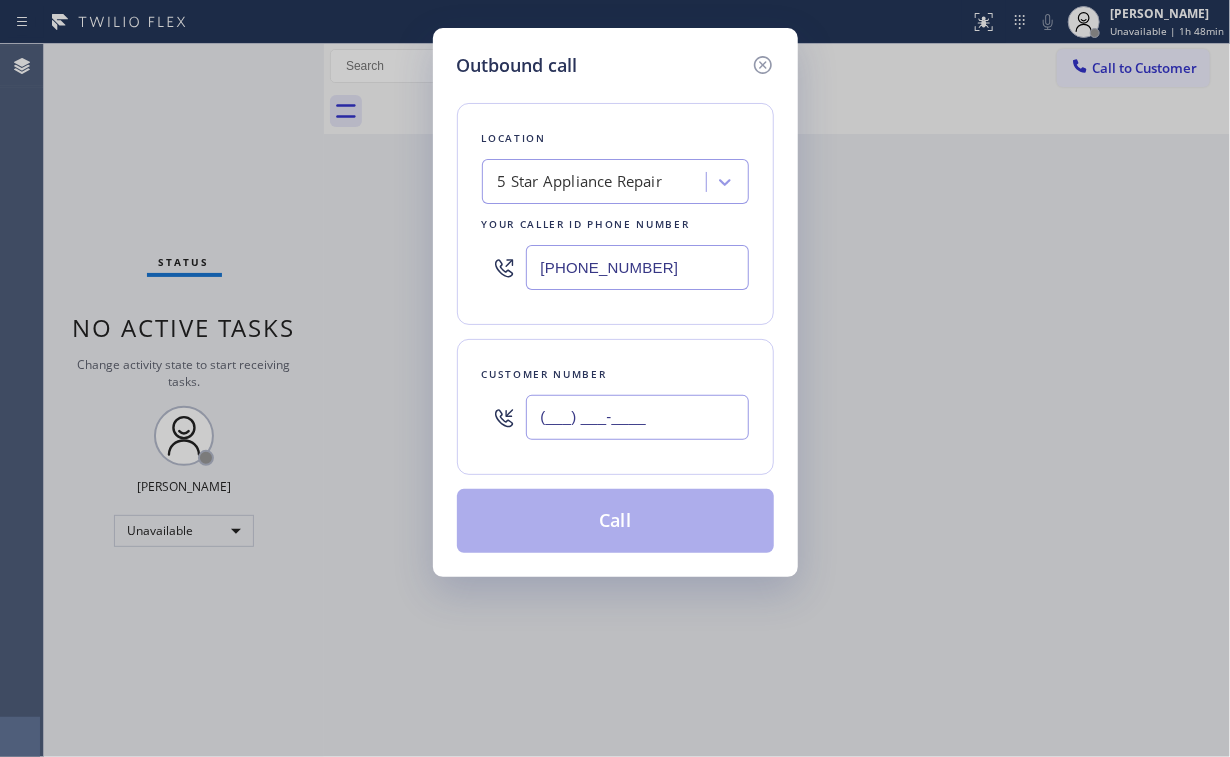 click on "(___) ___-____" at bounding box center (637, 417) 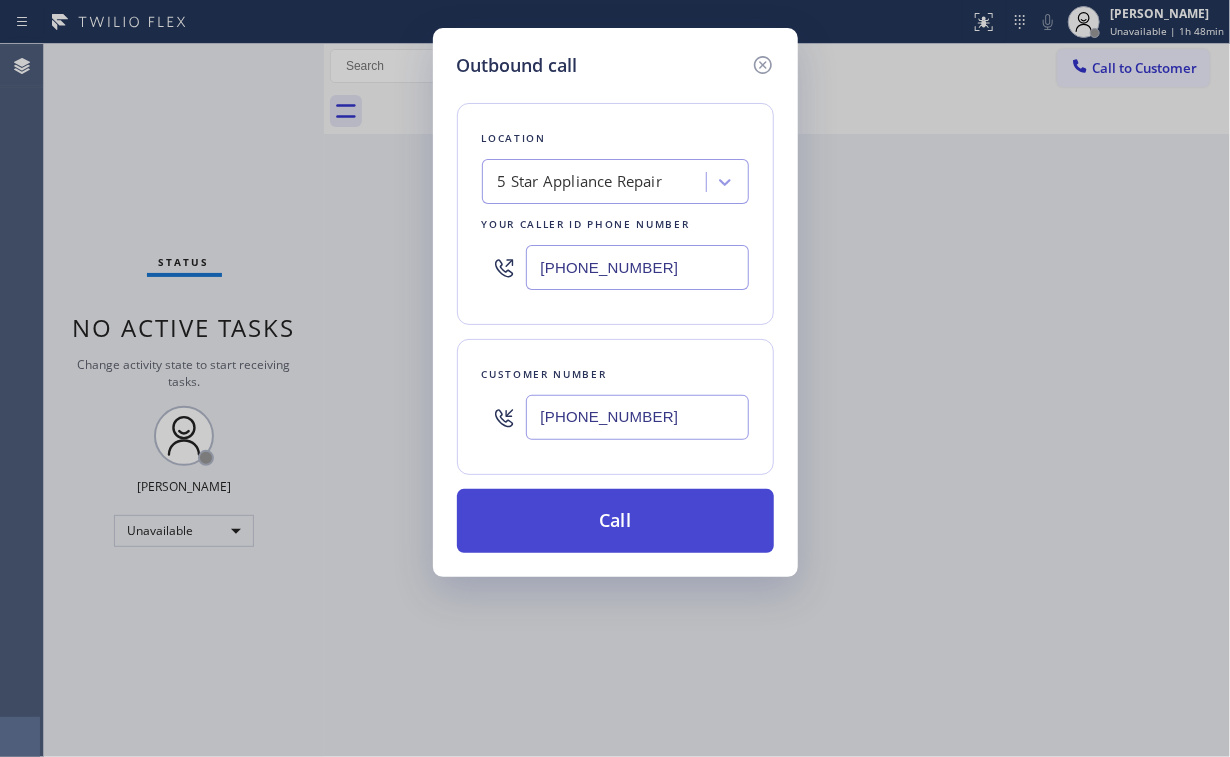 type on "[PHONE_NUMBER]" 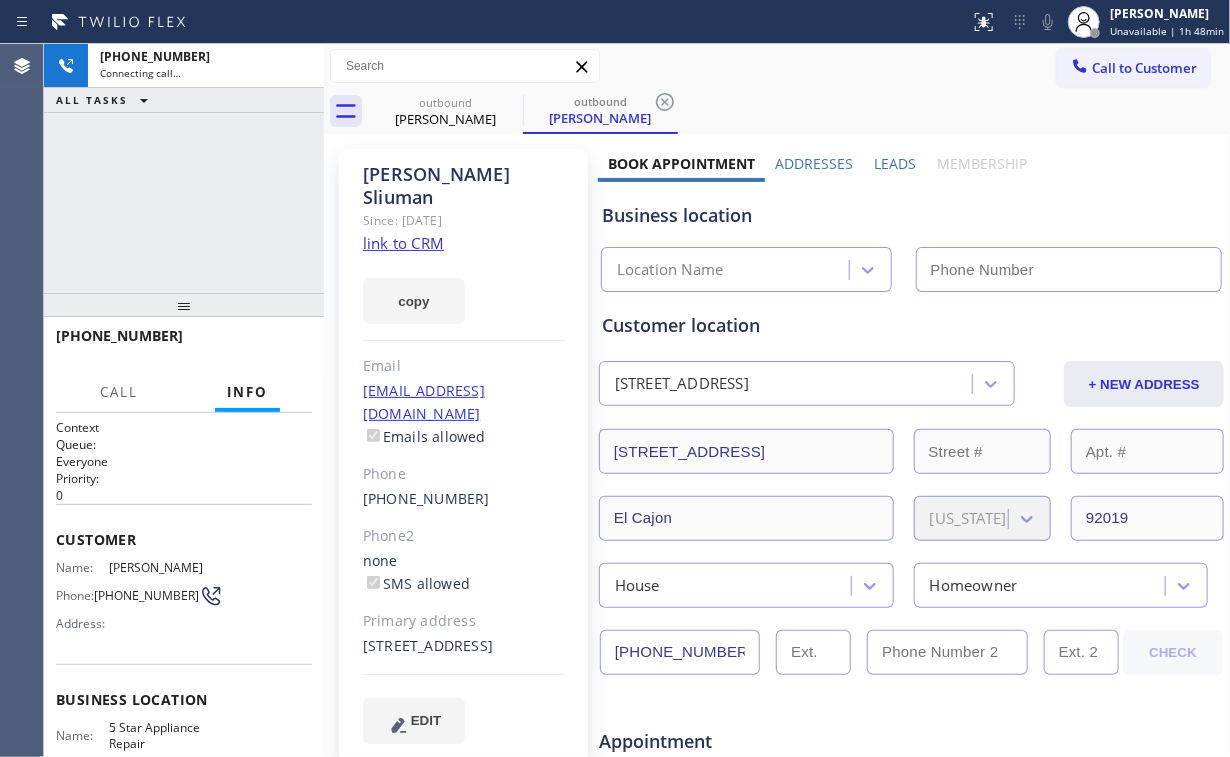 click on "[PHONE_NUMBER] Connecting call… ALL TASKS ALL TASKS ACTIVE TASKS TASKS IN WRAP UP" at bounding box center (184, 168) 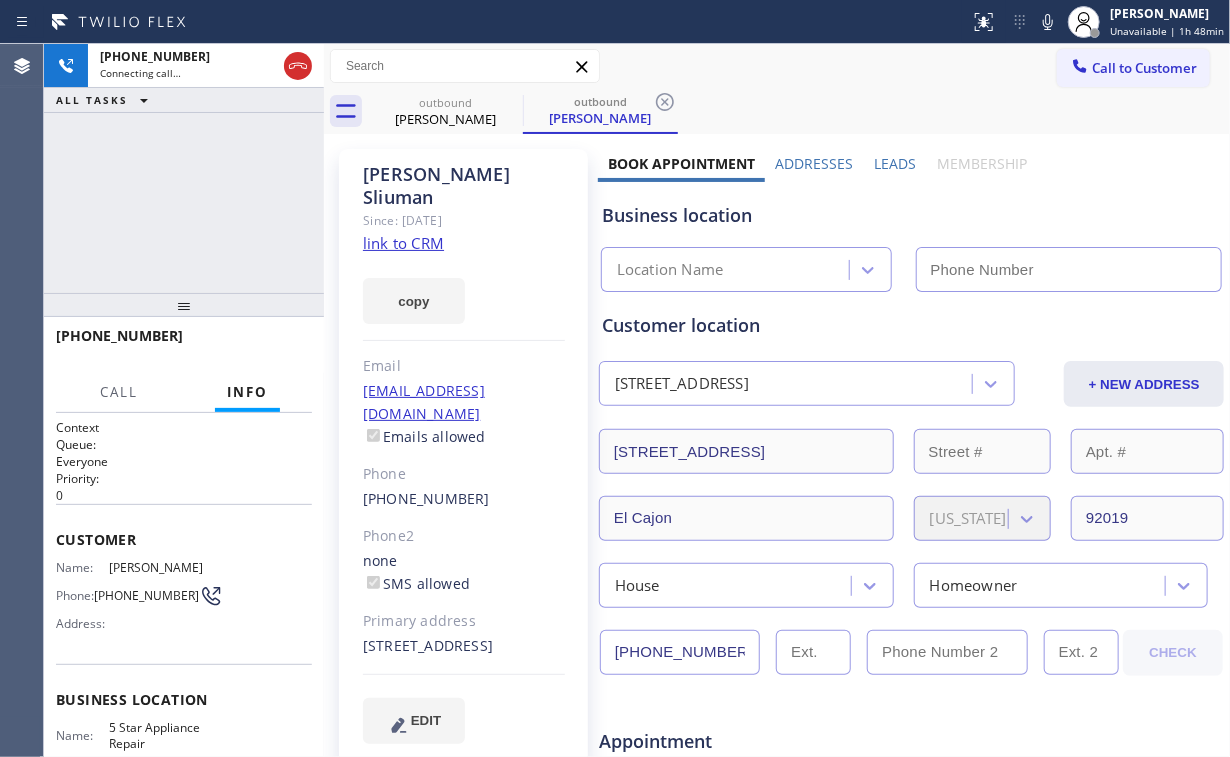 click on "[PHONE_NUMBER] Connecting call… ALL TASKS ALL TASKS ACTIVE TASKS TASKS IN WRAP UP" at bounding box center (184, 168) 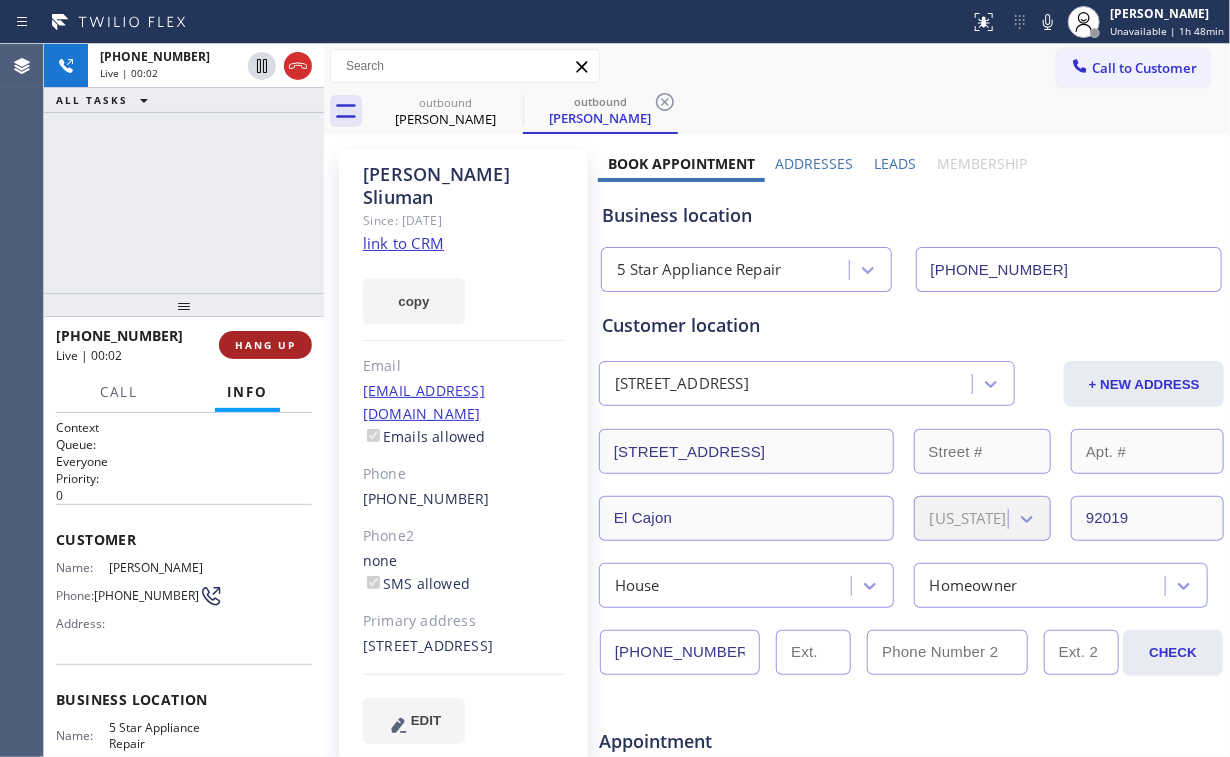 click on "HANG UP" at bounding box center (265, 345) 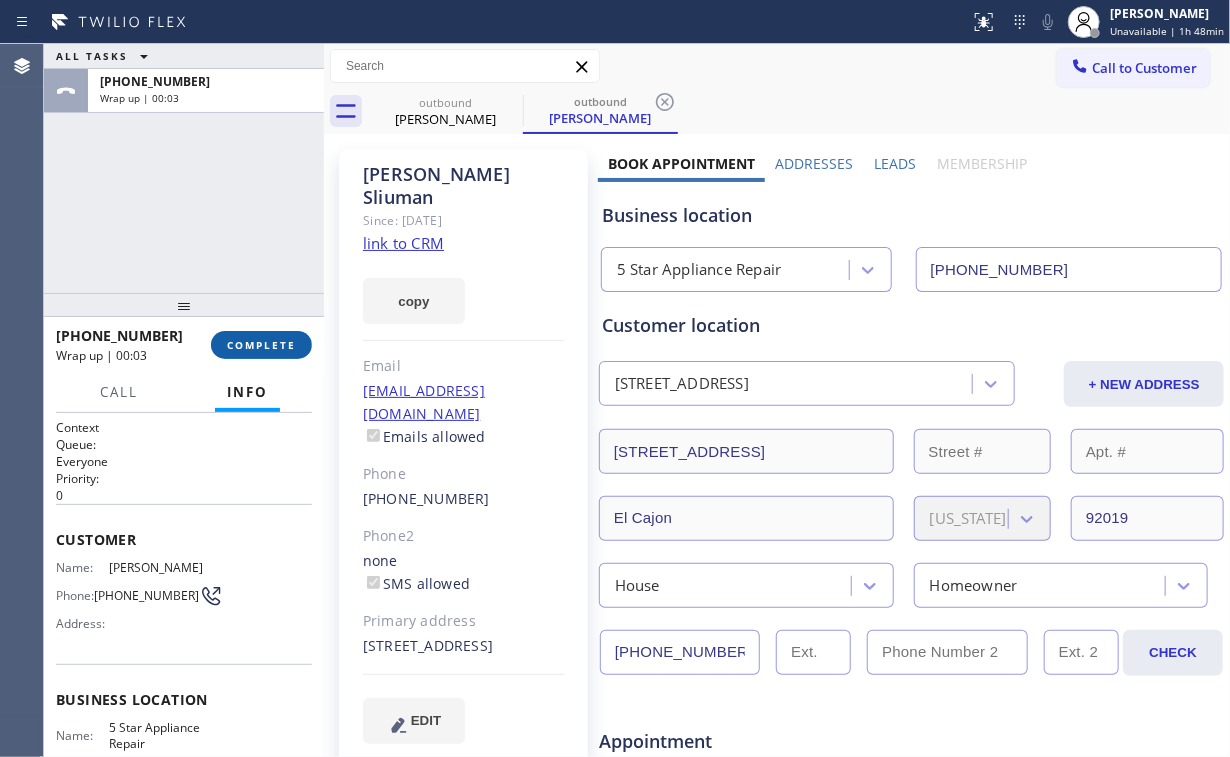 click on "COMPLETE" at bounding box center [261, 345] 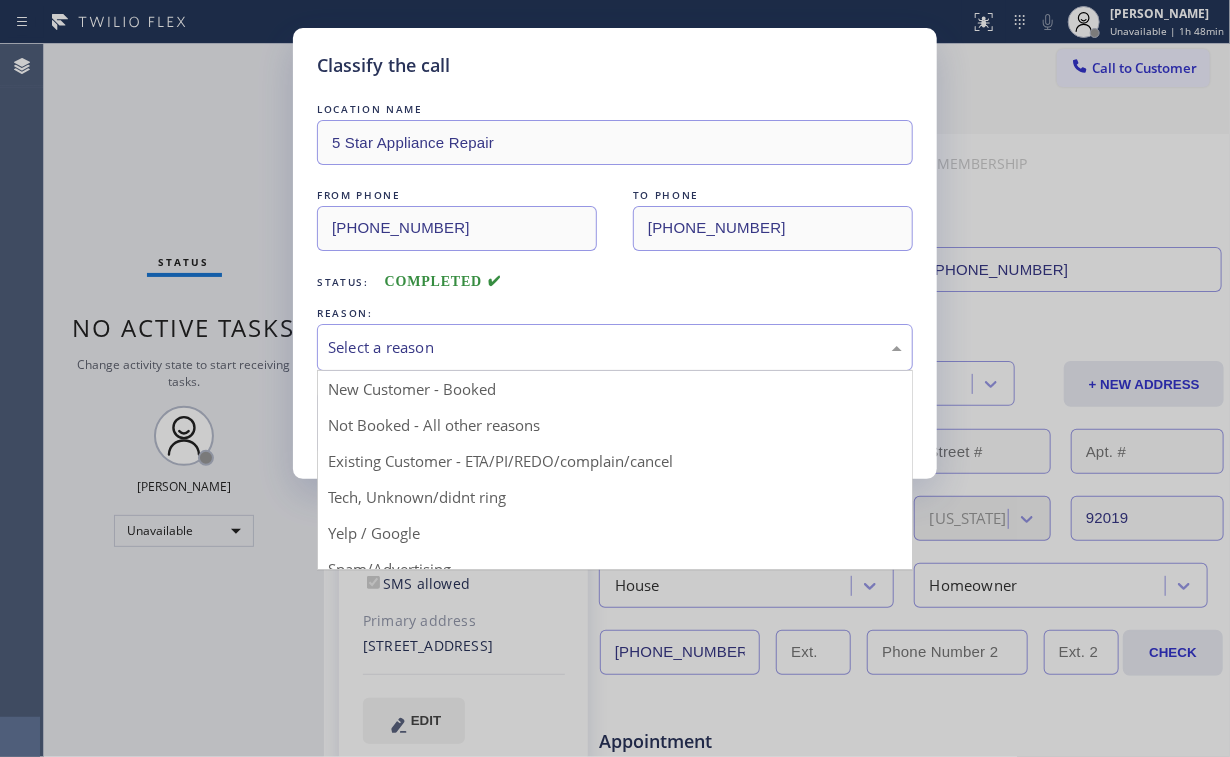 click on "Select a reason" at bounding box center [615, 347] 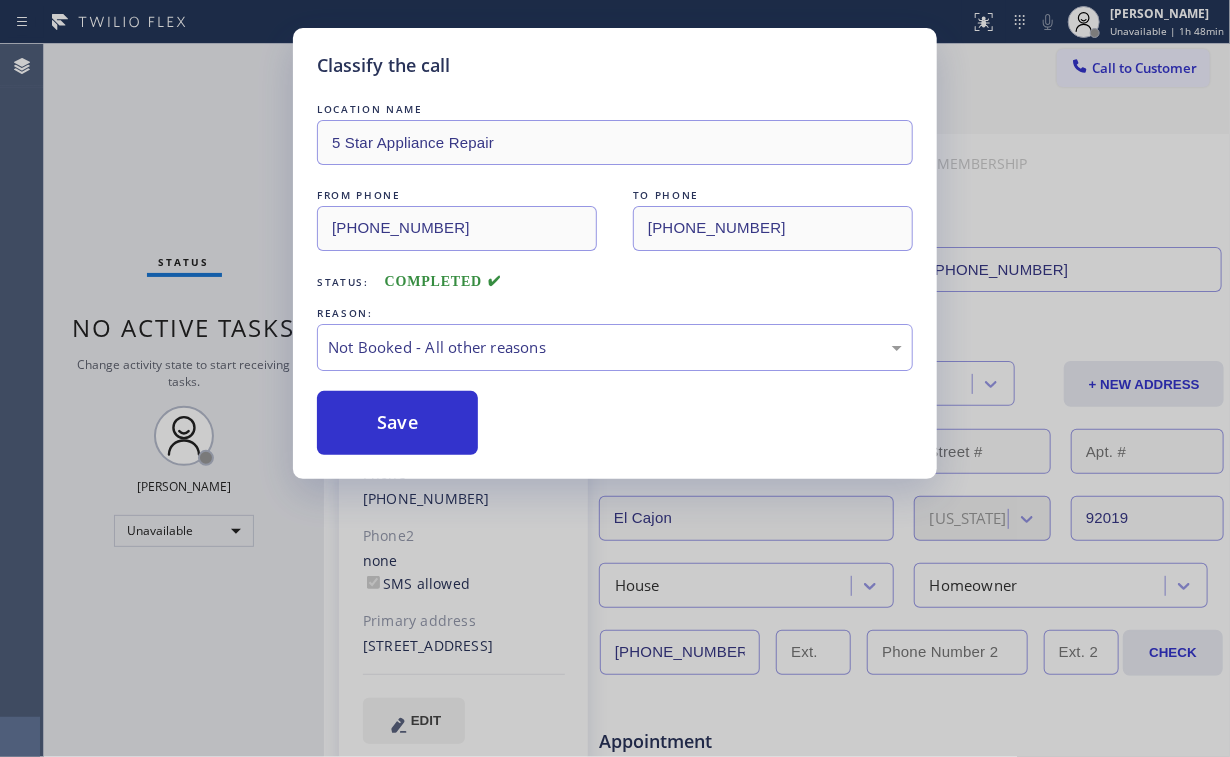 click on "Classify the call LOCATION NAME 5 Star Appliance Repair FROM PHONE [PHONE_NUMBER] TO PHONE [PHONE_NUMBER] Status: COMPLETED REASON: Not Booked - All other reasons Save" at bounding box center [615, 378] 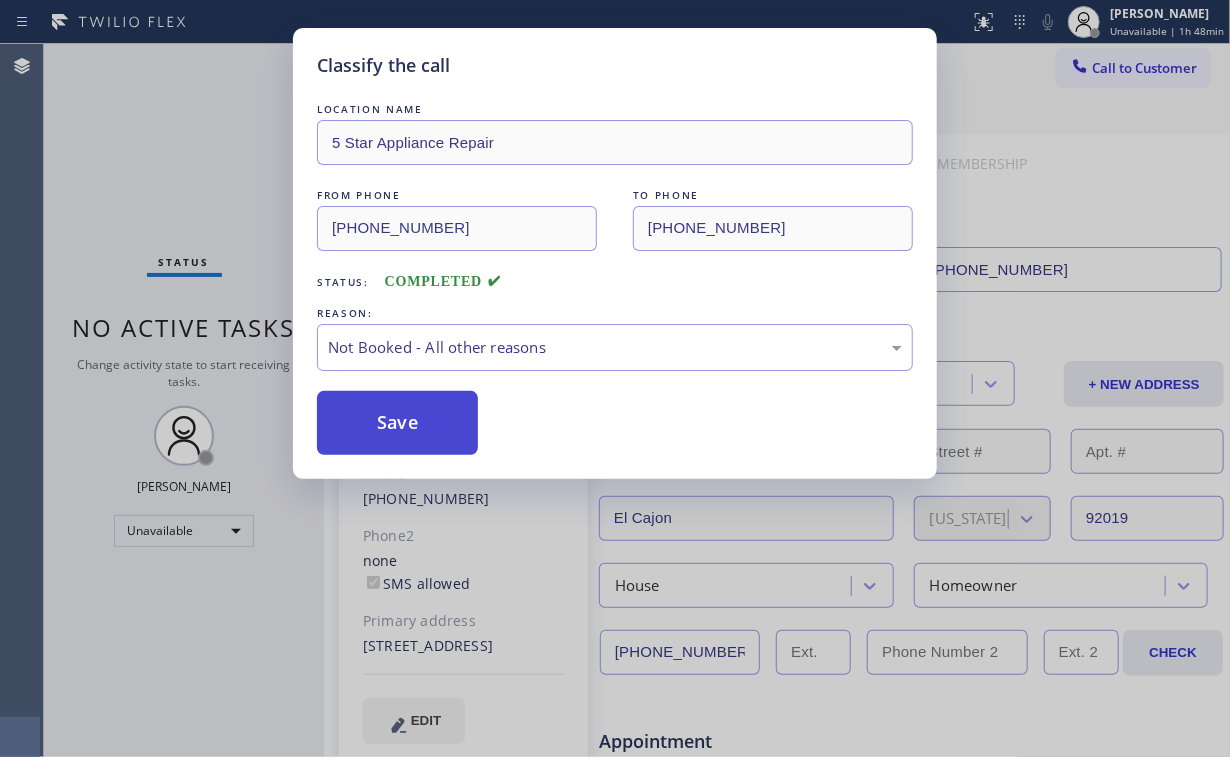 click on "Save" at bounding box center [397, 423] 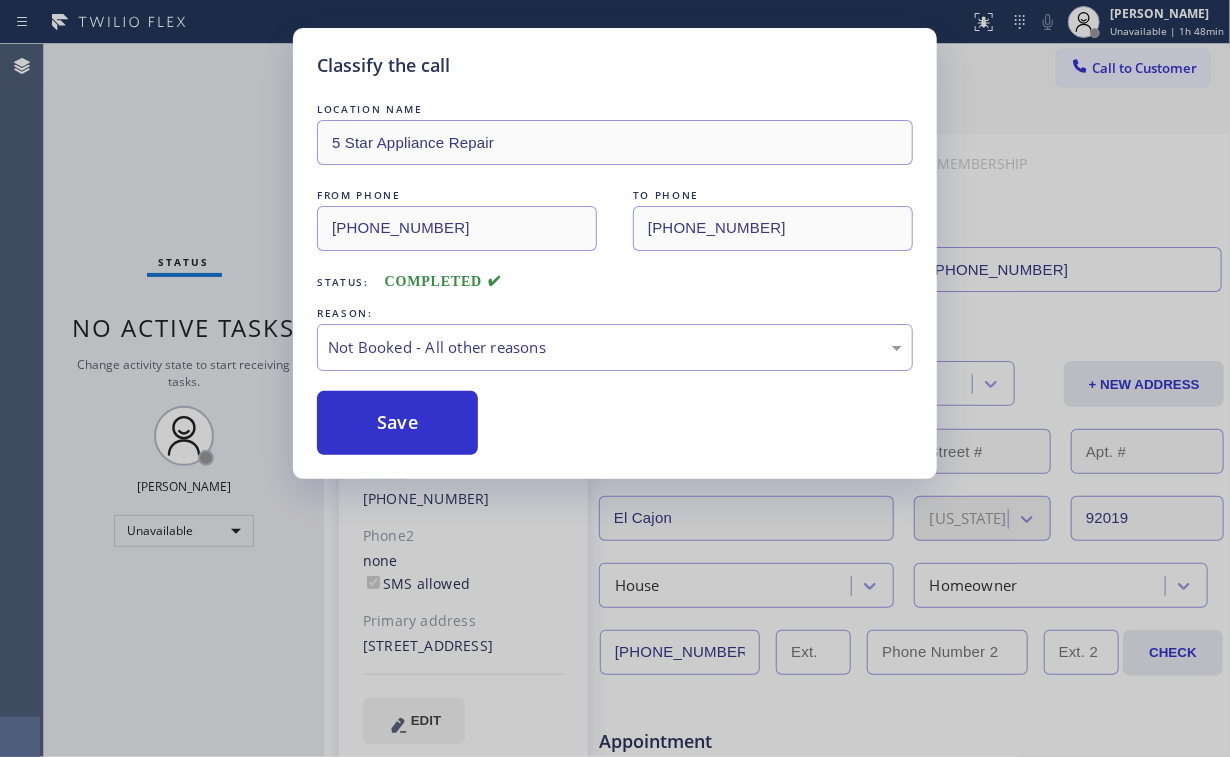 click on "Classify the call LOCATION NAME 5 Star Appliance Repair FROM PHONE [PHONE_NUMBER] TO PHONE [PHONE_NUMBER] Status: COMPLETED REASON: Not Booked - All other reasons Save" at bounding box center [615, 378] 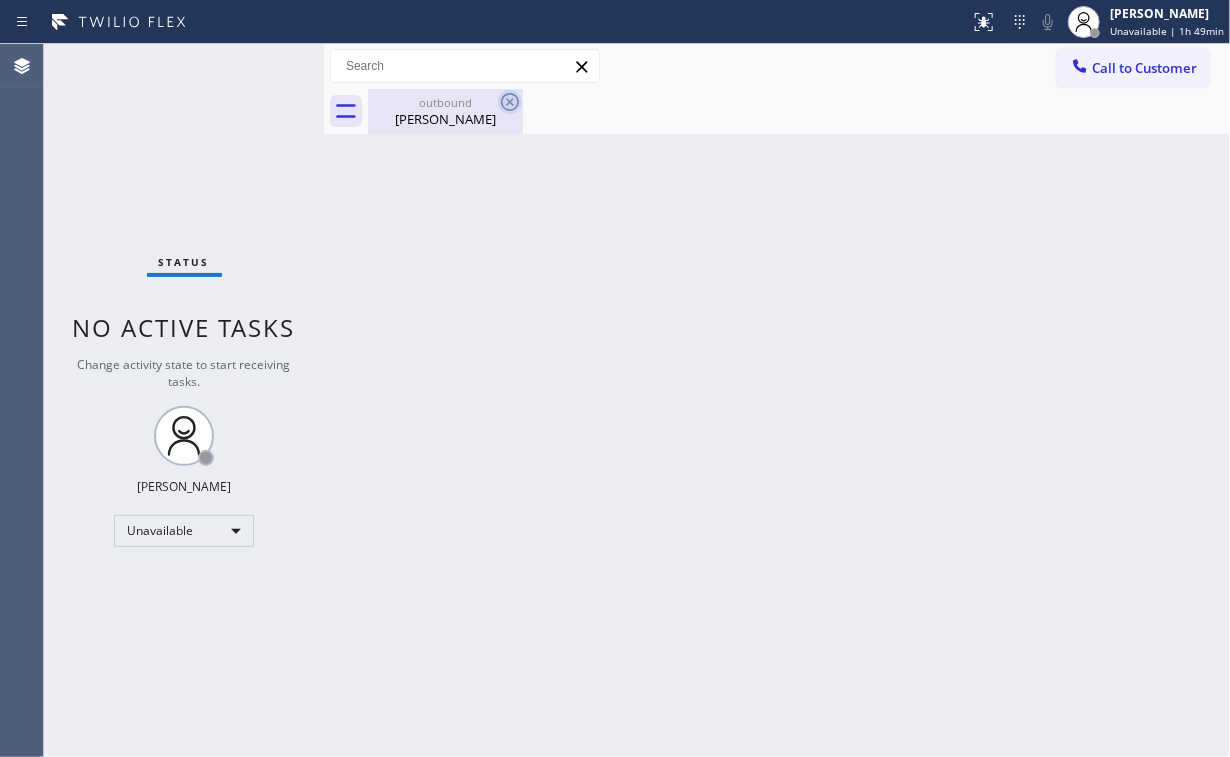click on "outbound" at bounding box center (445, 102) 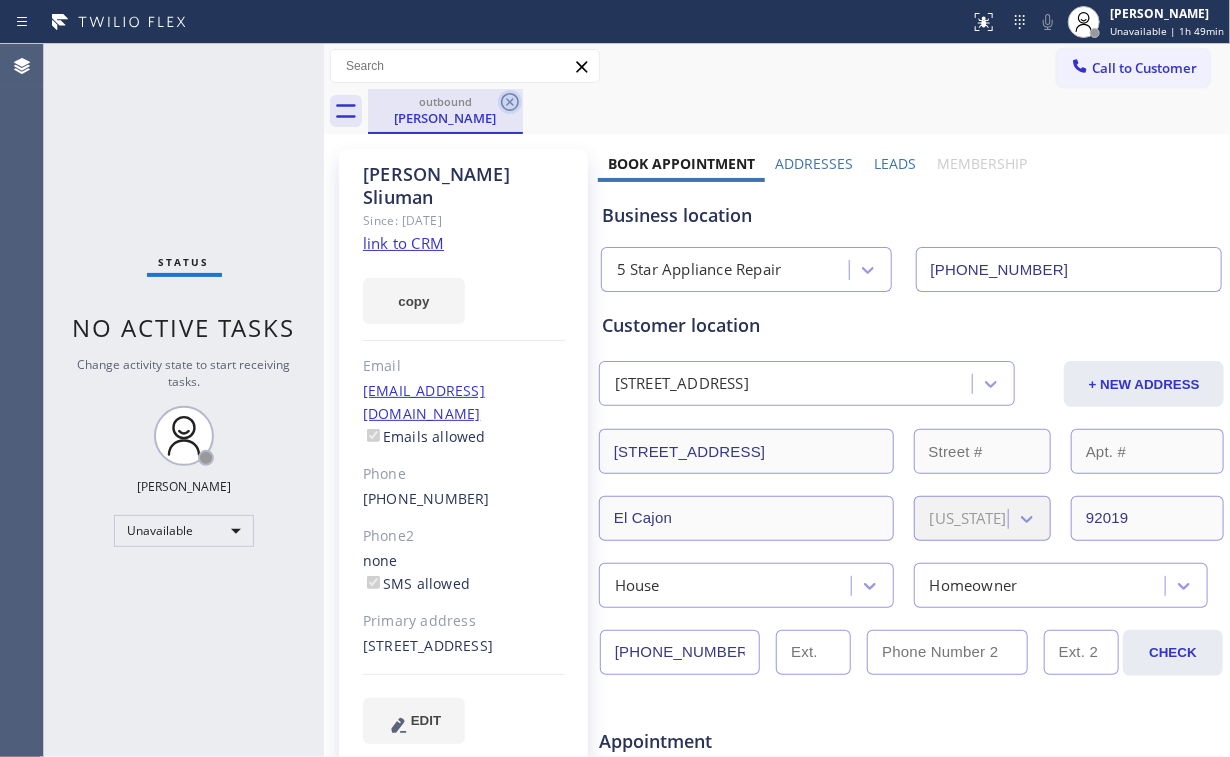 click 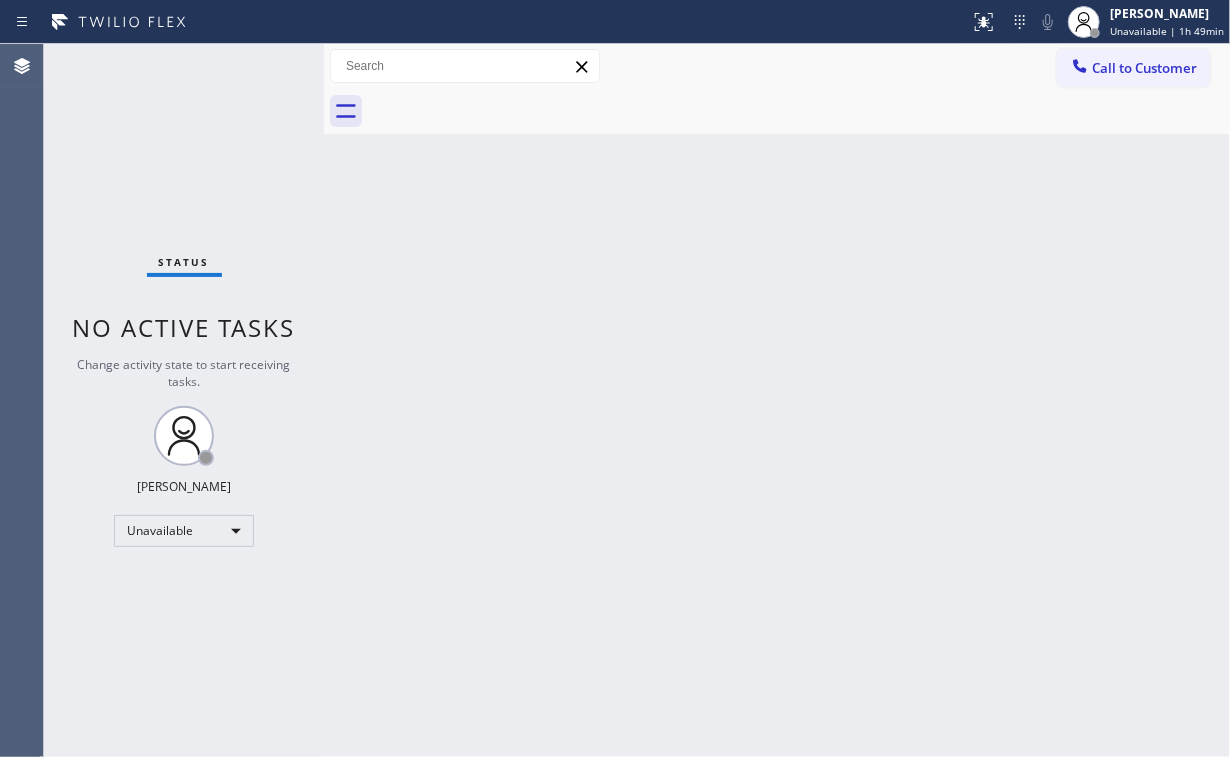 drag, startPoint x: 160, startPoint y: 129, endPoint x: 160, endPoint y: 60, distance: 69 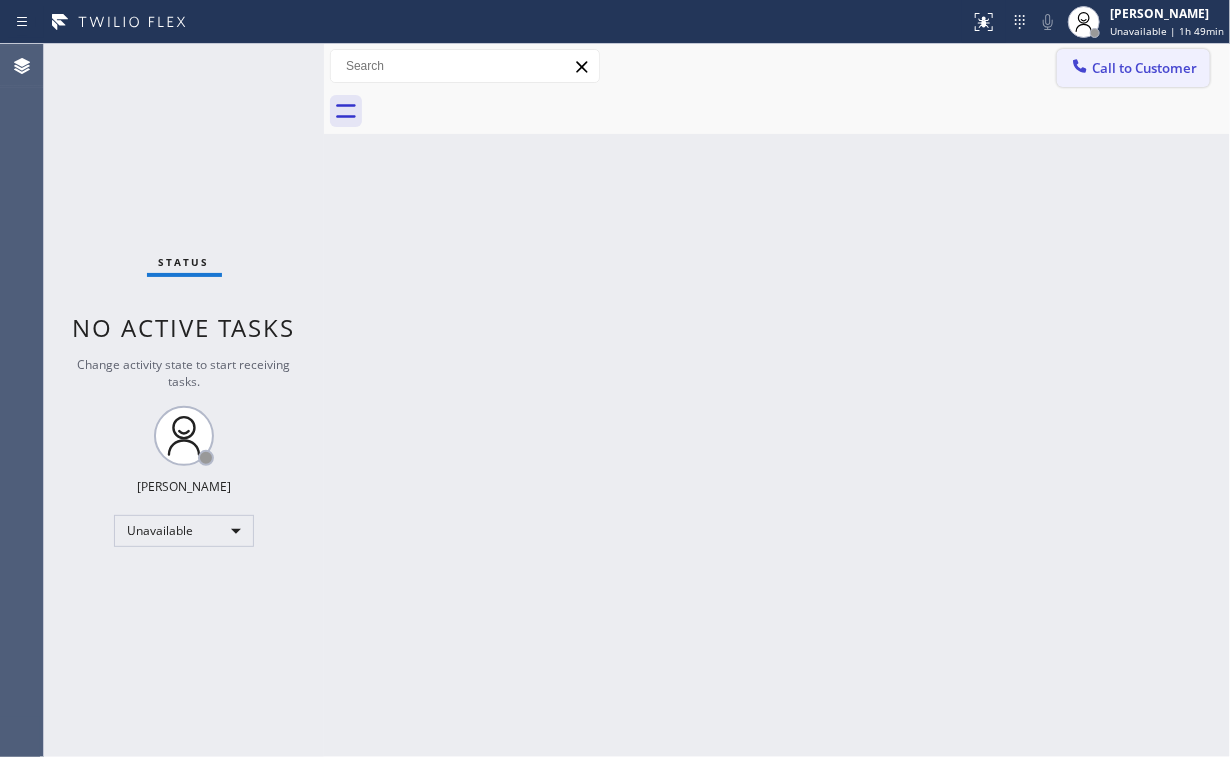 click on "Call to Customer" at bounding box center [1144, 68] 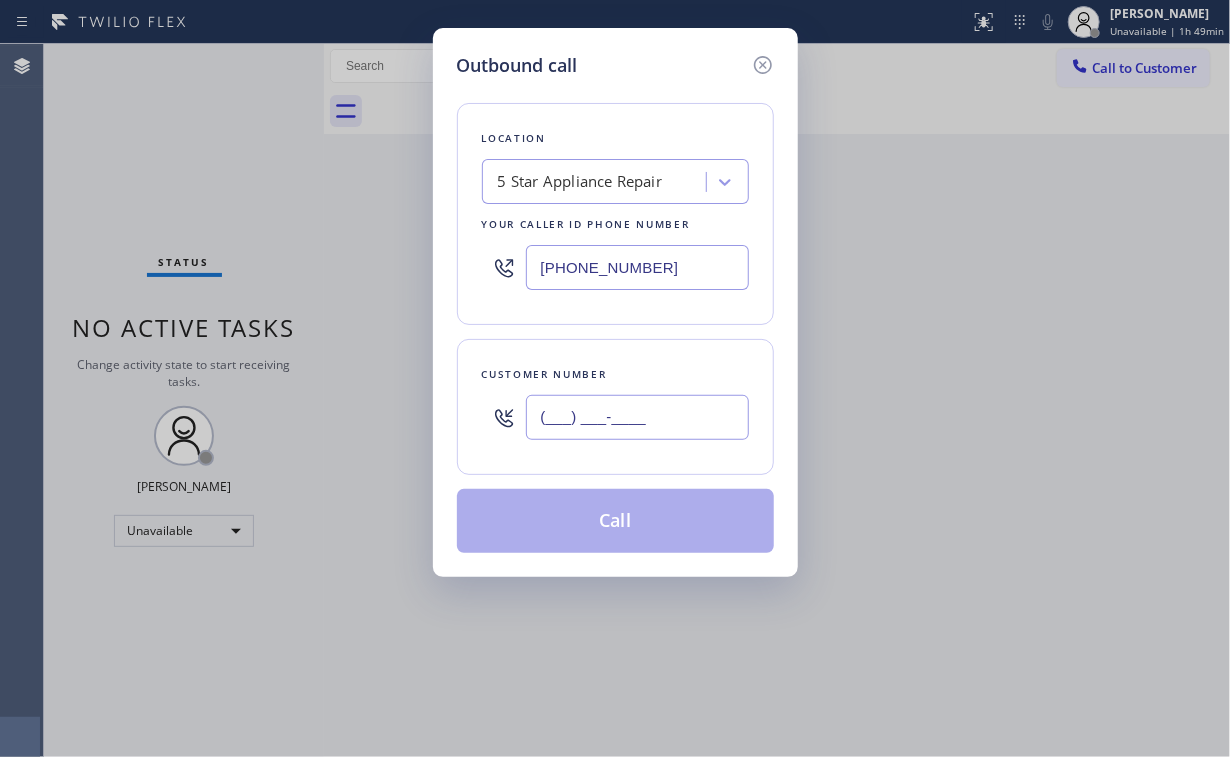click on "(___) ___-____" at bounding box center (637, 417) 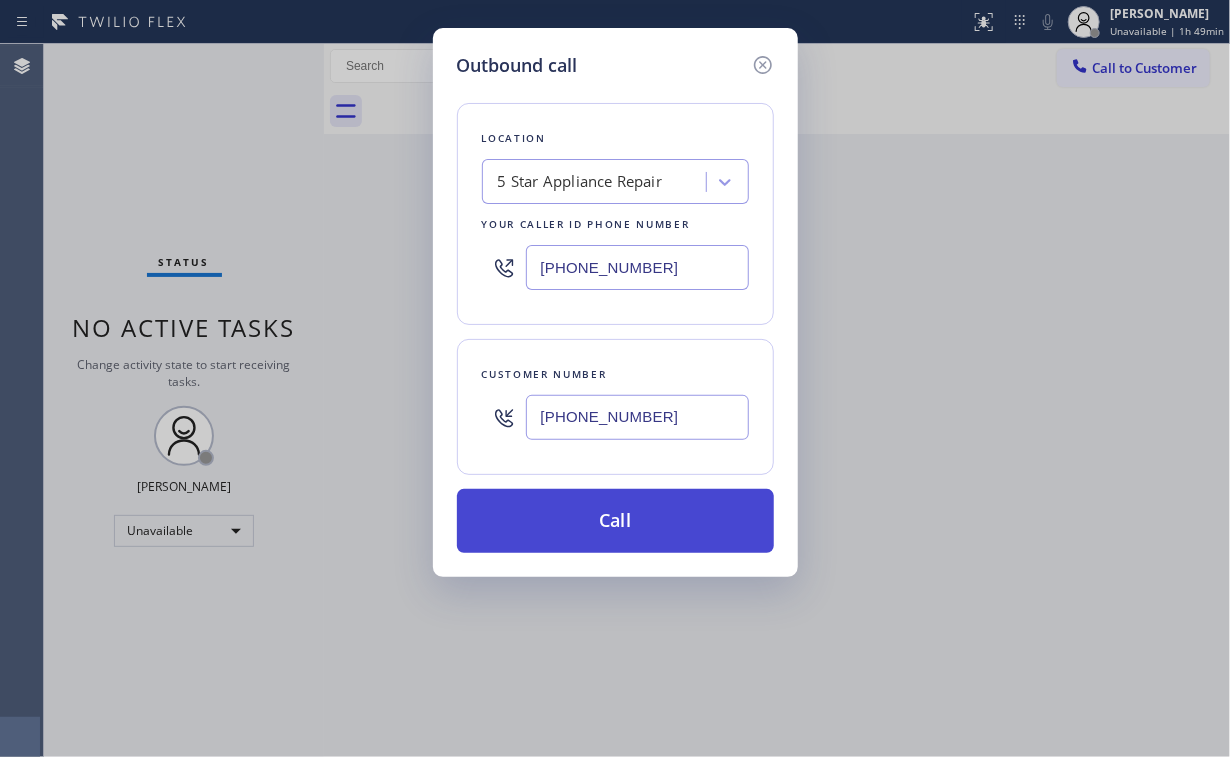 type on "[PHONE_NUMBER]" 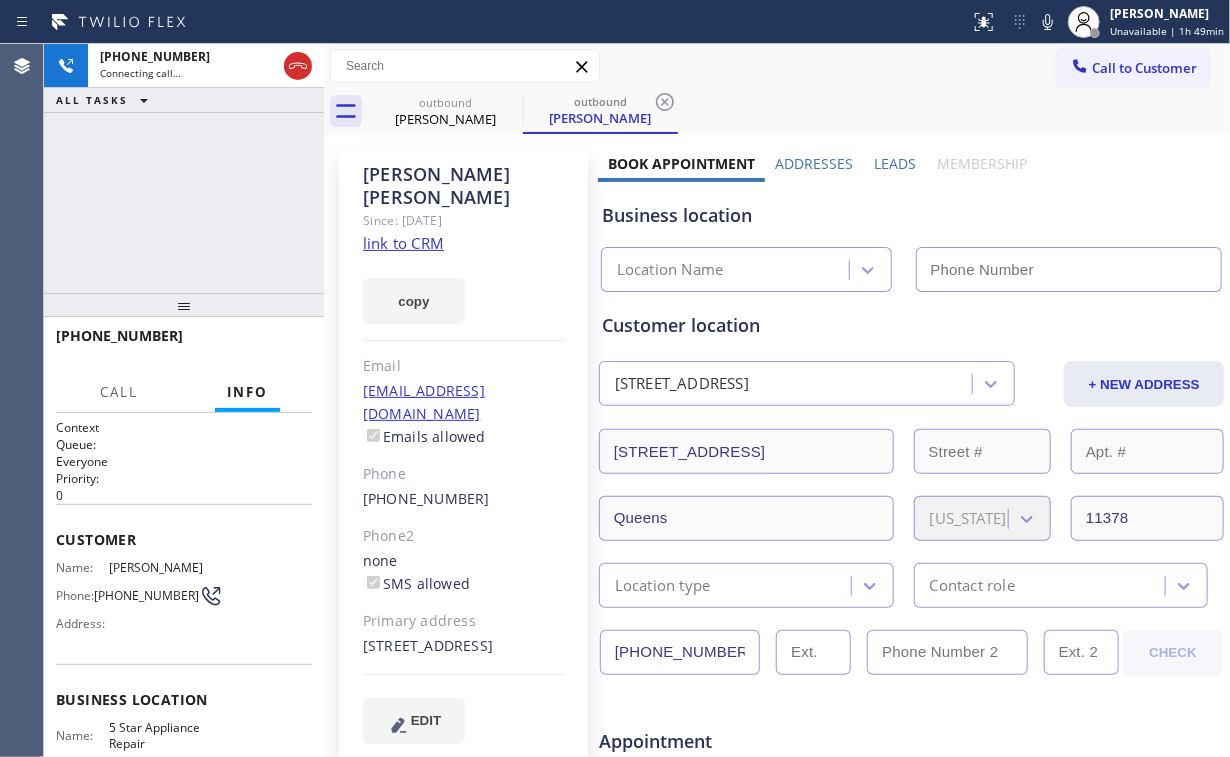 drag, startPoint x: 194, startPoint y: 218, endPoint x: 414, endPoint y: 648, distance: 483.01138 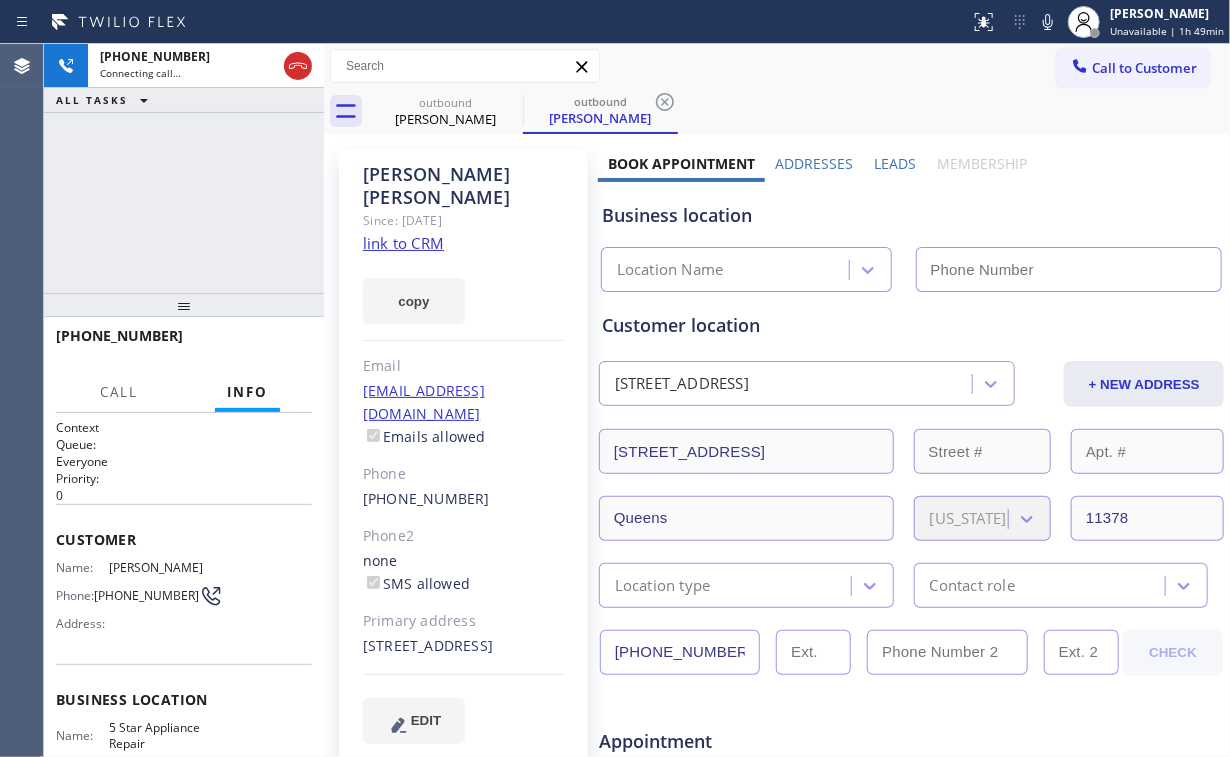 type on "[PHONE_NUMBER]" 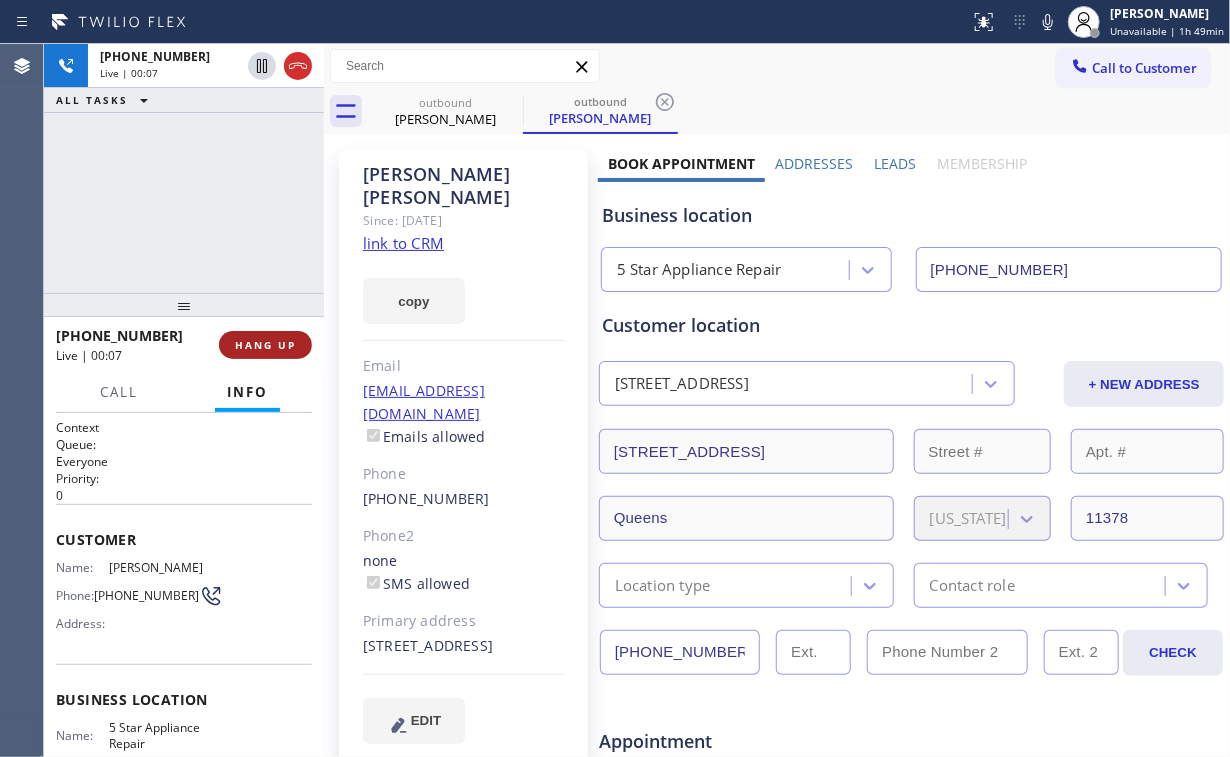click on "HANG UP" at bounding box center [265, 345] 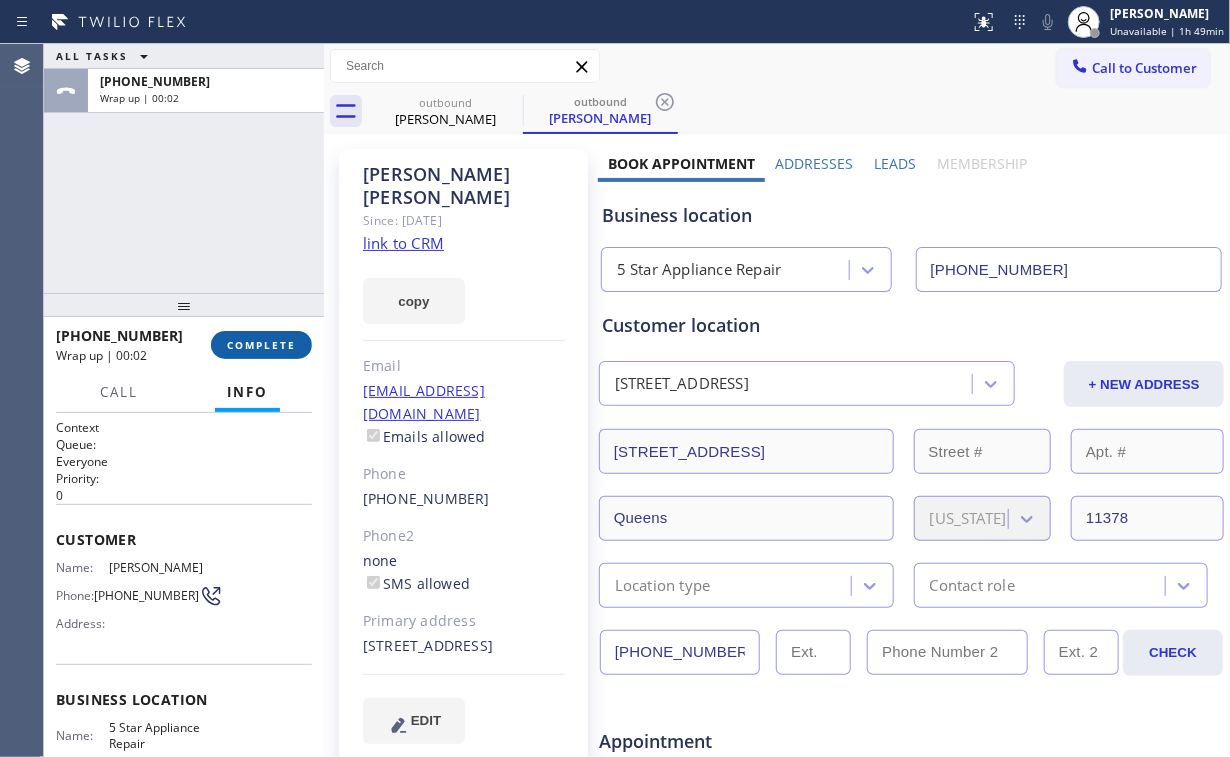 click on "COMPLETE" at bounding box center (261, 345) 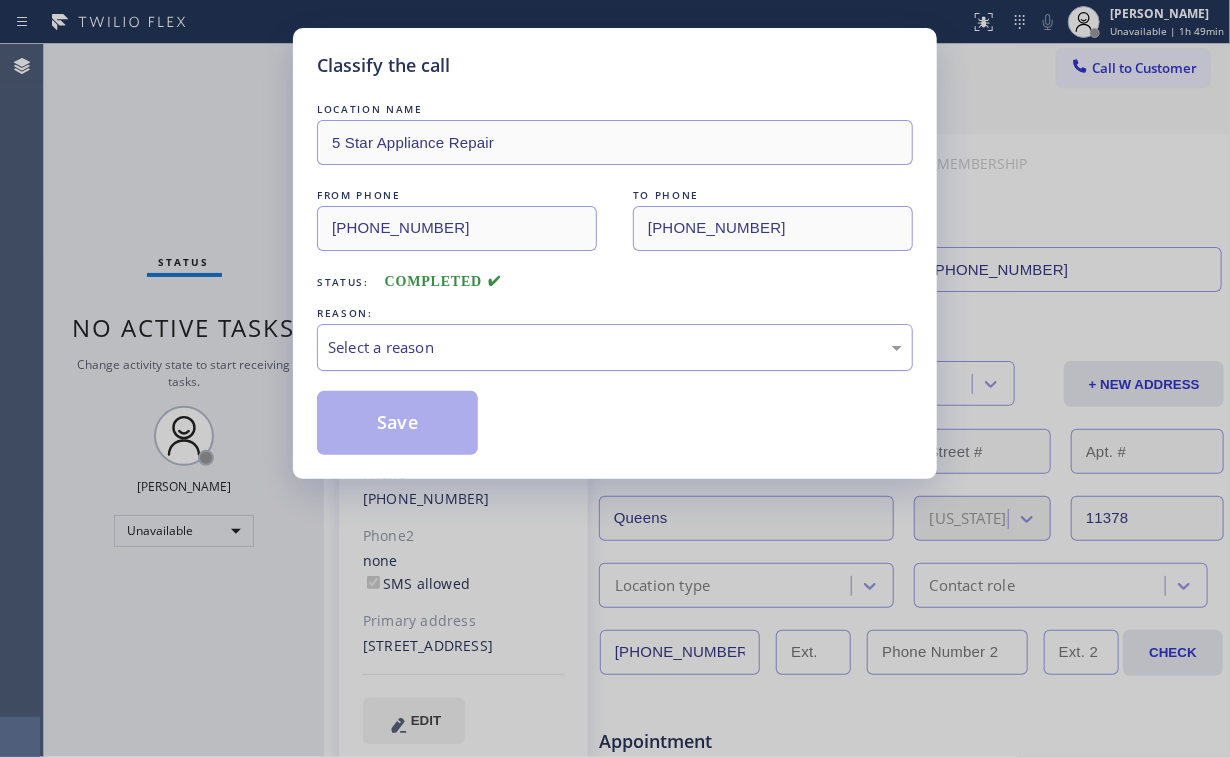 drag, startPoint x: 443, startPoint y: 334, endPoint x: 444, endPoint y: 367, distance: 33.01515 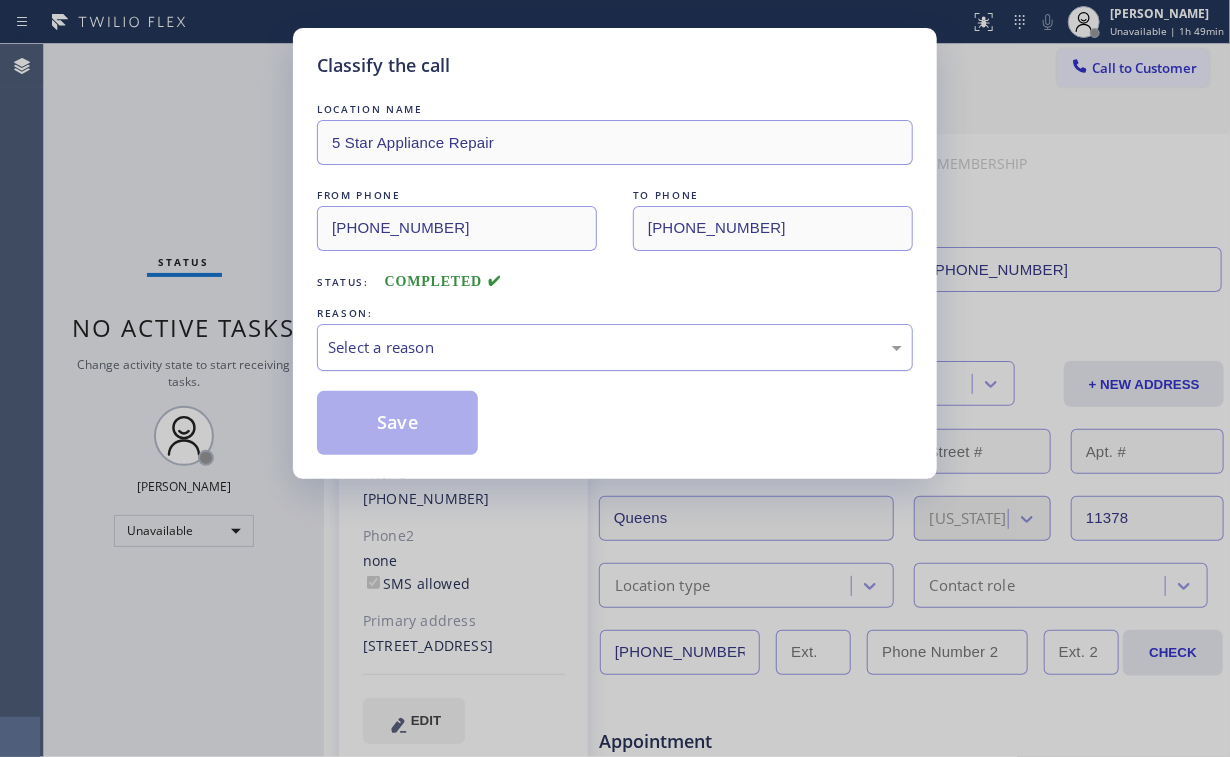 click on "Select a reason" at bounding box center (615, 347) 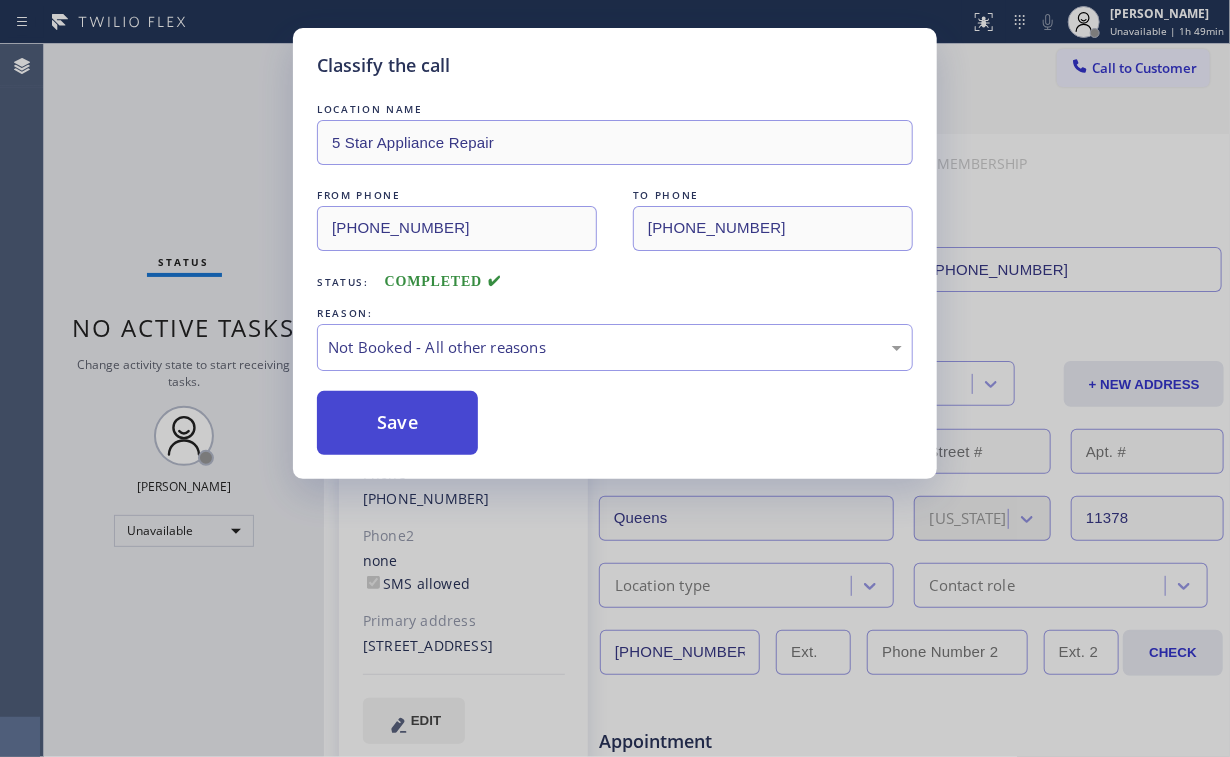 drag, startPoint x: 414, startPoint y: 420, endPoint x: 388, endPoint y: 387, distance: 42.0119 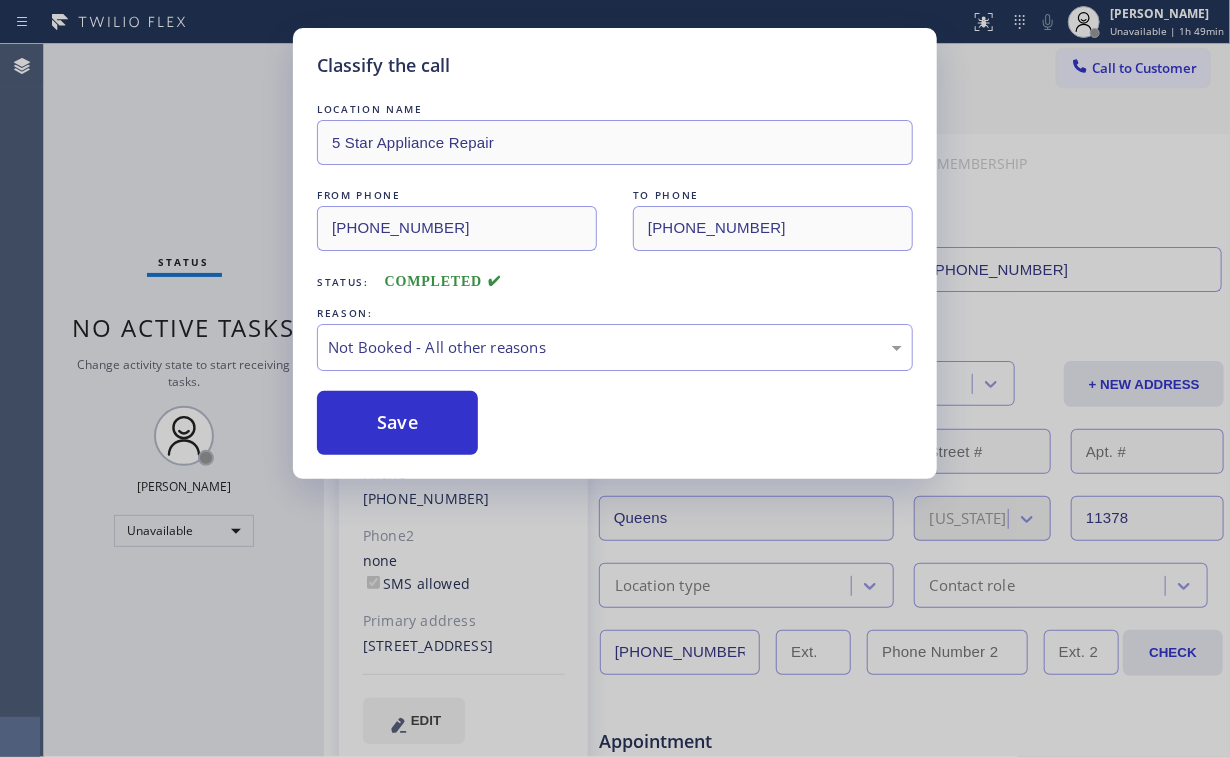 click on "Save" at bounding box center (397, 423) 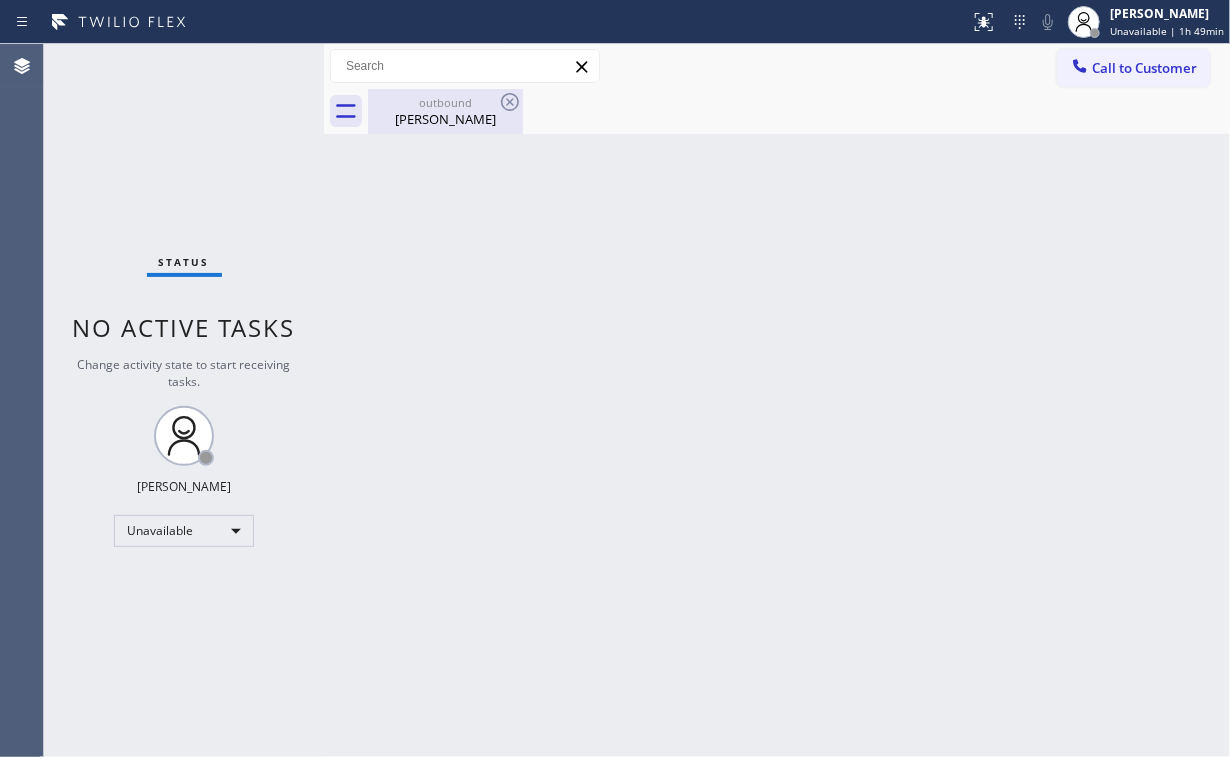 drag, startPoint x: 428, startPoint y: 100, endPoint x: 452, endPoint y: 108, distance: 25.298222 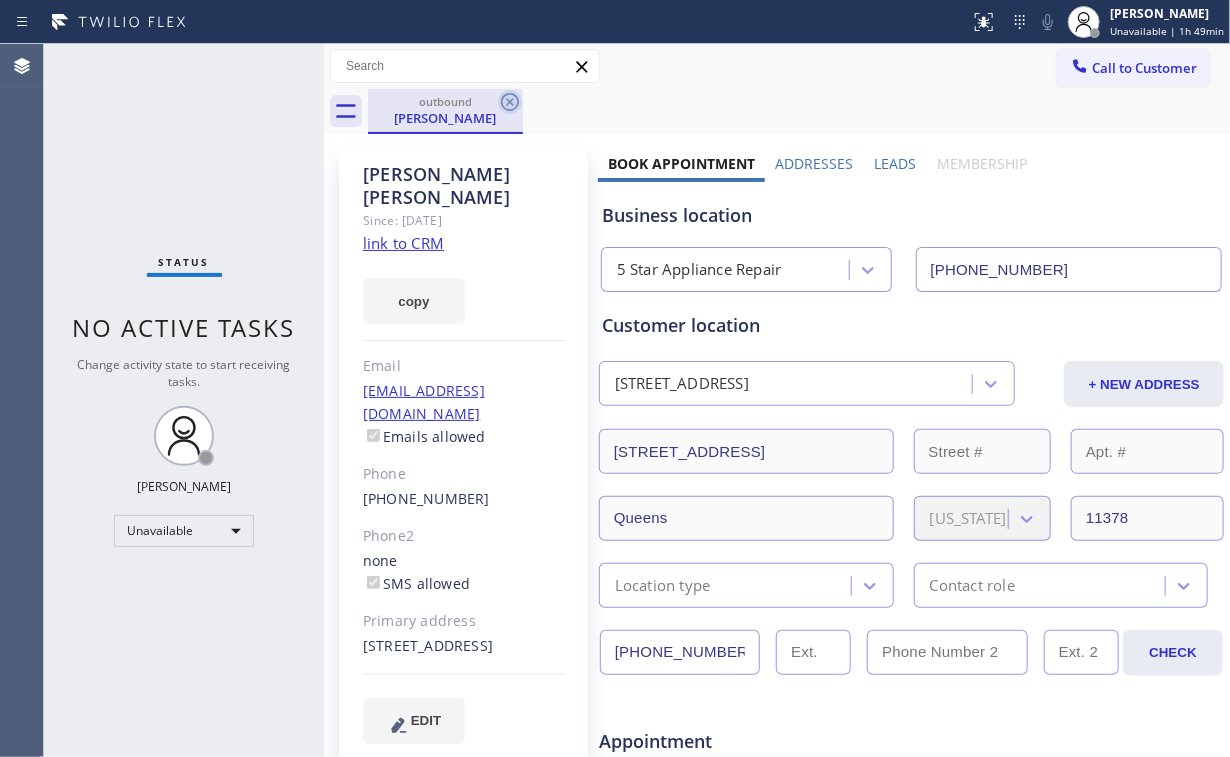 click 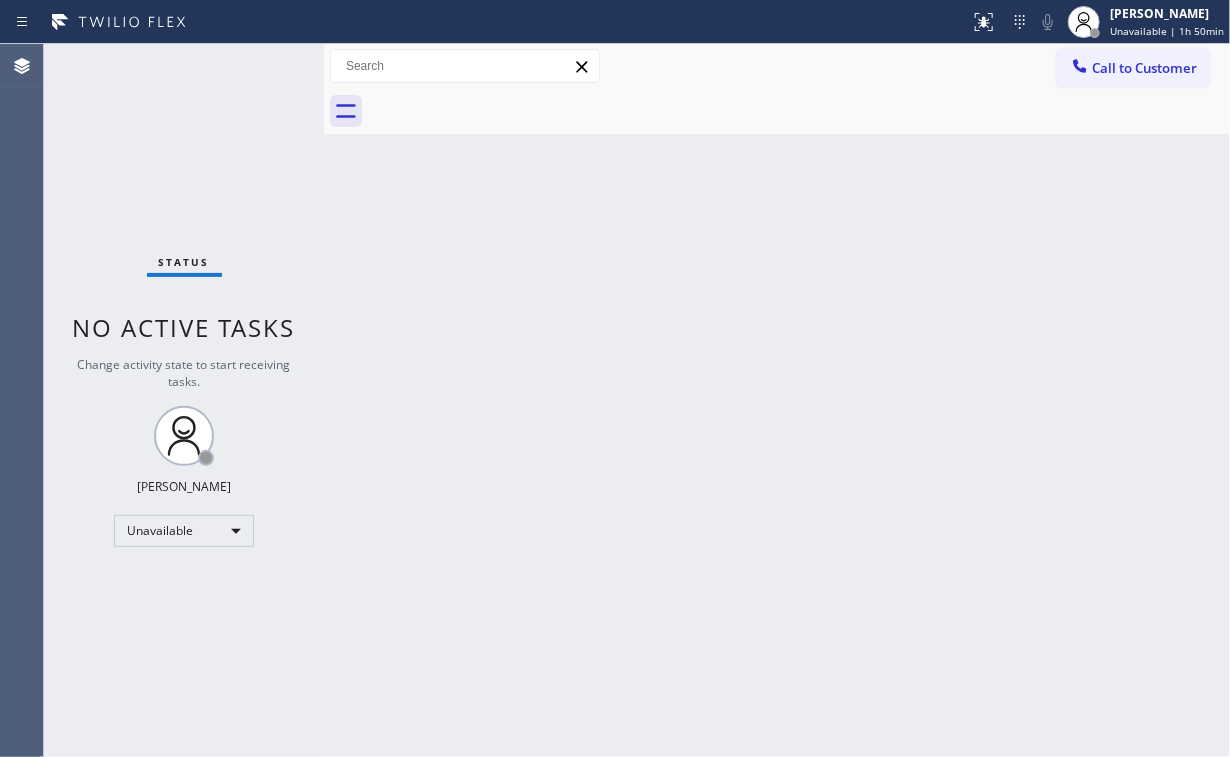 click on "Back to Dashboard Change Sender ID Customers Technicians Select a contact Outbound call Location Search location Your caller id phone number Customer number Call Customer info Name   Phone none Address none Change Sender ID HVAC [PHONE_NUMBER] 5 Star Appliance [PHONE_NUMBER] Appliance Repair [PHONE_NUMBER] Plumbing [PHONE_NUMBER] Air Duct Cleaning [PHONE_NUMBER]  Electricians [PHONE_NUMBER] Cancel Change Check personal SMS Reset Change No tabs Call to Customer Outbound call Location 5 Star Appliance Repair Your caller id phone number [PHONE_NUMBER] Customer number Call Outbound call Technician Search Technician Your caller id phone number Your caller id phone number Call" at bounding box center [777, 400] 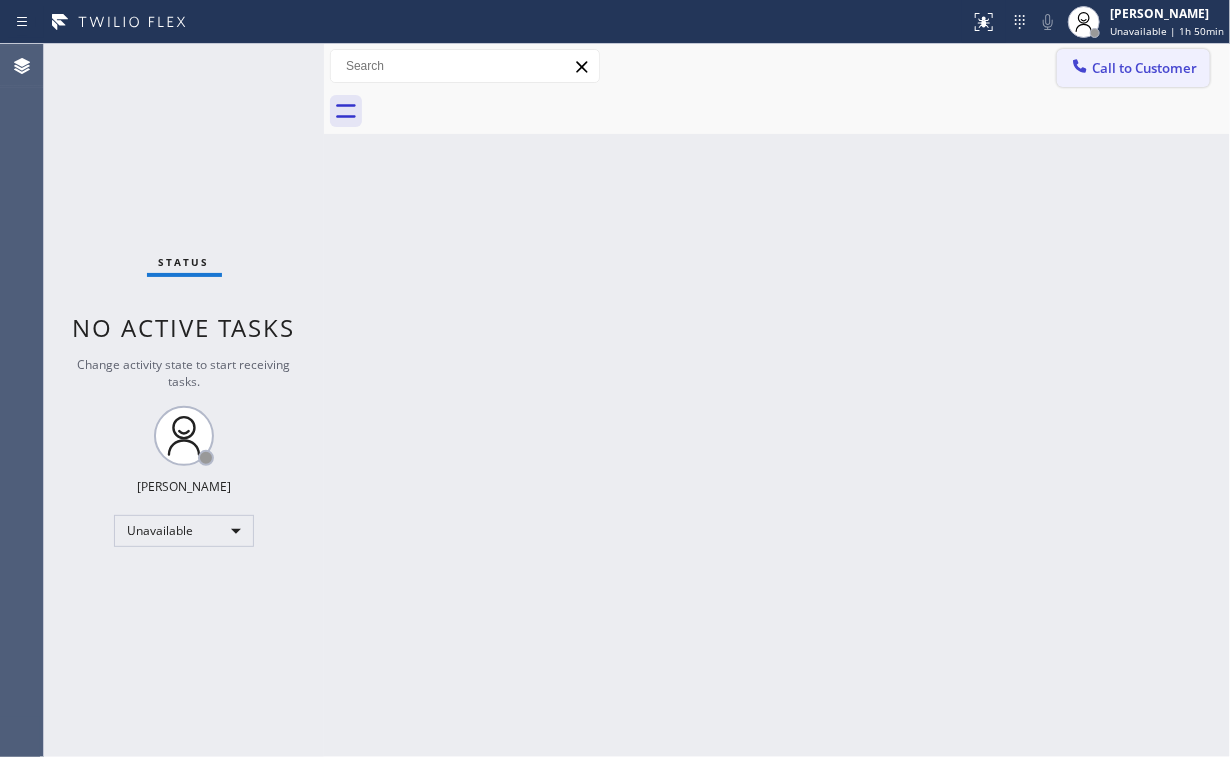 click on "Call to Customer" at bounding box center (1144, 68) 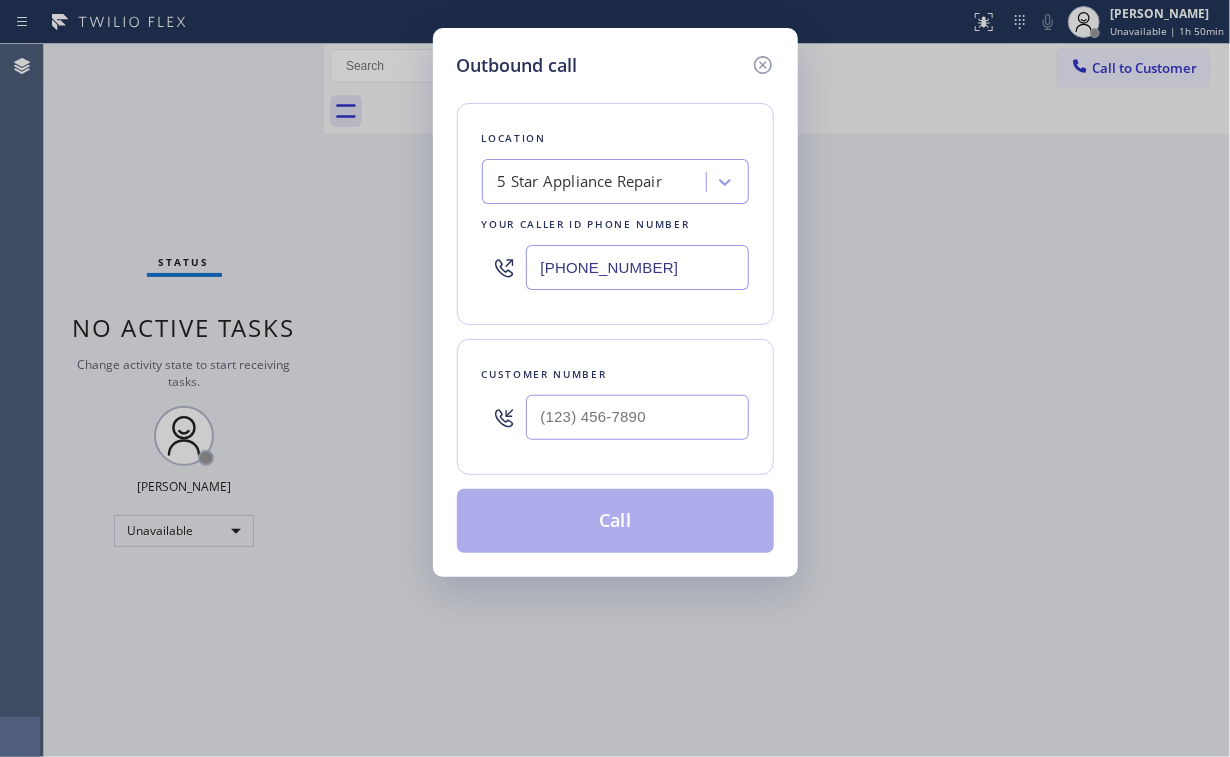 drag, startPoint x: 702, startPoint y: 262, endPoint x: 180, endPoint y: 280, distance: 522.31024 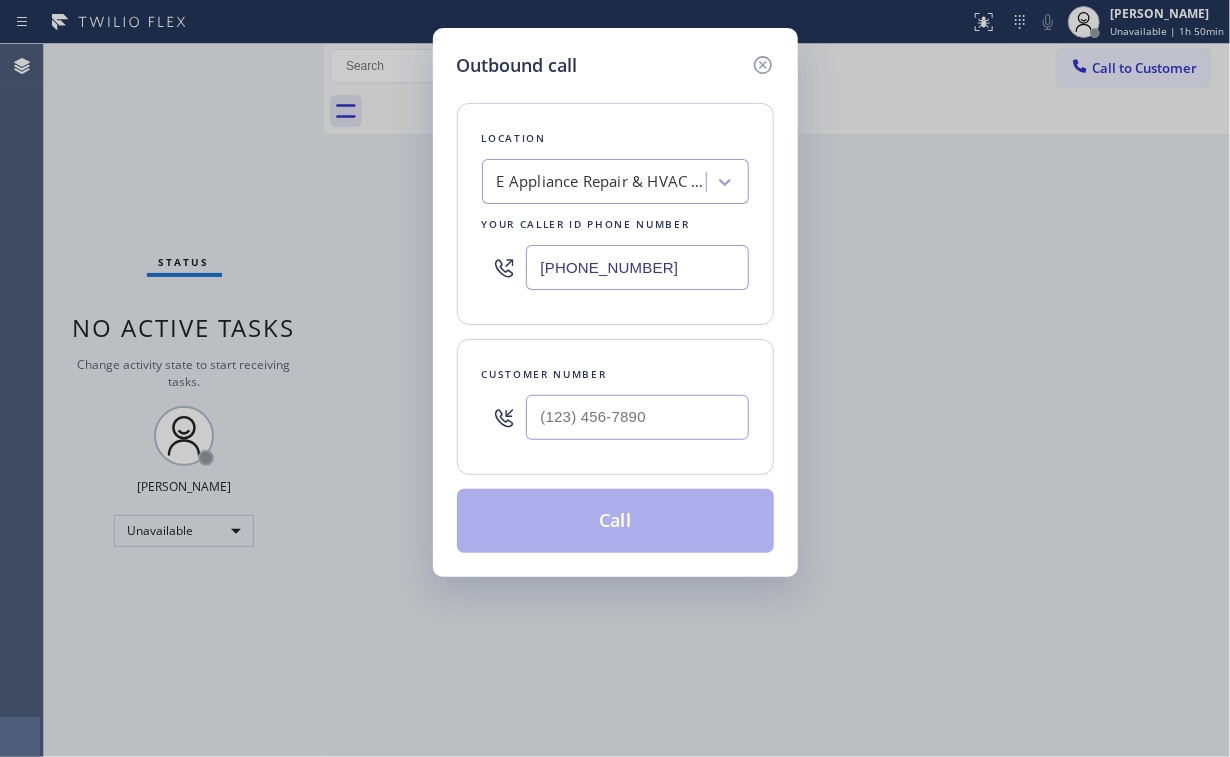 type on "[PHONE_NUMBER]" 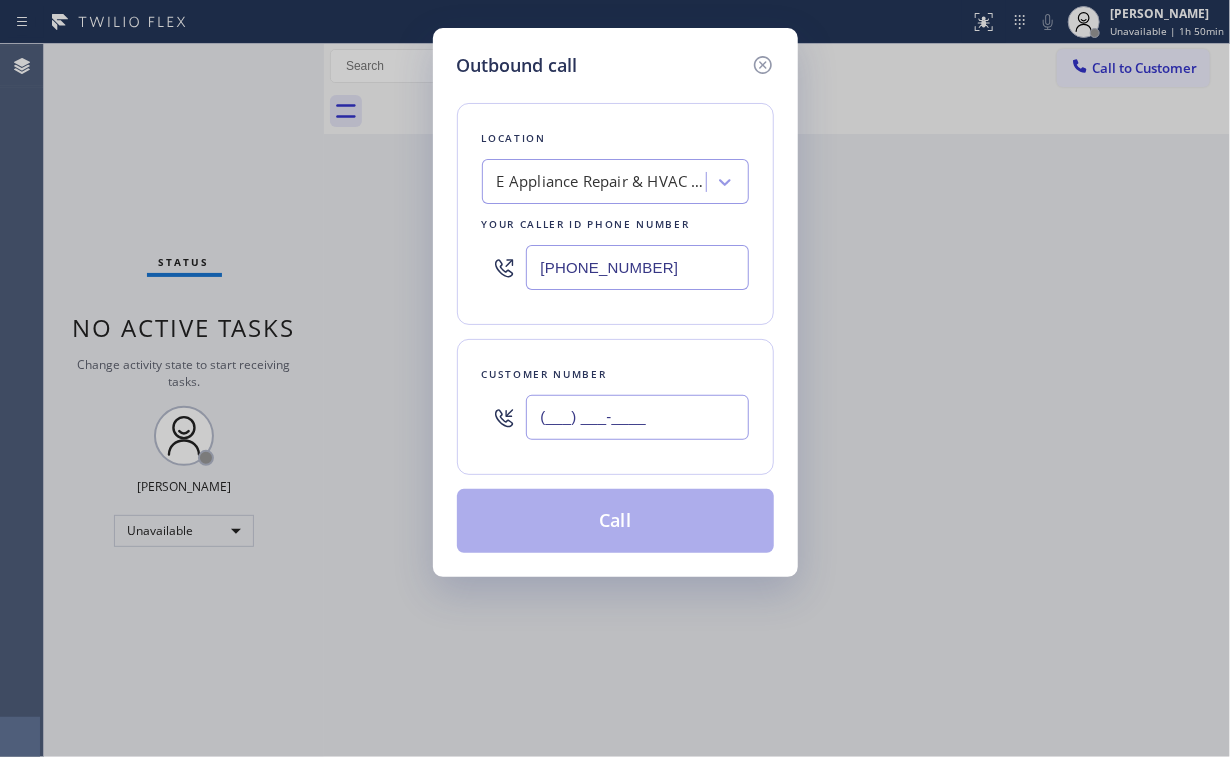click on "(___) ___-____" at bounding box center [637, 417] 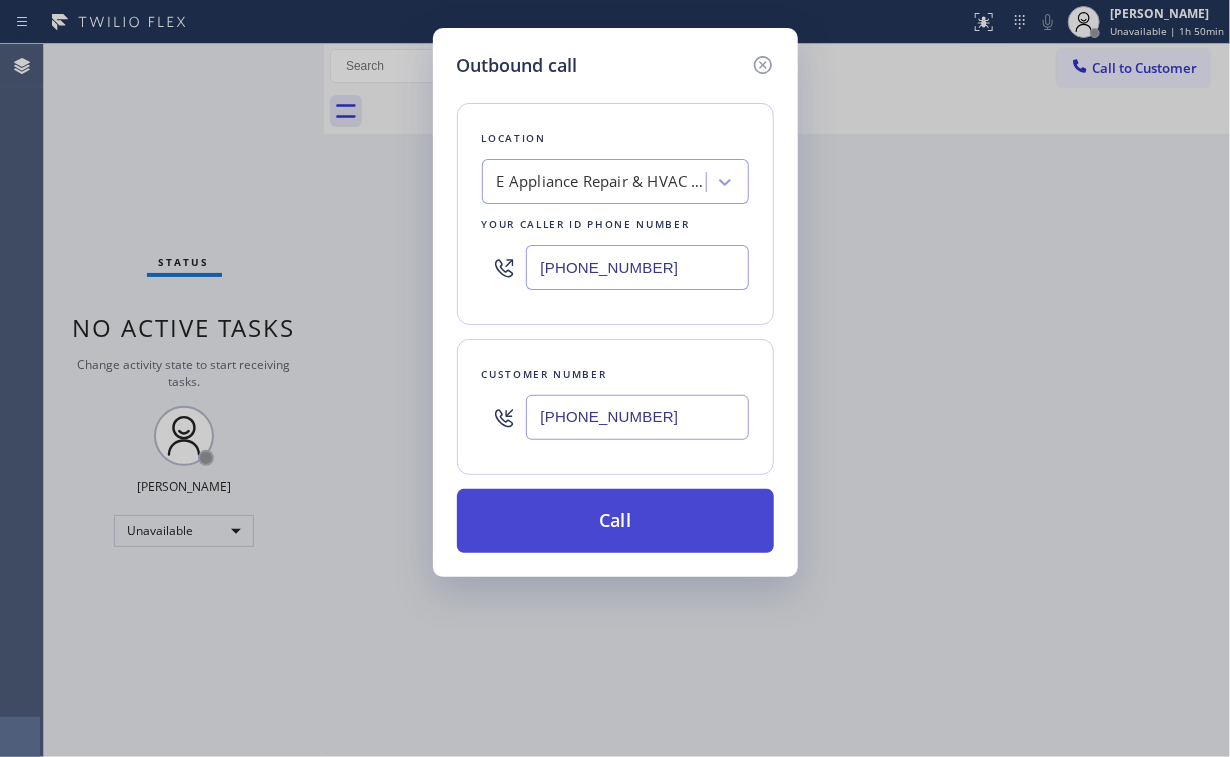 type on "[PHONE_NUMBER]" 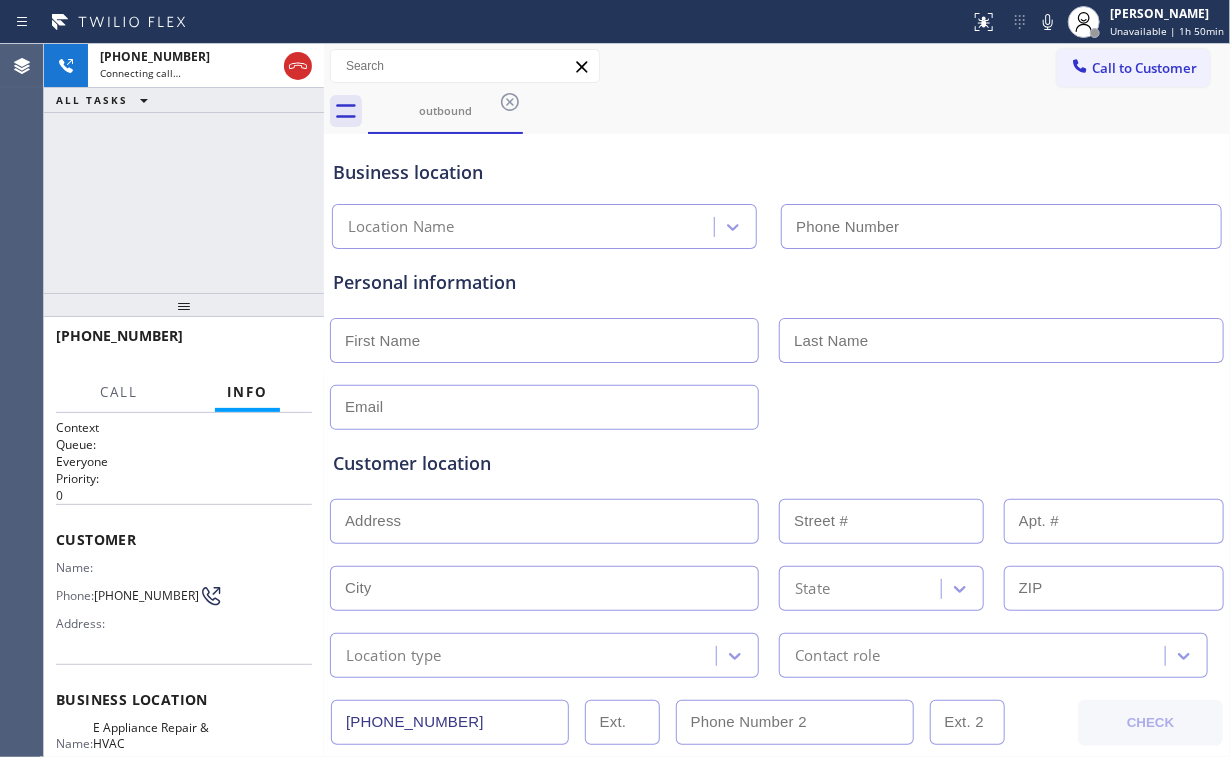 type on "[PHONE_NUMBER]" 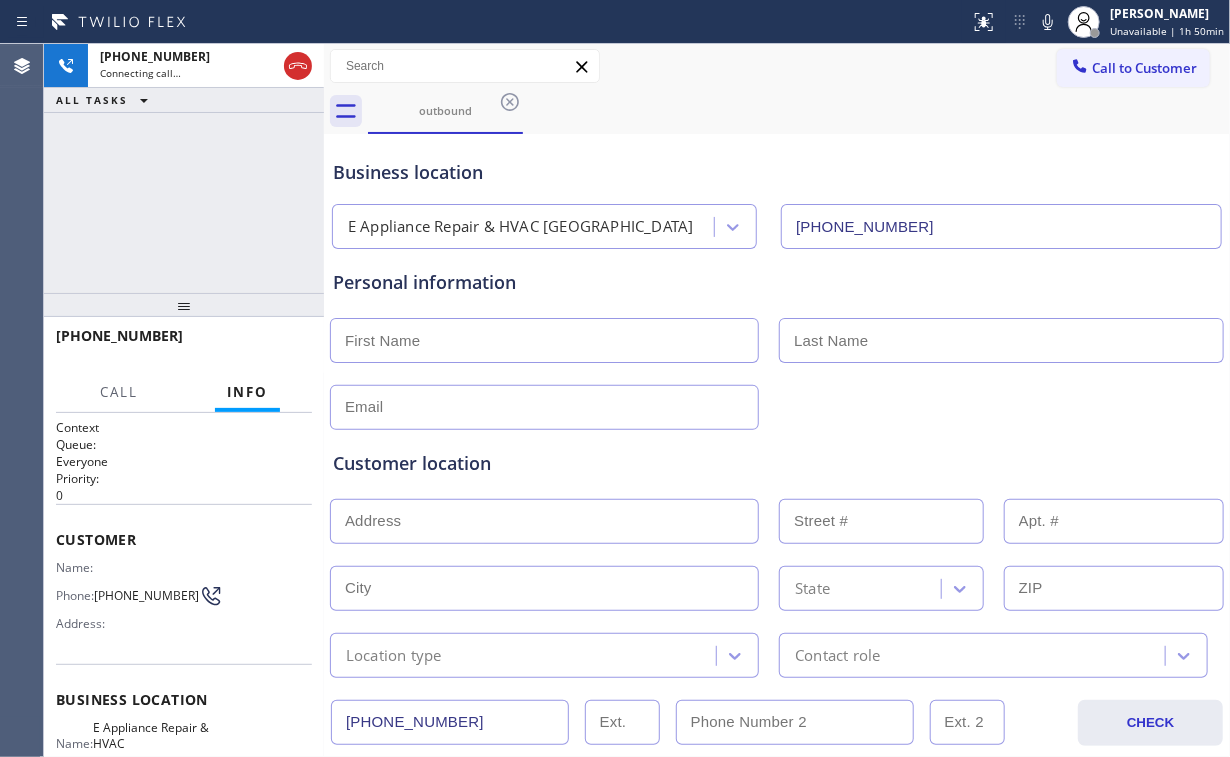 click on "[PHONE_NUMBER] Connecting call… ALL TASKS ALL TASKS ACTIVE TASKS TASKS IN WRAP UP" at bounding box center [184, 168] 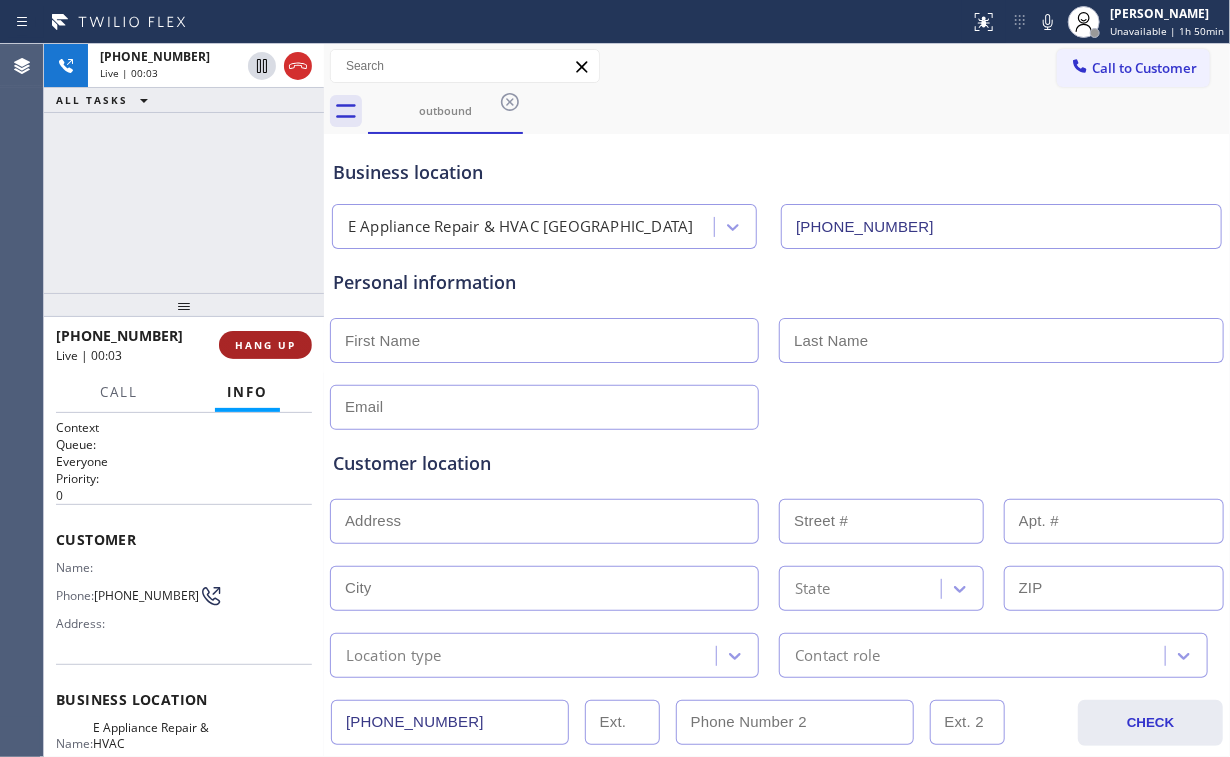 click on "HANG UP" at bounding box center (265, 345) 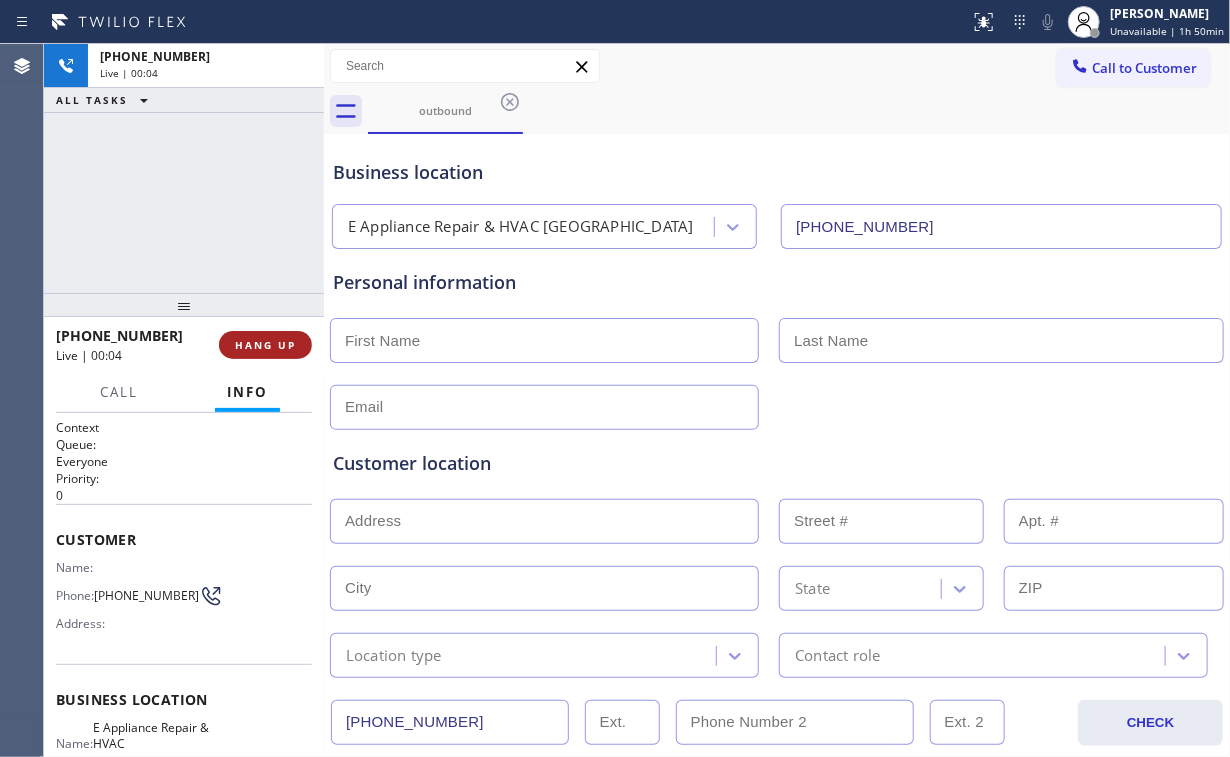 click on "HANG UP" at bounding box center (265, 345) 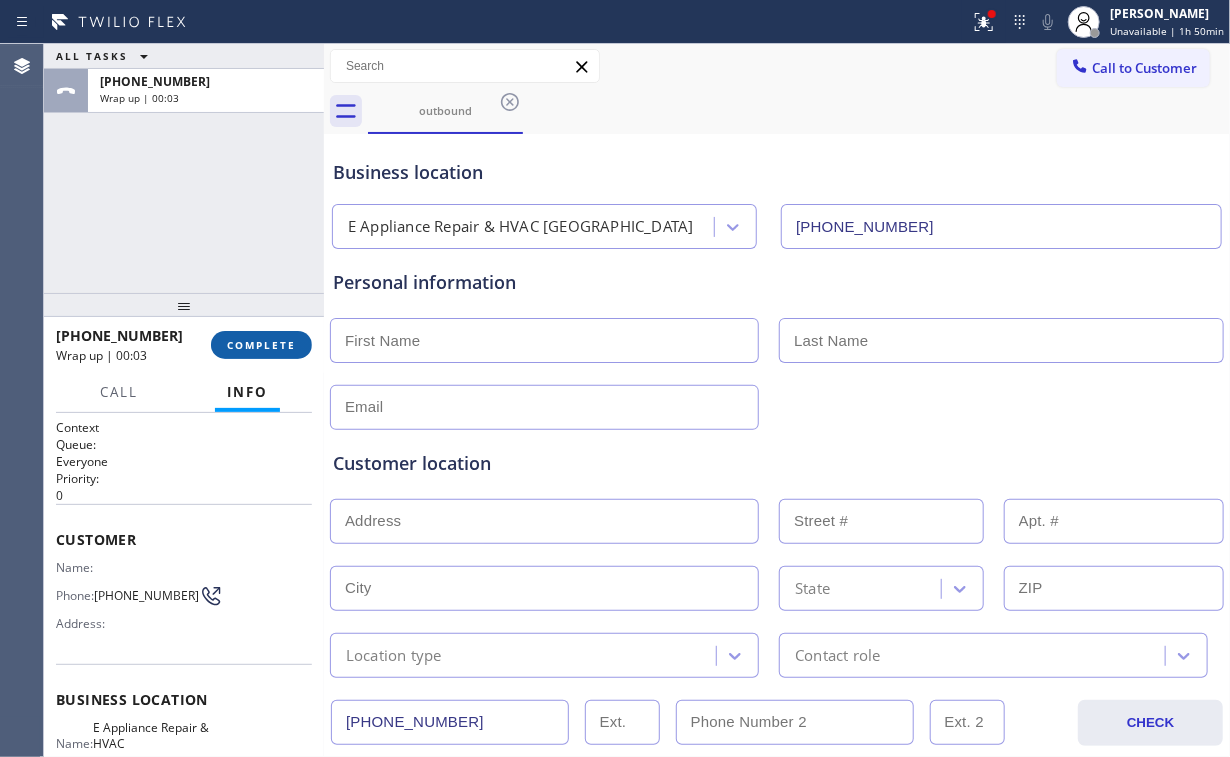 click on "COMPLETE" at bounding box center [261, 345] 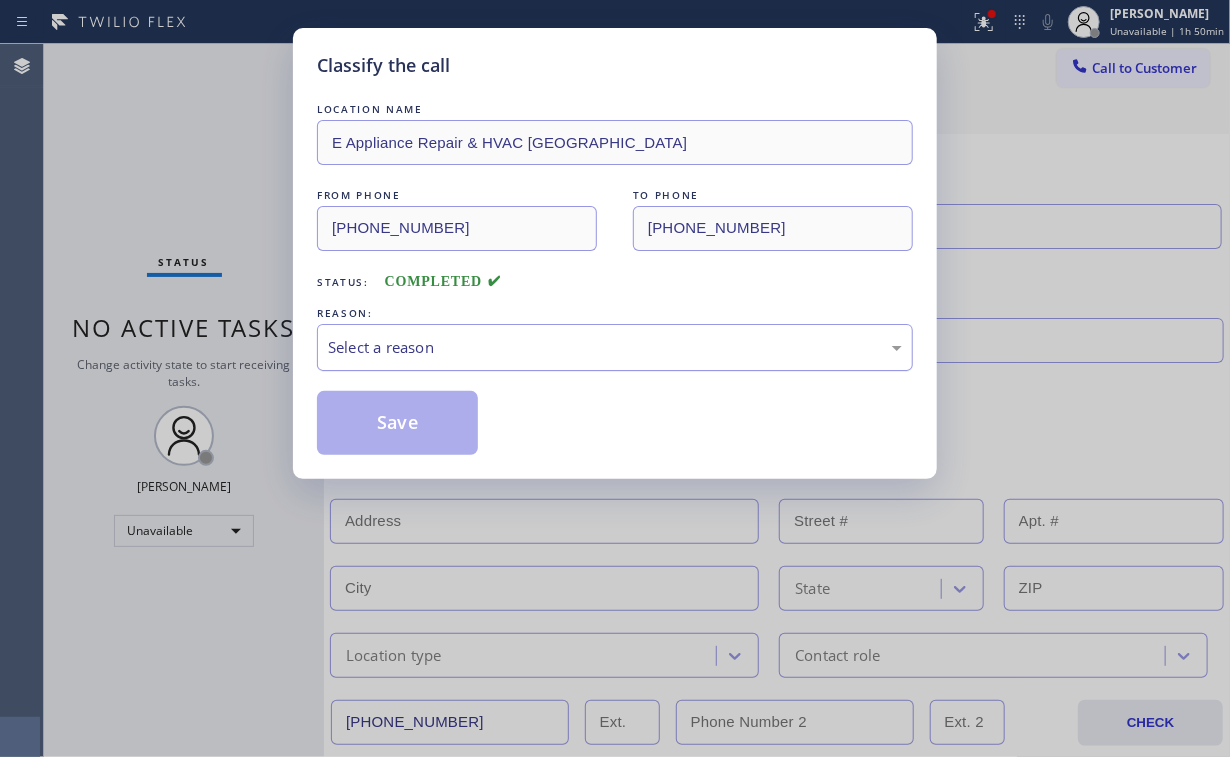 click on "Select a reason" at bounding box center [615, 347] 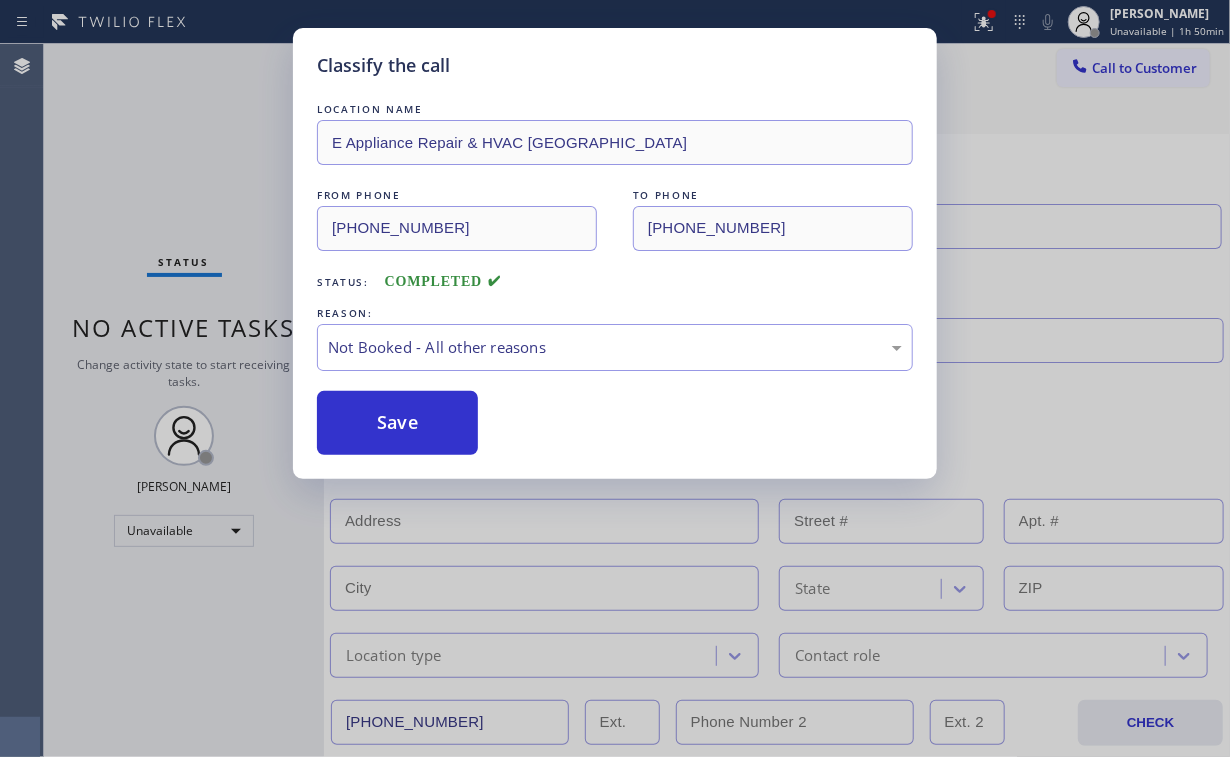 drag, startPoint x: 409, startPoint y: 420, endPoint x: 204, endPoint y: 174, distance: 320.22025 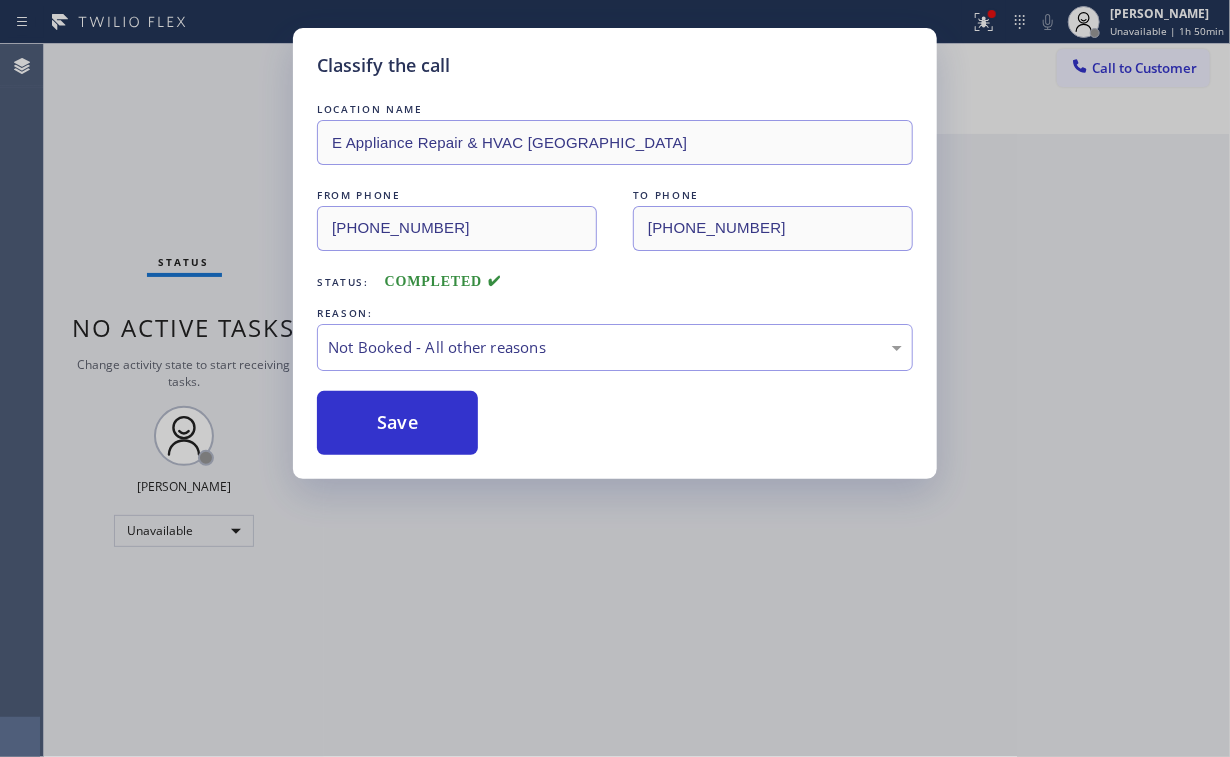 click on "Classify the call LOCATION NAME E Appliance Repair & HVAC [GEOGRAPHIC_DATA] FROM PHONE [PHONE_NUMBER] TO PHONE [PHONE_NUMBER] Status: COMPLETED REASON: Not Booked - All other reasons Save" at bounding box center [615, 378] 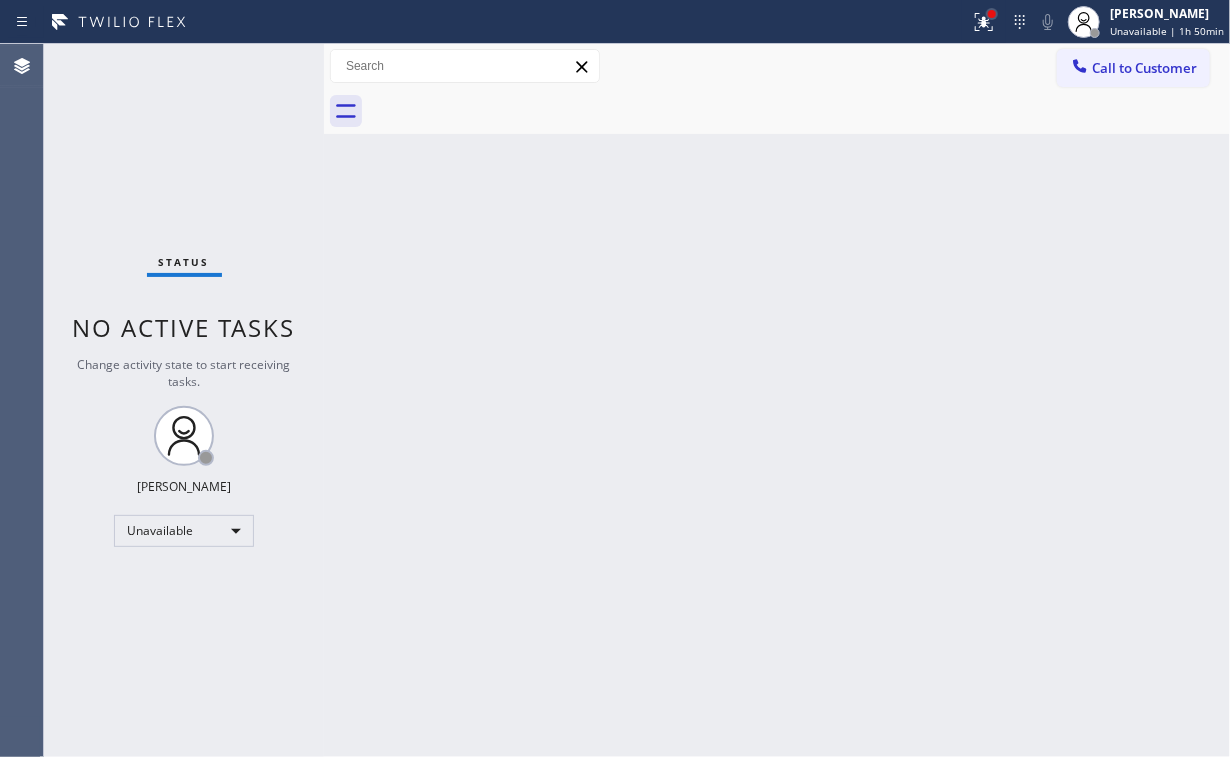 click at bounding box center [992, 14] 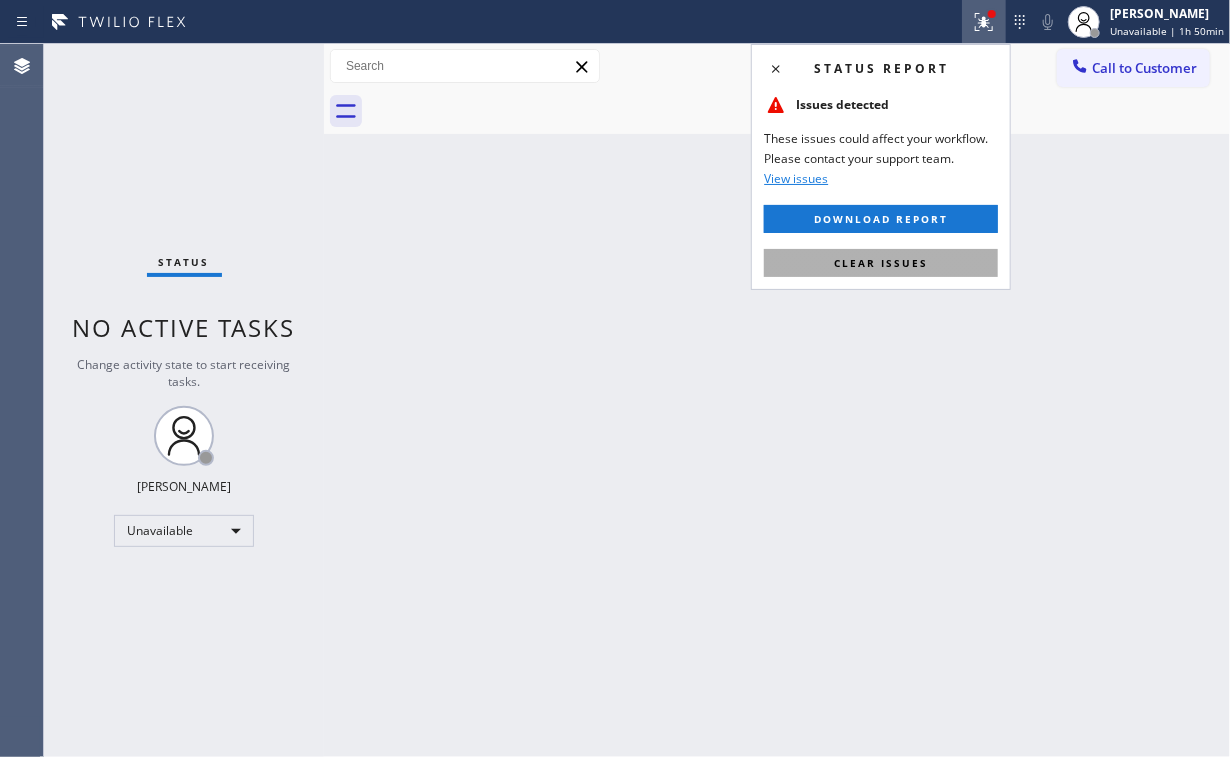click on "Clear issues" at bounding box center [881, 263] 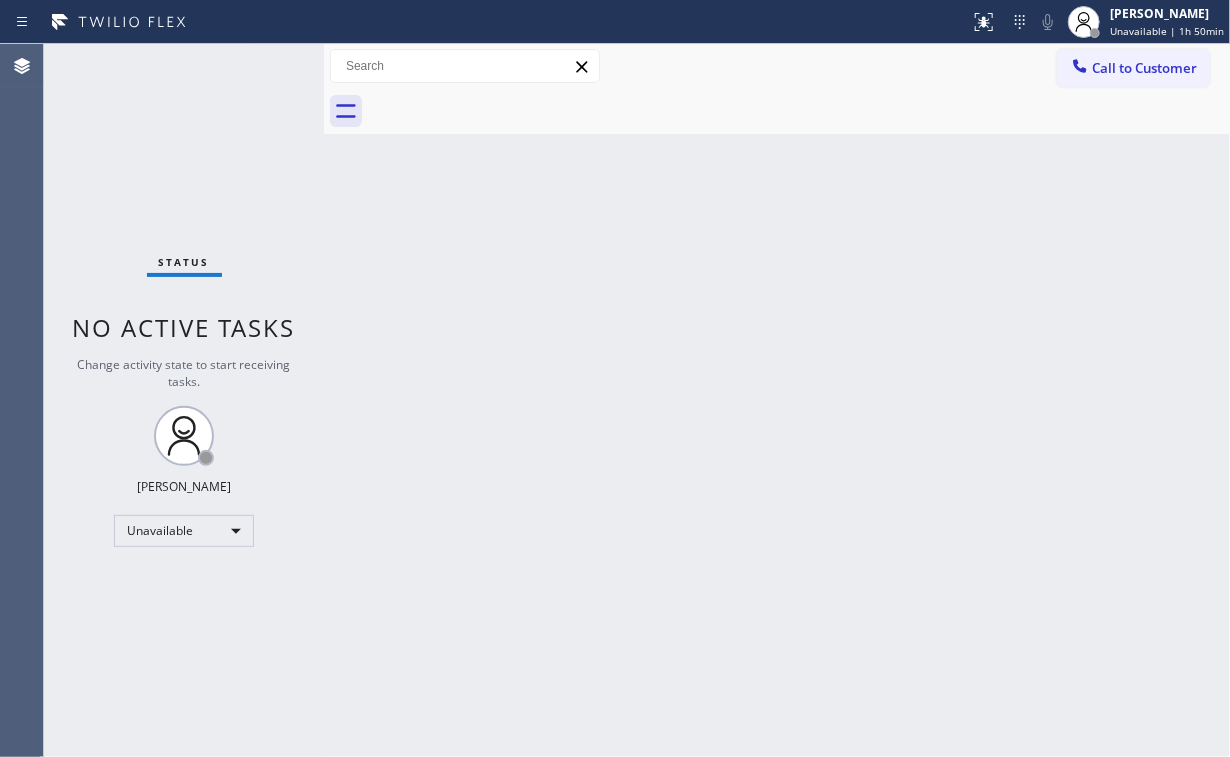 drag, startPoint x: 662, startPoint y: 267, endPoint x: 408, endPoint y: 199, distance: 262.94485 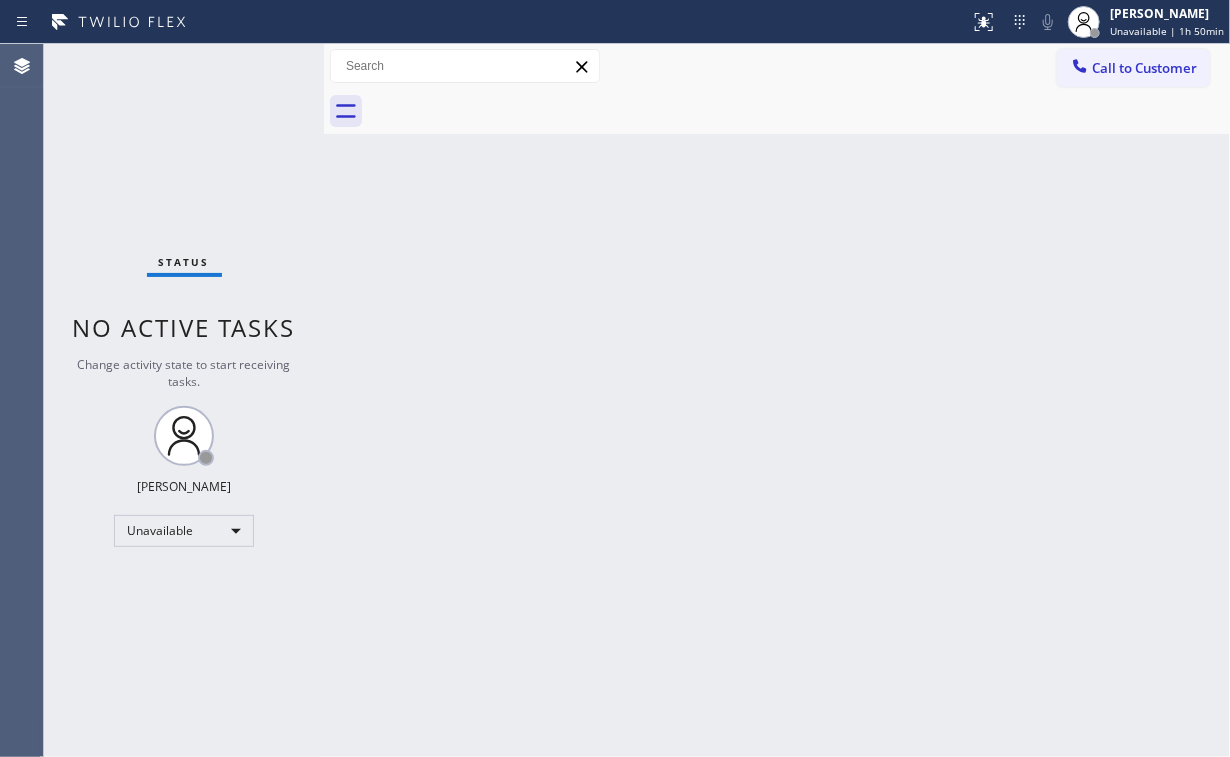 click on "Call to Customer" at bounding box center (1144, 68) 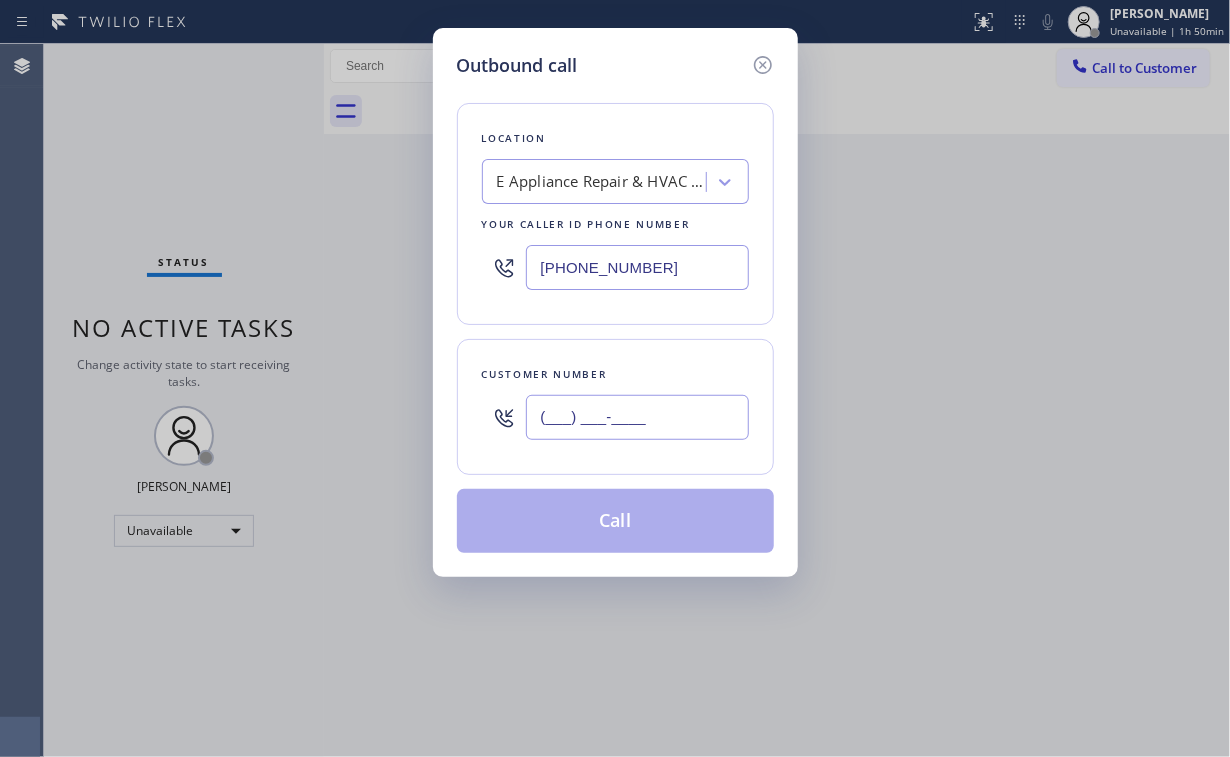 click on "(___) ___-____" at bounding box center (637, 417) 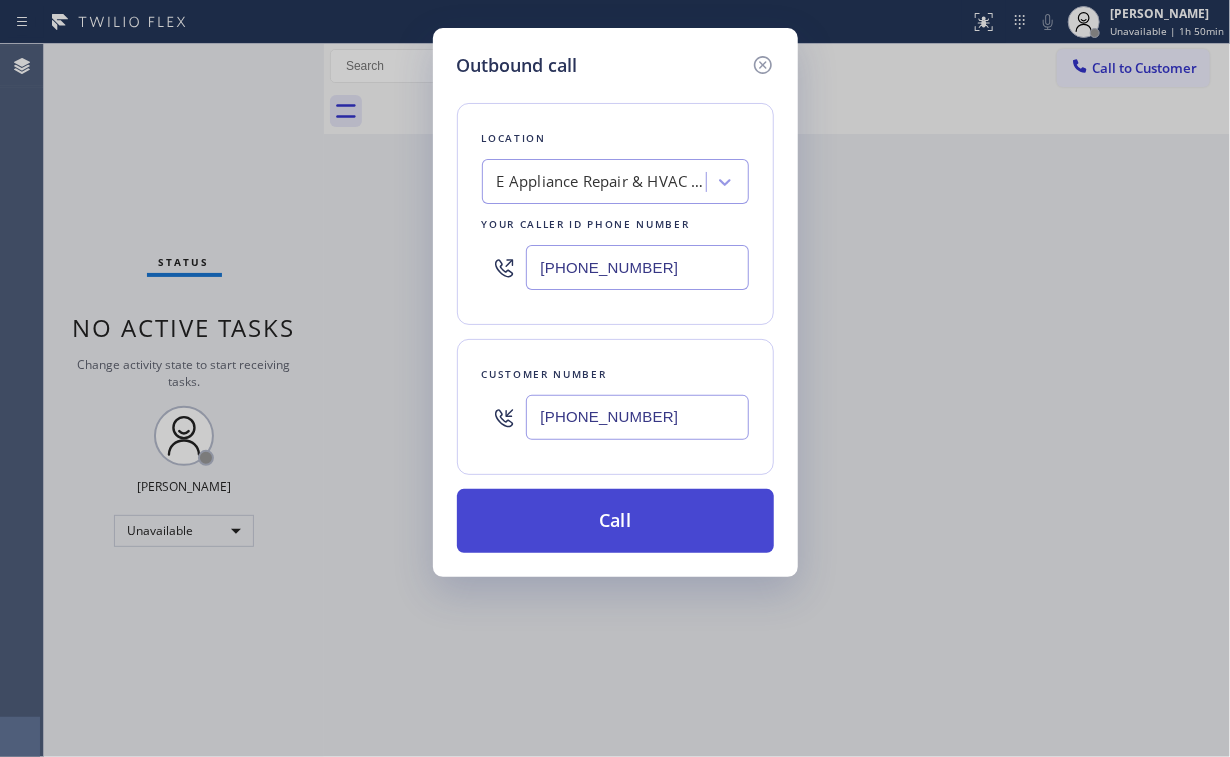 type on "[PHONE_NUMBER]" 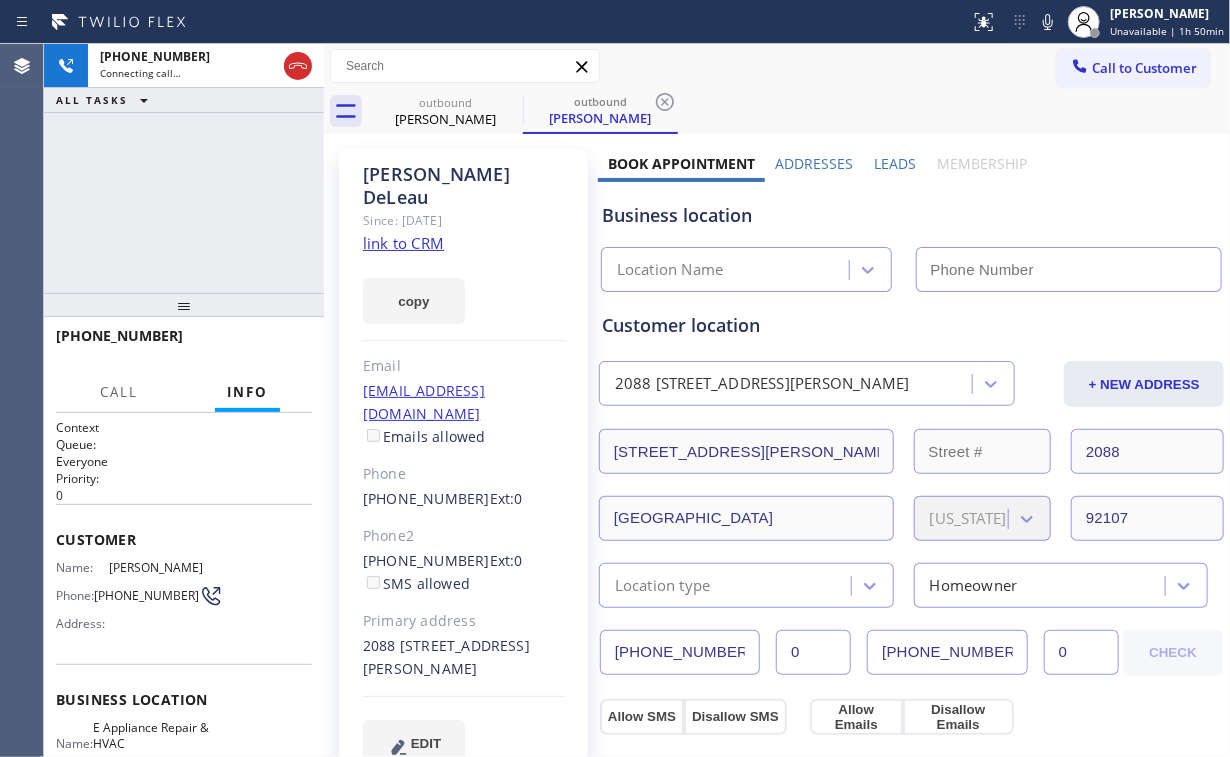 type on "[PHONE_NUMBER]" 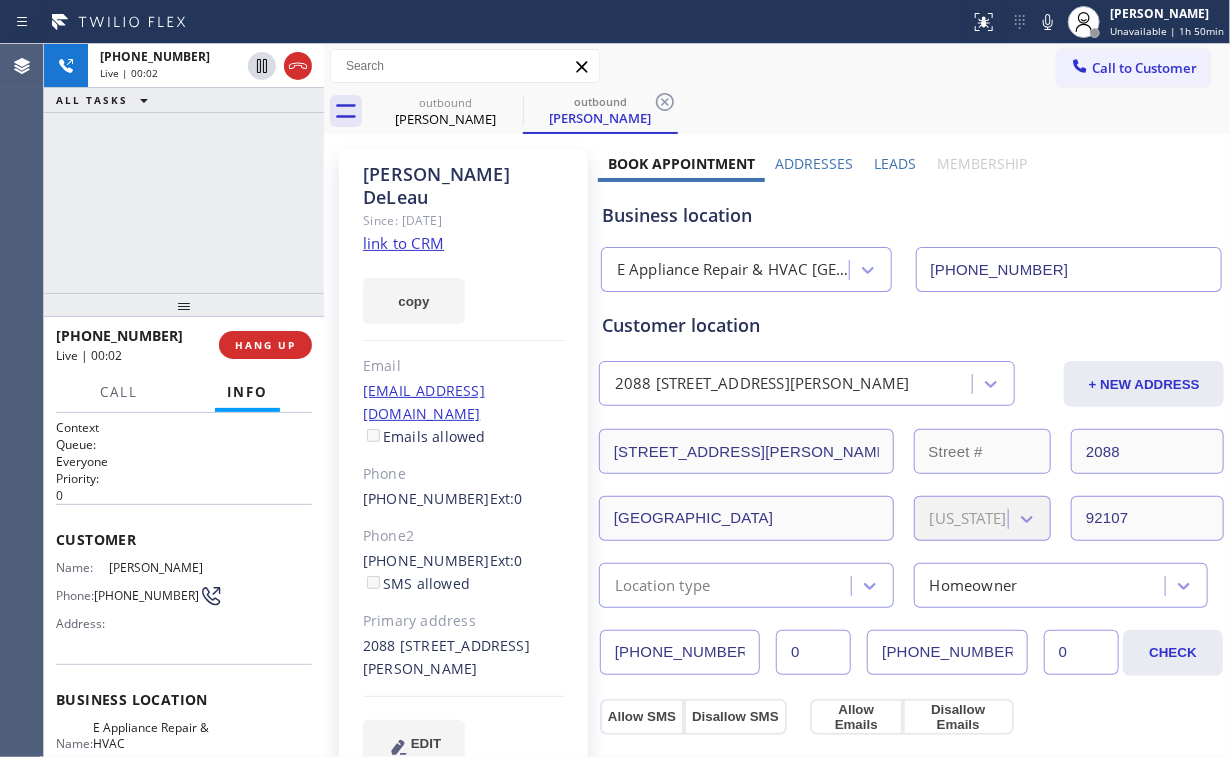 click on "[PHONE_NUMBER] Live | 00:02 ALL TASKS ALL TASKS ACTIVE TASKS TASKS IN WRAP UP" at bounding box center [184, 168] 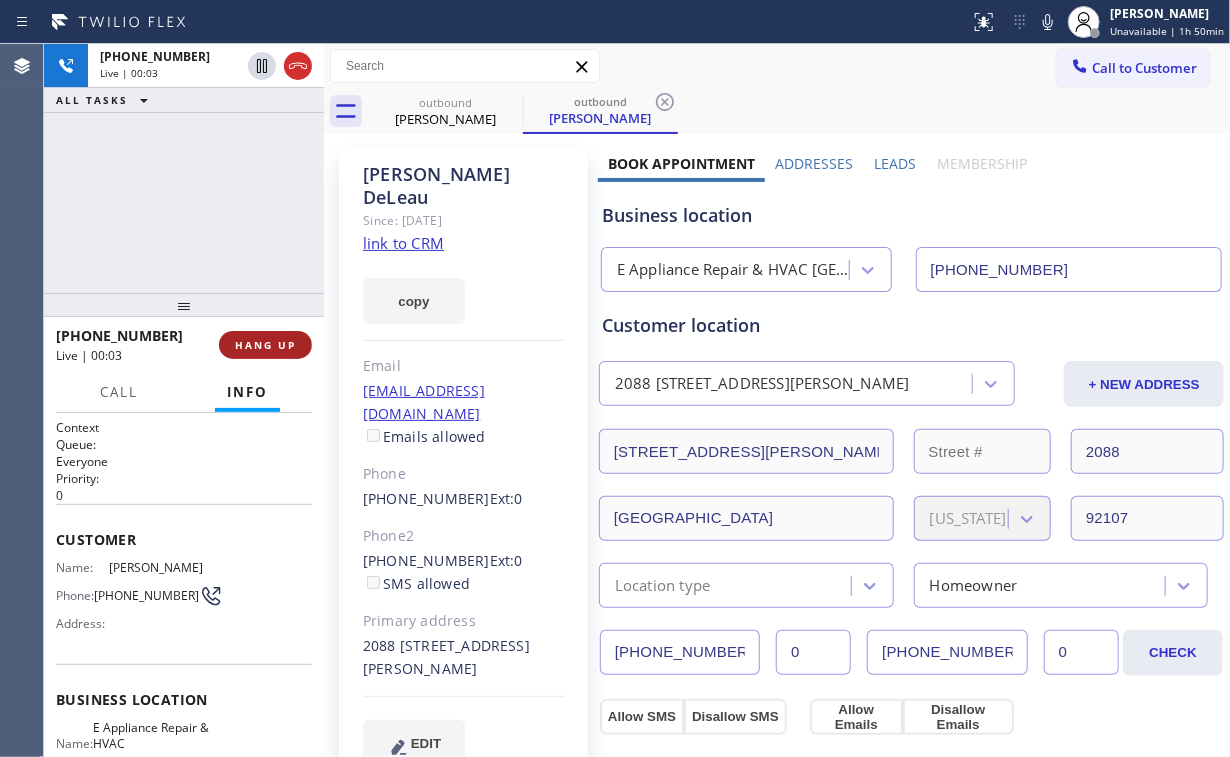 click on "HANG UP" at bounding box center [265, 345] 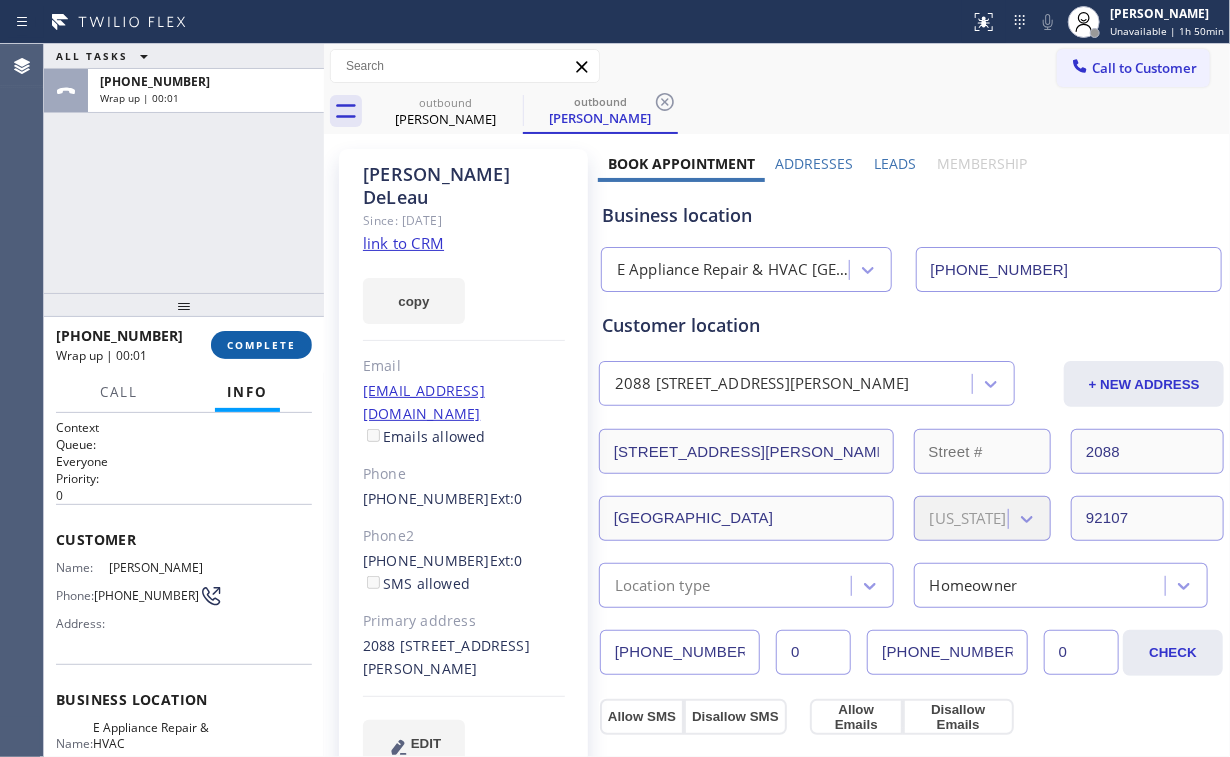 click on "COMPLETE" at bounding box center (261, 345) 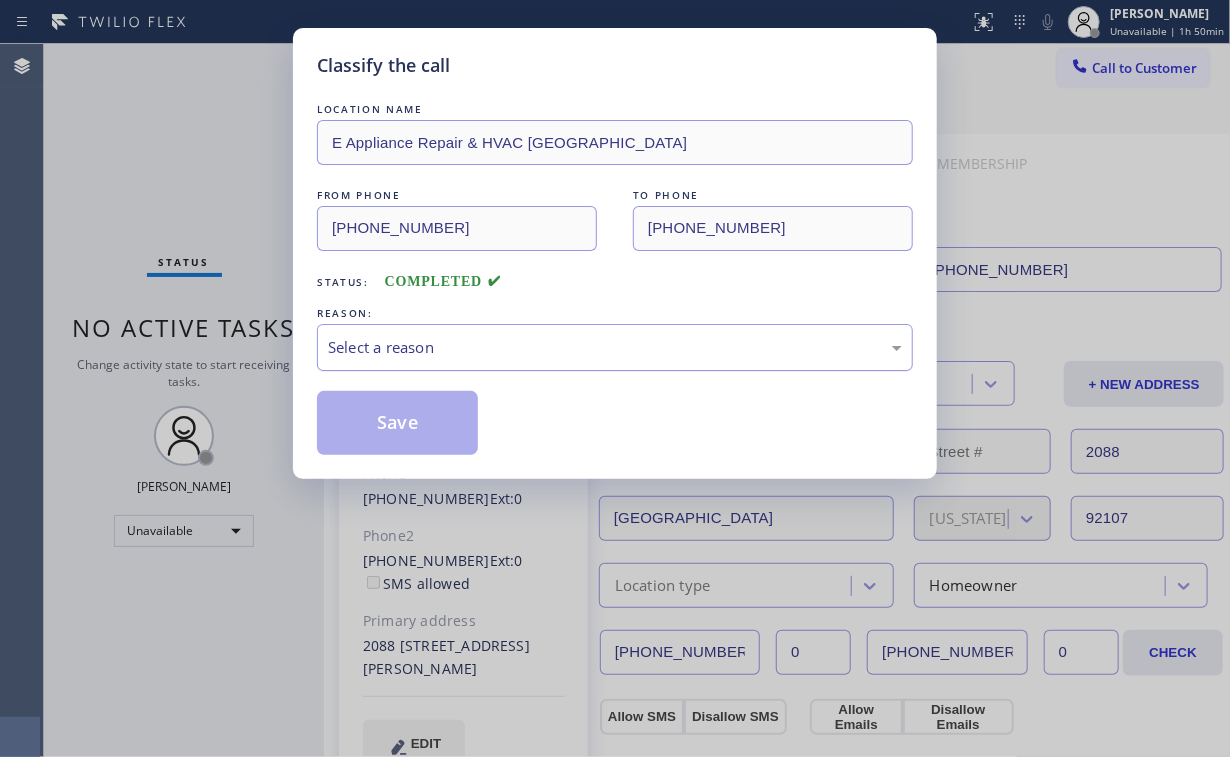 drag, startPoint x: 403, startPoint y: 343, endPoint x: 404, endPoint y: 362, distance: 19.026299 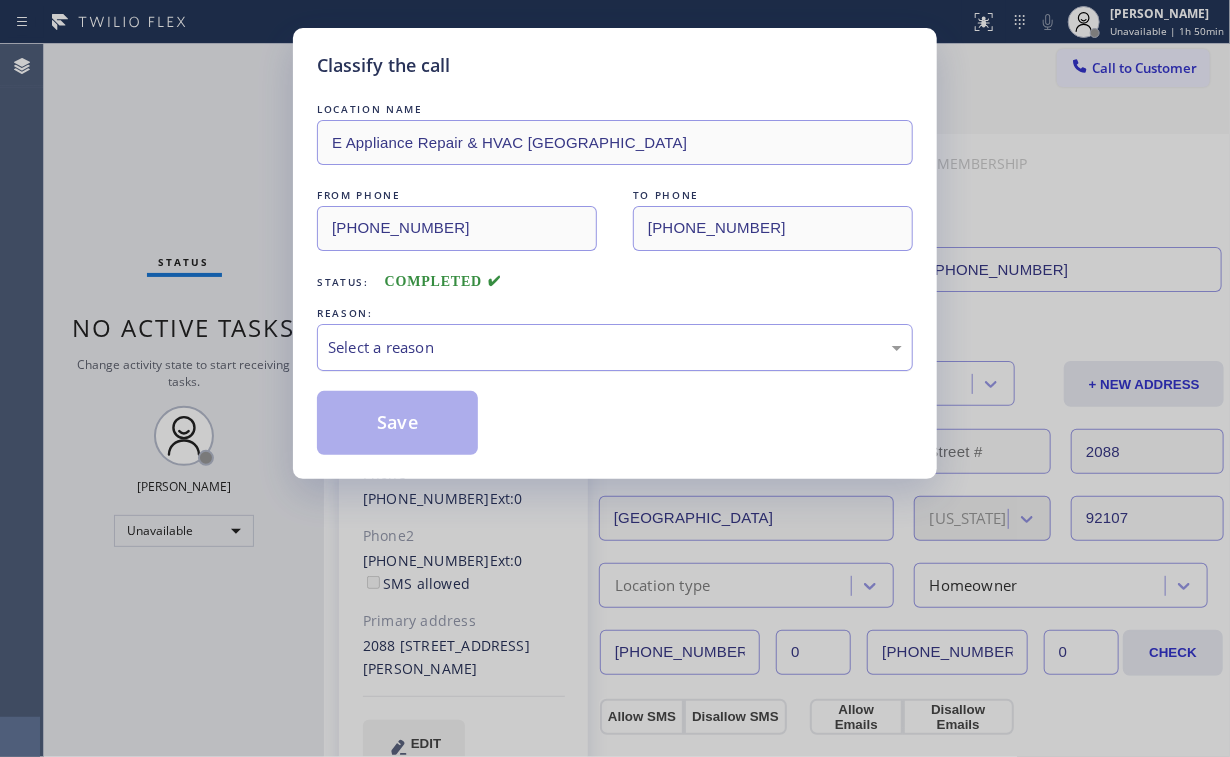 click on "Select a reason" at bounding box center (615, 347) 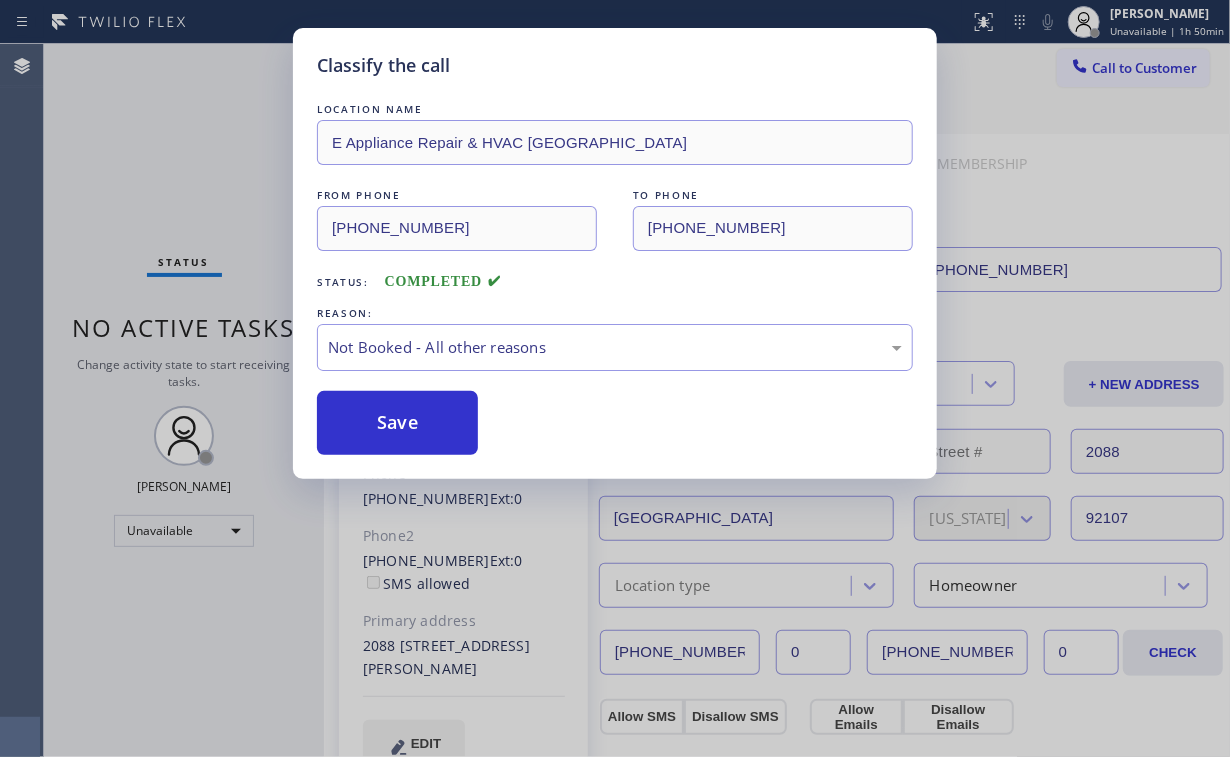 drag, startPoint x: 400, startPoint y: 428, endPoint x: 361, endPoint y: 372, distance: 68.24222 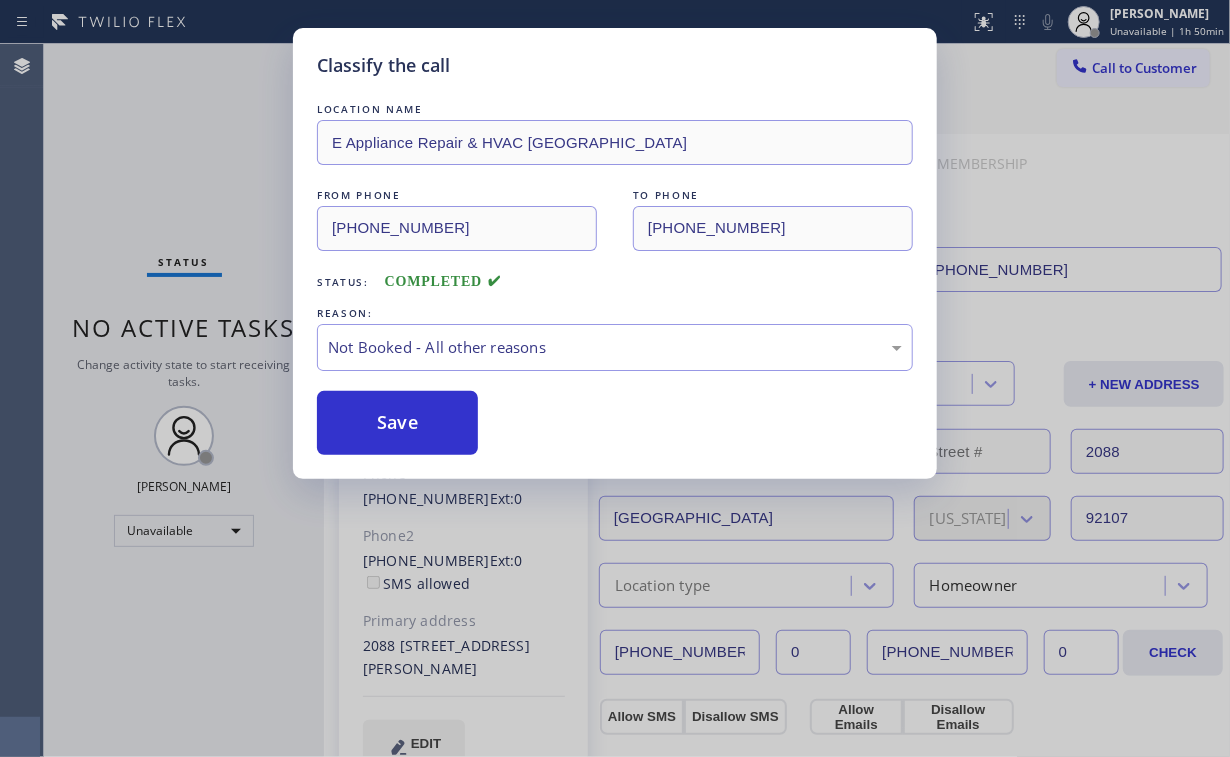click on "Save" at bounding box center (397, 423) 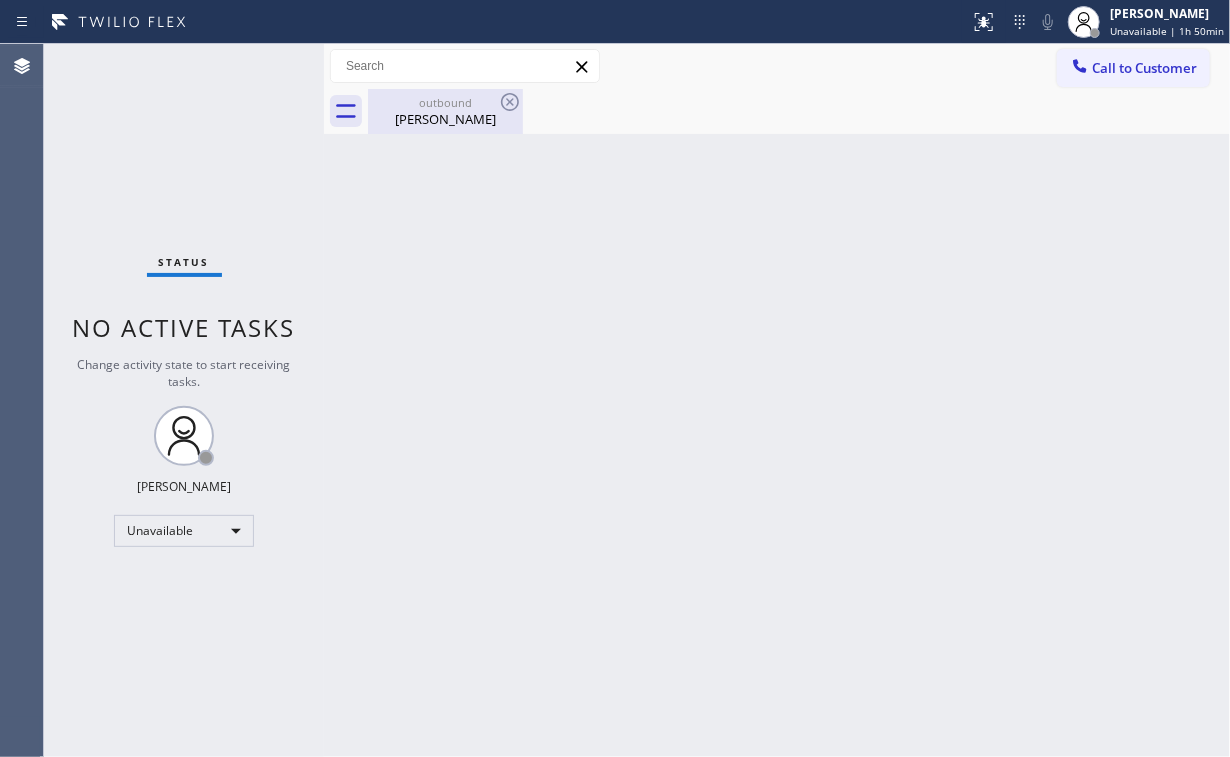 drag, startPoint x: 403, startPoint y: 125, endPoint x: 478, endPoint y: 121, distance: 75.10659 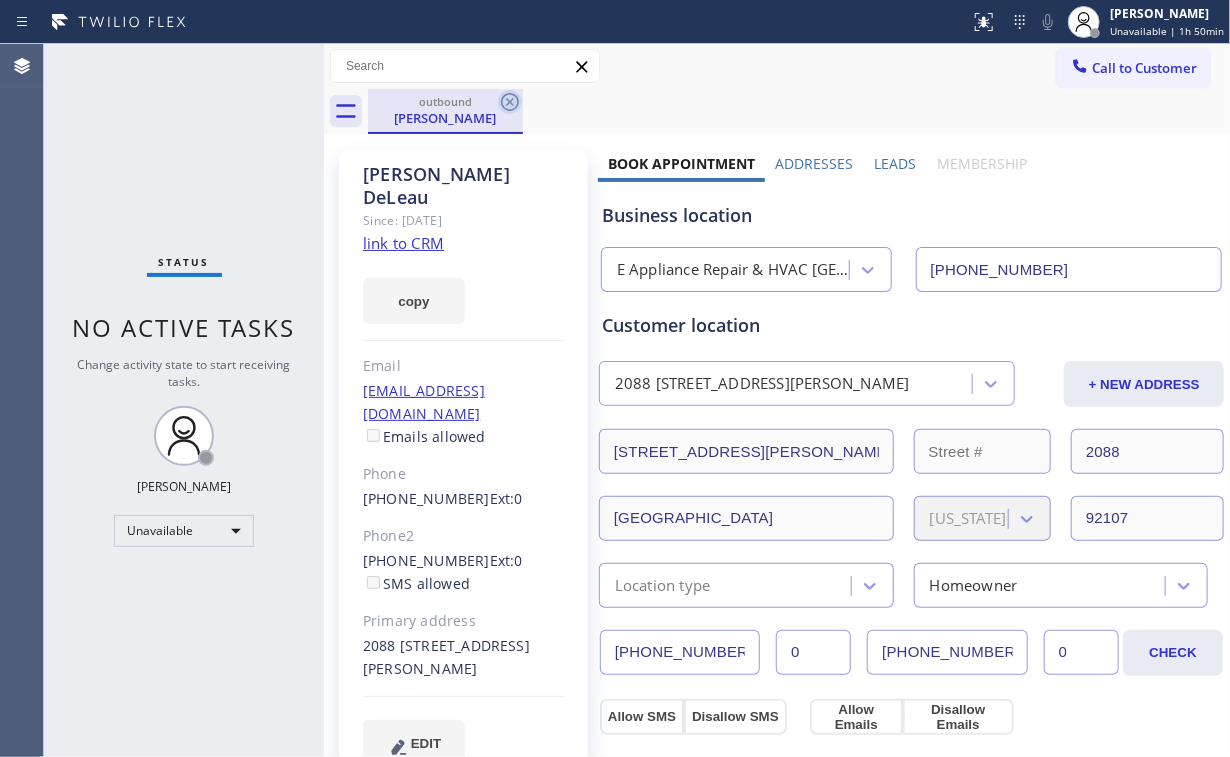 click 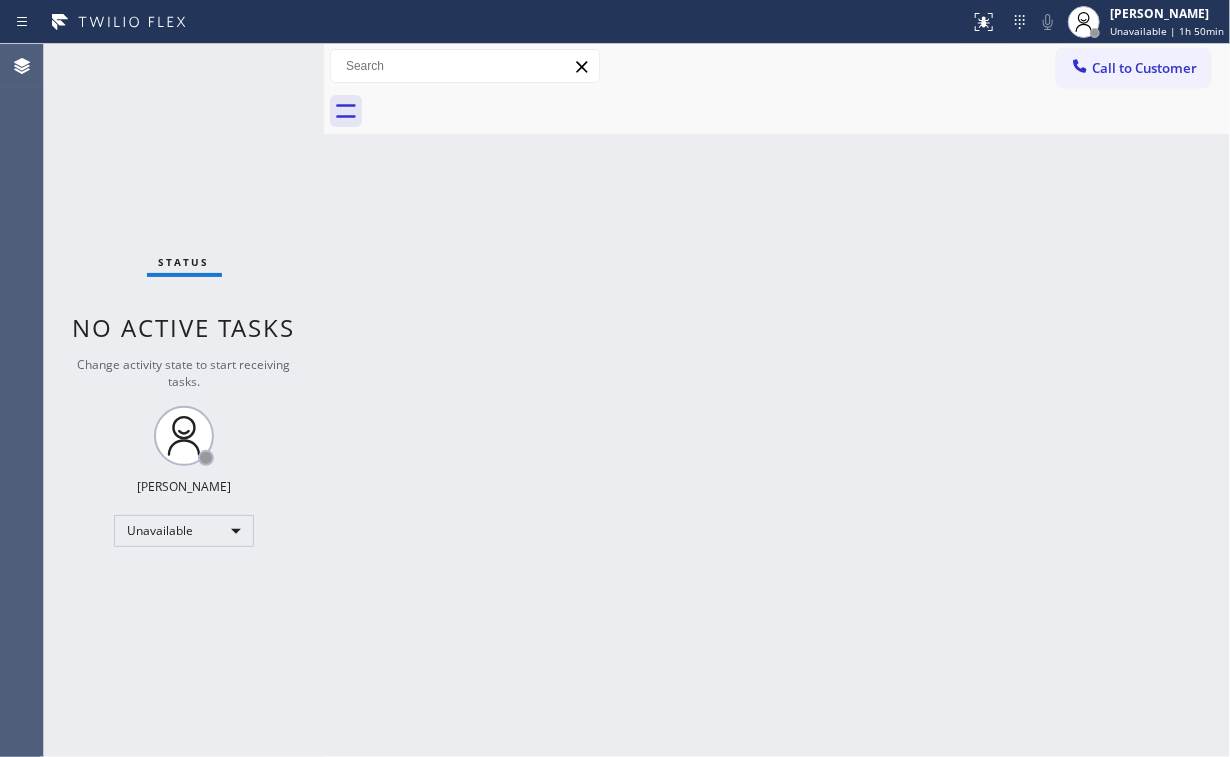 click on "Status   No active tasks     Change activity state to start receiving tasks.   [PERSON_NAME] Unavailable" at bounding box center (184, 400) 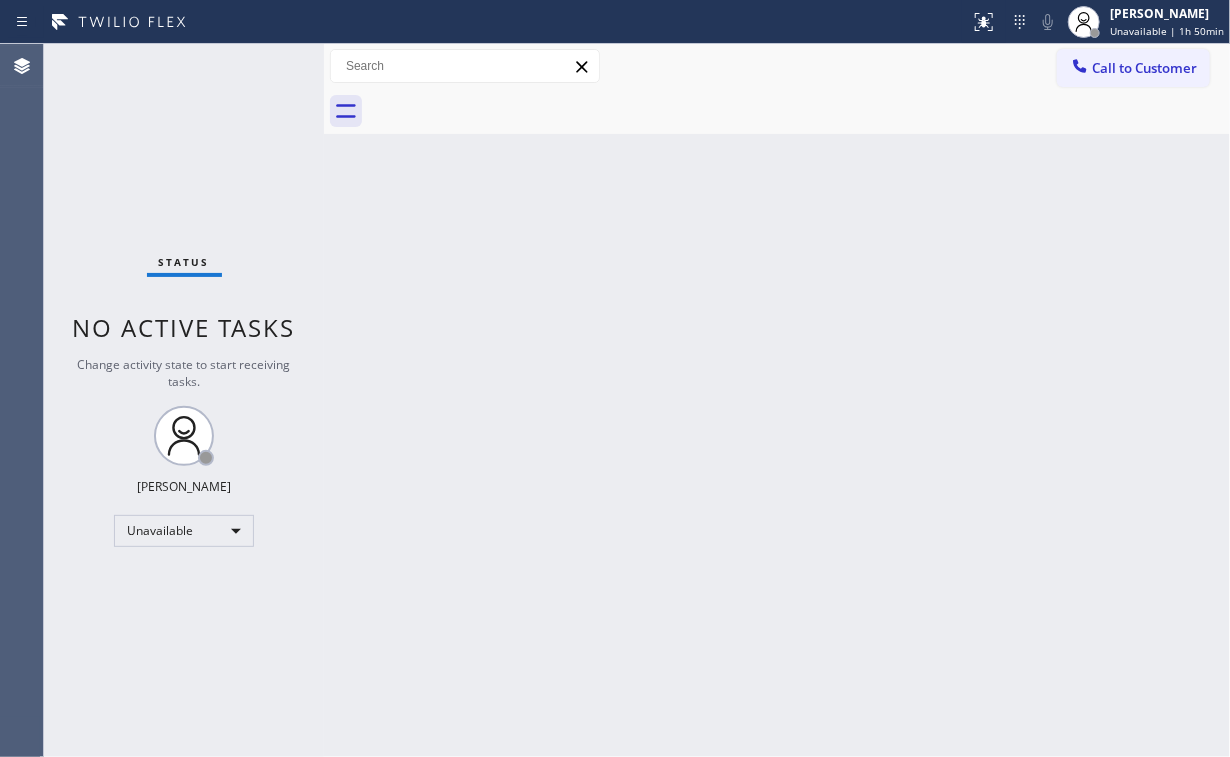 drag, startPoint x: 278, startPoint y: 179, endPoint x: 275, endPoint y: 160, distance: 19.235384 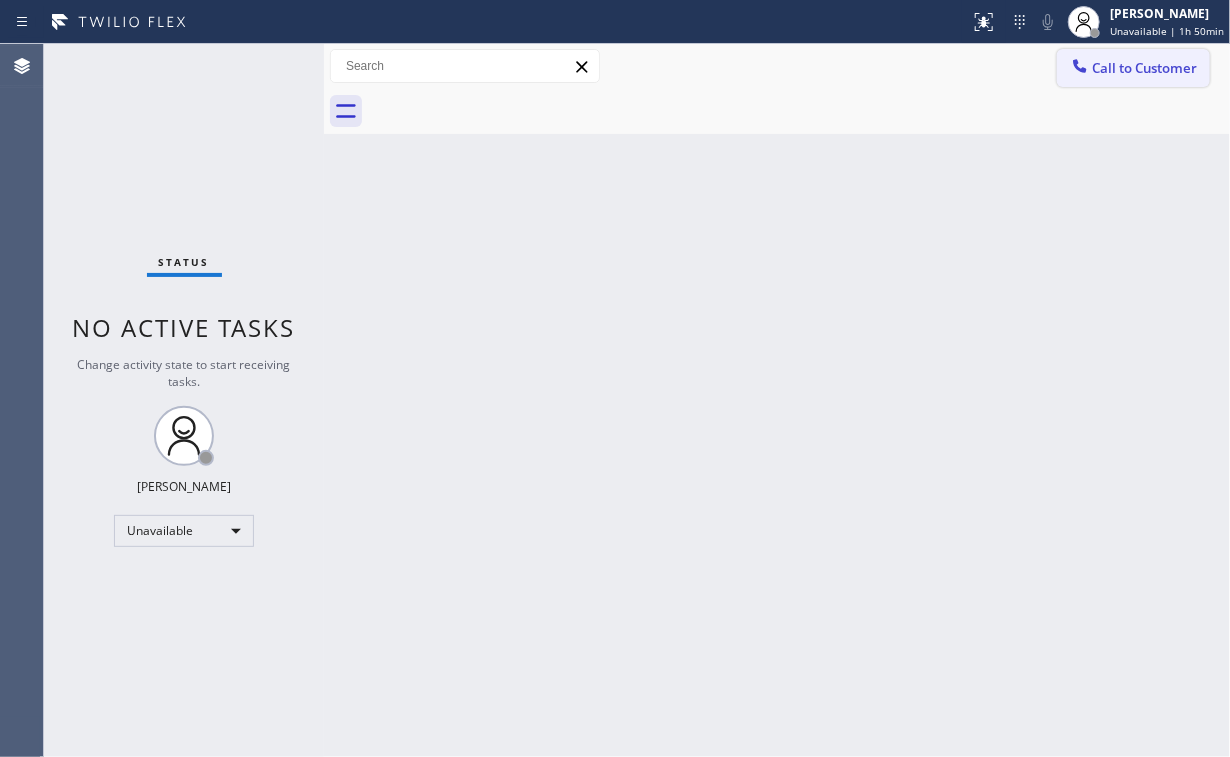 click on "Call to Customer" at bounding box center [1144, 68] 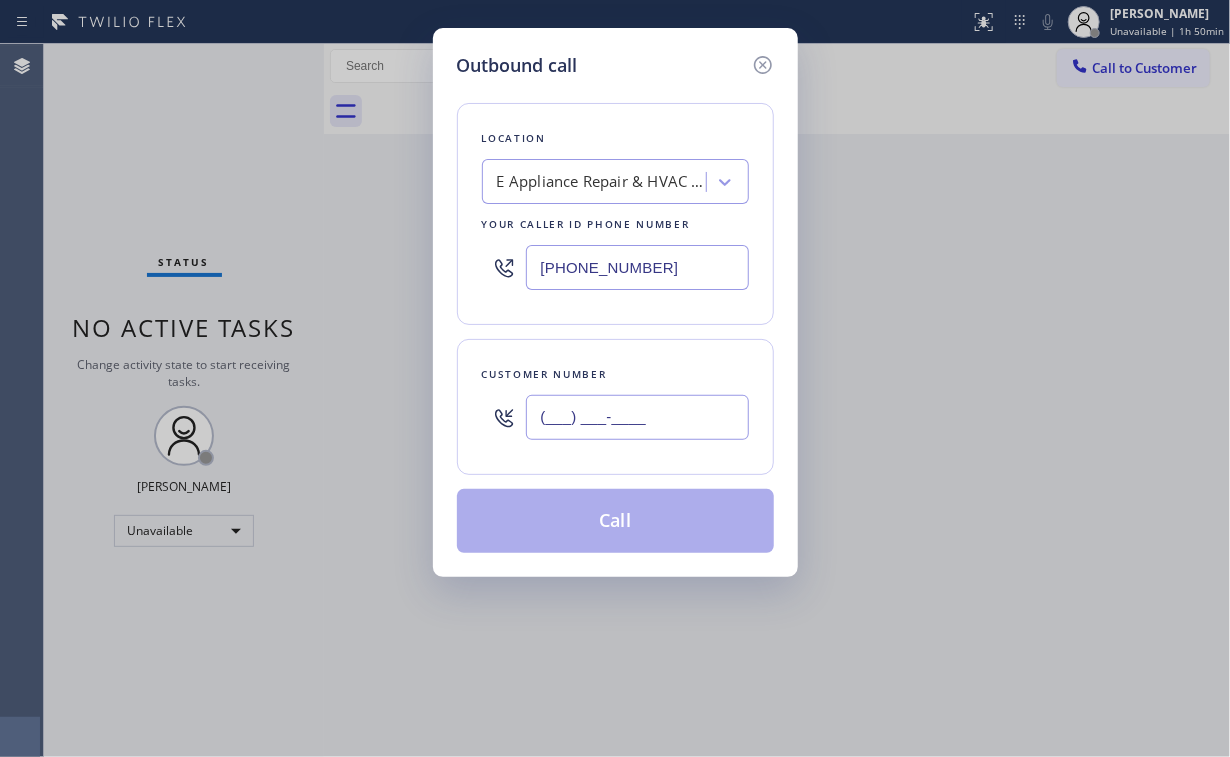 click on "(___) ___-____" at bounding box center [637, 417] 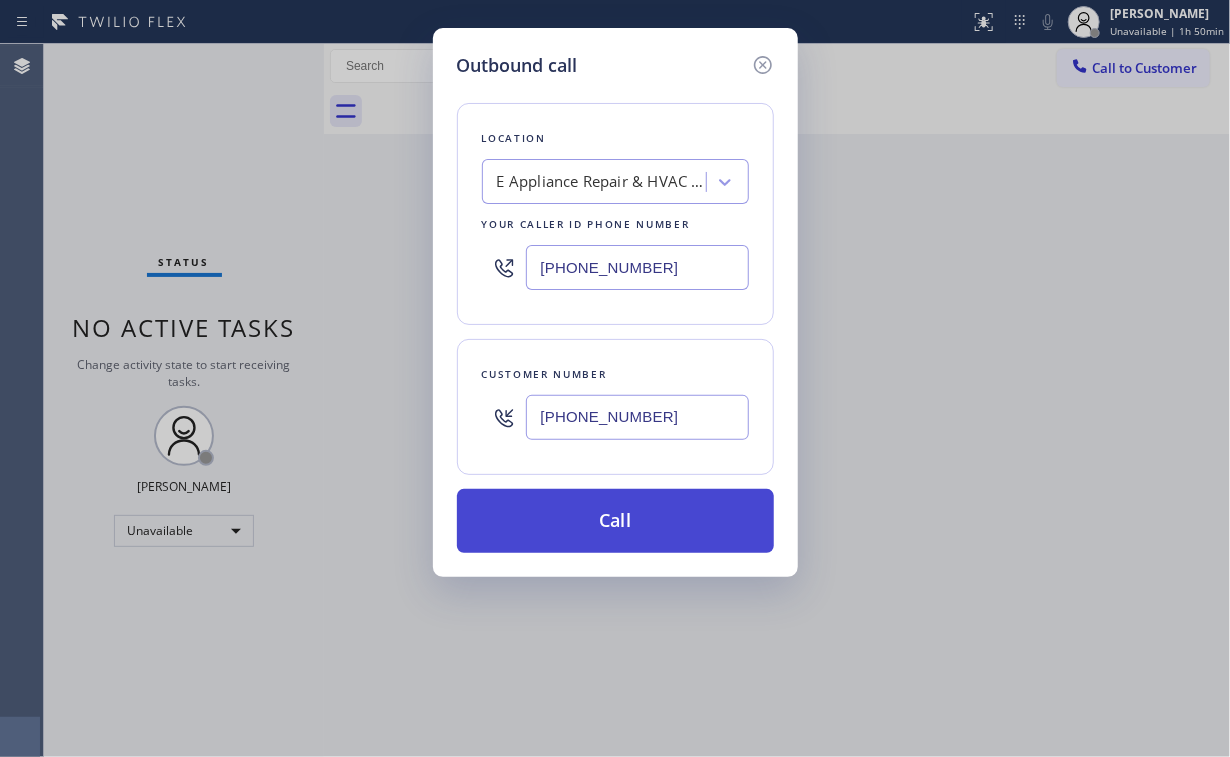 type on "[PHONE_NUMBER]" 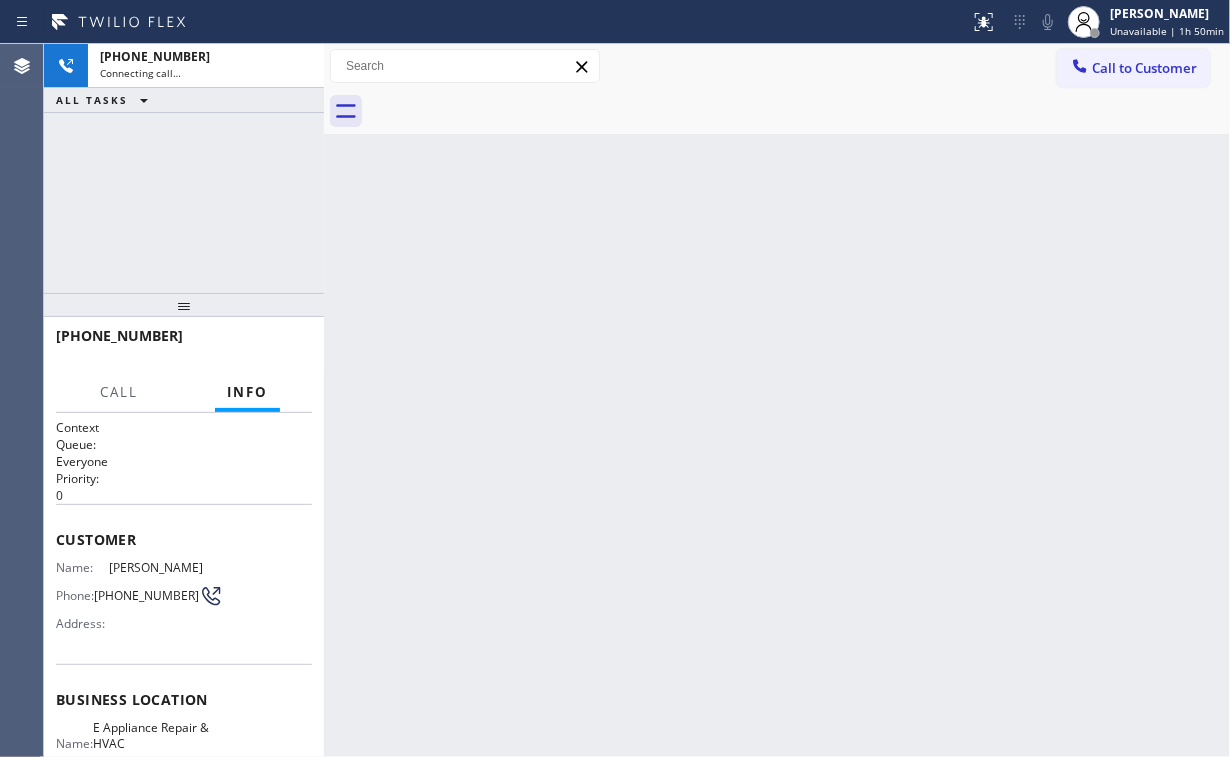 click on "[PHONE_NUMBER] Connecting call… ALL TASKS ALL TASKS ACTIVE TASKS TASKS IN WRAP UP" at bounding box center [184, 168] 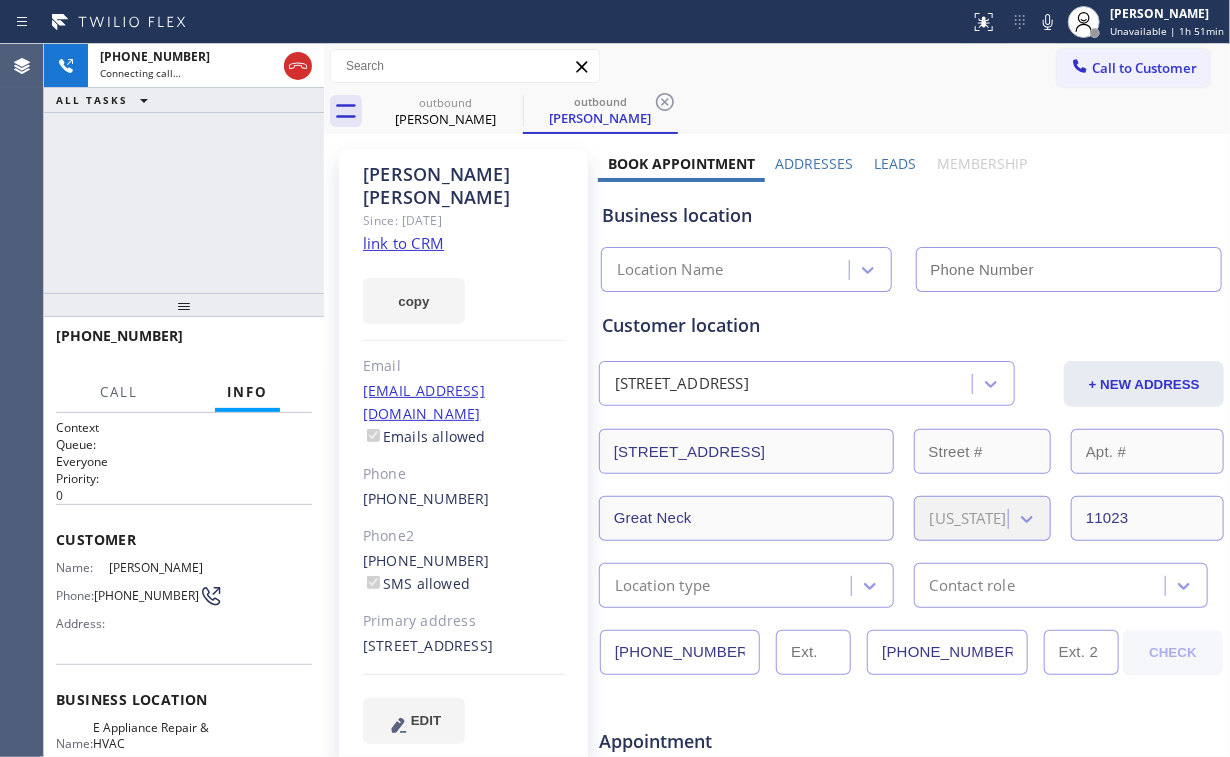 type on "[PHONE_NUMBER]" 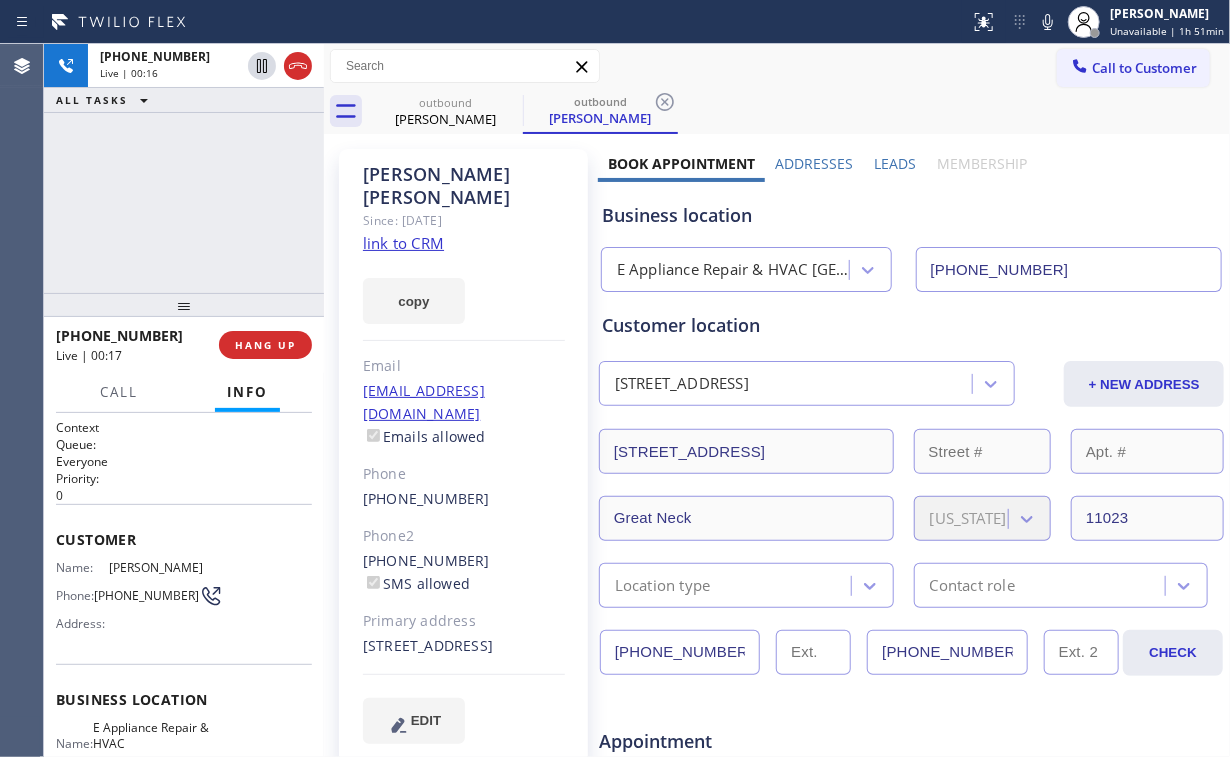 click on "[PHONE_NUMBER] Live | 00:16 ALL TASKS ALL TASKS ACTIVE TASKS TASKS IN WRAP UP" at bounding box center [184, 168] 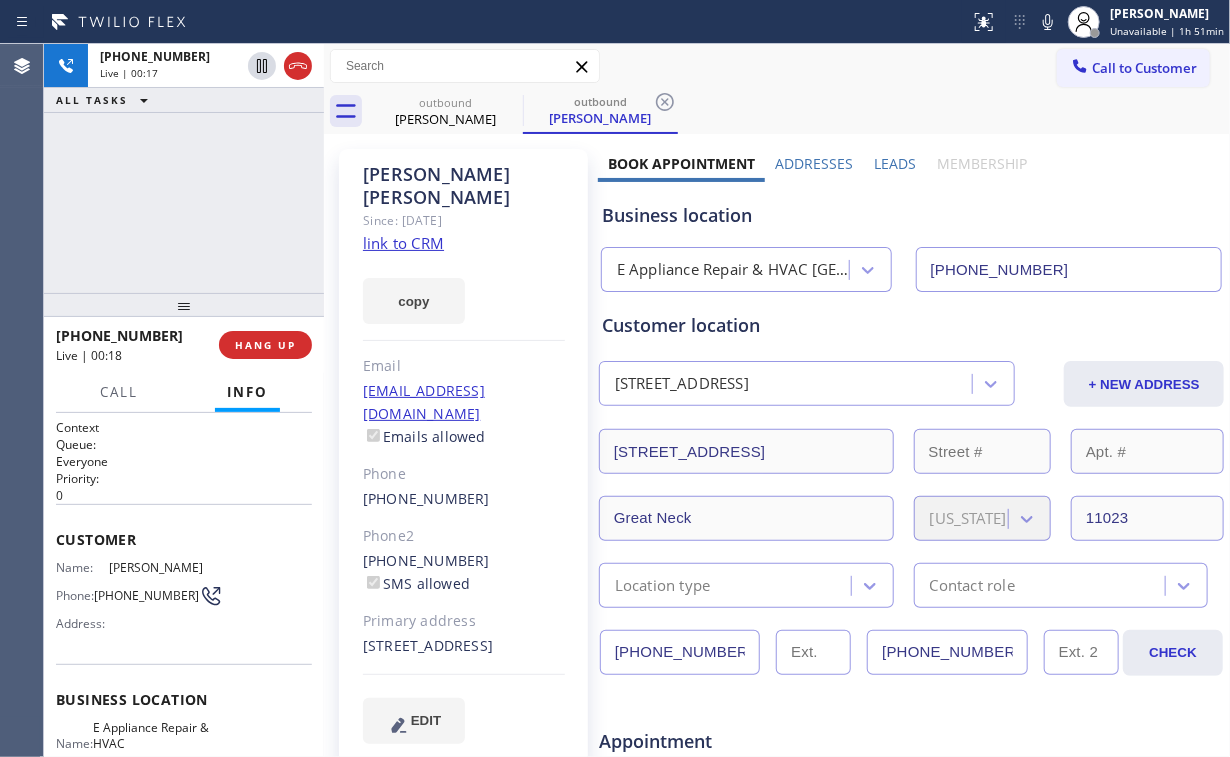 drag, startPoint x: 201, startPoint y: 204, endPoint x: 214, endPoint y: 226, distance: 25.553865 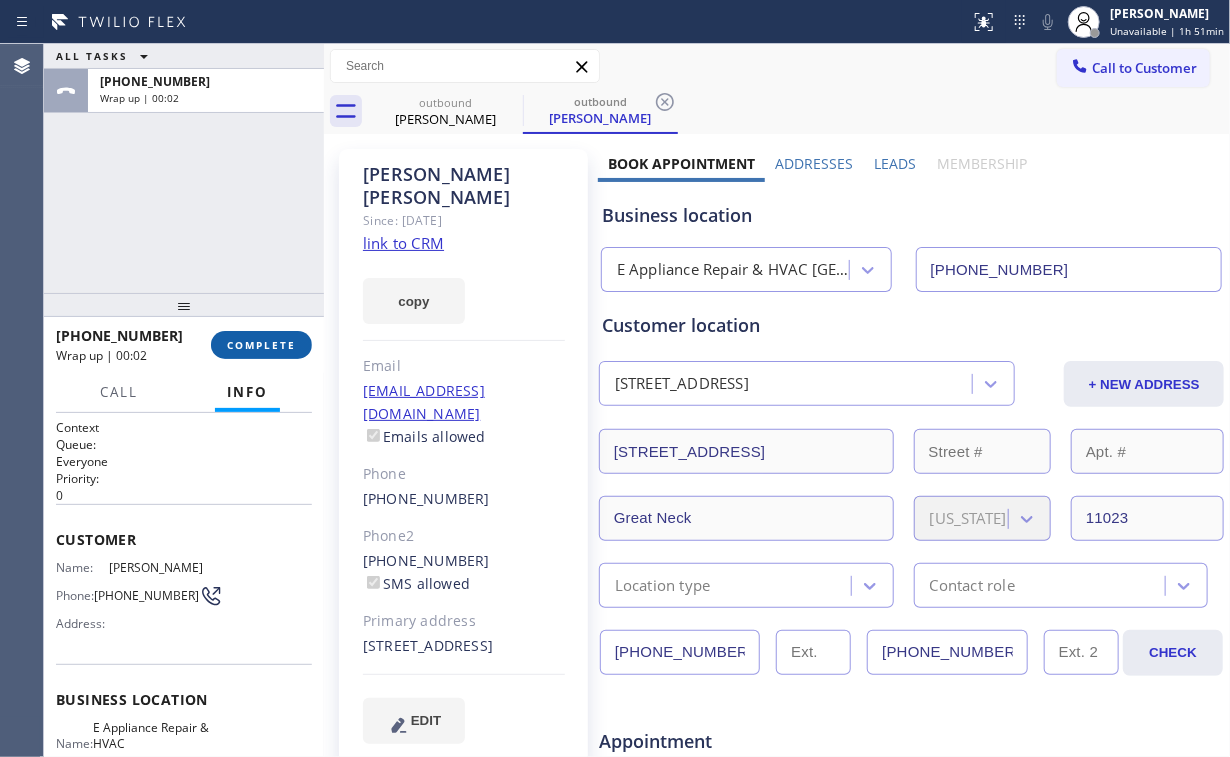 click on "COMPLETE" at bounding box center [261, 345] 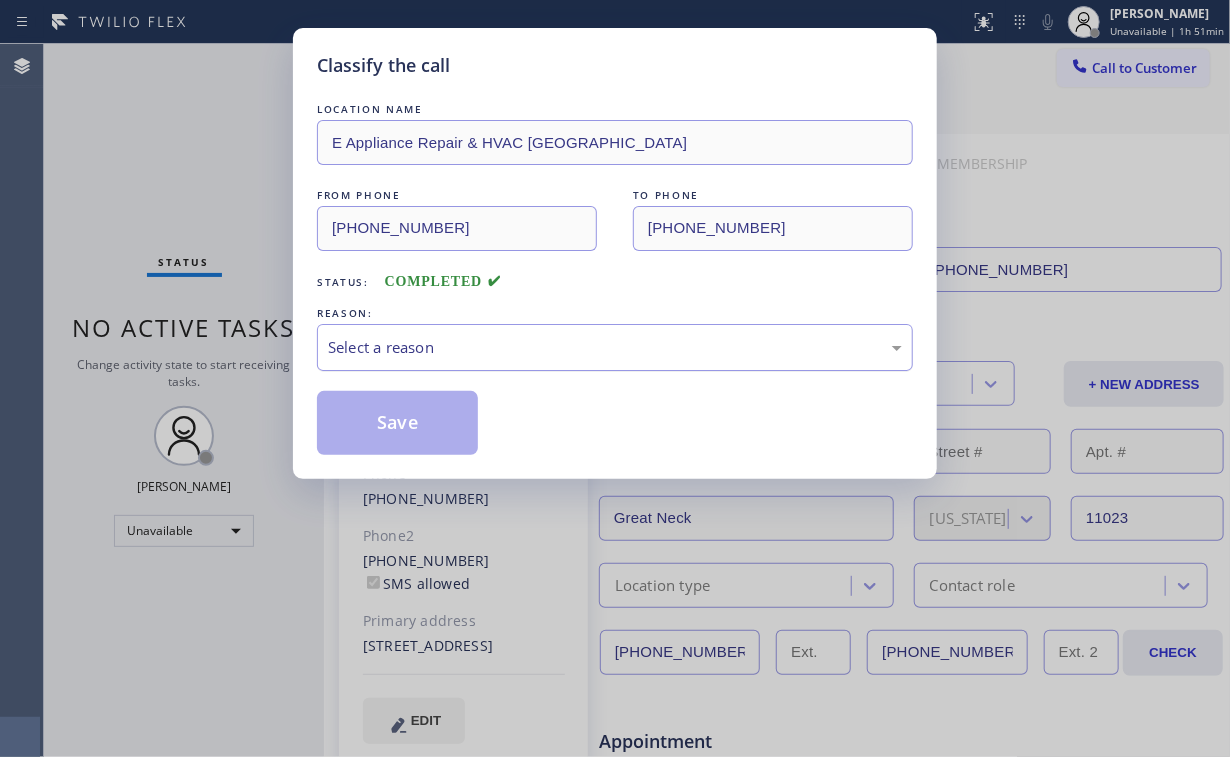 click on "Select a reason" at bounding box center [615, 347] 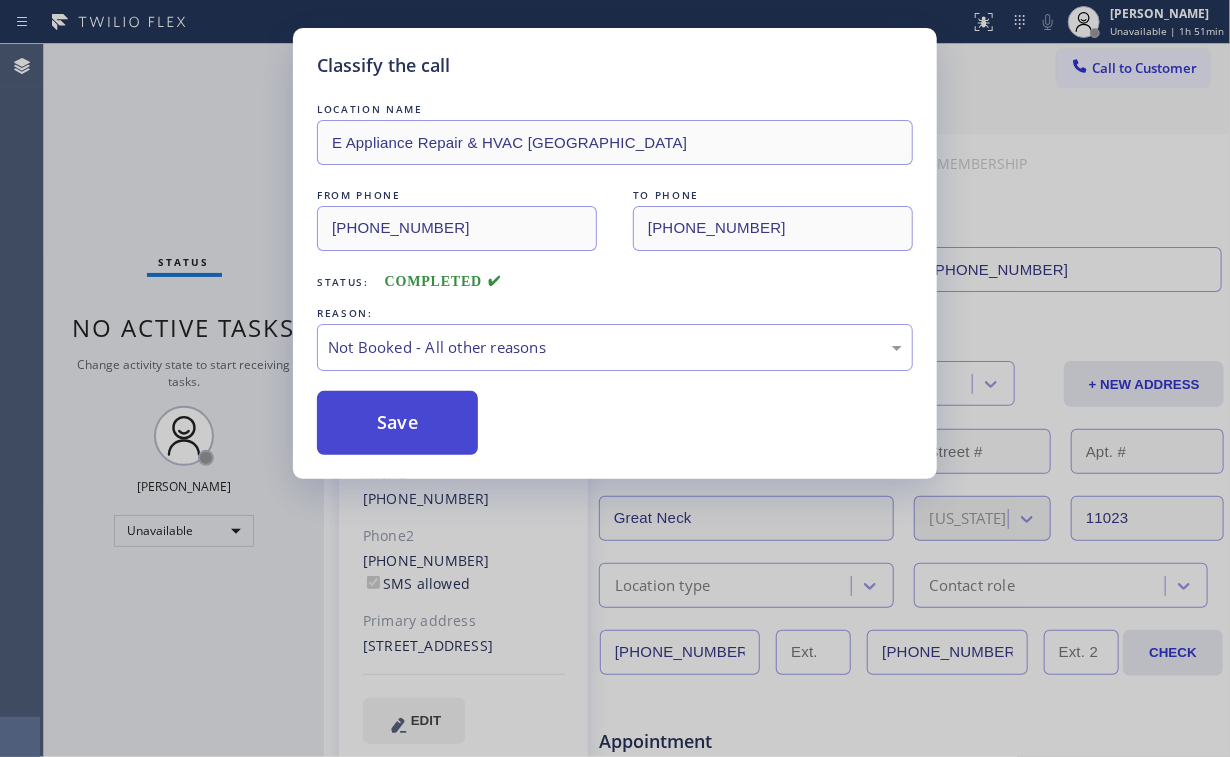 click on "Save" at bounding box center [397, 423] 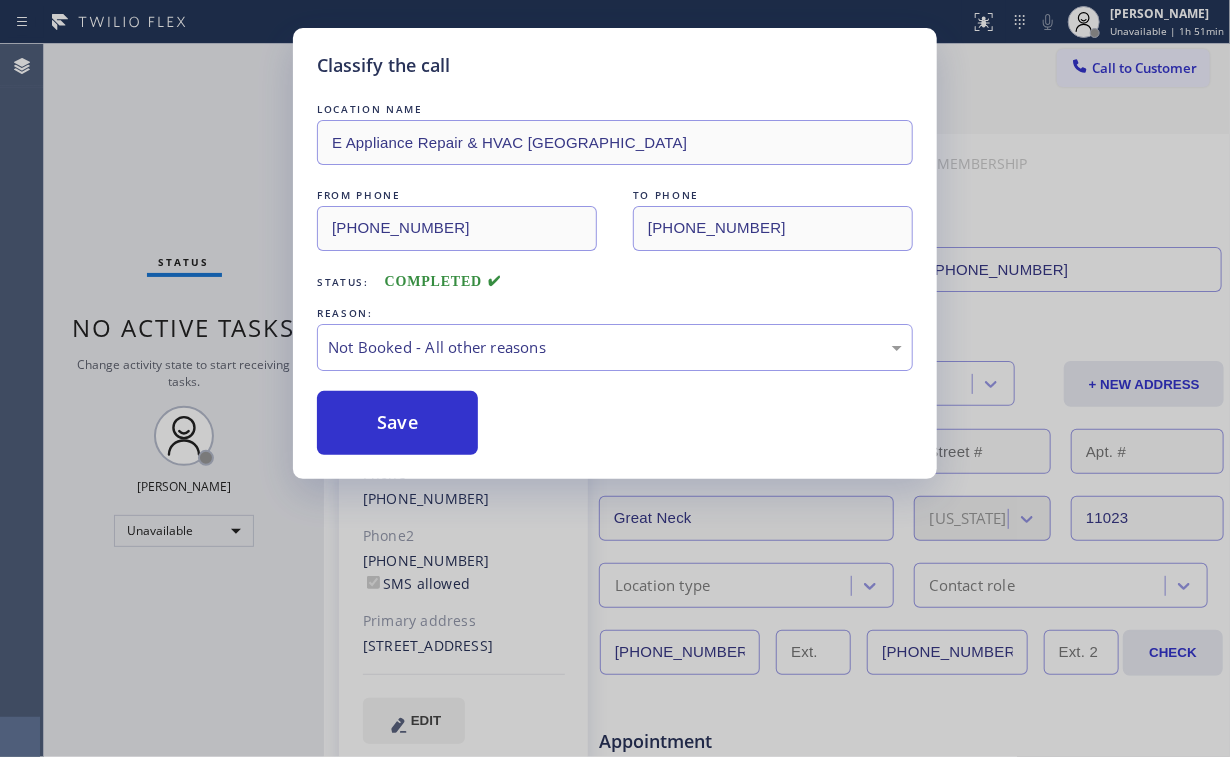 click on "Classify the call LOCATION NAME E Appliance Repair & HVAC [GEOGRAPHIC_DATA] FROM PHONE [PHONE_NUMBER] TO PHONE [PHONE_NUMBER] Status: COMPLETED REASON: Not Booked - All other reasons Save" at bounding box center [615, 378] 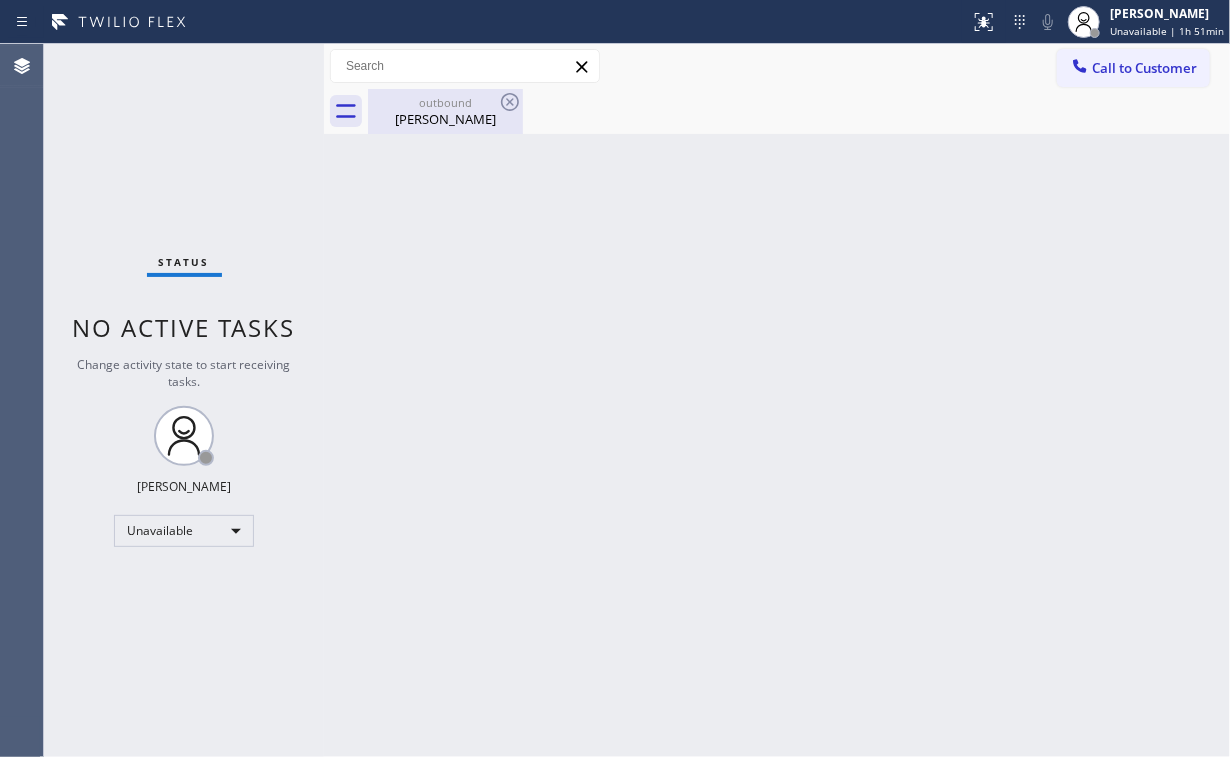 click on "[PERSON_NAME]" at bounding box center [445, 119] 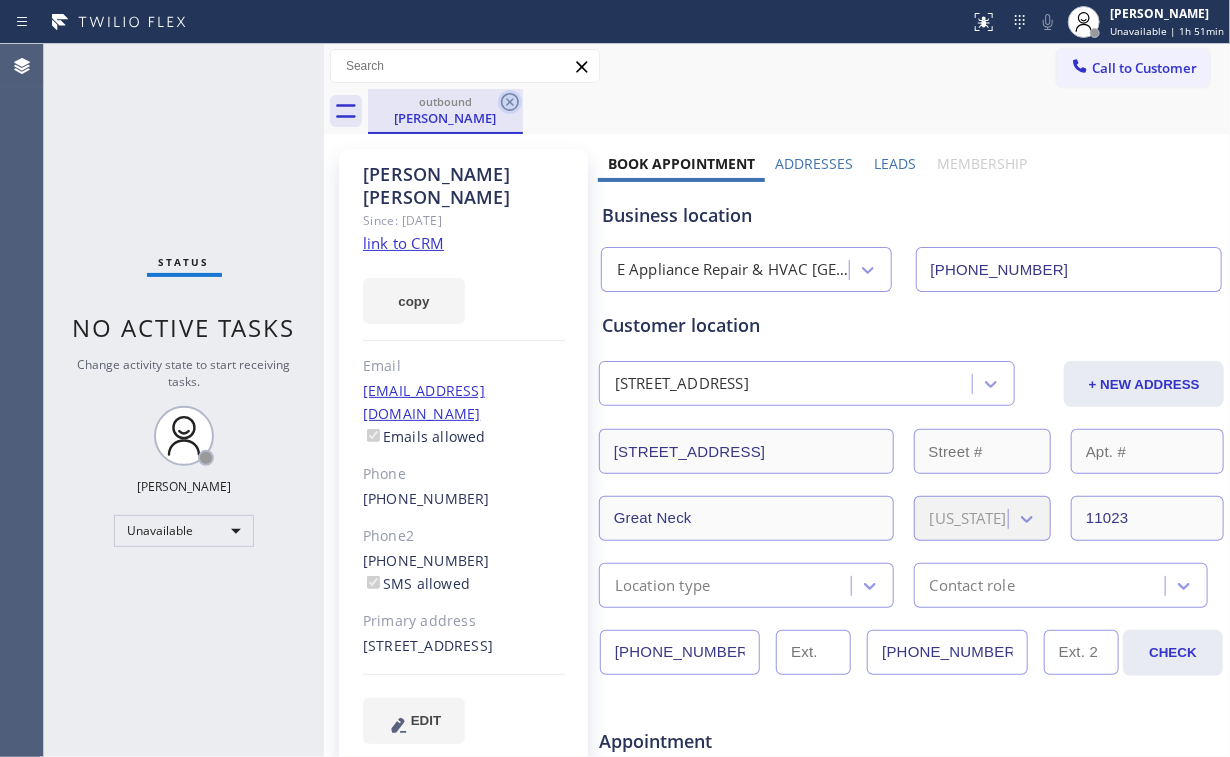 click 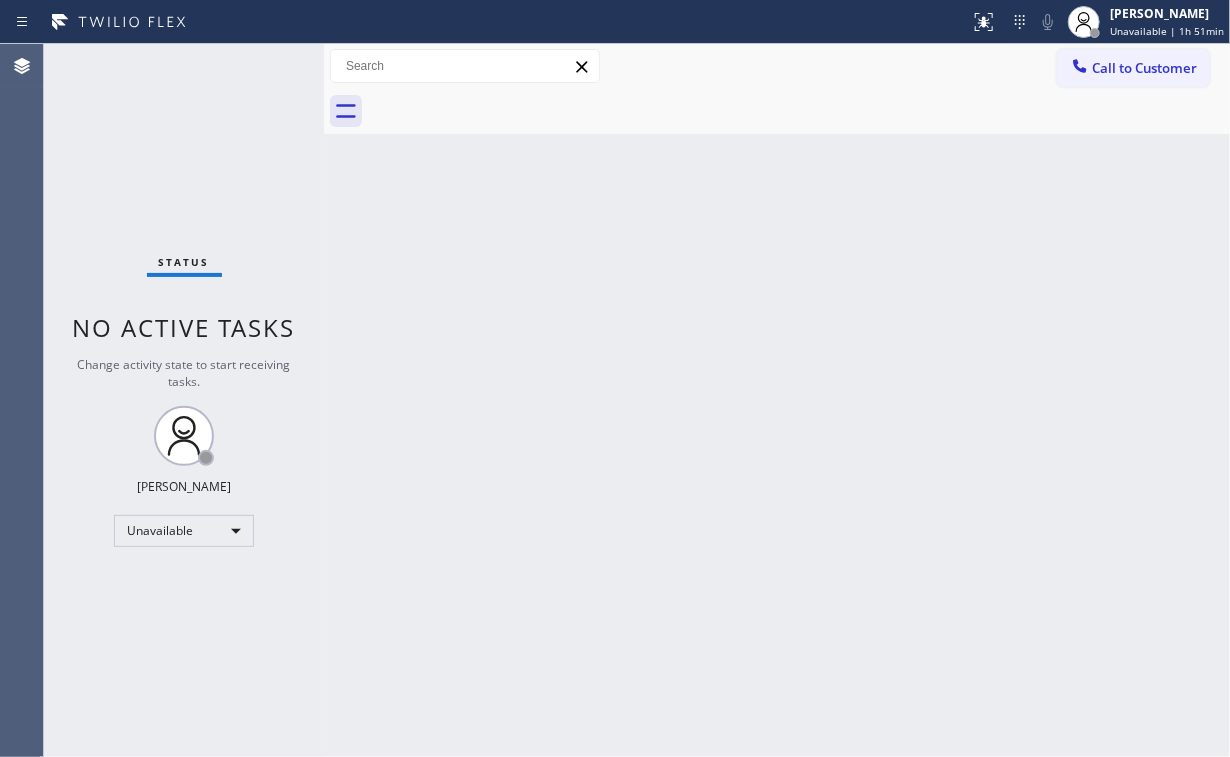 click on "Back to Dashboard Change Sender ID Customers Technicians Select a contact Outbound call Location Search location Your caller id phone number Customer number Call Customer info Name   Phone none Address none Change Sender ID HVAC [PHONE_NUMBER] 5 Star Appliance [PHONE_NUMBER] Appliance Repair [PHONE_NUMBER] Plumbing [PHONE_NUMBER] Air Duct Cleaning [PHONE_NUMBER]  Electricians [PHONE_NUMBER] Cancel Change Check personal SMS Reset Change No tabs Call to Customer Outbound call Location E Appliance Repair & HVAC [GEOGRAPHIC_DATA] Your caller id phone number [PHONE_NUMBER] Customer number Call Outbound call Technician Search Technician Your caller id phone number Your caller id phone number Call" at bounding box center (777, 400) 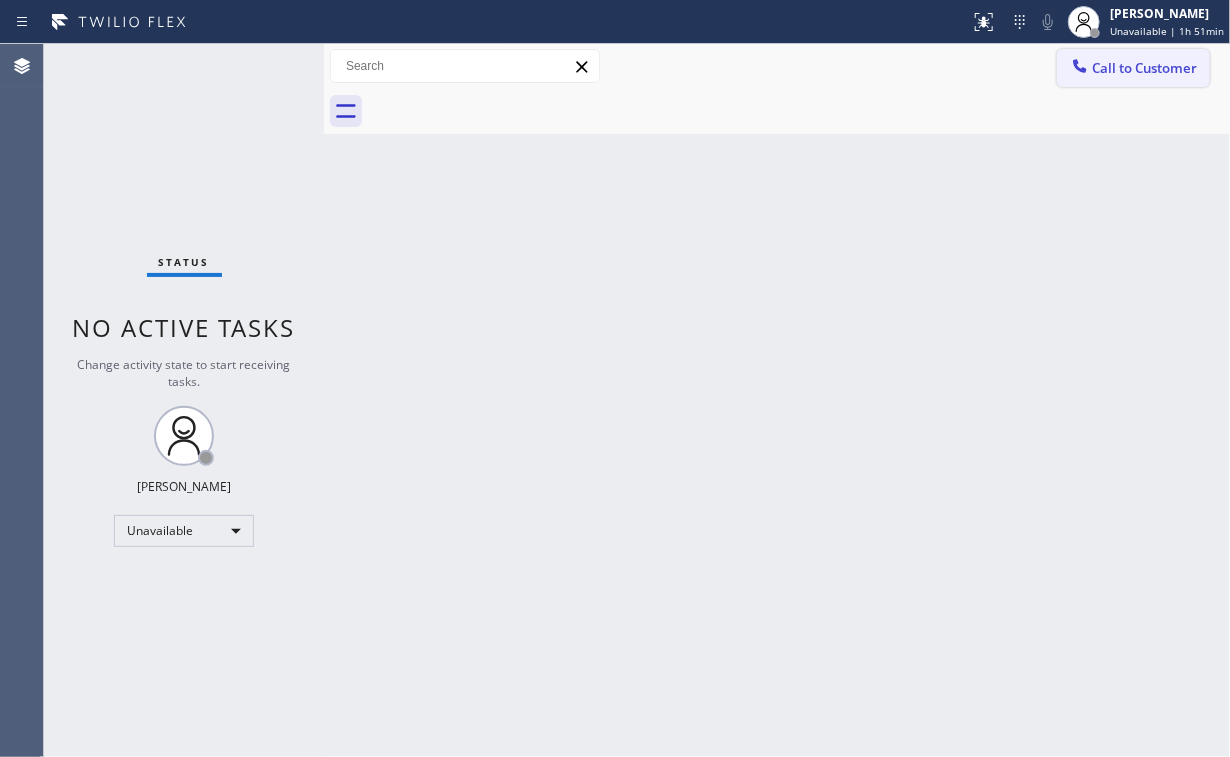 click at bounding box center [1080, 68] 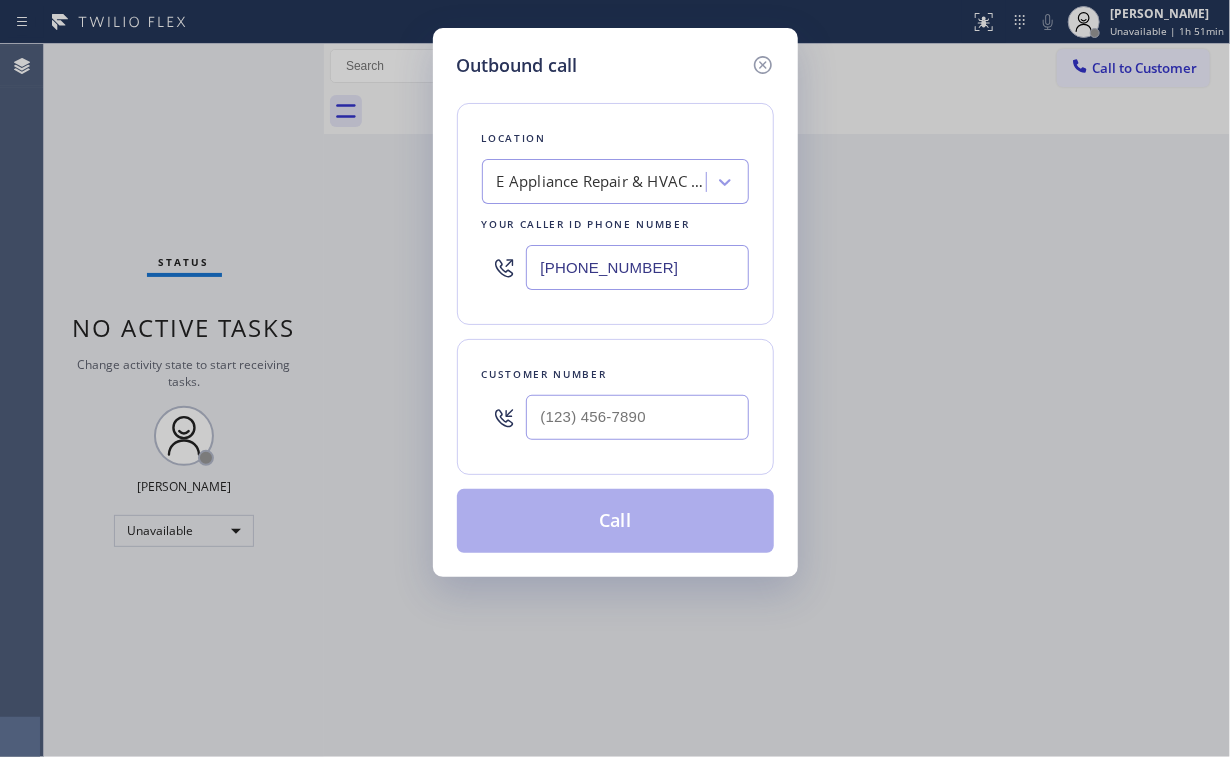 drag, startPoint x: 698, startPoint y: 259, endPoint x: 203, endPoint y: 214, distance: 497.04126 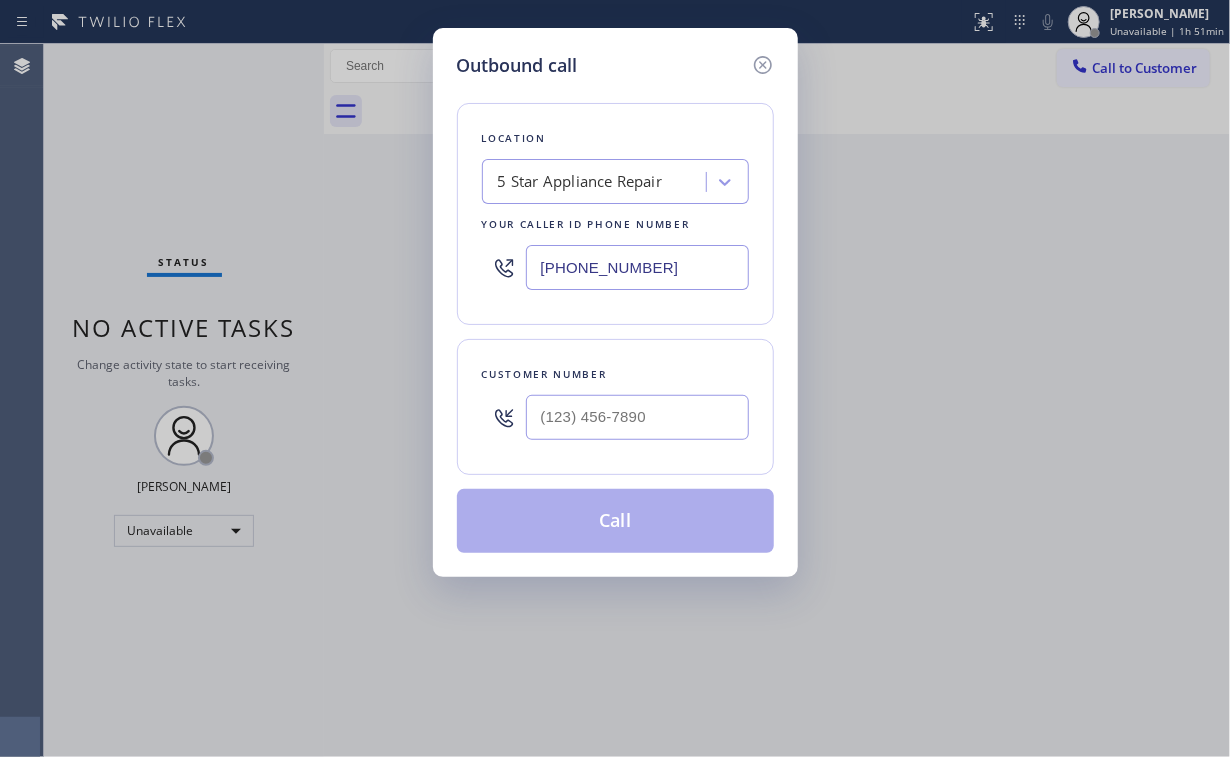 type on "[PHONE_NUMBER]" 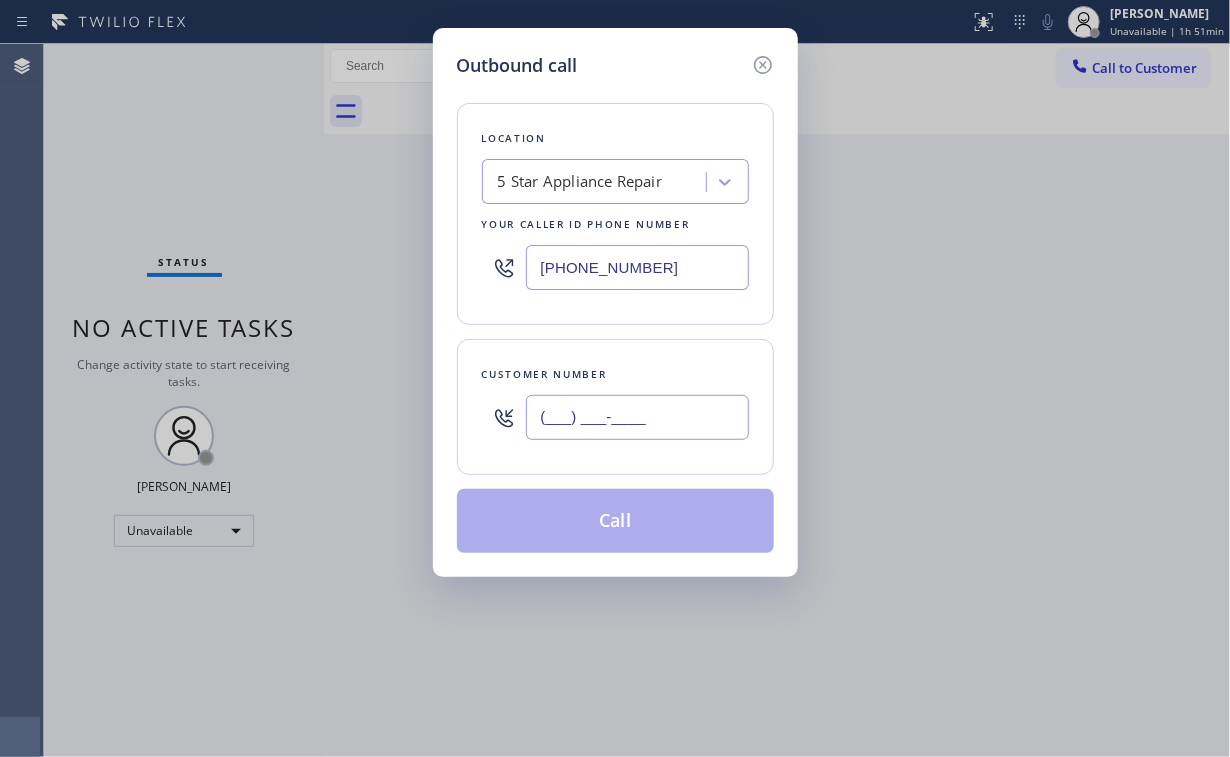 click on "(___) ___-____" at bounding box center (637, 417) 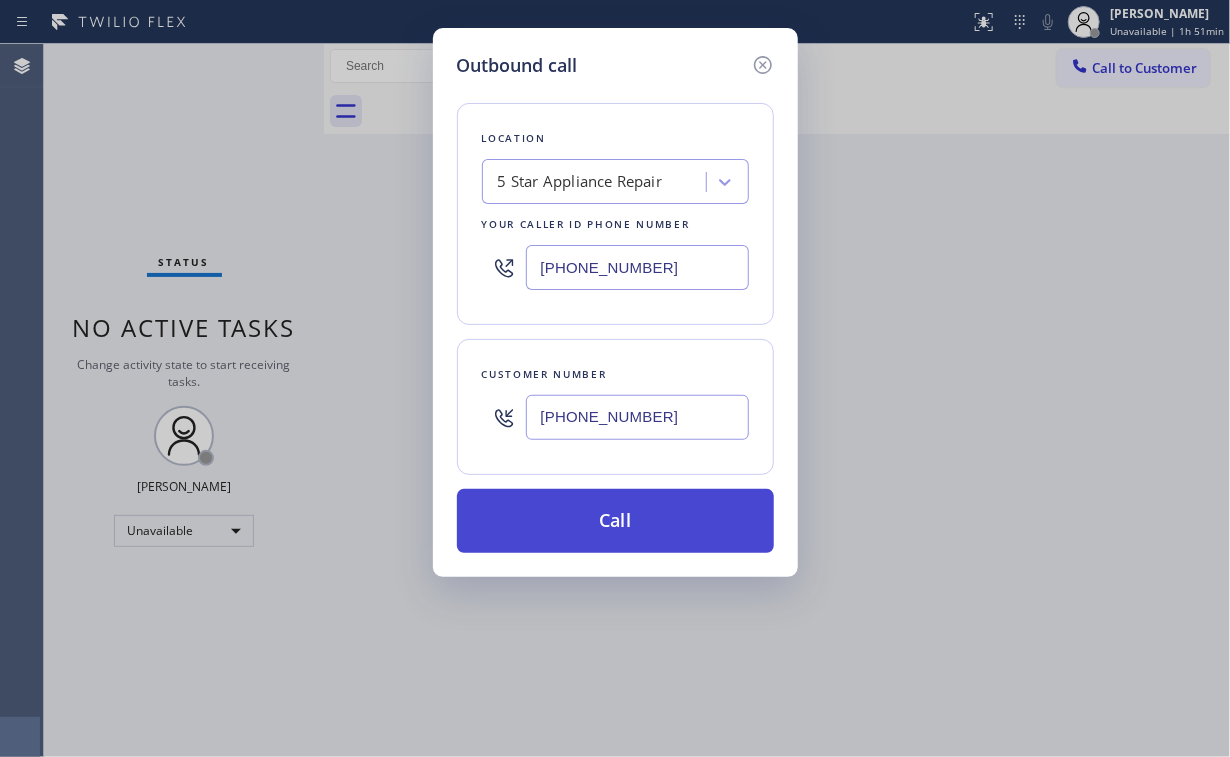 type on "[PHONE_NUMBER]" 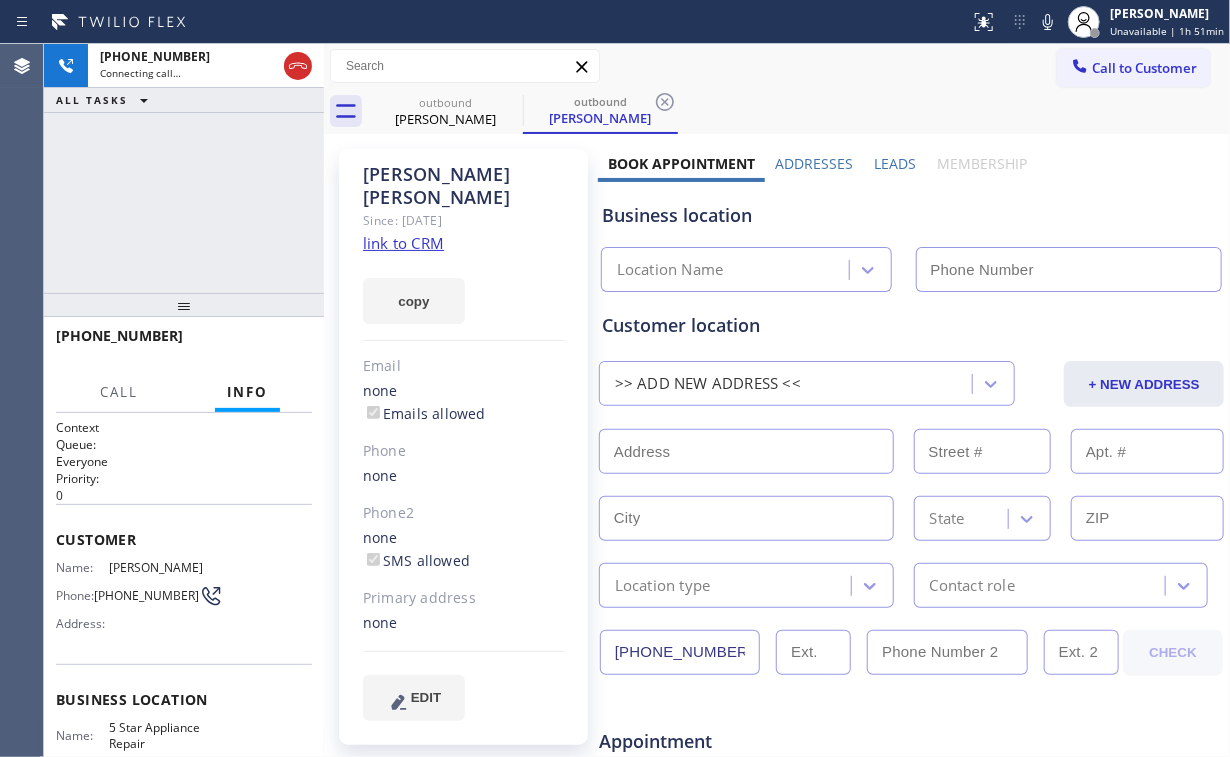 type on "[PHONE_NUMBER]" 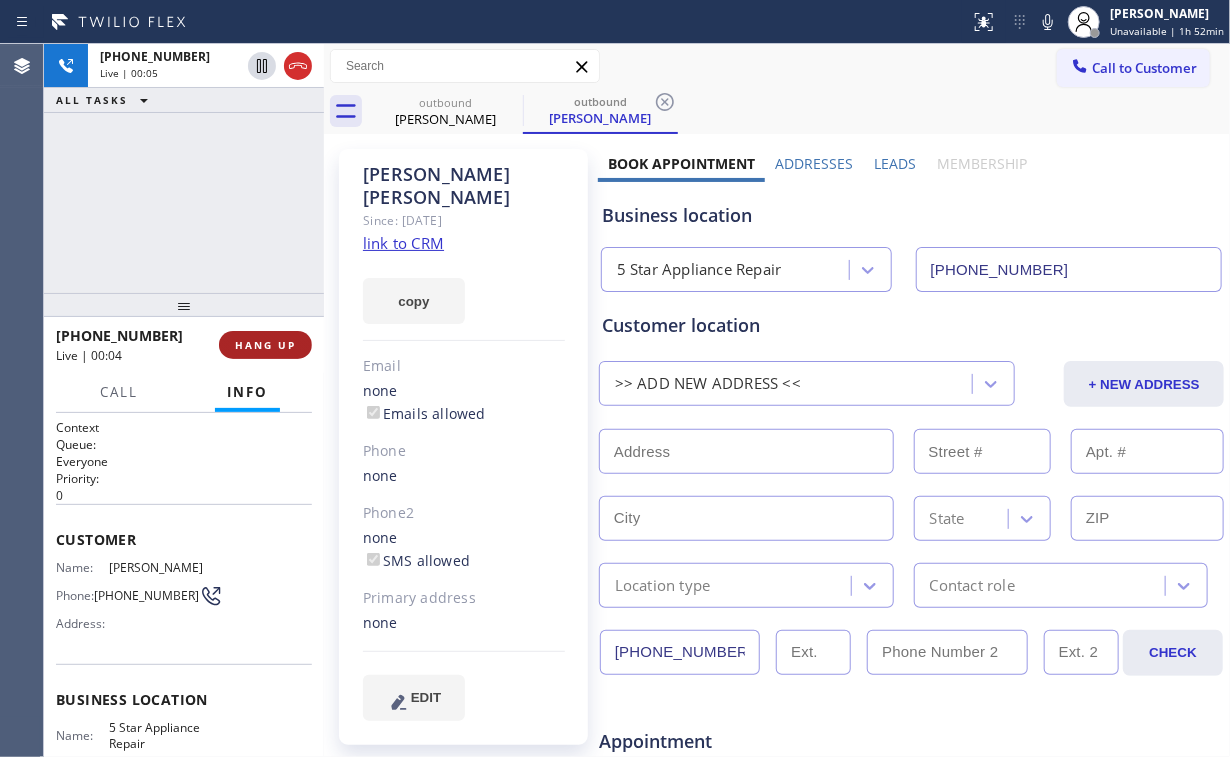 click on "HANG UP" at bounding box center (265, 345) 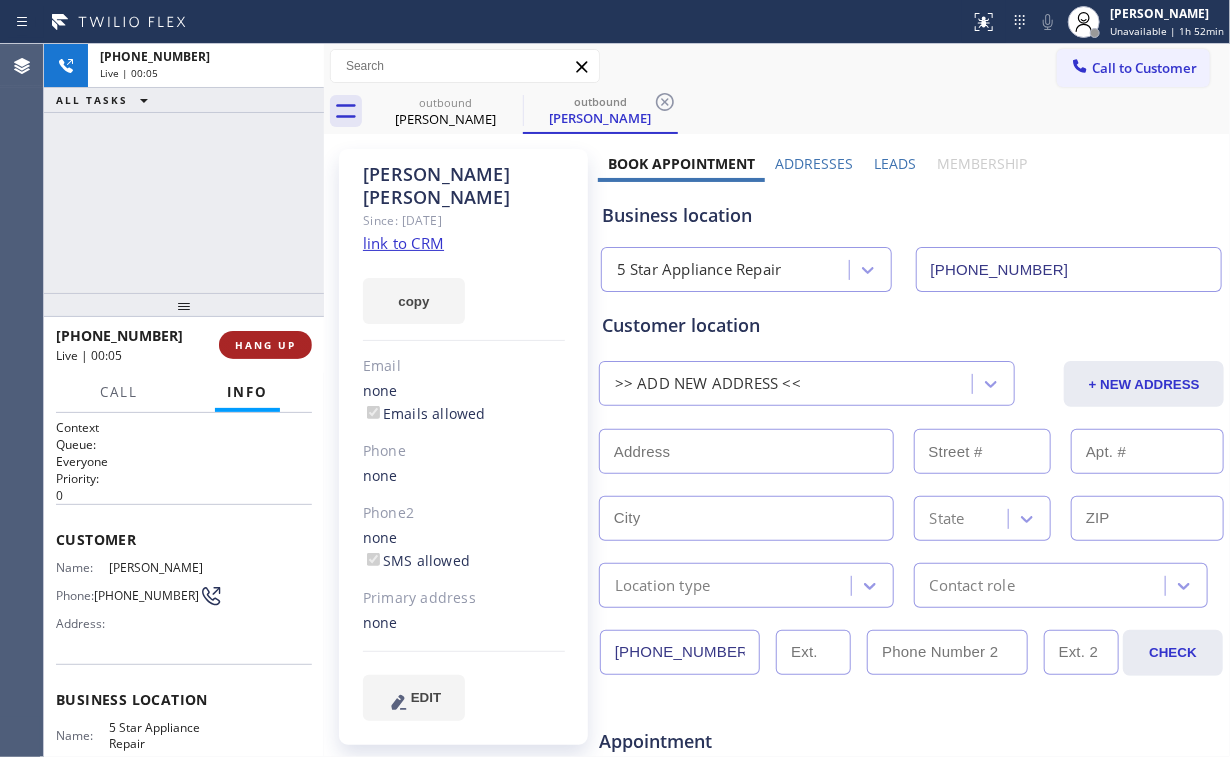 click on "HANG UP" at bounding box center [265, 345] 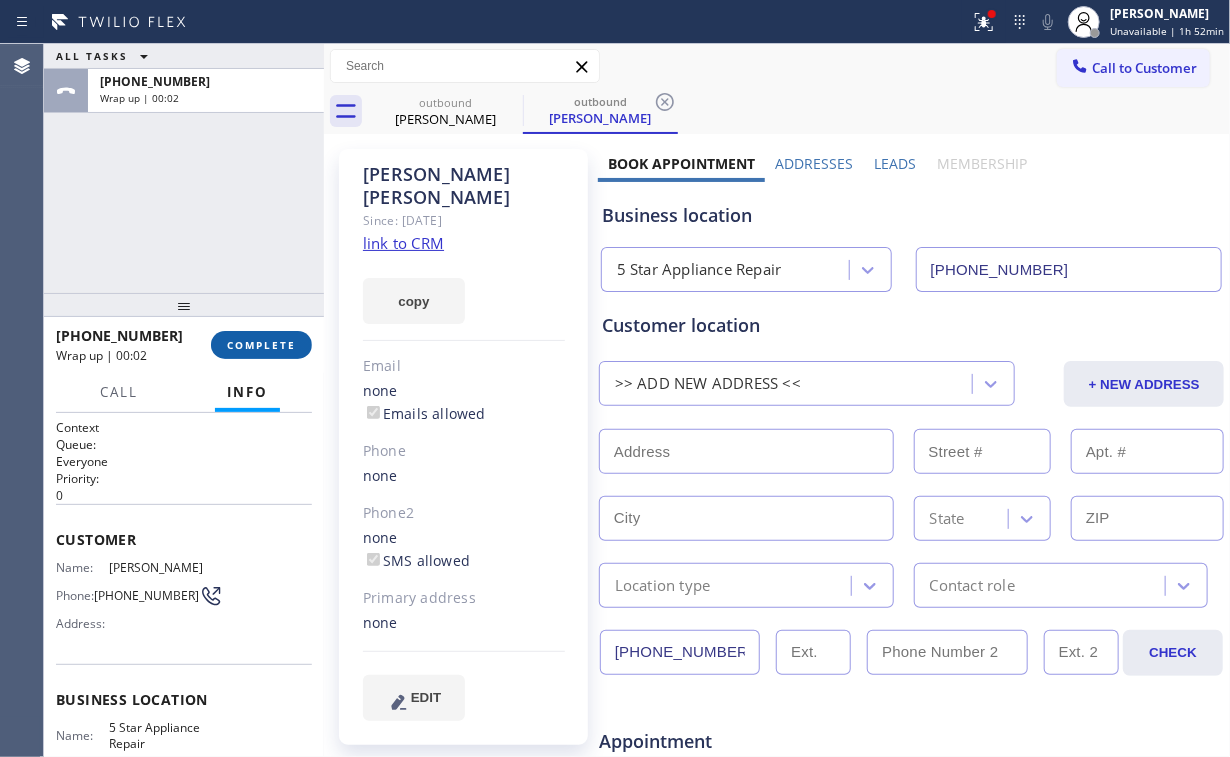 click on "COMPLETE" at bounding box center [261, 345] 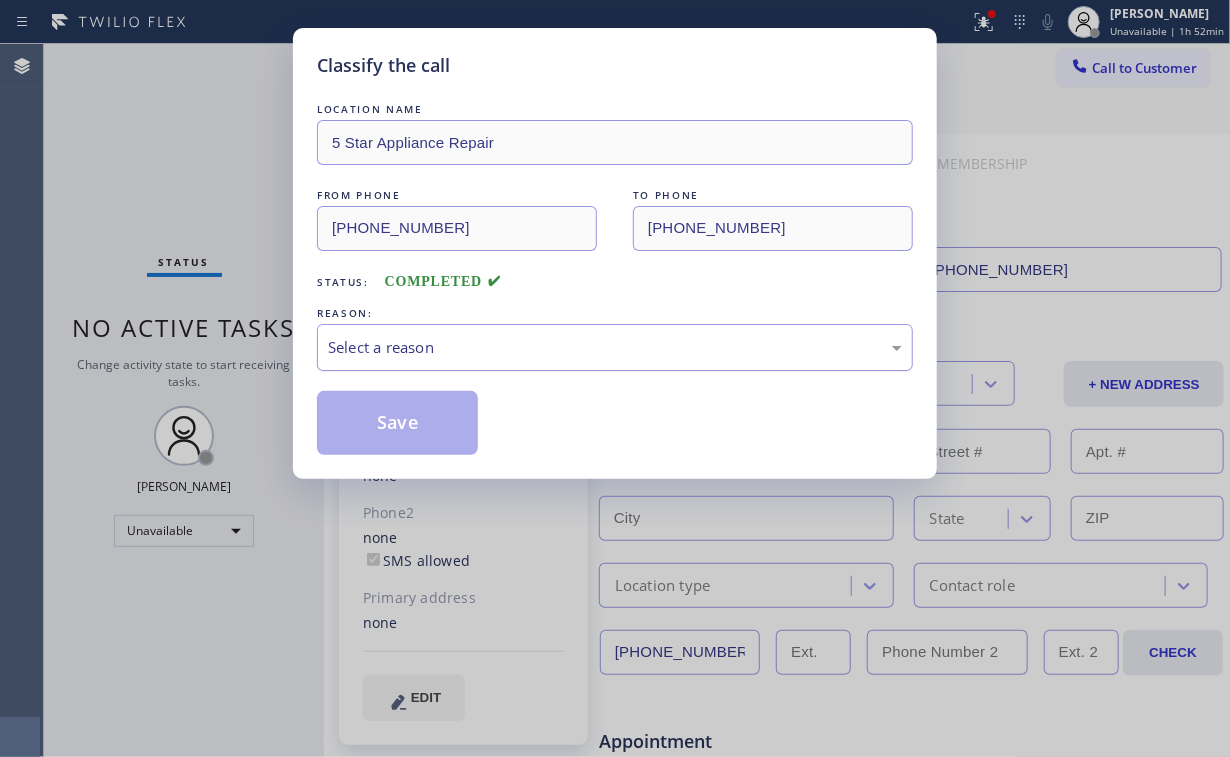 click on "Select a reason" at bounding box center (615, 347) 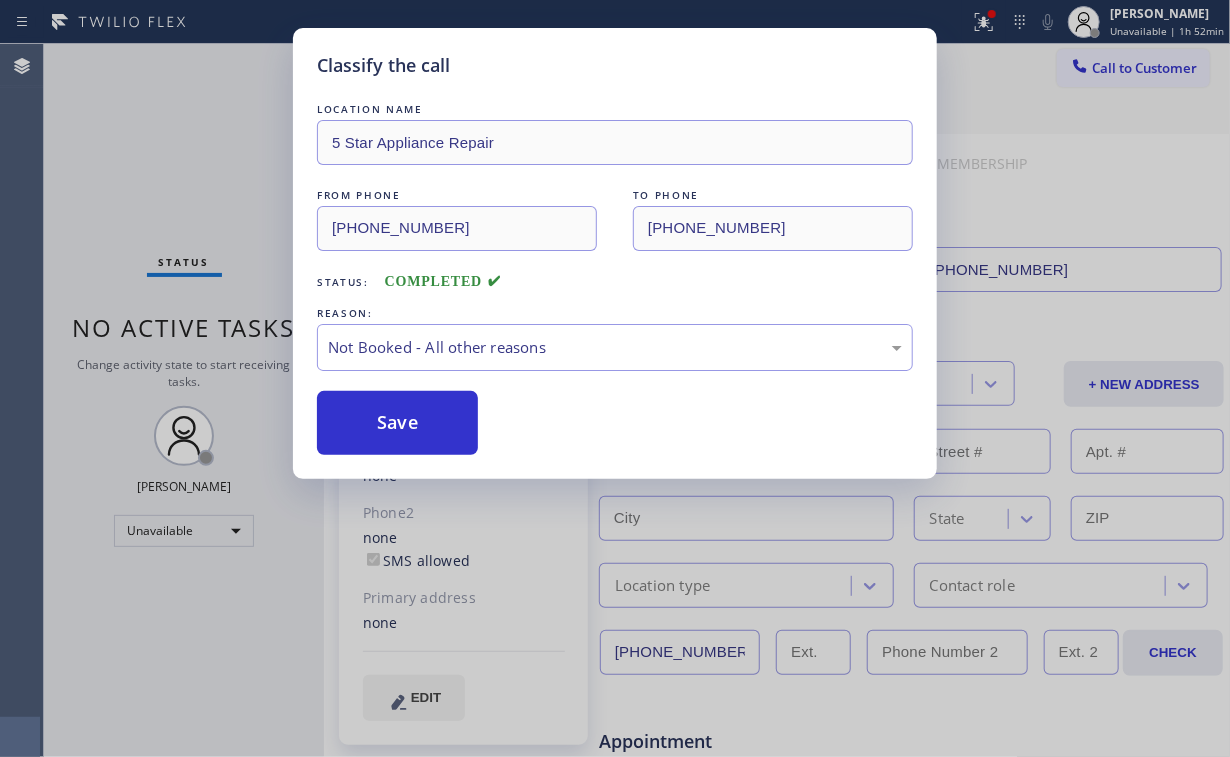 click on "Save" at bounding box center [397, 423] 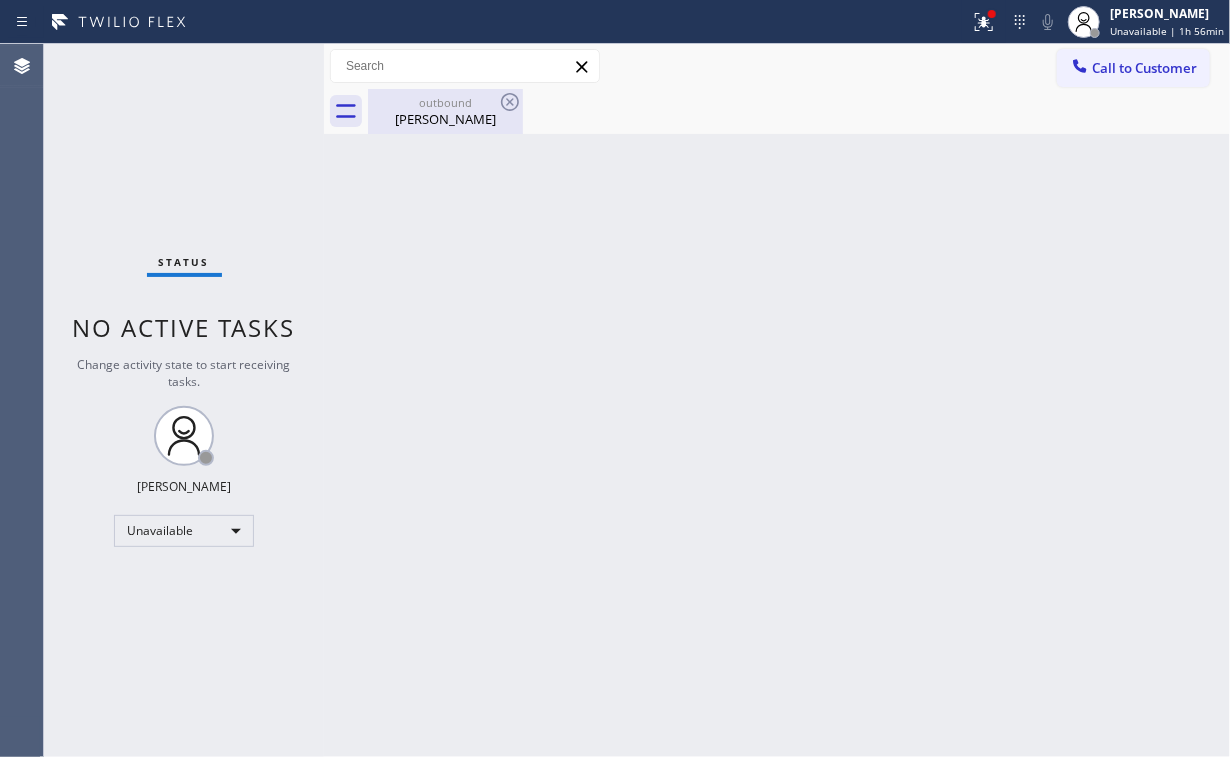click on "[PERSON_NAME]" at bounding box center [445, 119] 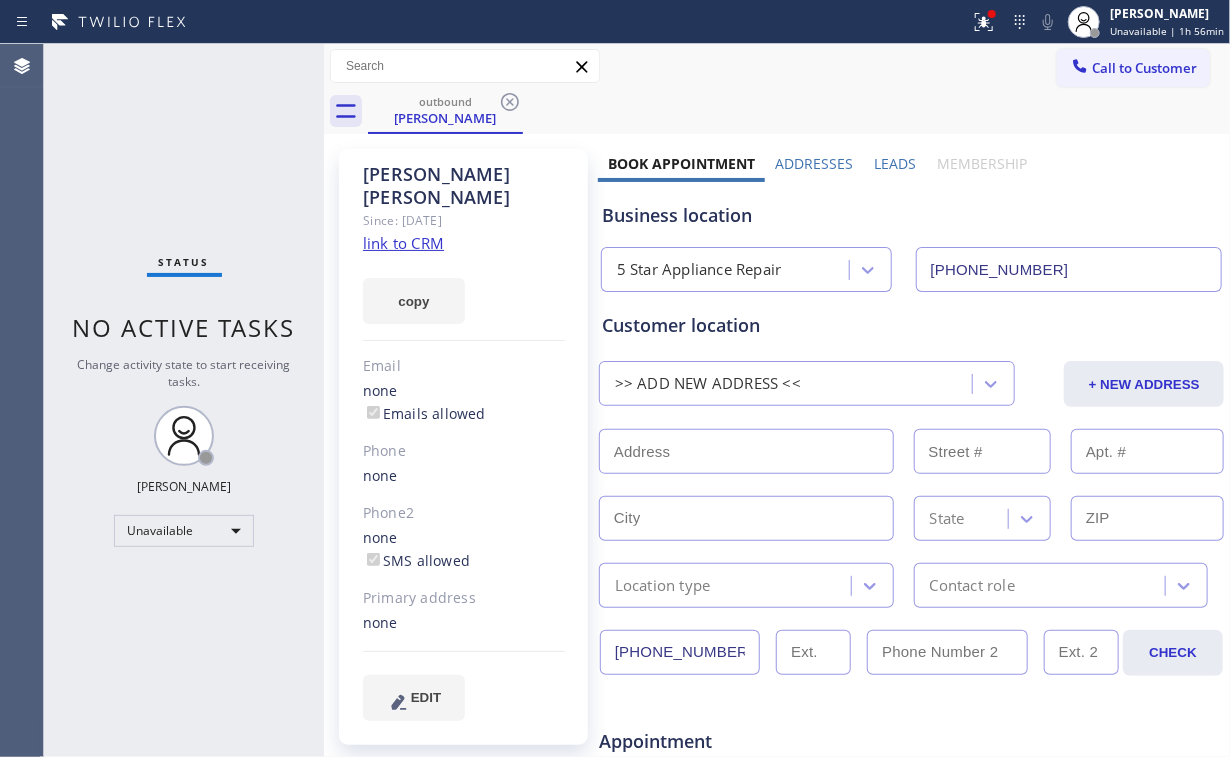 click 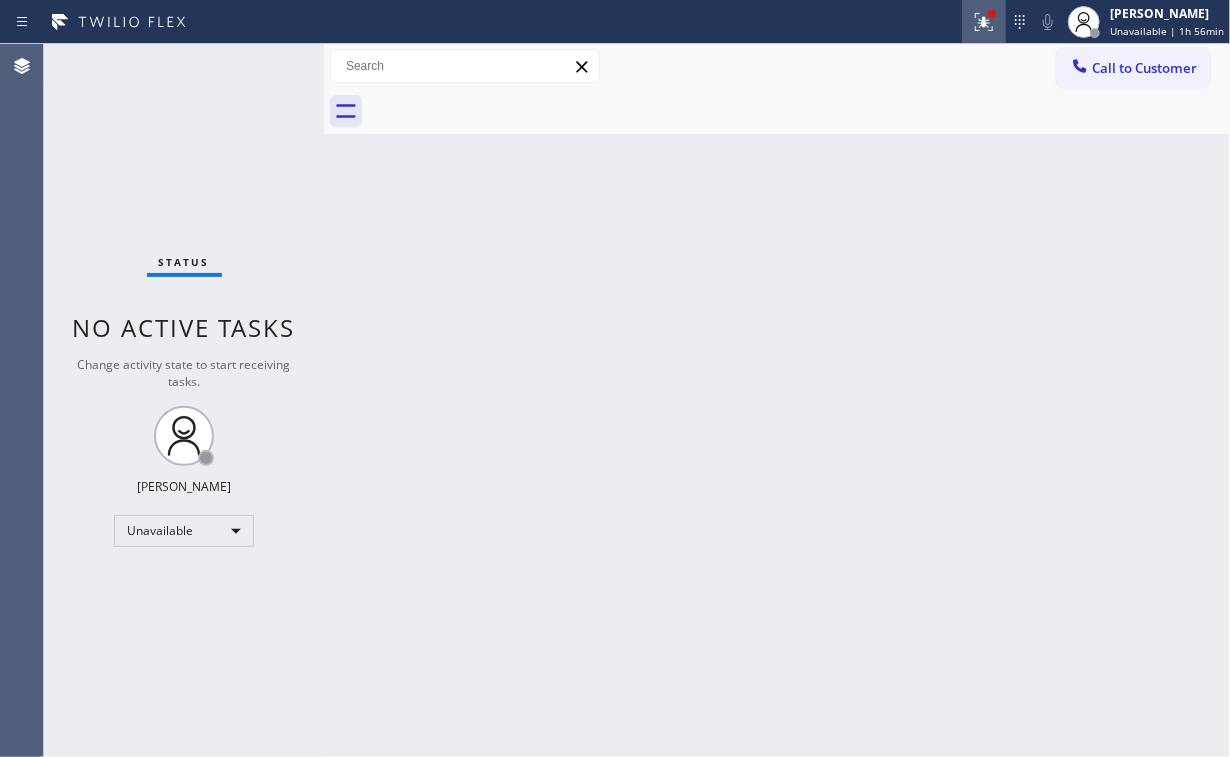 click 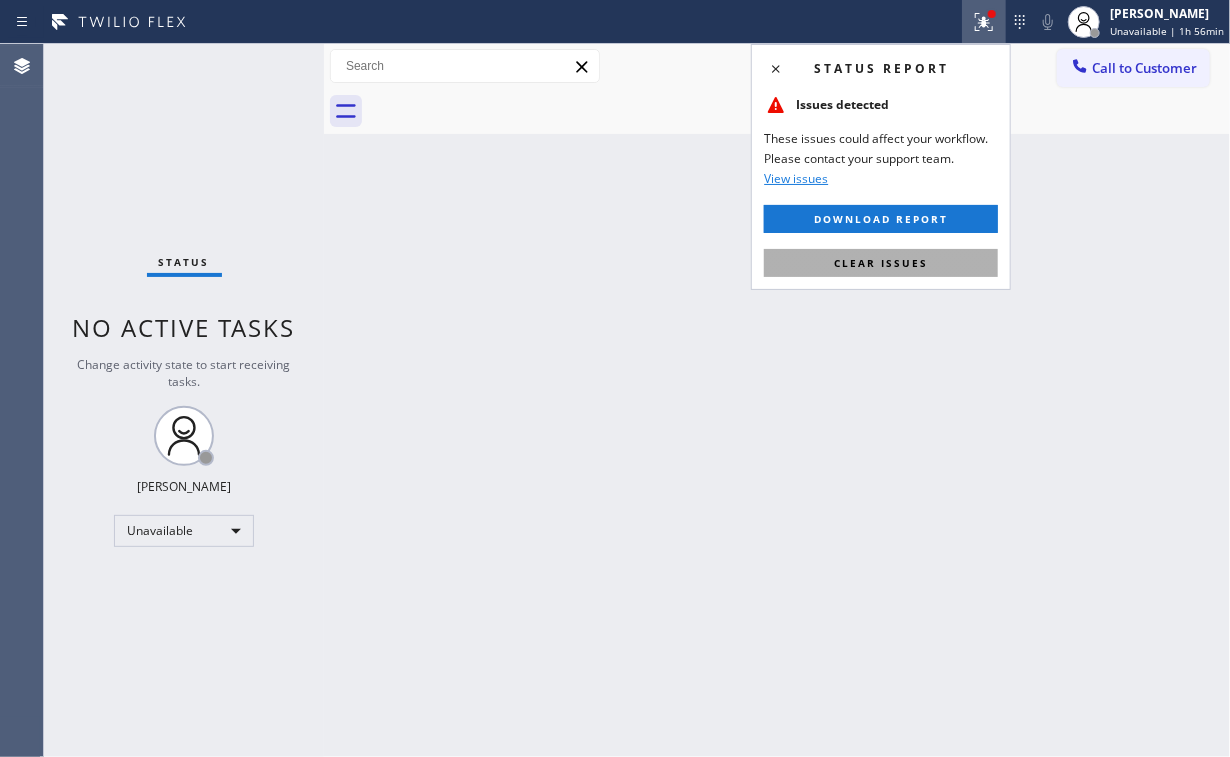 click on "Clear issues" at bounding box center (881, 263) 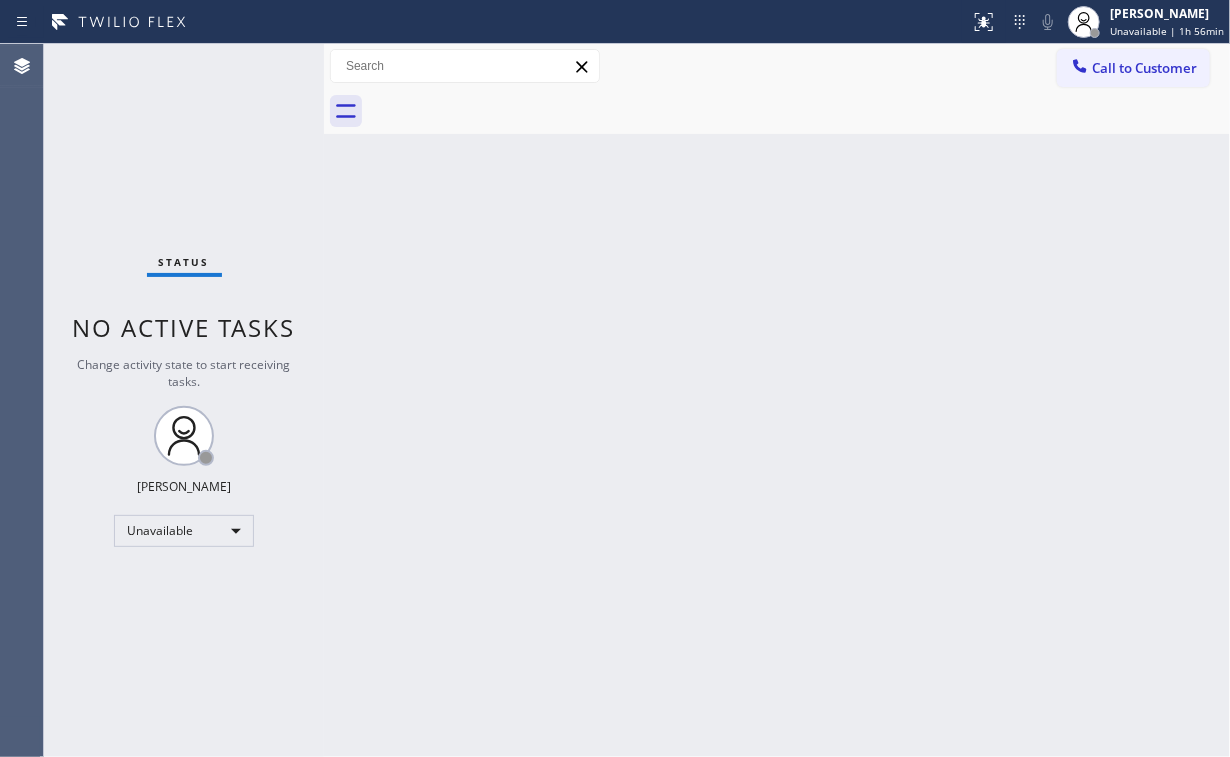 click on "Back to Dashboard Change Sender ID Customers Technicians Select a contact Outbound call Location Search location Your caller id phone number Customer number Call Customer info Name   Phone none Address none Change Sender ID HVAC [PHONE_NUMBER] 5 Star Appliance [PHONE_NUMBER] Appliance Repair [PHONE_NUMBER] Plumbing [PHONE_NUMBER] Air Duct Cleaning [PHONE_NUMBER]  Electricians [PHONE_NUMBER] Cancel Change Check personal SMS Reset Change No tabs Call to Customer Outbound call Location 5 Star Appliance Repair Your caller id phone number [PHONE_NUMBER] Customer number Call Outbound call Technician Search Technician Your caller id phone number Your caller id phone number Call" at bounding box center (777, 400) 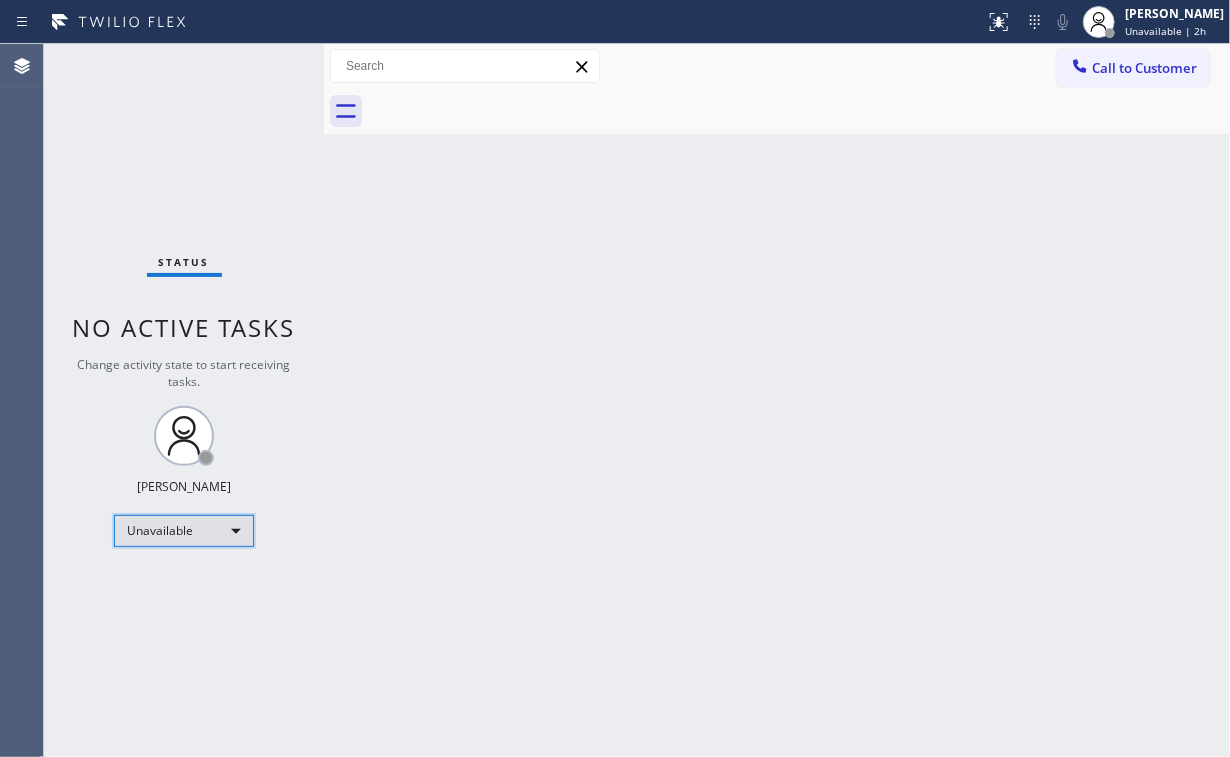 click on "Unavailable" at bounding box center [184, 531] 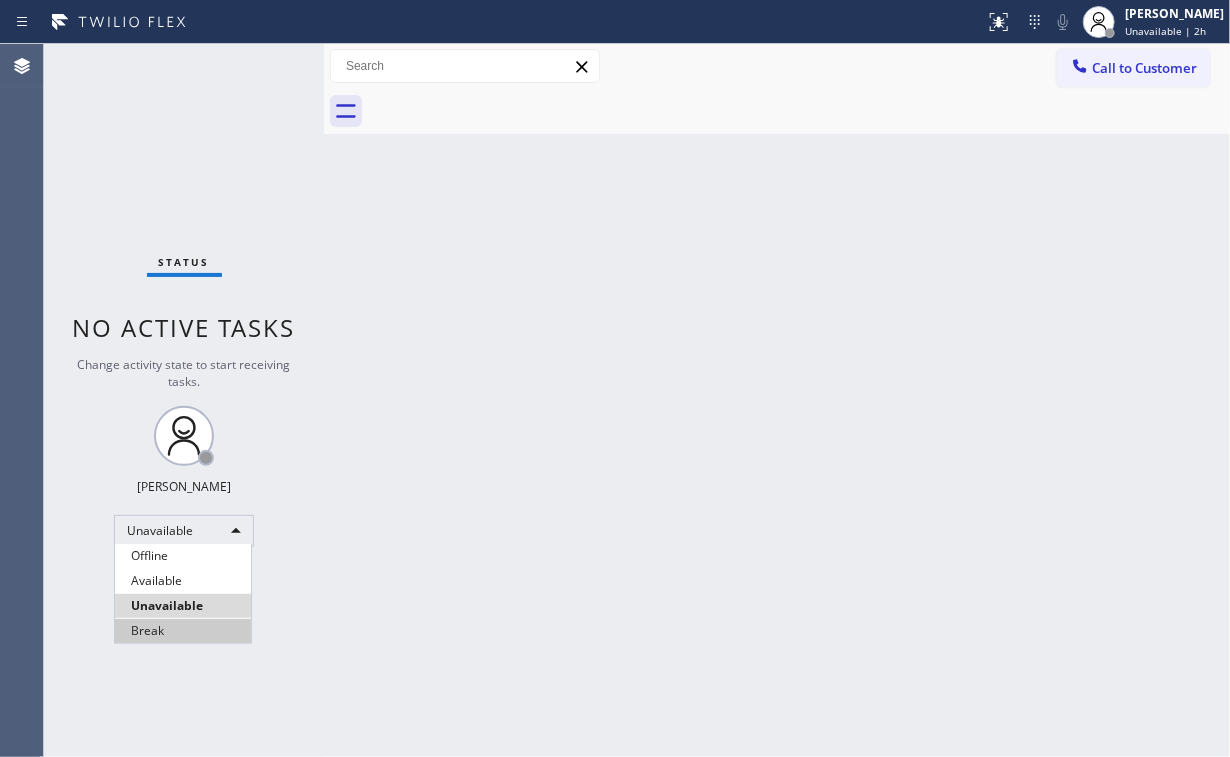 click on "Break" at bounding box center [183, 631] 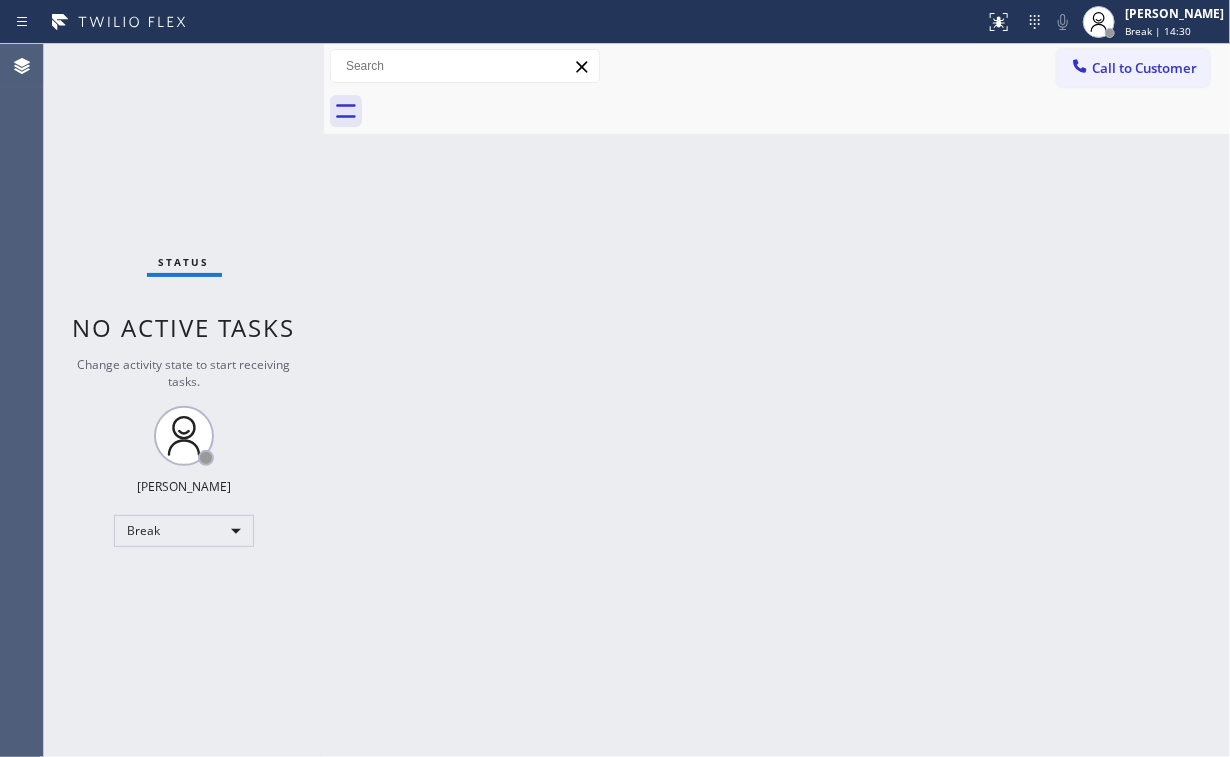 click on "Status   No active tasks     Change activity state to start receiving tasks.   [PERSON_NAME] Break" at bounding box center [184, 400] 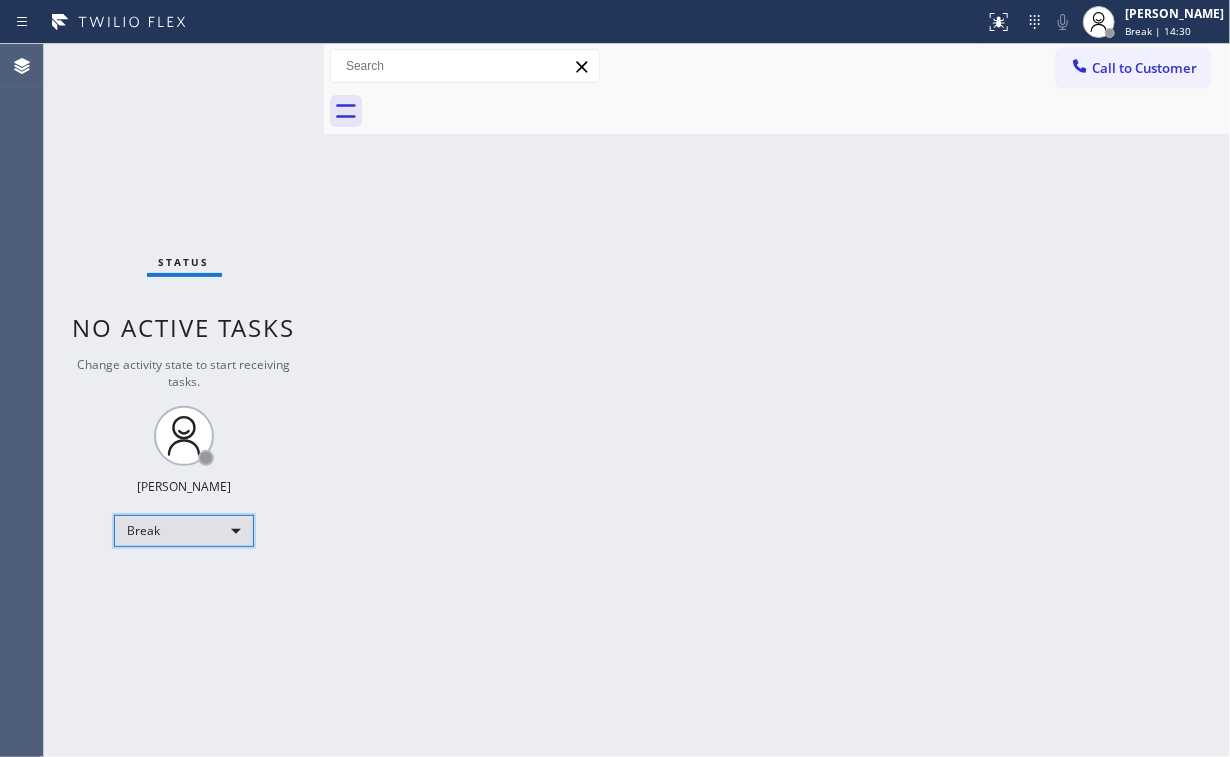 click on "Break" at bounding box center [184, 531] 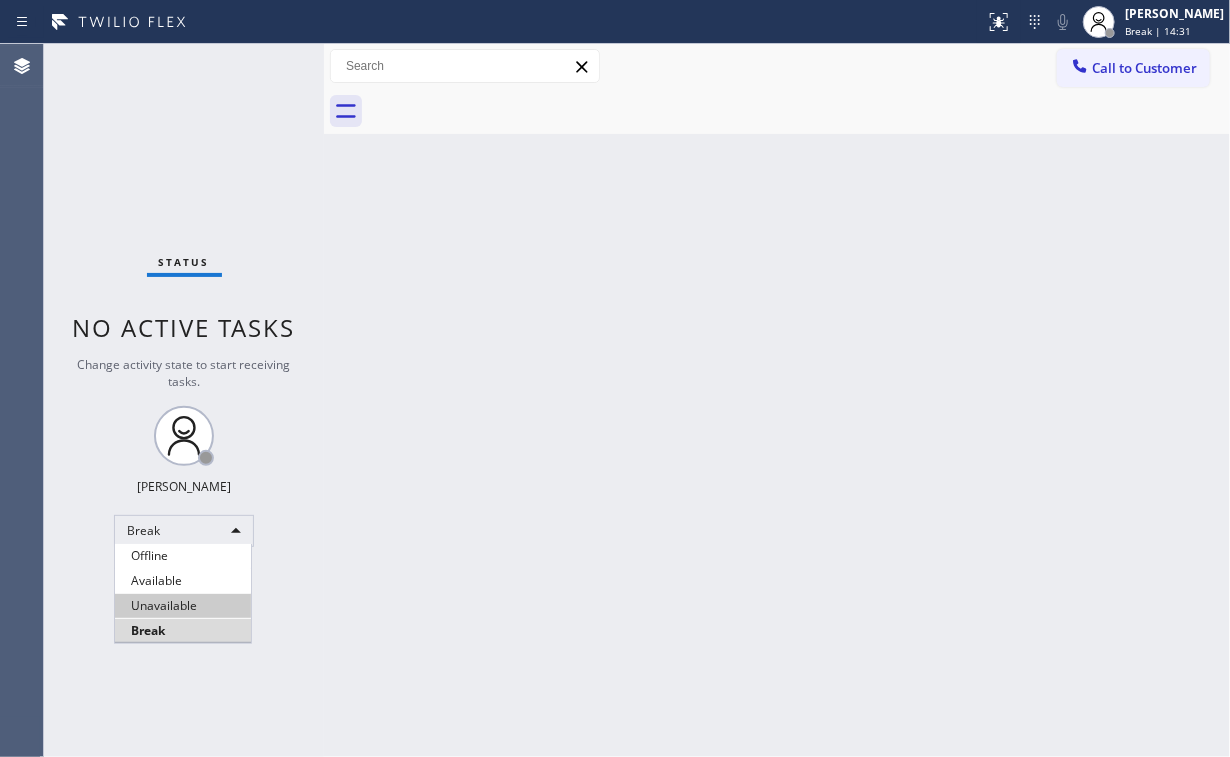 click on "Unavailable" at bounding box center [183, 606] 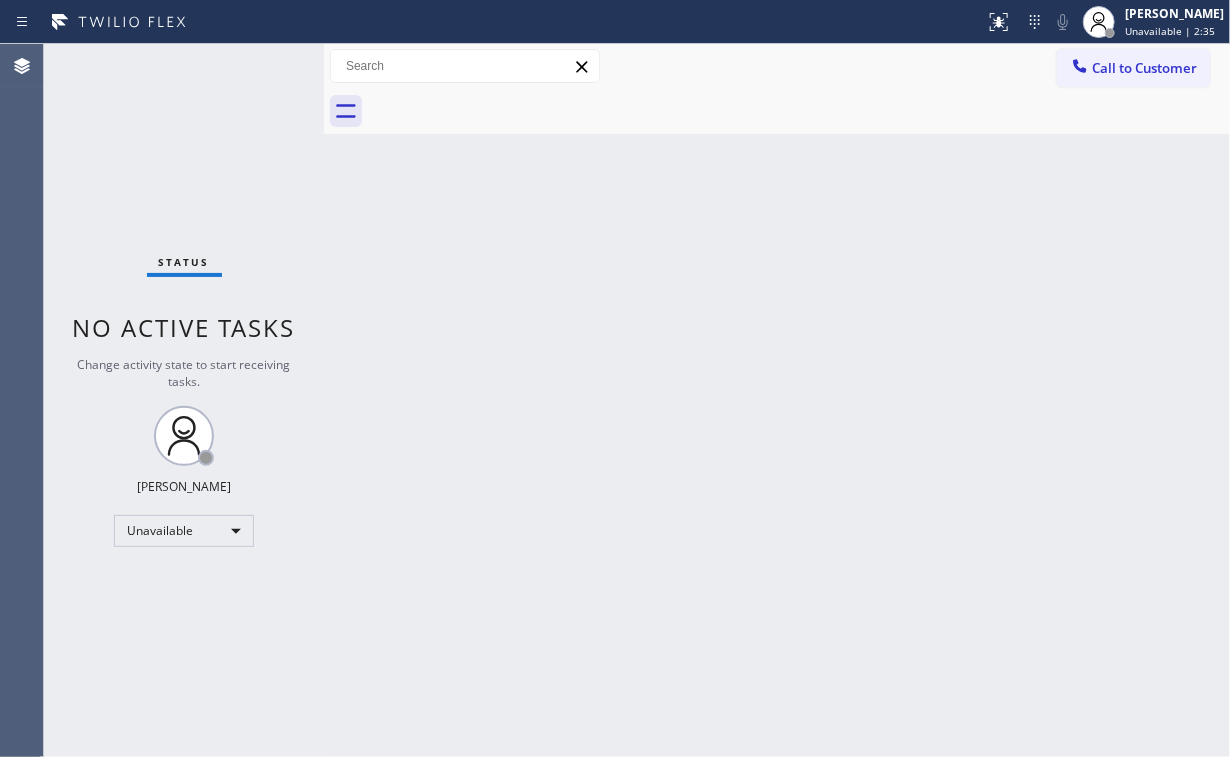 click on "Back to Dashboard Change Sender ID Customers Technicians Select a contact Outbound call Location Search location Your caller id phone number Customer number Call Customer info Name   Phone none Address none Change Sender ID HVAC [PHONE_NUMBER] 5 Star Appliance [PHONE_NUMBER] Appliance Repair [PHONE_NUMBER] Plumbing [PHONE_NUMBER] Air Duct Cleaning [PHONE_NUMBER]  Electricians [PHONE_NUMBER] Cancel Change Check personal SMS Reset Change No tabs Call to Customer Outbound call Location 5 Star Appliance Repair Your caller id phone number [PHONE_NUMBER] Customer number Call Outbound call Technician Search Technician Your caller id phone number Your caller id phone number Call" at bounding box center (777, 400) 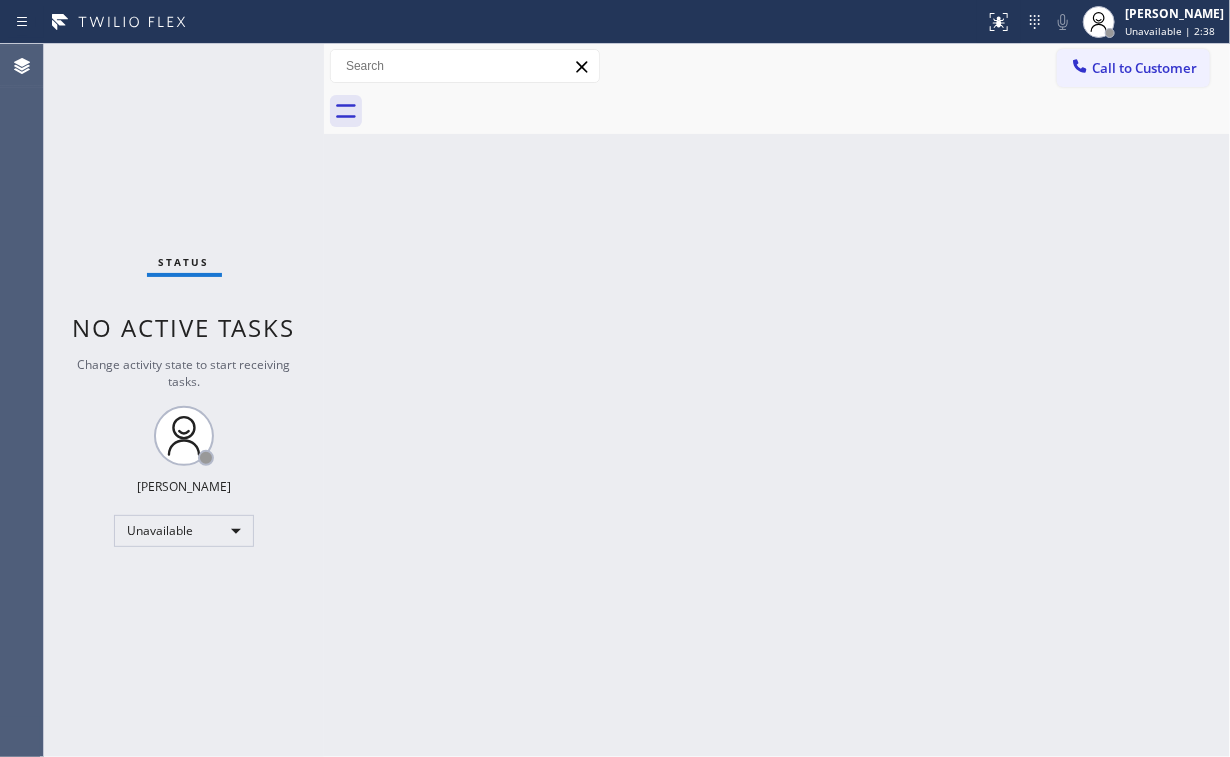 click on "Status   No active tasks     Change activity state to start receiving tasks.   [PERSON_NAME] Unavailable" at bounding box center (184, 400) 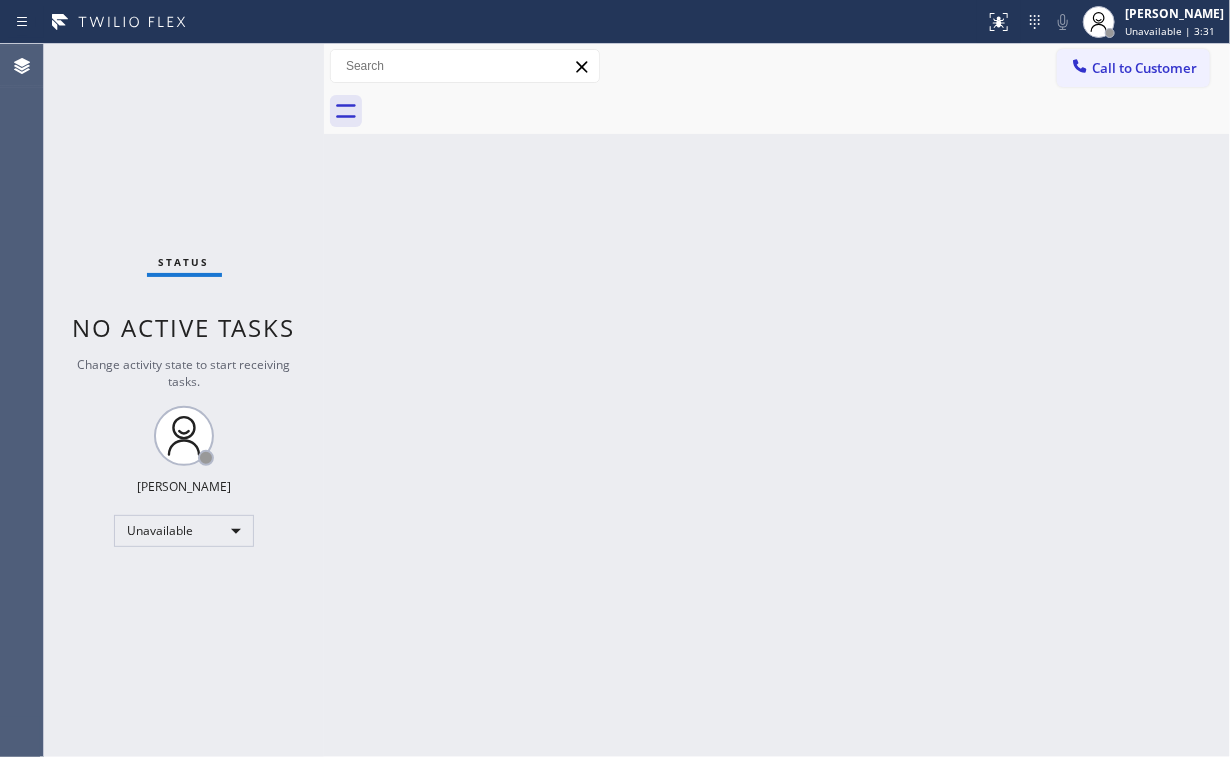 click at bounding box center [1080, 68] 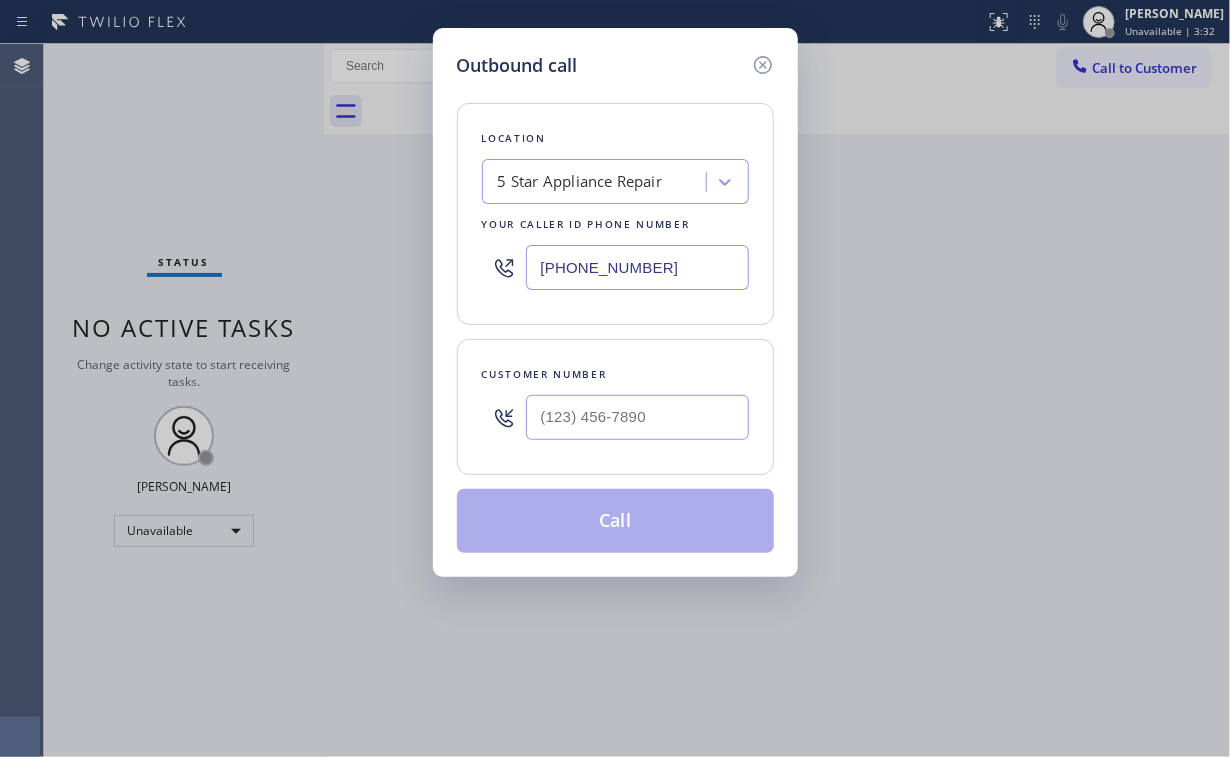 drag, startPoint x: 668, startPoint y: 265, endPoint x: 381, endPoint y: 219, distance: 290.66302 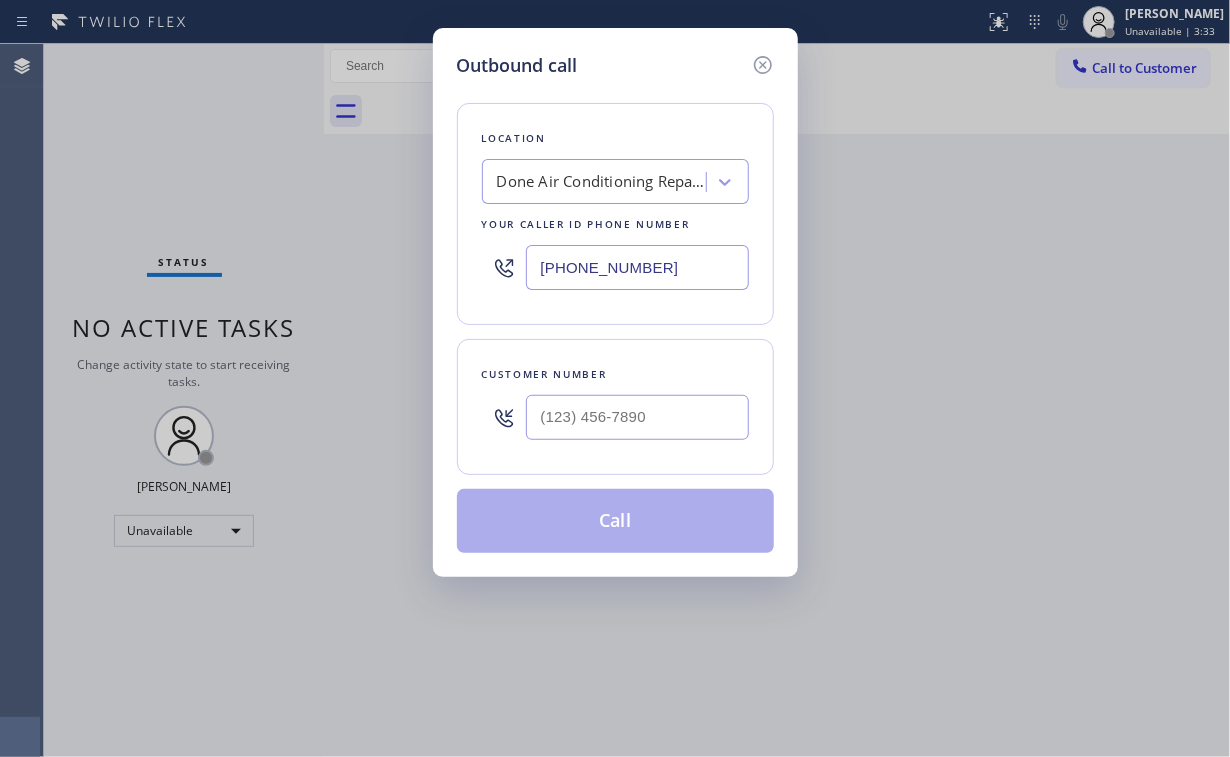 type on "[PHONE_NUMBER]" 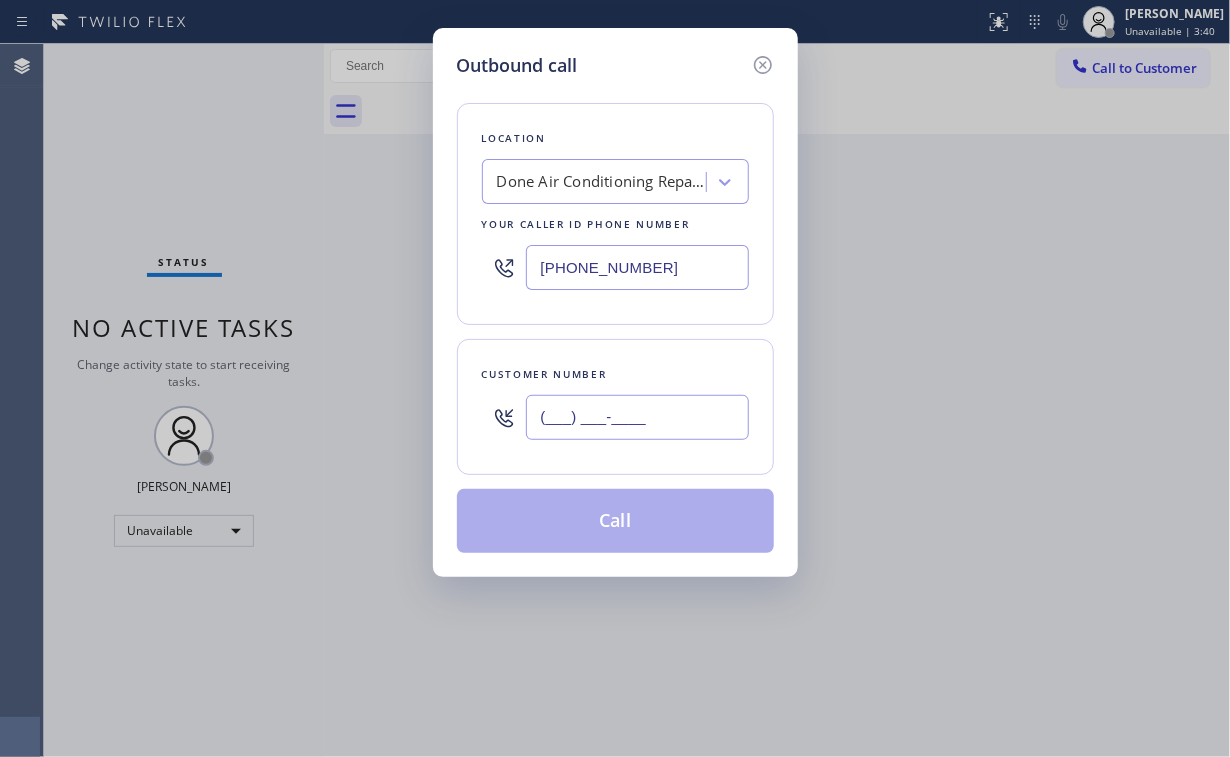 drag, startPoint x: 587, startPoint y: 428, endPoint x: 624, endPoint y: 413, distance: 39.92493 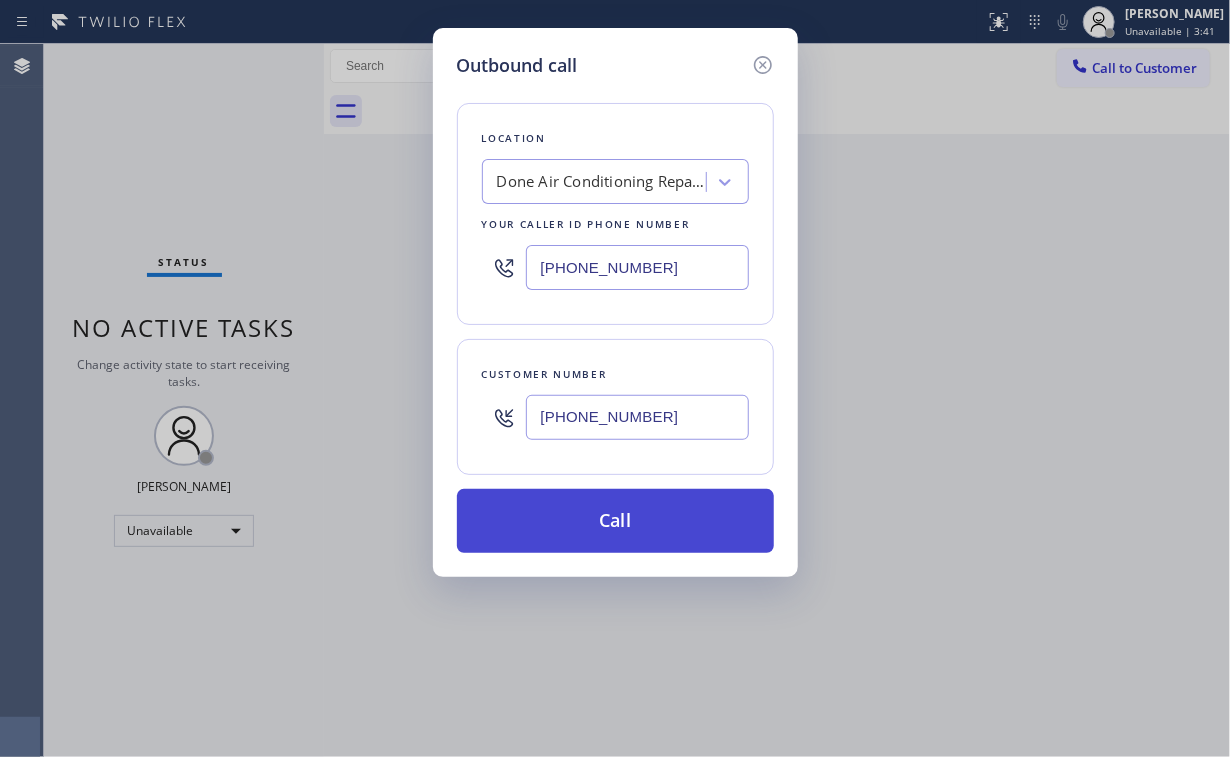 type on "[PHONE_NUMBER]" 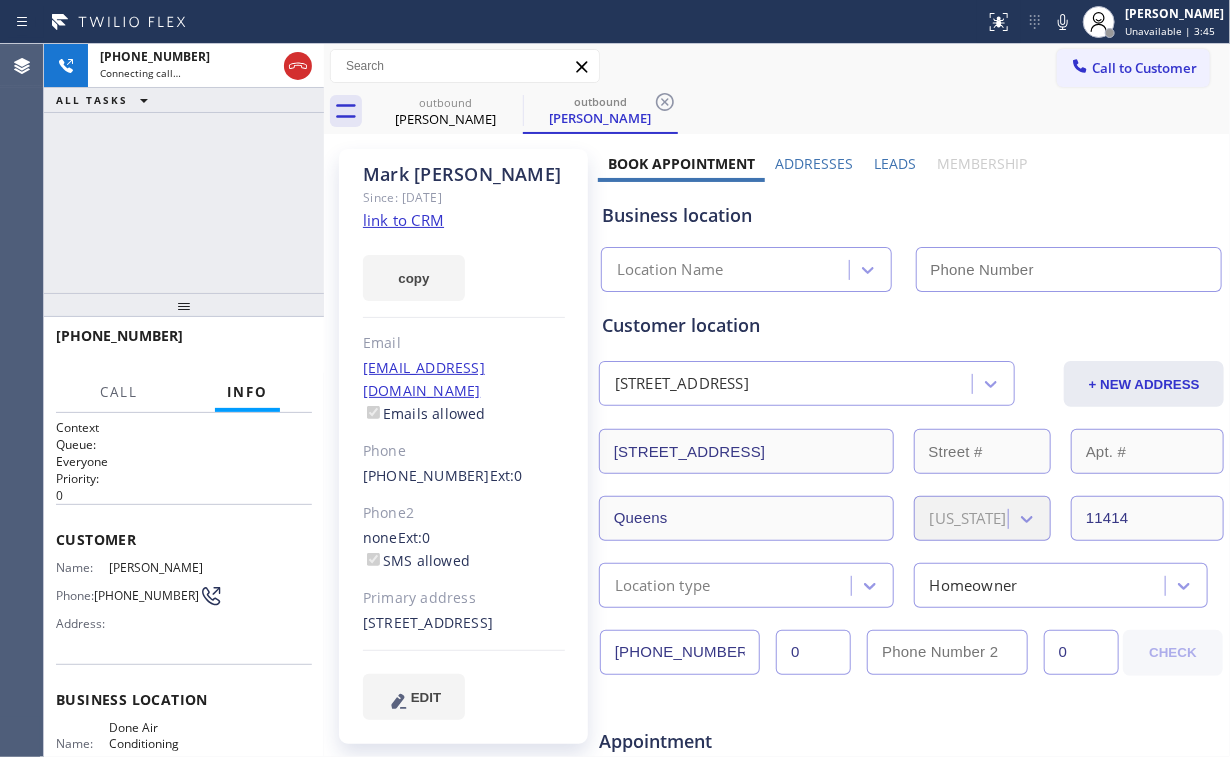type on "[PHONE_NUMBER]" 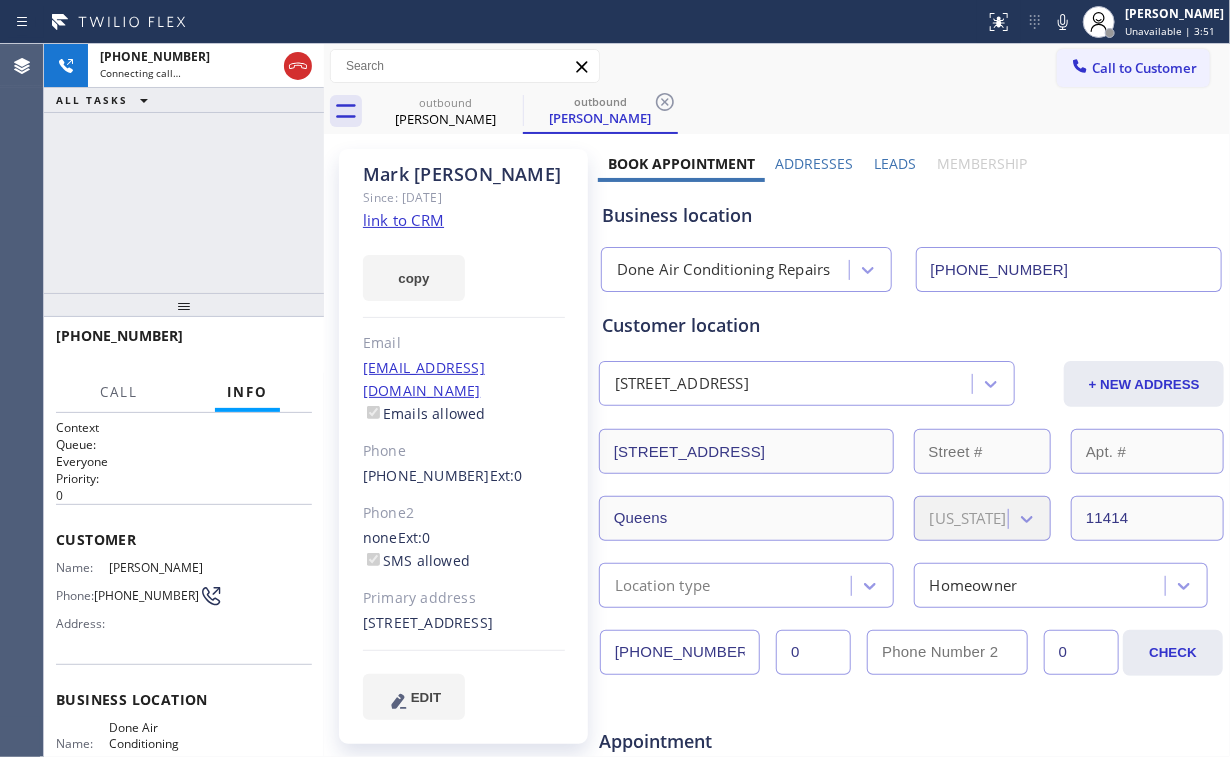 drag, startPoint x: 128, startPoint y: 184, endPoint x: 165, endPoint y: 4, distance: 183.76343 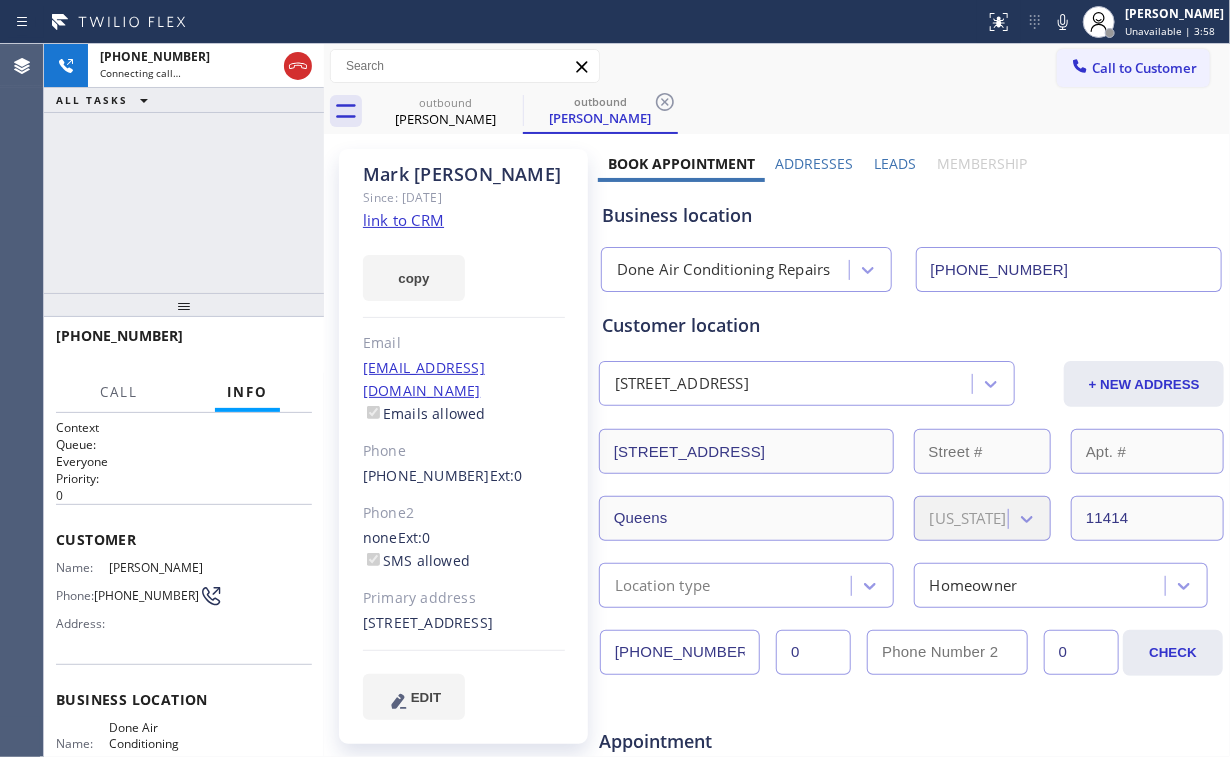 click on "[PHONE_NUMBER] Connecting call… ALL TASKS ALL TASKS ACTIVE TASKS TASKS IN WRAP UP" at bounding box center [184, 168] 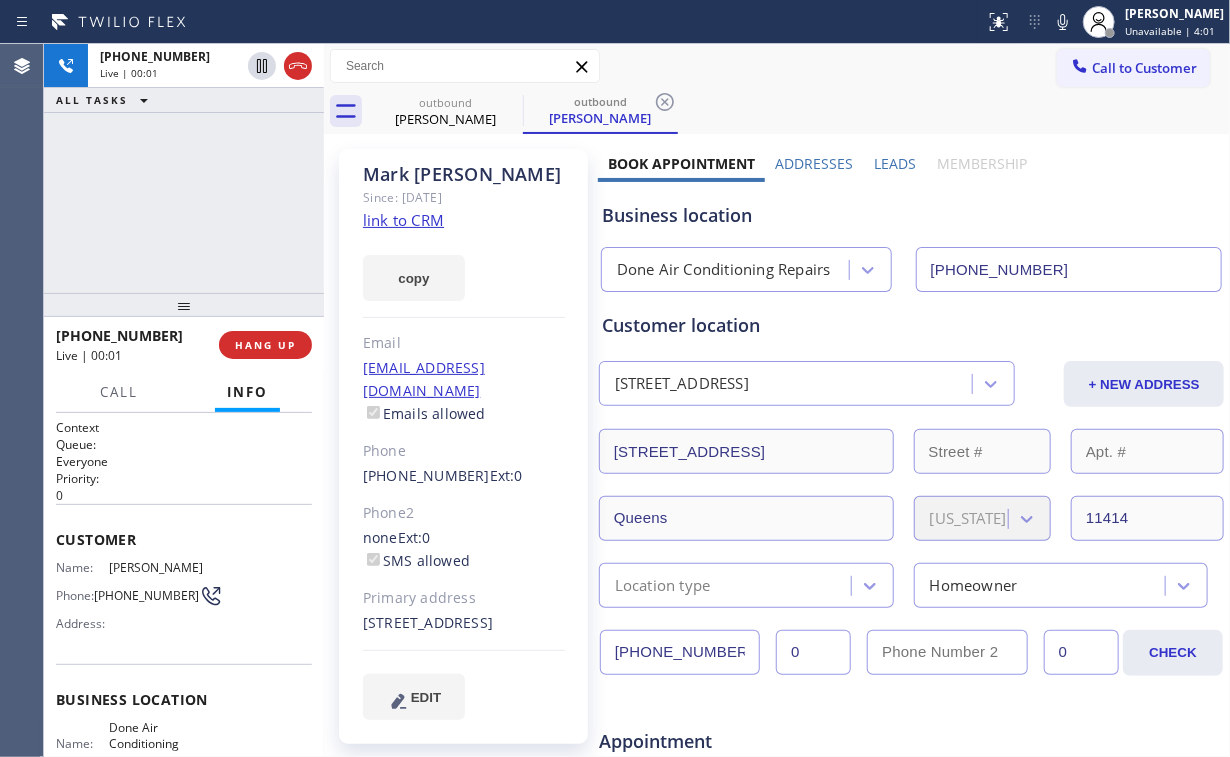 click on "[PHONE_NUMBER] Live | 00:01 ALL TASKS ALL TASKS ACTIVE TASKS TASKS IN WRAP UP" at bounding box center (184, 168) 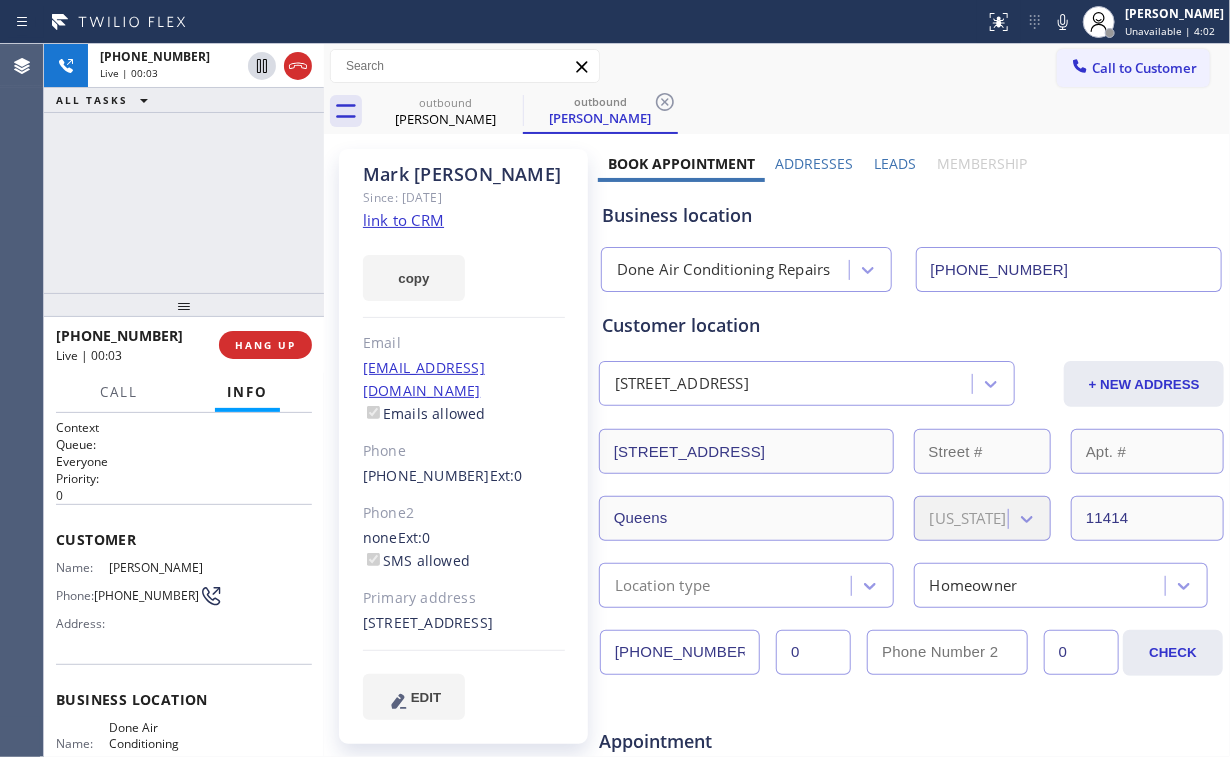 click on "[PHONE_NUMBER] Live | 00:03 ALL TASKS ALL TASKS ACTIVE TASKS TASKS IN WRAP UP" at bounding box center [184, 168] 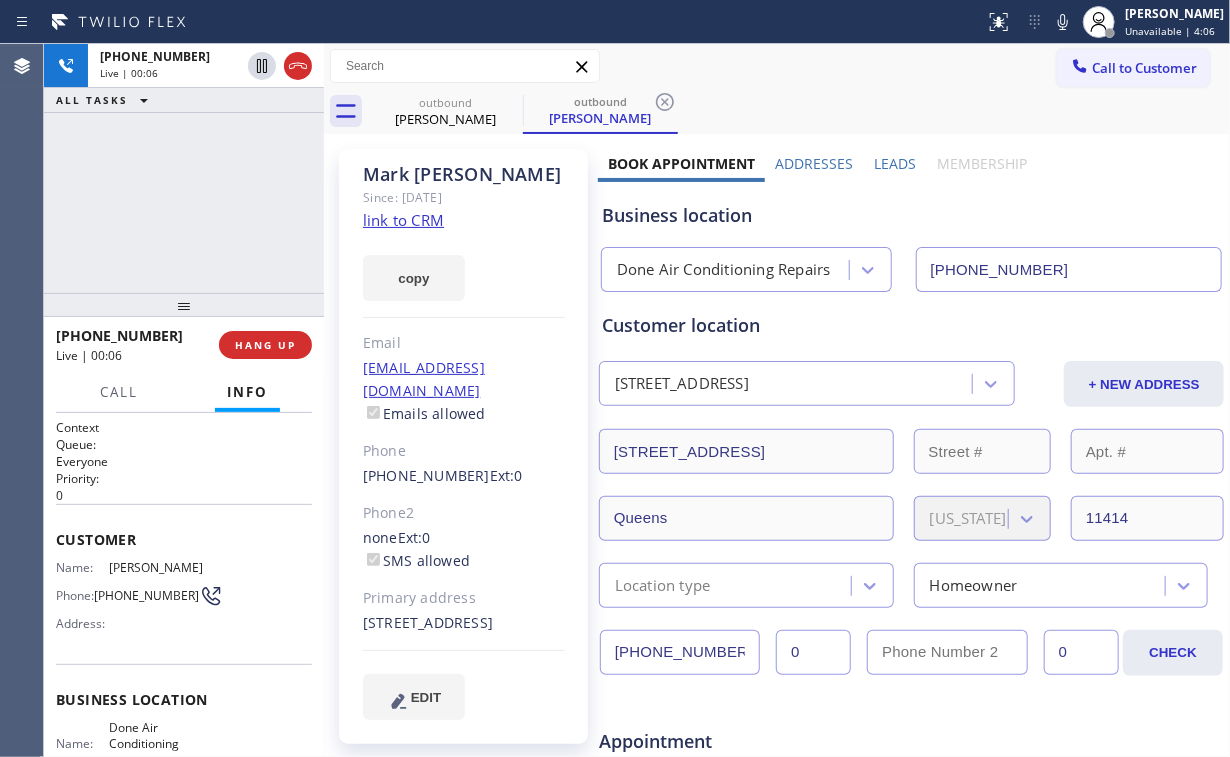 click on "[PHONE_NUMBER] Live | 00:06 ALL TASKS ALL TASKS ACTIVE TASKS TASKS IN WRAP UP" at bounding box center (184, 168) 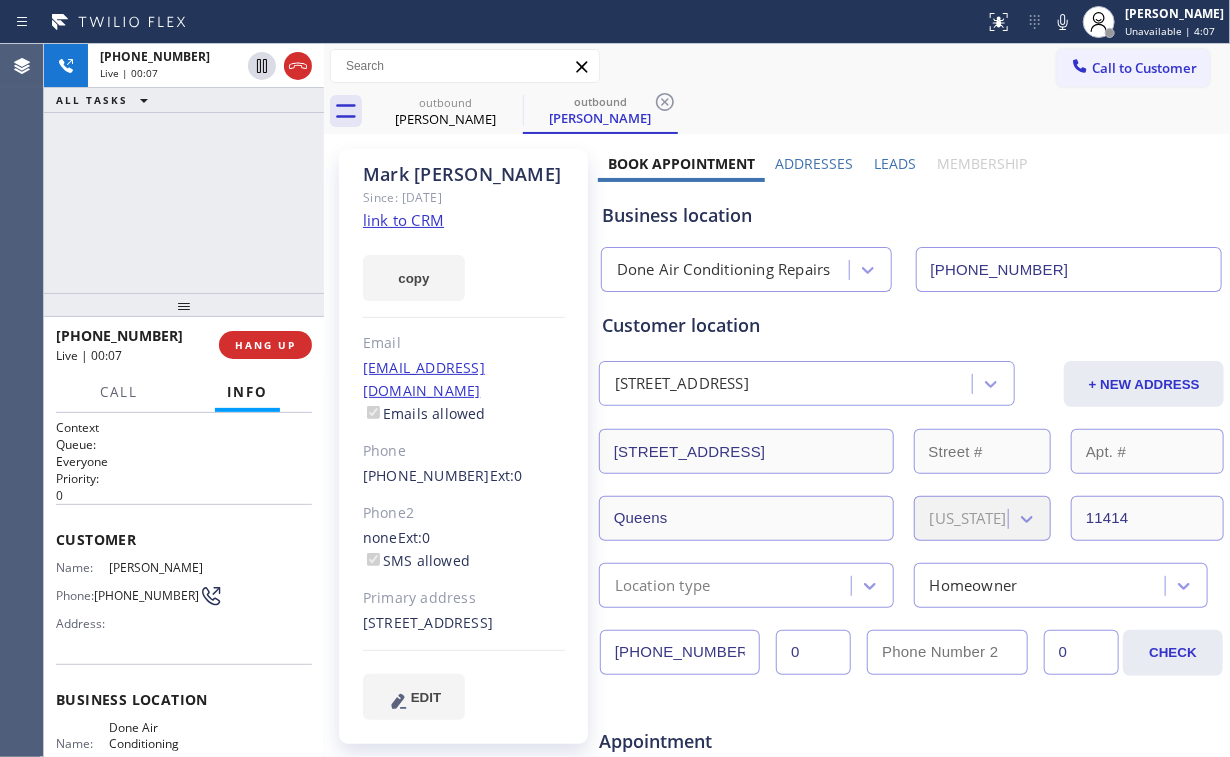 click on "Business location" at bounding box center (911, 215) 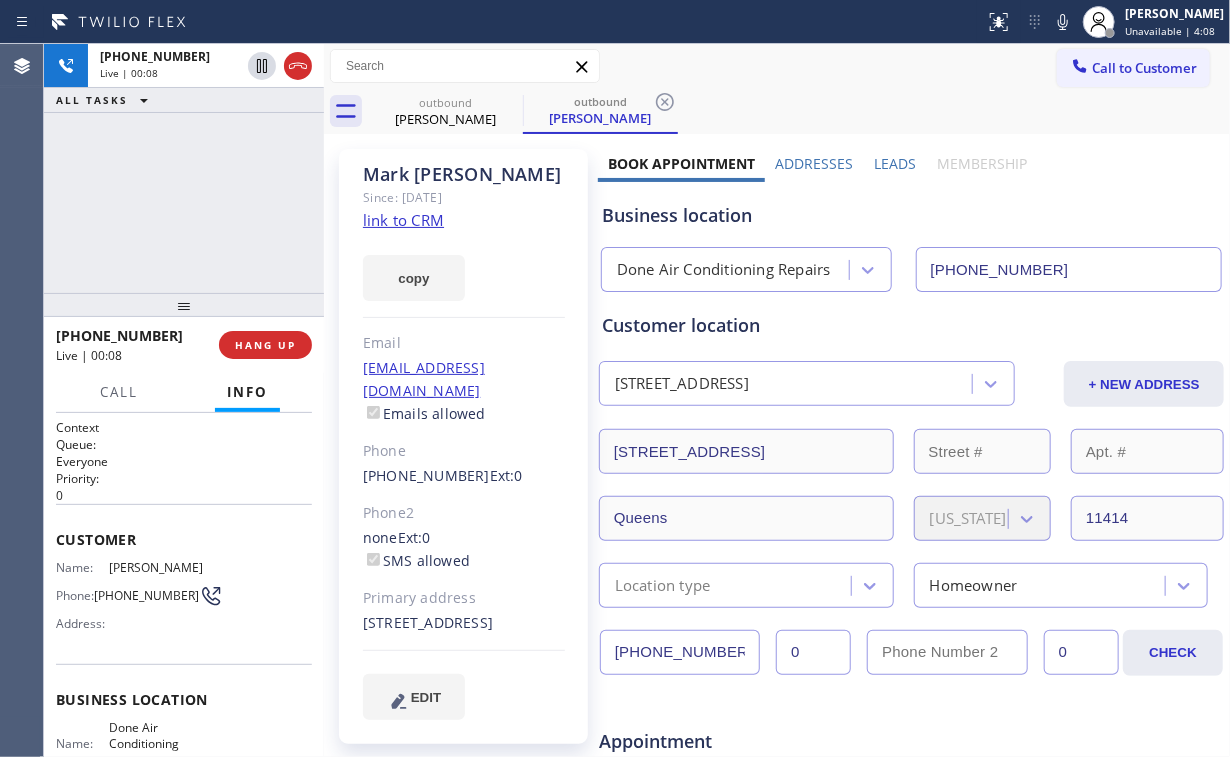 click on "Done Air Conditioning Repairs" at bounding box center [724, 270] 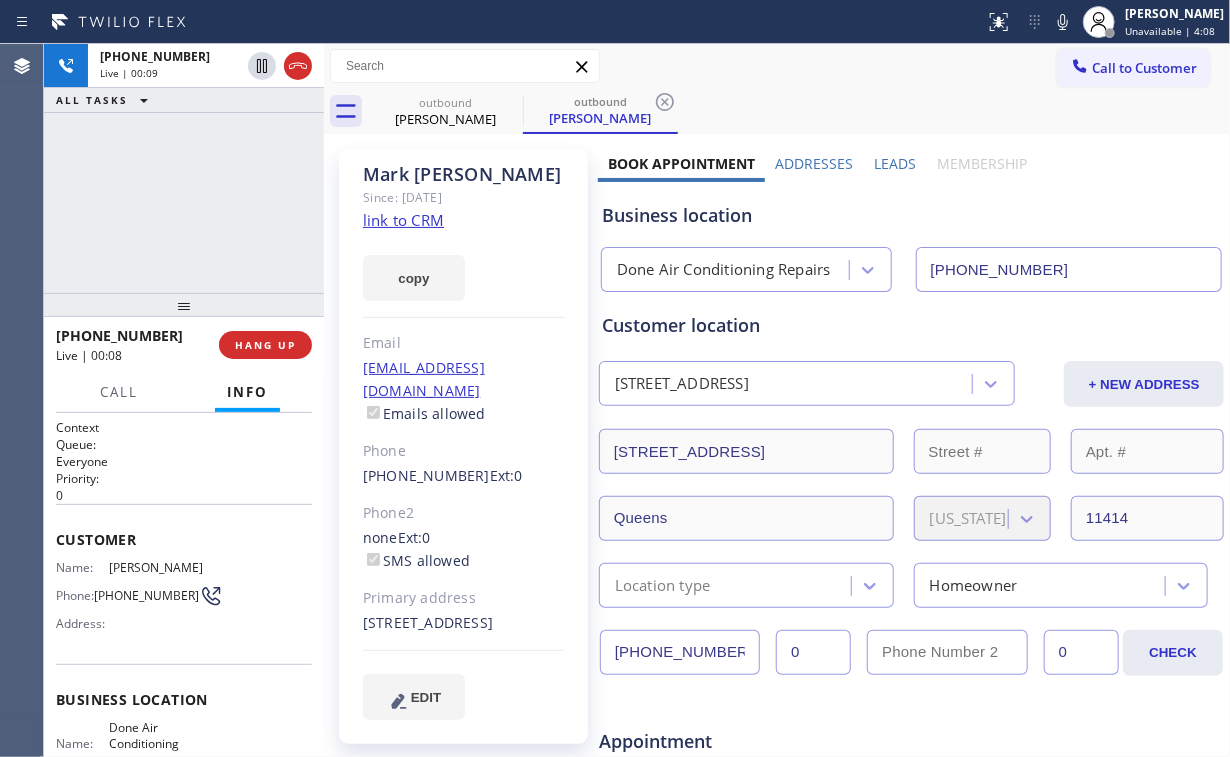 click on "Business location" at bounding box center [911, 215] 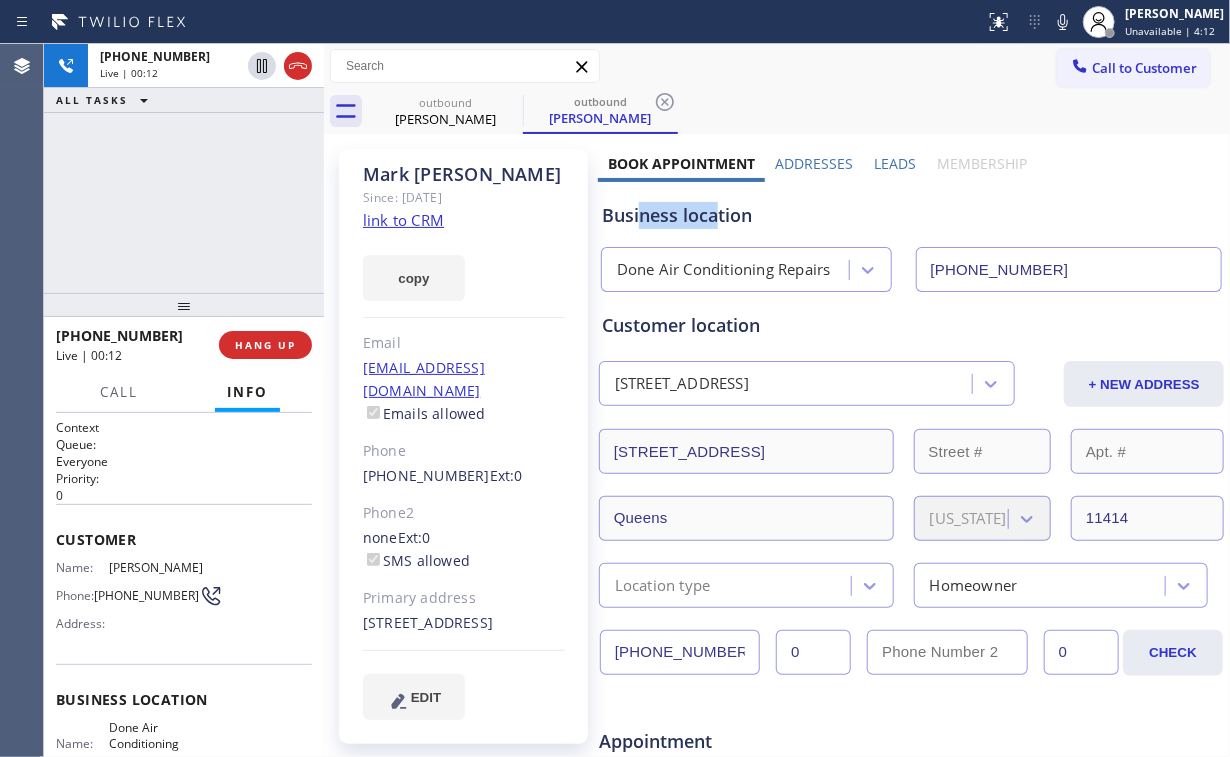 drag, startPoint x: 633, startPoint y: 217, endPoint x: 713, endPoint y: 220, distance: 80.05623 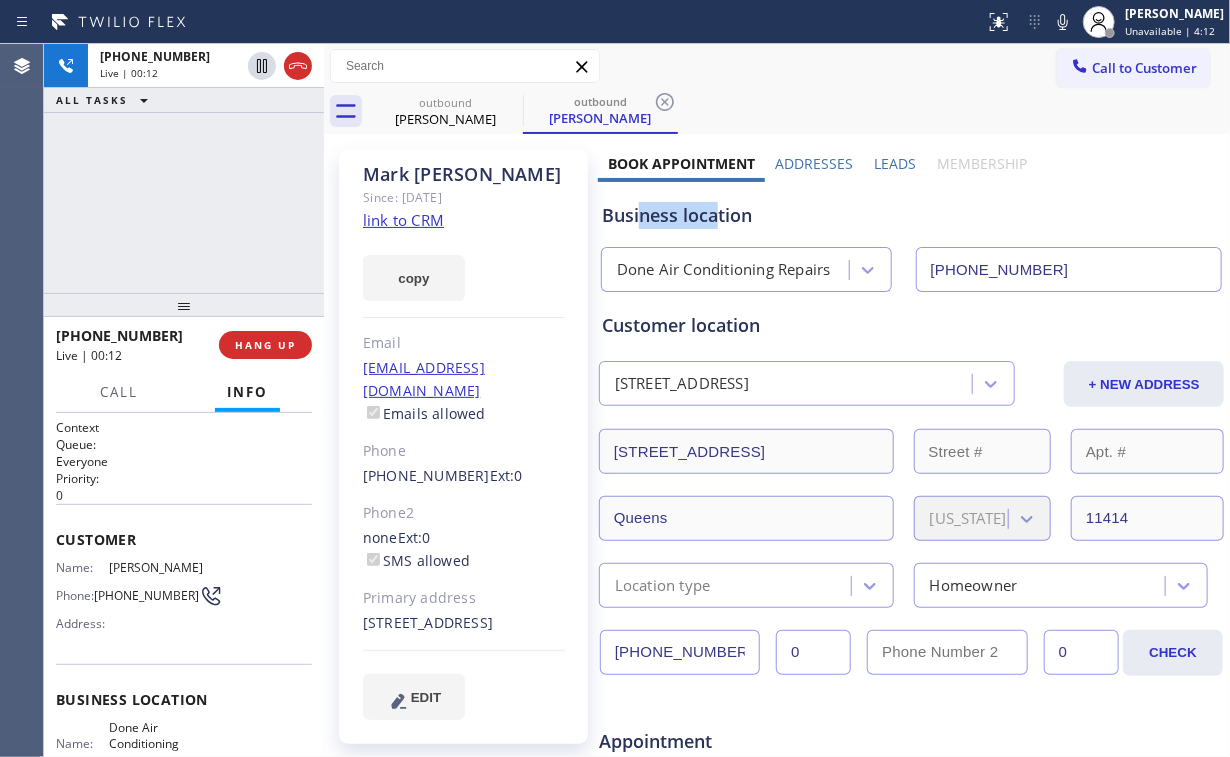 click on "Business location" at bounding box center (911, 215) 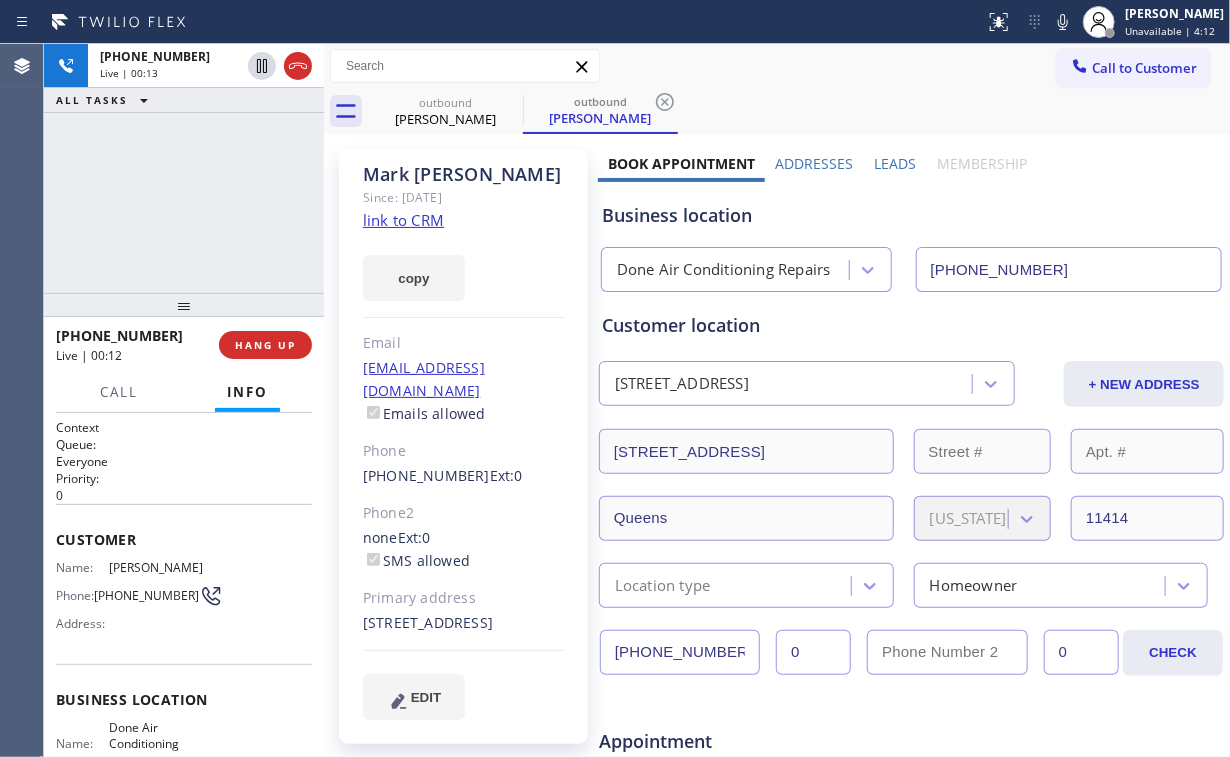 click on "Business location" at bounding box center [911, 215] 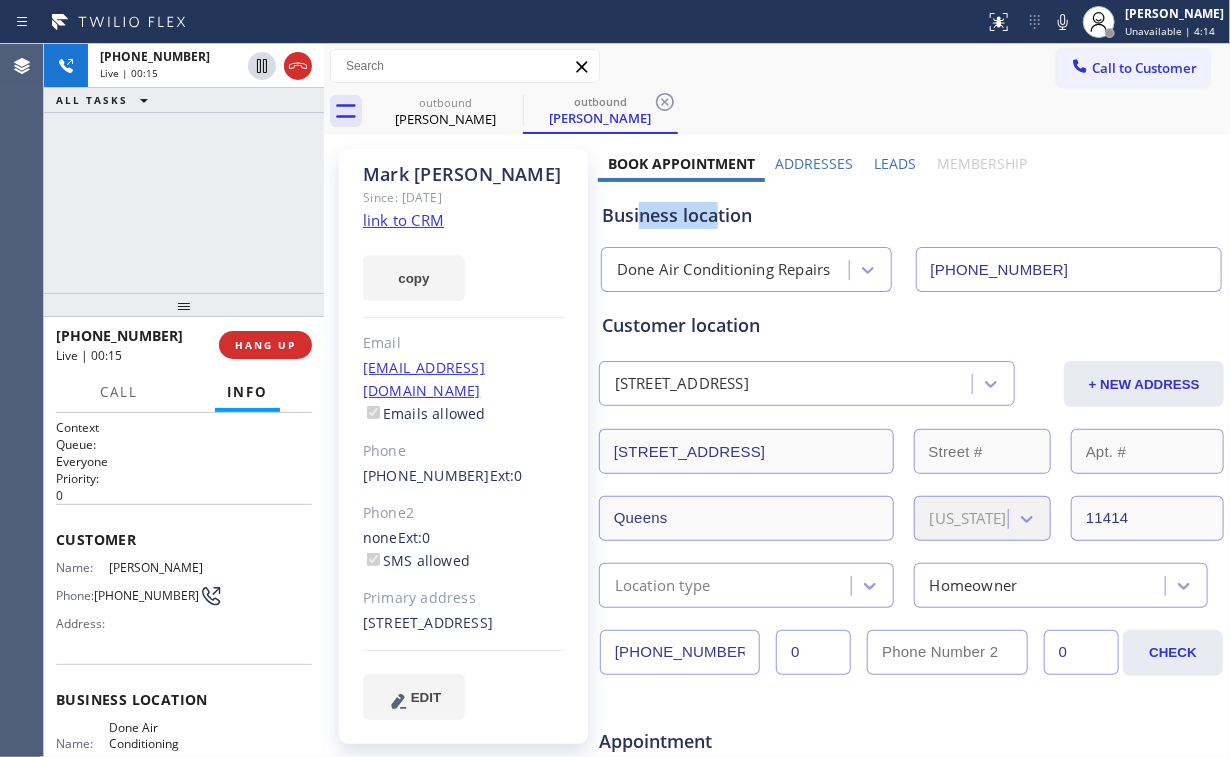 drag, startPoint x: 636, startPoint y: 216, endPoint x: 714, endPoint y: 211, distance: 78.160095 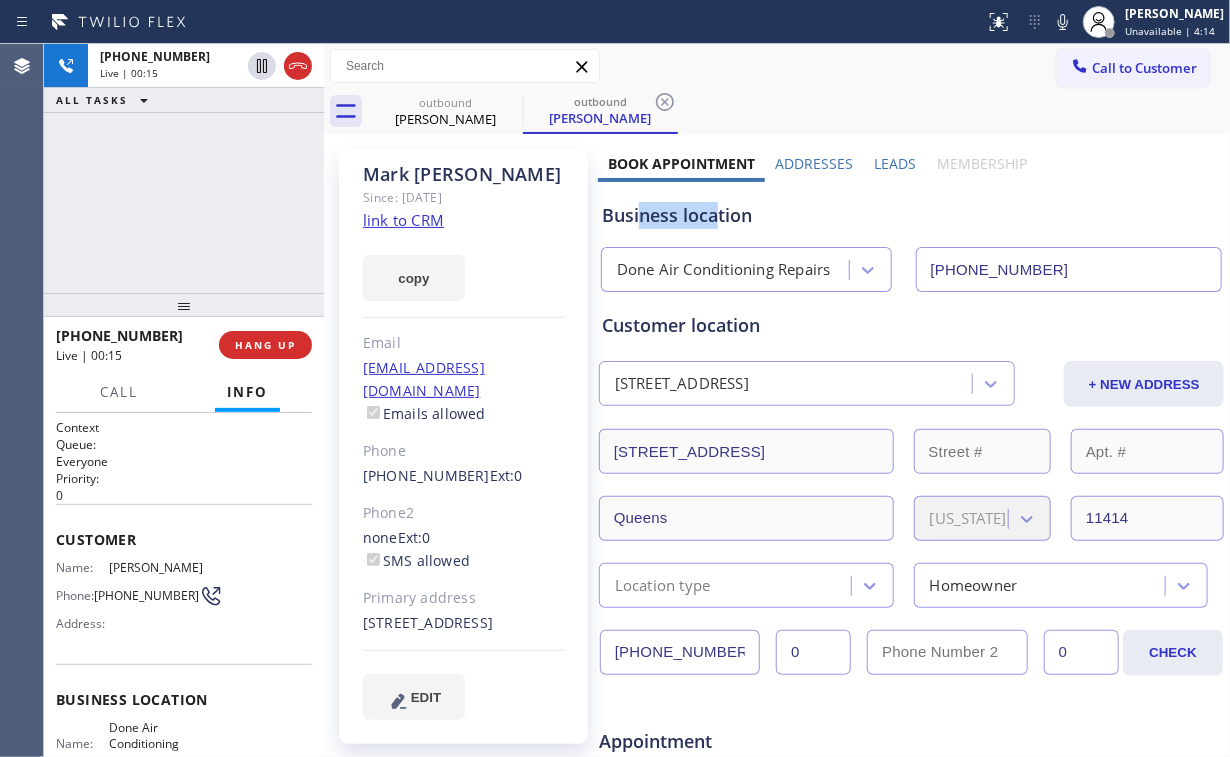 click on "Business location" at bounding box center [911, 215] 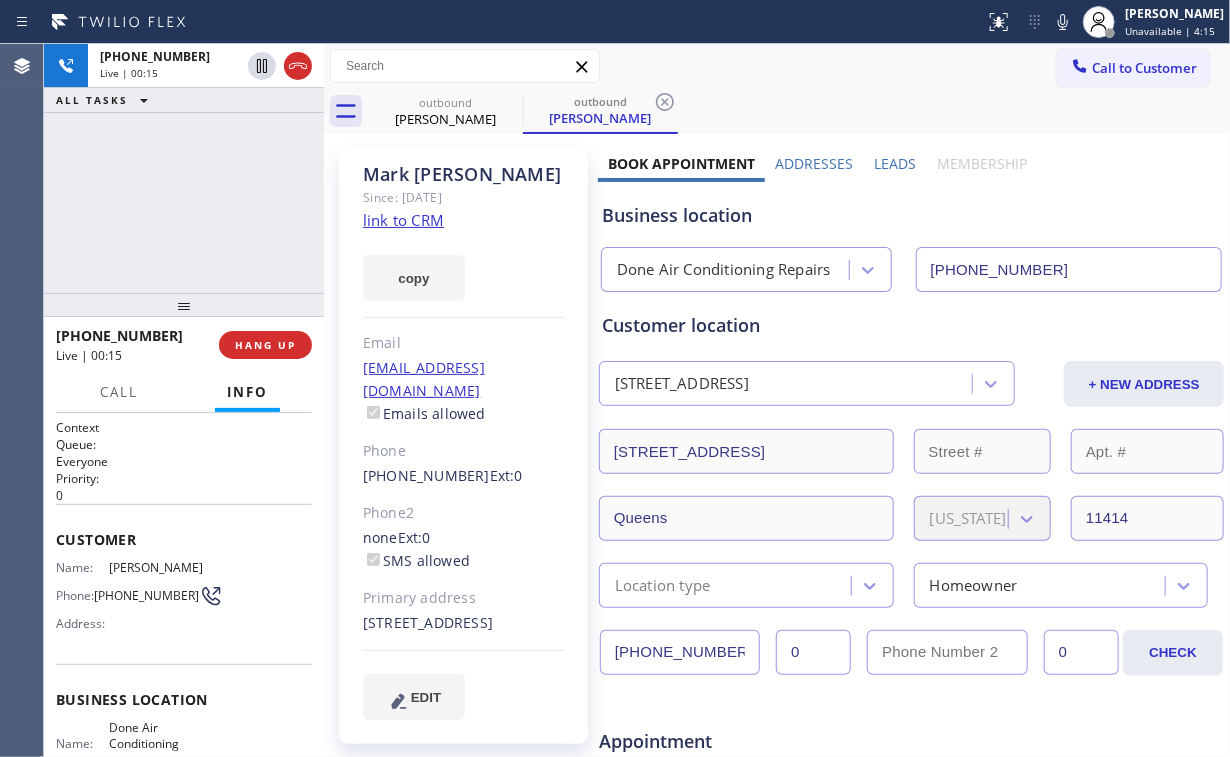 click on "[PHONE_NUMBER] Live | 00:15 ALL TASKS ALL TASKS ACTIVE TASKS TASKS IN WRAP UP" at bounding box center [184, 168] 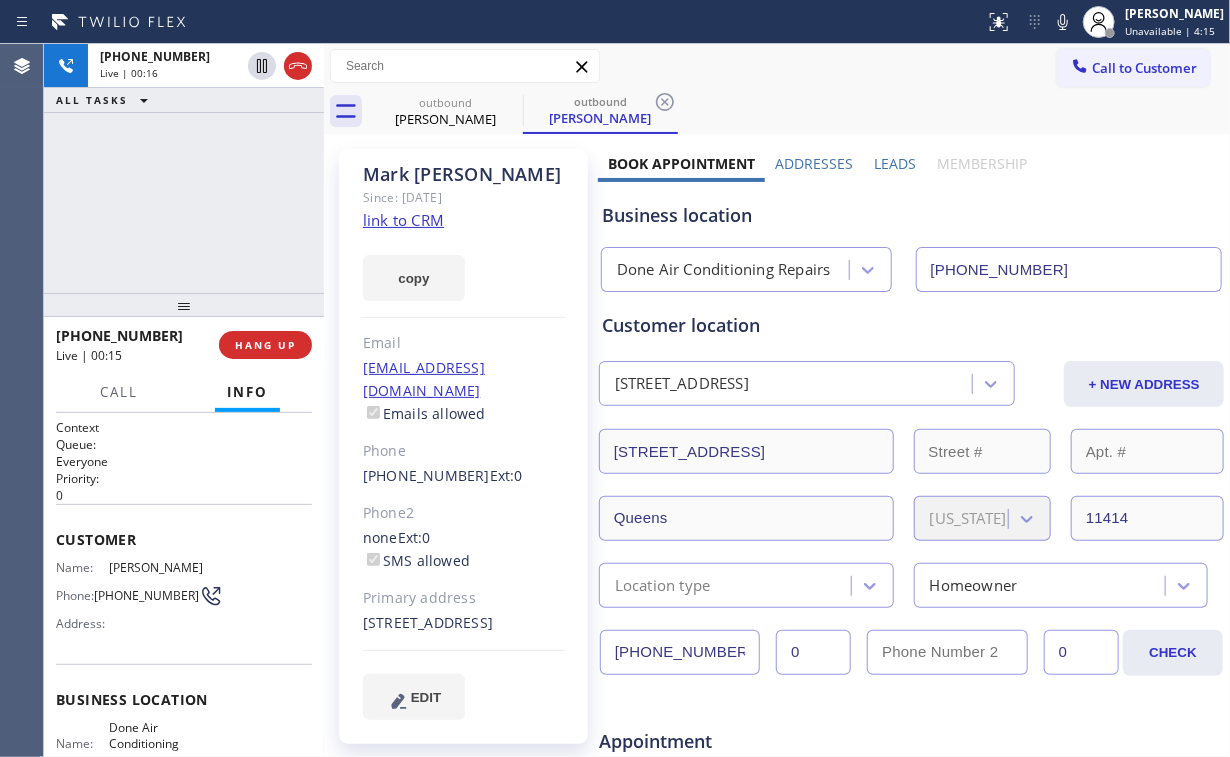 drag, startPoint x: 248, startPoint y: 185, endPoint x: 201, endPoint y: 208, distance: 52.3259 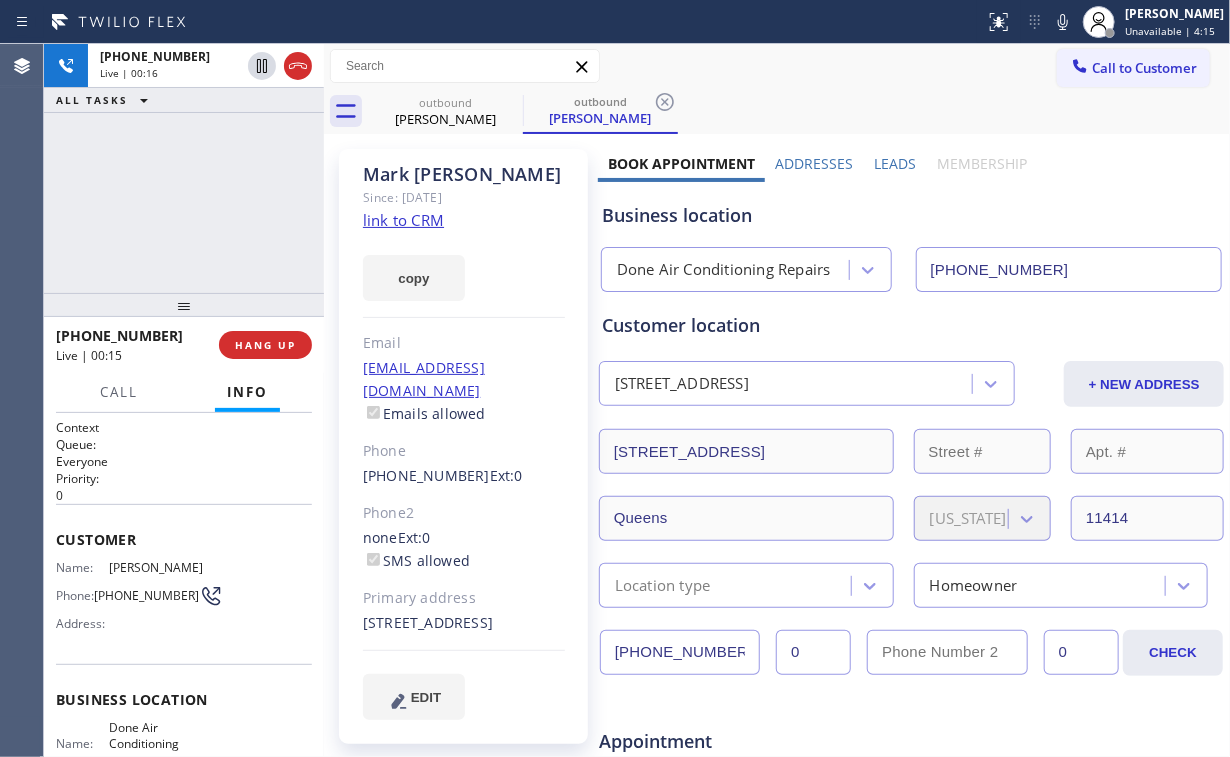 click on "[PHONE_NUMBER] Live | 00:16 ALL TASKS ALL TASKS ACTIVE TASKS TASKS IN WRAP UP" at bounding box center [184, 168] 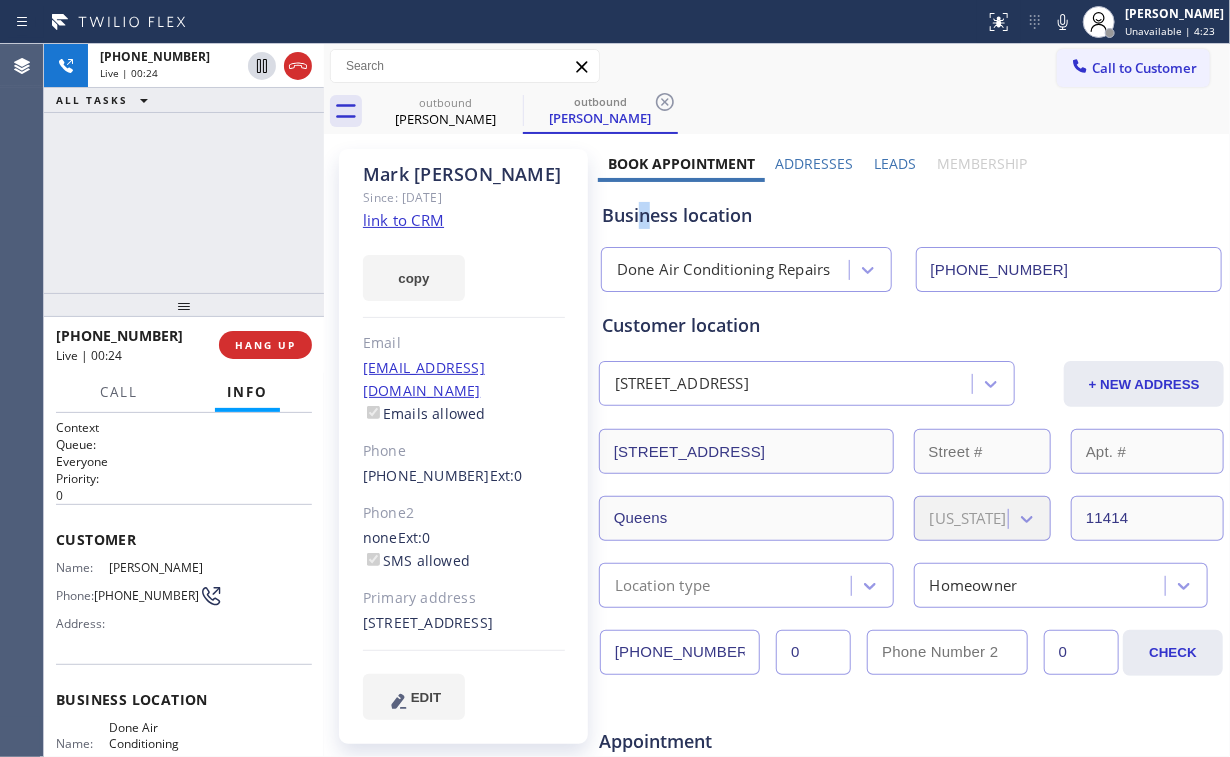 drag, startPoint x: 635, startPoint y: 216, endPoint x: 649, endPoint y: 226, distance: 17.20465 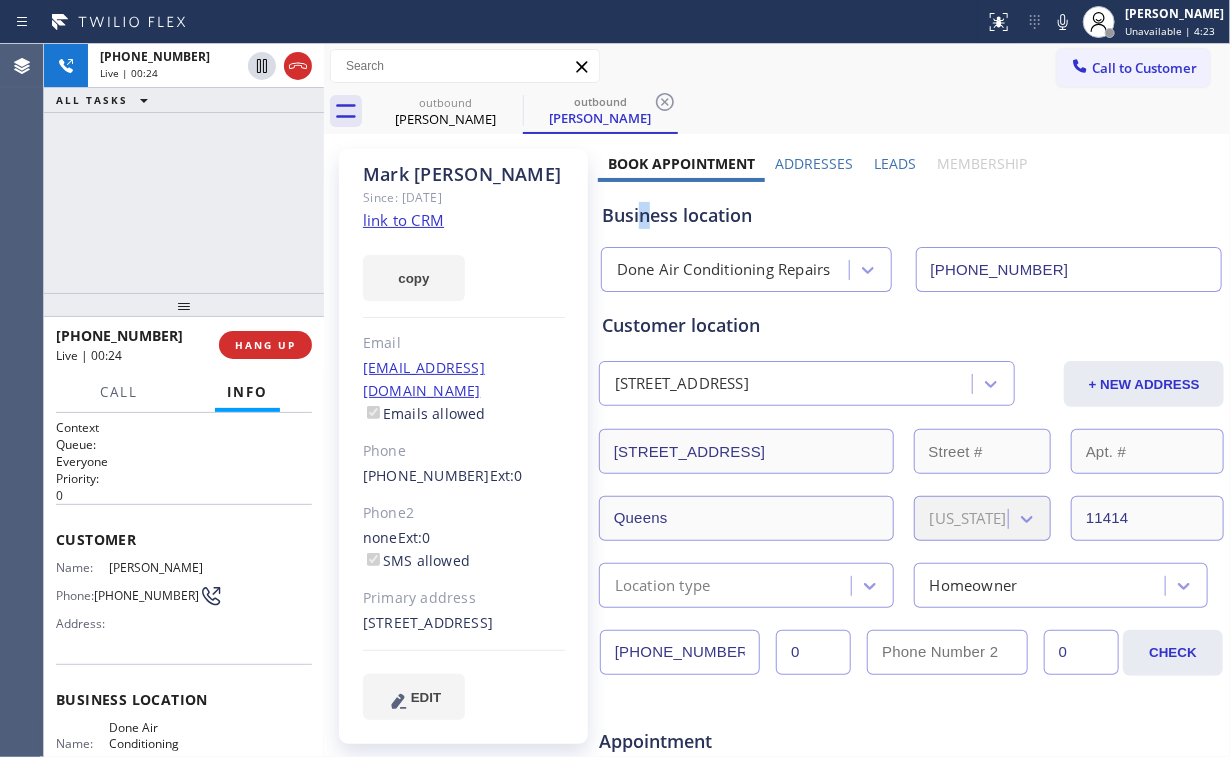 click on "Business location" at bounding box center (911, 215) 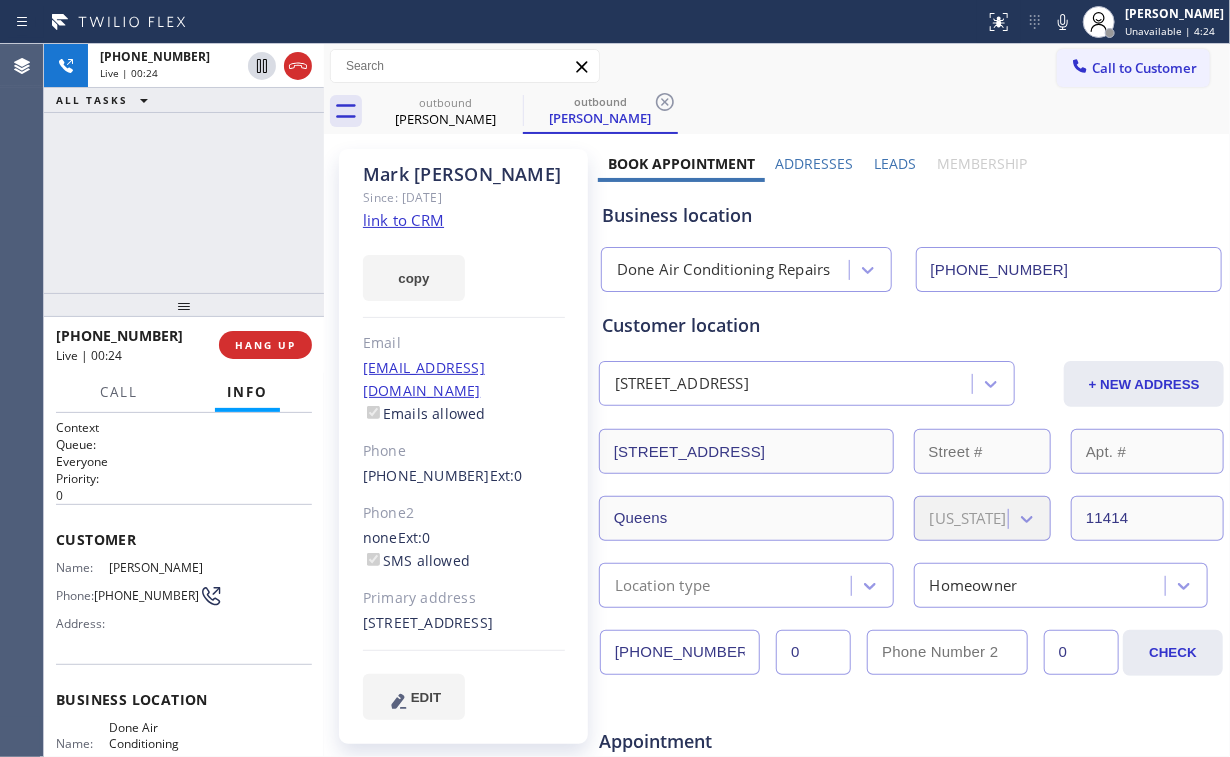 click on "[PHONE_NUMBER] Live | 00:24 ALL TASKS ALL TASKS ACTIVE TASKS TASKS IN WRAP UP" at bounding box center (184, 168) 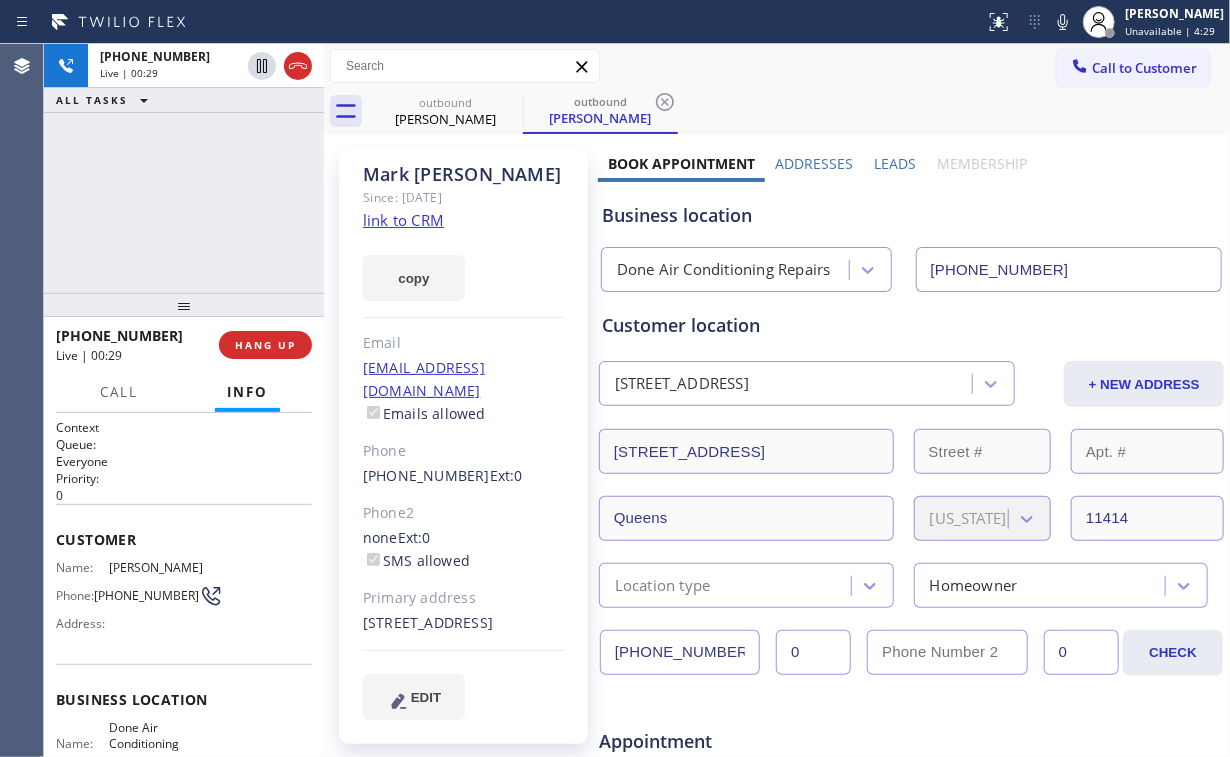 click on "[PHONE_NUMBER] Live | 00:29 ALL TASKS ALL TASKS ACTIVE TASKS TASKS IN WRAP UP" at bounding box center [184, 168] 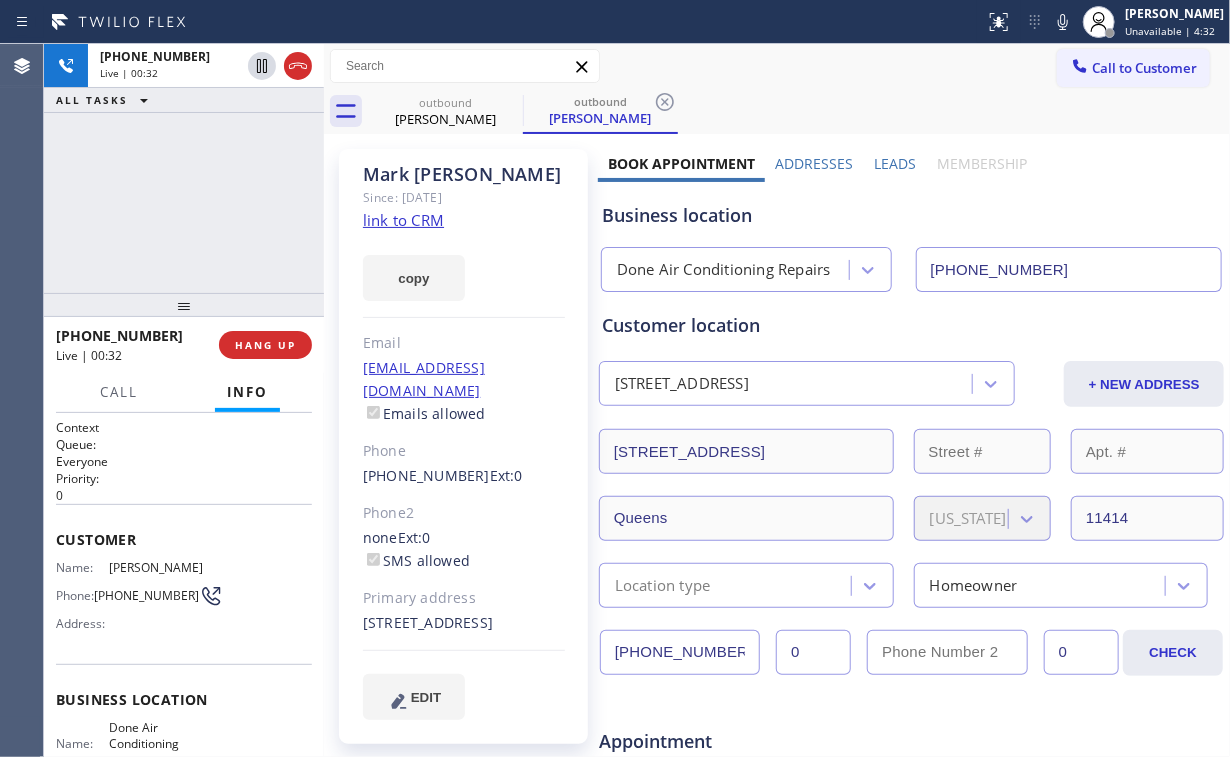 click on "[PHONE_NUMBER] Live | 00:32 ALL TASKS ALL TASKS ACTIVE TASKS TASKS IN WRAP UP" at bounding box center (184, 168) 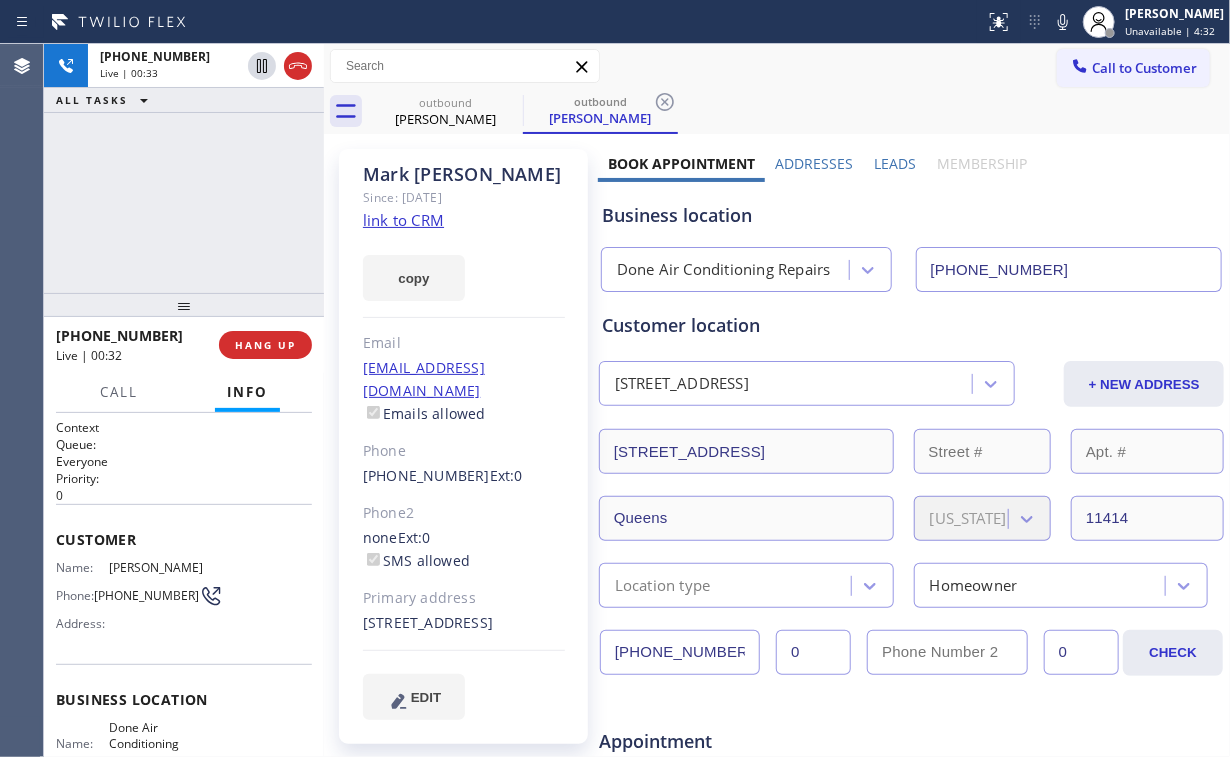 click on "[PHONE_NUMBER] Live | 00:33 ALL TASKS ALL TASKS ACTIVE TASKS TASKS IN WRAP UP" at bounding box center (184, 168) 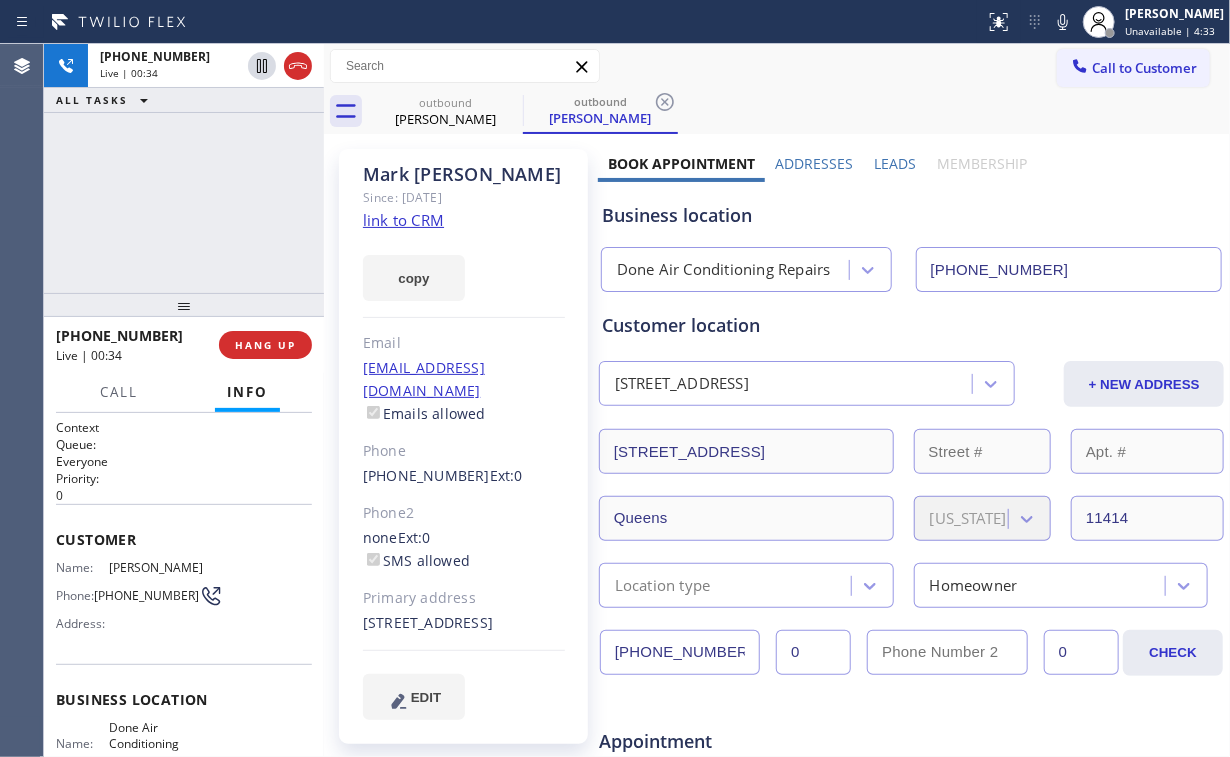 click on "[PHONE_NUMBER] Live | 00:34 ALL TASKS ALL TASKS ACTIVE TASKS TASKS IN WRAP UP" at bounding box center [184, 168] 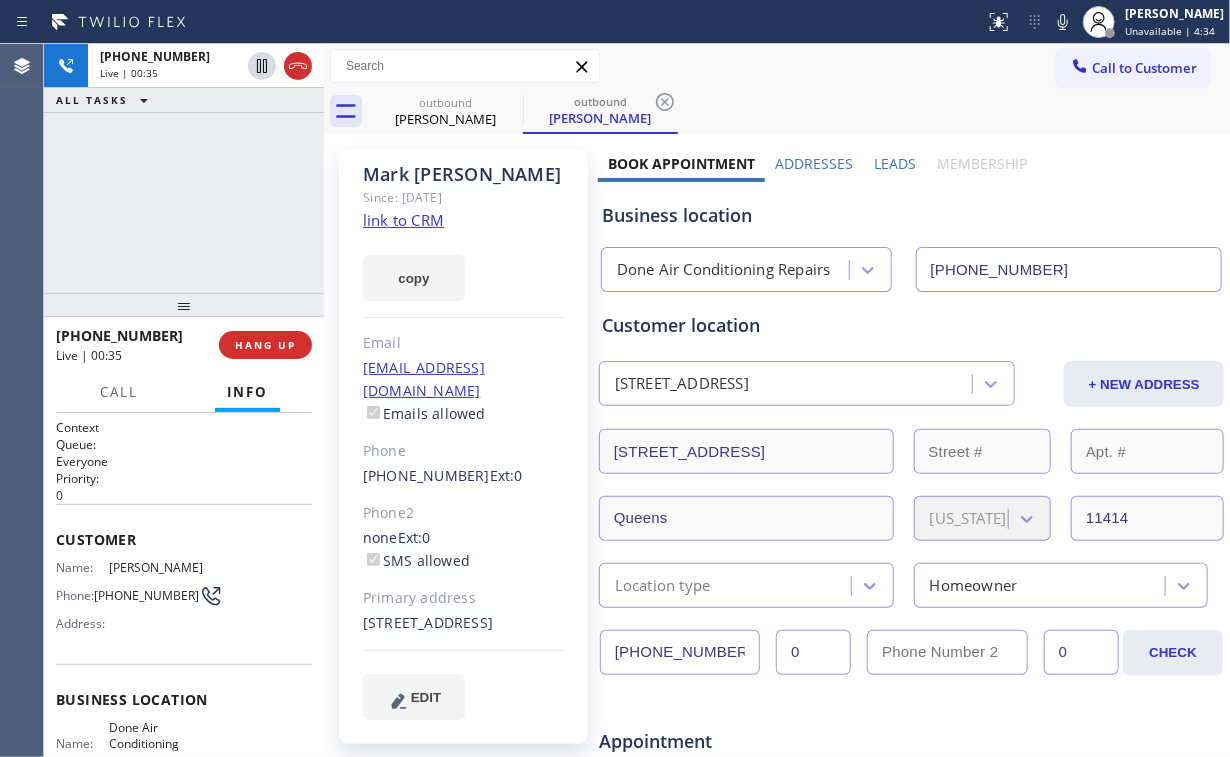 click on "[PHONE_NUMBER] Live | 00:35 ALL TASKS ALL TASKS ACTIVE TASKS TASKS IN WRAP UP" at bounding box center (184, 168) 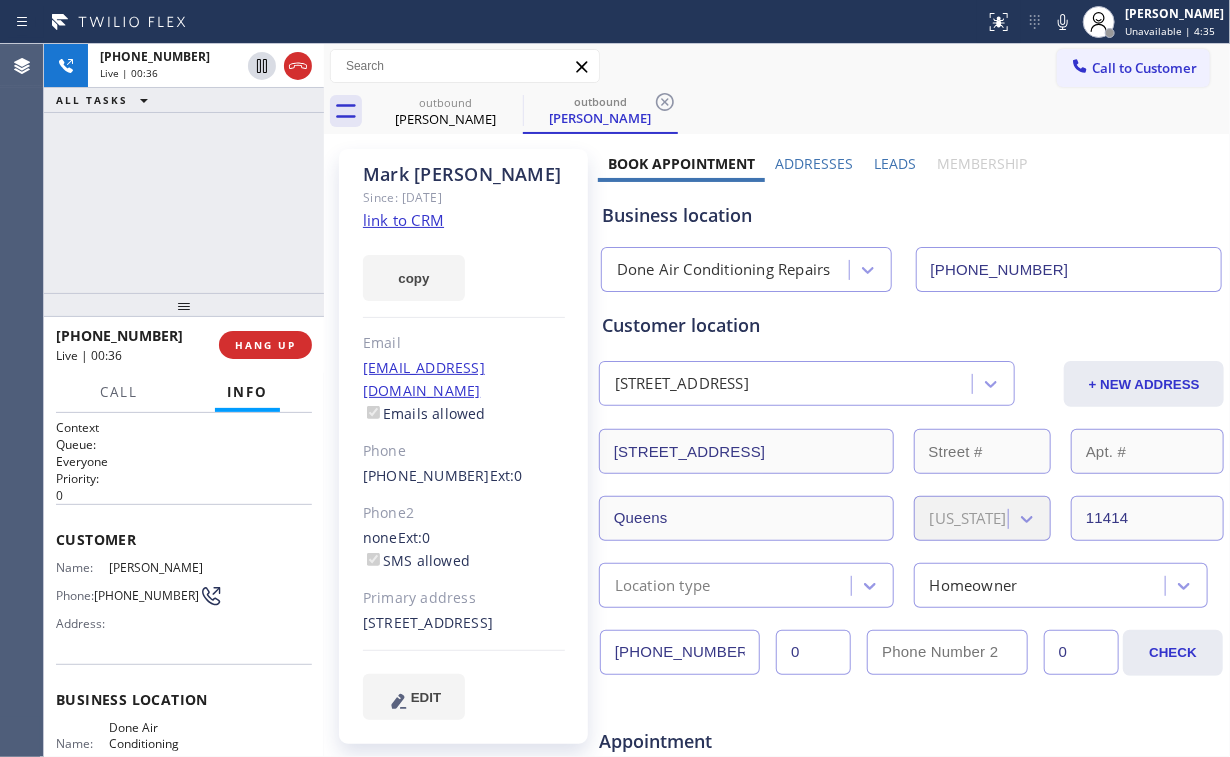 click on "[PHONE_NUMBER] Live | 00:36 ALL TASKS ALL TASKS ACTIVE TASKS TASKS IN WRAP UP" at bounding box center (184, 168) 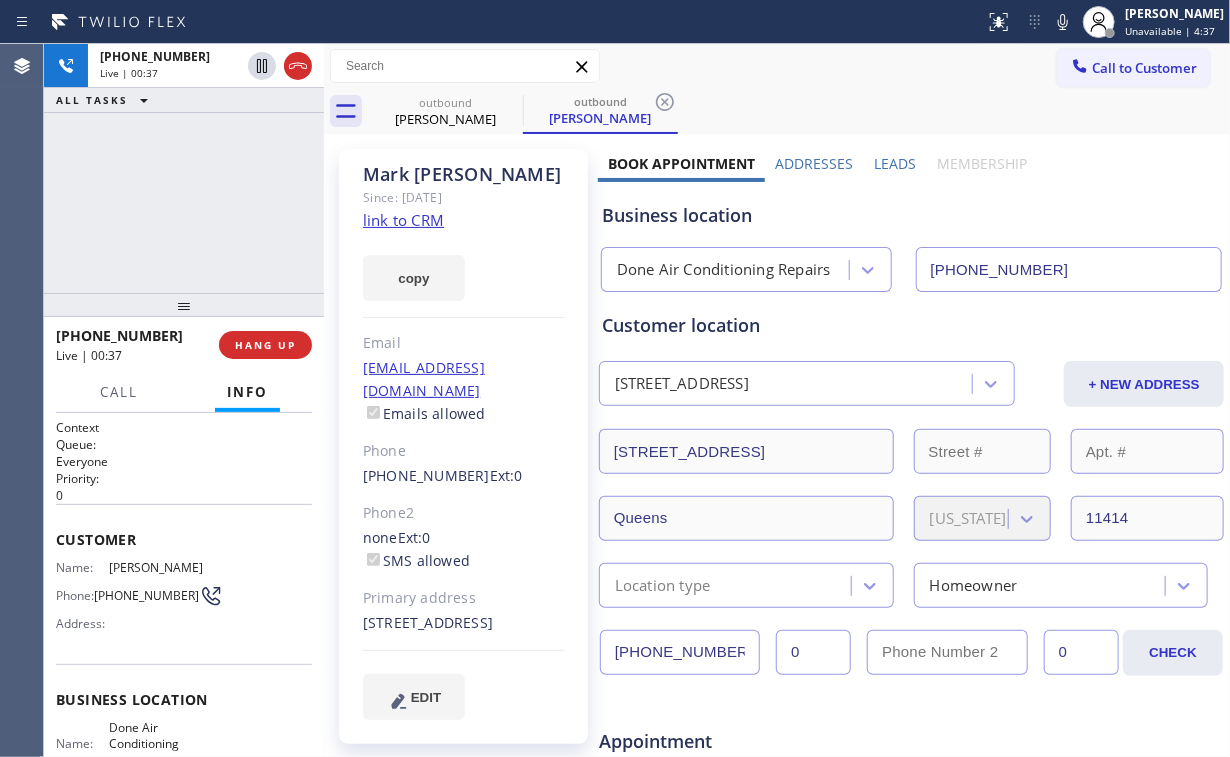 click on "[PHONE_NUMBER] Live | 00:37 ALL TASKS ALL TASKS ACTIVE TASKS TASKS IN WRAP UP" at bounding box center [184, 168] 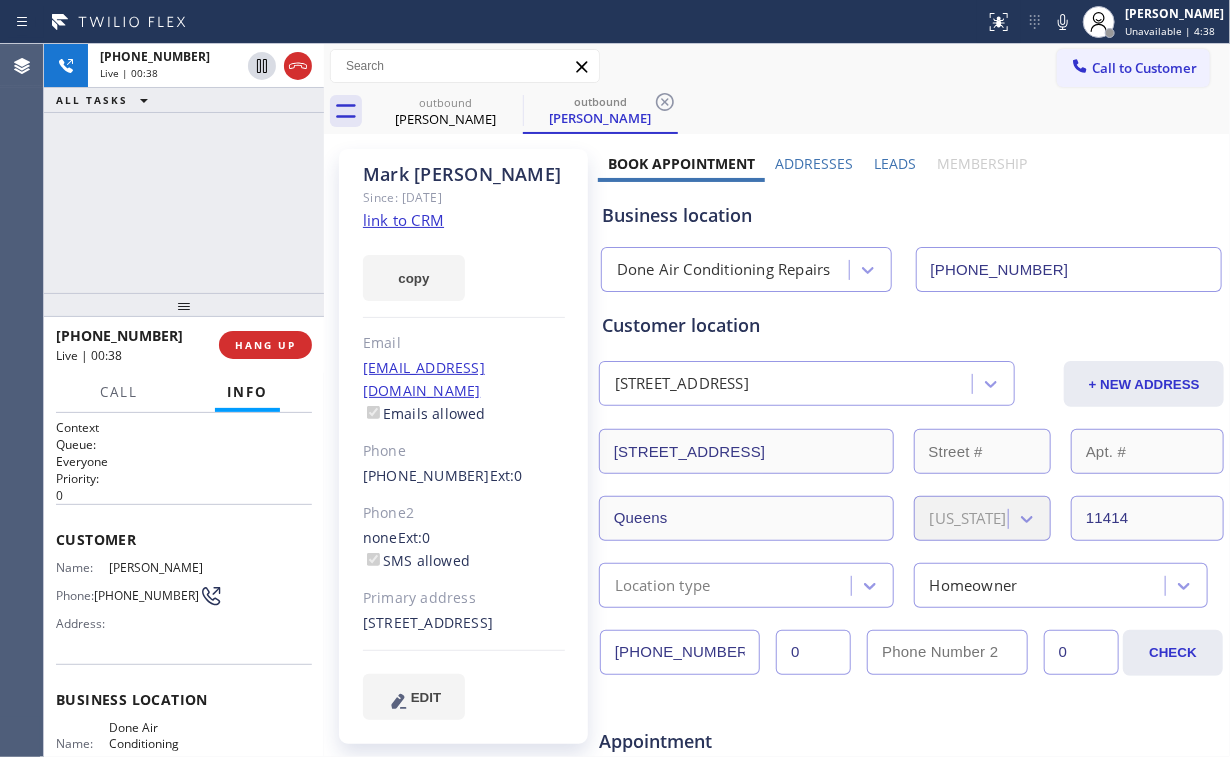 click on "[PHONE_NUMBER] Live | 00:38 ALL TASKS ALL TASKS ACTIVE TASKS TASKS IN WRAP UP" at bounding box center [184, 168] 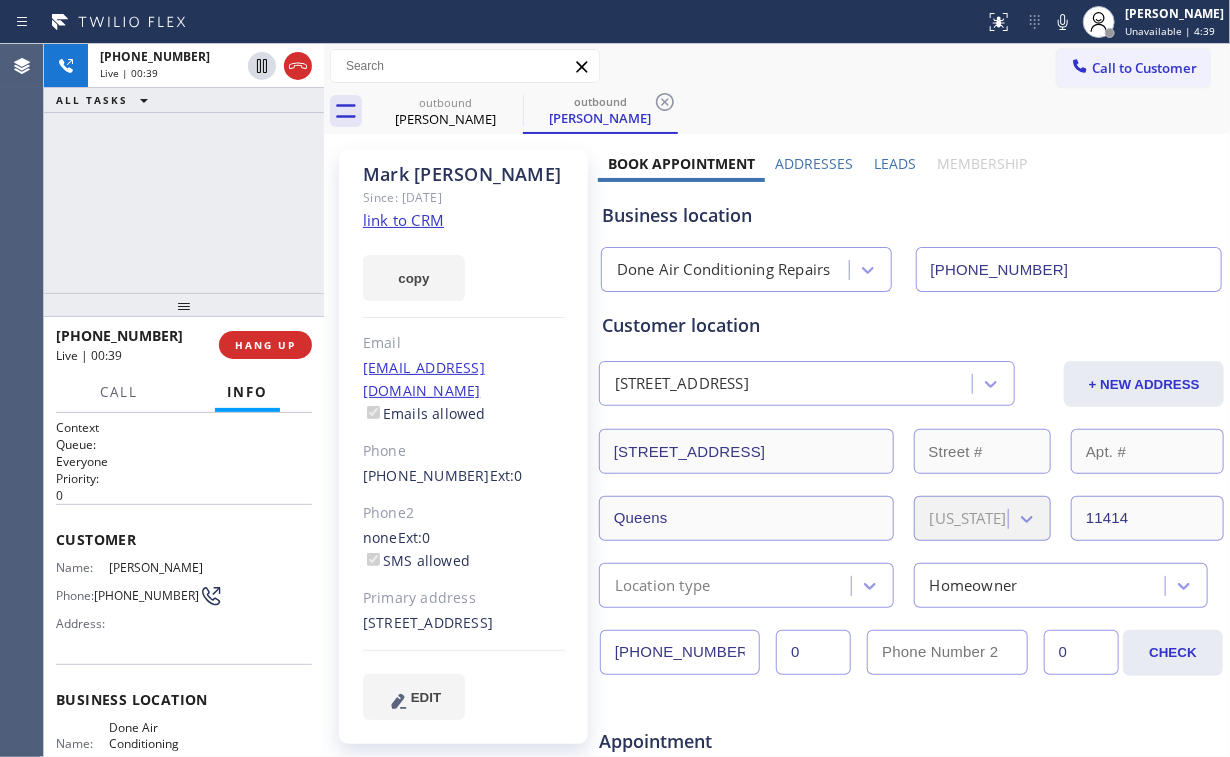 click on "[PHONE_NUMBER] Live | 00:39 ALL TASKS ALL TASKS ACTIVE TASKS TASKS IN WRAP UP" at bounding box center [184, 168] 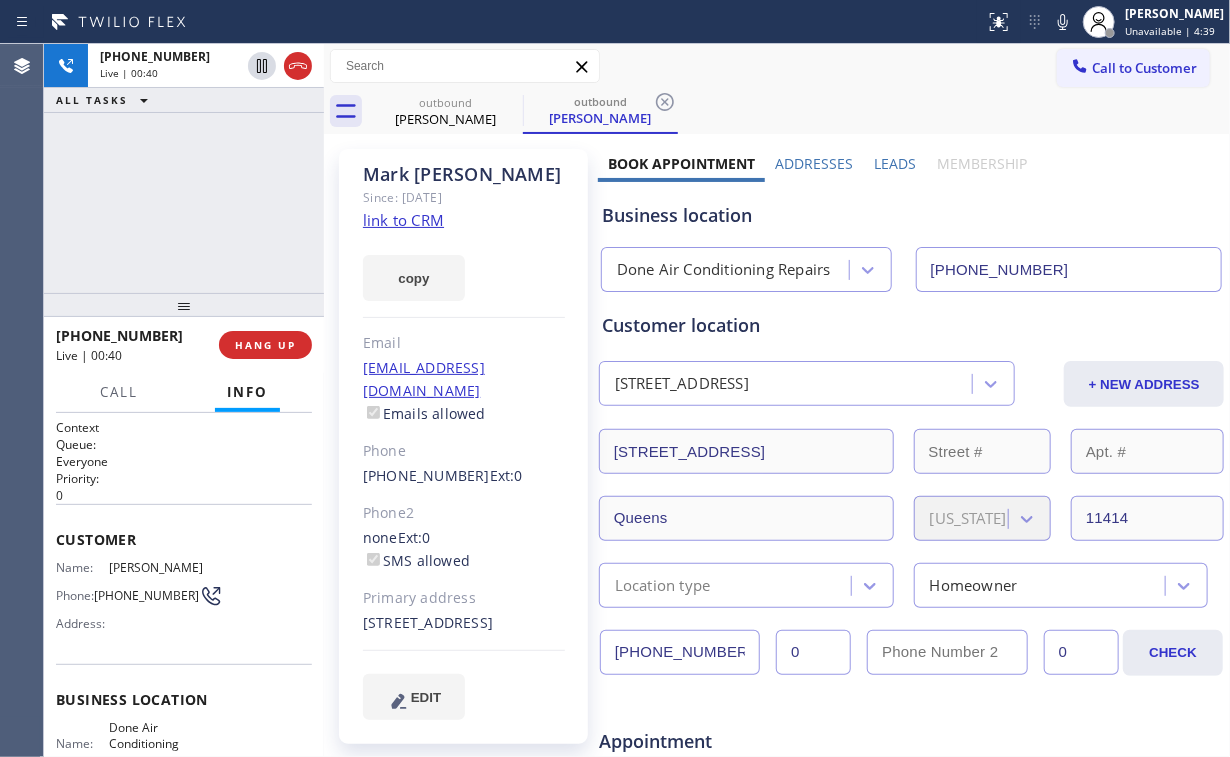 click on "[PHONE_NUMBER] Live | 00:40 ALL TASKS ALL TASKS ACTIVE TASKS TASKS IN WRAP UP" at bounding box center (184, 168) 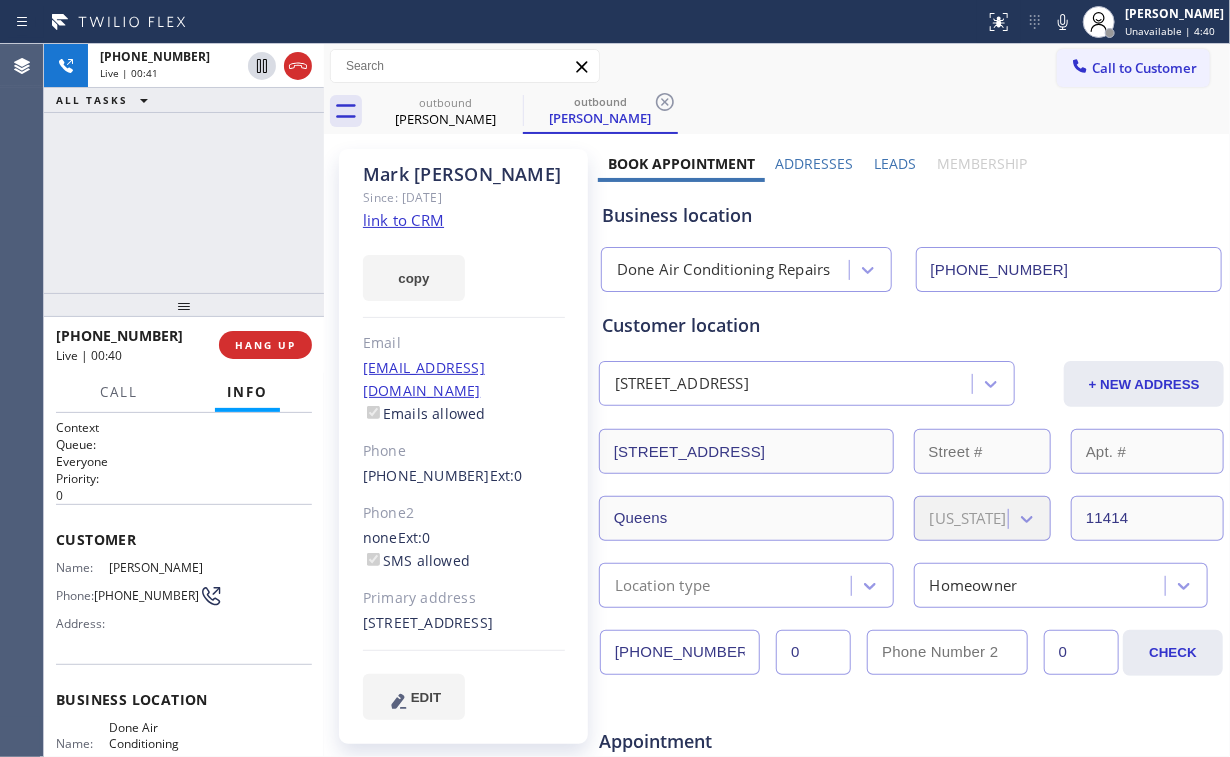 click on "[PHONE_NUMBER] Live | 00:41 ALL TASKS ALL TASKS ACTIVE TASKS TASKS IN WRAP UP" at bounding box center [184, 168] 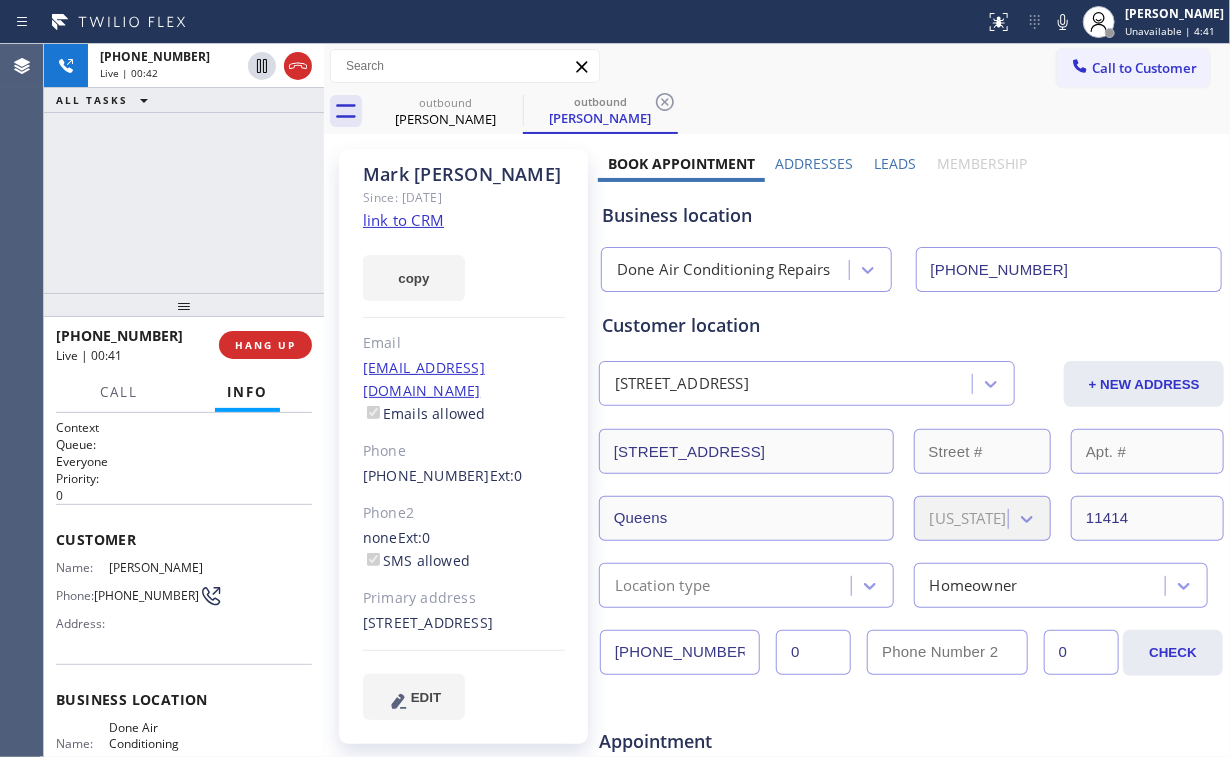 click on "[PHONE_NUMBER] Live | 00:42 ALL TASKS ALL TASKS ACTIVE TASKS TASKS IN WRAP UP" at bounding box center [184, 168] 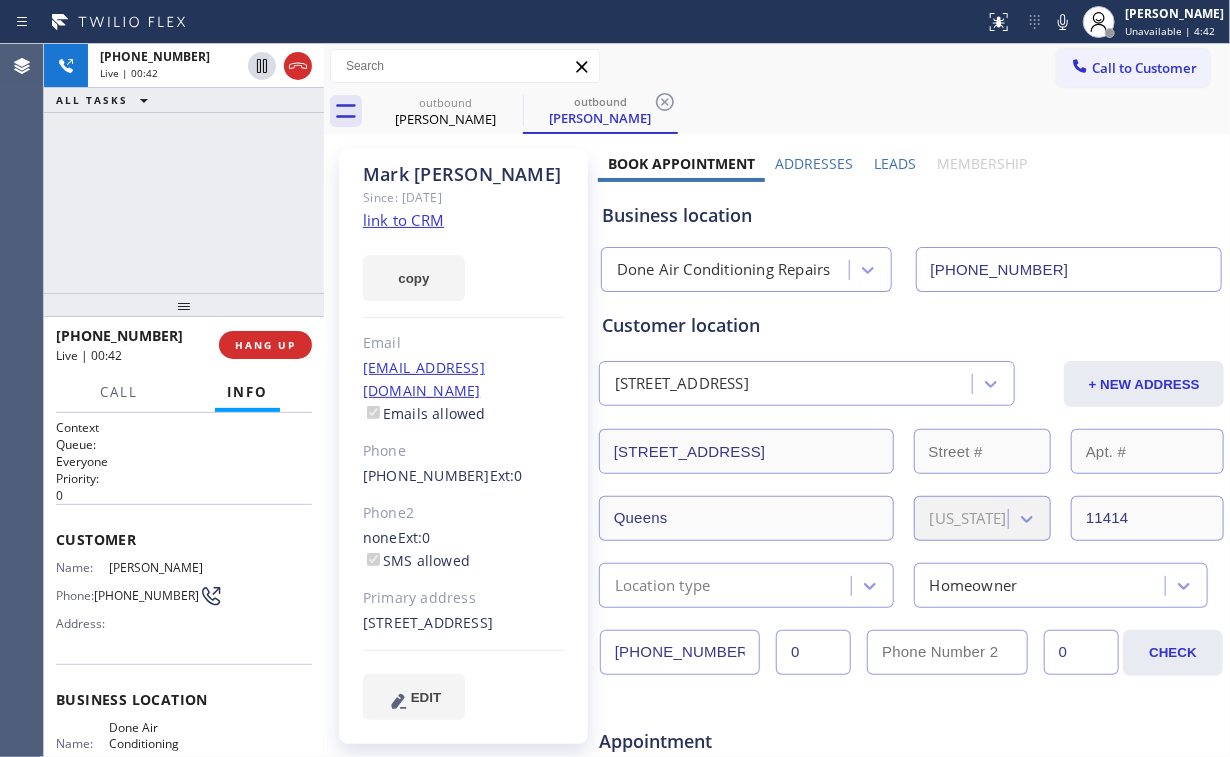 click on "[PHONE_NUMBER] Live | 00:42 ALL TASKS ALL TASKS ACTIVE TASKS TASKS IN WRAP UP" at bounding box center (184, 168) 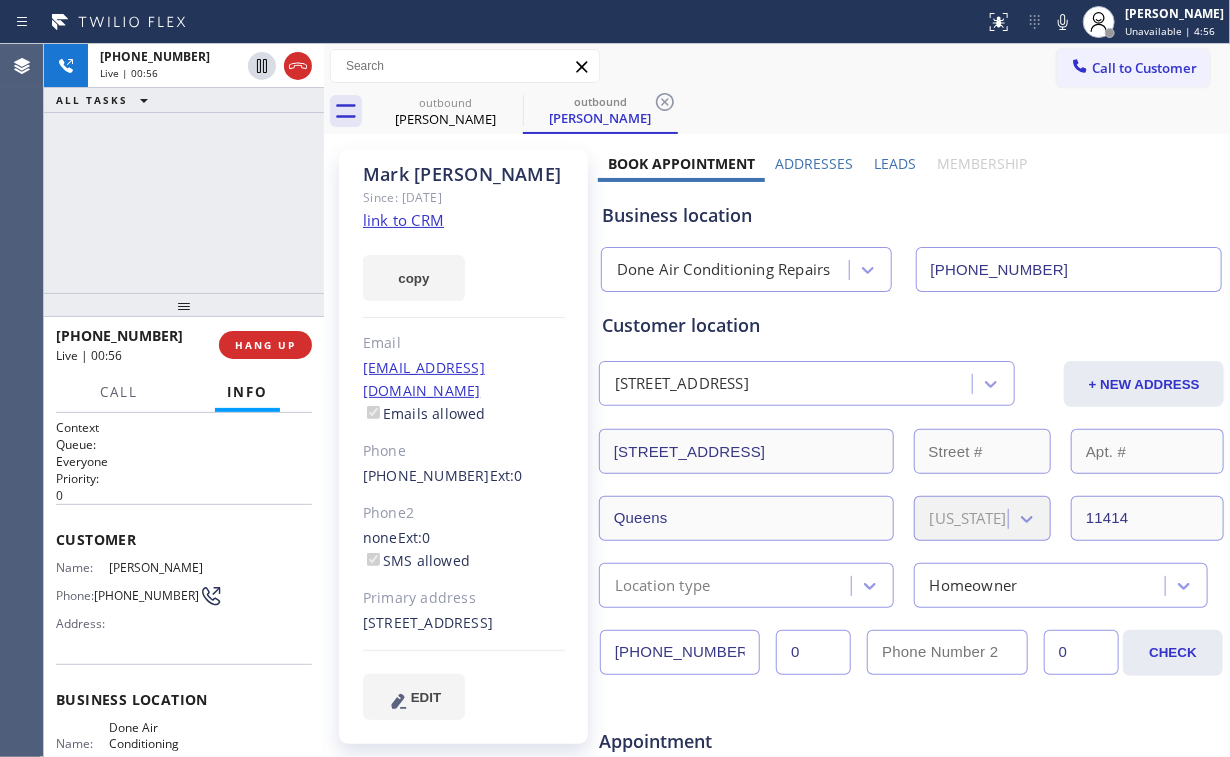 click on "[PHONE_NUMBER] Live | 00:56 ALL TASKS ALL TASKS ACTIVE TASKS TASKS IN WRAP UP" at bounding box center [184, 168] 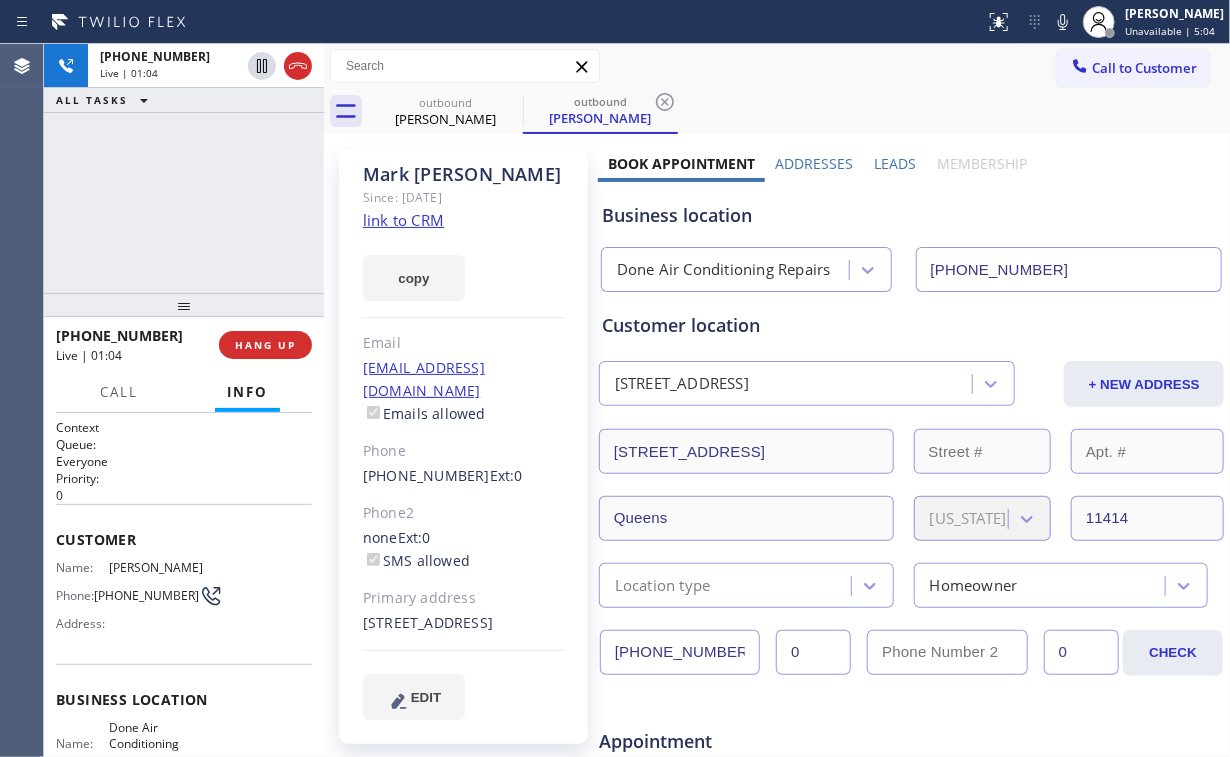 click on "[PHONE_NUMBER] Live | 01:04 ALL TASKS ALL TASKS ACTIVE TASKS TASKS IN WRAP UP" at bounding box center [184, 168] 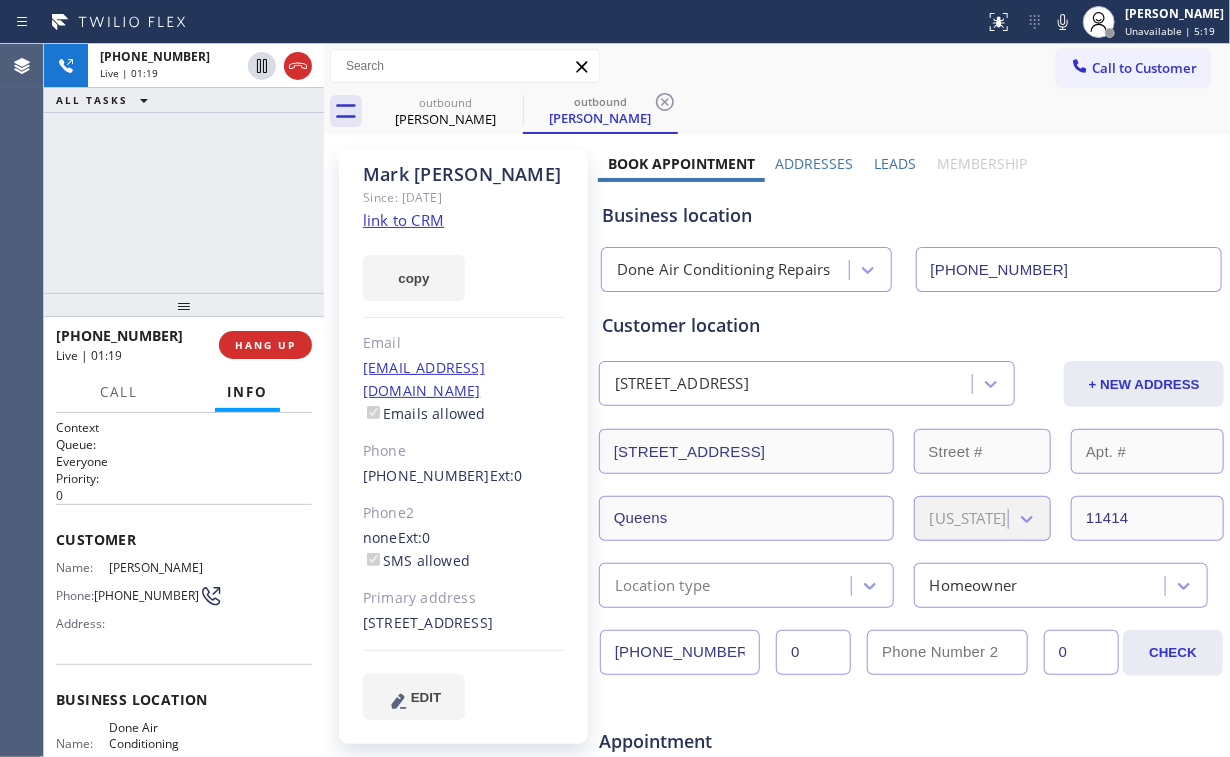 click on "[PHONE_NUMBER] Live | 01:19 ALL TASKS ALL TASKS ACTIVE TASKS TASKS IN WRAP UP" at bounding box center (184, 168) 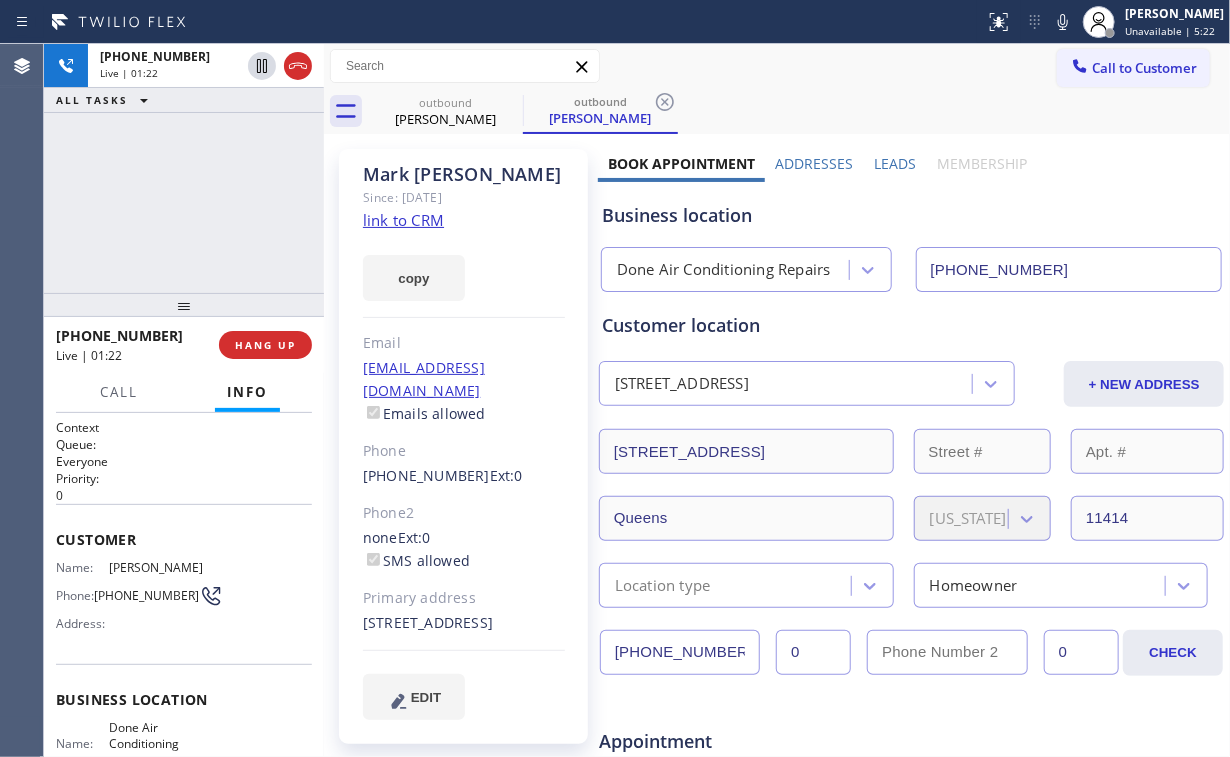 click on "[PHONE_NUMBER] Live | 01:22 ALL TASKS ALL TASKS ACTIVE TASKS TASKS IN WRAP UP" at bounding box center (184, 168) 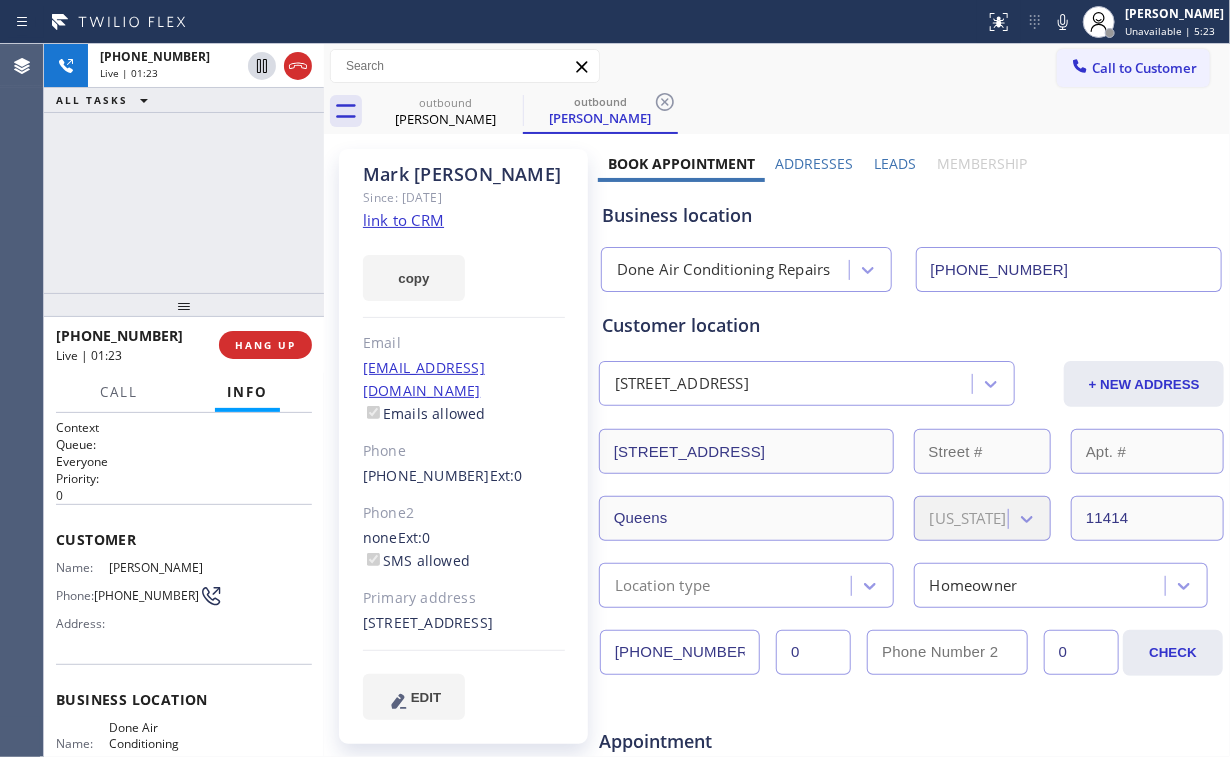 click on "[PHONE_NUMBER] Live | 01:23 ALL TASKS ALL TASKS ACTIVE TASKS TASKS IN WRAP UP" at bounding box center [184, 168] 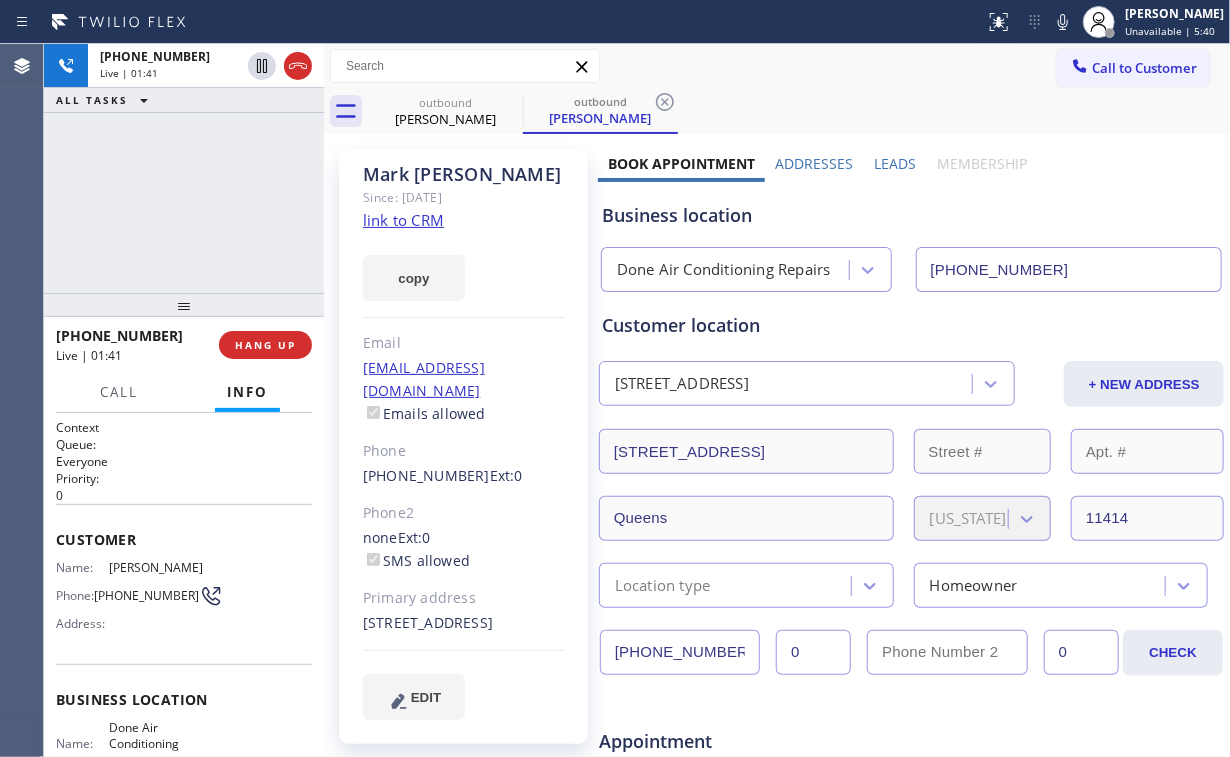 click on "[PHONE_NUMBER] Live | 01:41 ALL TASKS ALL TASKS ACTIVE TASKS TASKS IN WRAP UP" at bounding box center (184, 168) 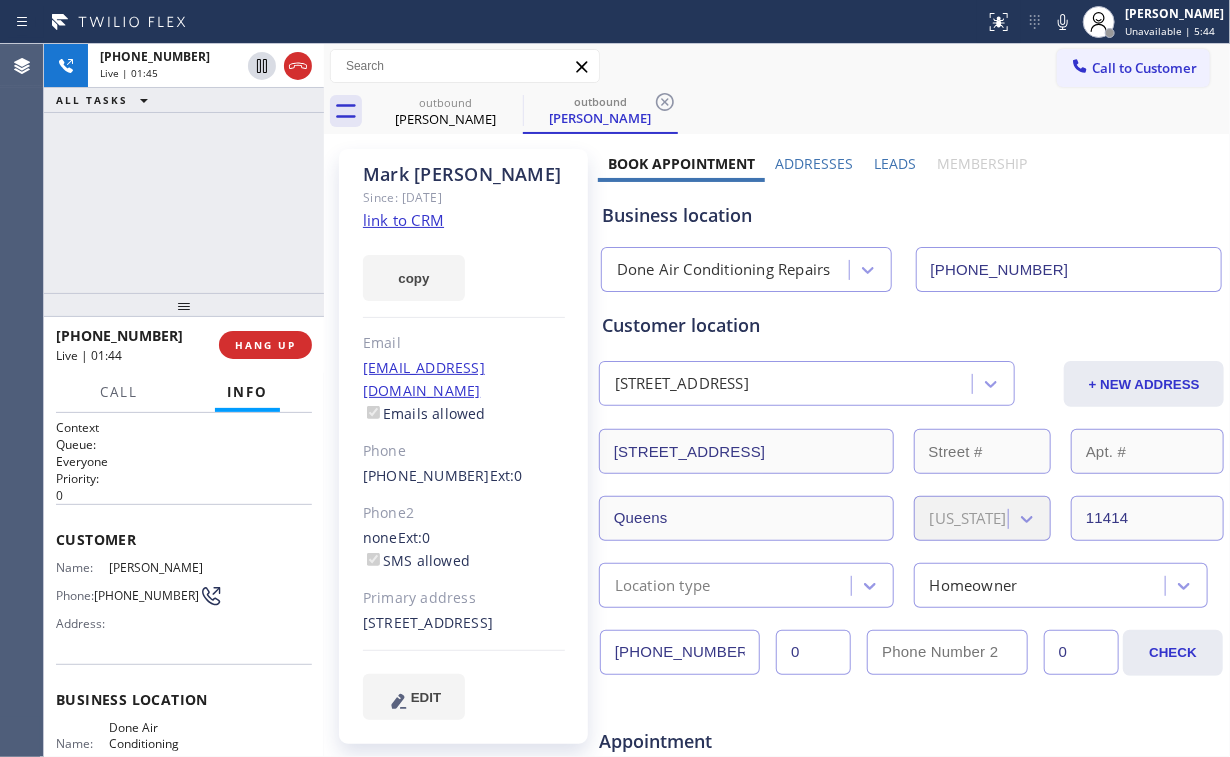 click on "[PHONE_NUMBER] Live | 01:45 ALL TASKS ALL TASKS ACTIVE TASKS TASKS IN WRAP UP" at bounding box center (184, 168) 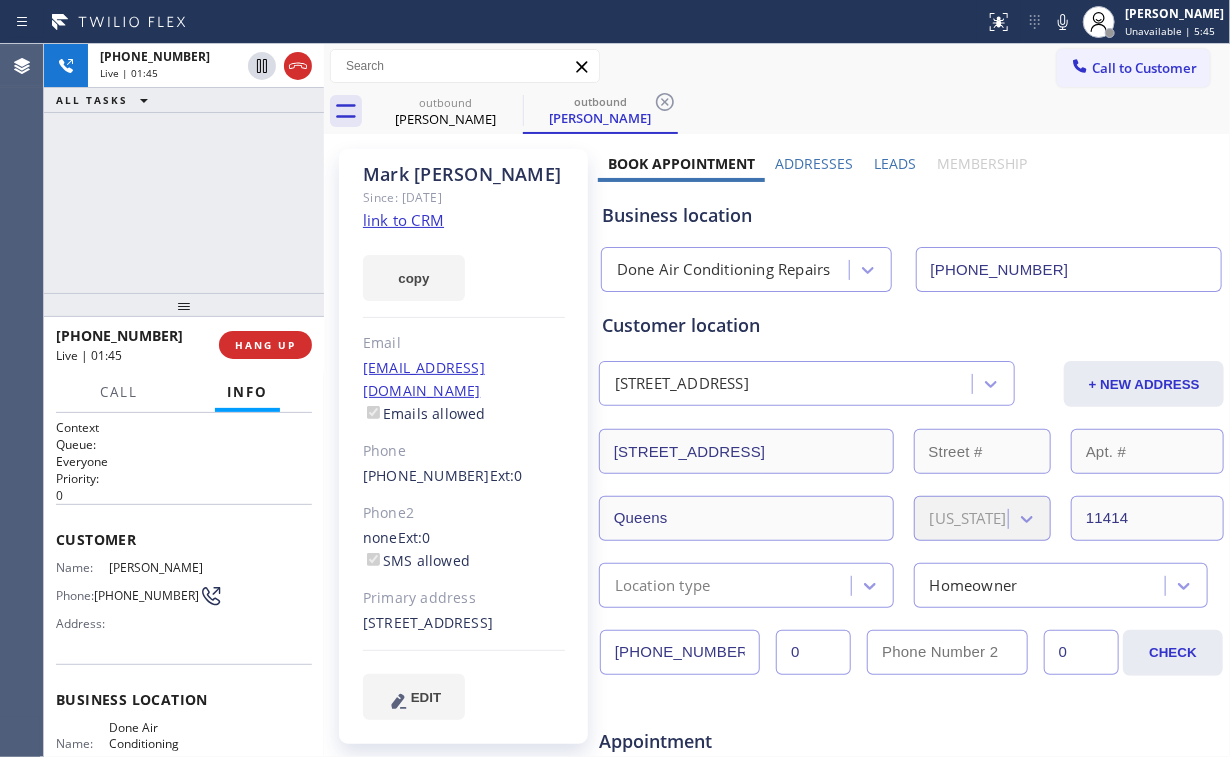 click on "[PHONE_NUMBER] Live | 01:45 ALL TASKS ALL TASKS ACTIVE TASKS TASKS IN WRAP UP" at bounding box center [184, 168] 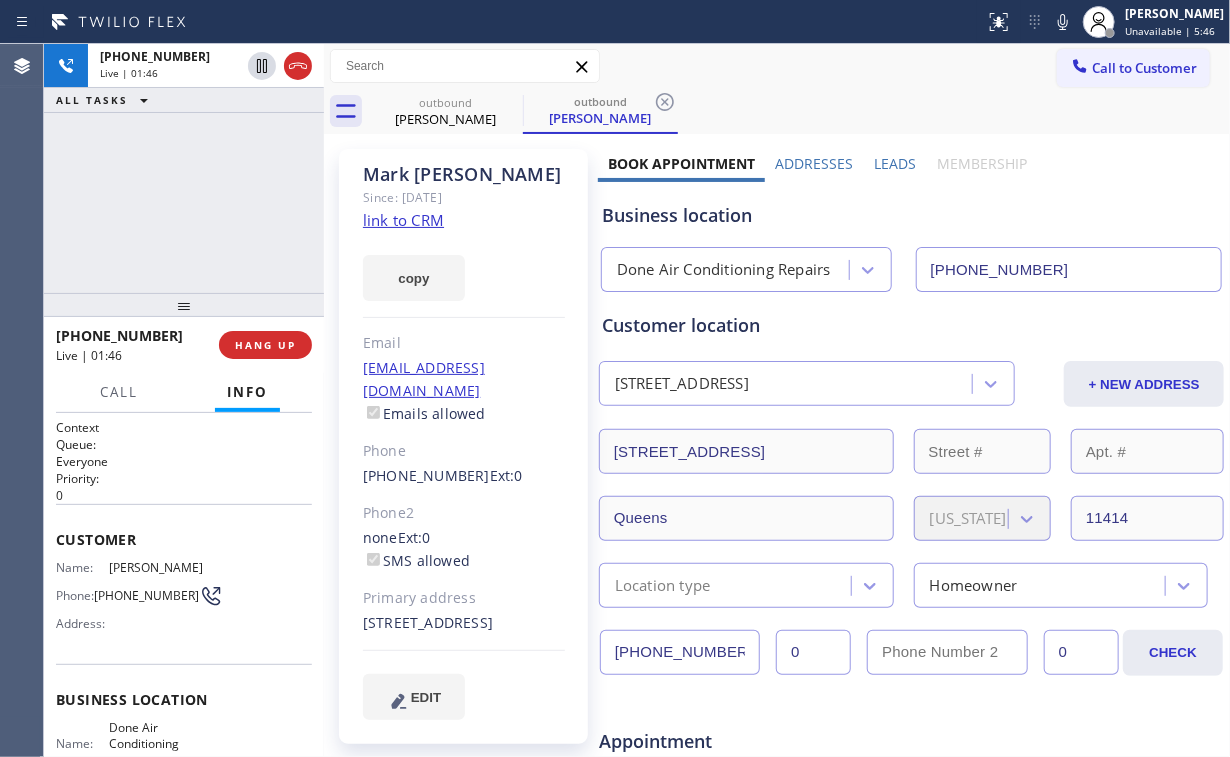 click on "[PHONE_NUMBER] Live | 01:46 ALL TASKS ALL TASKS ACTIVE TASKS TASKS IN WRAP UP" at bounding box center (184, 168) 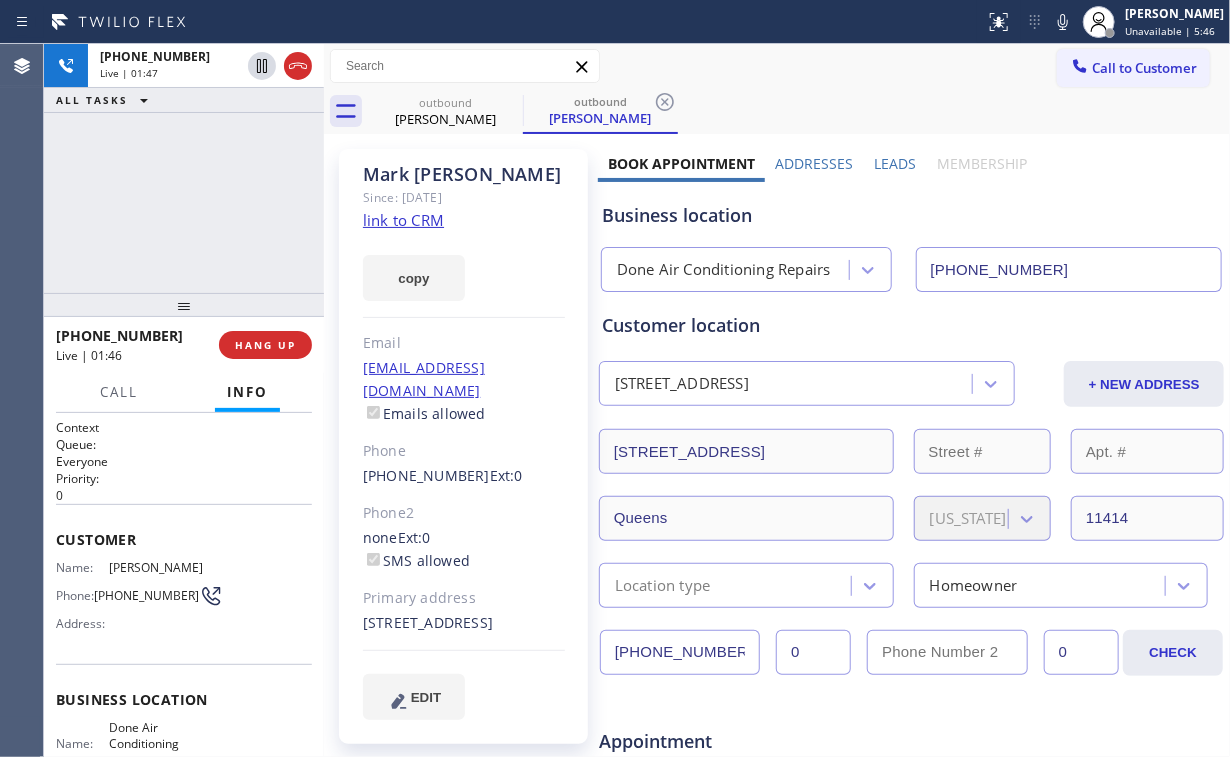 click on "[PHONE_NUMBER] Live | 01:47 ALL TASKS ALL TASKS ACTIVE TASKS TASKS IN WRAP UP" at bounding box center [184, 168] 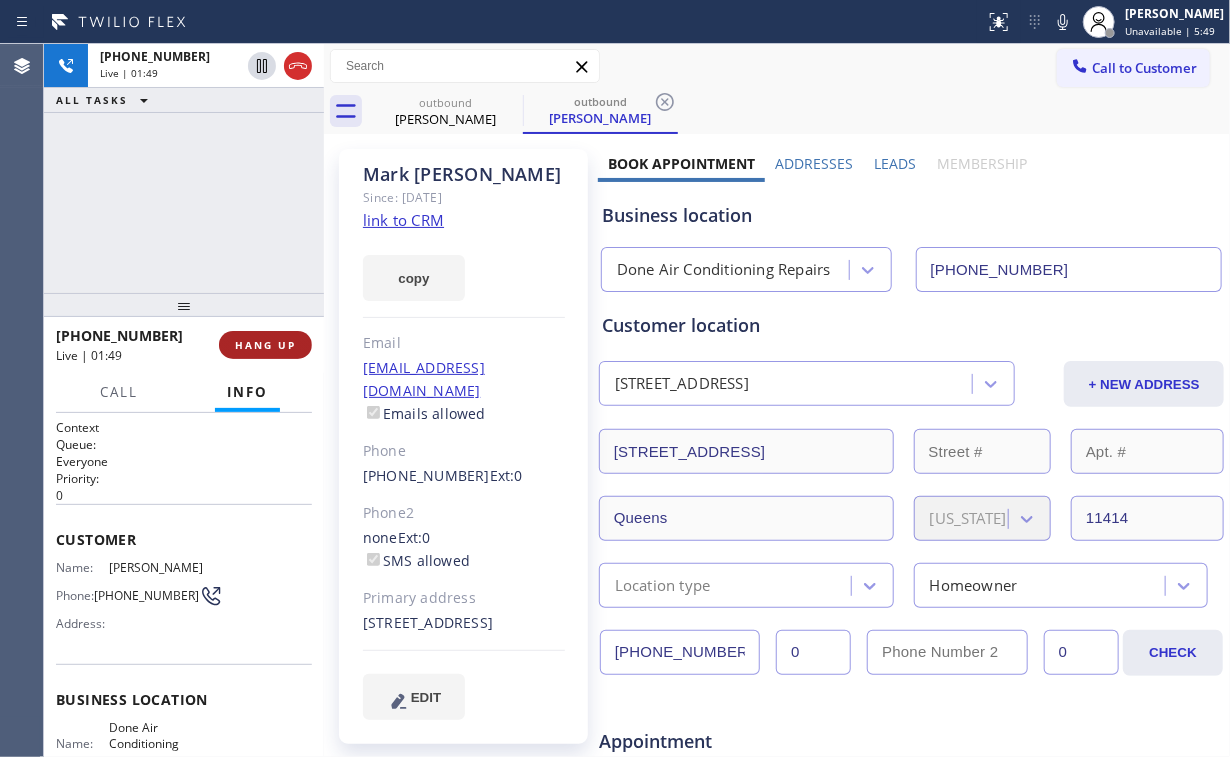 click on "HANG UP" at bounding box center (265, 345) 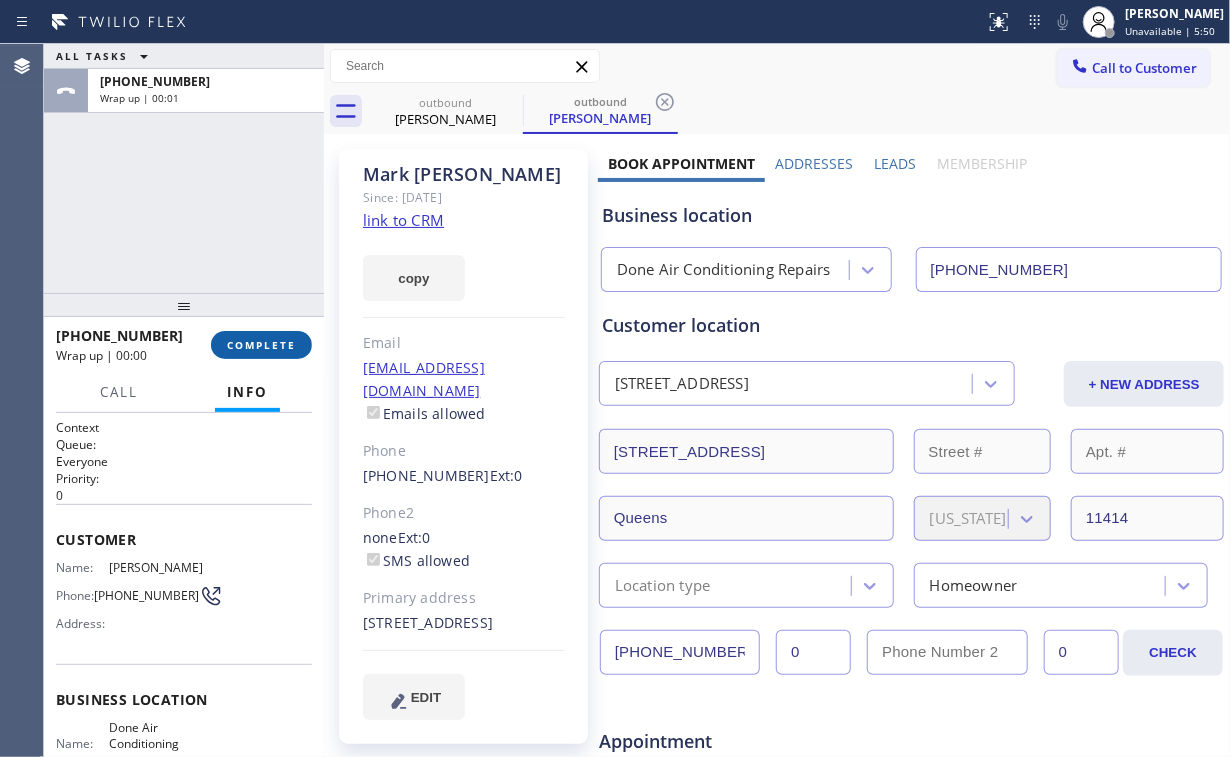 click on "COMPLETE" at bounding box center (261, 345) 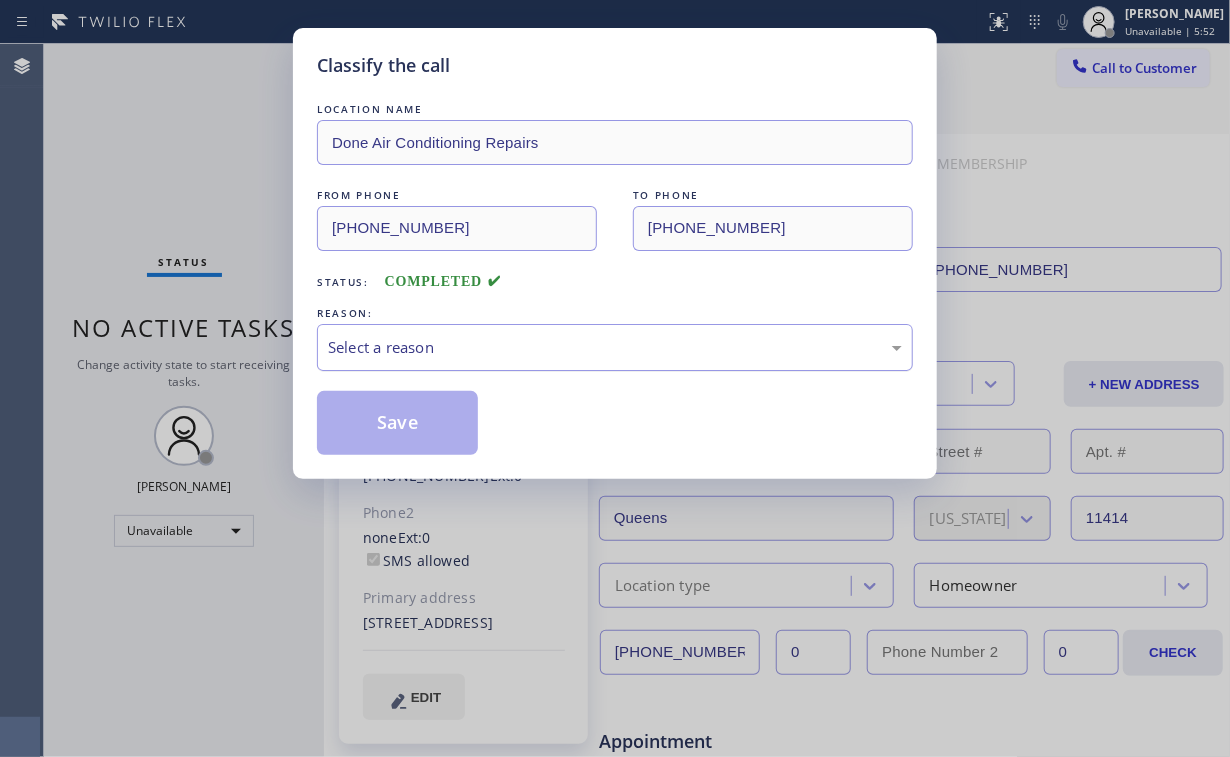 click on "Select a reason" at bounding box center [615, 347] 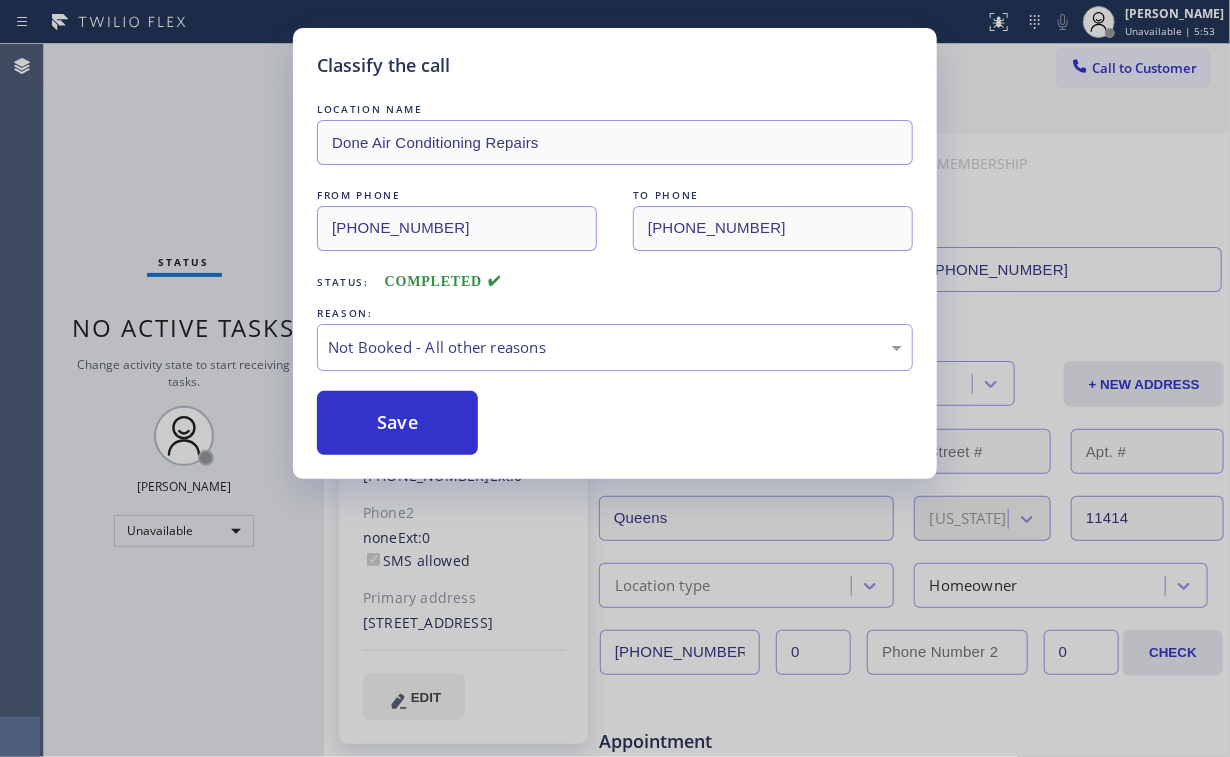 click on "Save" at bounding box center [397, 423] 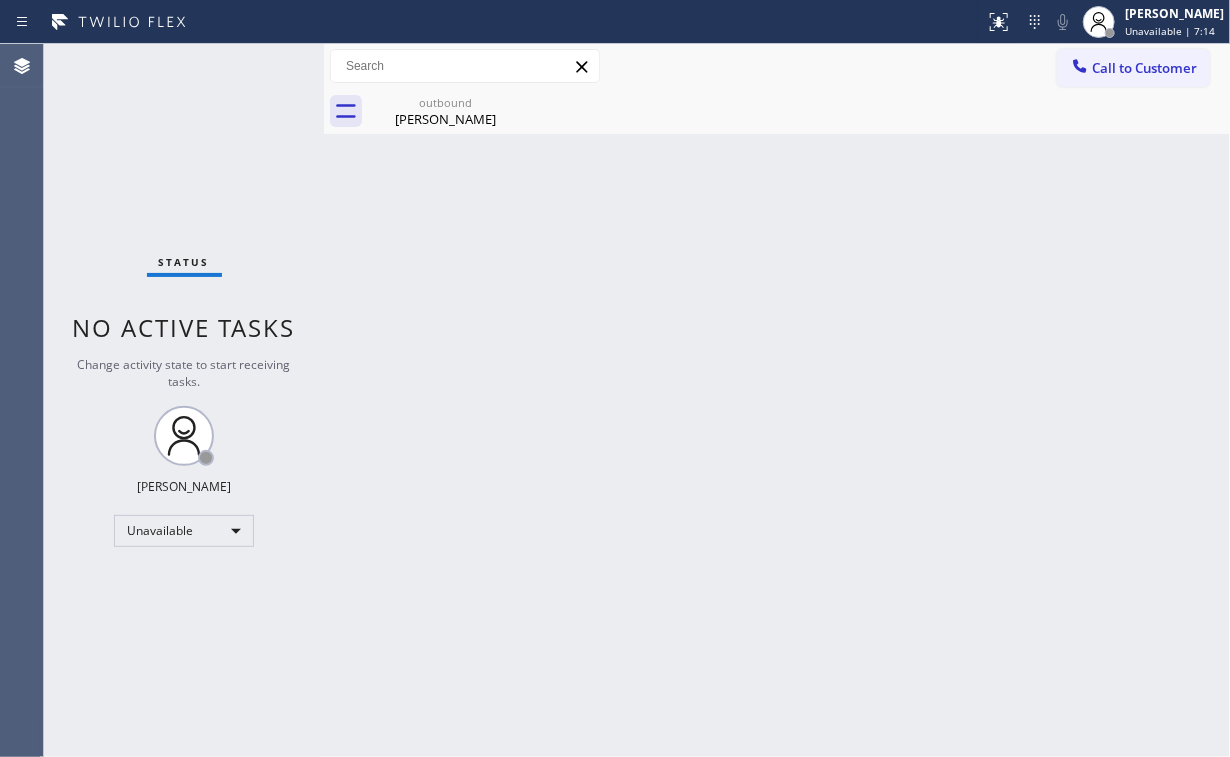 click on "Status   No active tasks     Change activity state to start receiving tasks.   [PERSON_NAME] Unavailable" at bounding box center [184, 400] 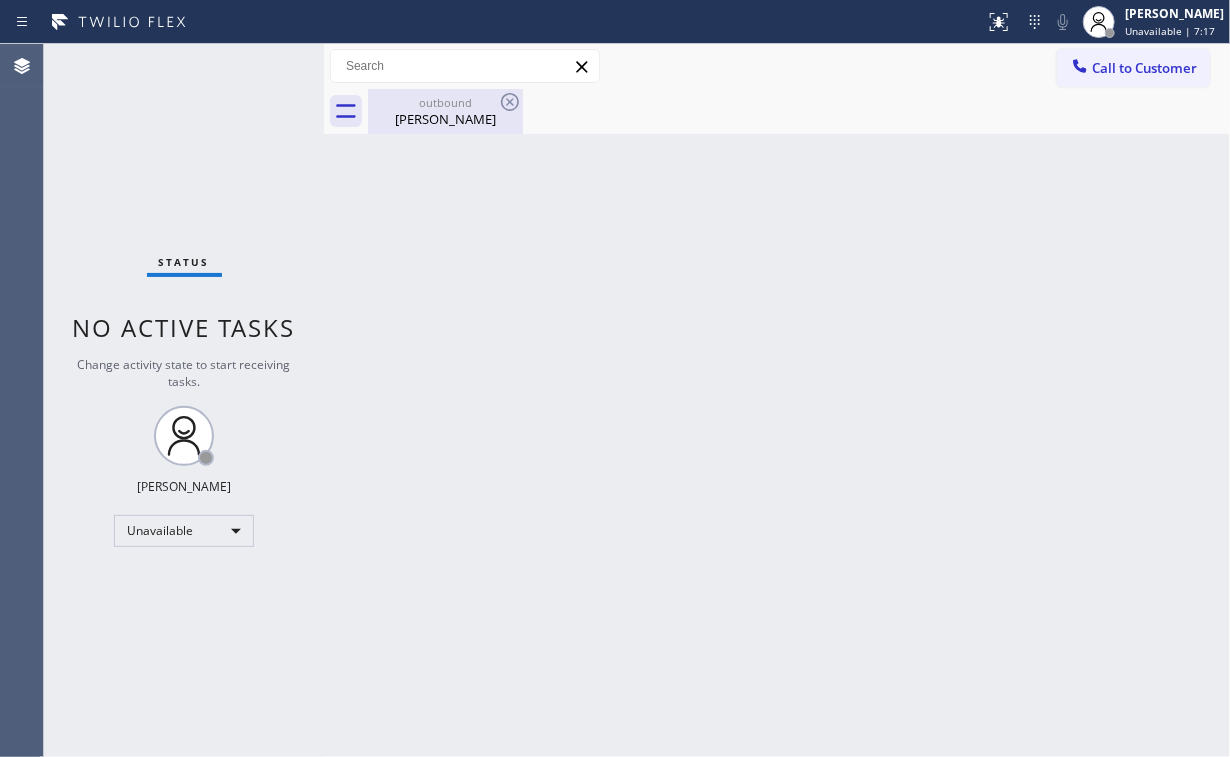click on "[PERSON_NAME]" at bounding box center (445, 119) 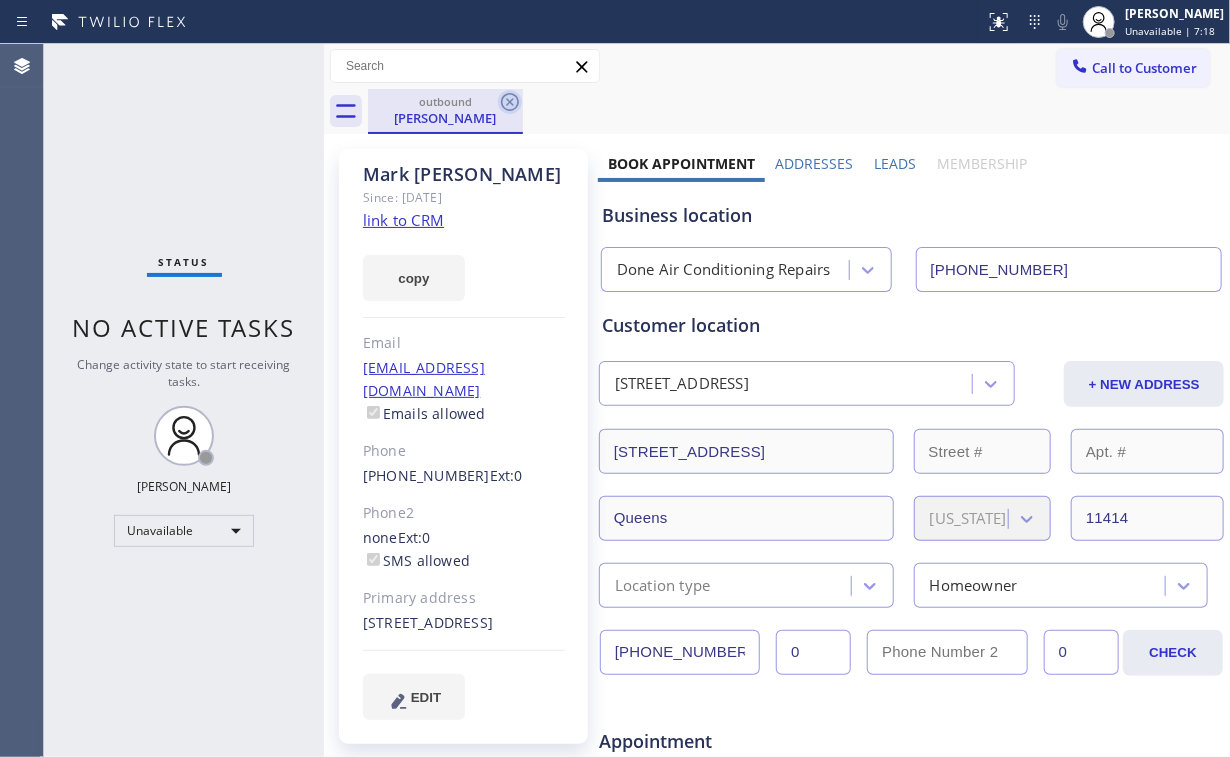 click 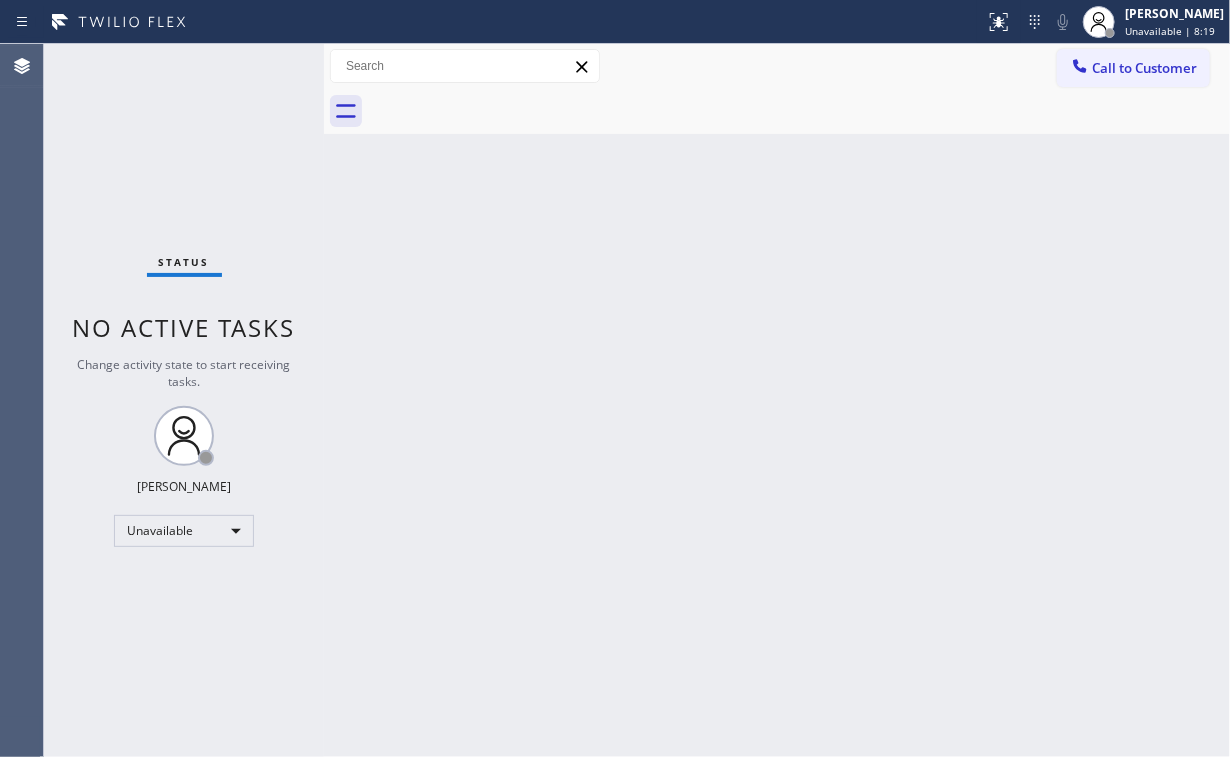 click on "Status   No active tasks     Change activity state to start receiving tasks.   [PERSON_NAME] Unavailable" at bounding box center (184, 400) 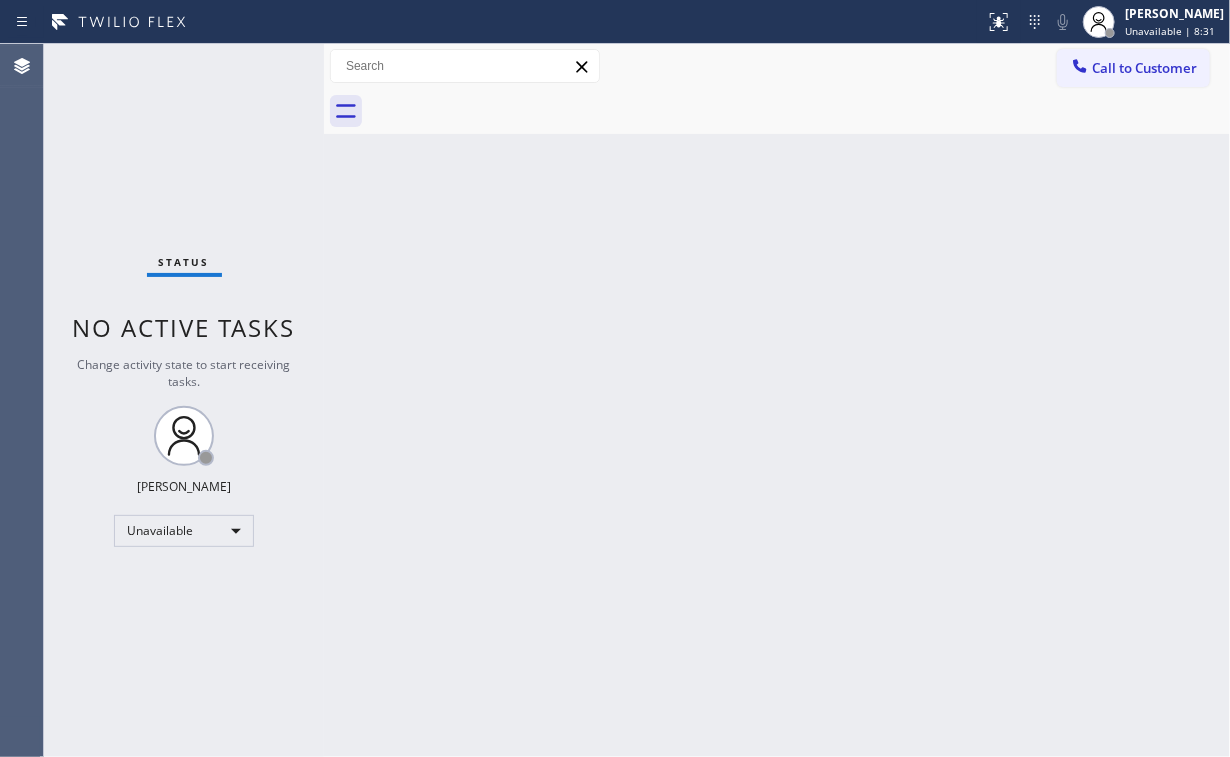 drag, startPoint x: 322, startPoint y: 267, endPoint x: 318, endPoint y: 250, distance: 17.464249 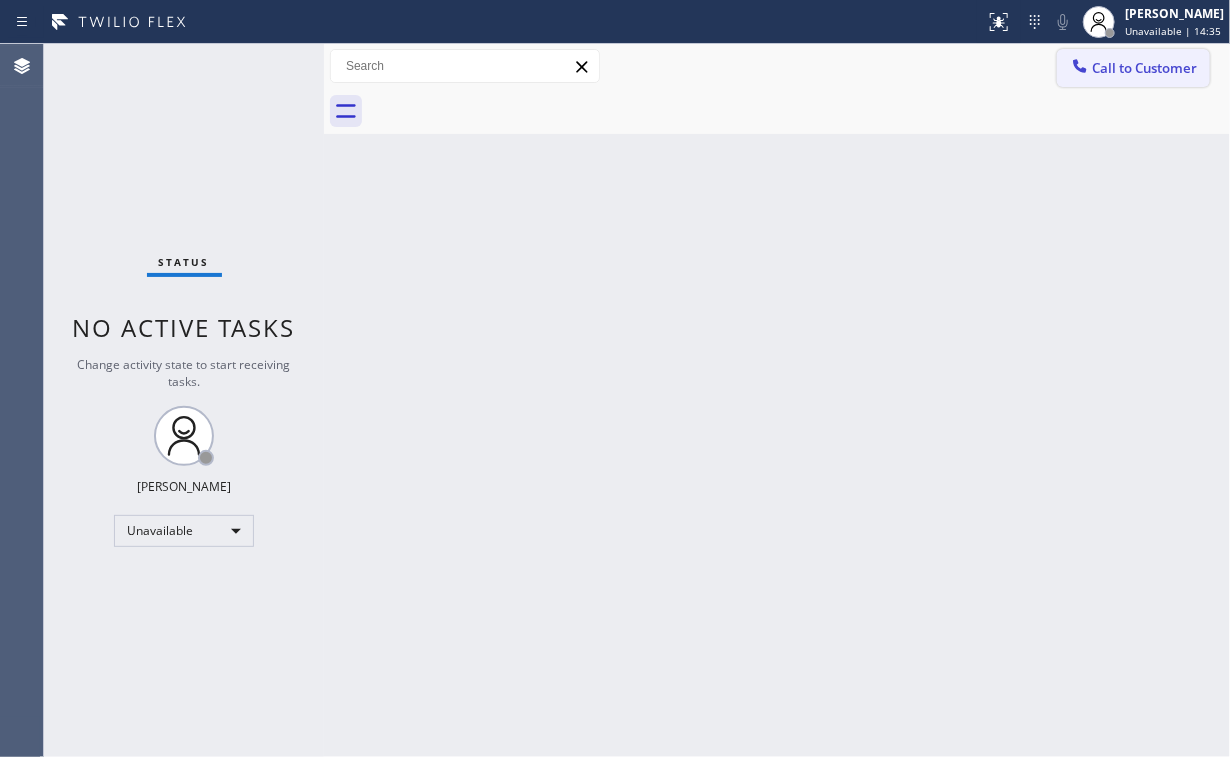 click on "Call to Customer" at bounding box center [1144, 68] 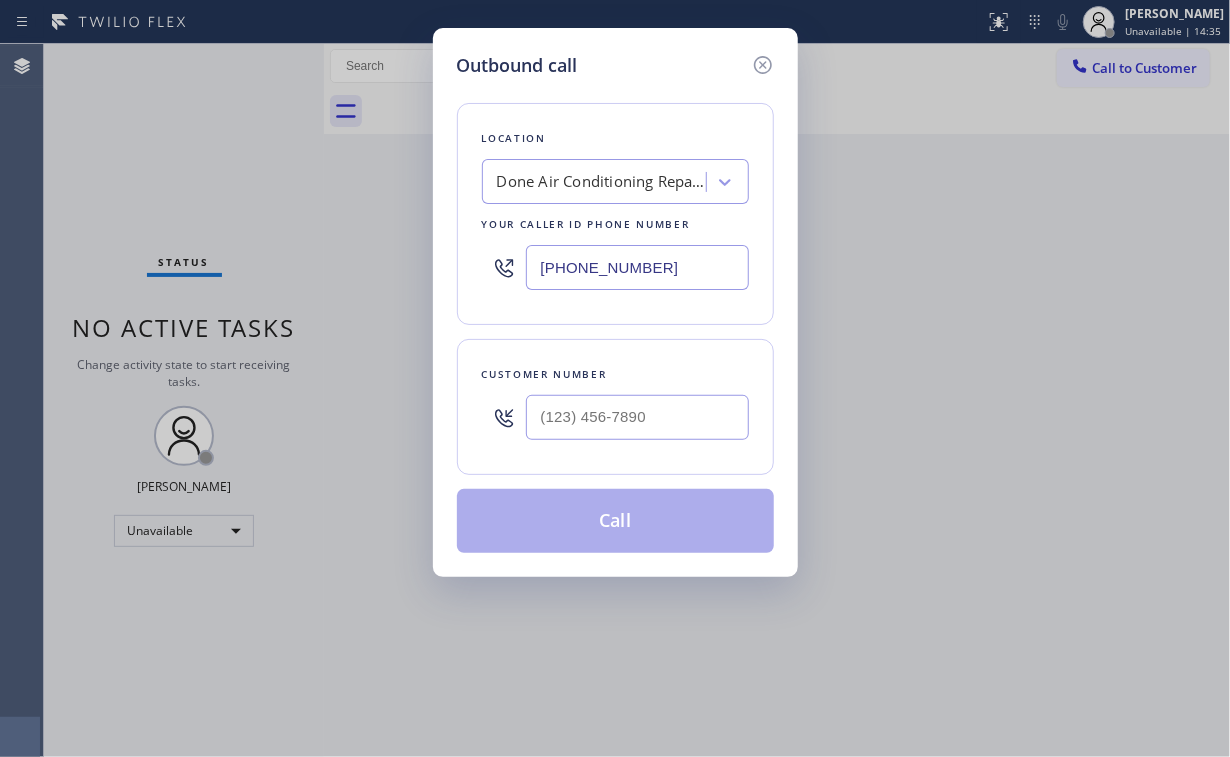 drag, startPoint x: 492, startPoint y: 269, endPoint x: 566, endPoint y: 293, distance: 77.7946 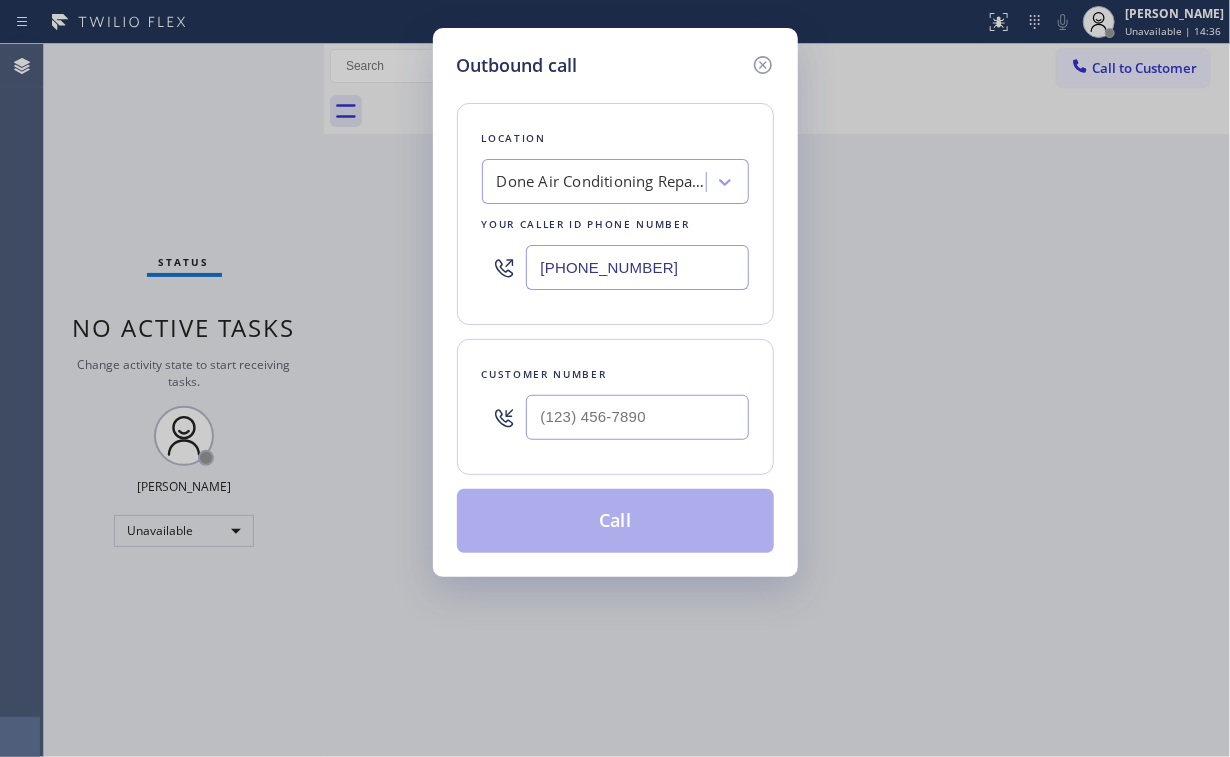 paste on "848) 315-2306" 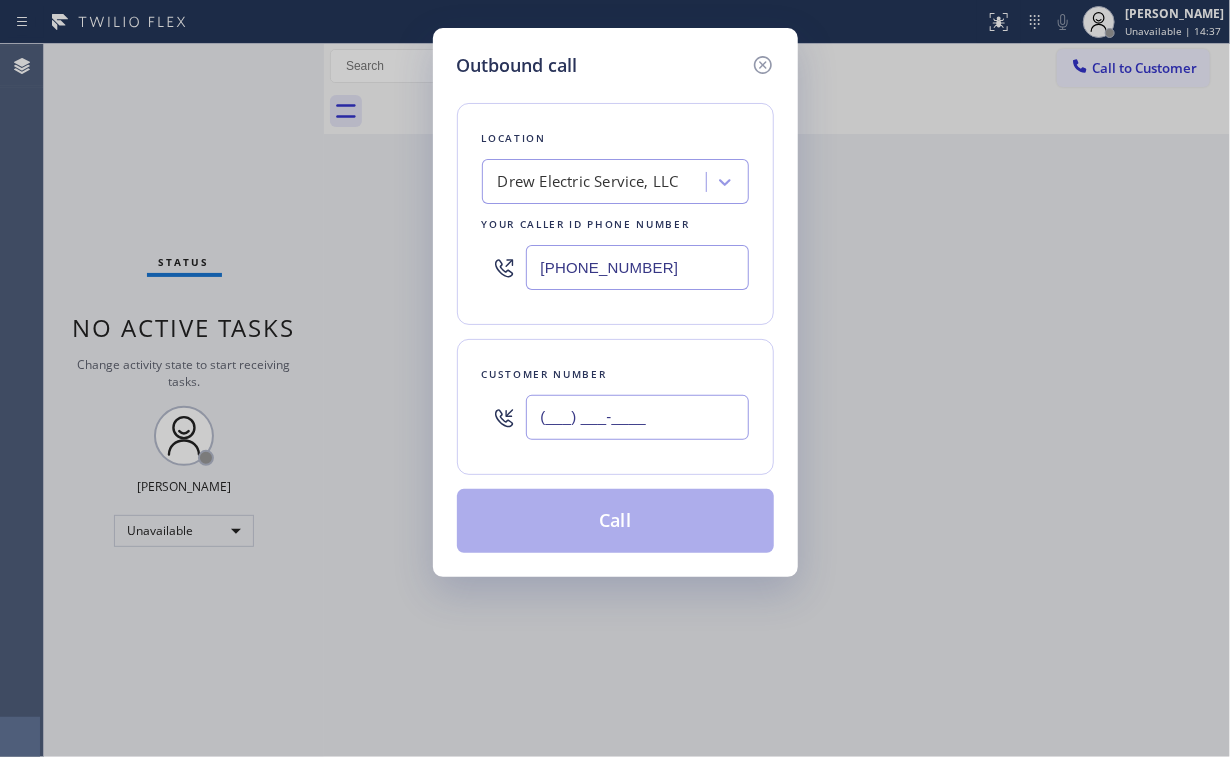 click on "(___) ___-____" at bounding box center (637, 417) 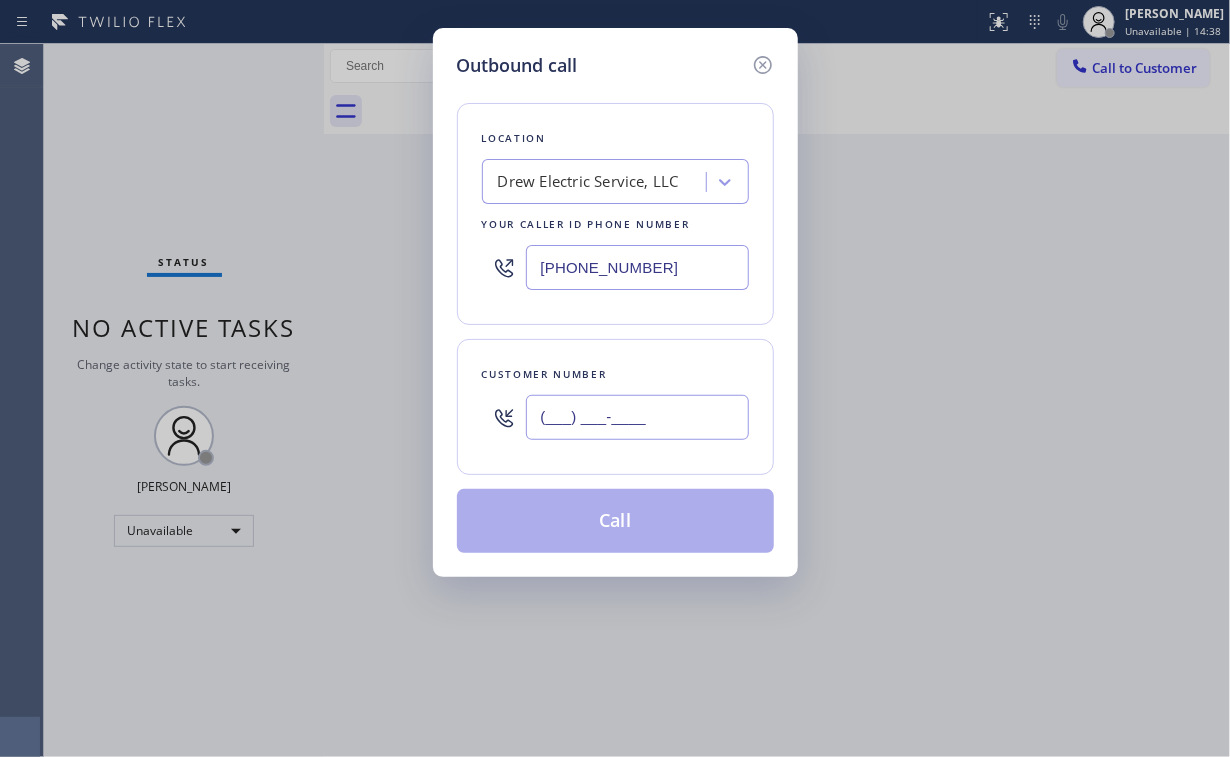 paste on "973) 809-6317" 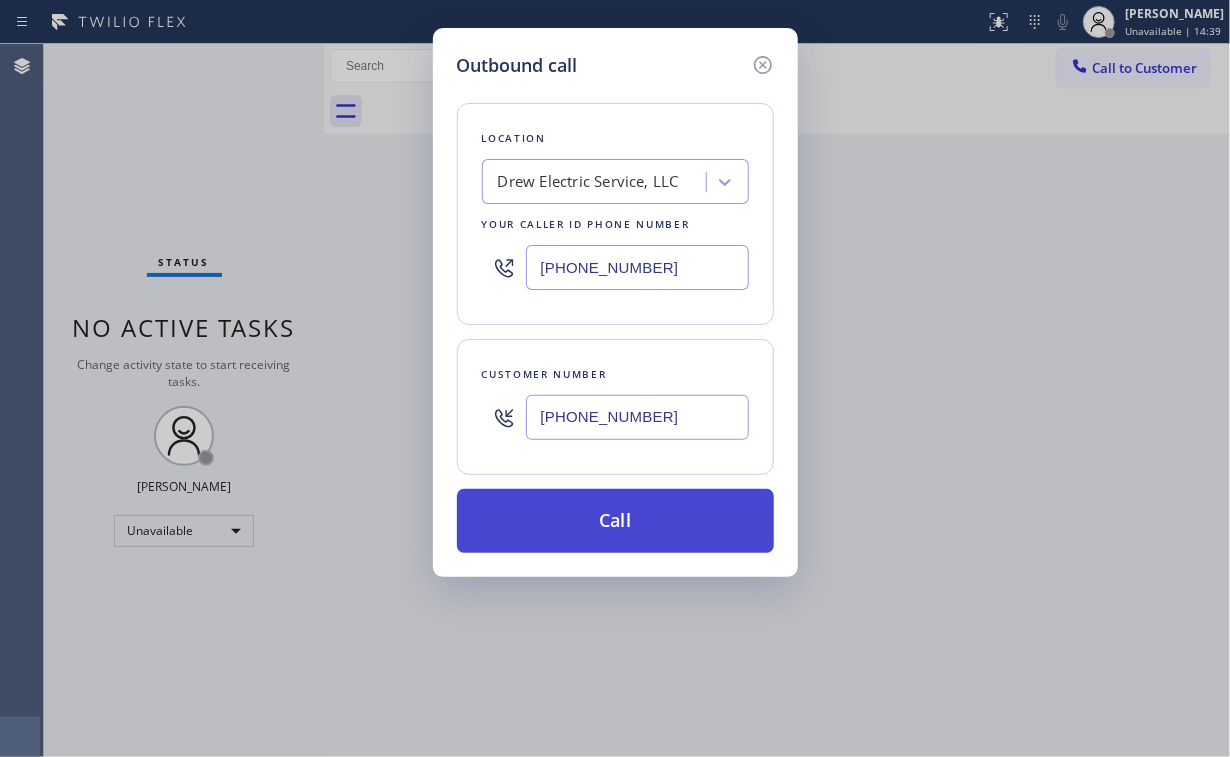 type on "[PHONE_NUMBER]" 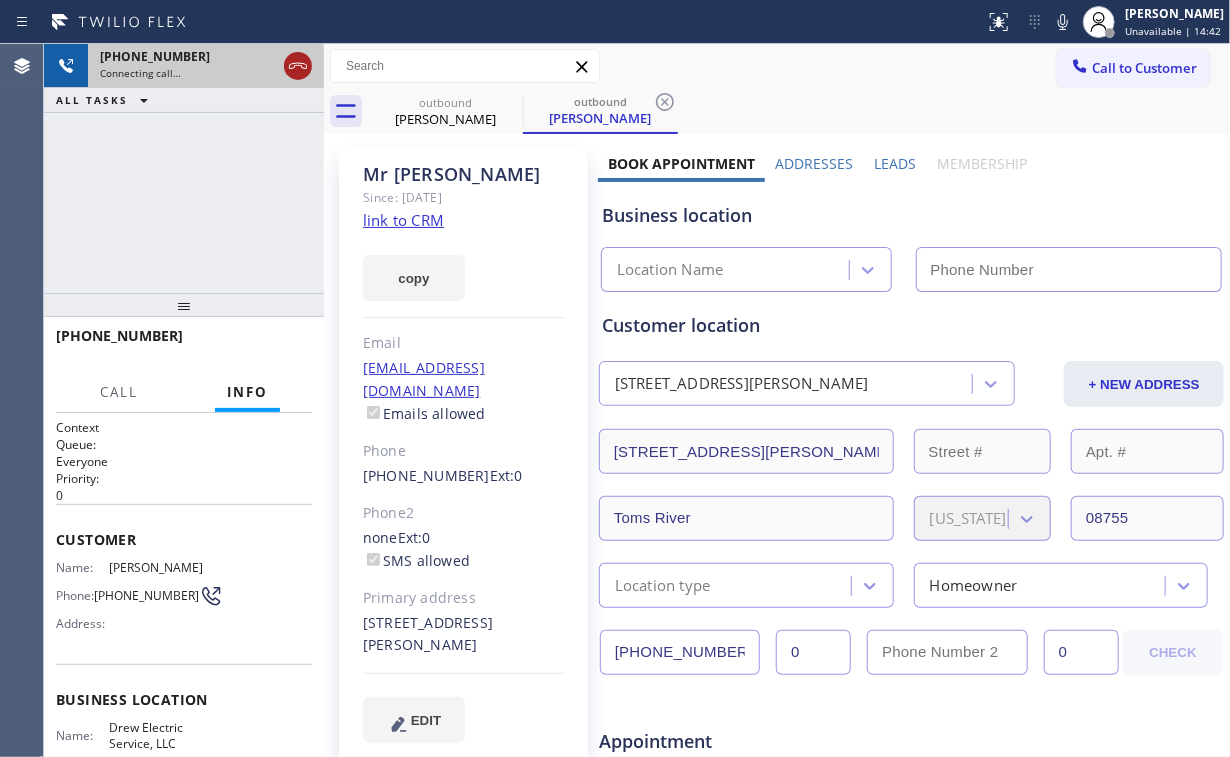 click 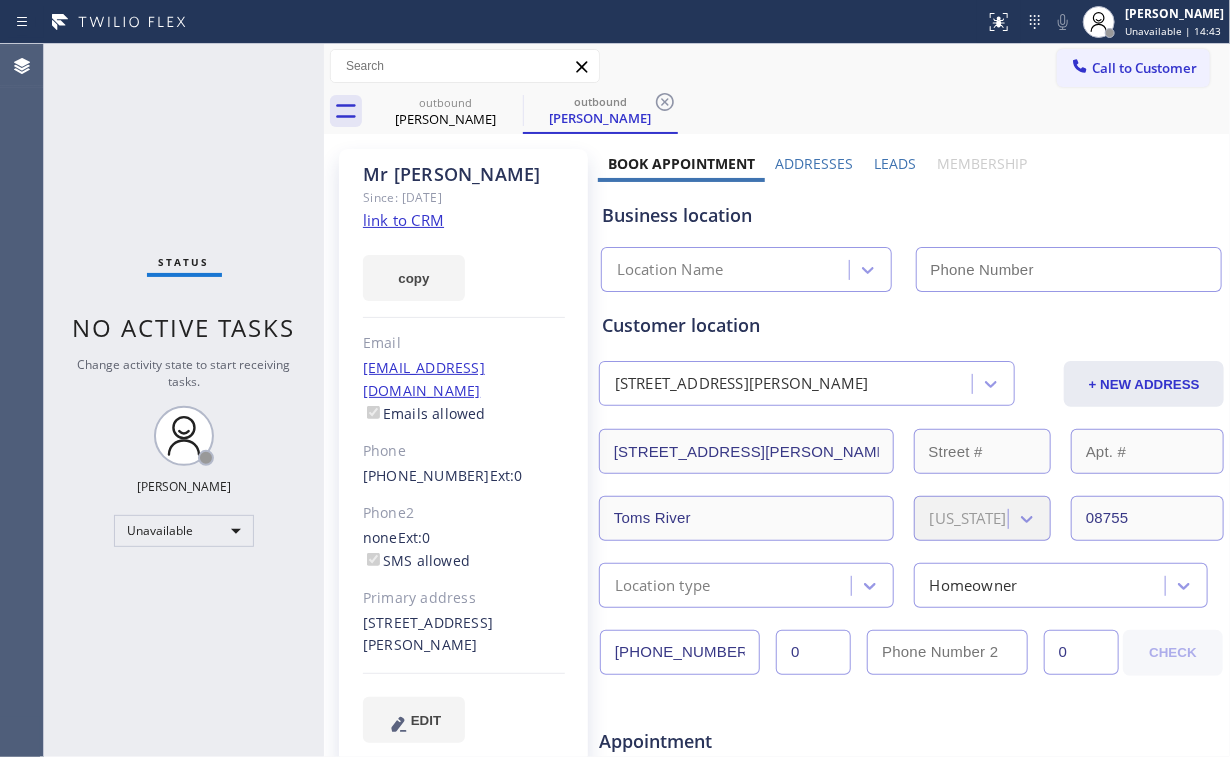 click on "link to CRM" 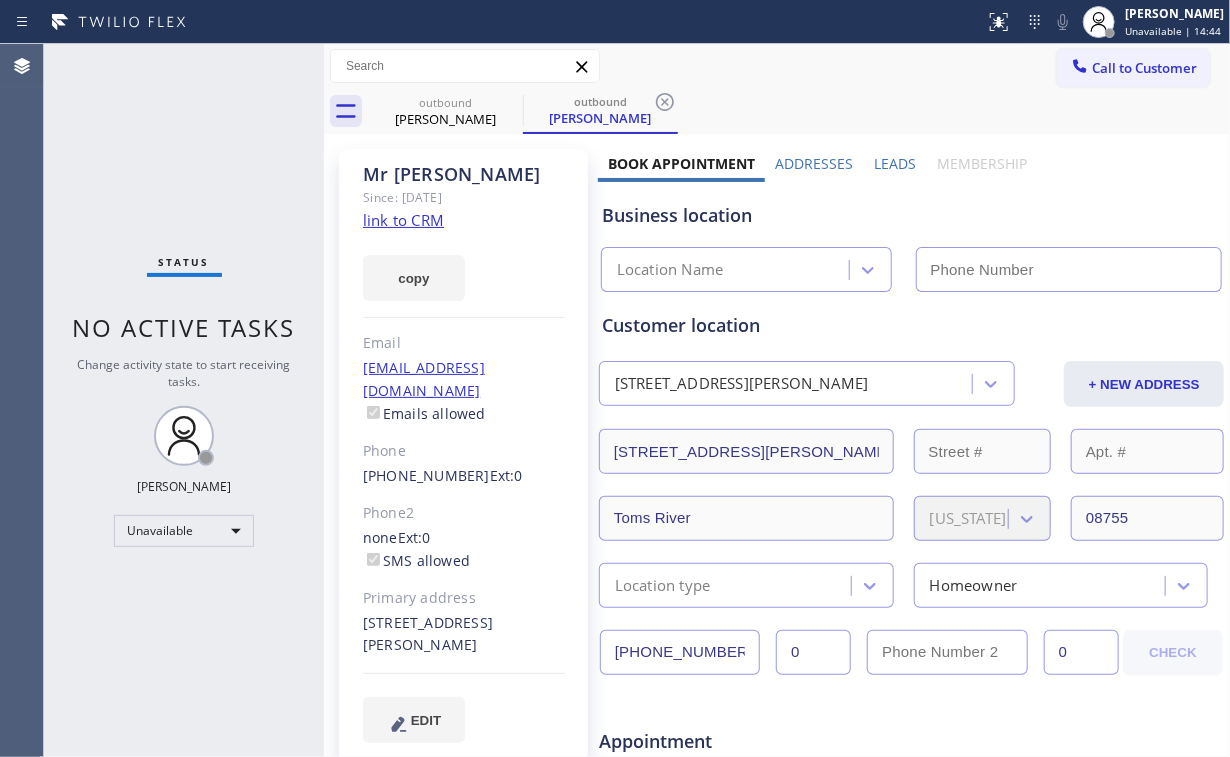type on "[PHONE_NUMBER]" 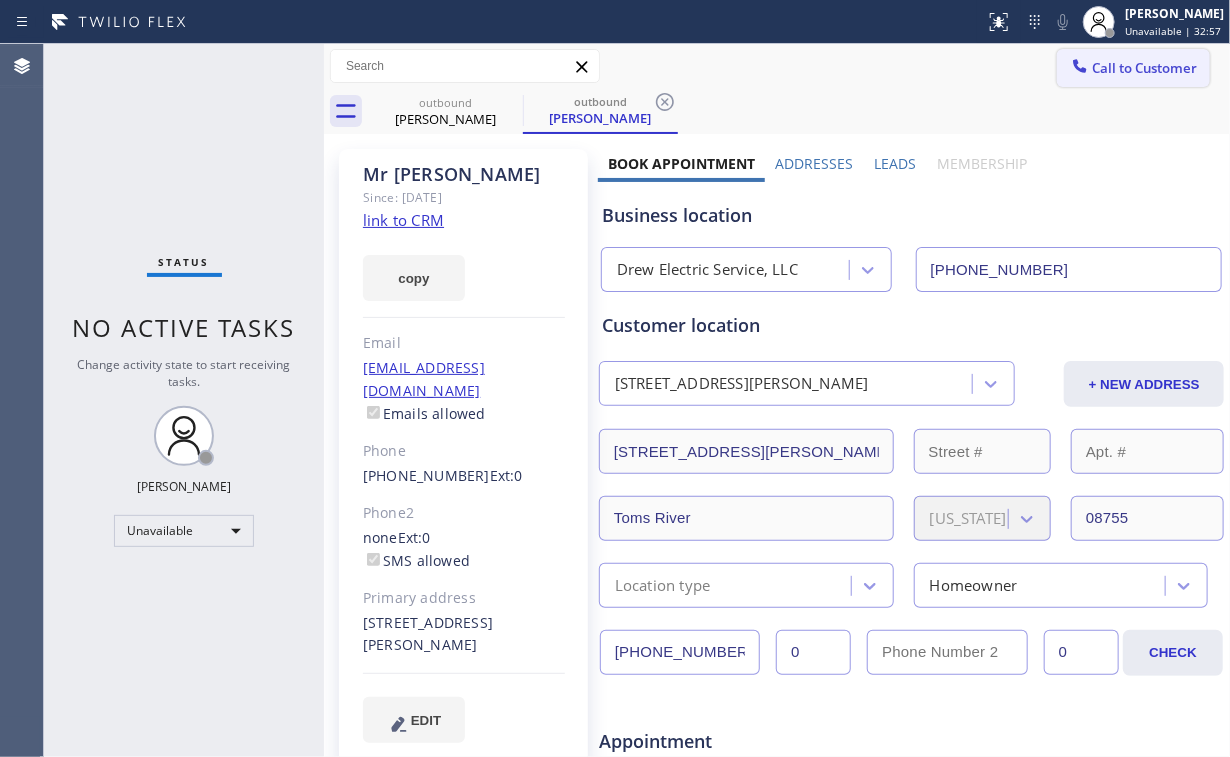 click on "Call to Customer" at bounding box center [1144, 68] 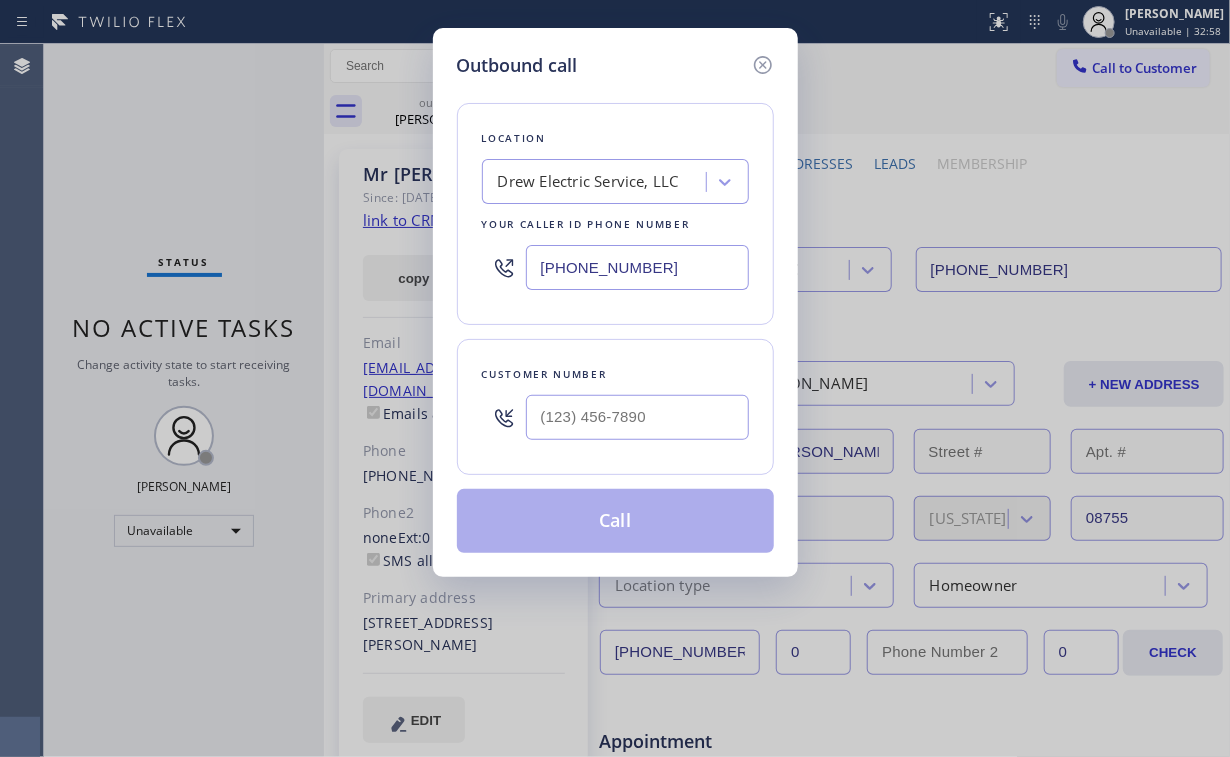 drag, startPoint x: 674, startPoint y: 256, endPoint x: 280, endPoint y: 246, distance: 394.1269 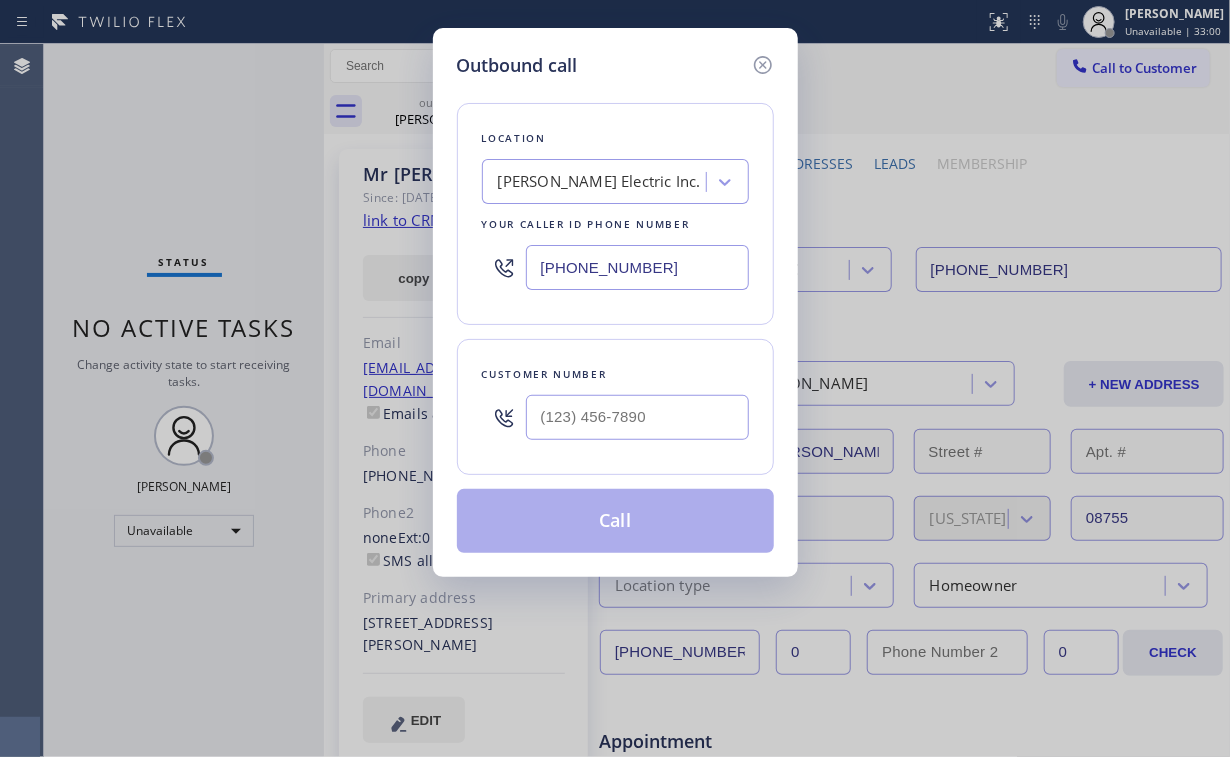 type on "[PHONE_NUMBER]" 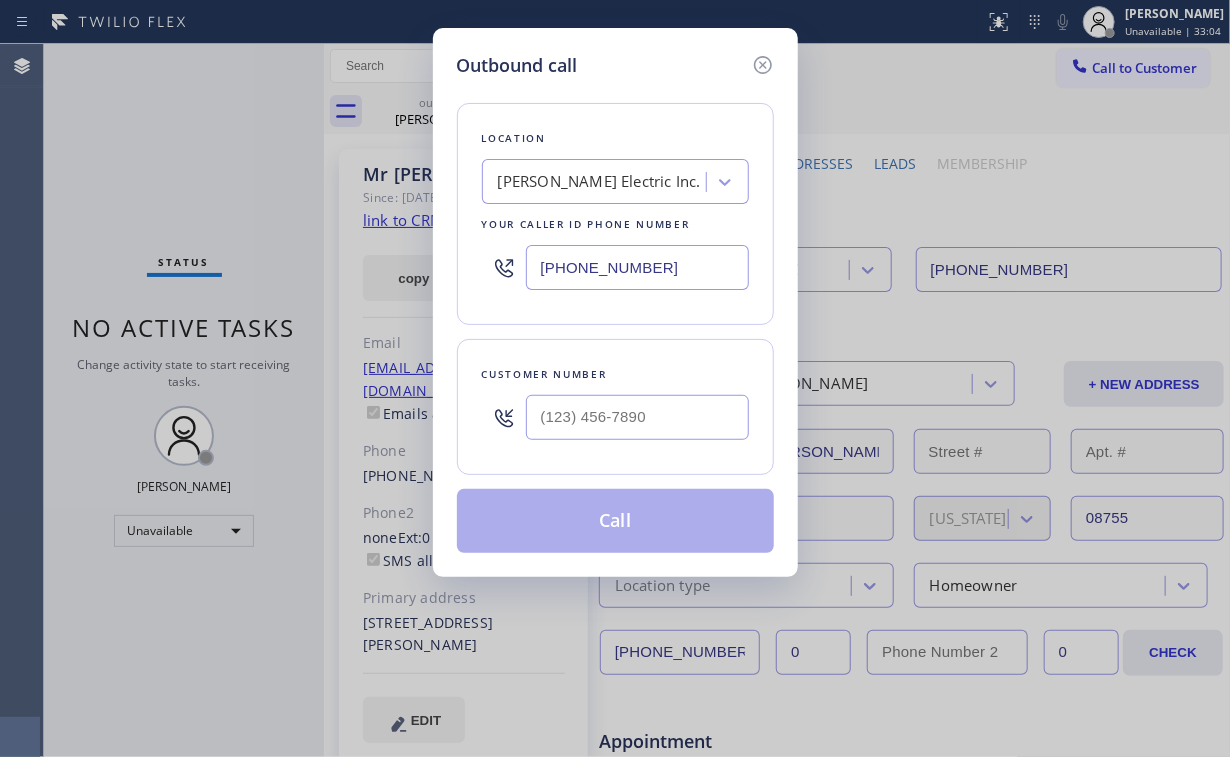 click on "Location [PERSON_NAME] Electric Inc. Your caller id phone number [PHONE_NUMBER]" at bounding box center [615, 214] 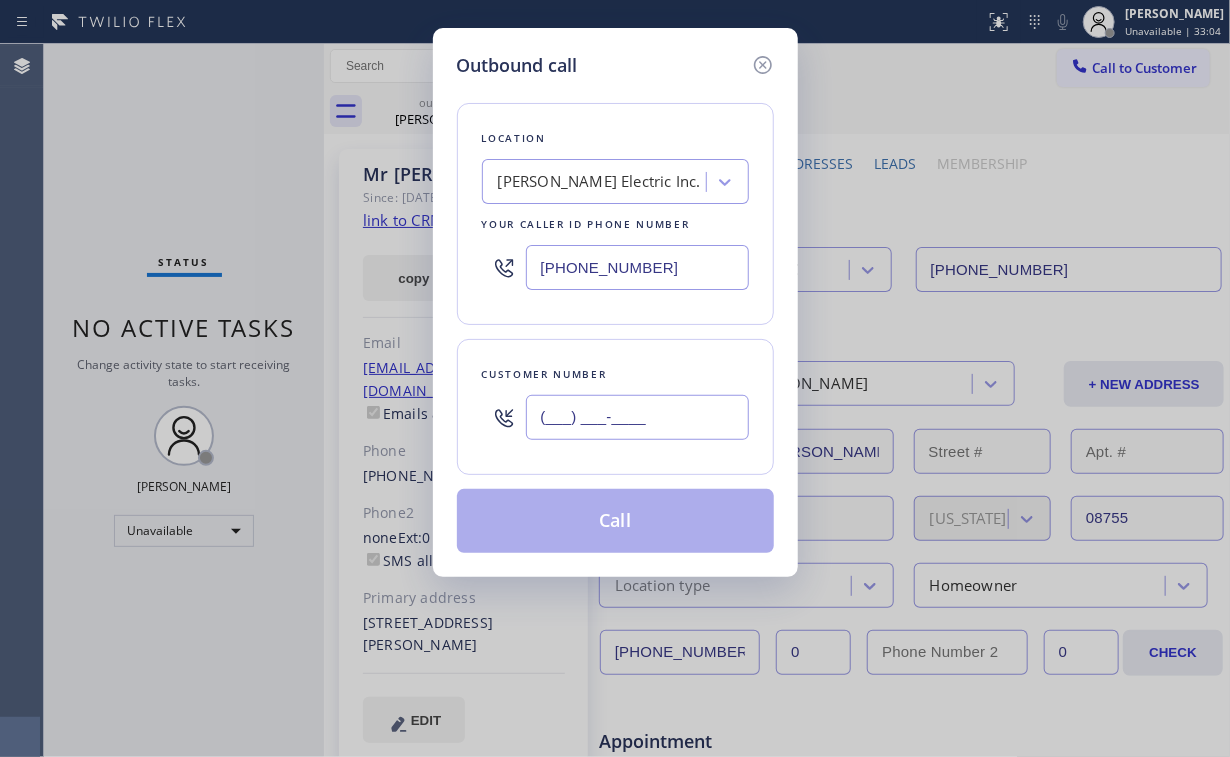 click on "(___) ___-____" at bounding box center (637, 417) 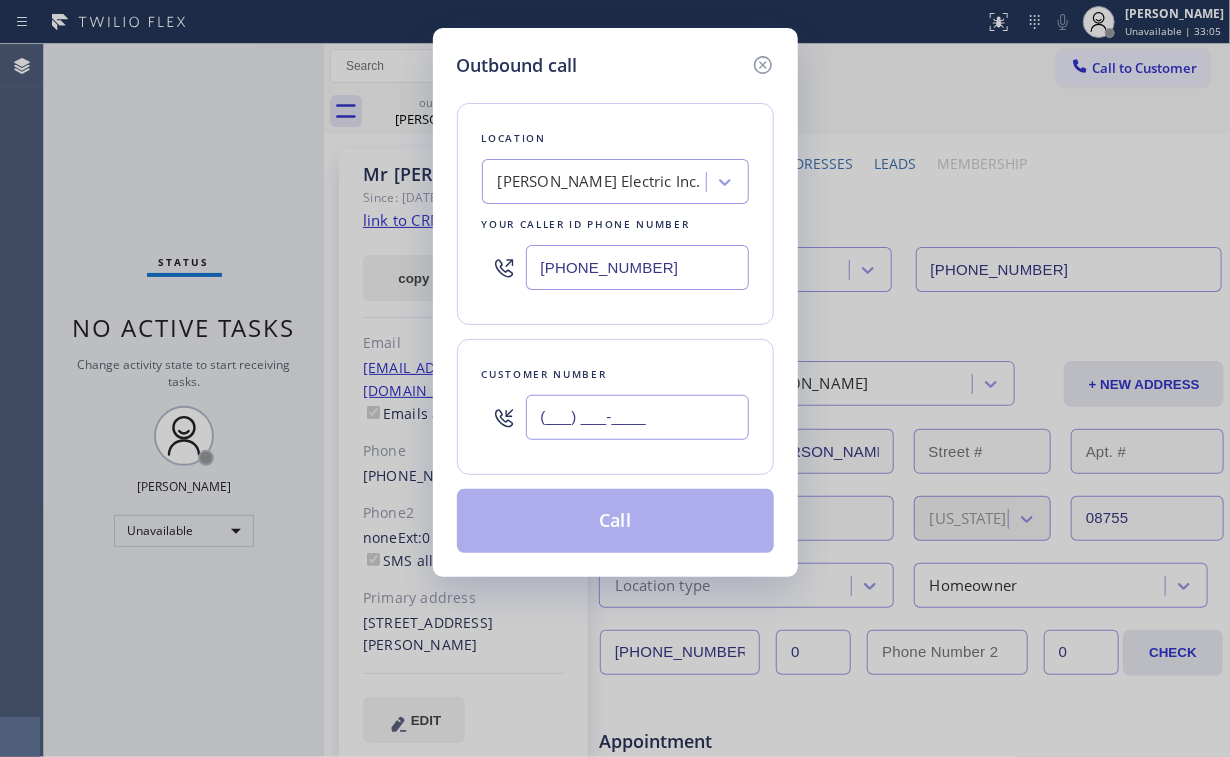 paste on "732) 609-1006" 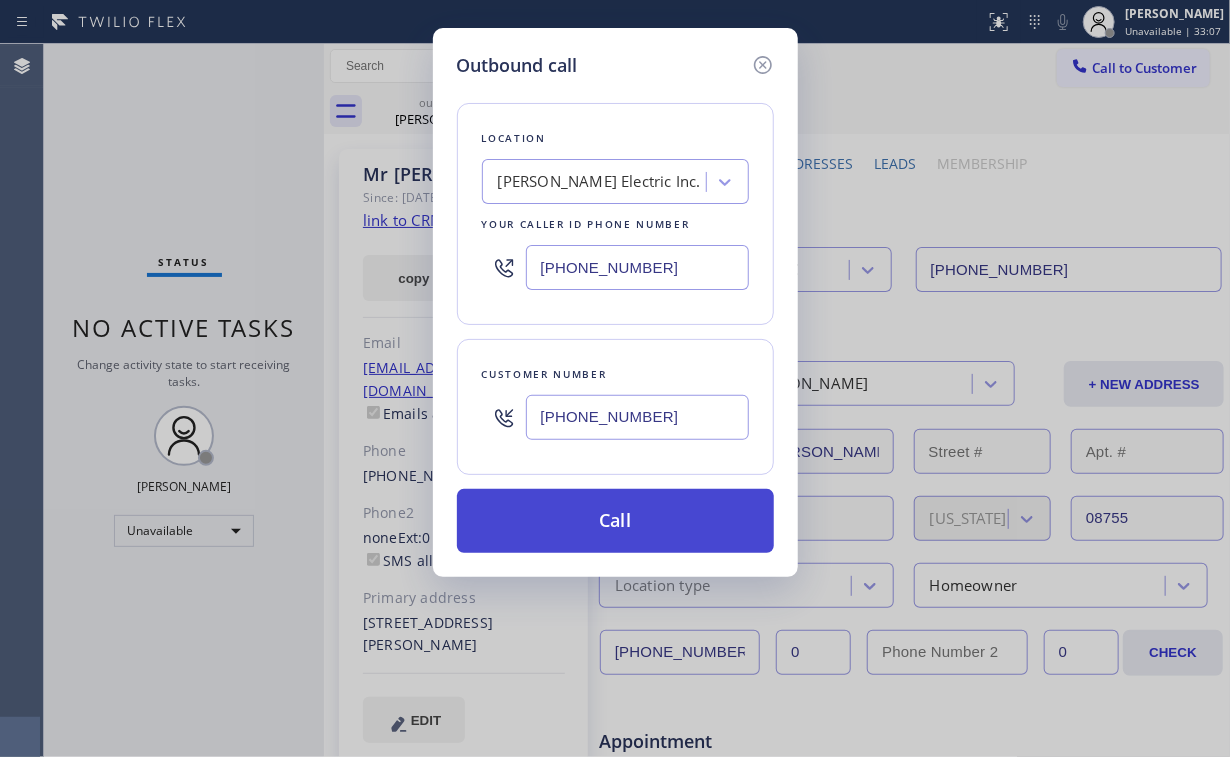 type on "[PHONE_NUMBER]" 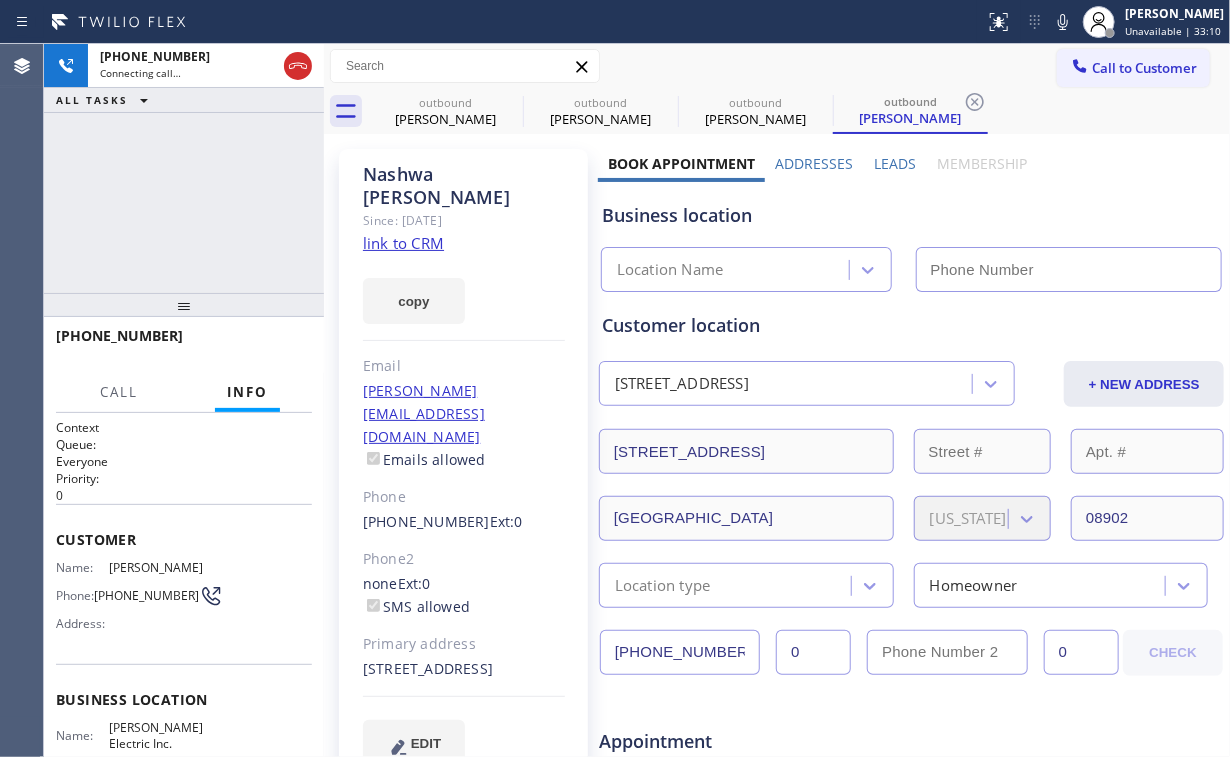 drag, startPoint x: 300, startPoint y: 67, endPoint x: 367, endPoint y: 105, distance: 77.02597 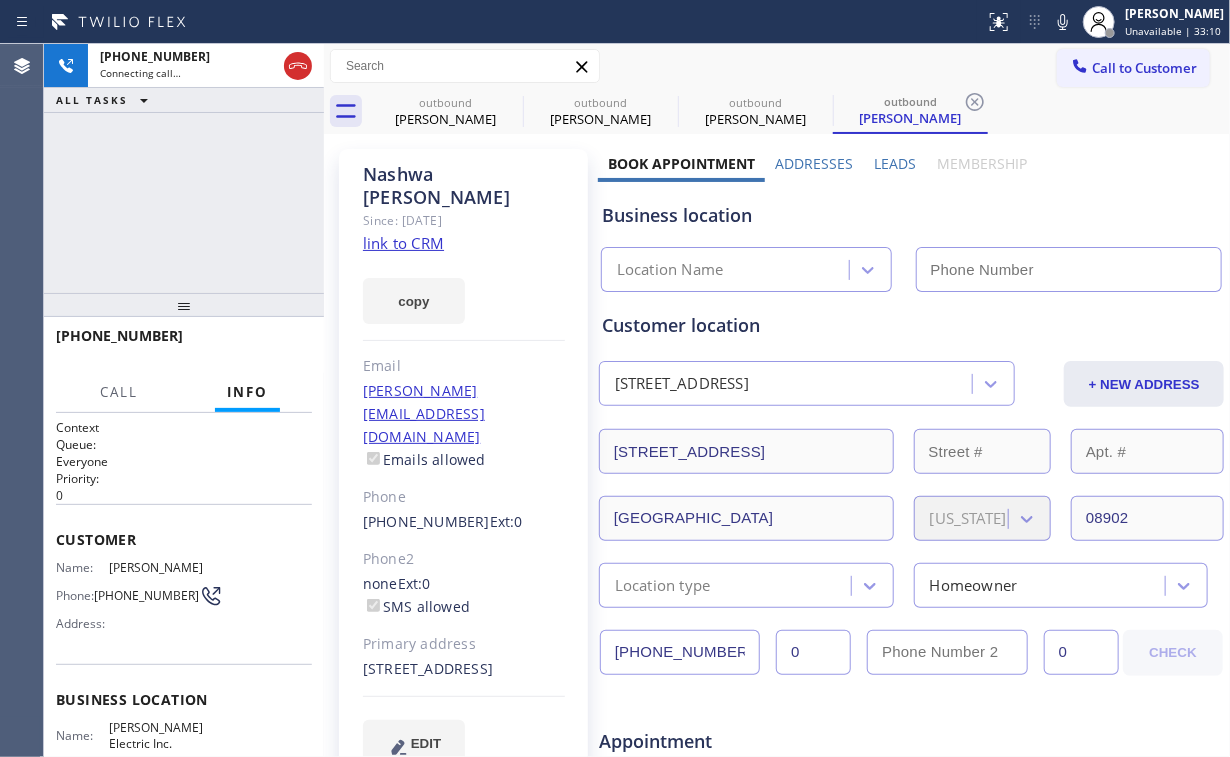 click 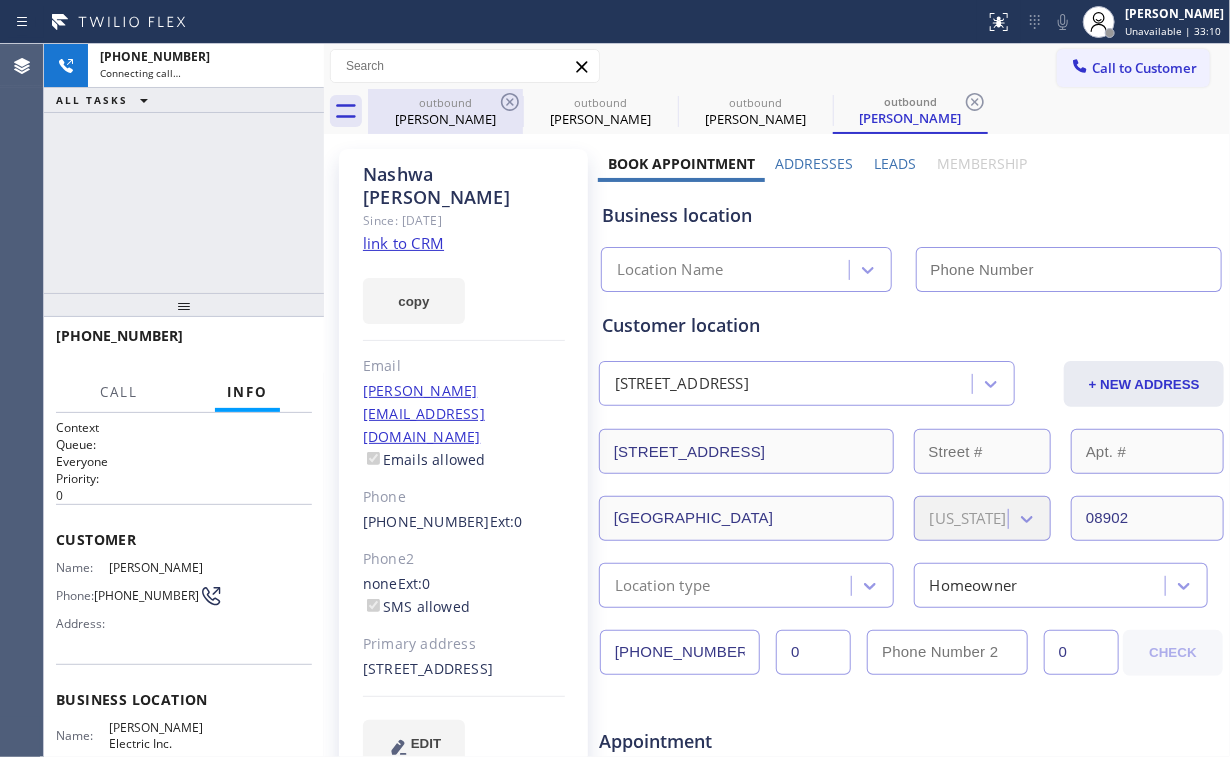 click on "[PERSON_NAME]" at bounding box center [445, 119] 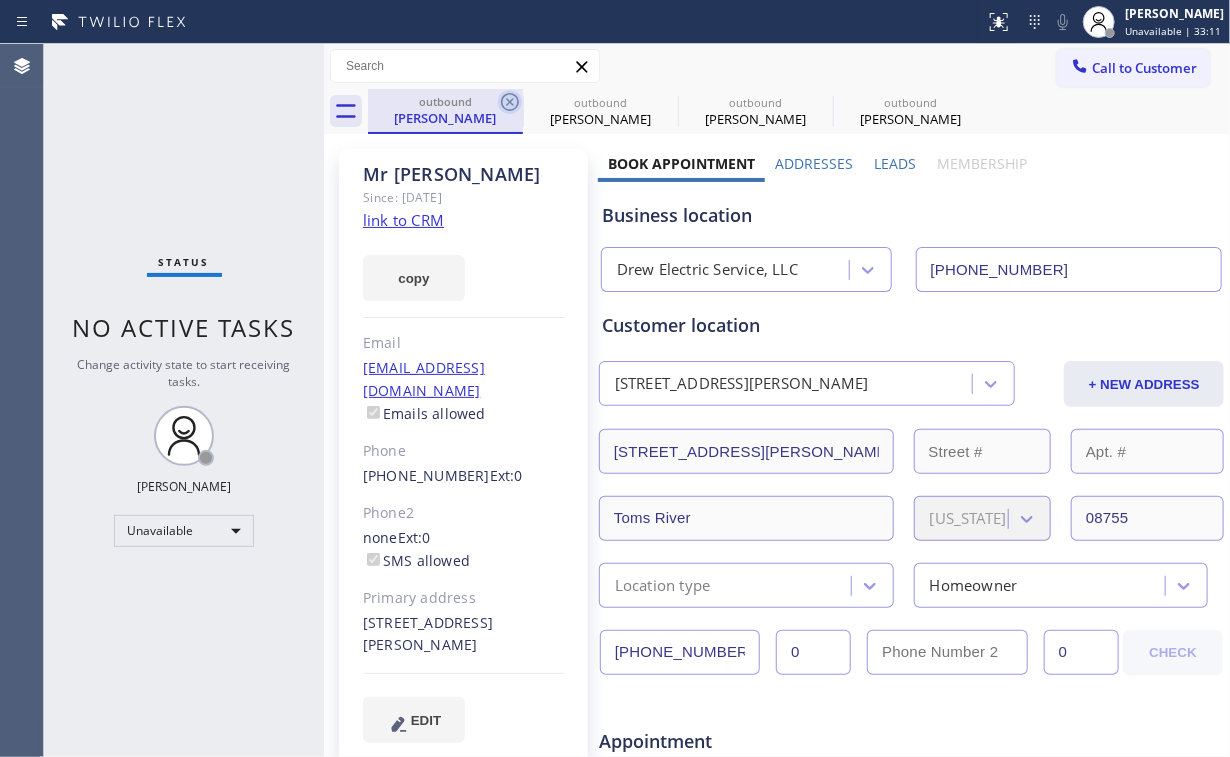 type on "[PHONE_NUMBER]" 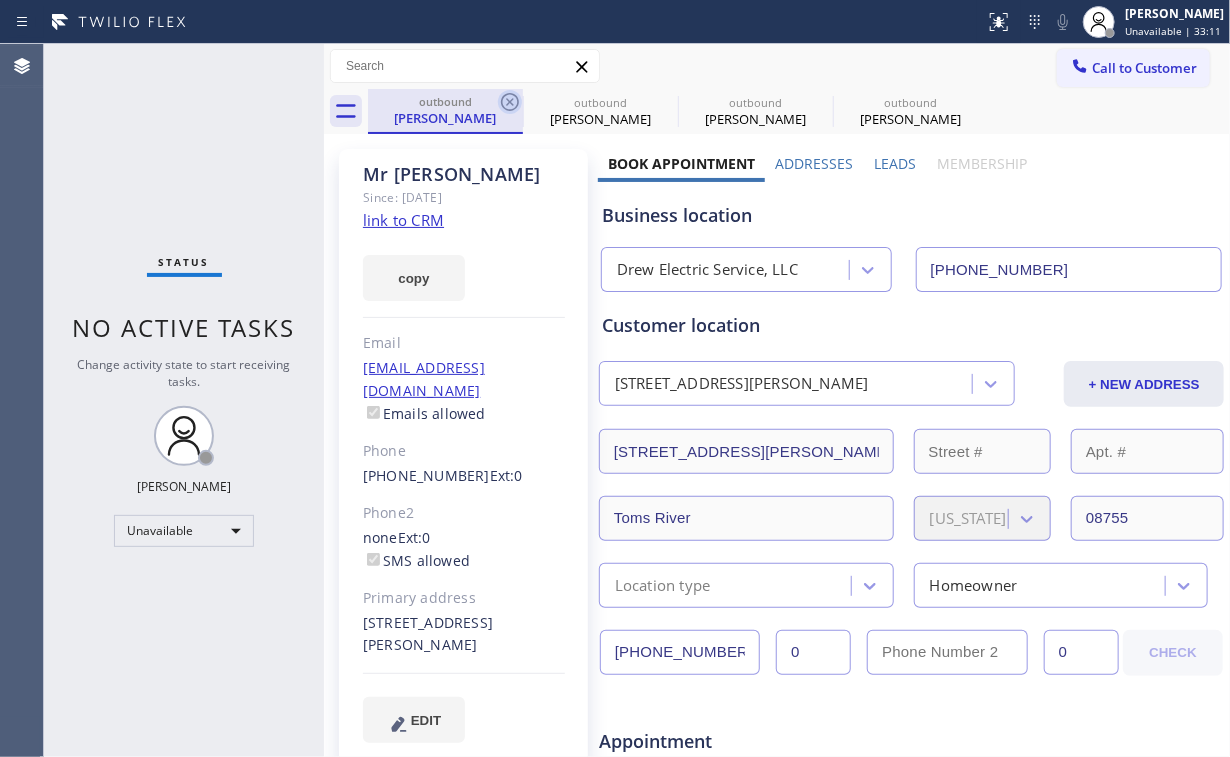 click 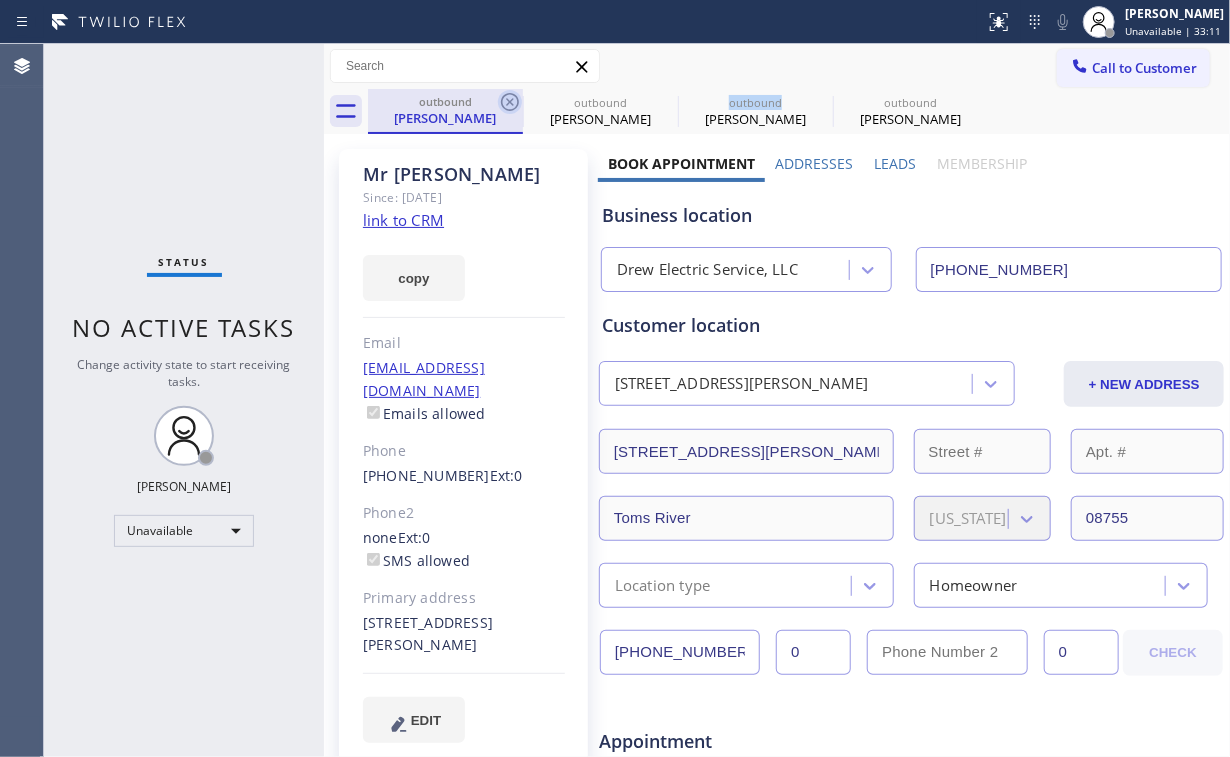click 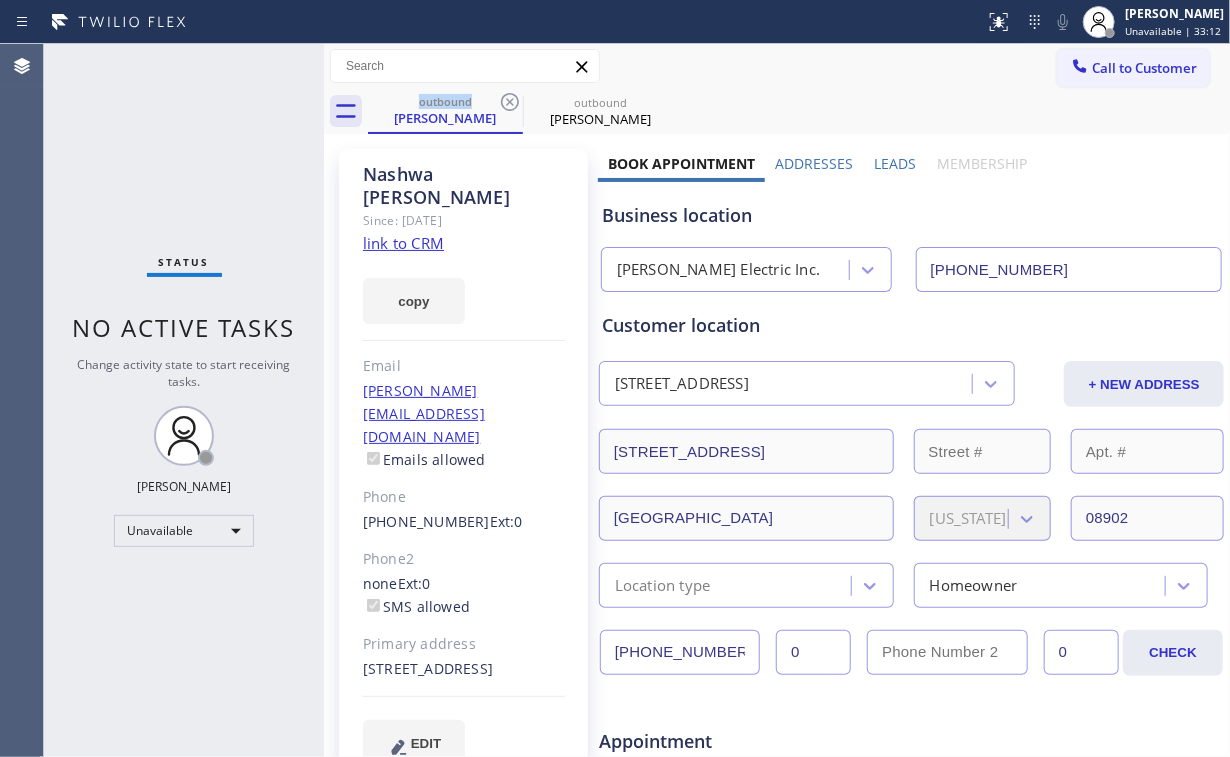 click on "link to CRM" 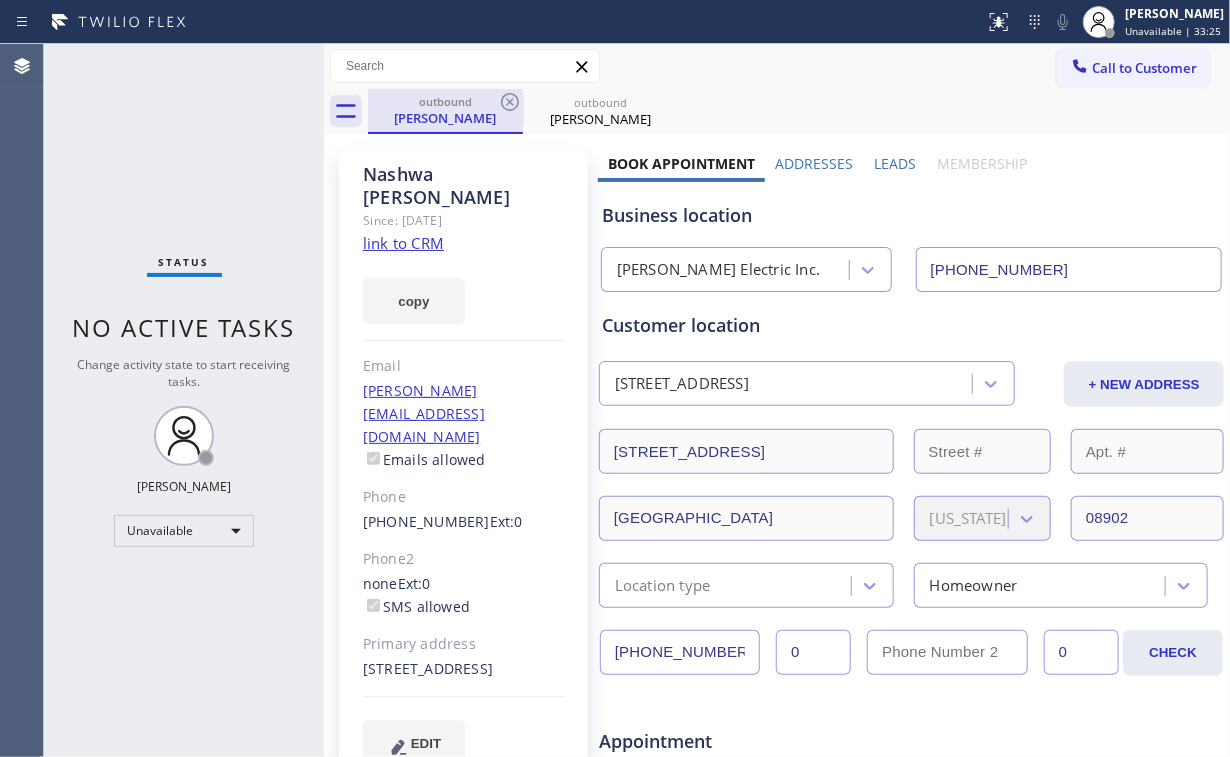 click on "[PERSON_NAME]" at bounding box center (445, 118) 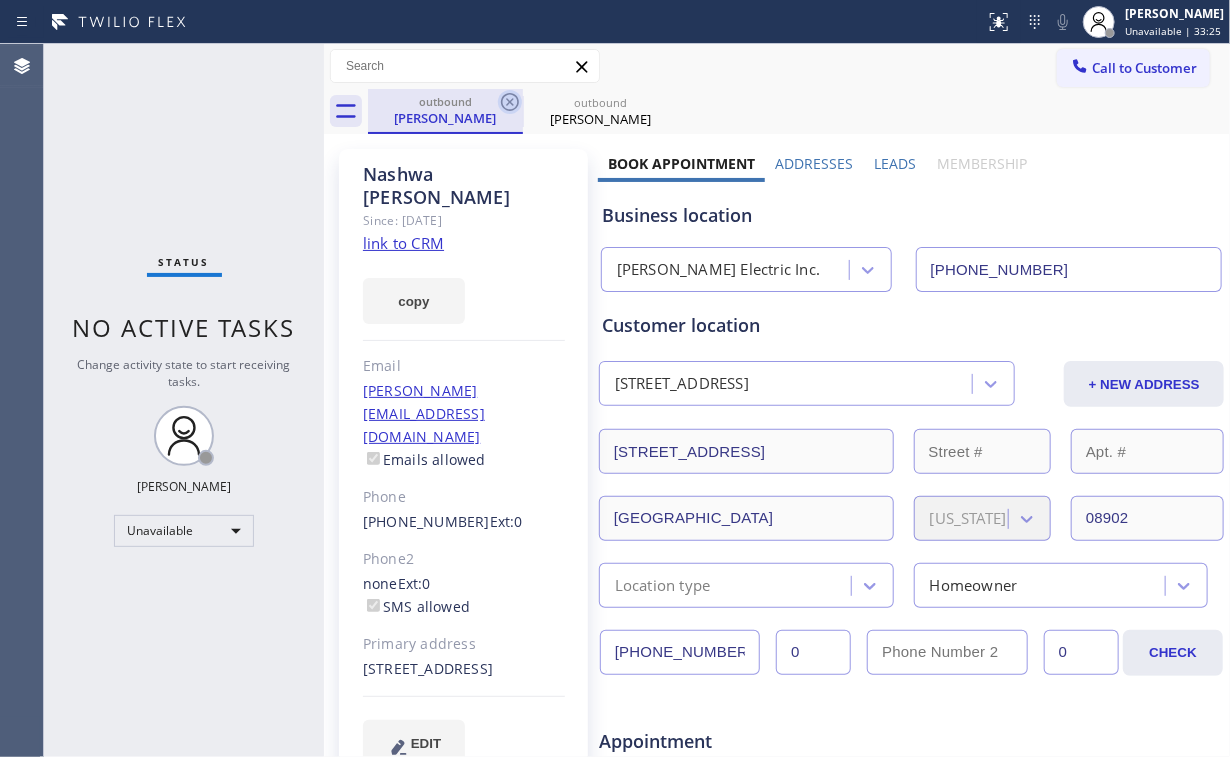 click 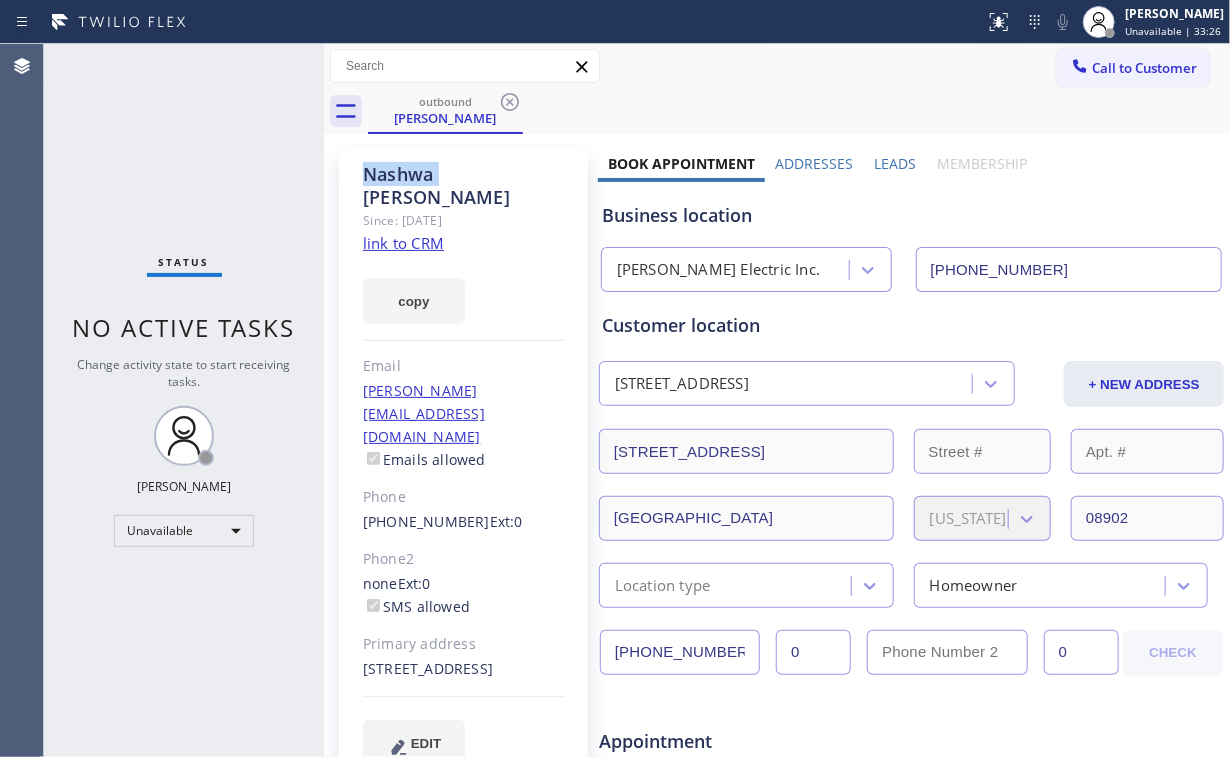 click 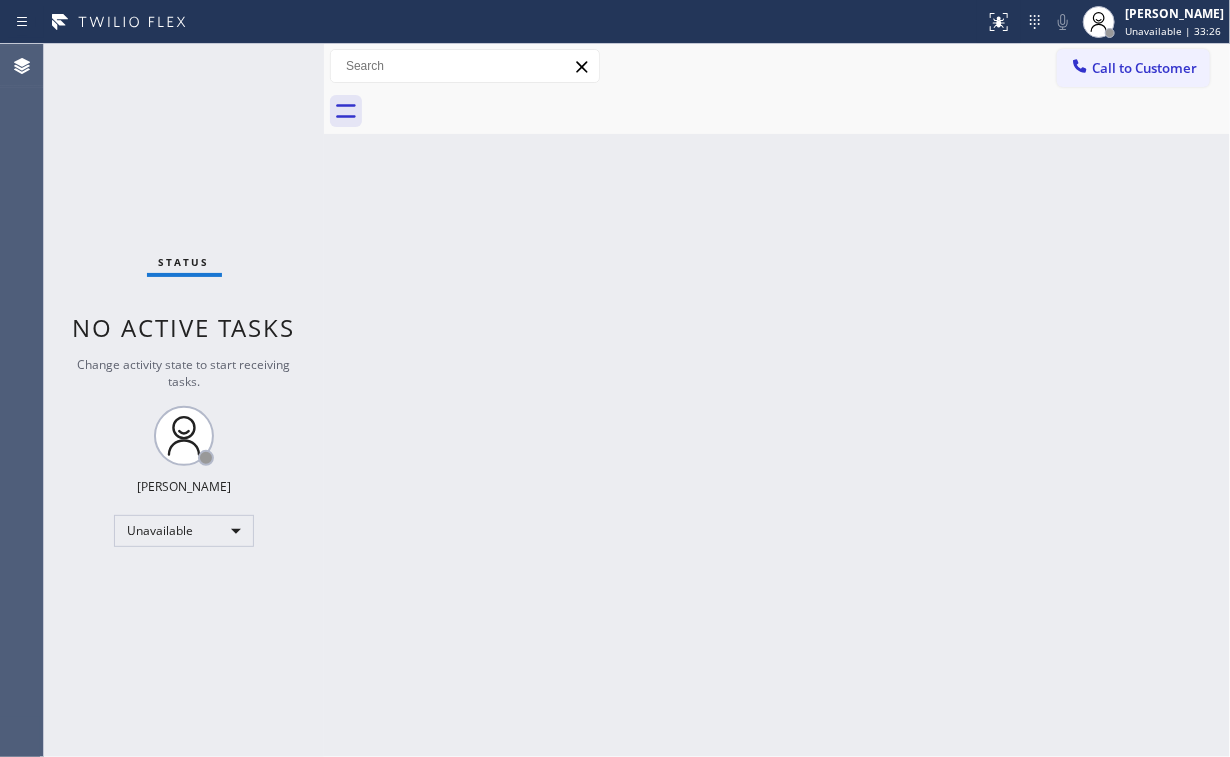 click on "Agent Desktop Classify the call LOCATION NAME Alhambra Appliance Masters FROM PHONE [PHONE_NUMBER] TO PHONE [PHONE_NUMBER] Status: COMPLETED REASON: Not Booked - All other reasons Save Classify the call LOCATION NAME Alhambra Appliance Masters FROM PHONE [PHONE_NUMBER] TO PHONE [PHONE_NUMBER] Status: COMPLETED REASON: Not Booked - All other reasons Save Classify the call LOCATION NAME Alhambra Appliance Masters FROM PHONE [PHONE_NUMBER] TO PHONE [PHONE_NUMBER] Status: COMPLETED REASON: Not Booked - All other reasons Save Classify the call LOCATION NAME Wolf Appliance Repair [GEOGRAPHIC_DATA] FROM PHONE [PHONE_NUMBER] TO PHONE [PHONE_NUMBER] Status: COMPLETED REASON: New Customer - Booked Save Classify the call LOCATION NAME Viking Repair Pro [GEOGRAPHIC_DATA] FROM PHONE [PHONE_NUMBER] TO PHONE [PHONE_NUMBER] Status: COMPLETED REASON: Not Booked - All other reasons Save Classify the call LOCATION NAME Viking Repair Pro [GEOGRAPHIC_DATA] FROM PHONE [PHONE_NUMBER] TO PHONE [PHONE_NUMBER] Status: COMPLETED REASON: Save FROM PHONE" at bounding box center (615, 400) 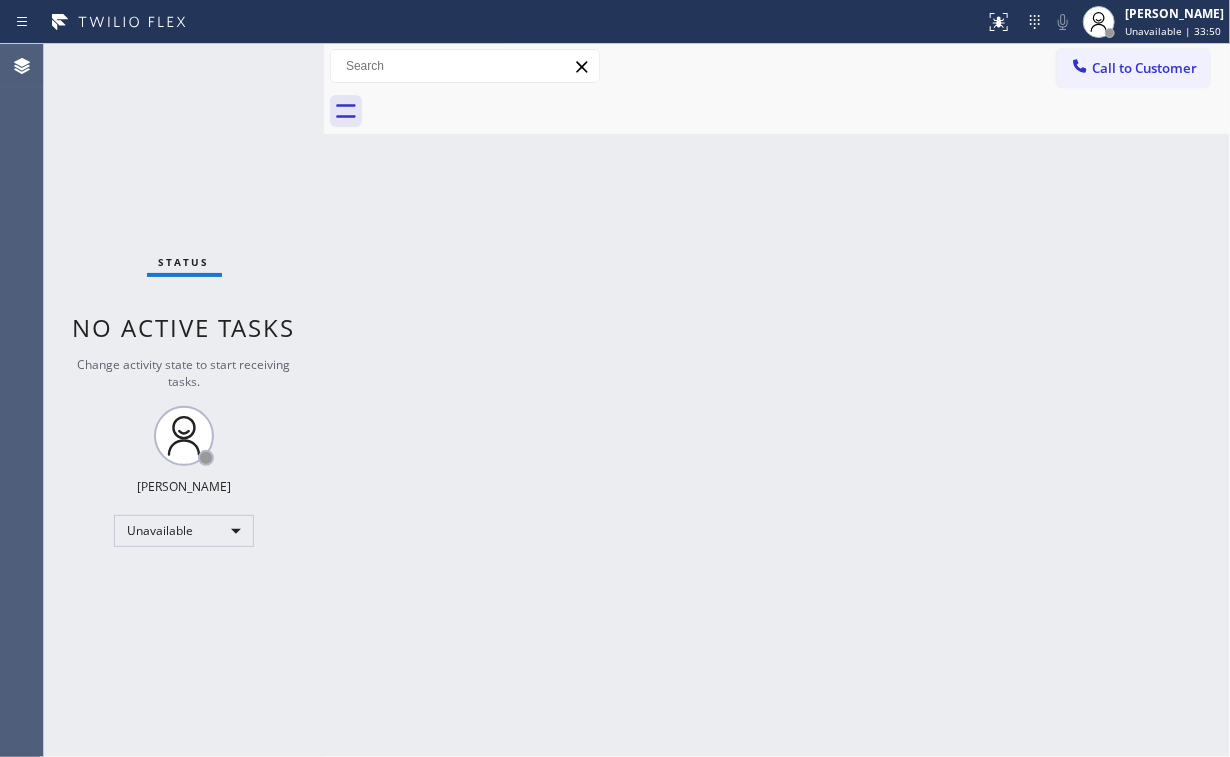drag, startPoint x: 1130, startPoint y: 60, endPoint x: 1109, endPoint y: 80, distance: 29 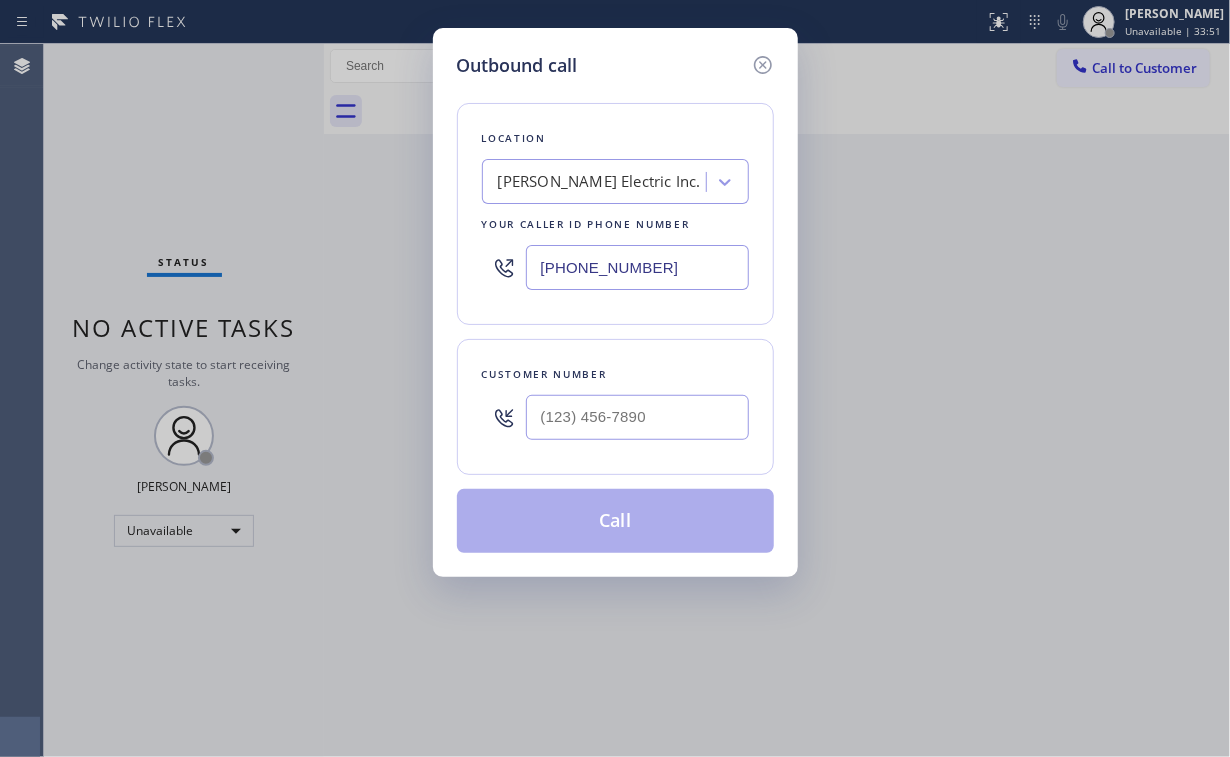 drag, startPoint x: 692, startPoint y: 254, endPoint x: 300, endPoint y: 242, distance: 392.18362 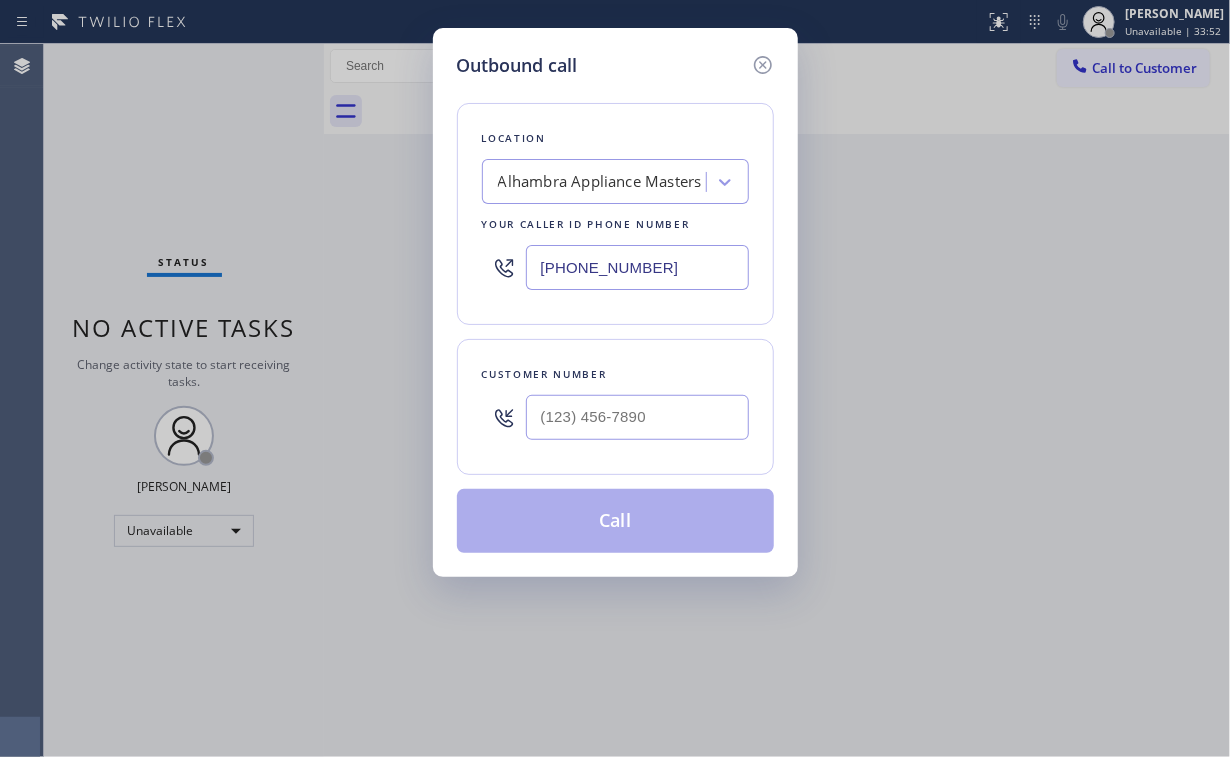 type on "[PHONE_NUMBER]" 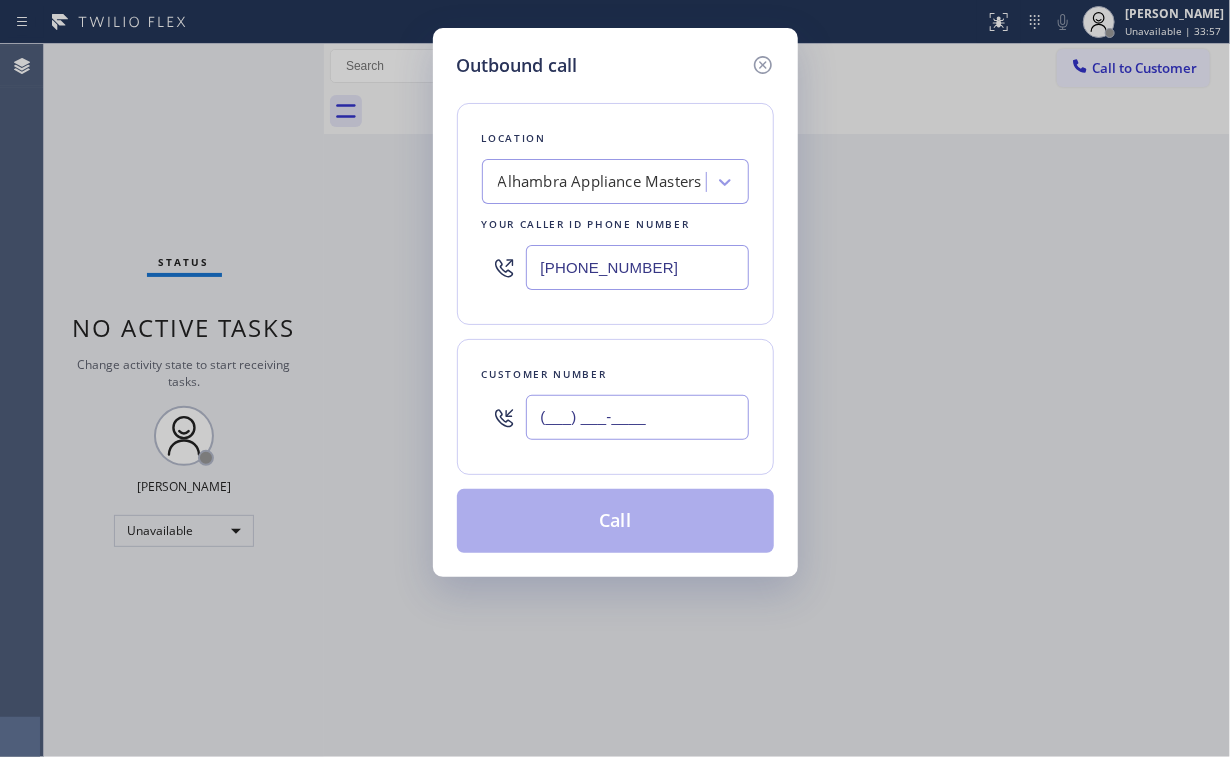 click on "(___) ___-____" at bounding box center (637, 417) 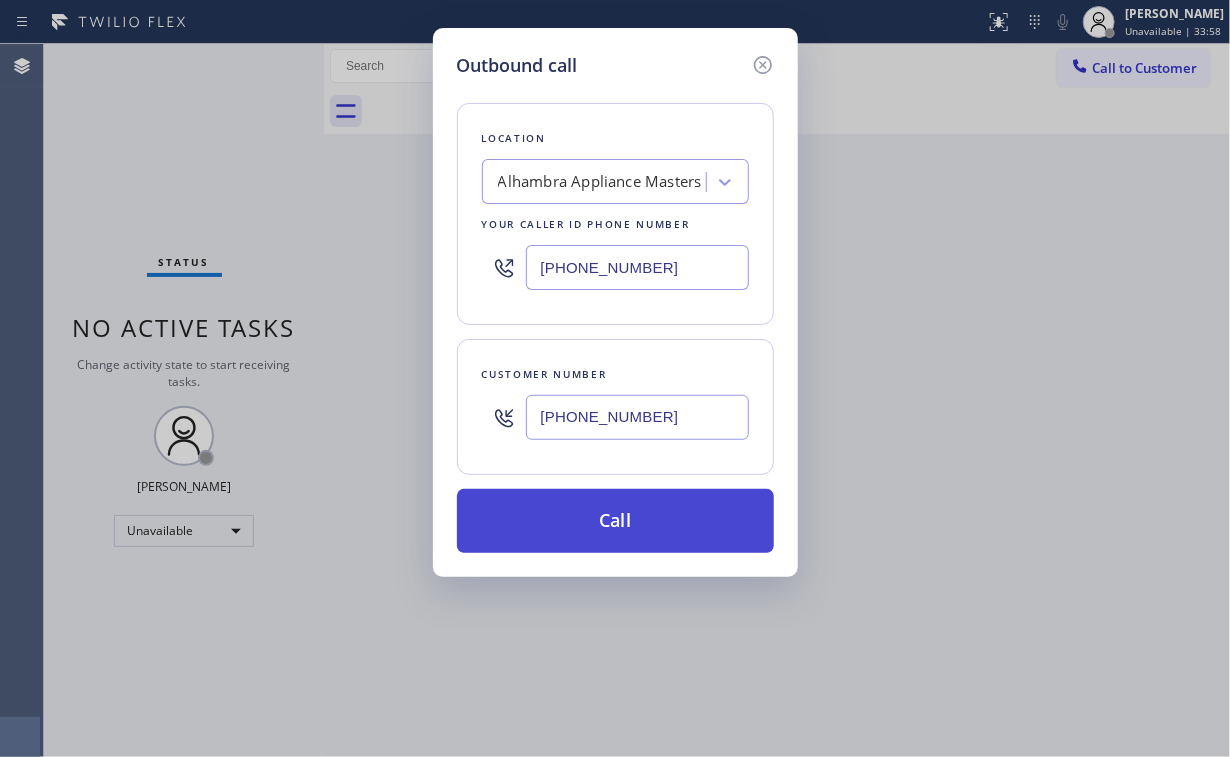 type on "[PHONE_NUMBER]" 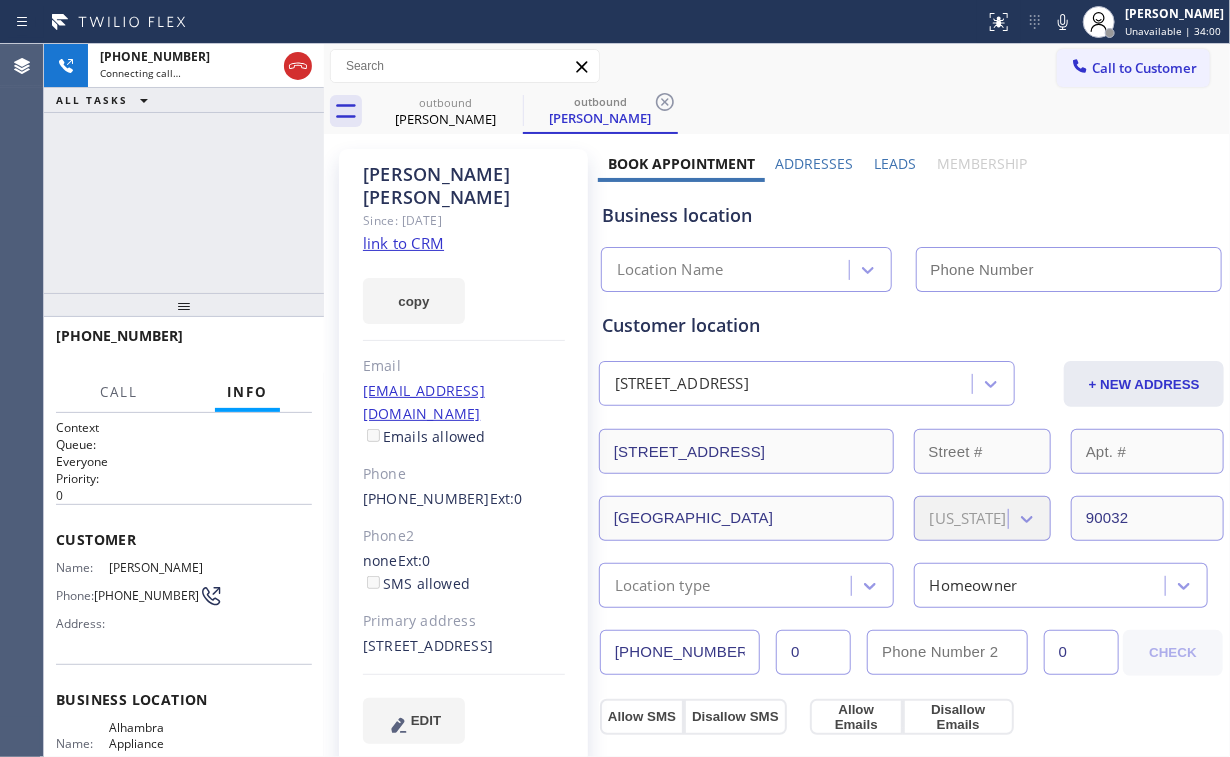click on "[PHONE_NUMBER] Connecting call… ALL TASKS ALL TASKS ACTIVE TASKS TASKS IN WRAP UP" at bounding box center [184, 168] 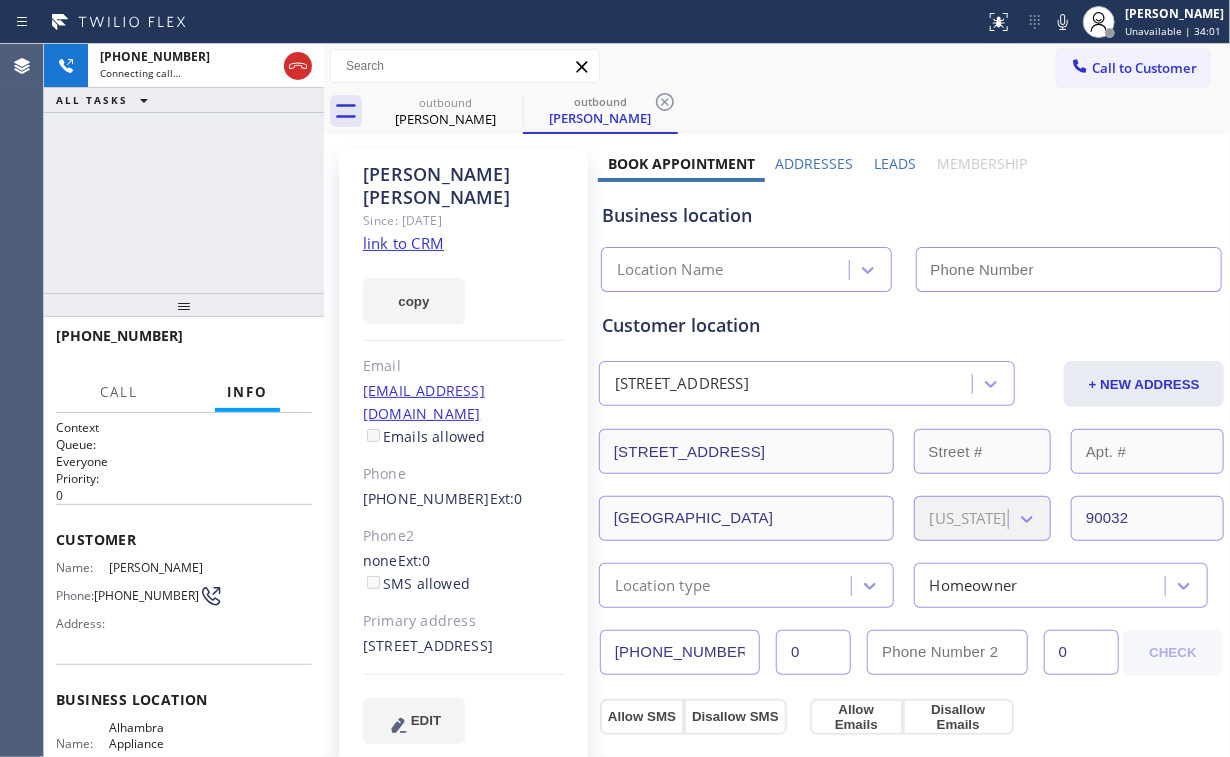 click on "[PHONE_NUMBER] Connecting call… ALL TASKS ALL TASKS ACTIVE TASKS TASKS IN WRAP UP" at bounding box center (184, 168) 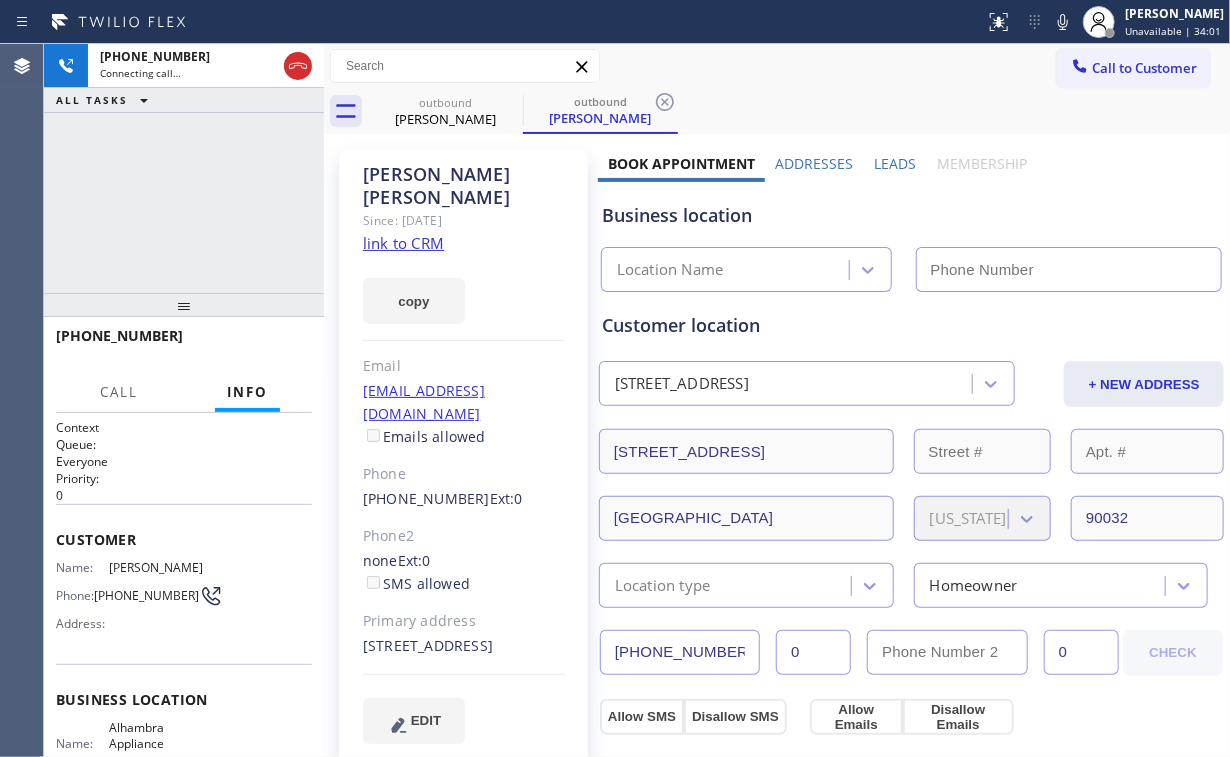 type on "[PHONE_NUMBER]" 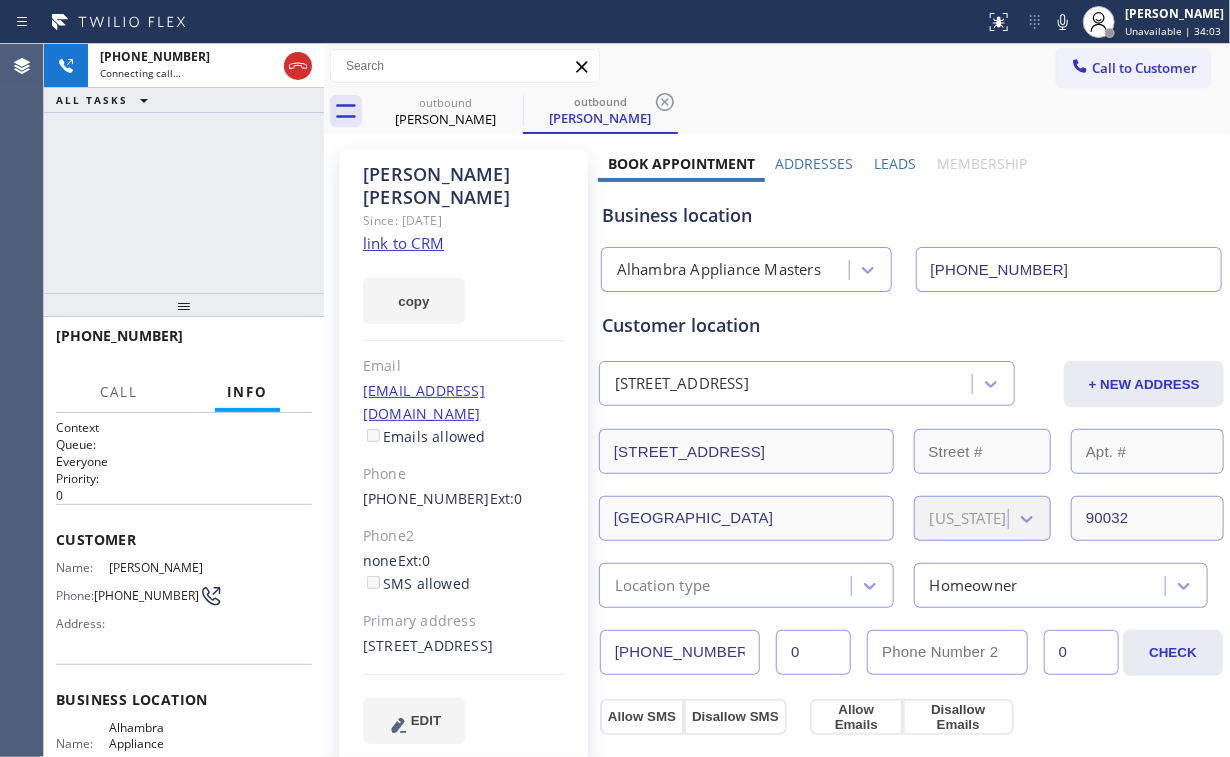 click on "[PHONE_NUMBER] Connecting call… ALL TASKS ALL TASKS ACTIVE TASKS TASKS IN WRAP UP" at bounding box center (184, 168) 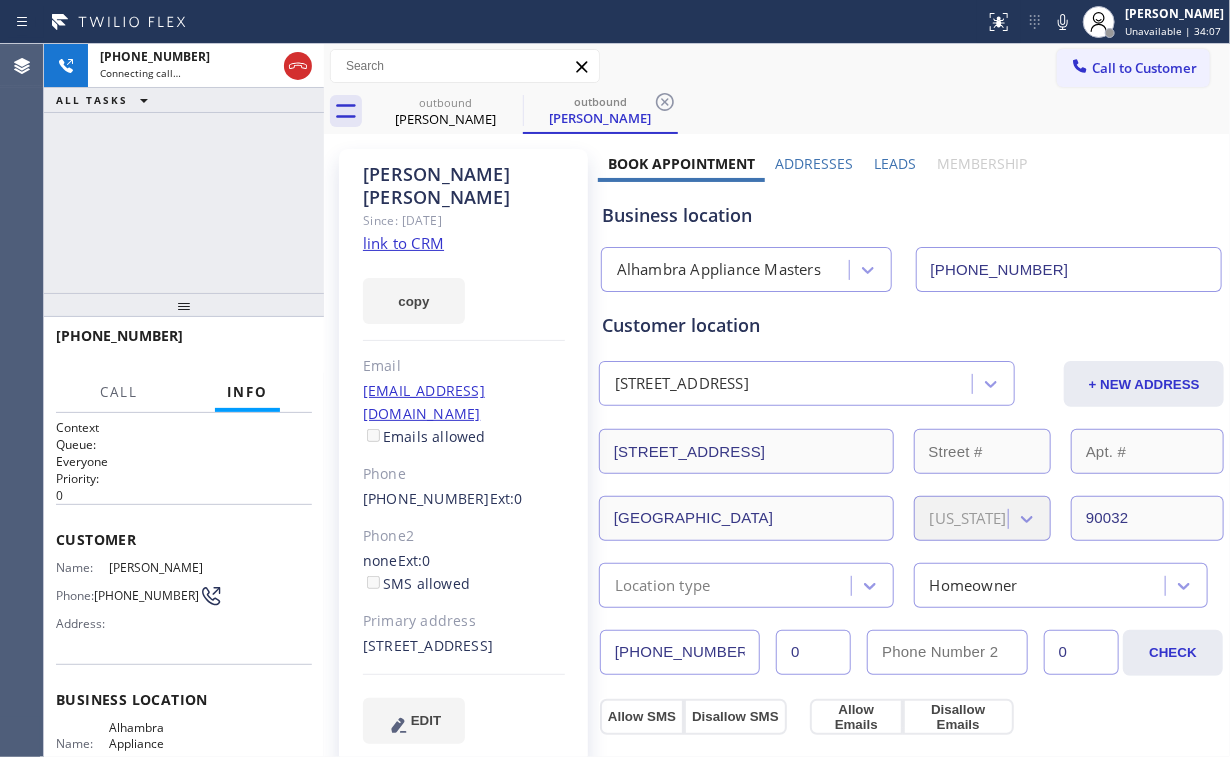 click on "Business location" at bounding box center [911, 215] 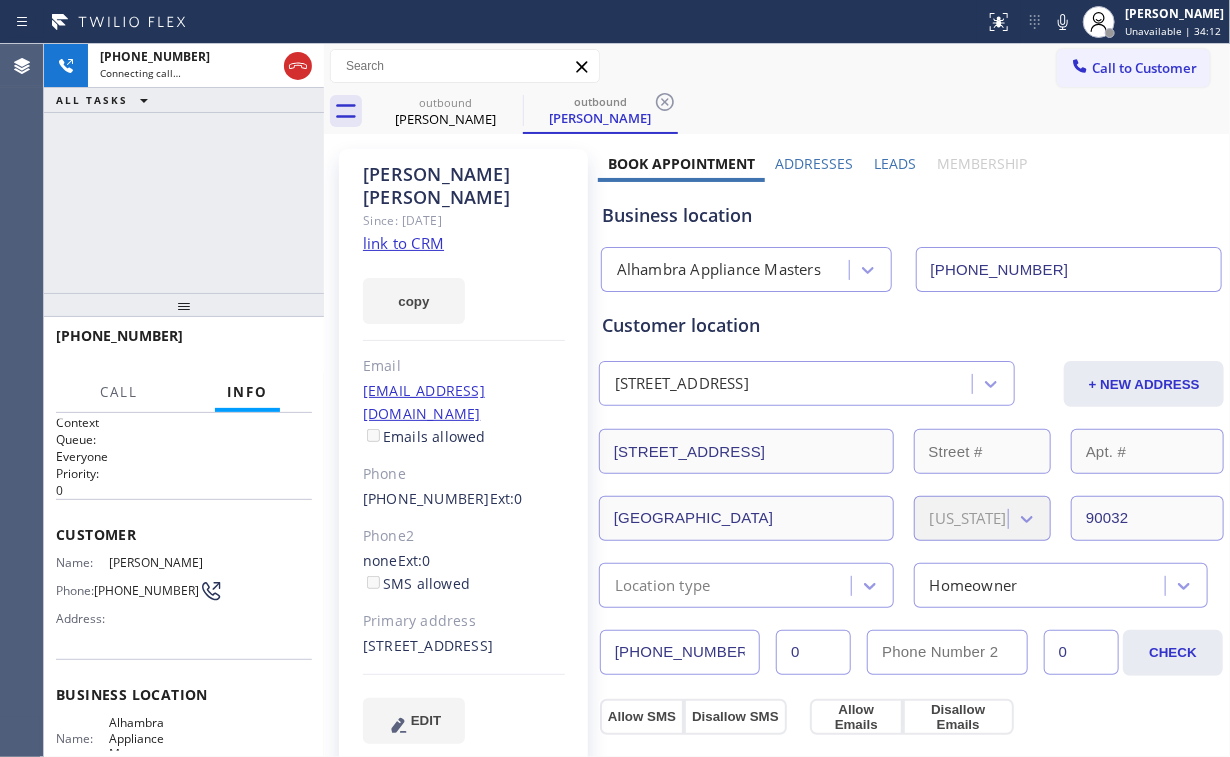 scroll, scrollTop: 0, scrollLeft: 0, axis: both 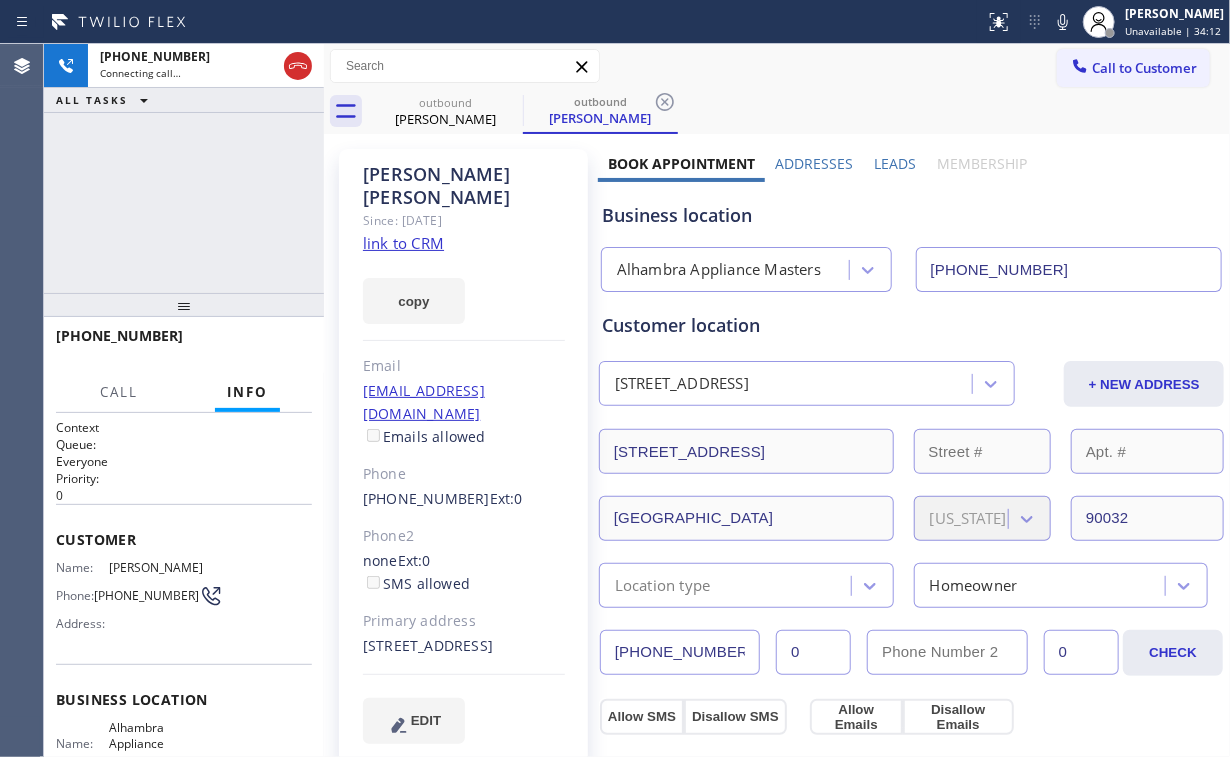 click on "[PHONE_NUMBER] Connecting call… ALL TASKS ALL TASKS ACTIVE TASKS TASKS IN WRAP UP" at bounding box center [184, 168] 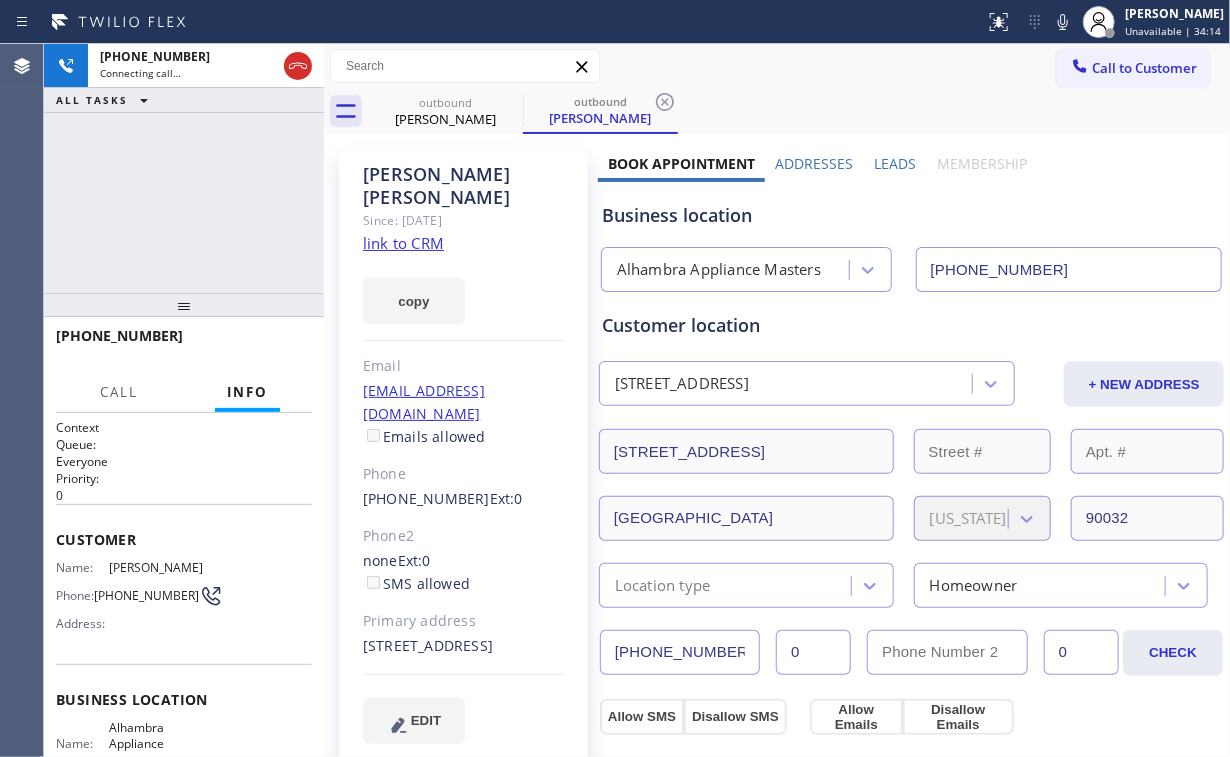 click on "[PHONE_NUMBER] Connecting call… ALL TASKS ALL TASKS ACTIVE TASKS TASKS IN WRAP UP" at bounding box center (184, 168) 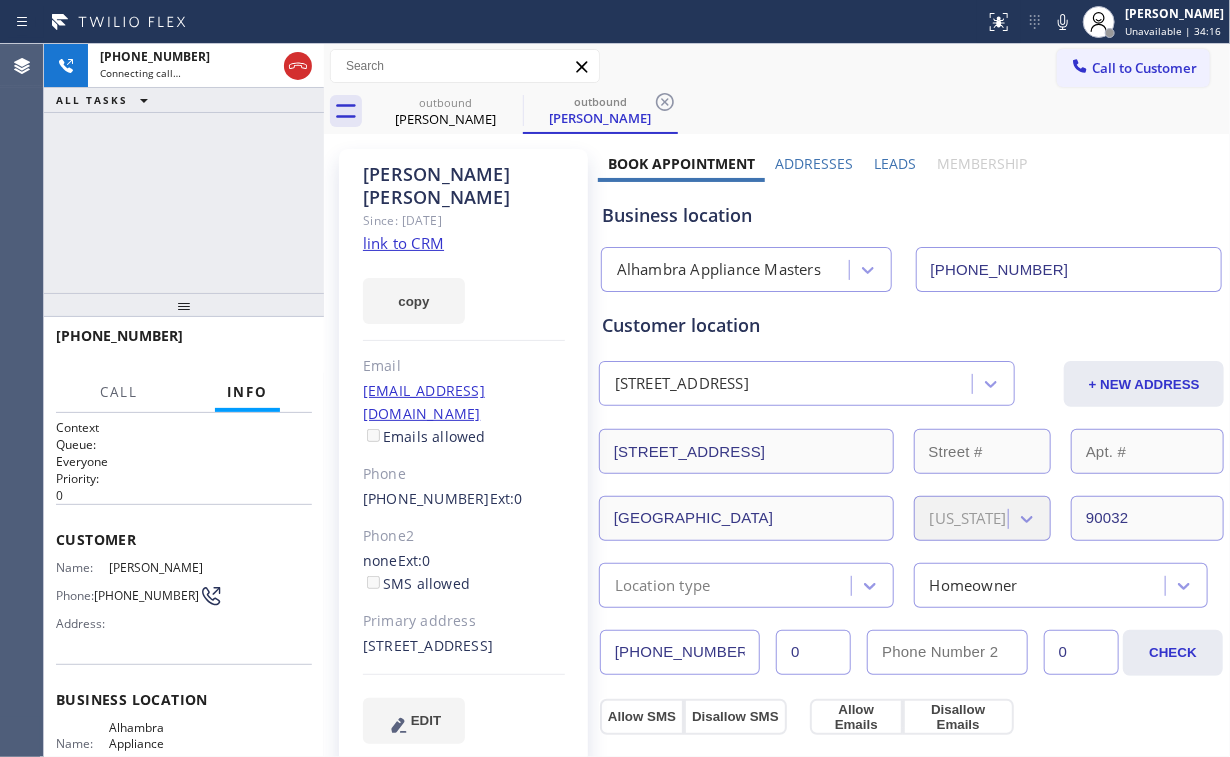 click on "[PHONE_NUMBER] Connecting call… ALL TASKS ALL TASKS ACTIVE TASKS TASKS IN WRAP UP" at bounding box center [184, 168] 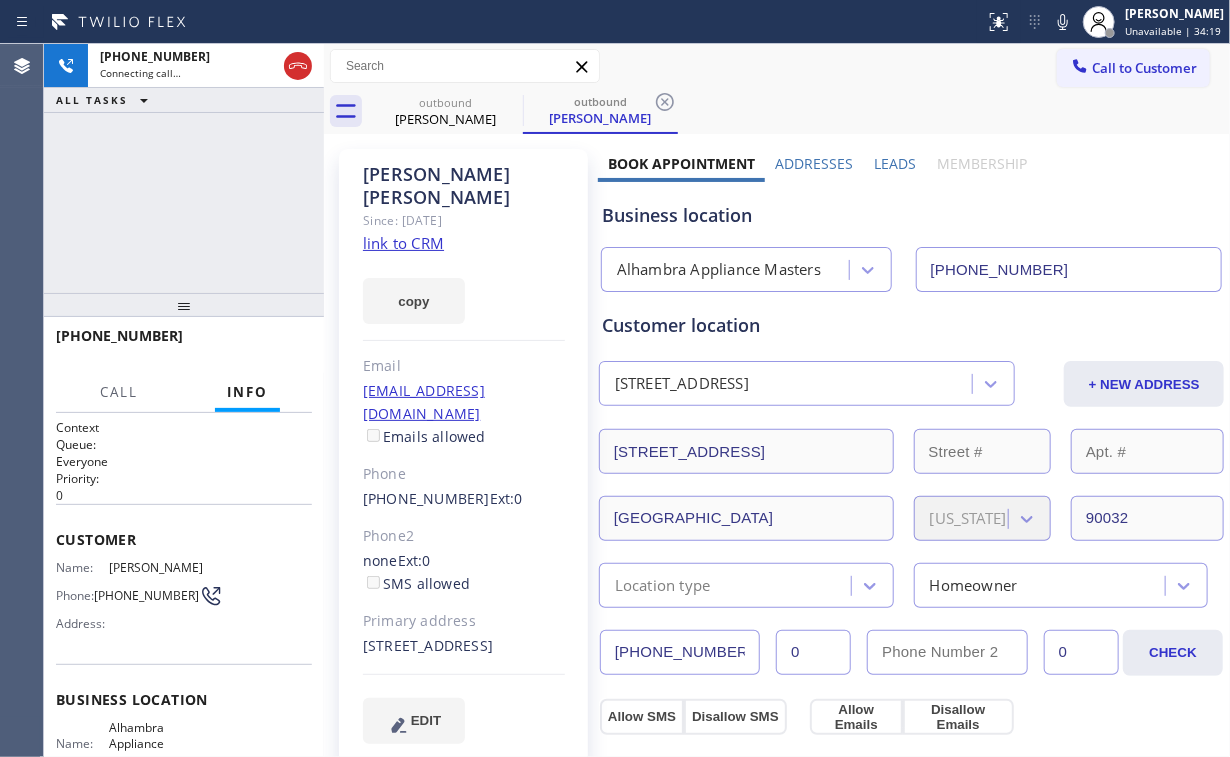 click on "[PHONE_NUMBER] Connecting call… ALL TASKS ALL TASKS ACTIVE TASKS TASKS IN WRAP UP" at bounding box center (184, 168) 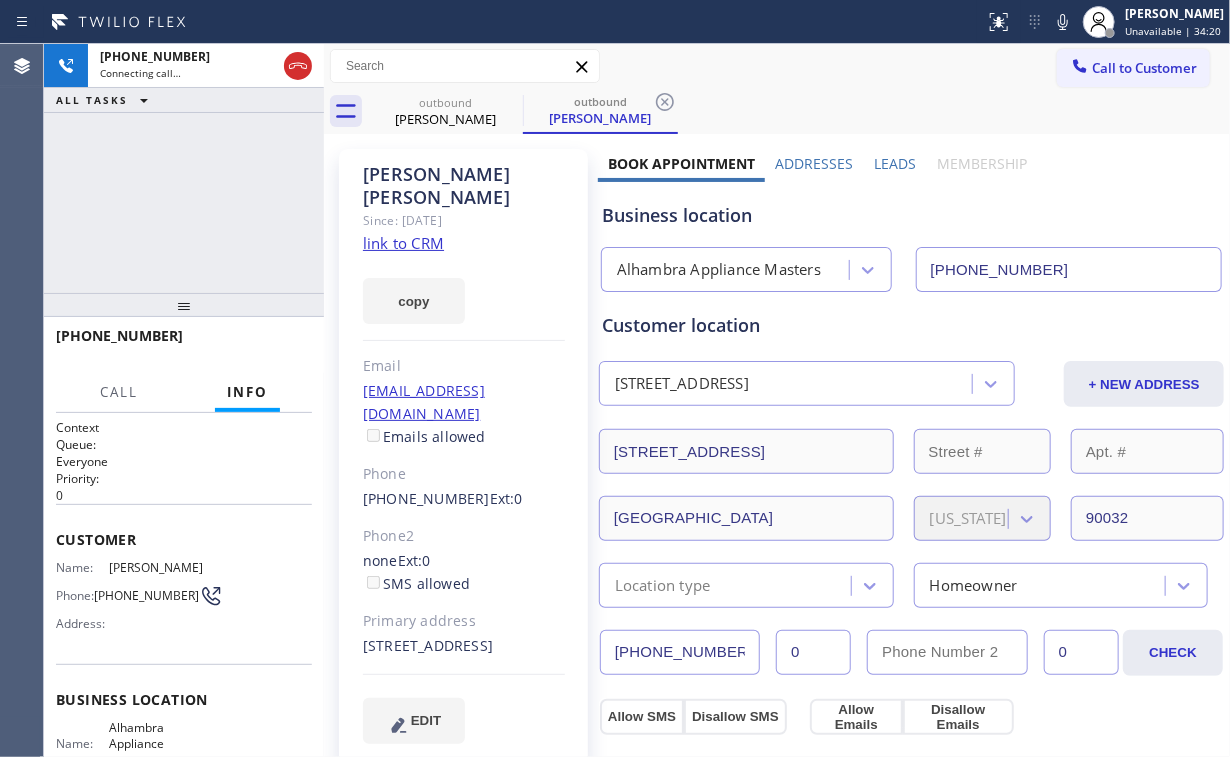 click on "[PHONE_NUMBER] Connecting call… ALL TASKS ALL TASKS ACTIVE TASKS TASKS IN WRAP UP" at bounding box center [184, 168] 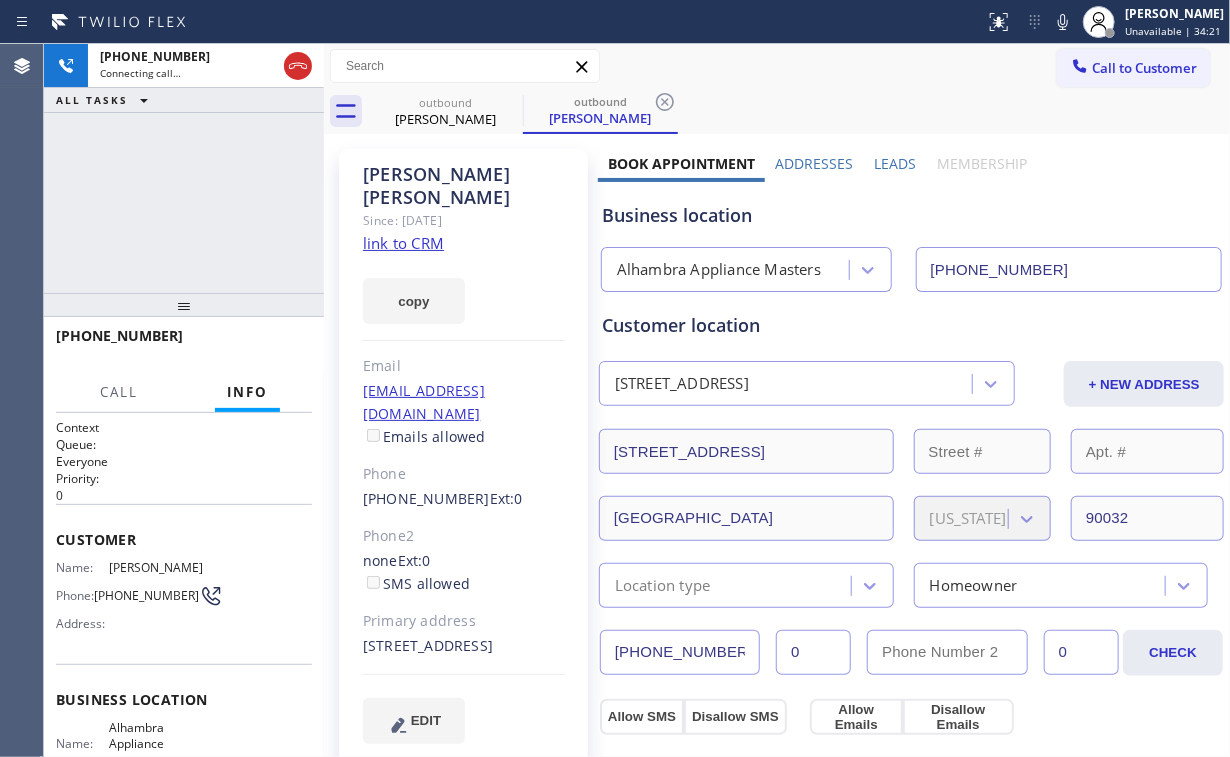 click on "[PHONE_NUMBER] Connecting call… ALL TASKS ALL TASKS ACTIVE TASKS TASKS IN WRAP UP" at bounding box center (184, 168) 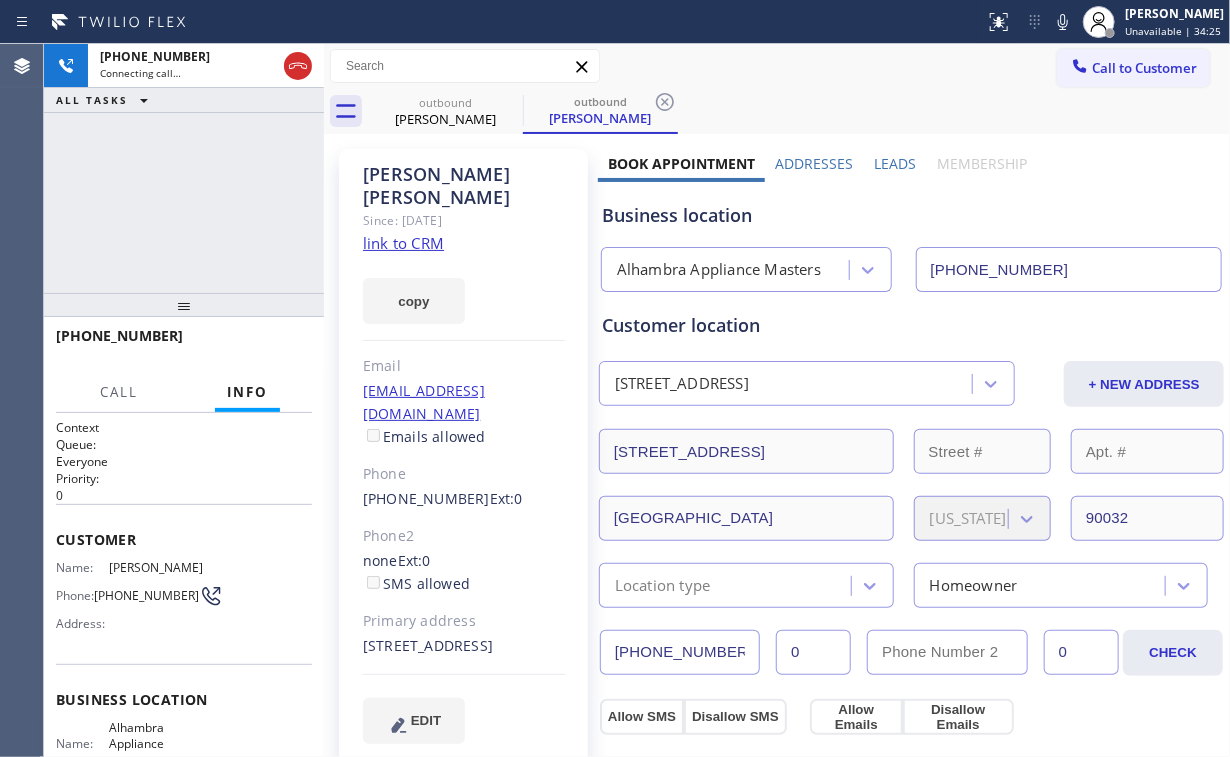 click on "[PHONE_NUMBER] Connecting call… ALL TASKS ALL TASKS ACTIVE TASKS TASKS IN WRAP UP" at bounding box center [184, 168] 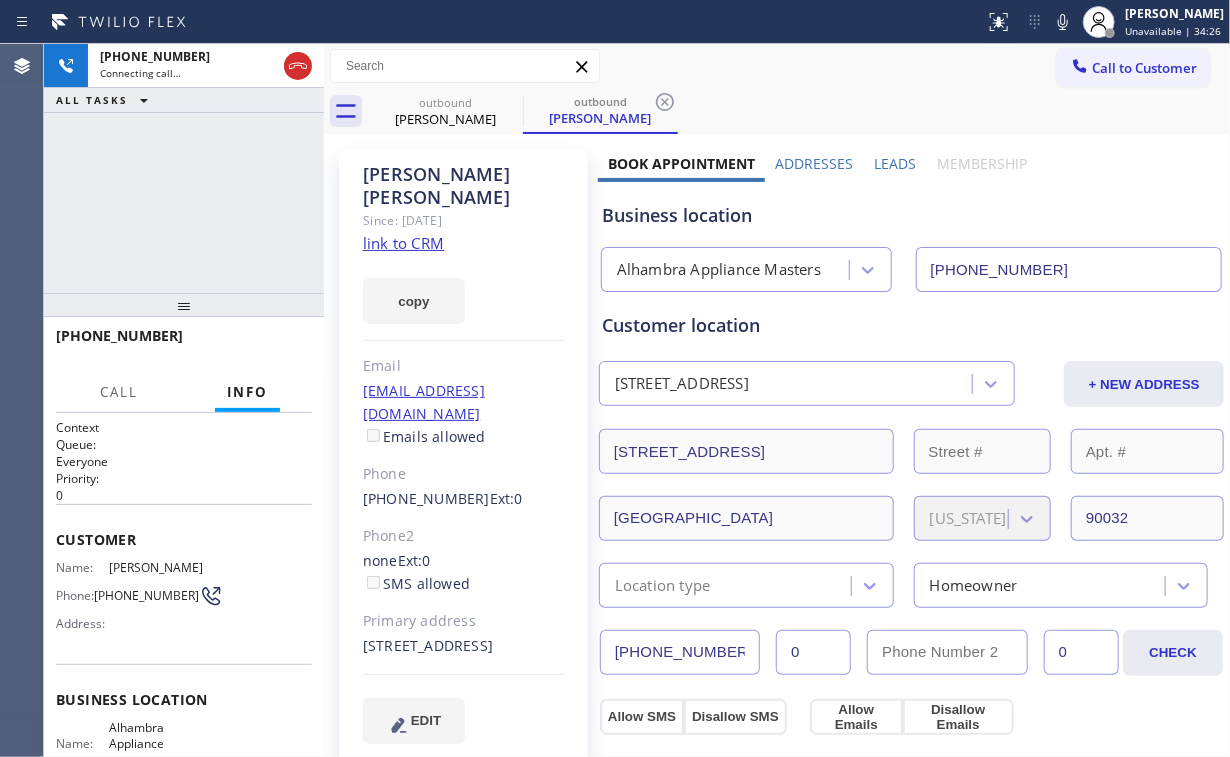 click on "[PHONE_NUMBER] Connecting call… ALL TASKS ALL TASKS ACTIVE TASKS TASKS IN WRAP UP" at bounding box center [184, 168] 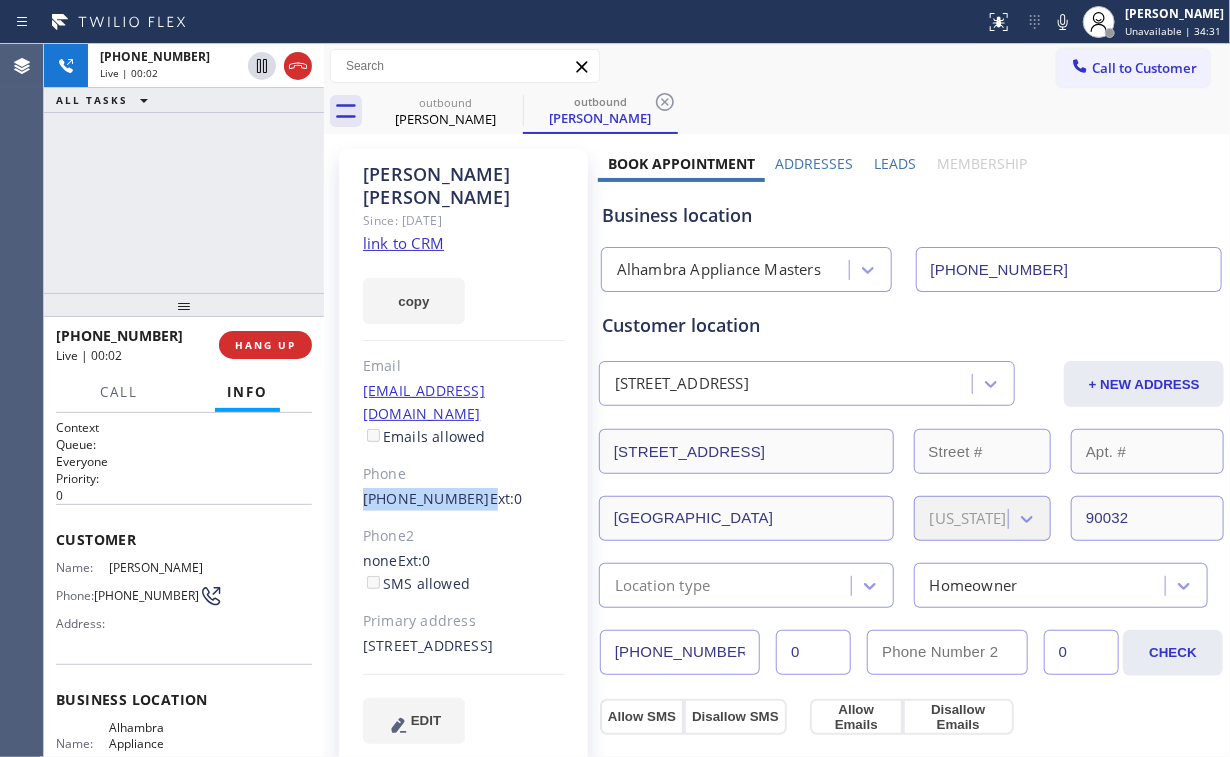 drag, startPoint x: 357, startPoint y: 452, endPoint x: 466, endPoint y: 452, distance: 109 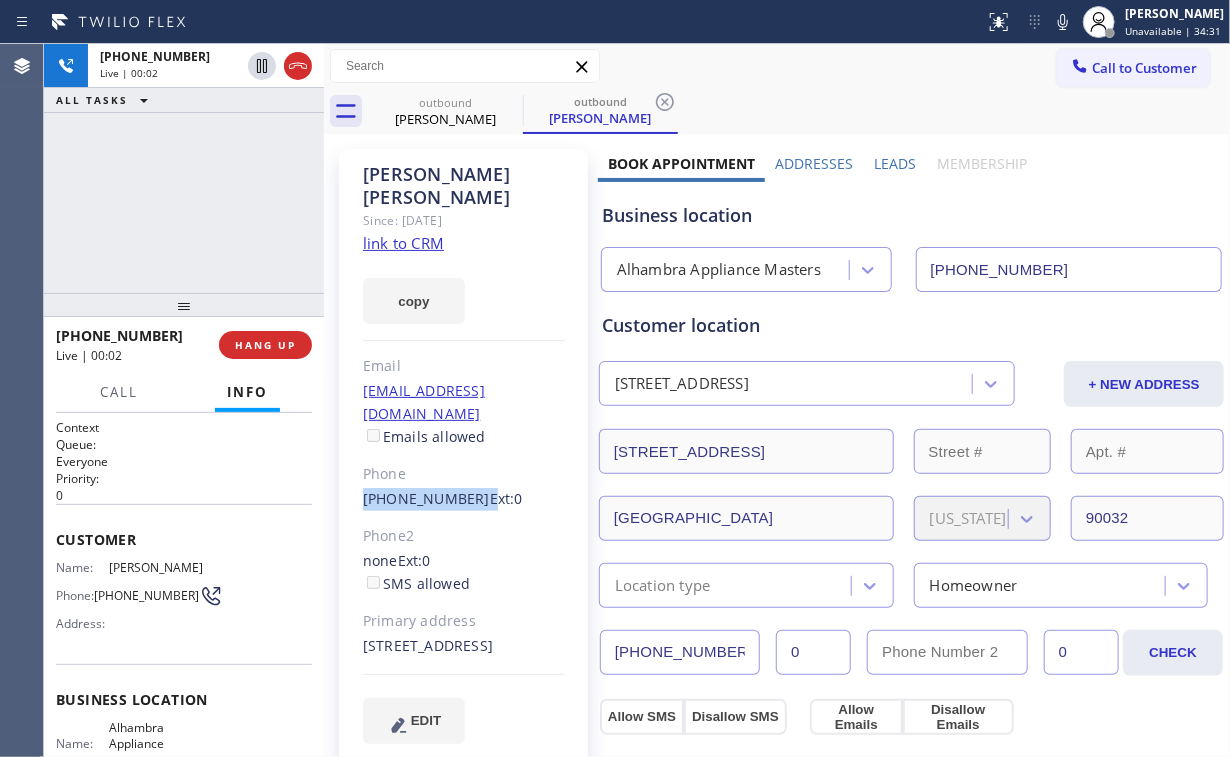 click on "[PERSON_NAME] Since: [DATE] link to CRM copy Email [EMAIL_ADDRESS][DOMAIN_NAME]  Emails allowed Phone [PHONE_NUMBER]  Ext:  0 Phone2 none  Ext:  0  SMS allowed Primary address  [STREET_ADDRESS] EDIT" at bounding box center [463, 458] 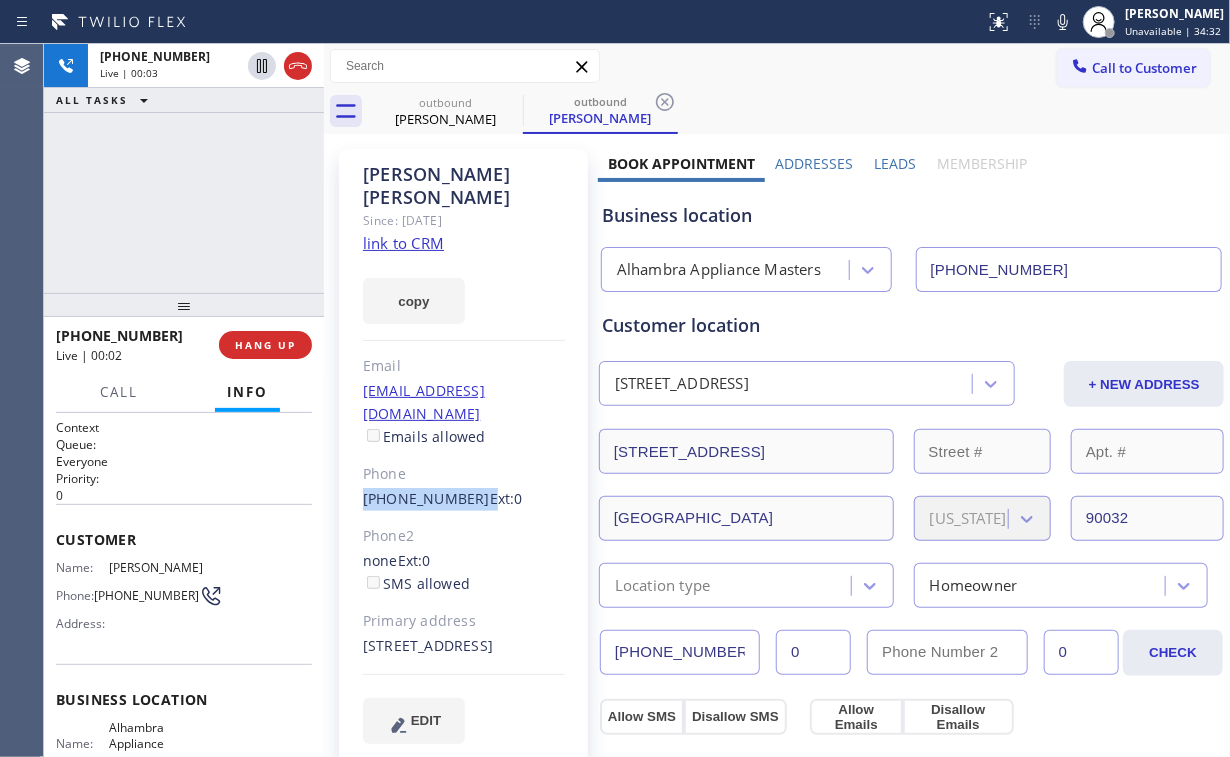 copy on "[PHONE_NUMBER]" 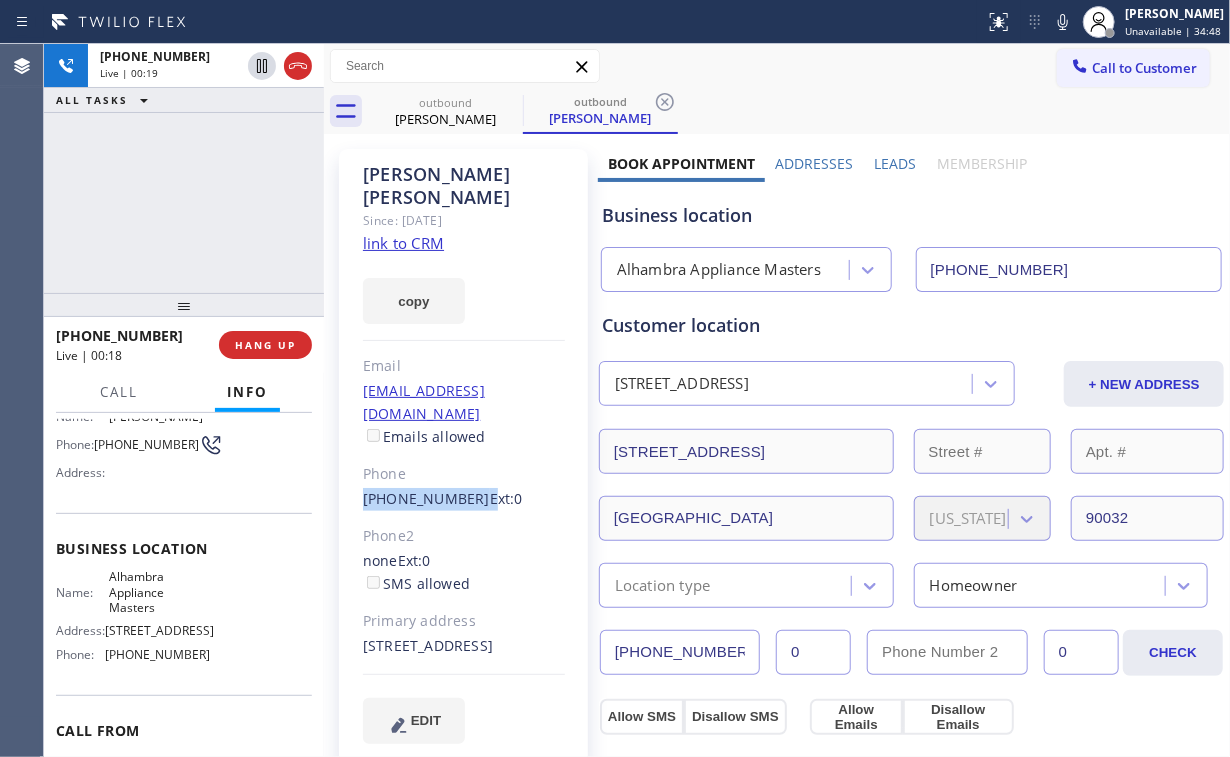 scroll, scrollTop: 160, scrollLeft: 0, axis: vertical 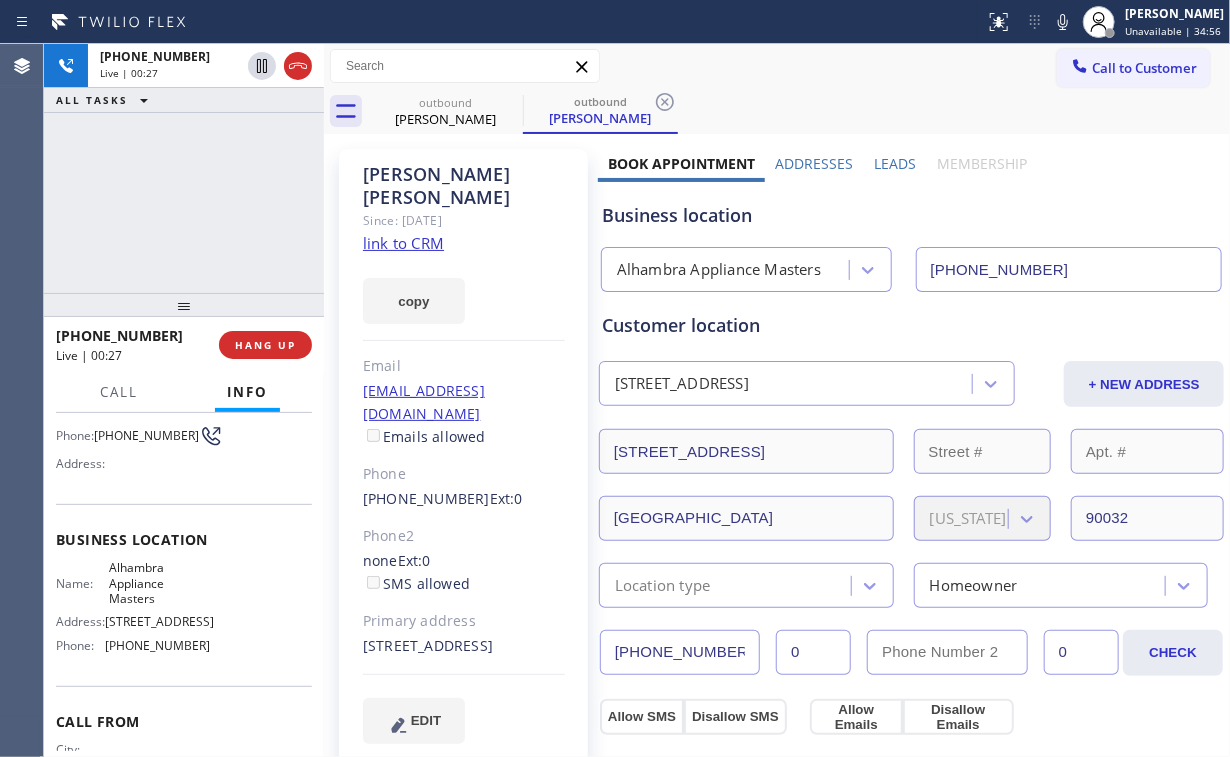 drag, startPoint x: 148, startPoint y: 173, endPoint x: 188, endPoint y: 245, distance: 82.36504 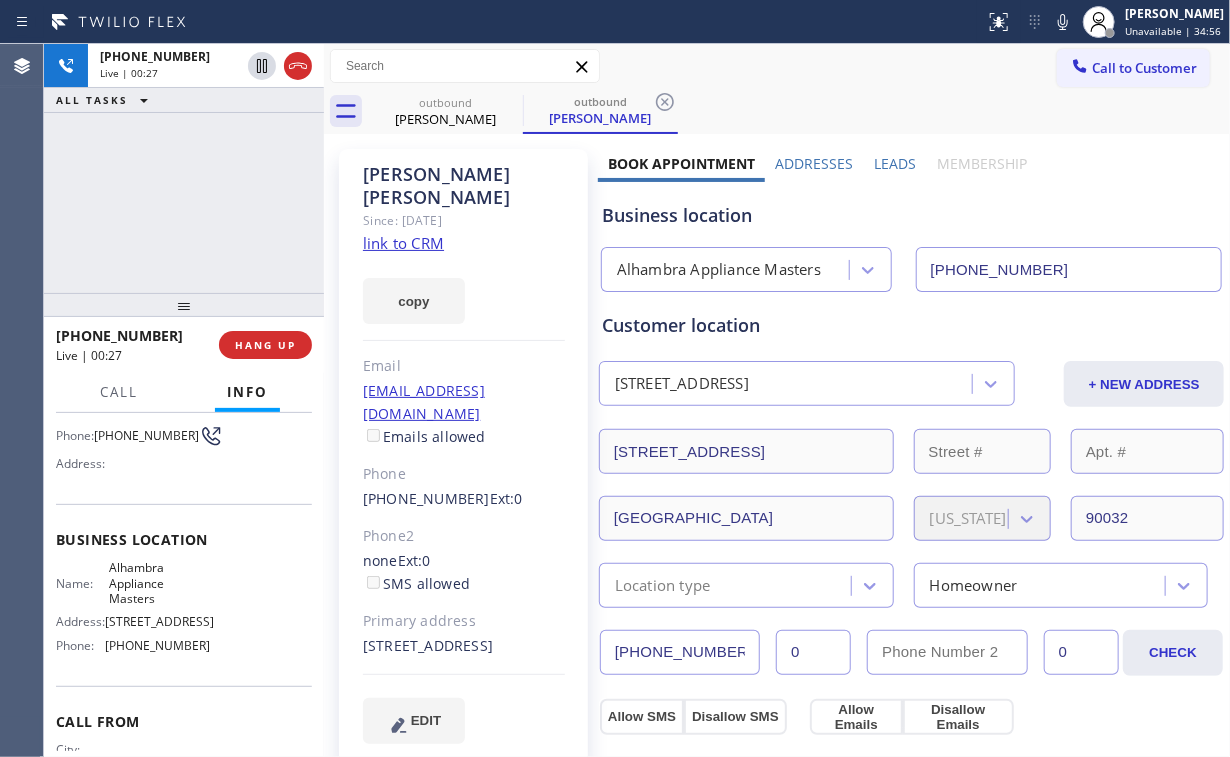 click on "[PHONE_NUMBER] Live | 00:27 ALL TASKS ALL TASKS ACTIVE TASKS TASKS IN WRAP UP" at bounding box center (184, 168) 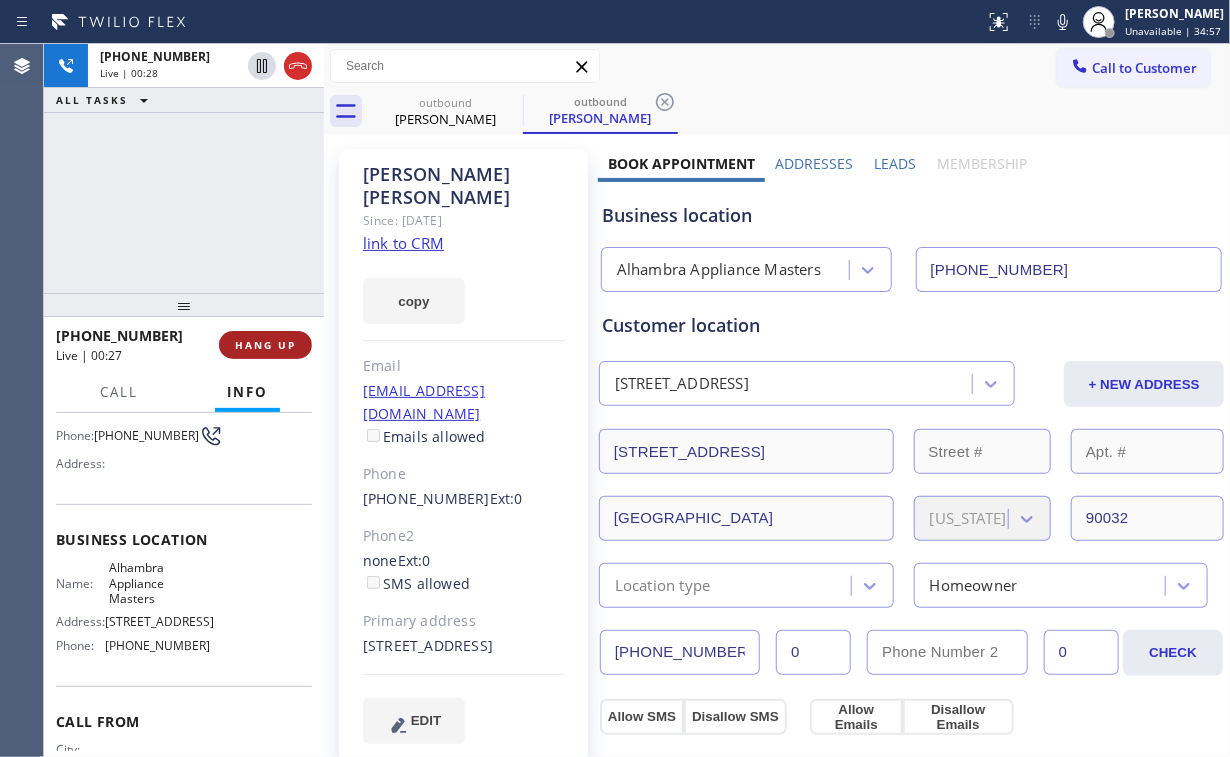 click on "HANG UP" at bounding box center [265, 345] 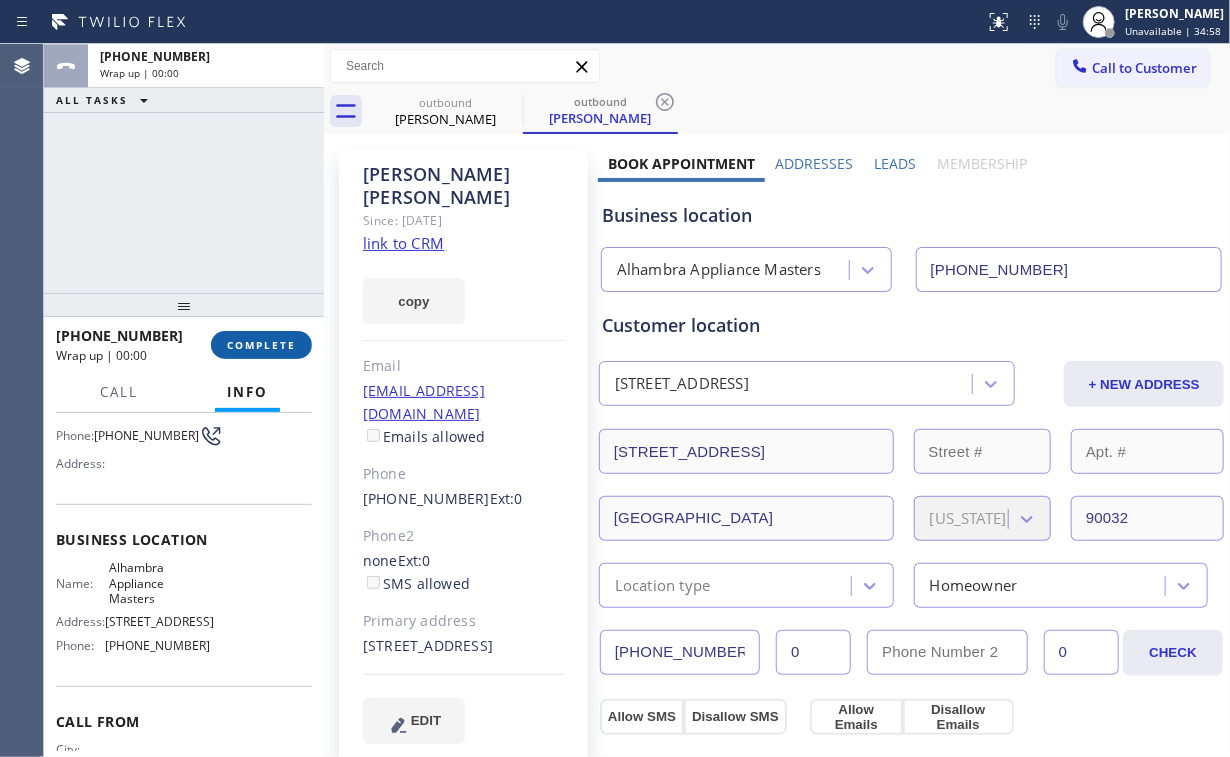 click on "COMPLETE" at bounding box center (261, 345) 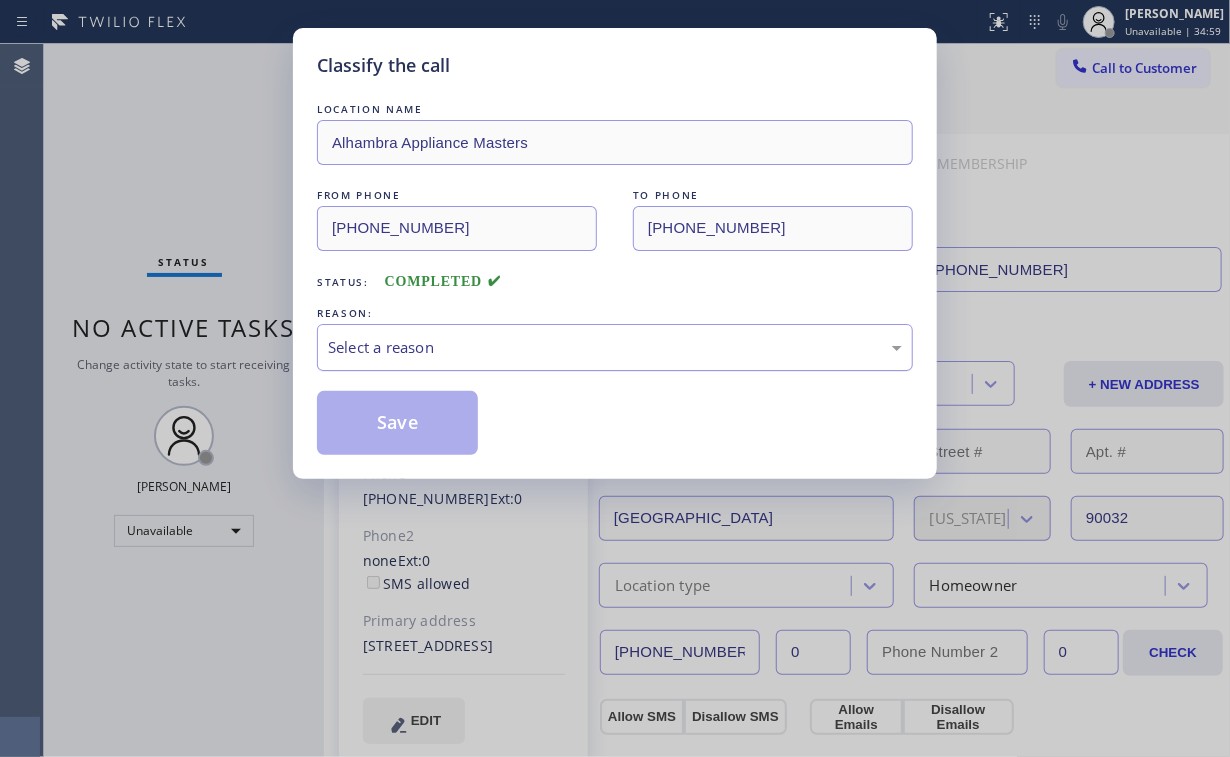 click on "Select a reason" at bounding box center (615, 347) 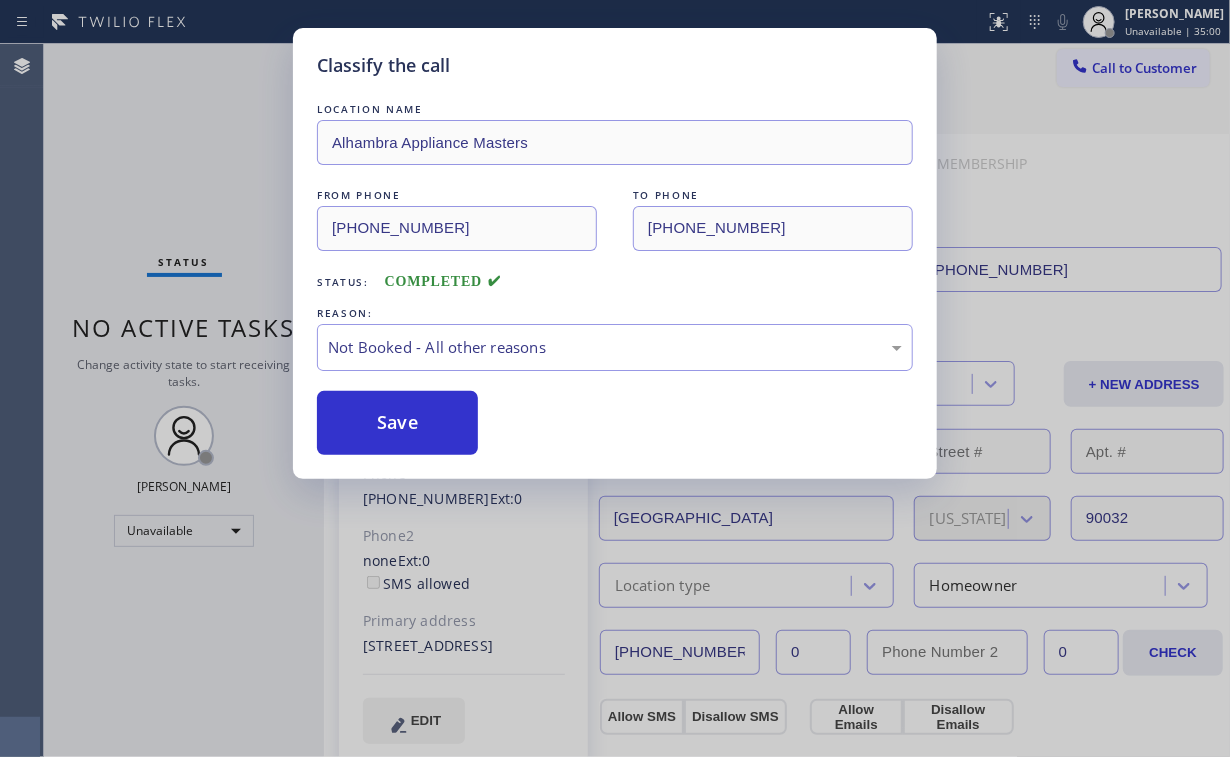 click on "Save" at bounding box center [397, 423] 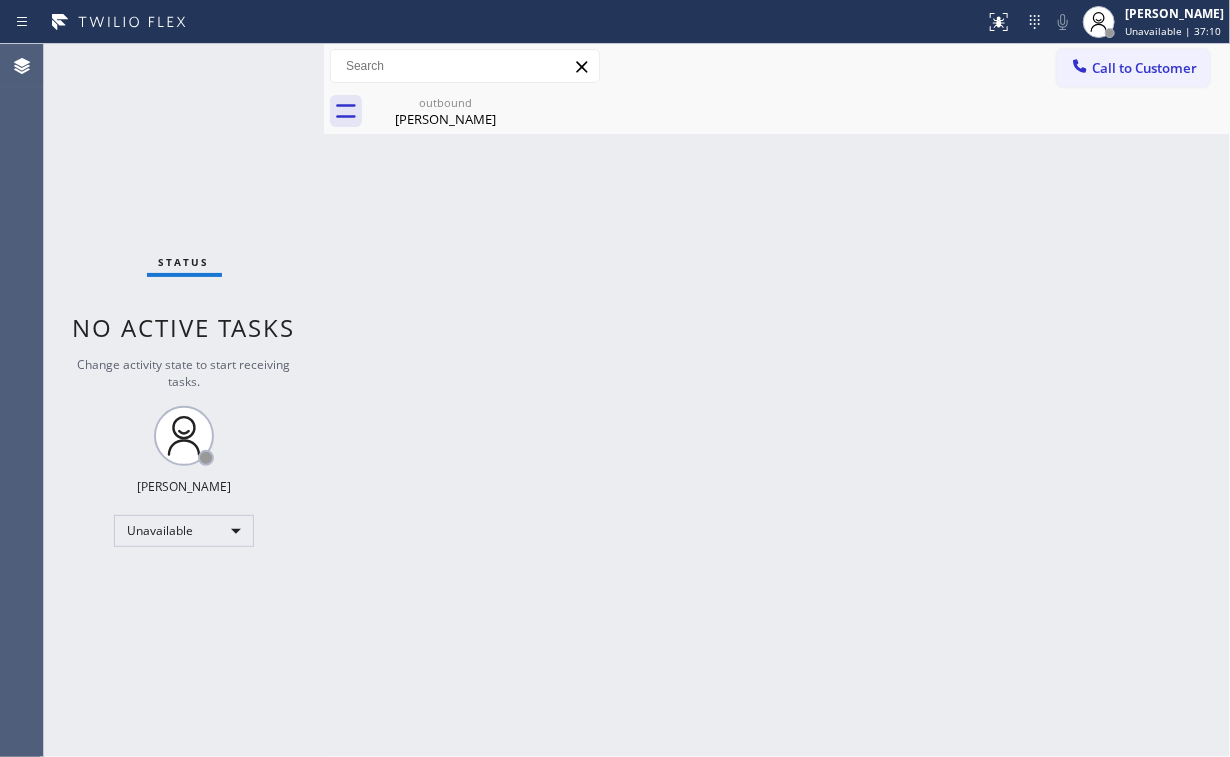 click on "Status   No active tasks     Change activity state to start receiving tasks.   [PERSON_NAME] Unavailable" at bounding box center (184, 400) 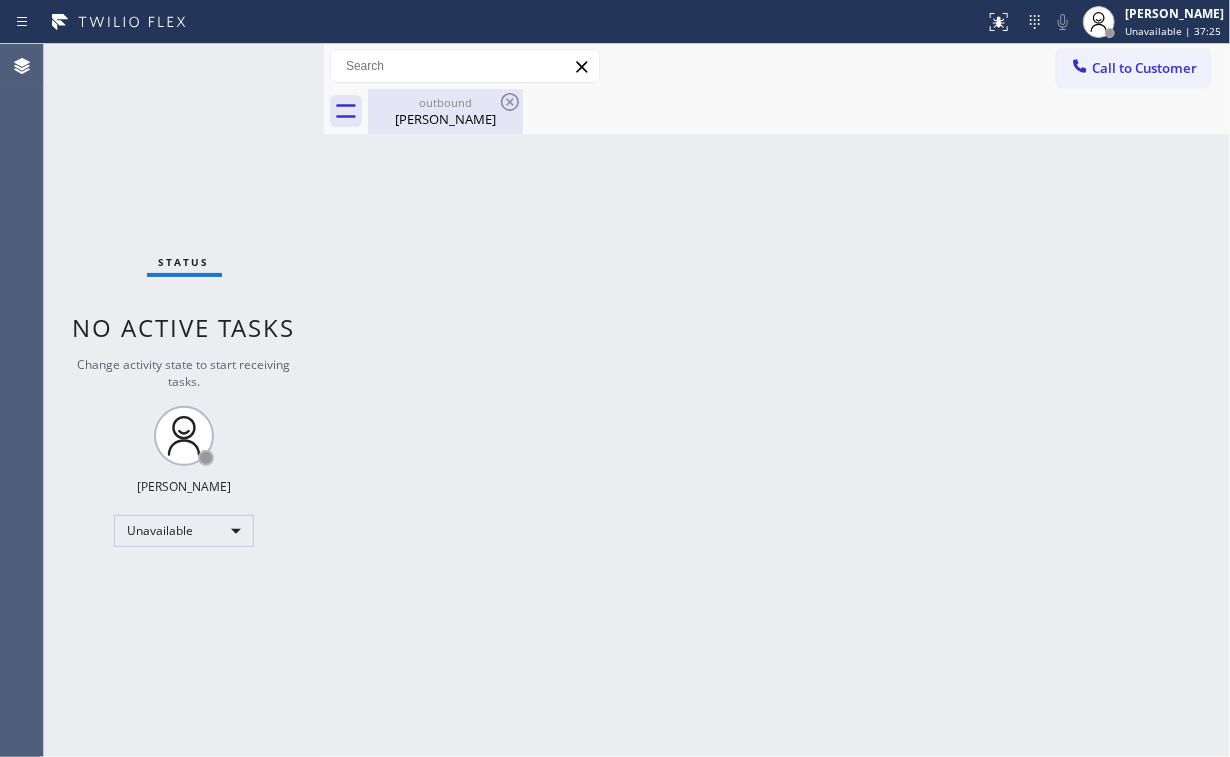 drag, startPoint x: 428, startPoint y: 99, endPoint x: 490, endPoint y: 100, distance: 62.008064 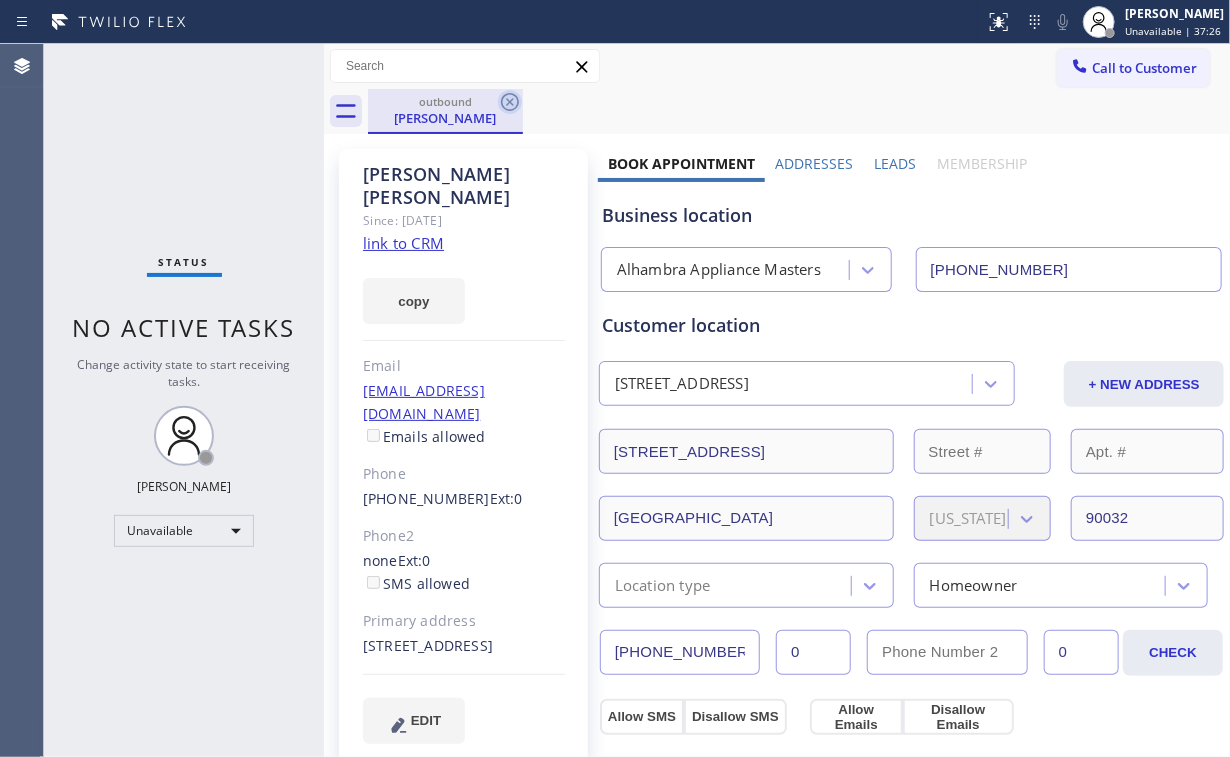 click 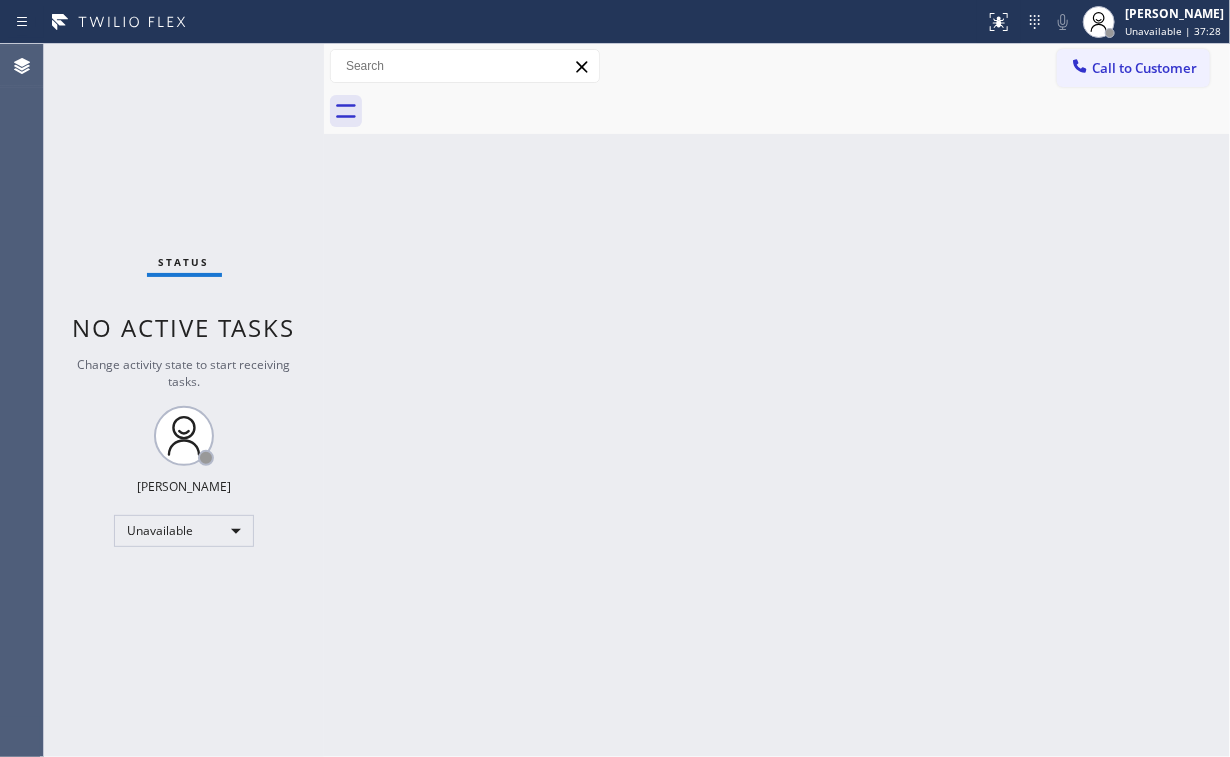 drag, startPoint x: 372, startPoint y: 209, endPoint x: 320, endPoint y: 127, distance: 97.097885 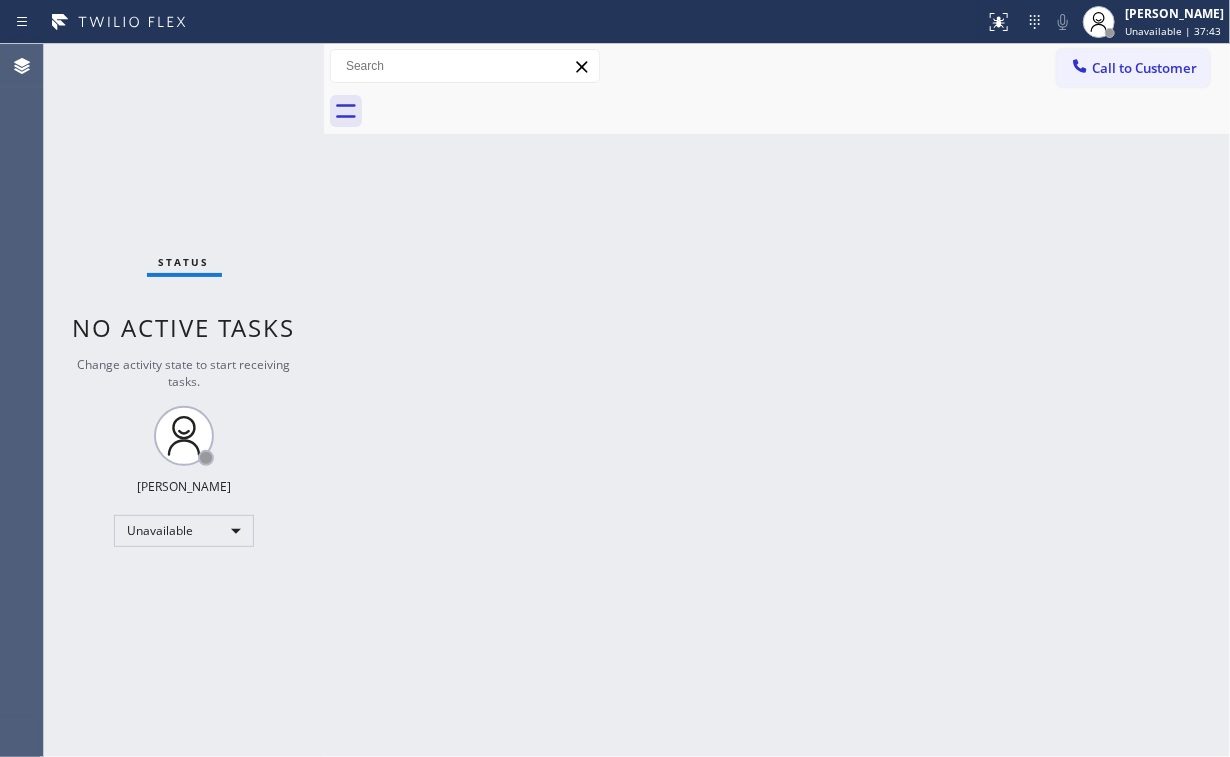 drag, startPoint x: 1153, startPoint y: 64, endPoint x: 620, endPoint y: 300, distance: 582.9108 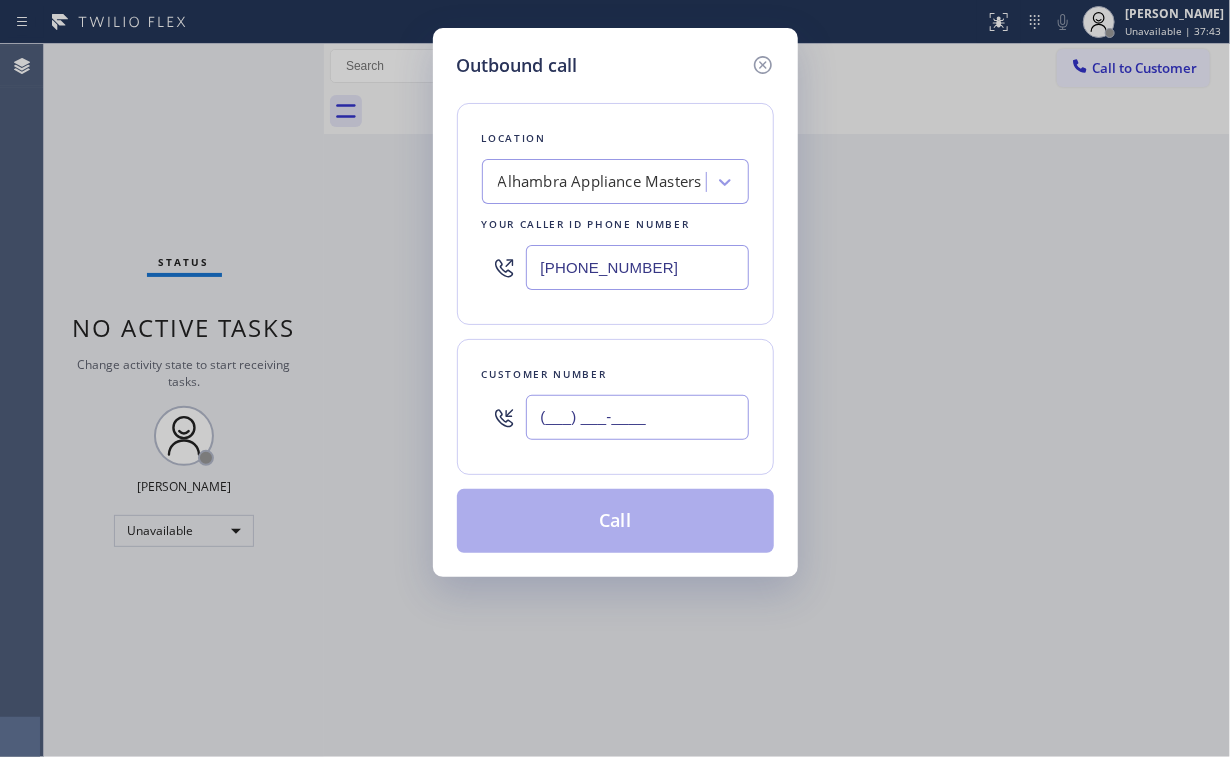 click on "(___) ___-____" at bounding box center [637, 417] 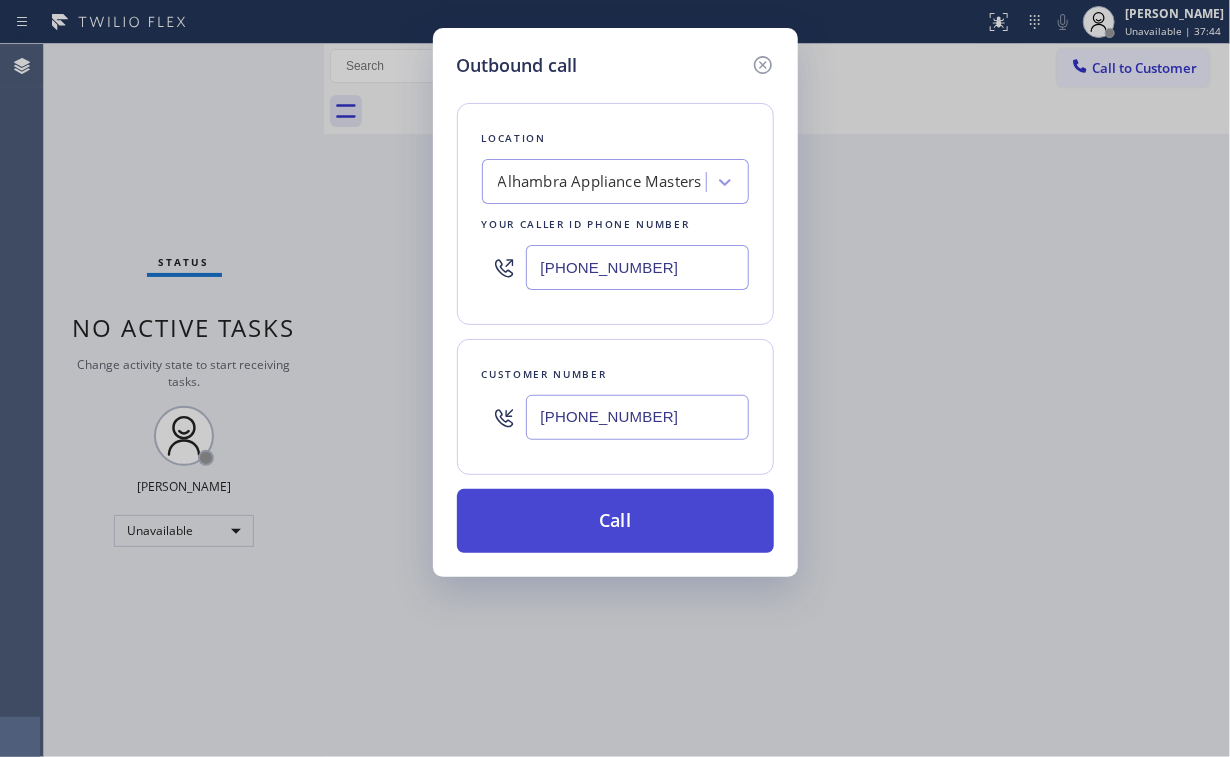 type on "[PHONE_NUMBER]" 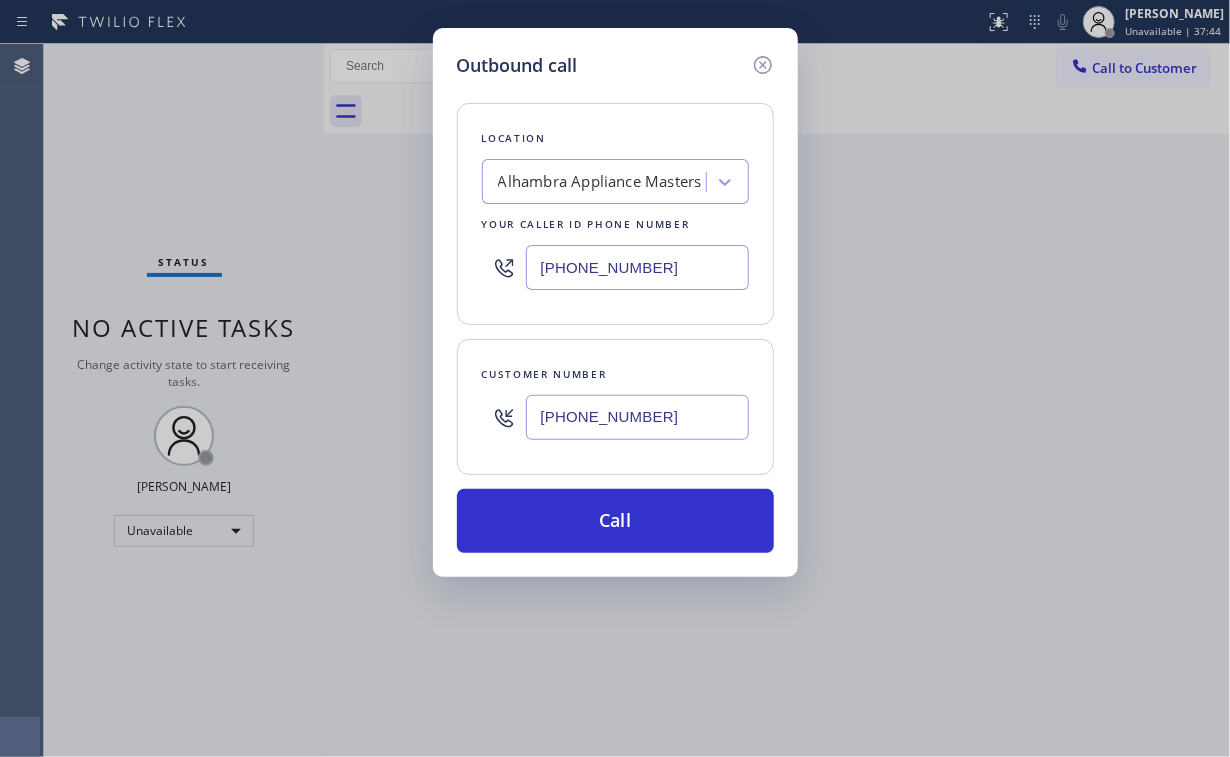 drag, startPoint x: 588, startPoint y: 525, endPoint x: 553, endPoint y: 575, distance: 61.03278 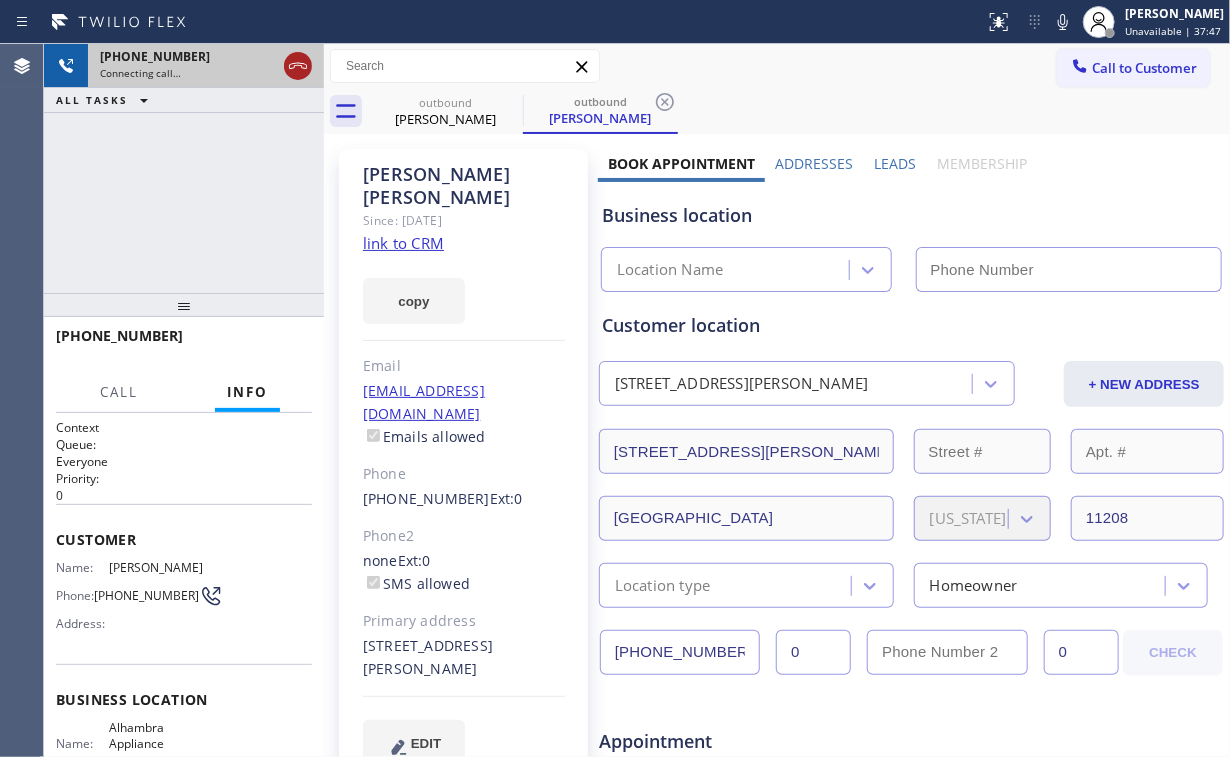 click 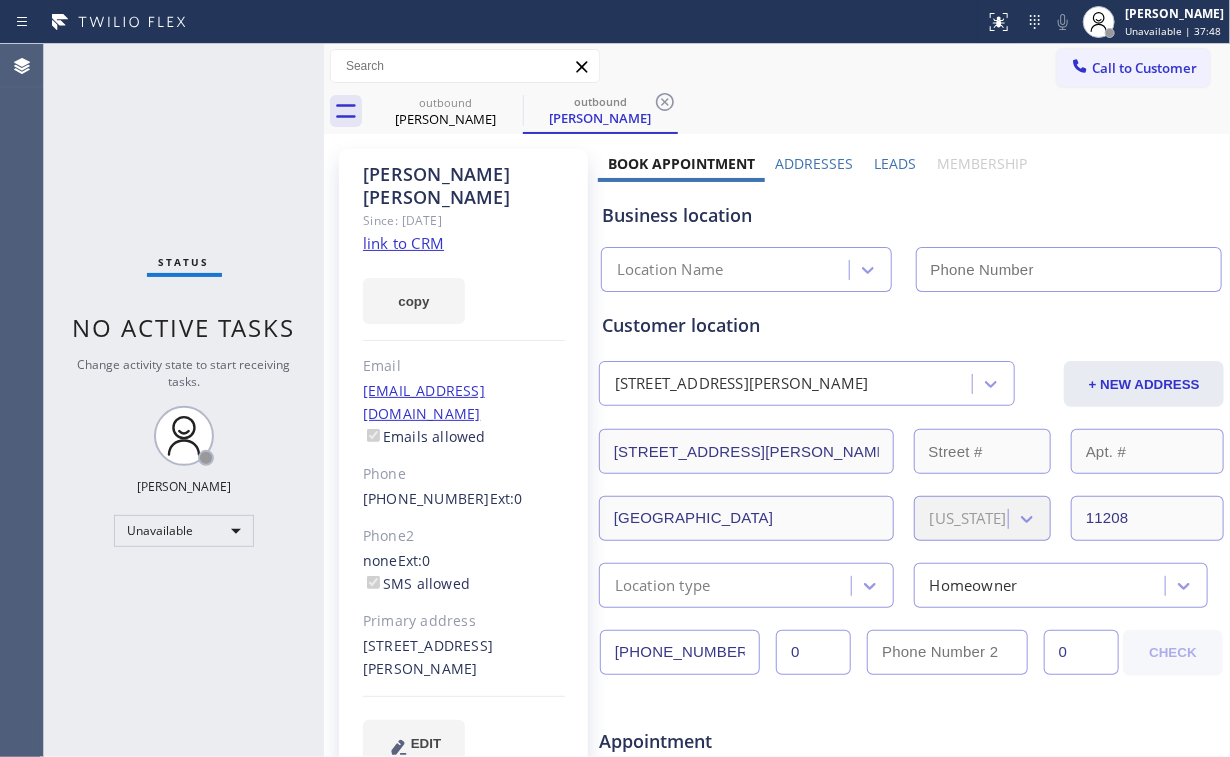 type on "[PHONE_NUMBER]" 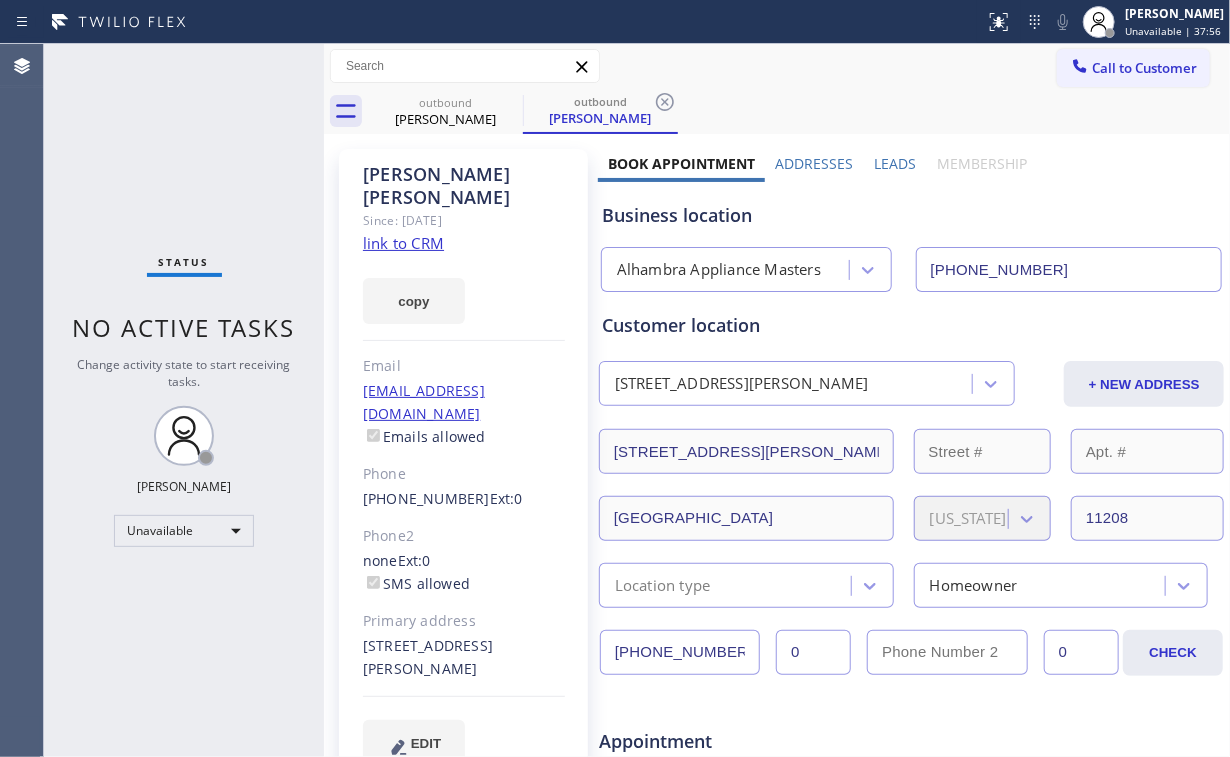 drag, startPoint x: 258, startPoint y: 160, endPoint x: 256, endPoint y: 128, distance: 32.06244 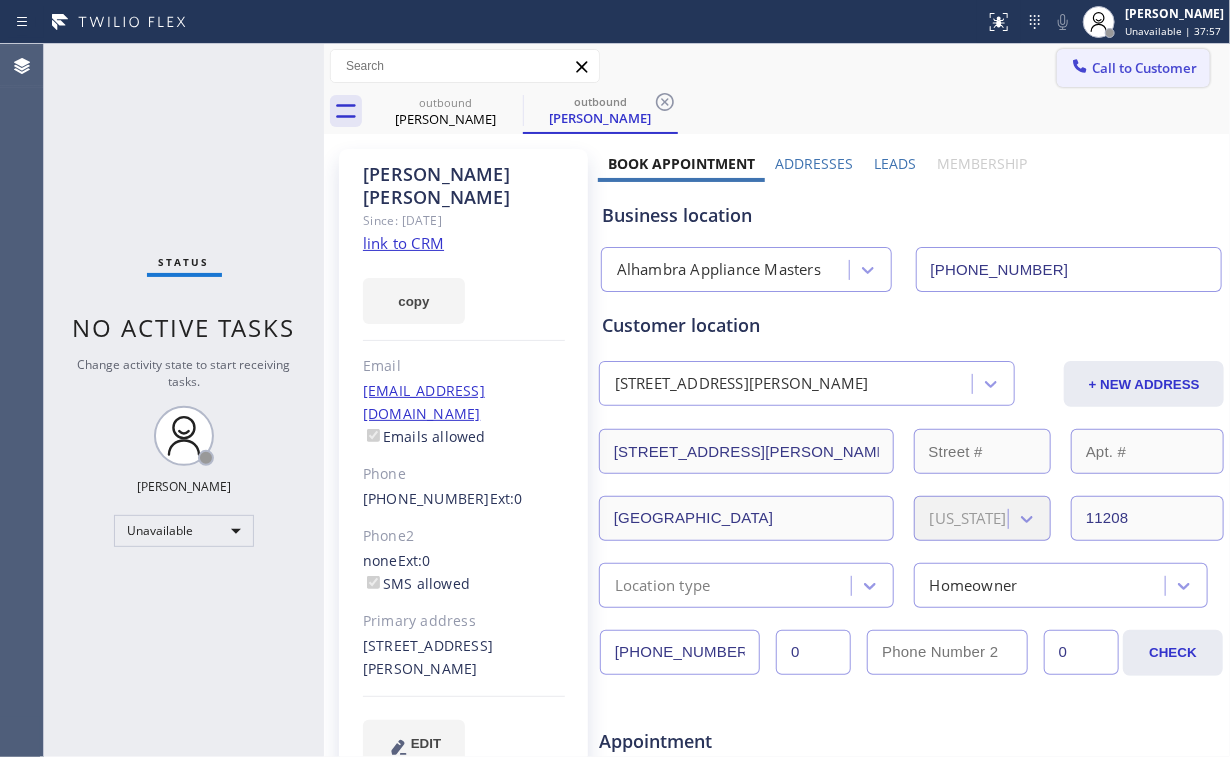click at bounding box center (1080, 68) 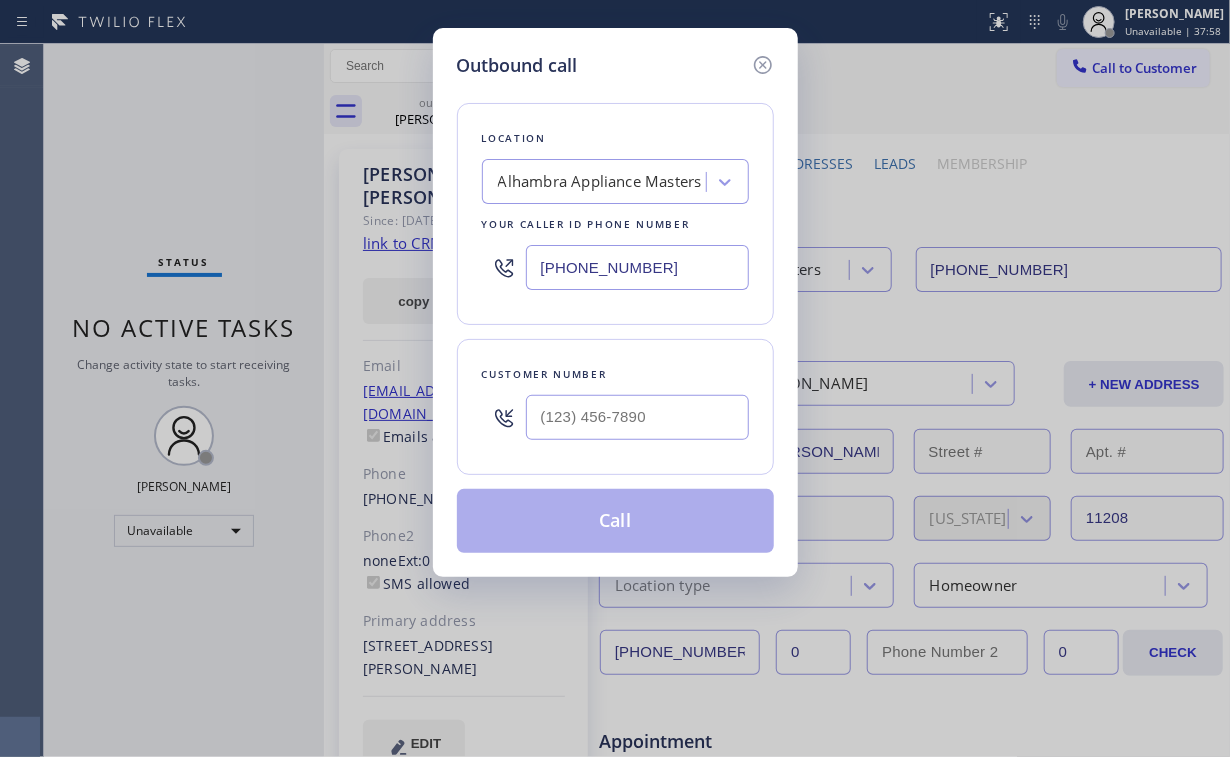 drag, startPoint x: 671, startPoint y: 264, endPoint x: 354, endPoint y: 279, distance: 317.3547 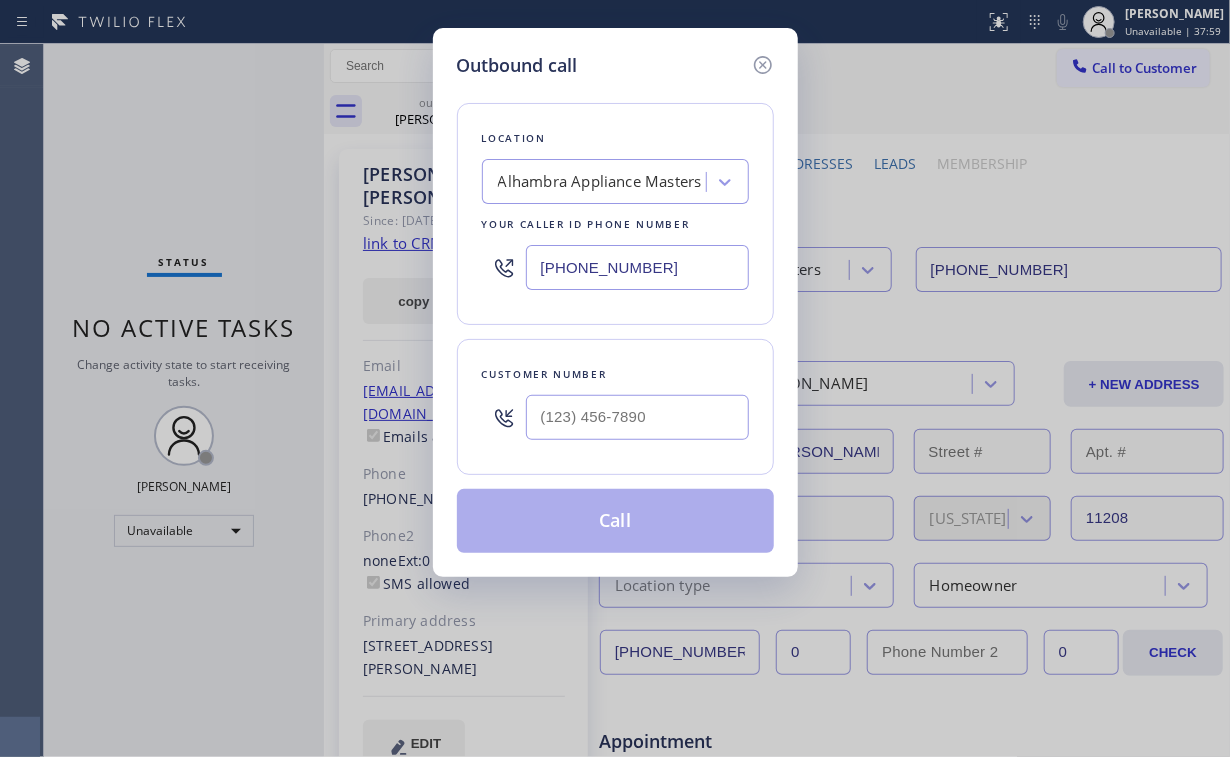 paste on "855) 731-4952" 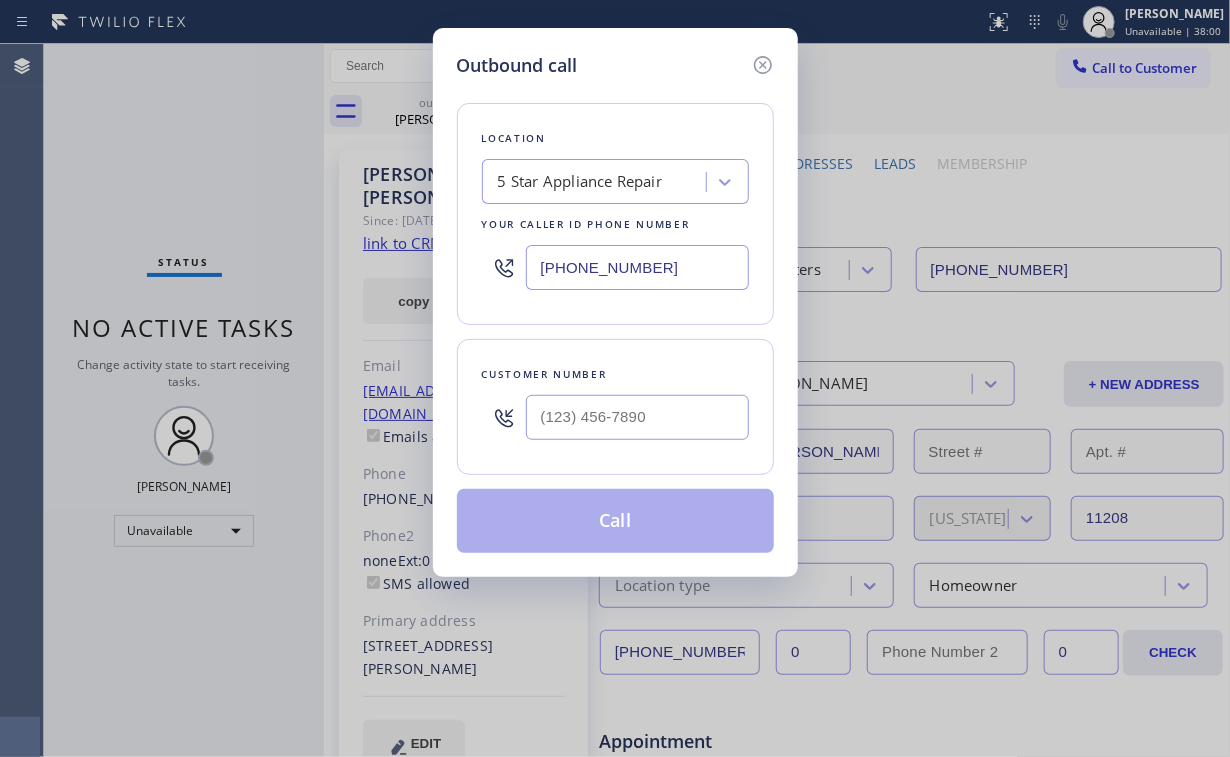 type on "[PHONE_NUMBER]" 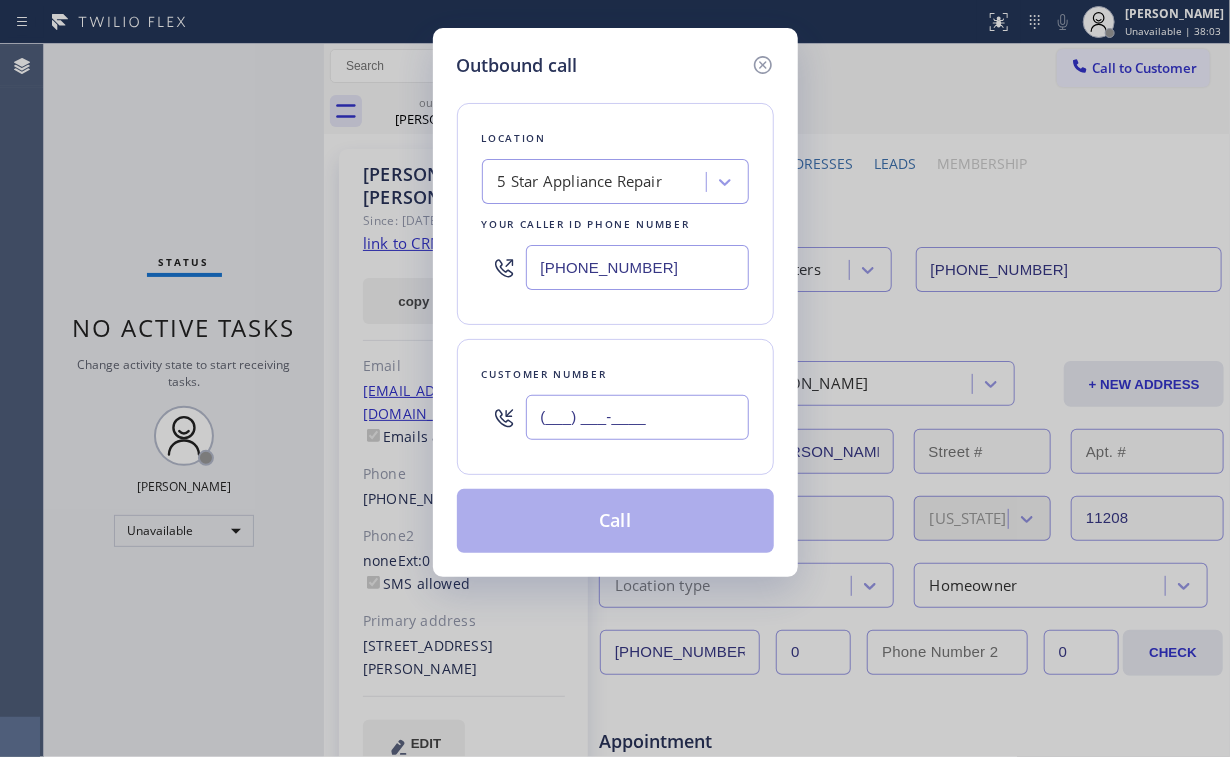 click on "(___) ___-____" at bounding box center [637, 417] 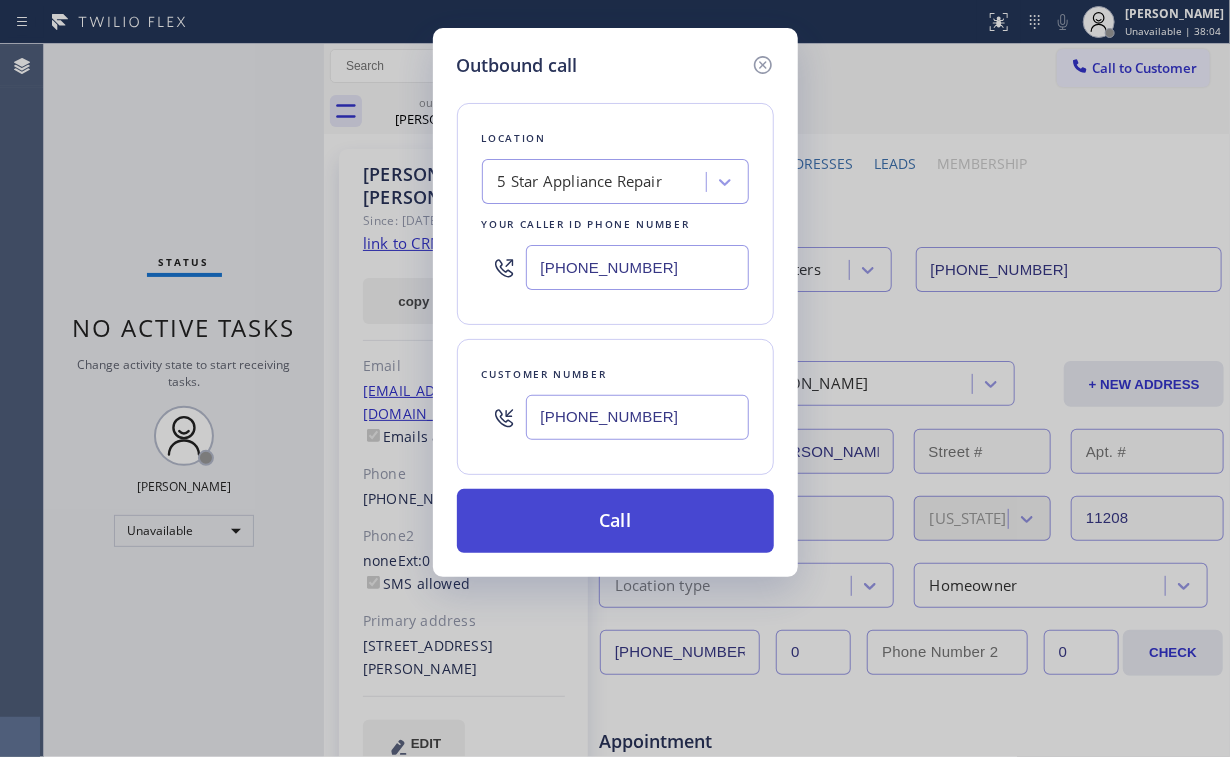 type on "[PHONE_NUMBER]" 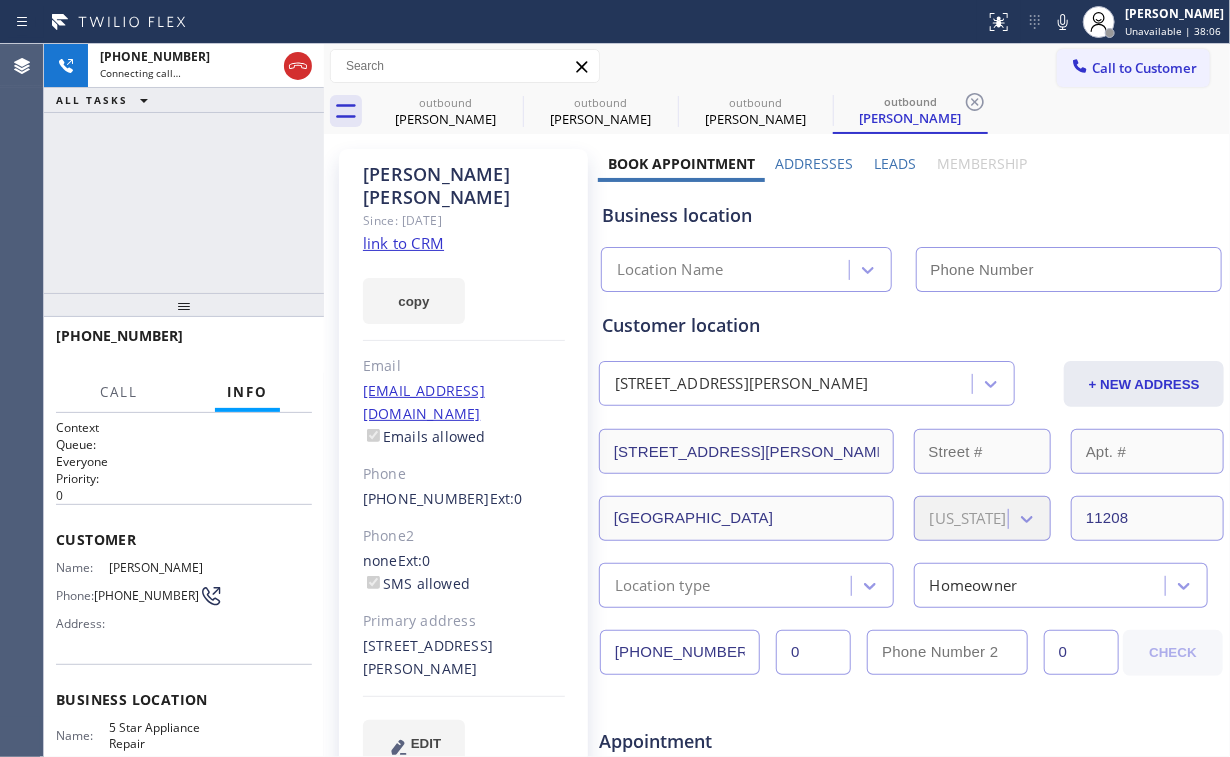 click on "[PHONE_NUMBER] Connecting call… ALL TASKS ALL TASKS ACTIVE TASKS TASKS IN WRAP UP" at bounding box center (184, 168) 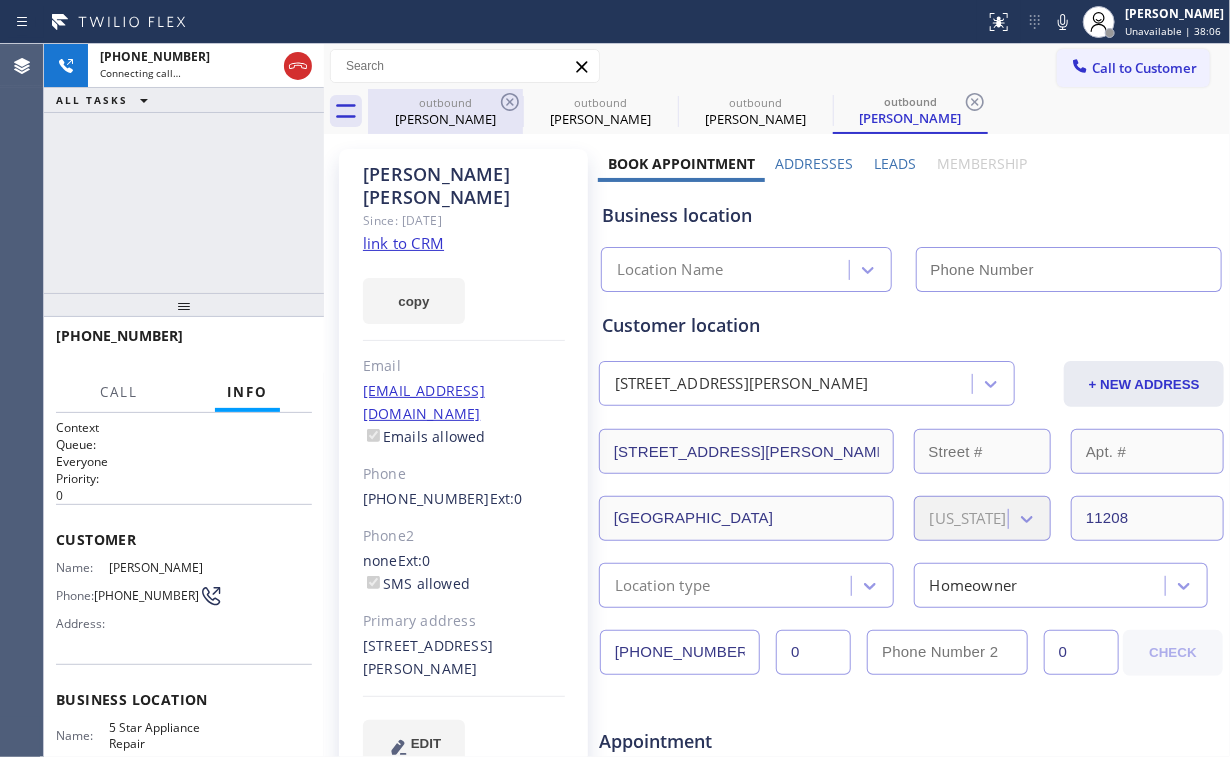 drag, startPoint x: 456, startPoint y: 112, endPoint x: 493, endPoint y: 105, distance: 37.65634 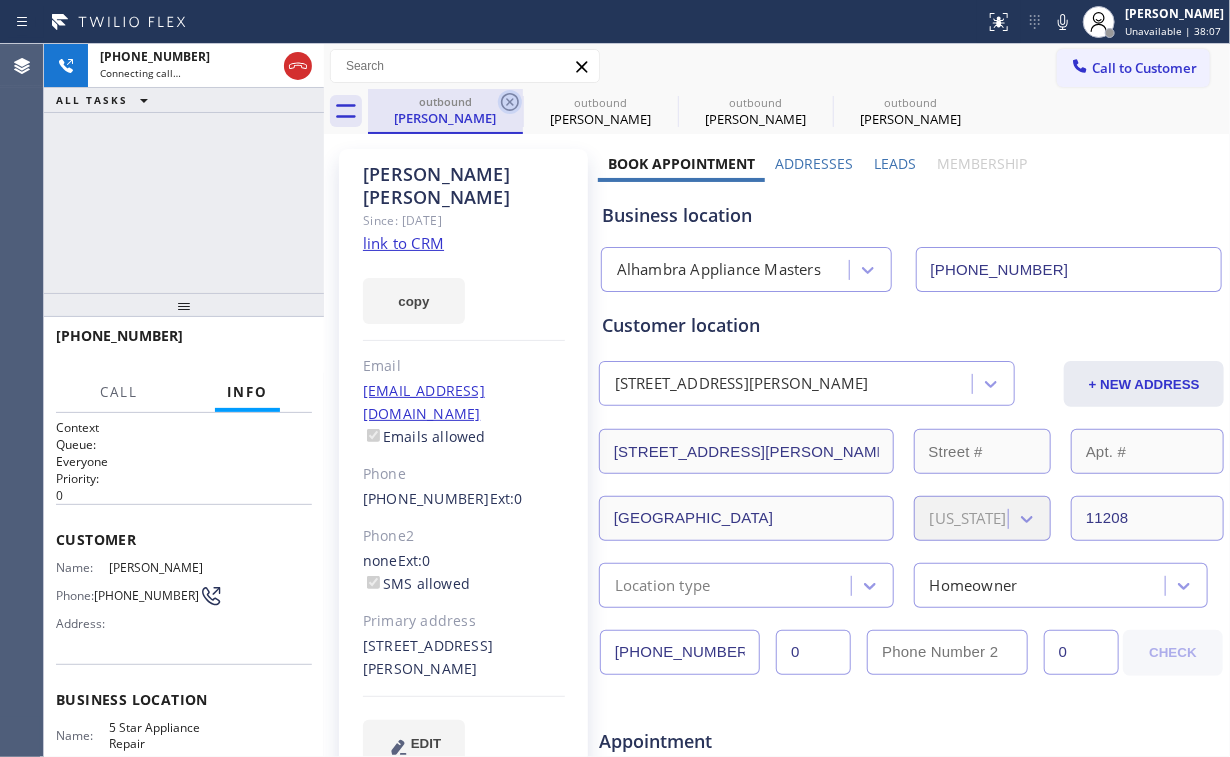 type on "[PHONE_NUMBER]" 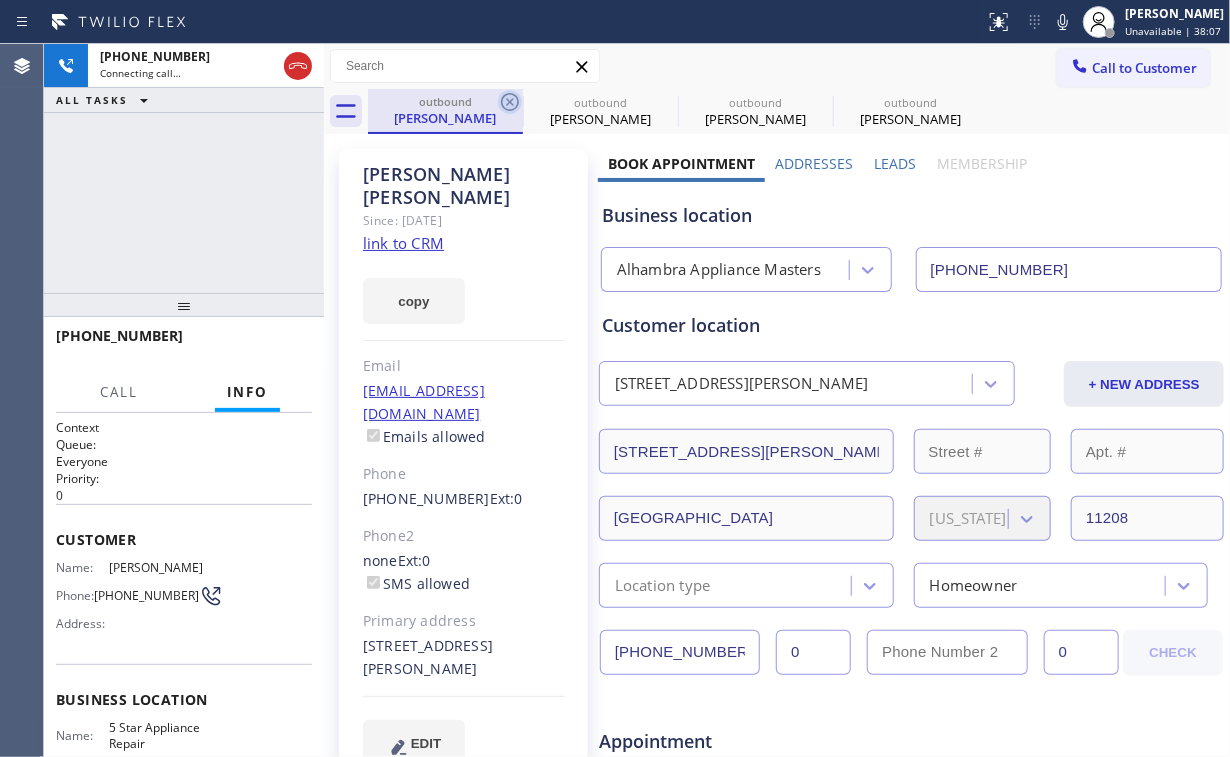 click 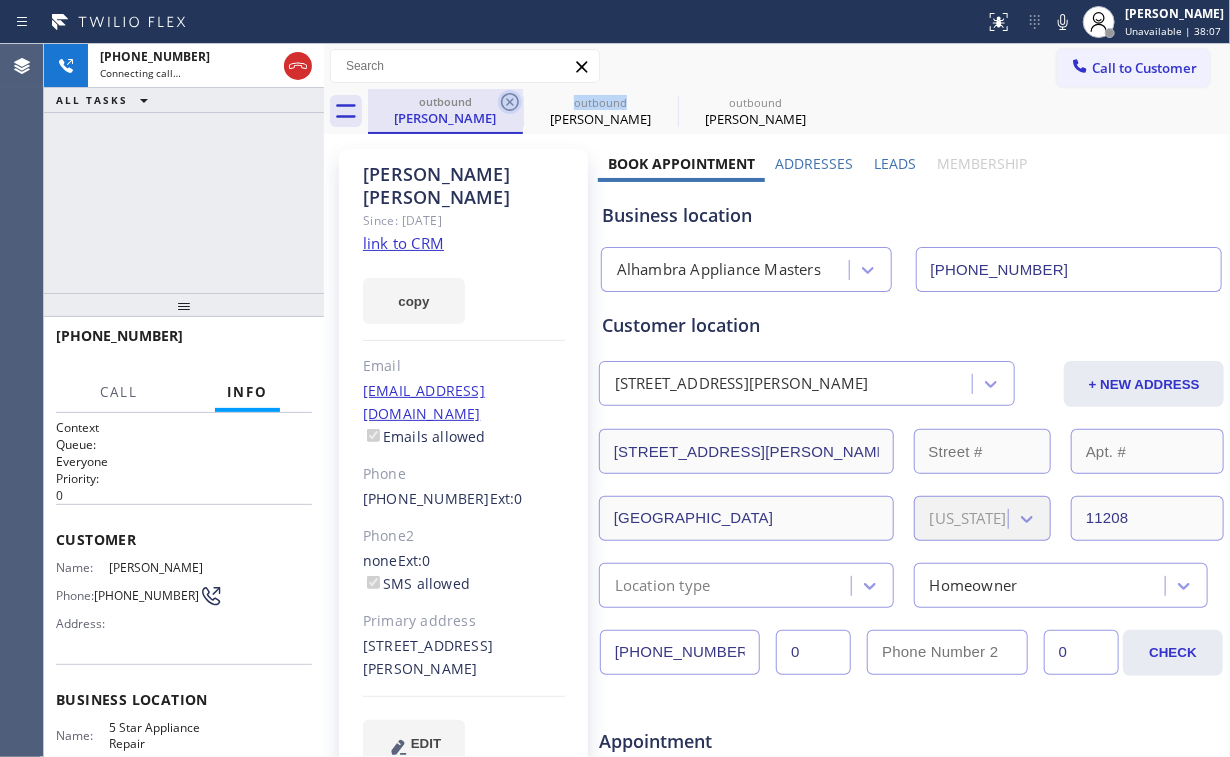 click 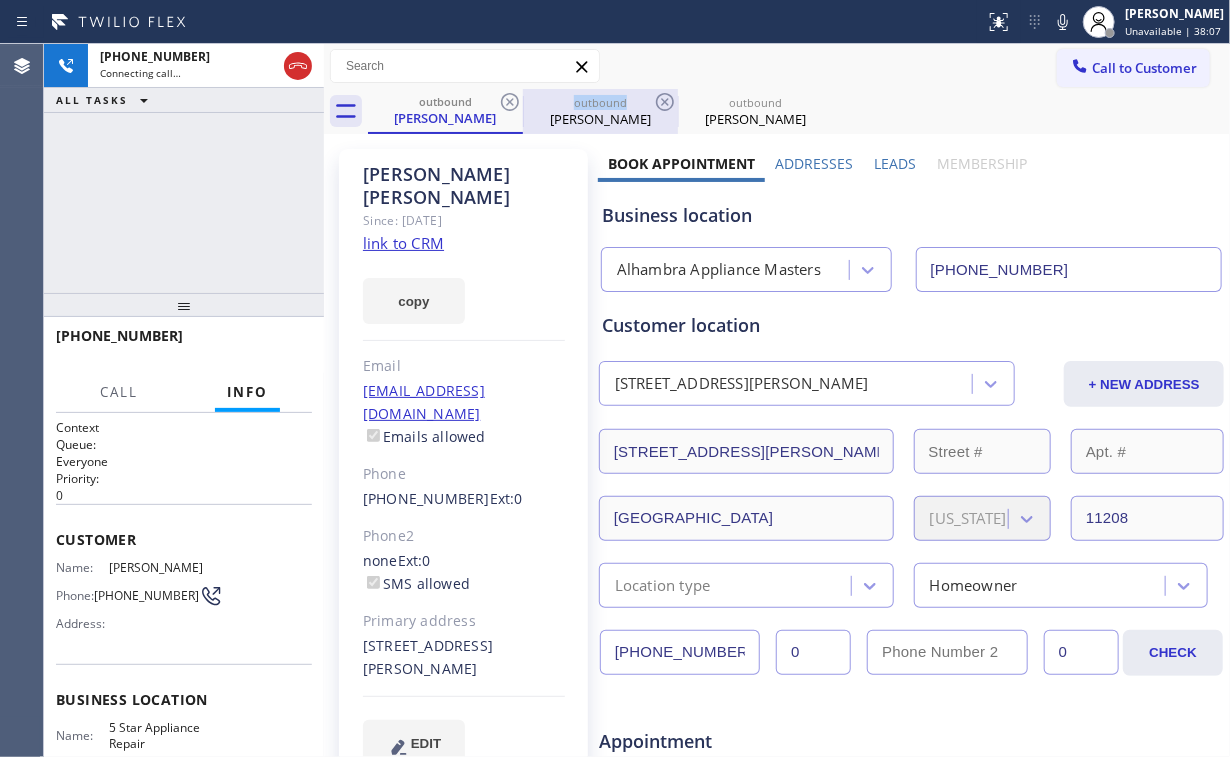 type on "[PHONE_NUMBER]" 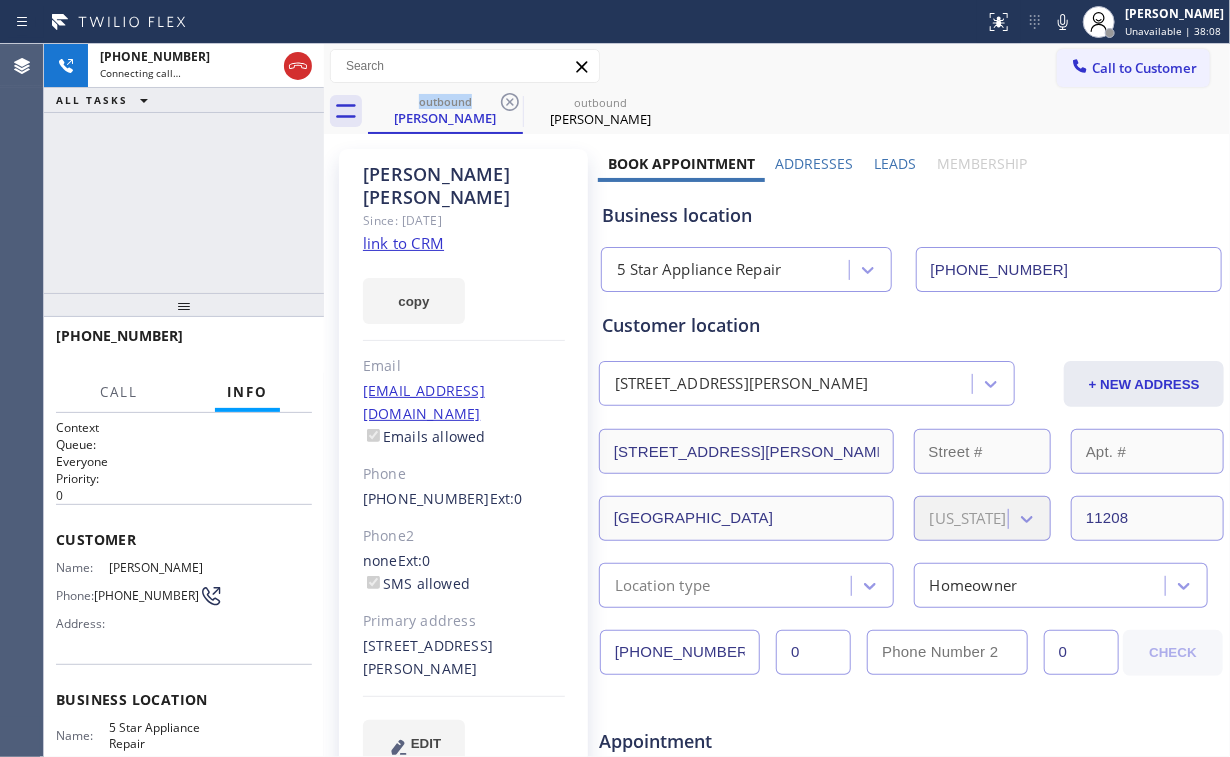 drag, startPoint x: 200, startPoint y: 190, endPoint x: 417, endPoint y: 476, distance: 359.00558 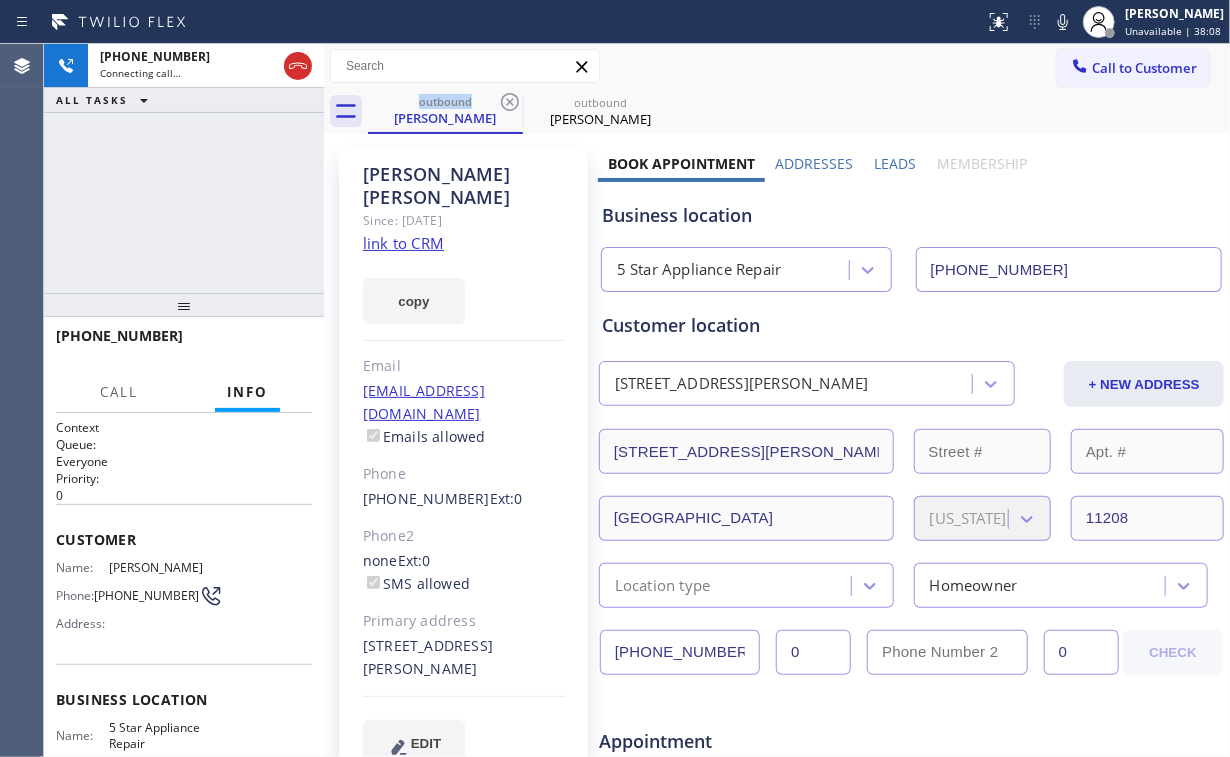 click on "[PHONE_NUMBER] Connecting call… ALL TASKS ALL TASKS ACTIVE TASKS TASKS IN WRAP UP" at bounding box center (184, 168) 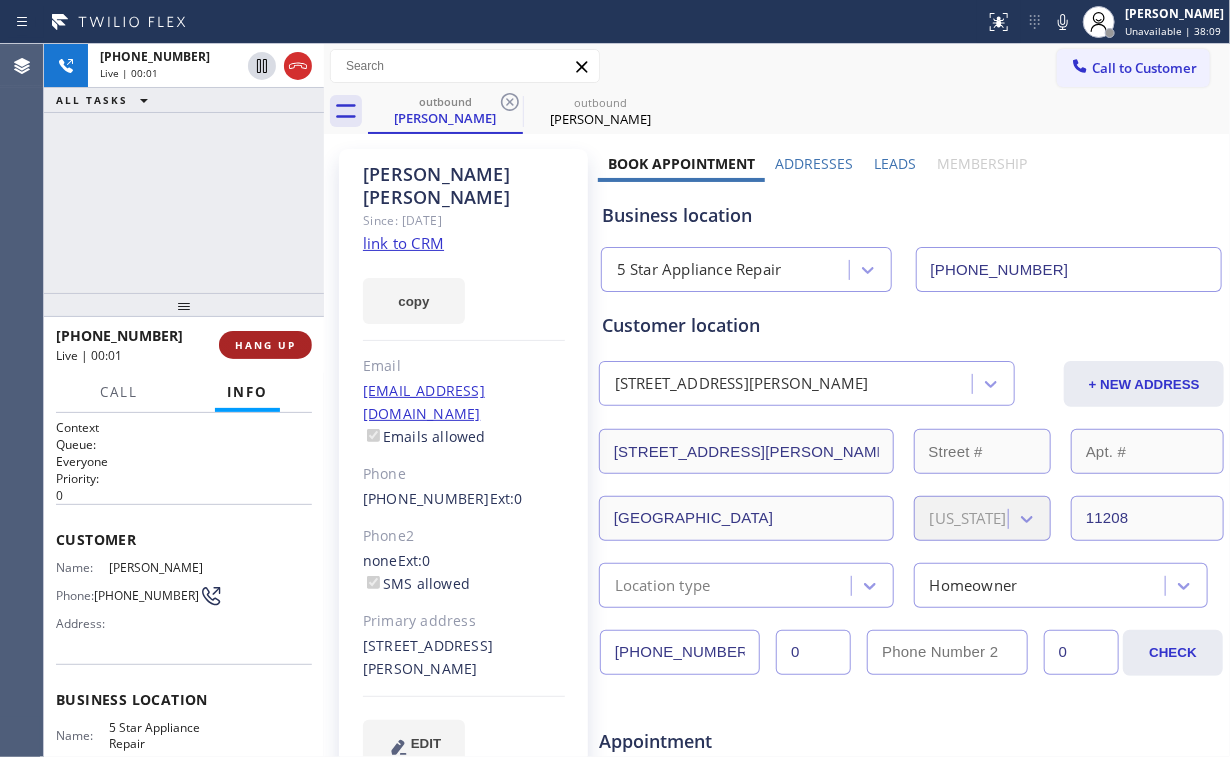 click on "HANG UP" at bounding box center (265, 345) 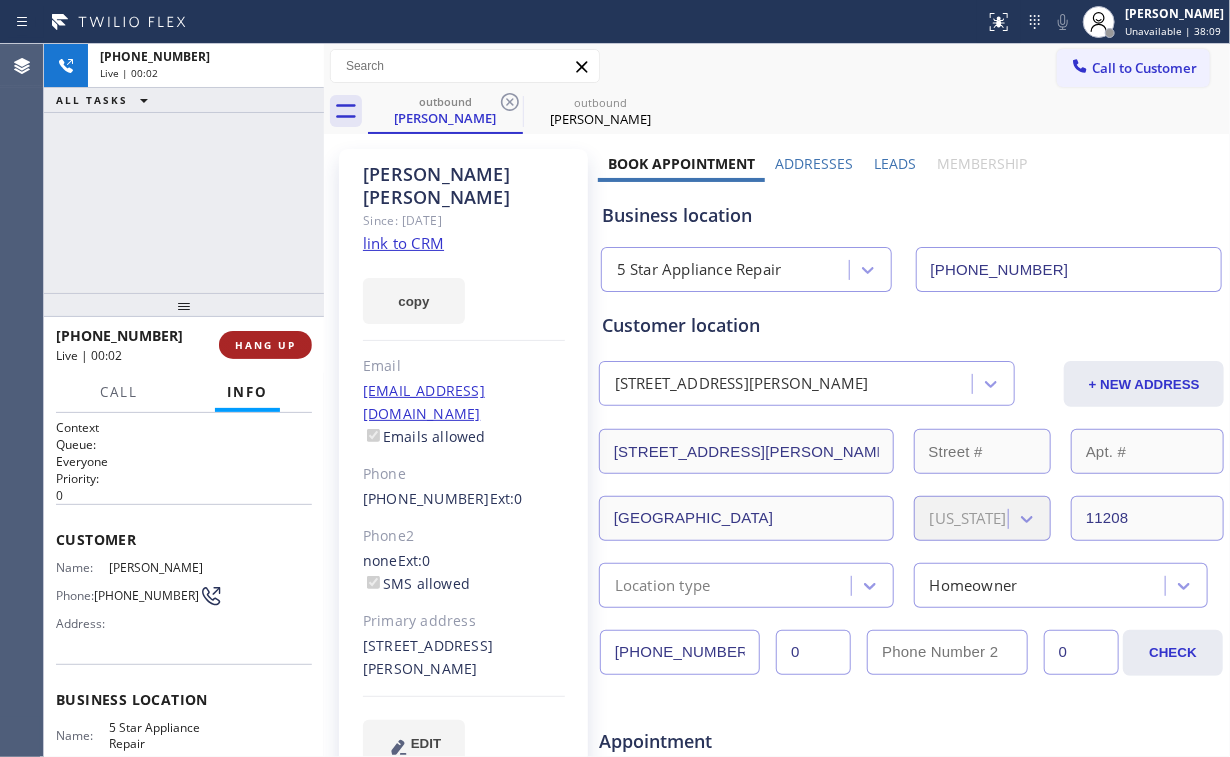 click on "HANG UP" at bounding box center (265, 345) 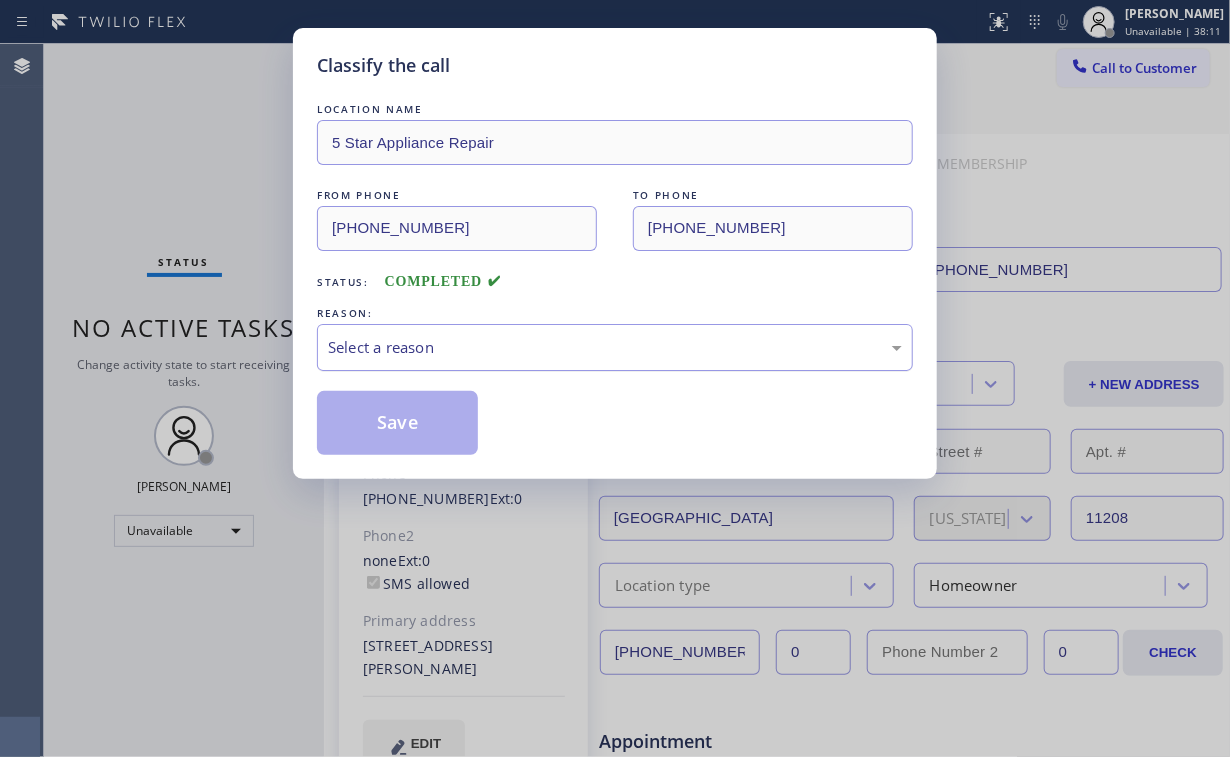 drag, startPoint x: 373, startPoint y: 352, endPoint x: 376, endPoint y: 365, distance: 13.341664 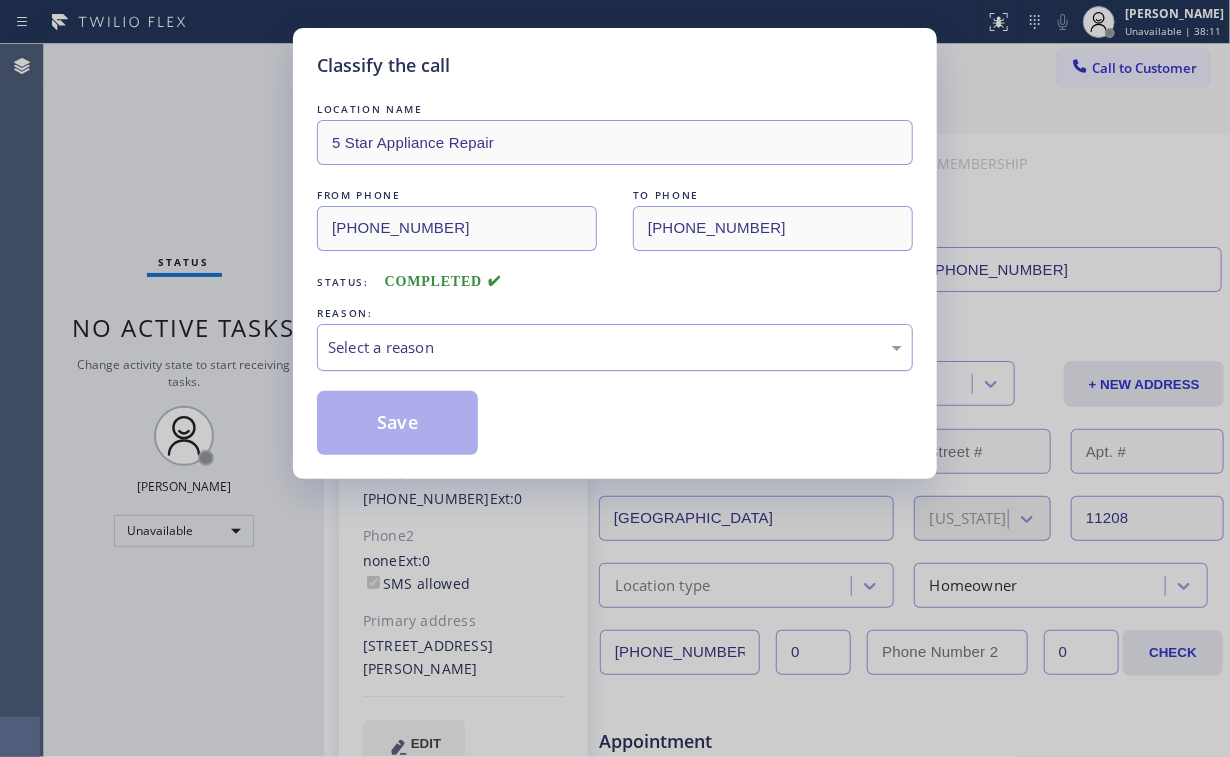 click on "Select a reason" at bounding box center [615, 347] 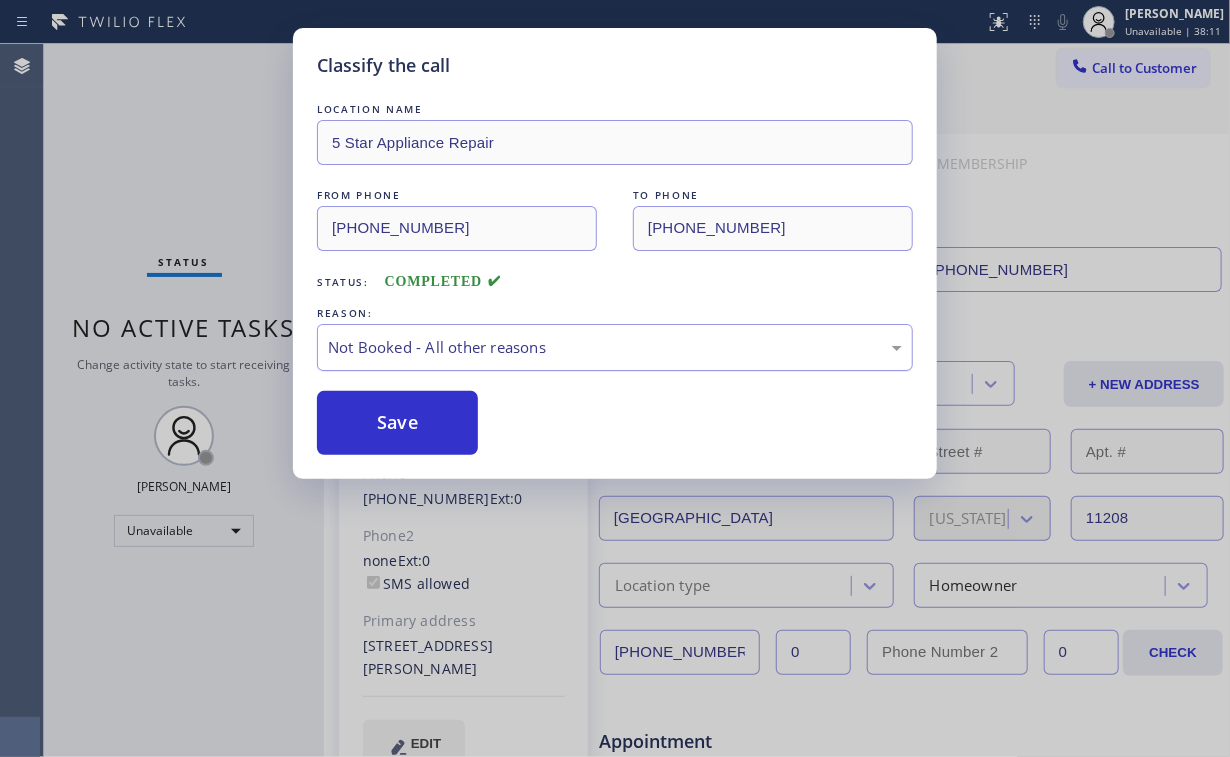 drag, startPoint x: 384, startPoint y: 432, endPoint x: 338, endPoint y: 323, distance: 118.308914 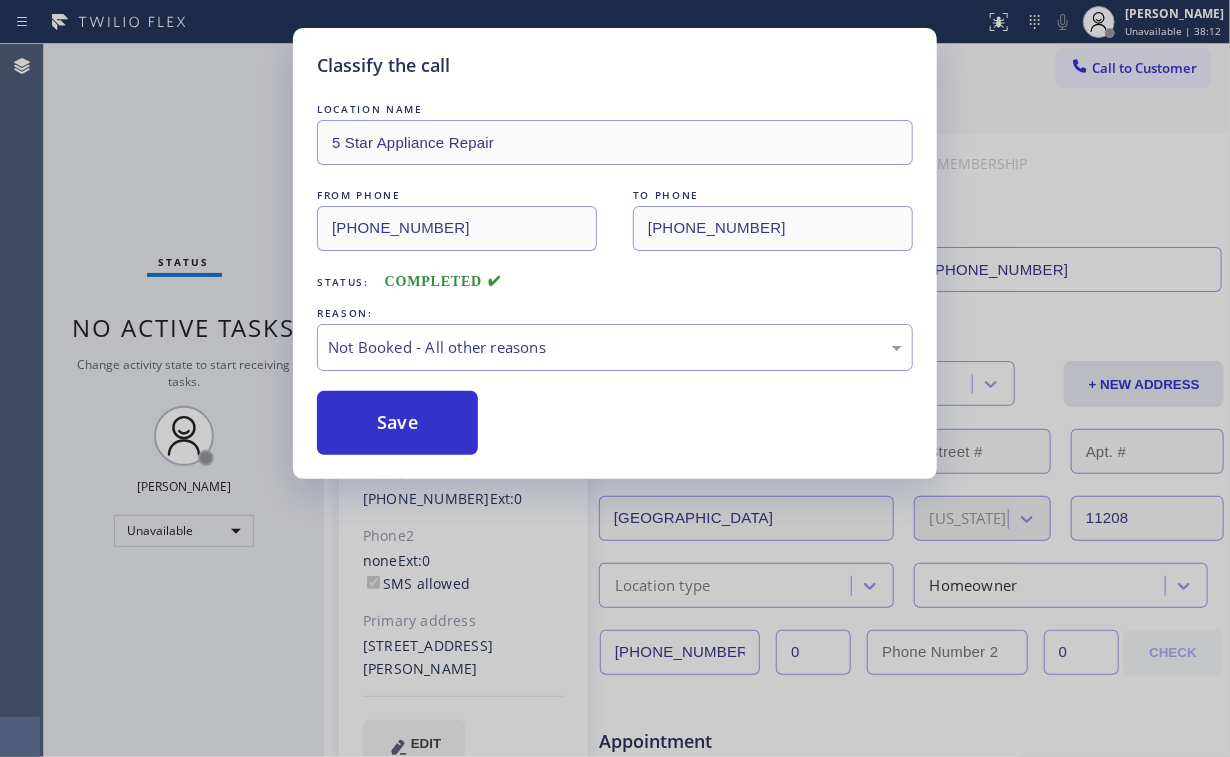 click on "Classify the call LOCATION NAME 5 Star Appliance Repair FROM PHONE [PHONE_NUMBER] TO PHONE [PHONE_NUMBER] Status: COMPLETED REASON: Not Booked - All other reasons Save" at bounding box center [615, 378] 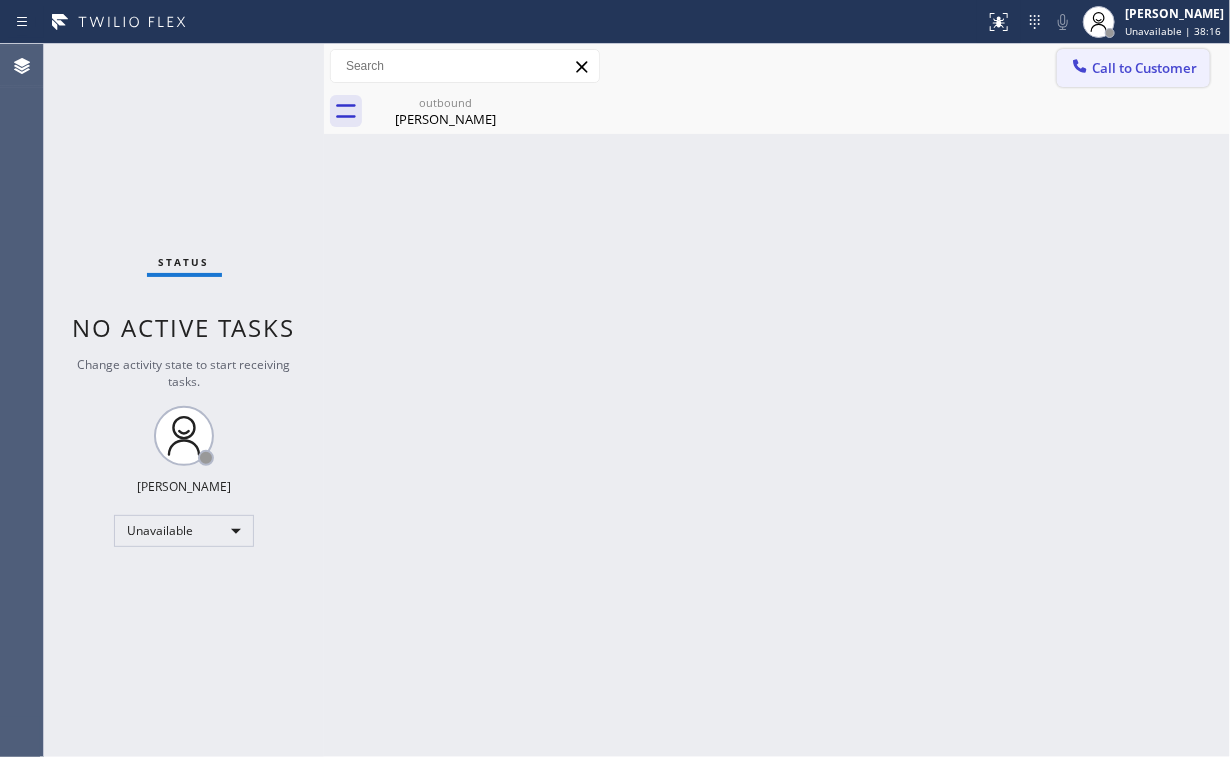 click on "Call to Customer" at bounding box center (1144, 68) 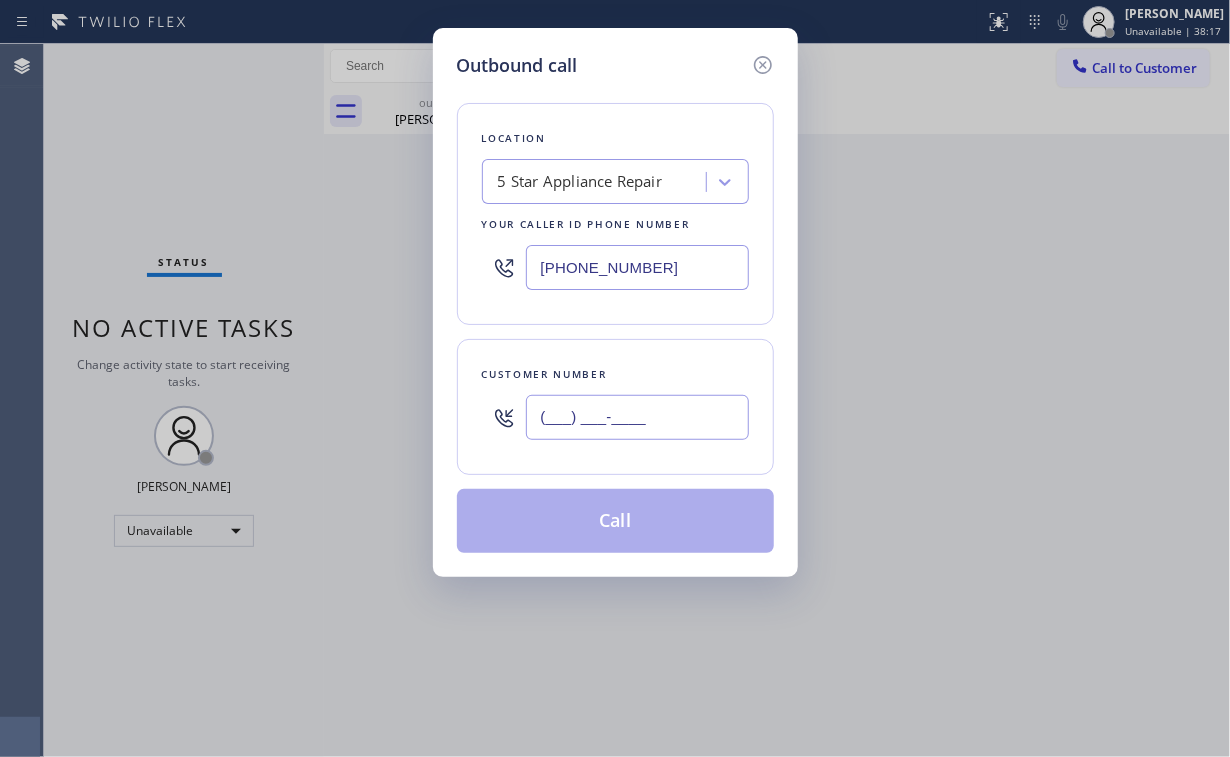 click on "(___) ___-____" at bounding box center (637, 417) 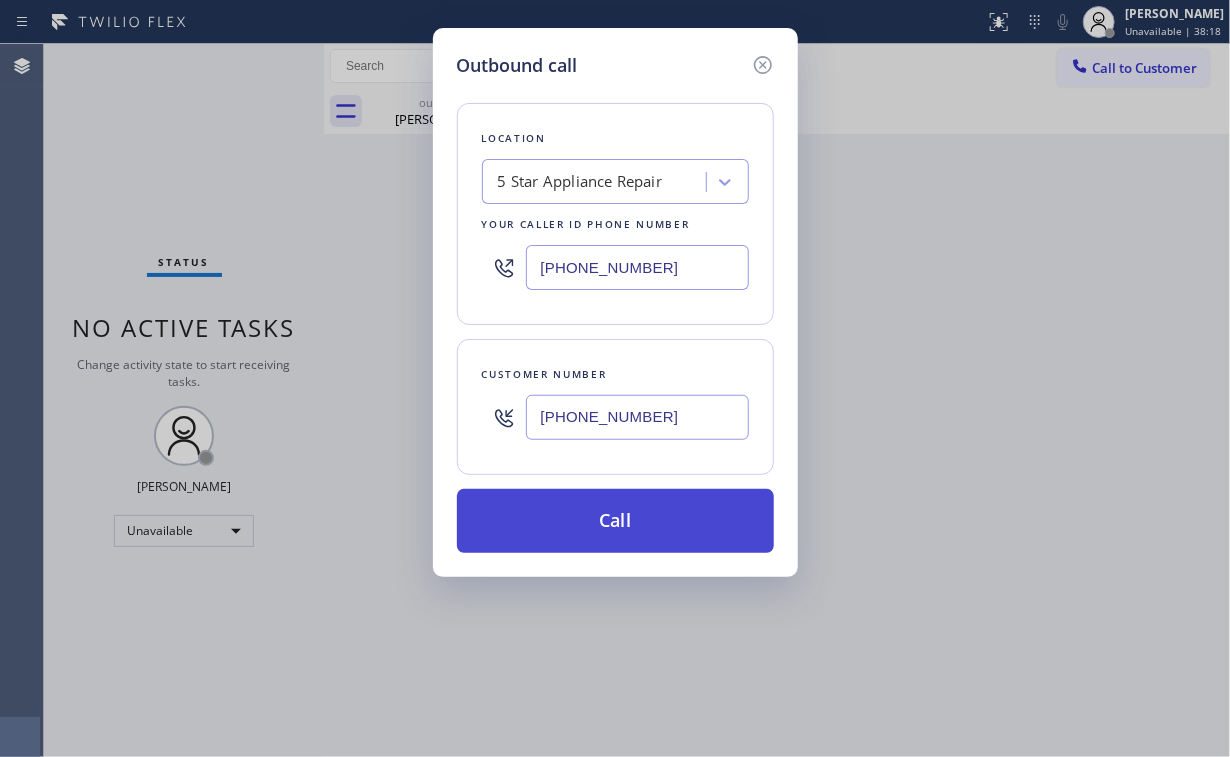 type on "[PHONE_NUMBER]" 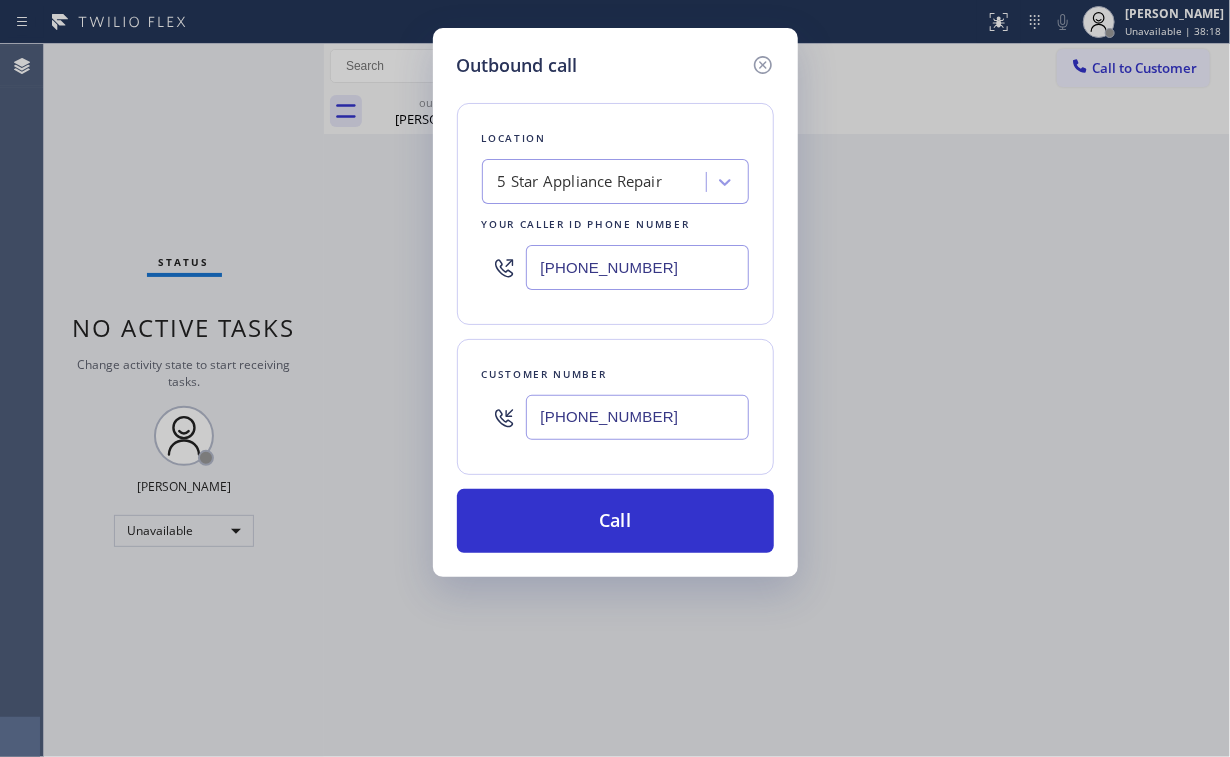 drag, startPoint x: 605, startPoint y: 506, endPoint x: 568, endPoint y: 644, distance: 142.87407 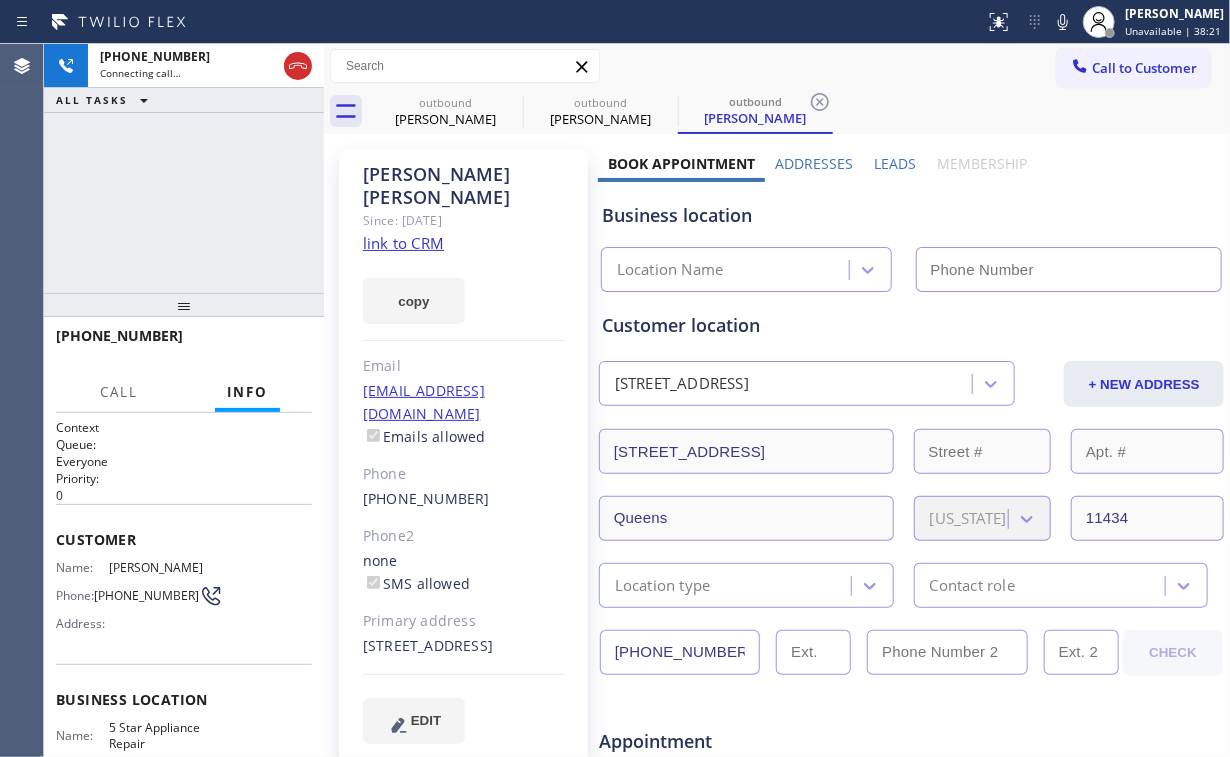 click on "[PHONE_NUMBER] Connecting call… ALL TASKS ALL TASKS ACTIVE TASKS TASKS IN WRAP UP" at bounding box center (184, 168) 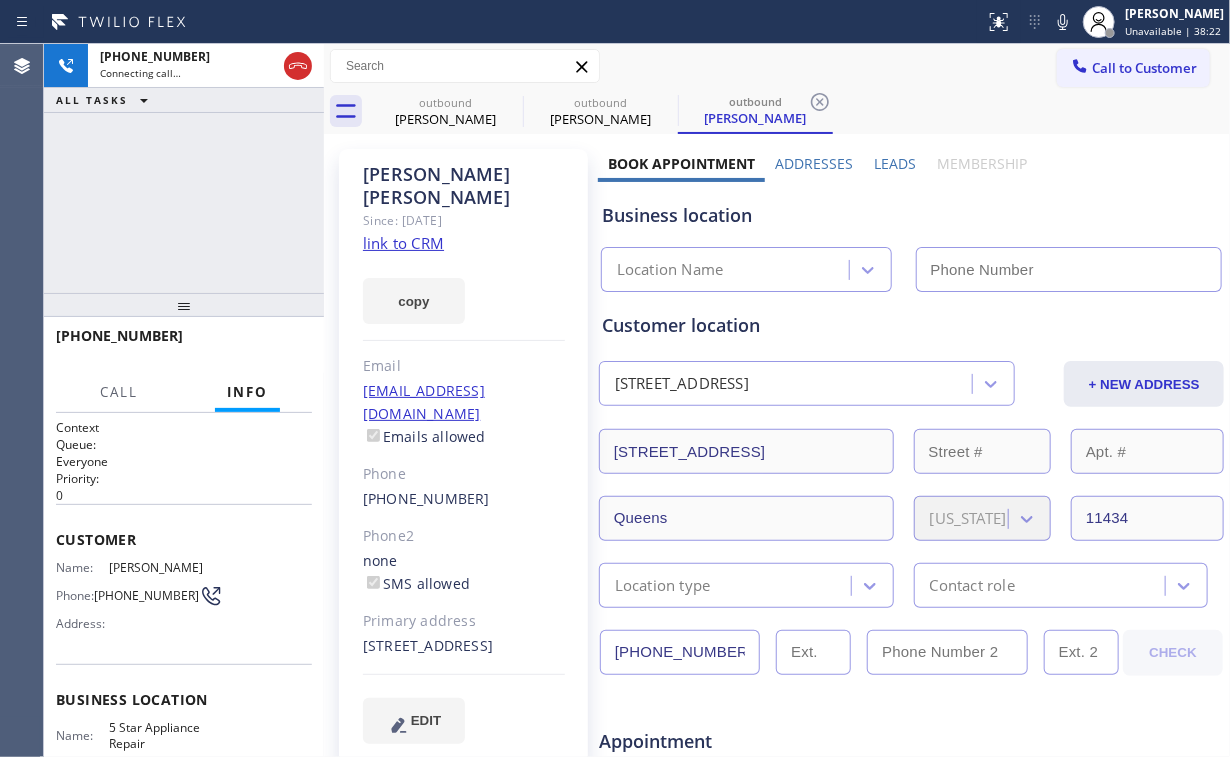 click on "[PHONE_NUMBER] Connecting call… ALL TASKS ALL TASKS ACTIVE TASKS TASKS IN WRAP UP" at bounding box center (184, 168) 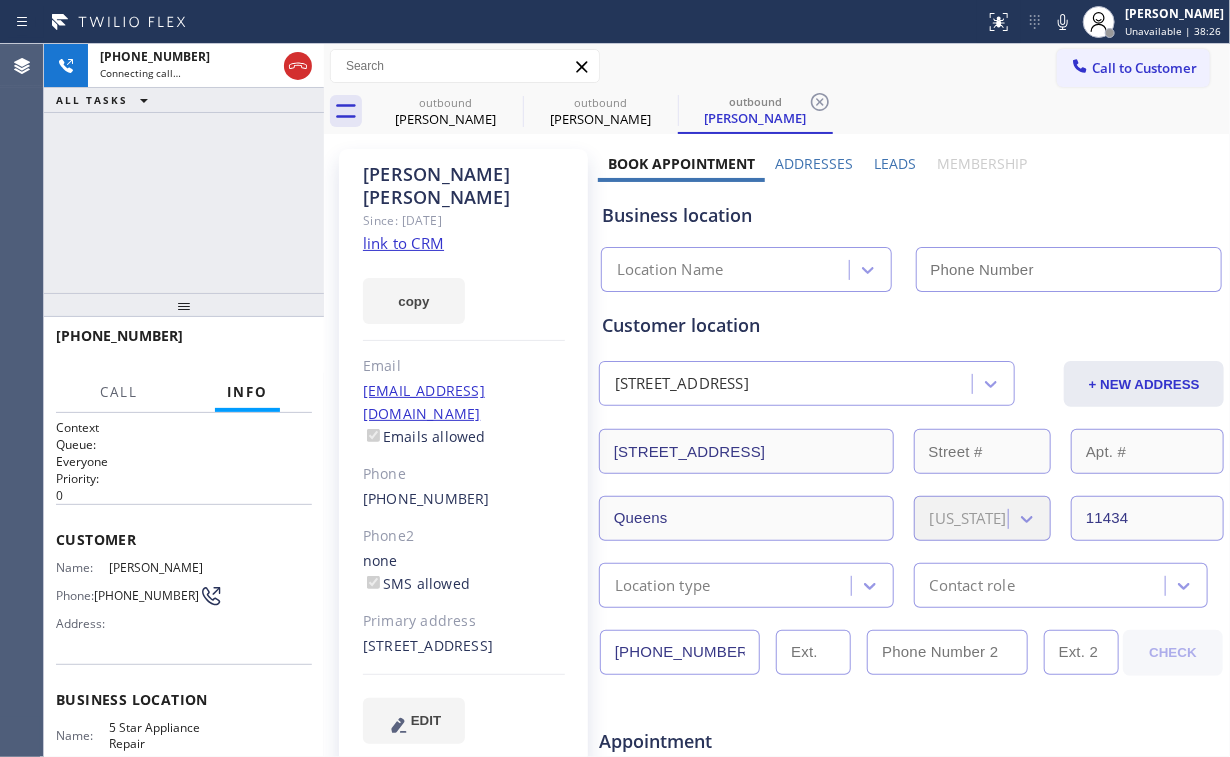 click on "[PHONE_NUMBER] Connecting call… ALL TASKS ALL TASKS ACTIVE TASKS TASKS IN WRAP UP" at bounding box center [184, 168] 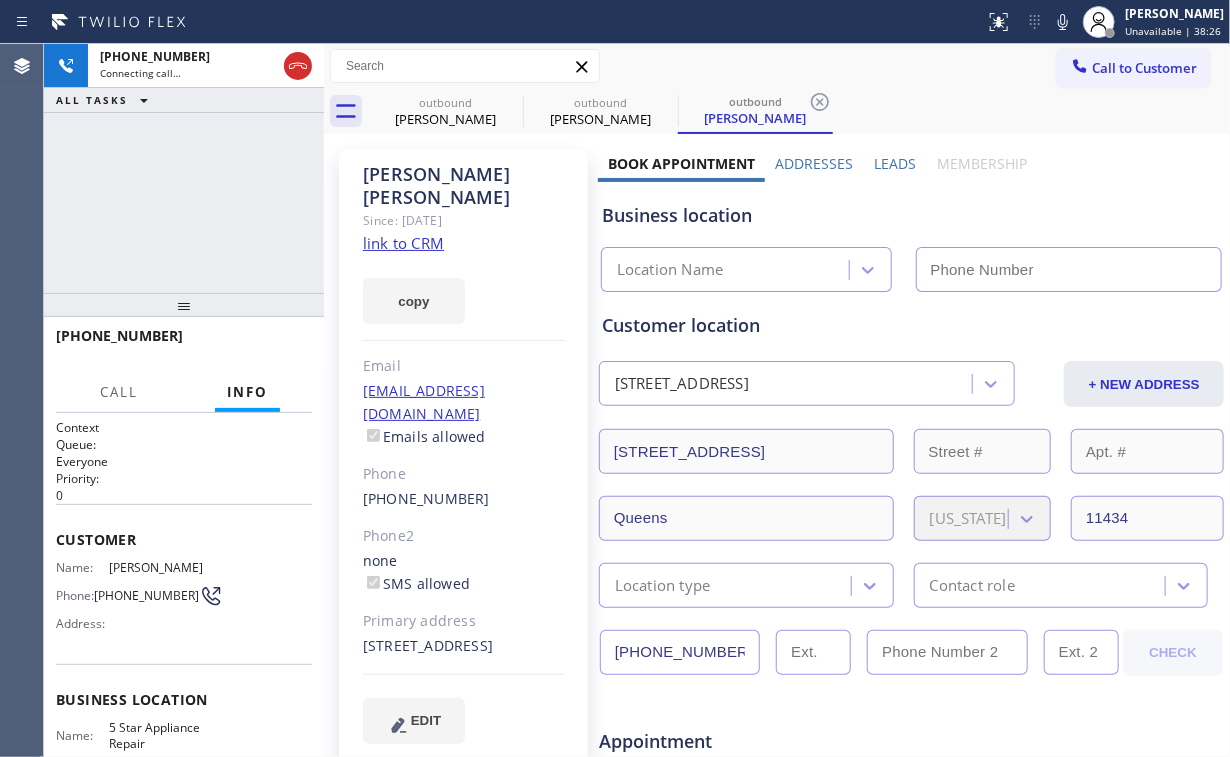 click on "[PHONE_NUMBER] Connecting call… ALL TASKS ALL TASKS ACTIVE TASKS TASKS IN WRAP UP" at bounding box center (184, 168) 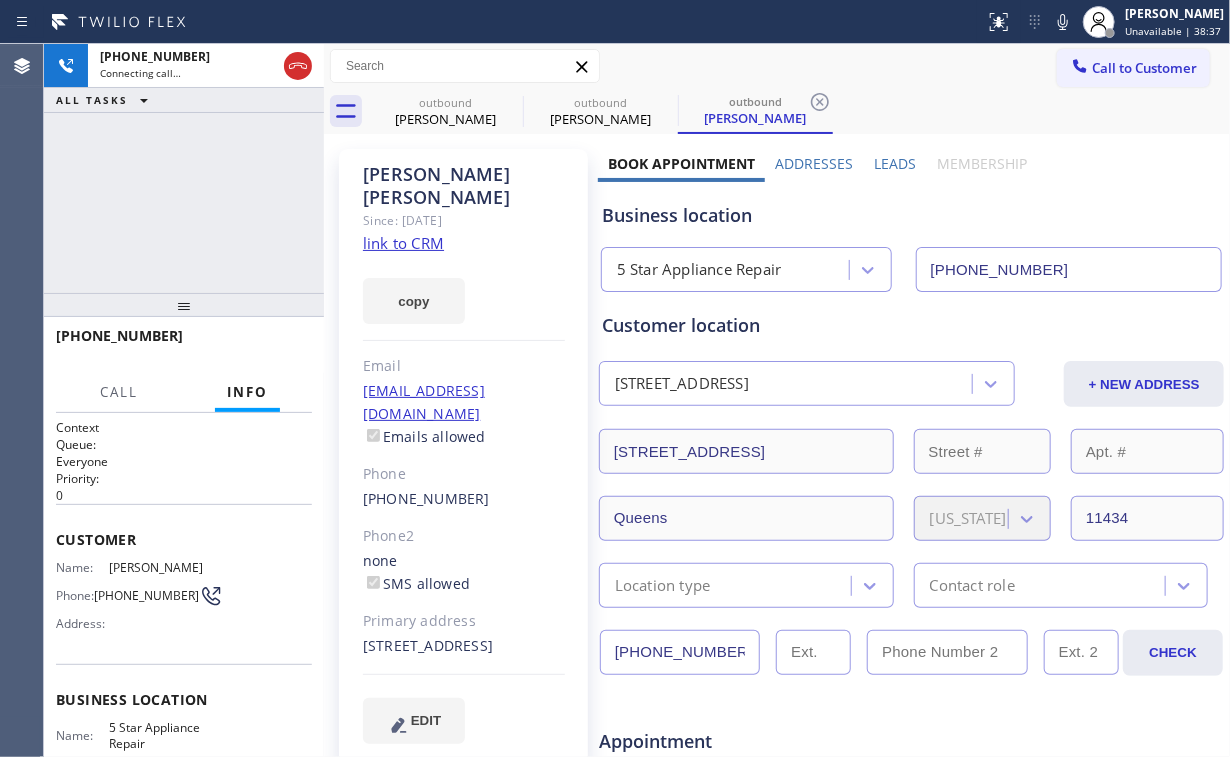click on "[PHONE_NUMBER] Connecting call… ALL TASKS ALL TASKS ACTIVE TASKS TASKS IN WRAP UP" at bounding box center (184, 168) 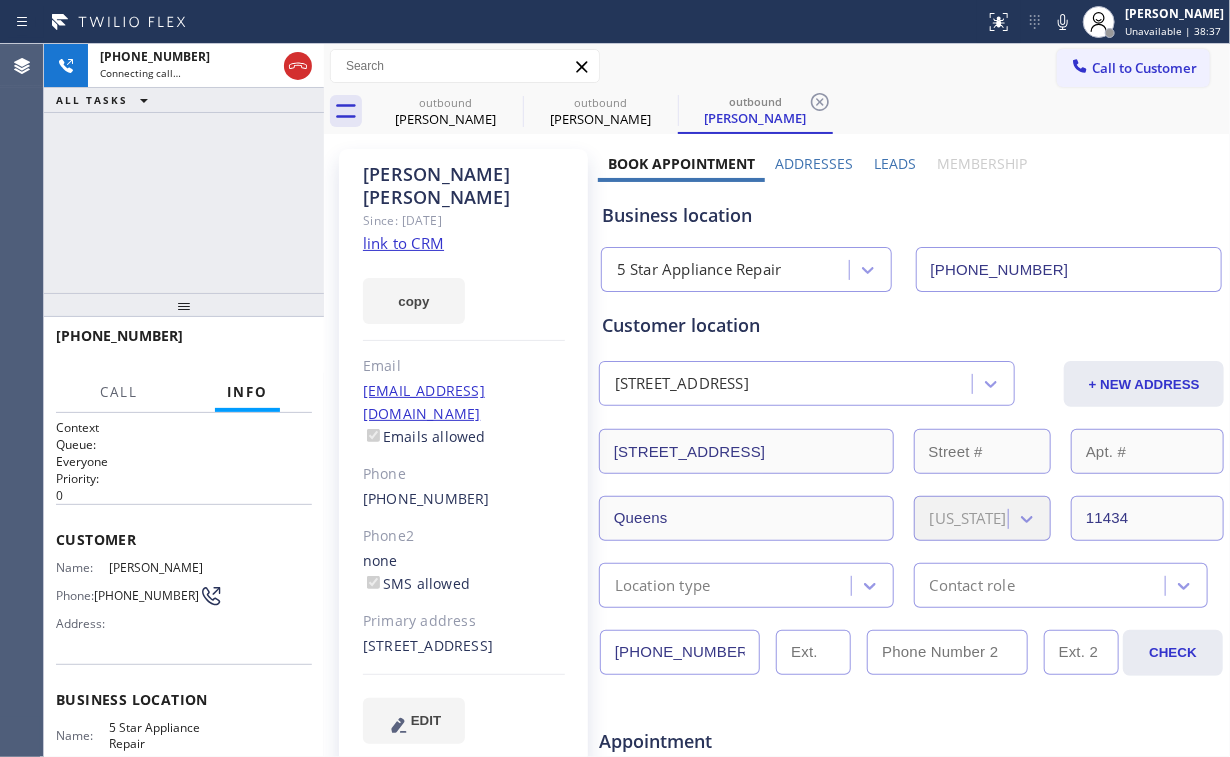 click on "[PHONE_NUMBER] Connecting call… ALL TASKS ALL TASKS ACTIVE TASKS TASKS IN WRAP UP" at bounding box center [184, 168] 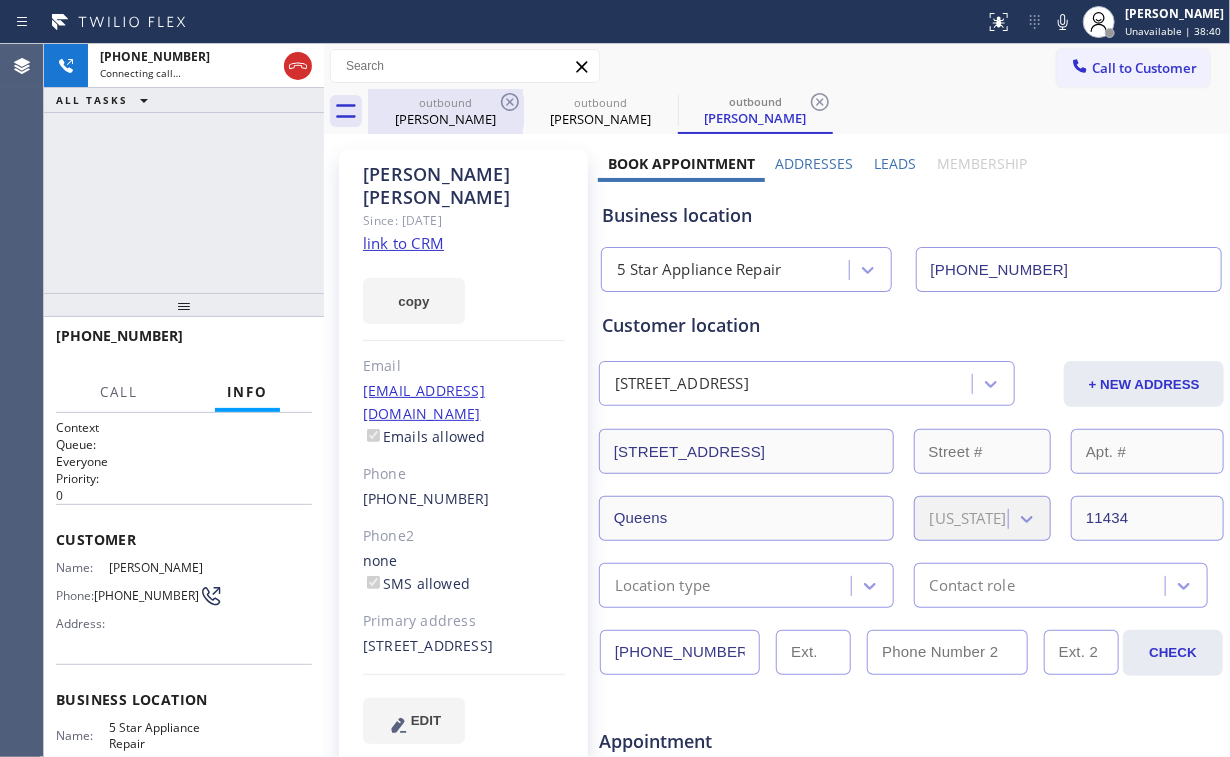 click on "outbound" at bounding box center (445, 102) 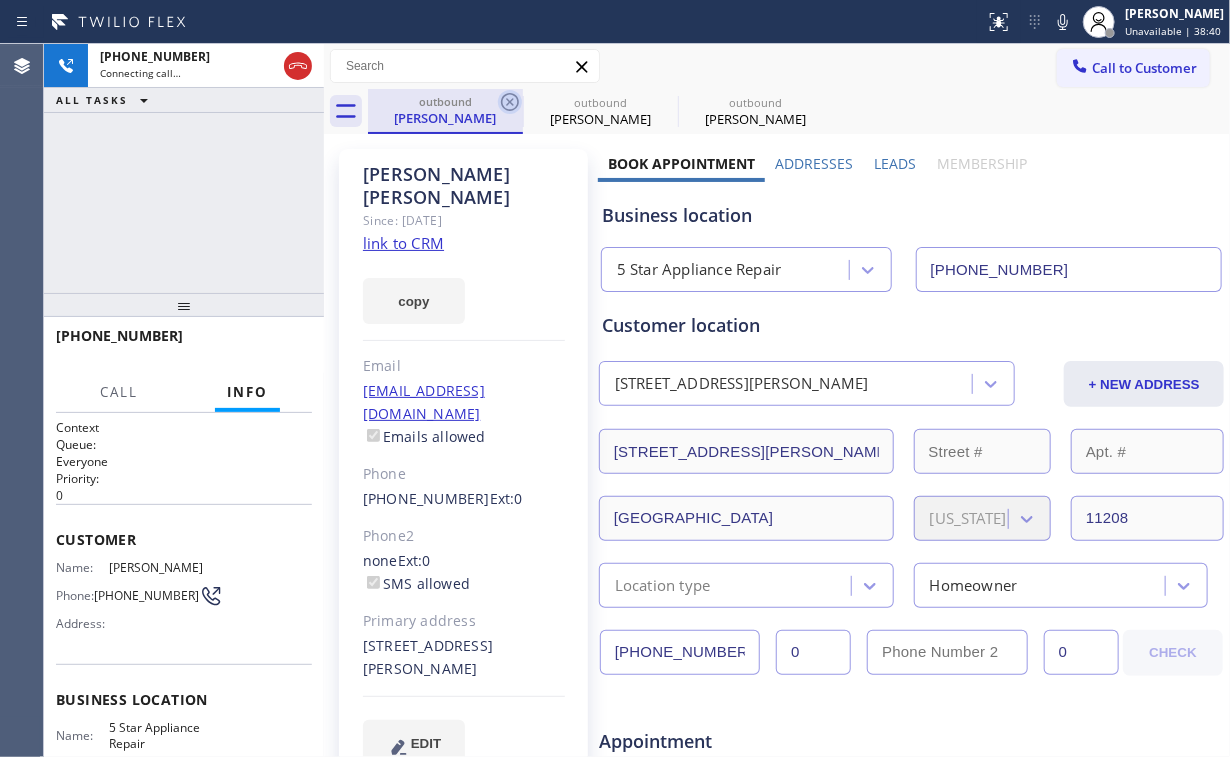 click 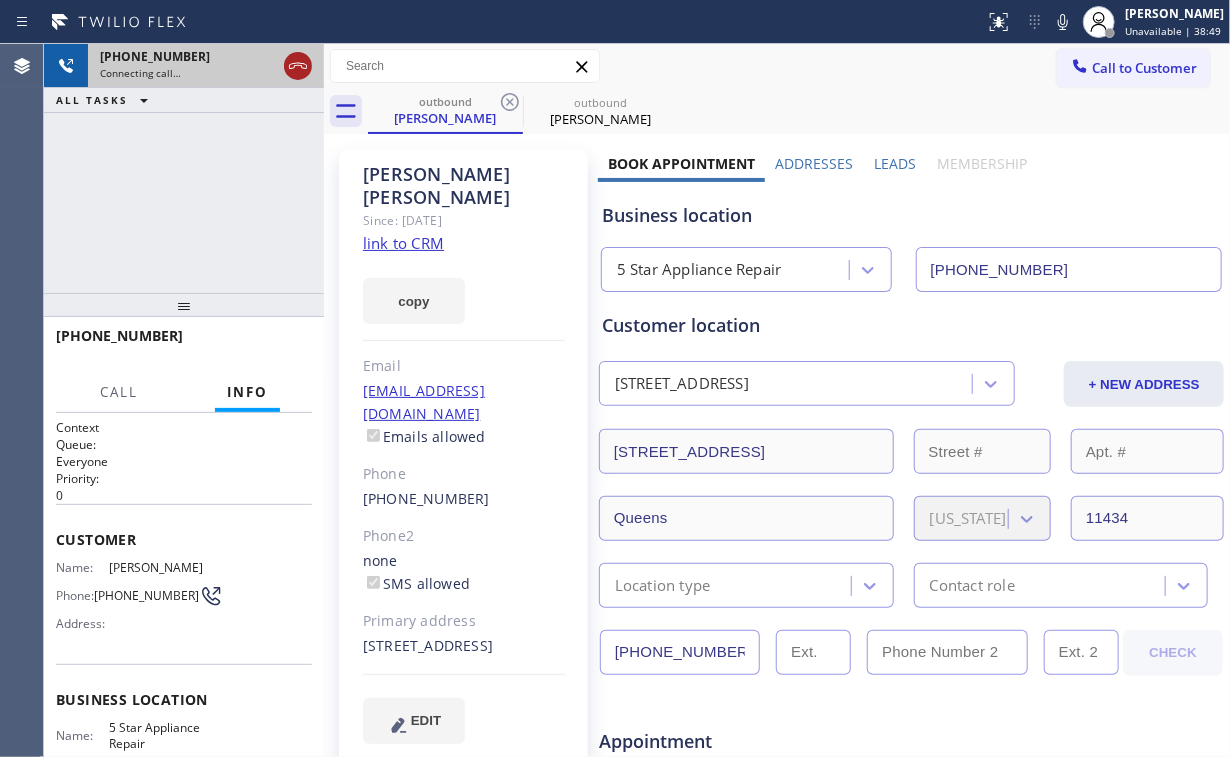 click 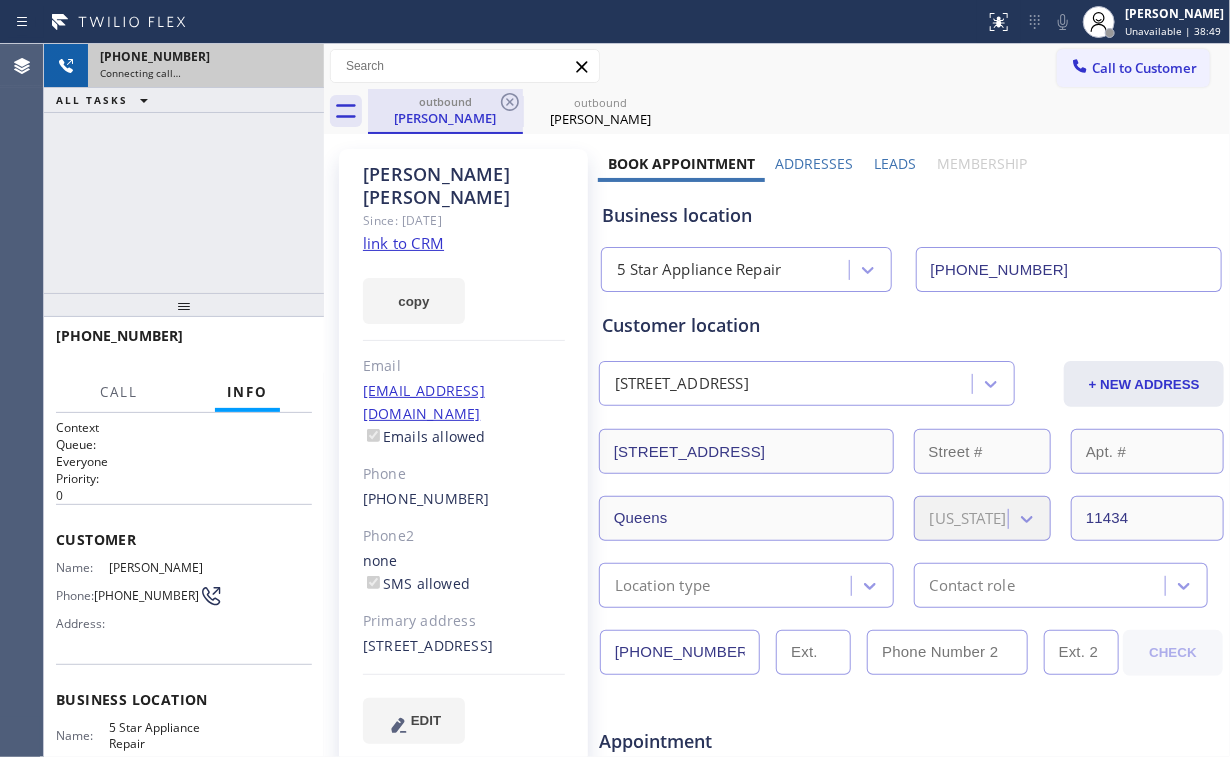 drag, startPoint x: 411, startPoint y: 107, endPoint x: 422, endPoint y: 112, distance: 12.083046 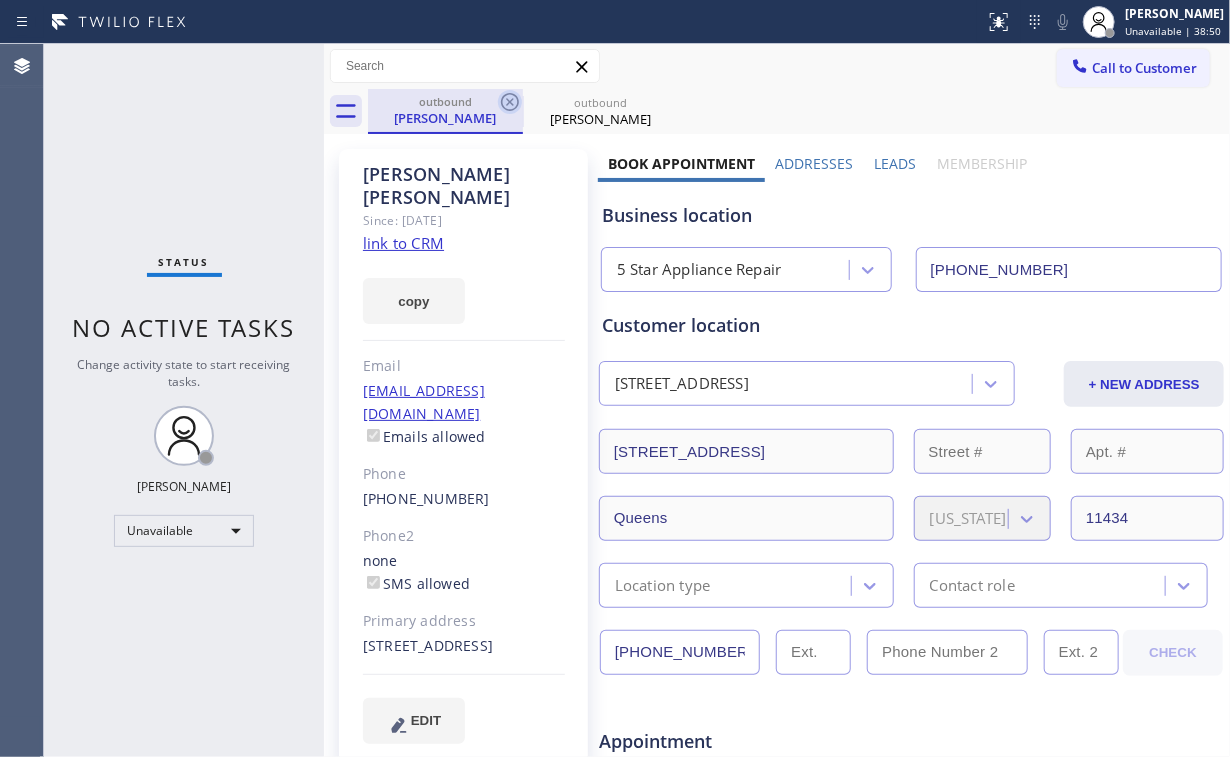 click 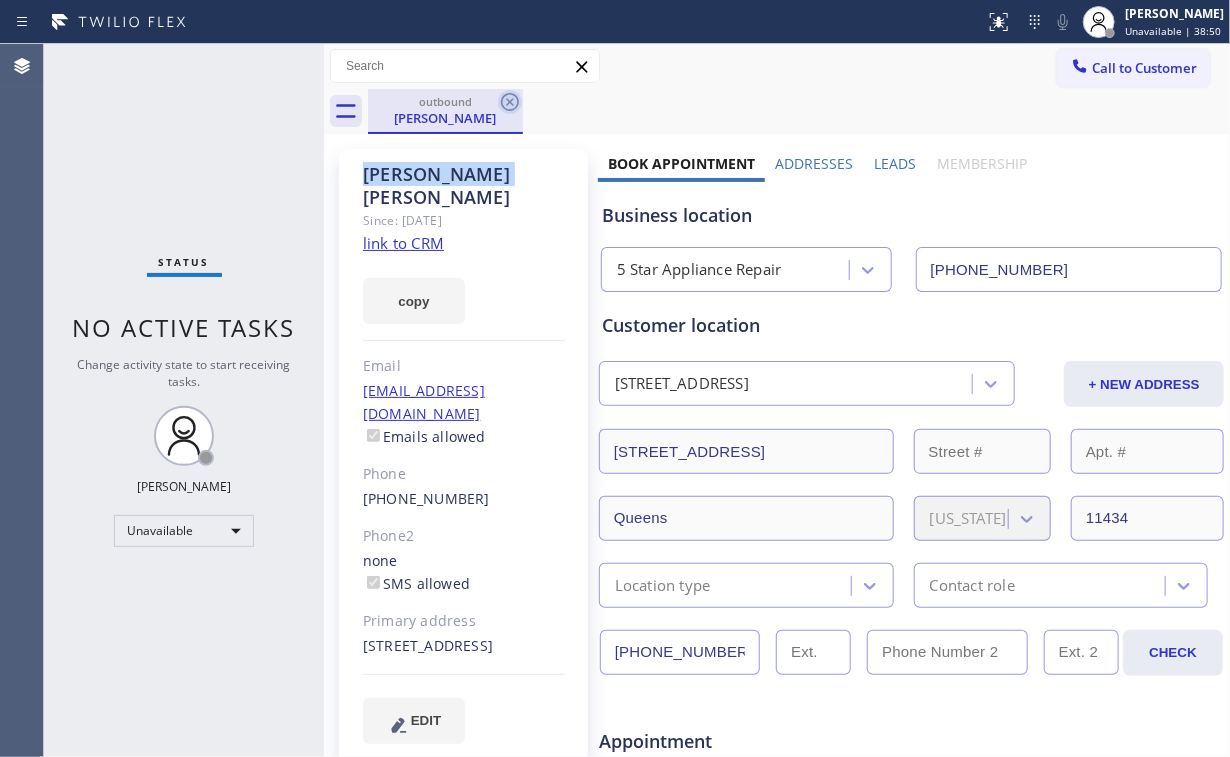 click 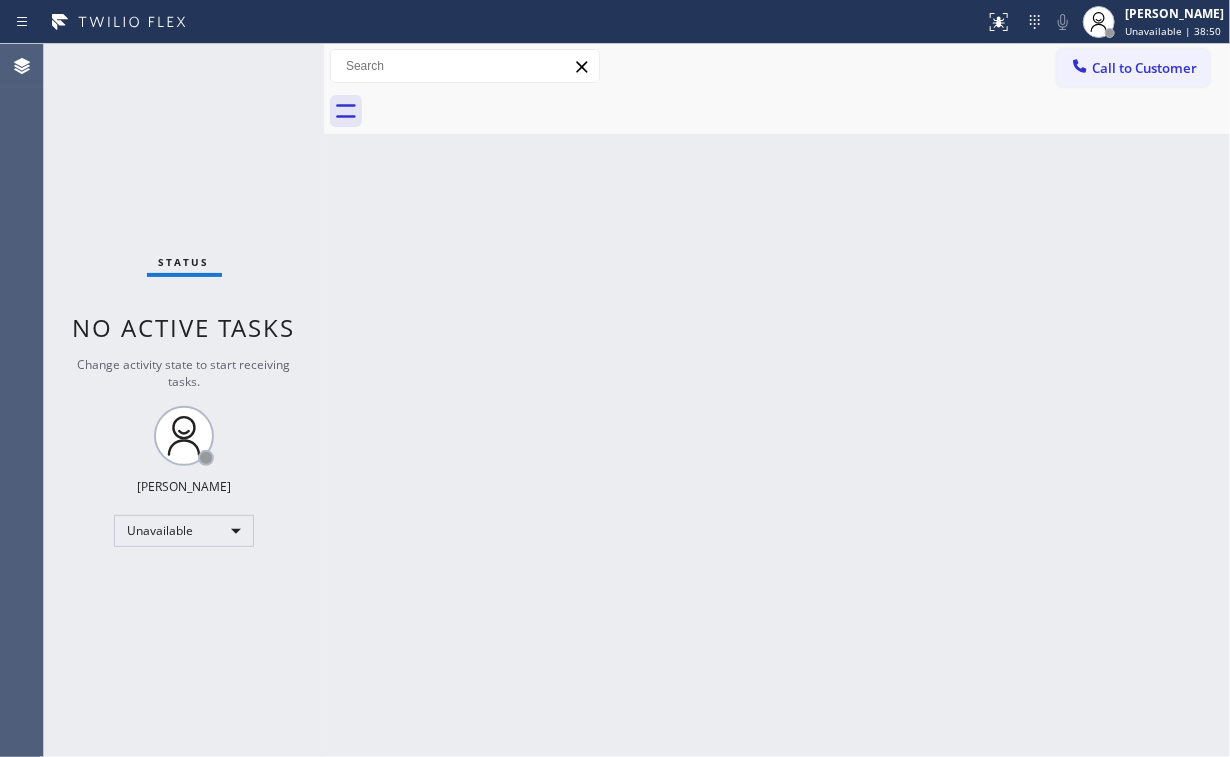 click on "Status   No active tasks     Change activity state to start receiving tasks.   [PERSON_NAME] Unavailable" at bounding box center [184, 400] 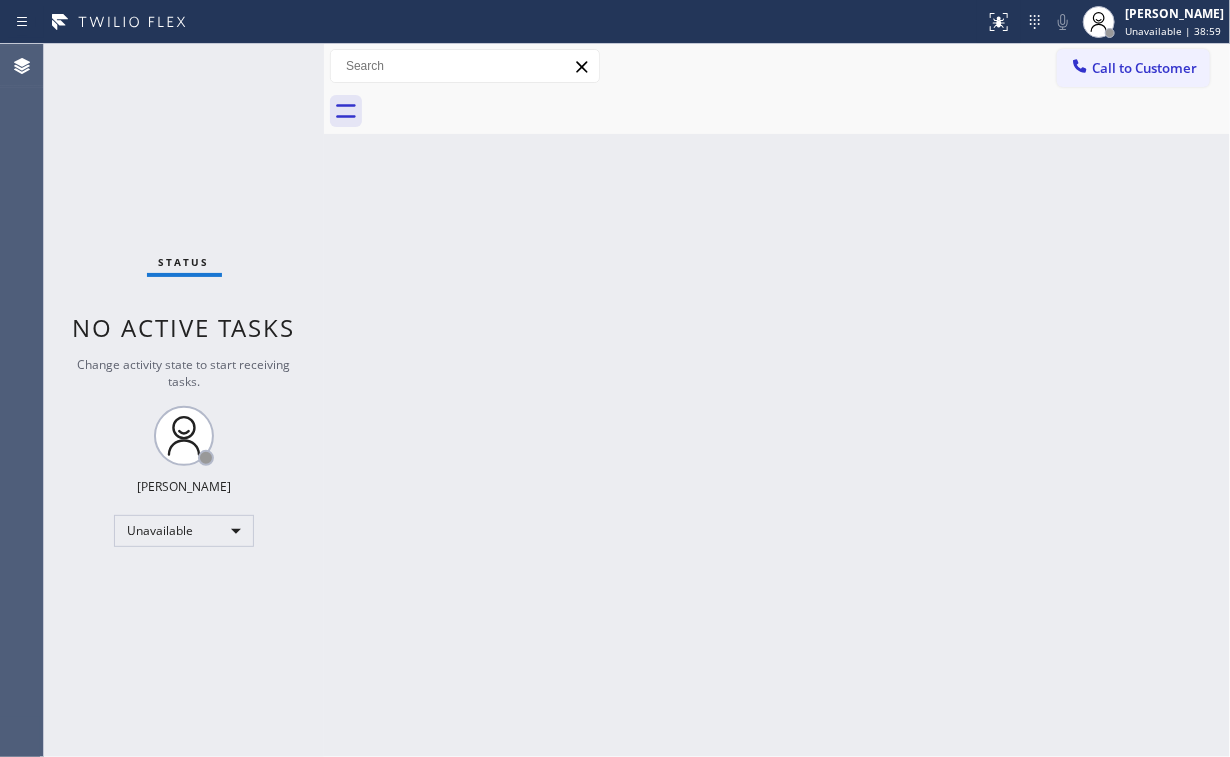 drag, startPoint x: 1186, startPoint y: 63, endPoint x: 1172, endPoint y: 71, distance: 16.124516 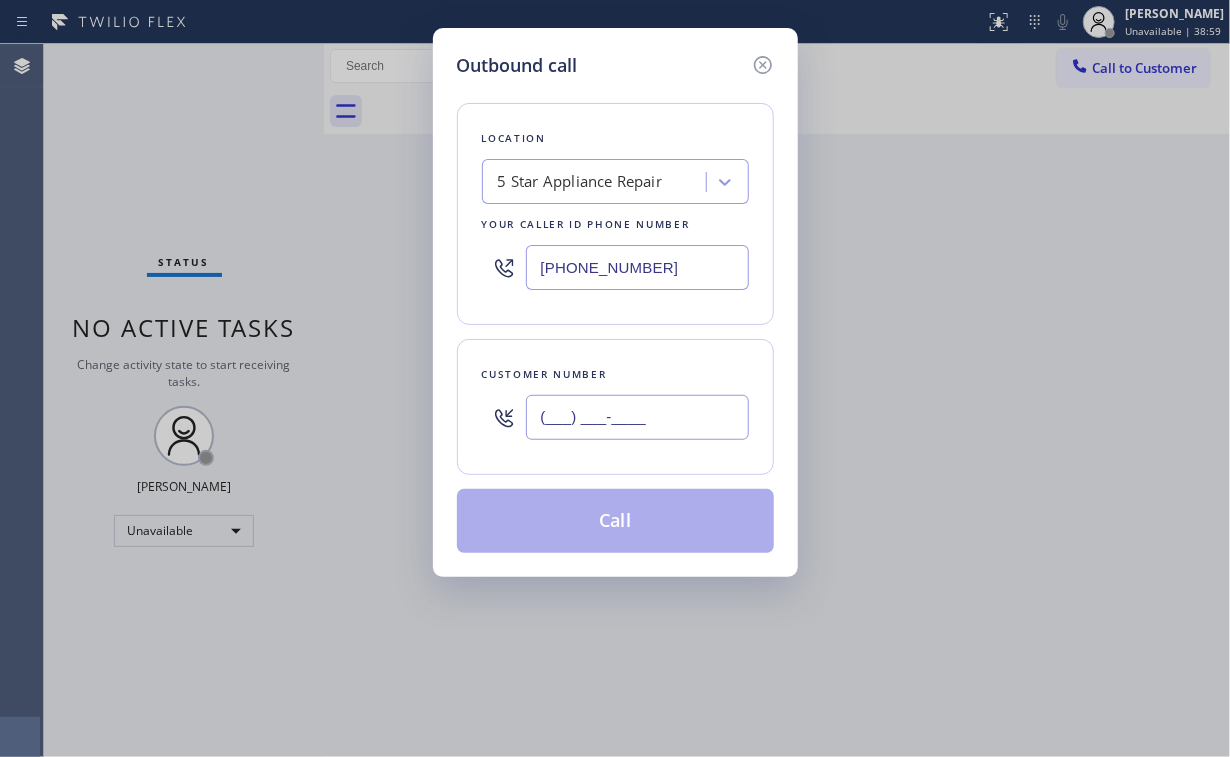 click on "(___) ___-____" at bounding box center [637, 417] 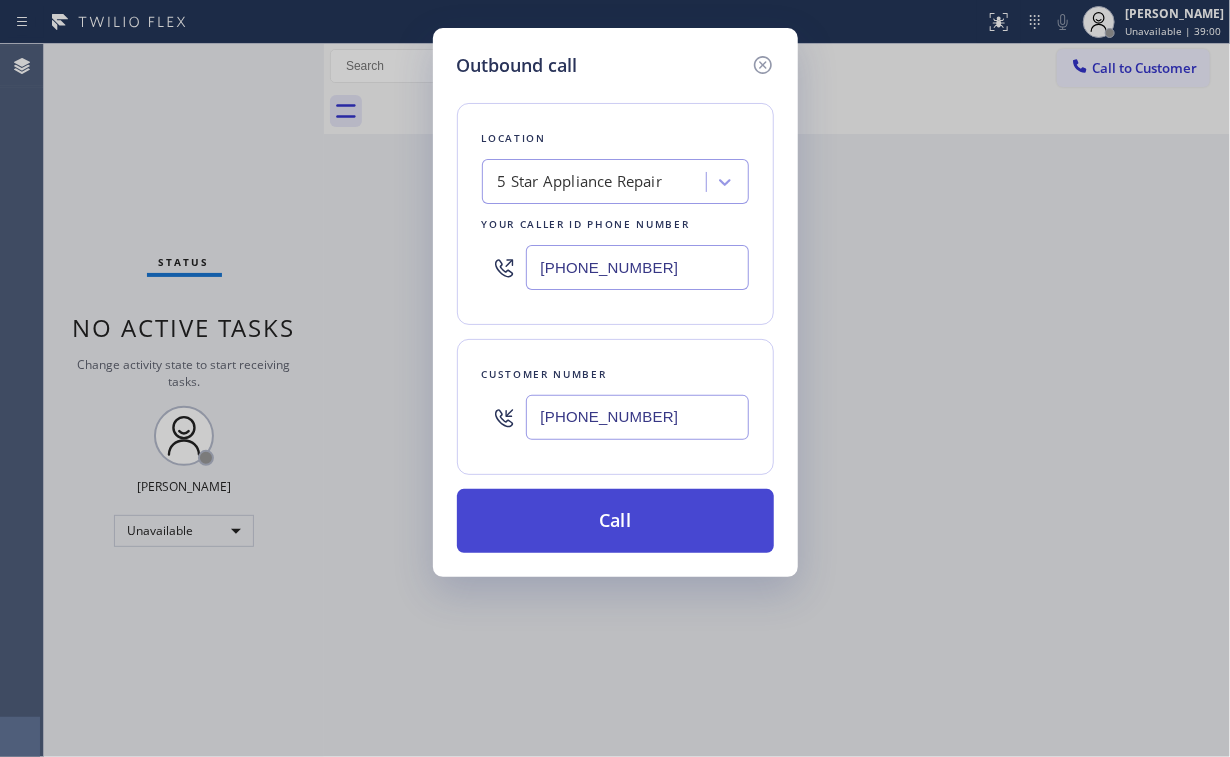type on "[PHONE_NUMBER]" 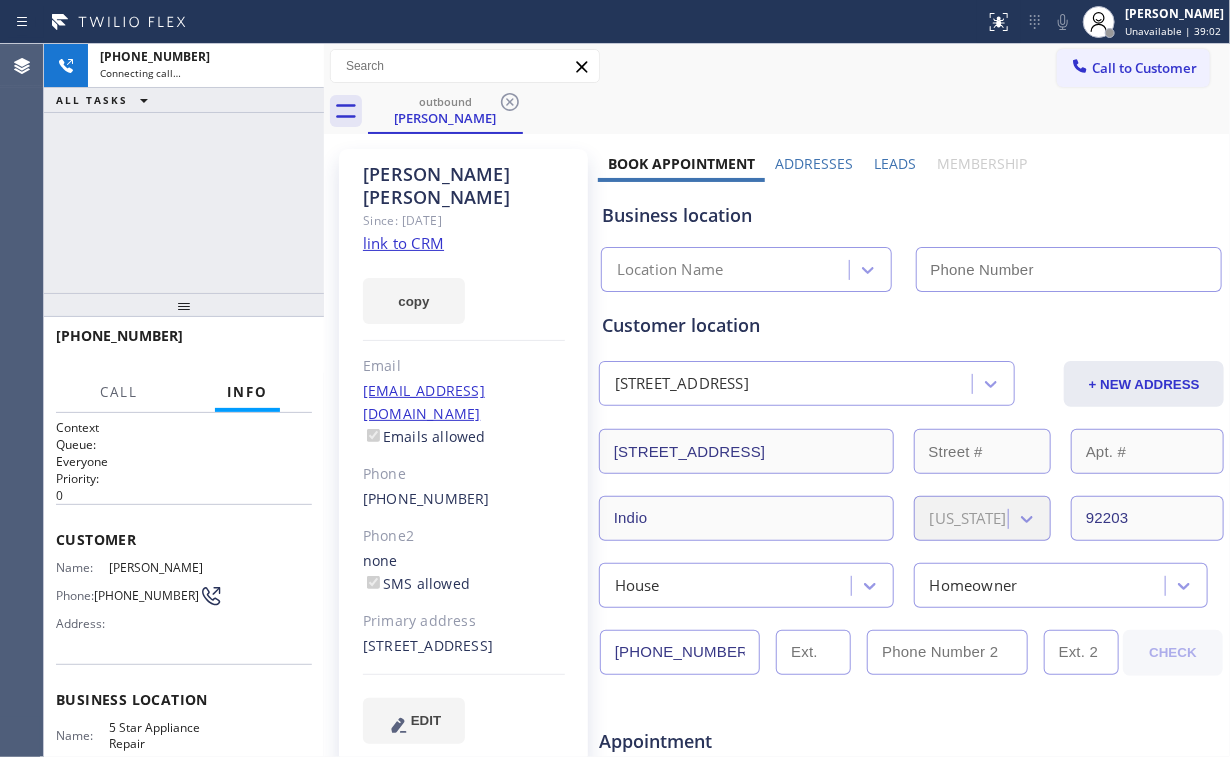 click on "[PHONE_NUMBER] Connecting call… ALL TASKS ALL TASKS ACTIVE TASKS TASKS IN WRAP UP" at bounding box center (184, 168) 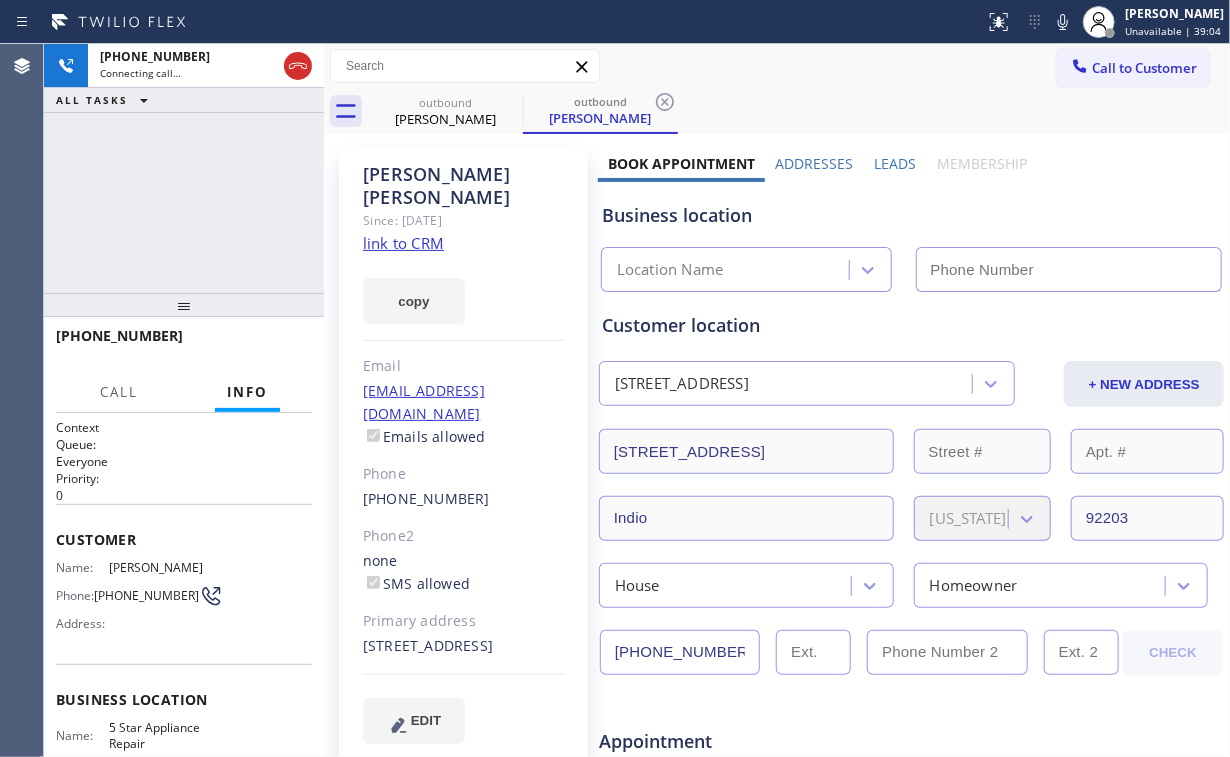 type on "[PHONE_NUMBER]" 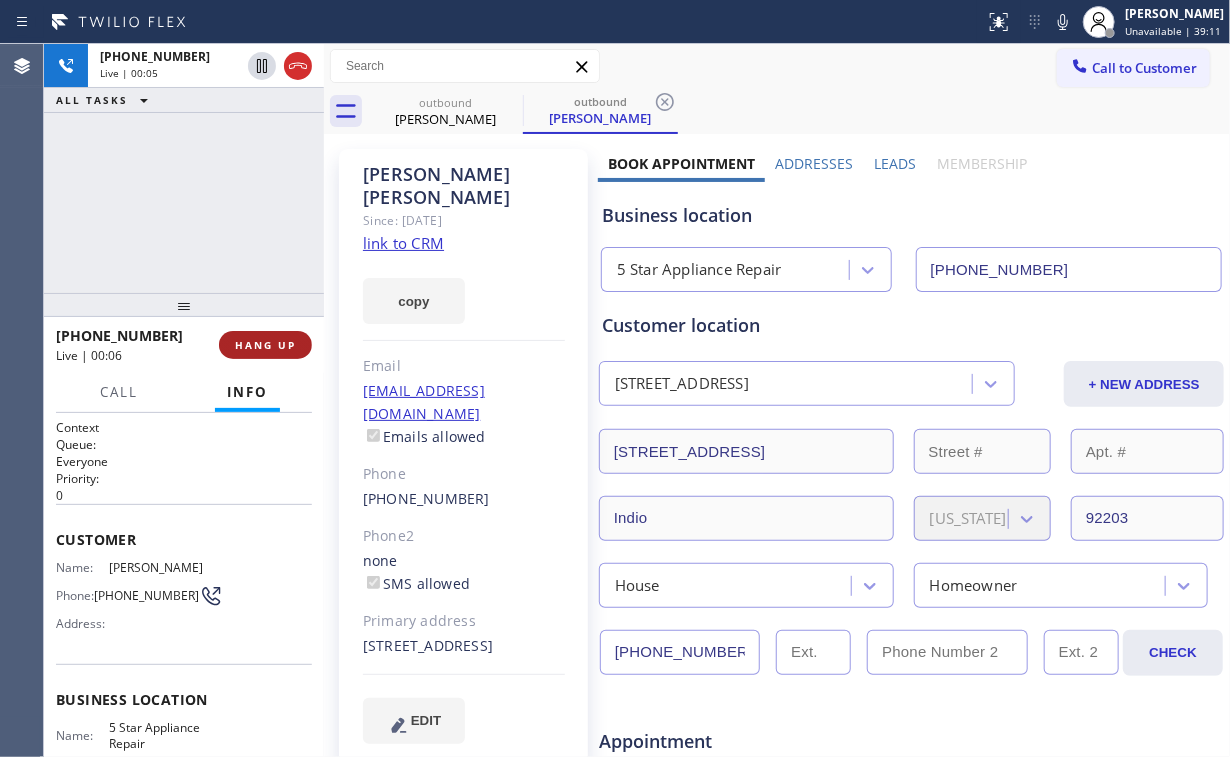 click on "HANG UP" at bounding box center (265, 345) 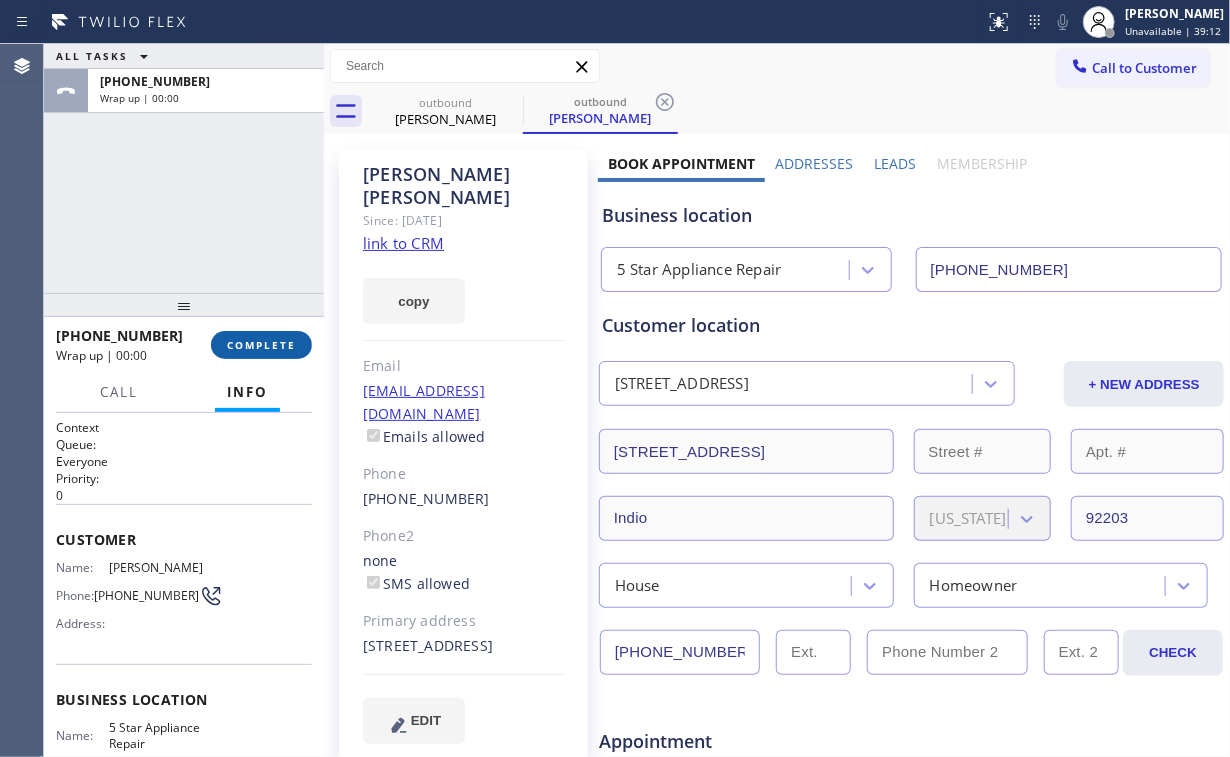 click on "COMPLETE" at bounding box center [261, 345] 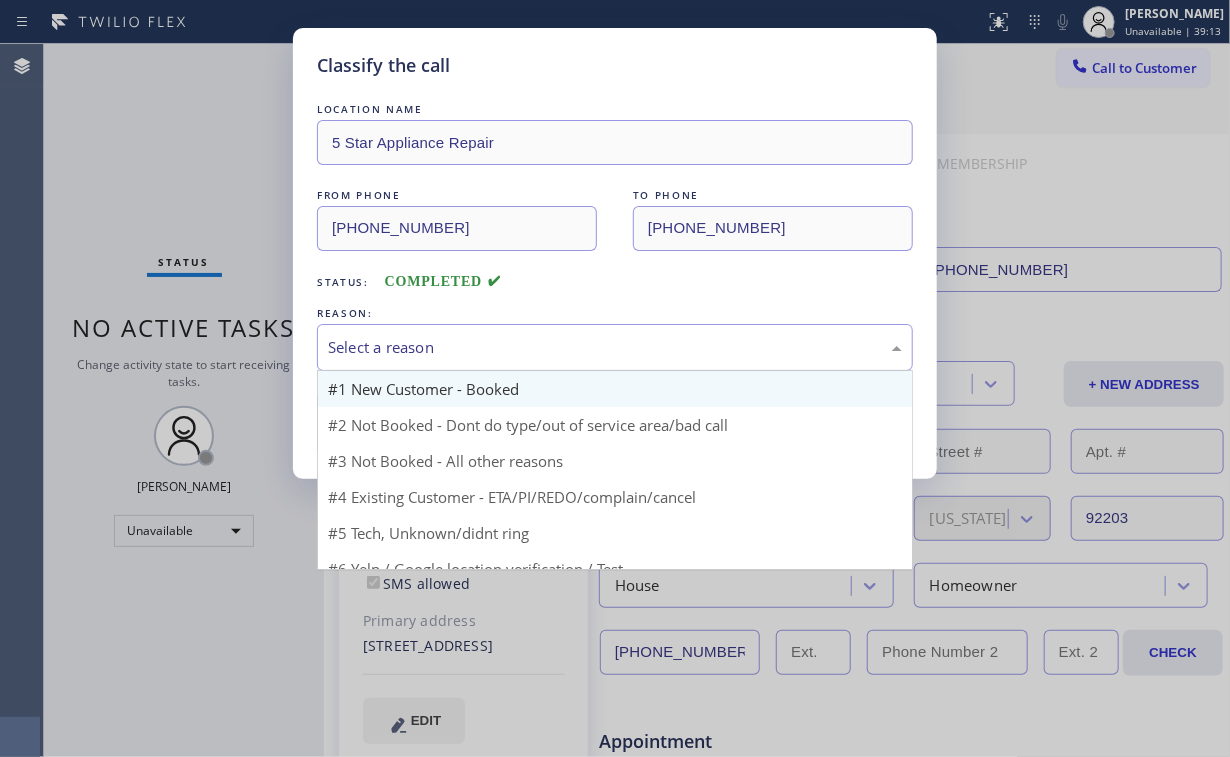 drag, startPoint x: 367, startPoint y: 346, endPoint x: 372, endPoint y: 379, distance: 33.37664 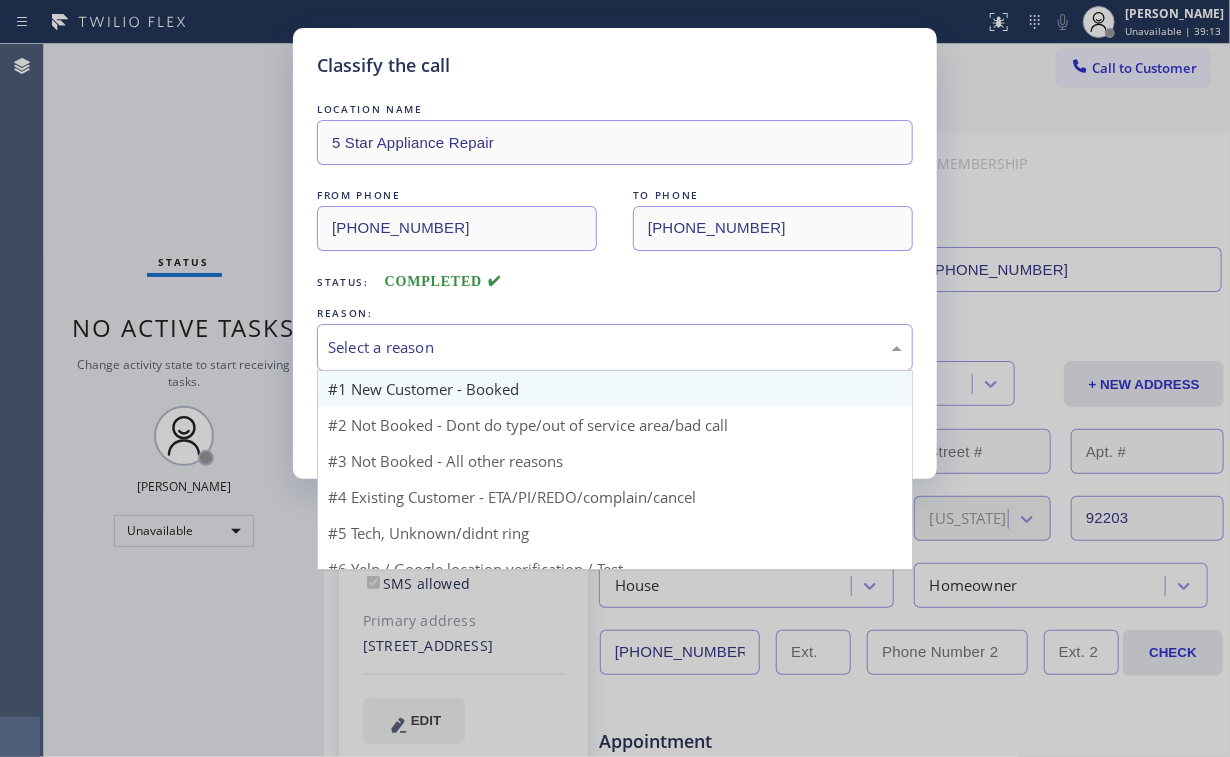 click on "Select a reason" at bounding box center [615, 347] 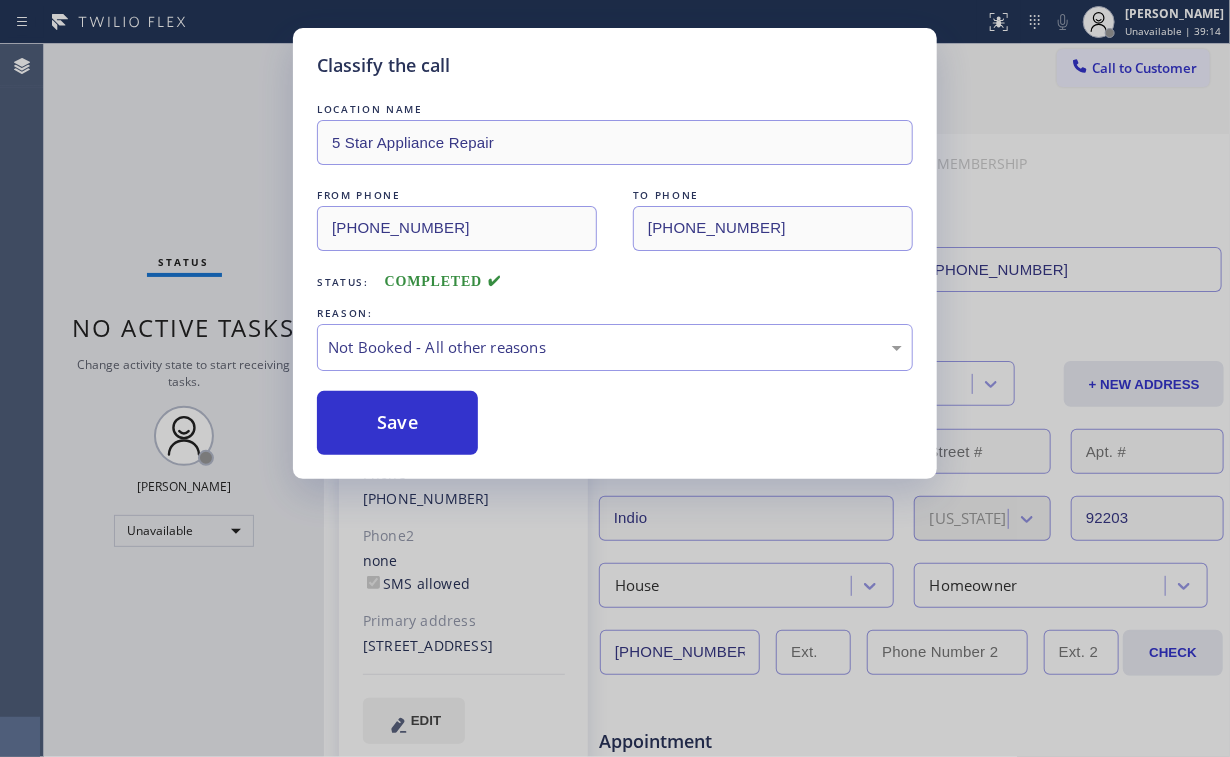 drag, startPoint x: 371, startPoint y: 420, endPoint x: 238, endPoint y: 240, distance: 223.80573 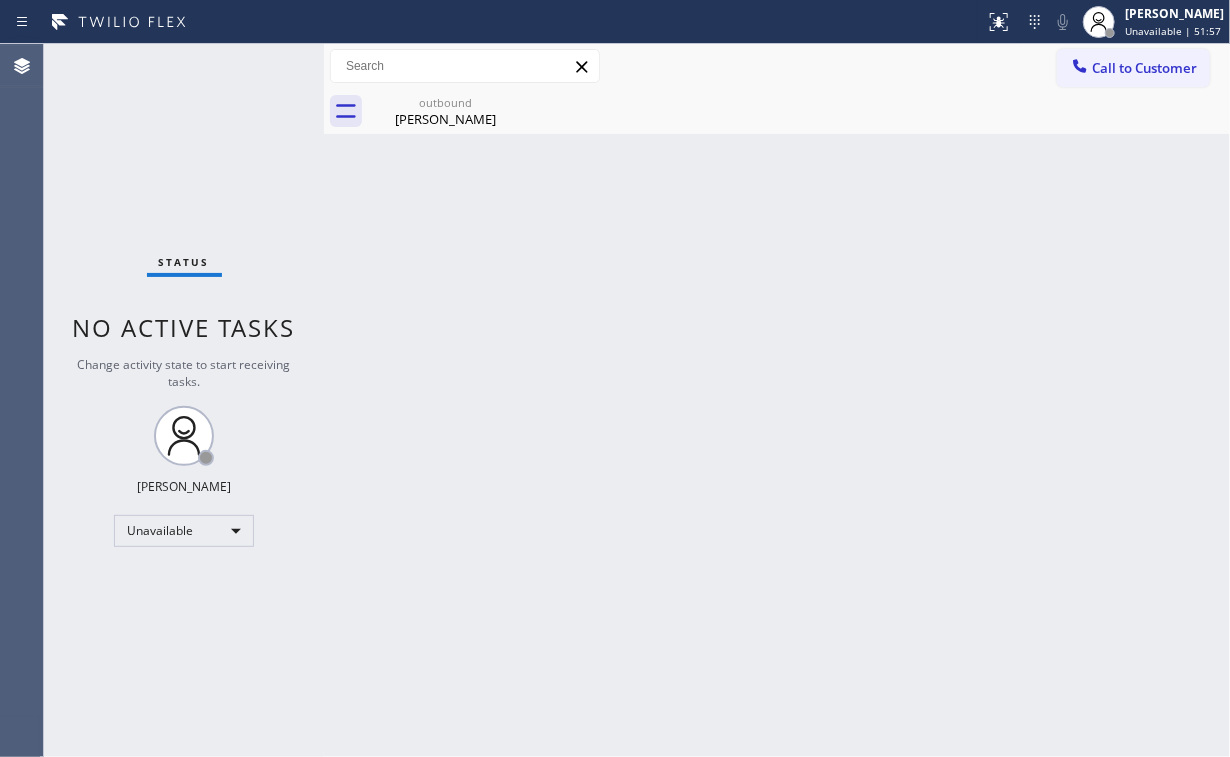 click on "Call to Customer Outbound call Location 5 Star Appliance Repair Your caller id phone number [PHONE_NUMBER] Customer number Call Outbound call Technician Search Technician Your caller id phone number Your caller id phone number Call" at bounding box center (777, 66) 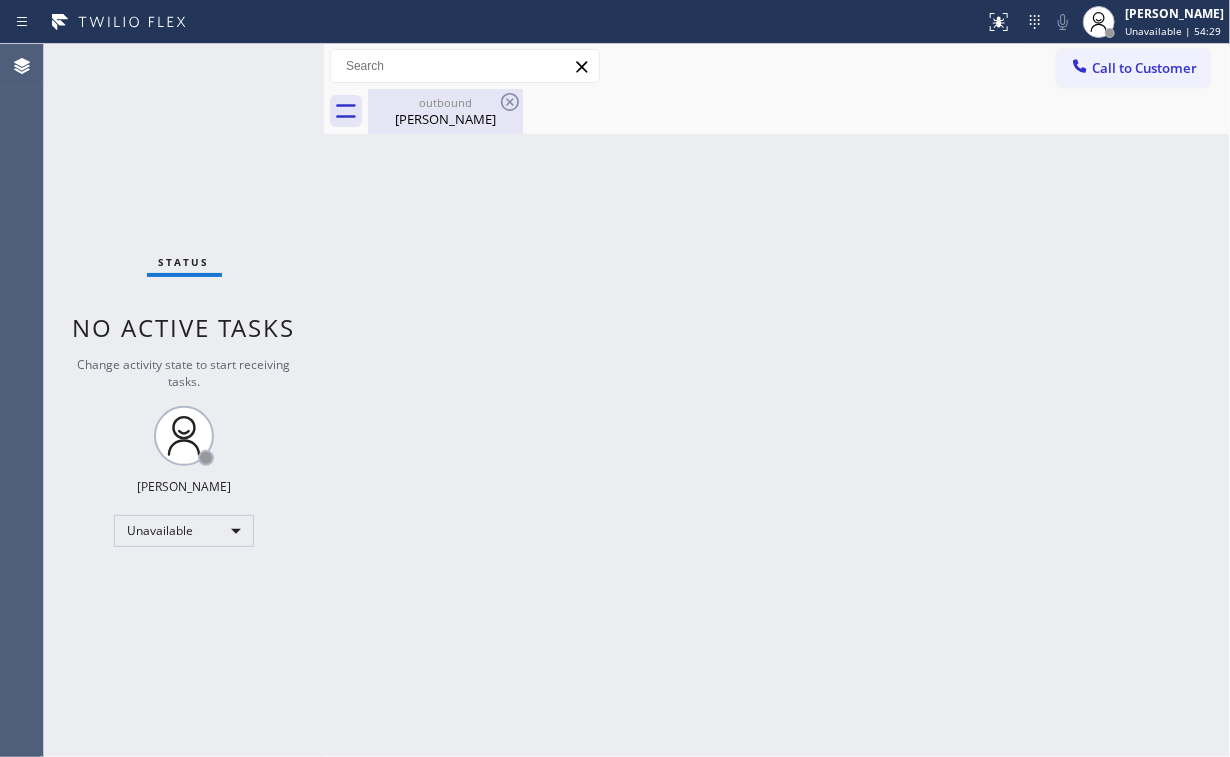 click on "[PERSON_NAME]" at bounding box center [445, 119] 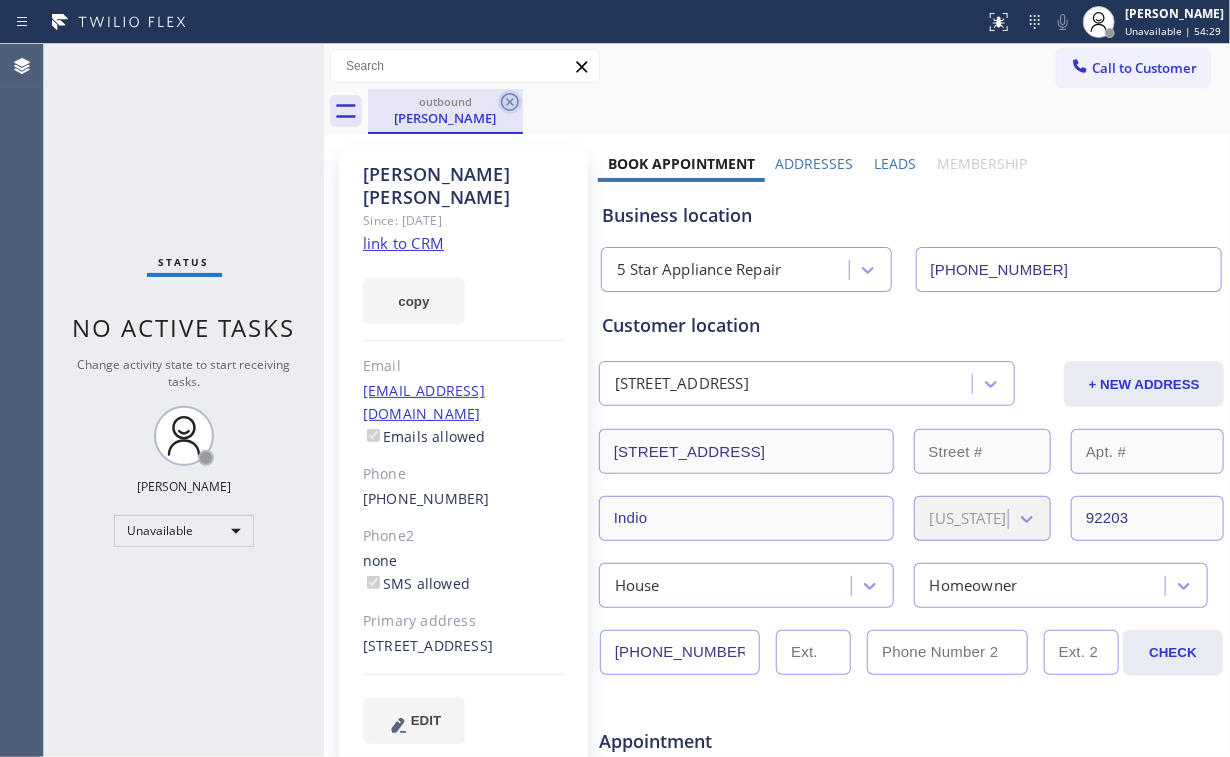 click 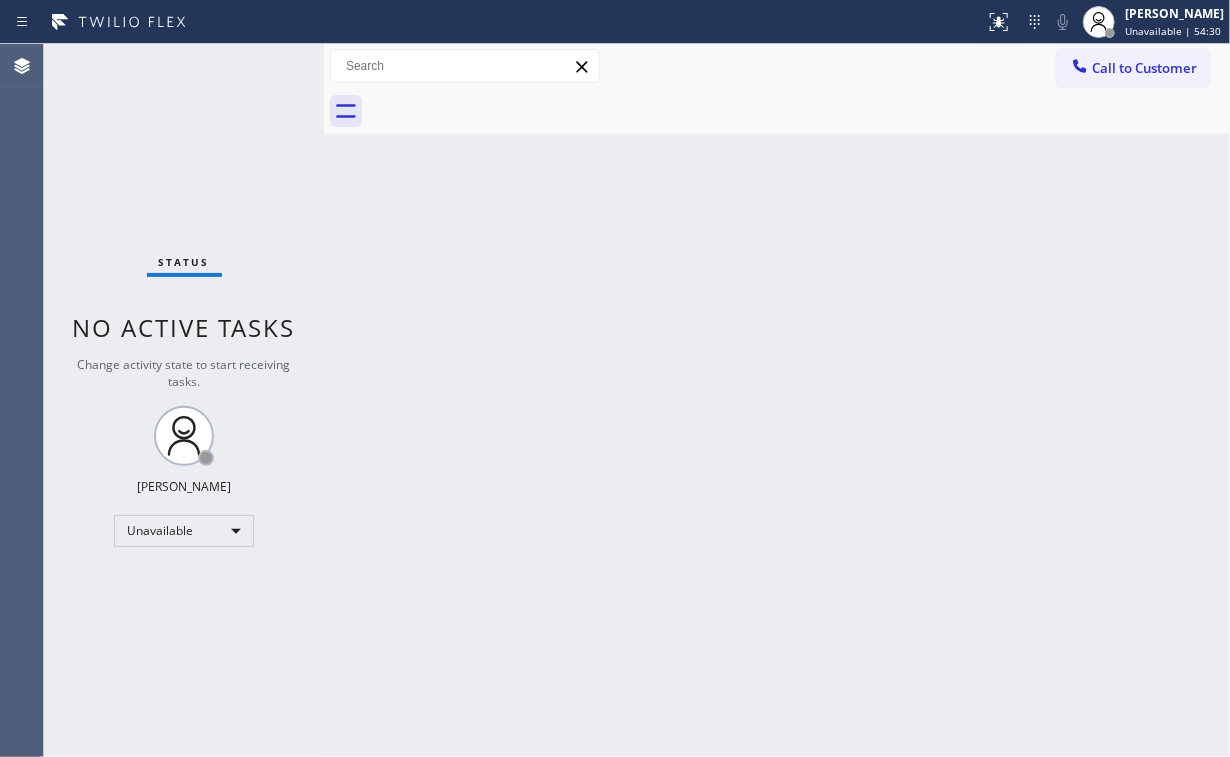 click on "Back to Dashboard Change Sender ID Customers Technicians Select a contact Outbound call Location Search location Your caller id phone number Customer number Call Customer info Name   Phone none Address none Change Sender ID HVAC [PHONE_NUMBER] 5 Star Appliance [PHONE_NUMBER] Appliance Repair [PHONE_NUMBER] Plumbing [PHONE_NUMBER] Air Duct Cleaning [PHONE_NUMBER]  Electricians [PHONE_NUMBER] Cancel Change Check personal SMS Reset Change No tabs Call to Customer Outbound call Location 5 Star Appliance Repair Your caller id phone number [PHONE_NUMBER] Customer number Call Outbound call Technician Search Technician Your caller id phone number Your caller id phone number Call" at bounding box center [777, 400] 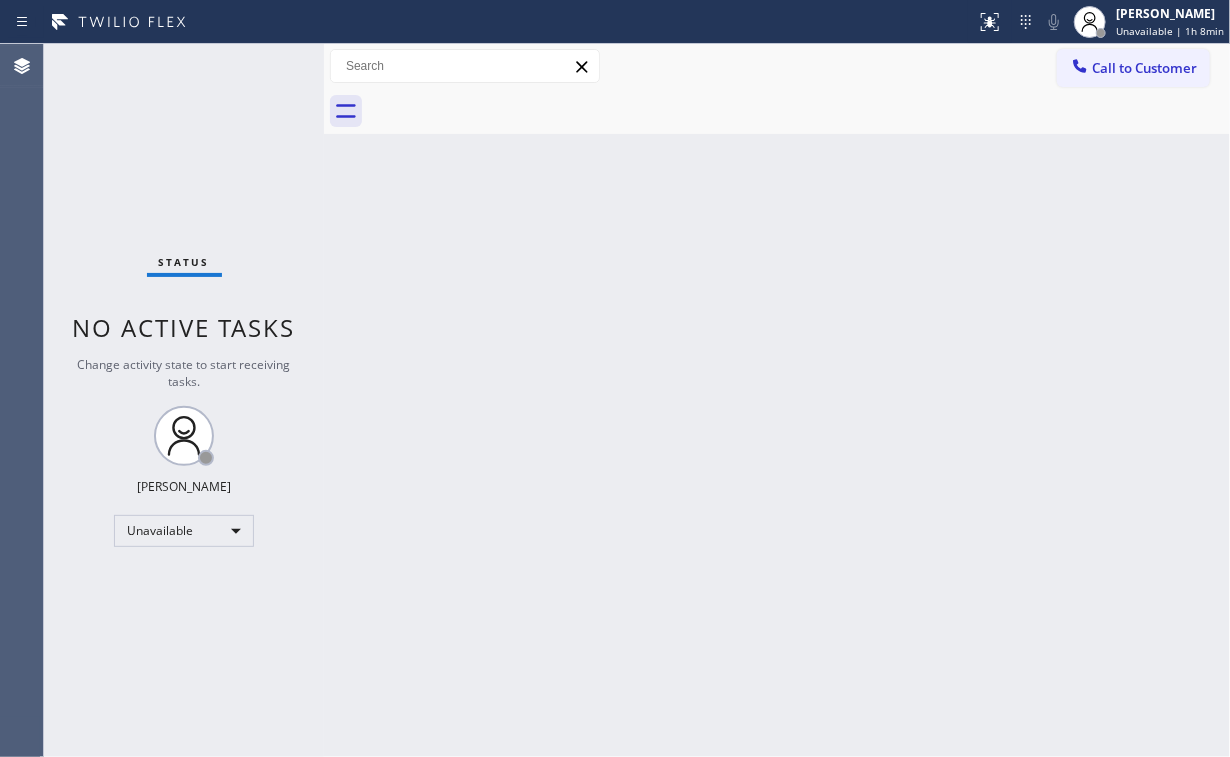 click on "Status   No active tasks     Change activity state to start receiving tasks.   [PERSON_NAME] Unavailable" at bounding box center [184, 400] 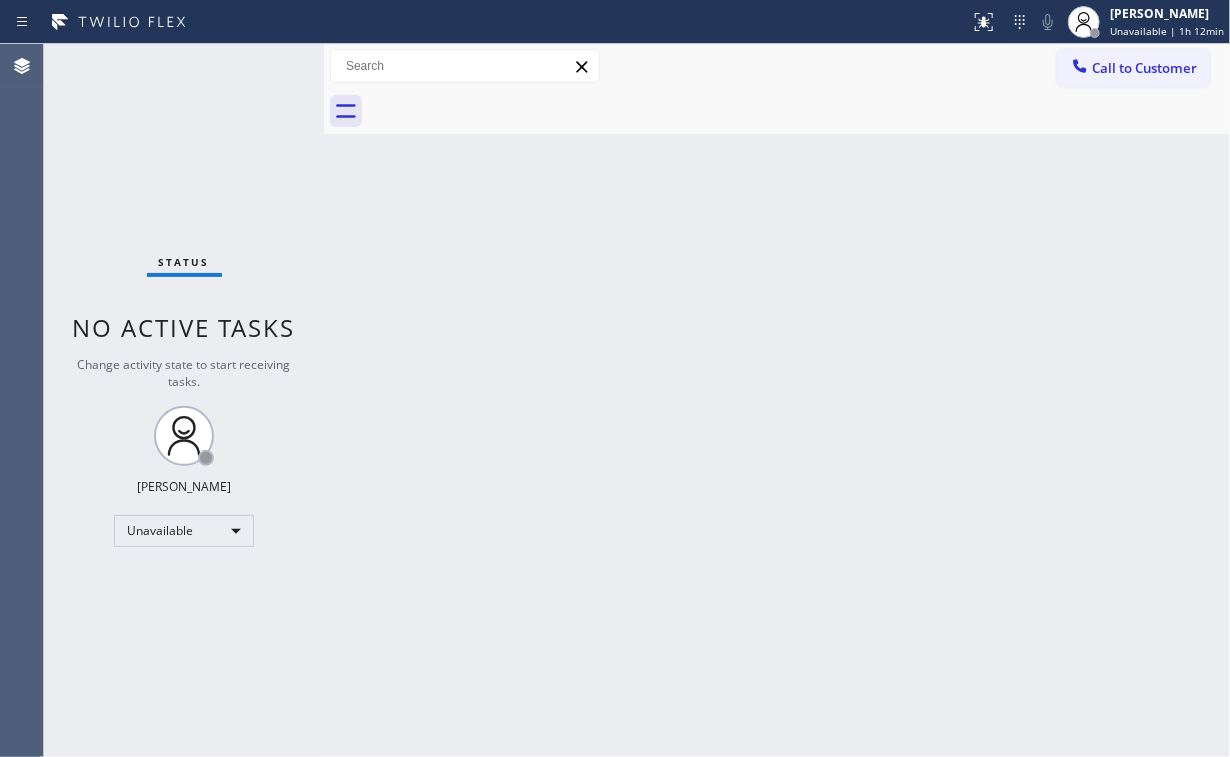 click on "Status   No active tasks     Change activity state to start receiving tasks.   [PERSON_NAME] Unavailable" at bounding box center (184, 400) 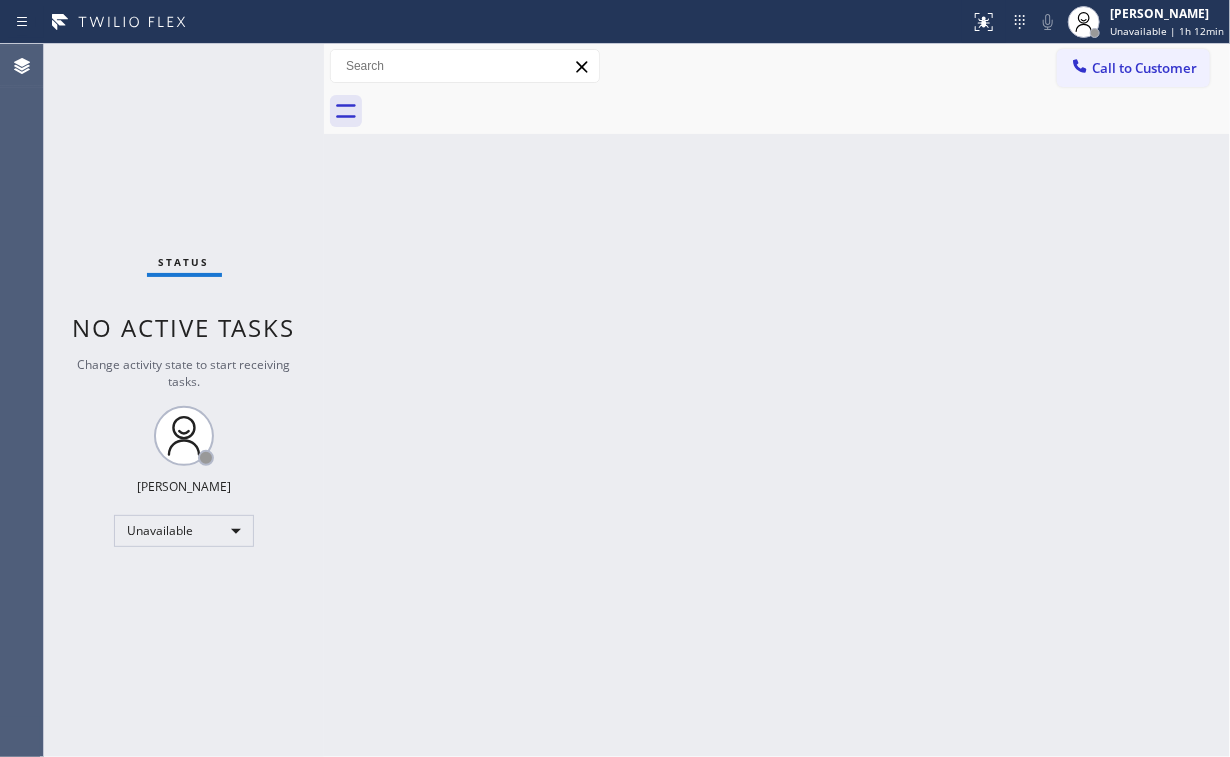 drag, startPoint x: 1134, startPoint y: 56, endPoint x: 1073, endPoint y: 81, distance: 65.9242 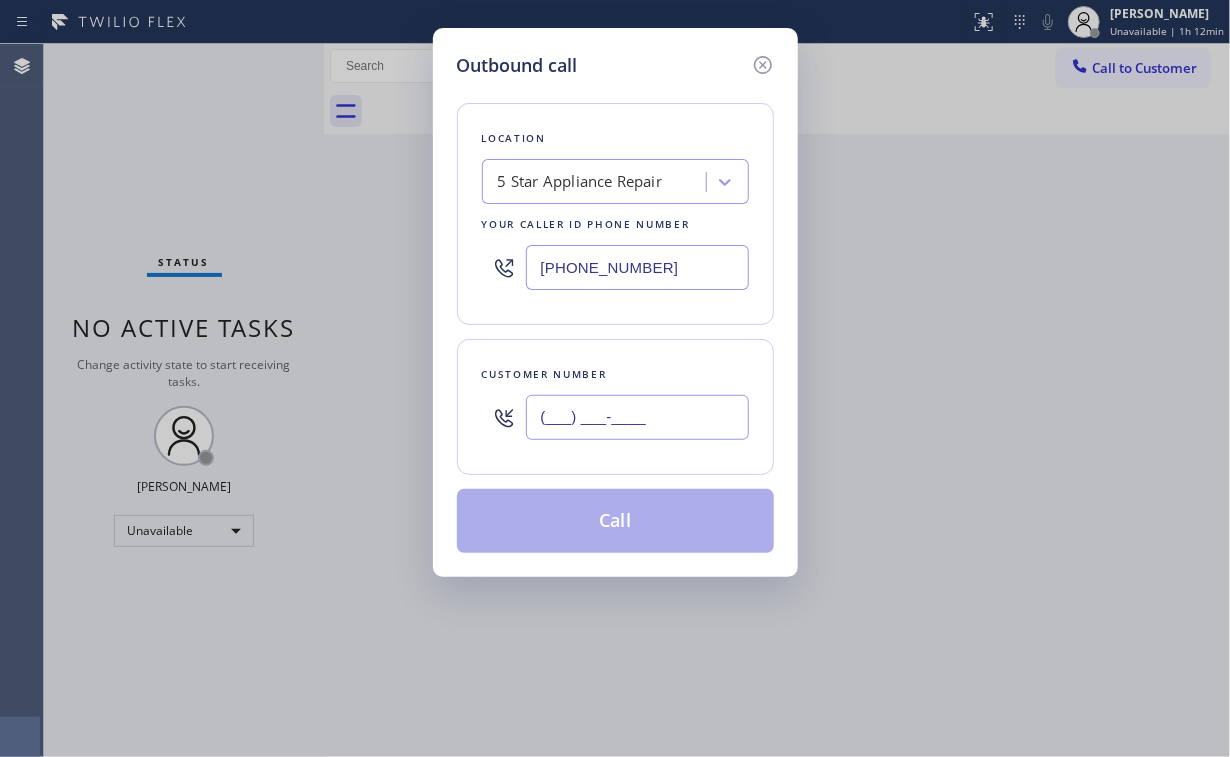 click on "(___) ___-____" at bounding box center (637, 417) 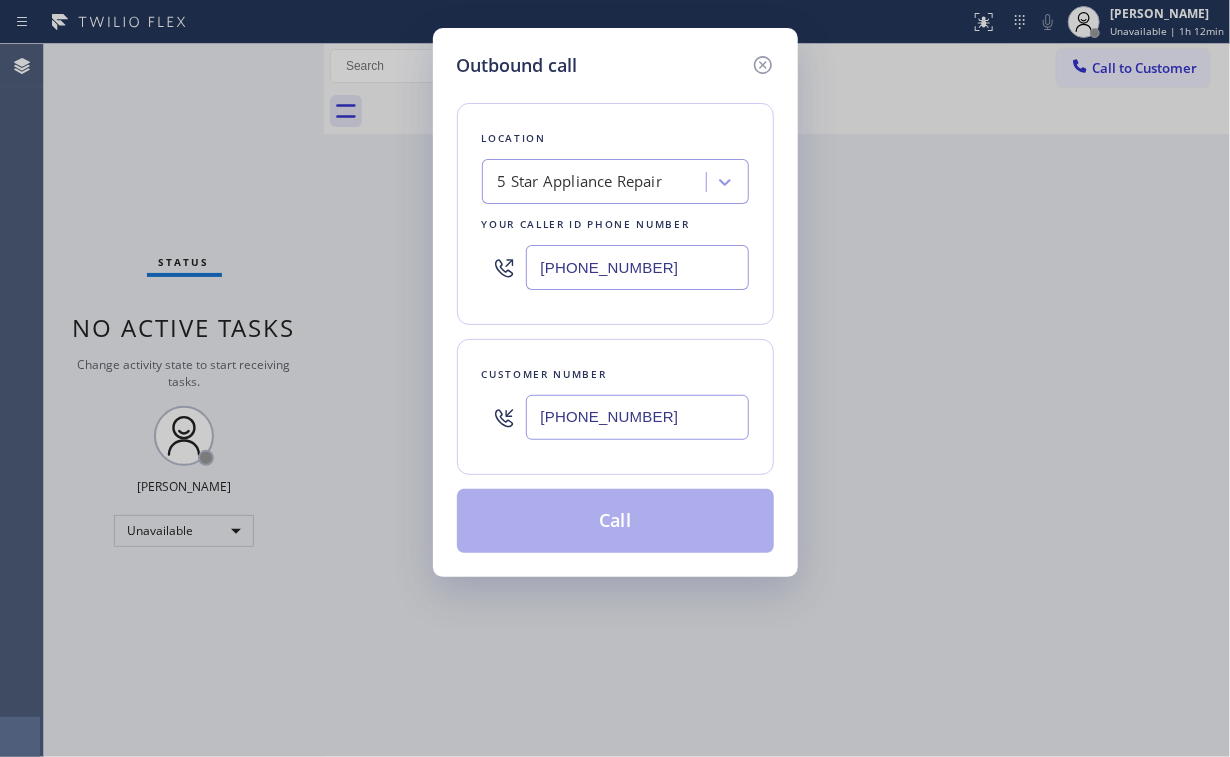 type on "[PHONE_NUMBER]" 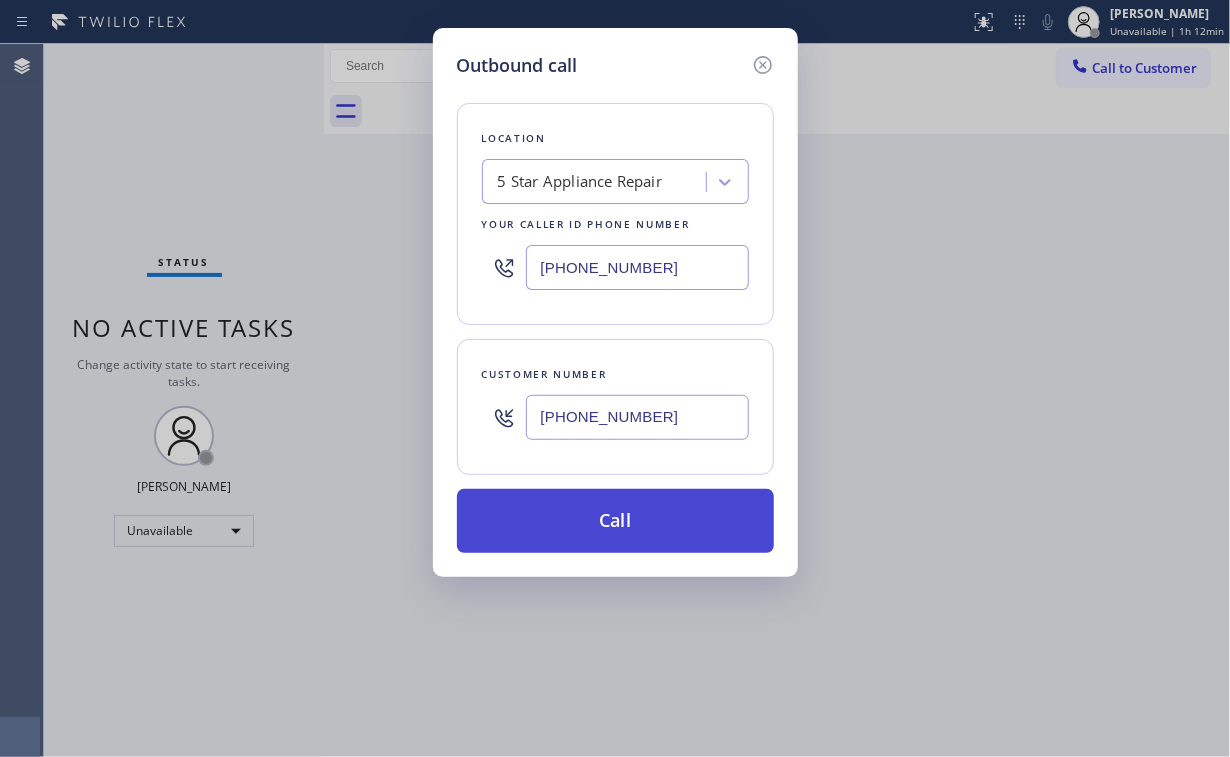 click on "Call" at bounding box center [615, 521] 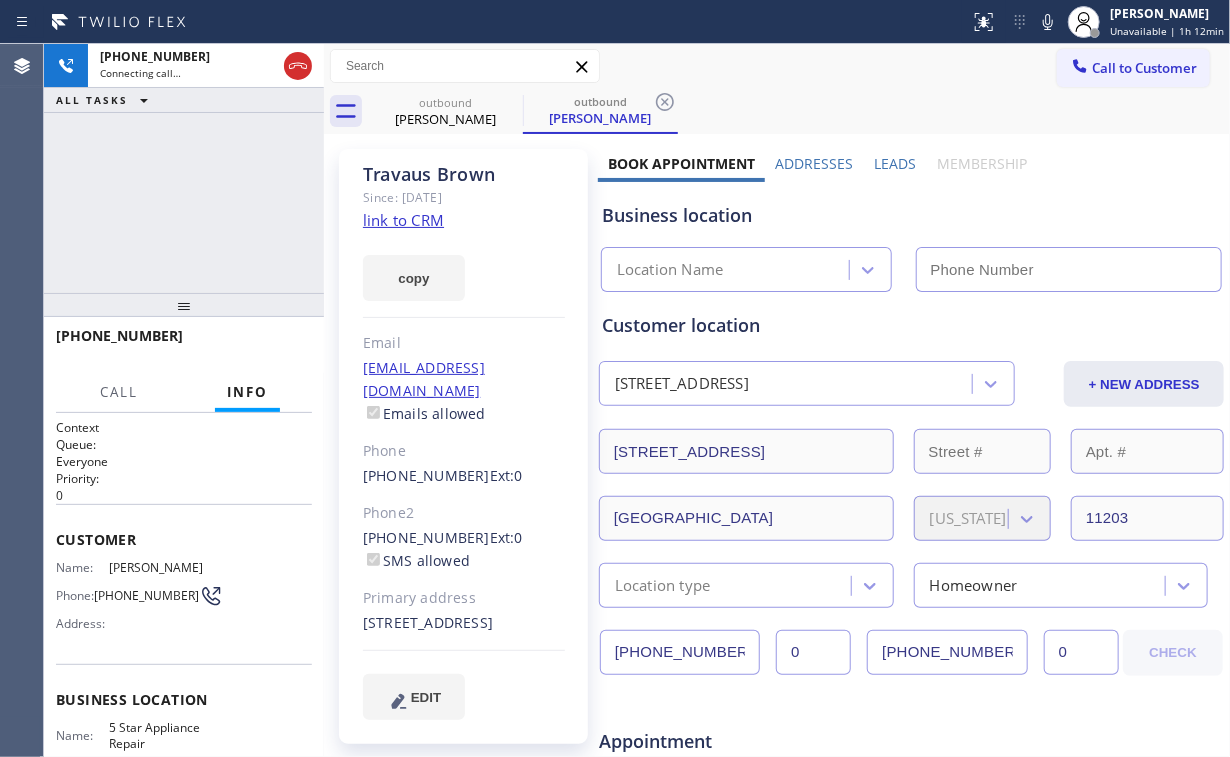drag, startPoint x: 140, startPoint y: 157, endPoint x: 172, endPoint y: 175, distance: 36.71512 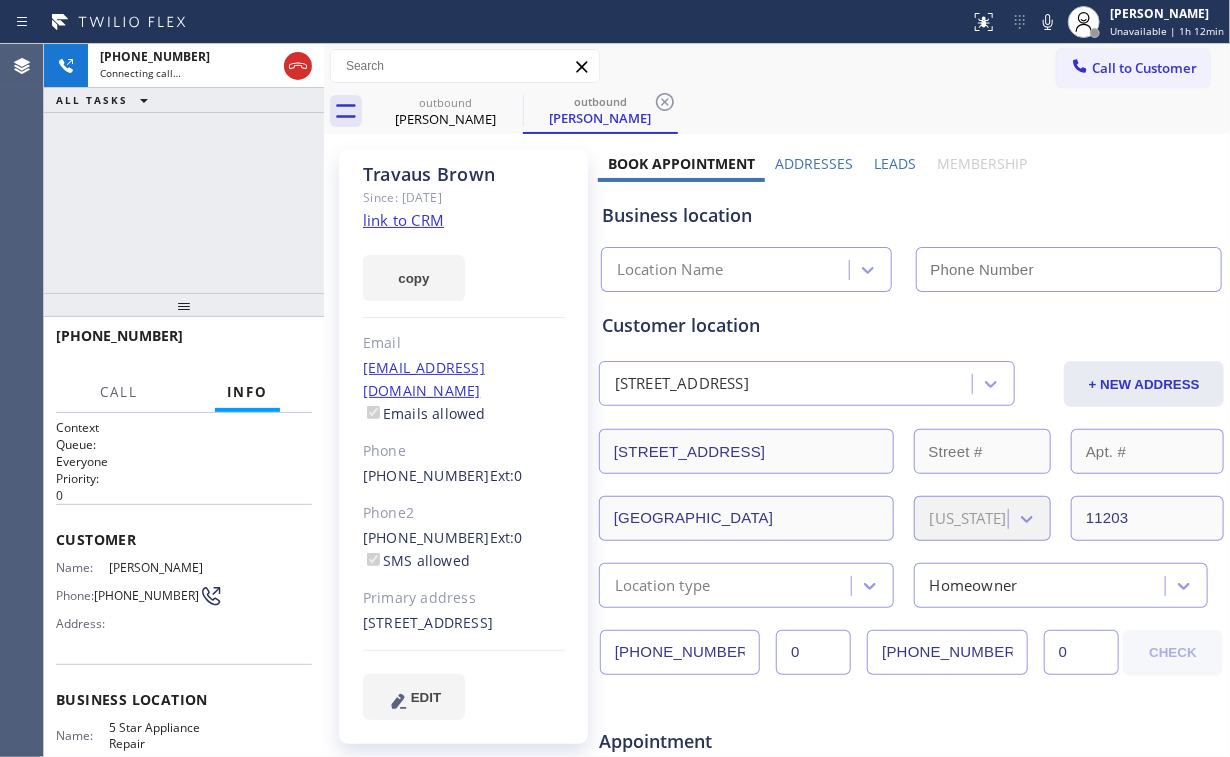 type on "[PHONE_NUMBER]" 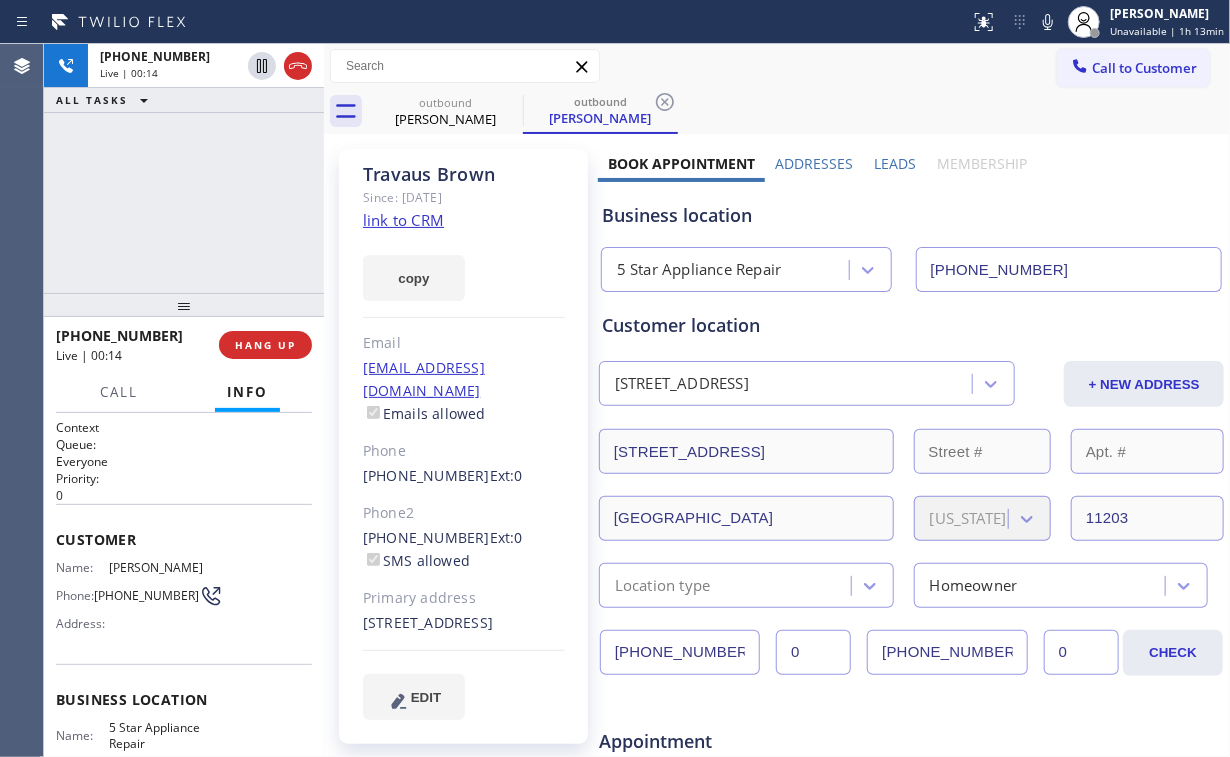 click on "[PHONE_NUMBER] Live | 00:14 ALL TASKS ALL TASKS ACTIVE TASKS TASKS IN WRAP UP" at bounding box center [184, 168] 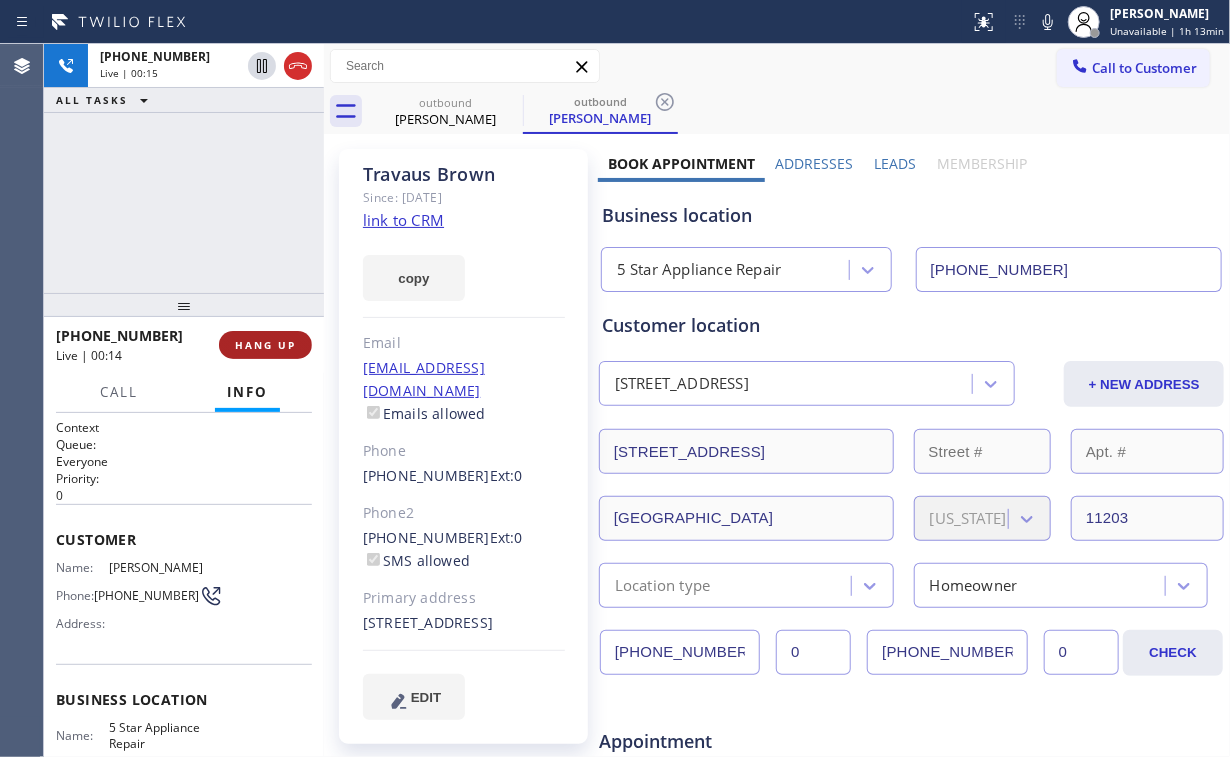 click on "HANG UP" at bounding box center (265, 345) 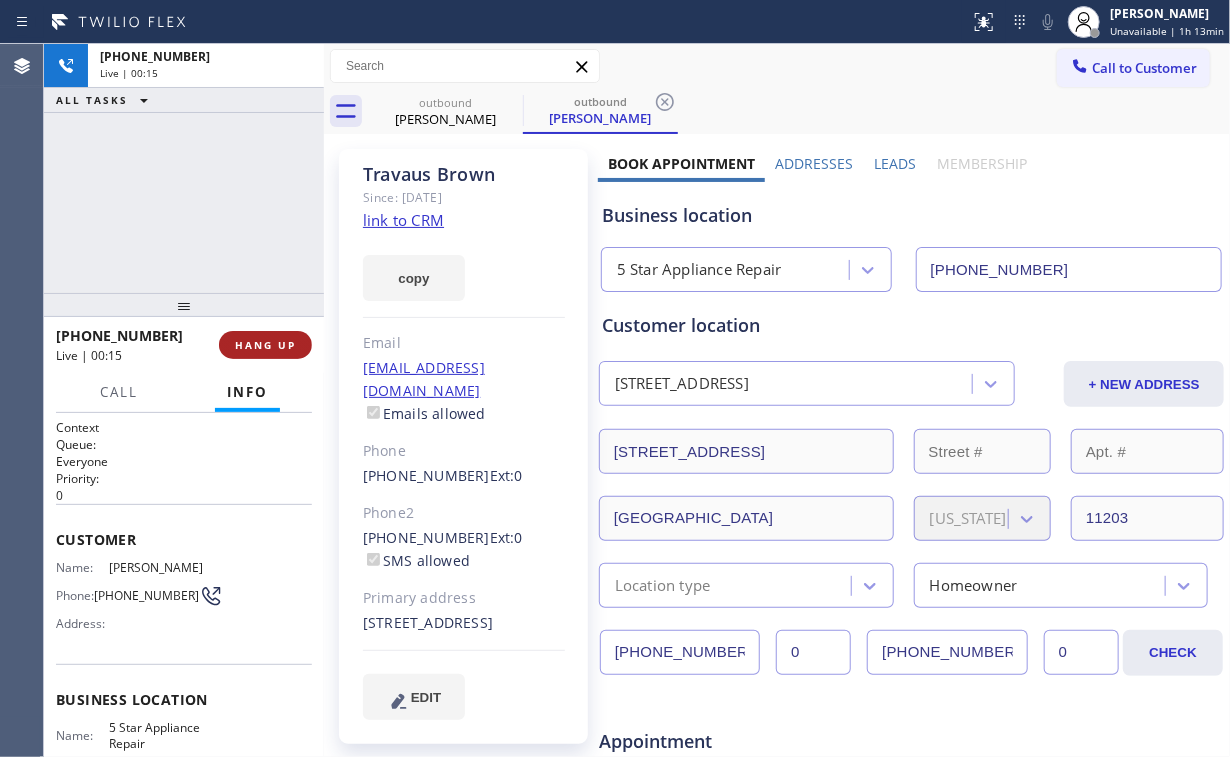 click on "HANG UP" at bounding box center (265, 345) 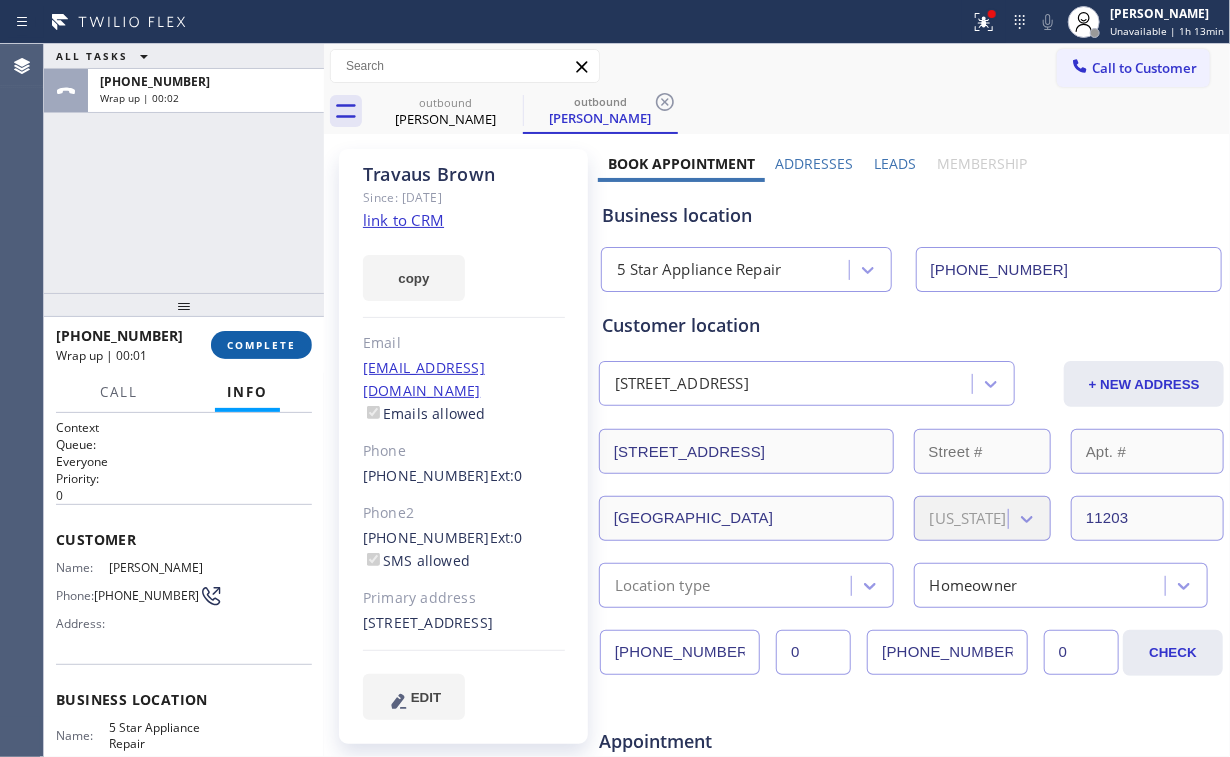 click on "COMPLETE" at bounding box center [261, 345] 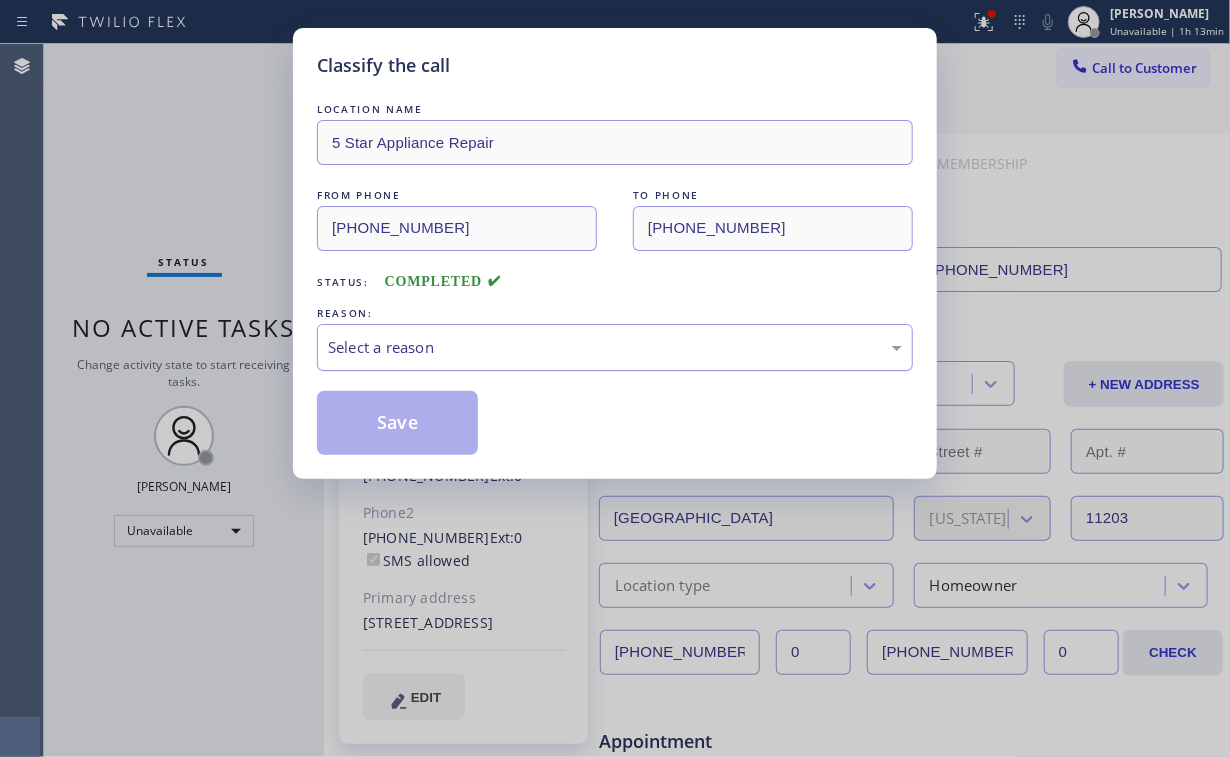 click on "Select a reason" at bounding box center [615, 347] 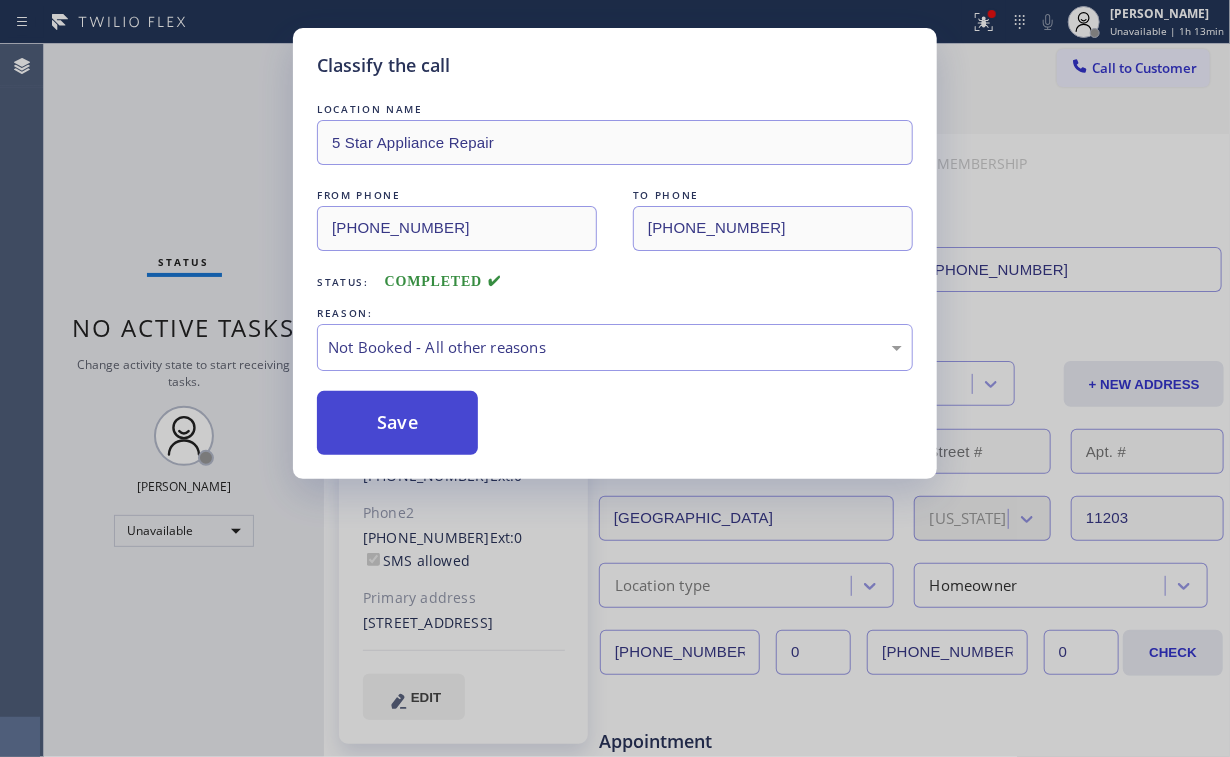 click on "Save" at bounding box center (397, 423) 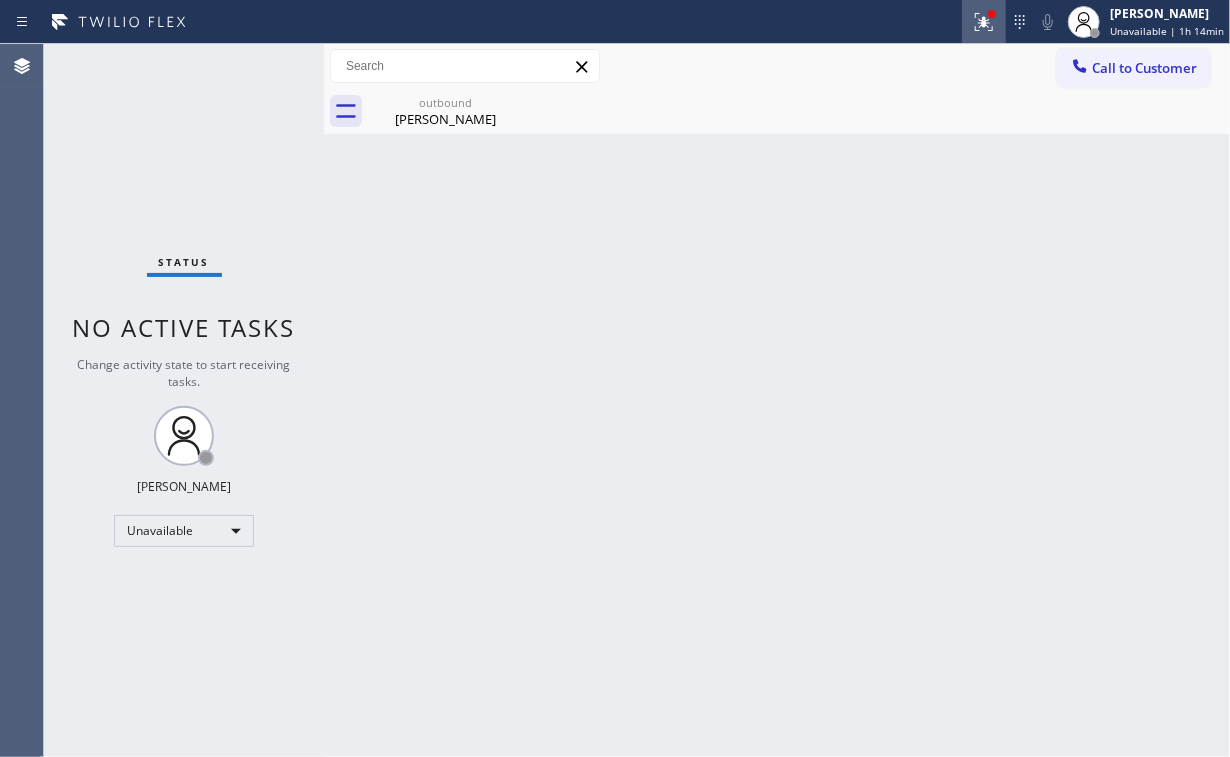 click 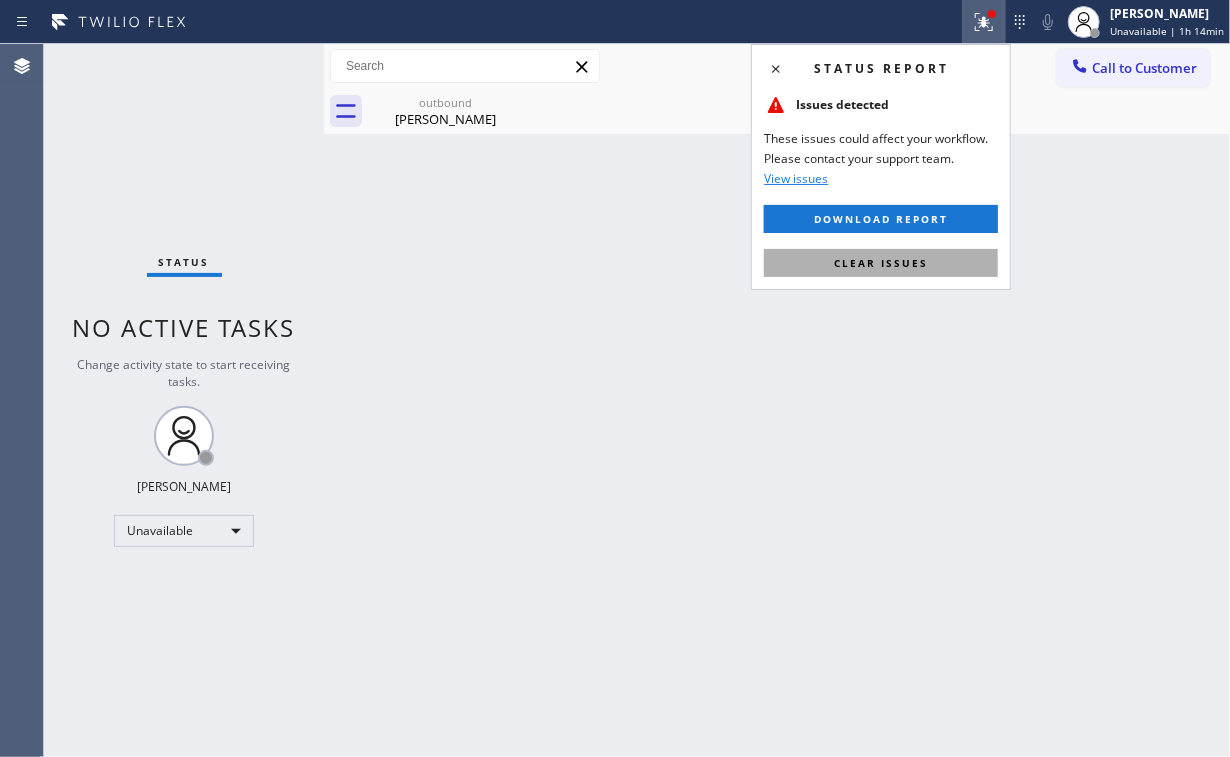 click on "Clear issues" at bounding box center (881, 263) 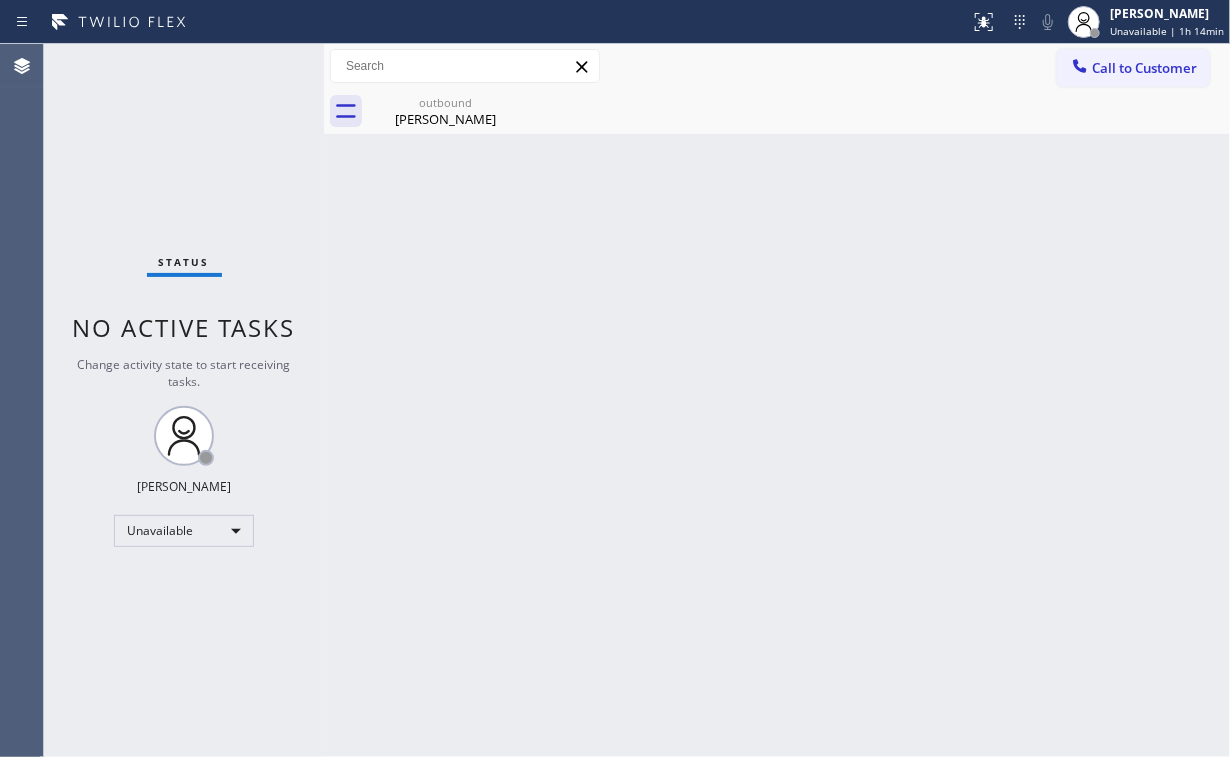 click on "Back to Dashboard Change Sender ID Customers Technicians Select a contact Outbound call Location Search location Your caller id phone number Customer number Call Customer info Name   Phone none Address none Change Sender ID HVAC [PHONE_NUMBER] 5 Star Appliance [PHONE_NUMBER] Appliance Repair [PHONE_NUMBER] Plumbing [PHONE_NUMBER] Air Duct Cleaning [PHONE_NUMBER]  Electricians [PHONE_NUMBER] Cancel Change Check personal SMS Reset Change outbound [PERSON_NAME] Call to Customer Outbound call Location 5 Star Appliance Repair Your caller id phone number [PHONE_NUMBER] Customer number Call Outbound call Technician Search Technician Your caller id phone number Your caller id phone number Call outbound [PERSON_NAME] [PERSON_NAME] Since: [DATE] link to CRM copy Email [EMAIL_ADDRESS][DOMAIN_NAME]  Emails allowed Phone [PHONE_NUMBER]  Ext:  0 Phone2 [PHONE_NUMBER]  Ext:  0  SMS allowed Primary address  [STREET_ADDRESS] EDIT Outbound call Location 5 Star Appliance Repair Your caller id phone number Call 0 0" at bounding box center [777, 400] 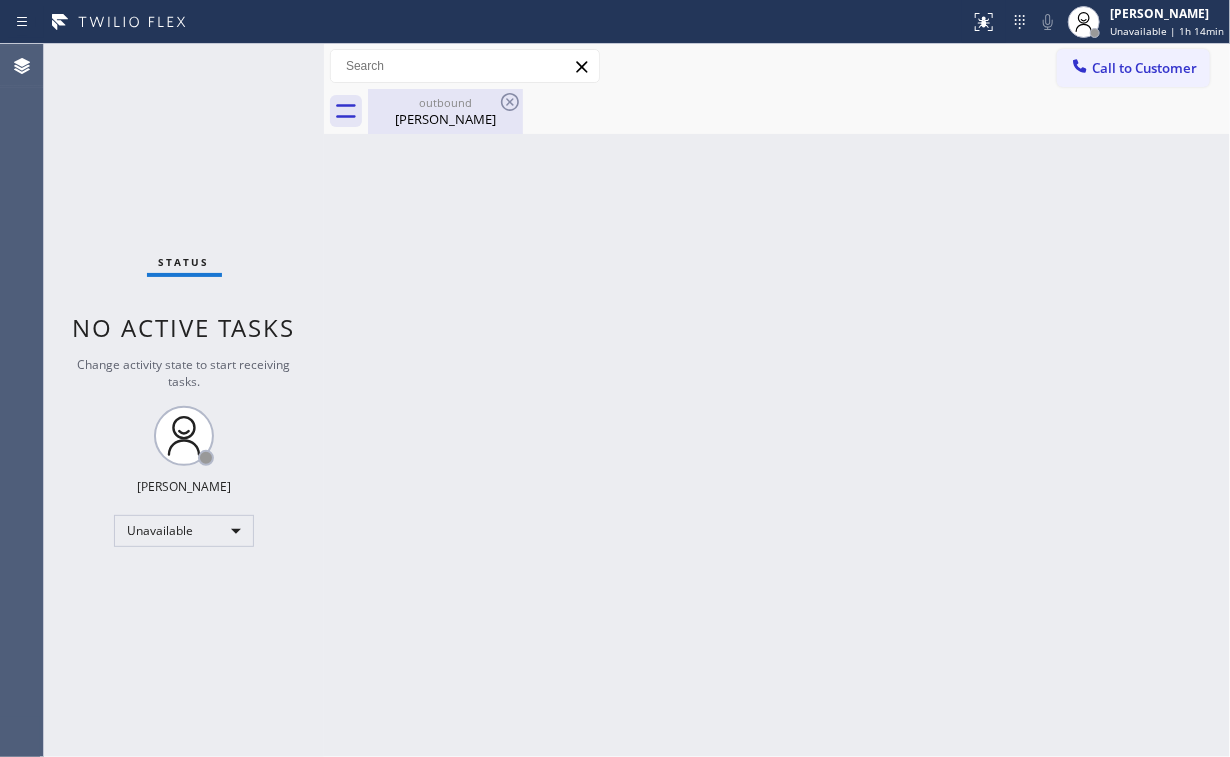 click on "[PERSON_NAME]" at bounding box center (445, 119) 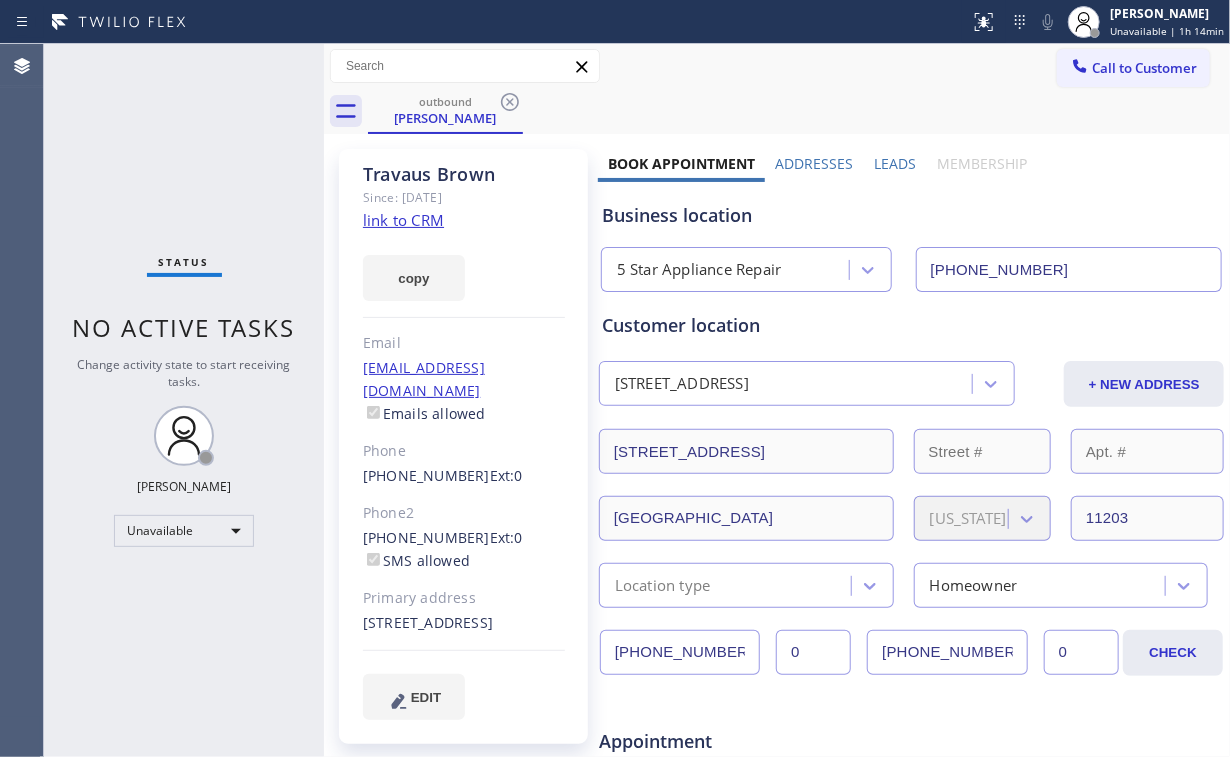 click 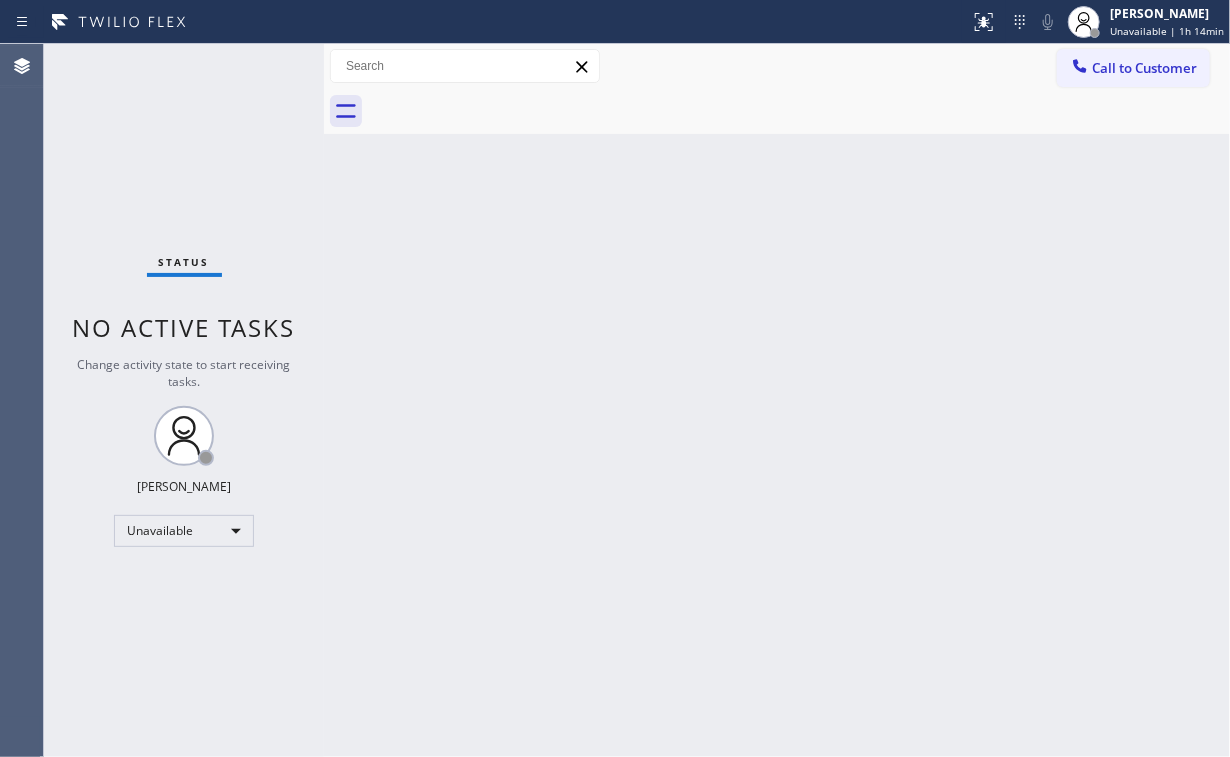 drag, startPoint x: 600, startPoint y: 355, endPoint x: 260, endPoint y: 35, distance: 466.9047 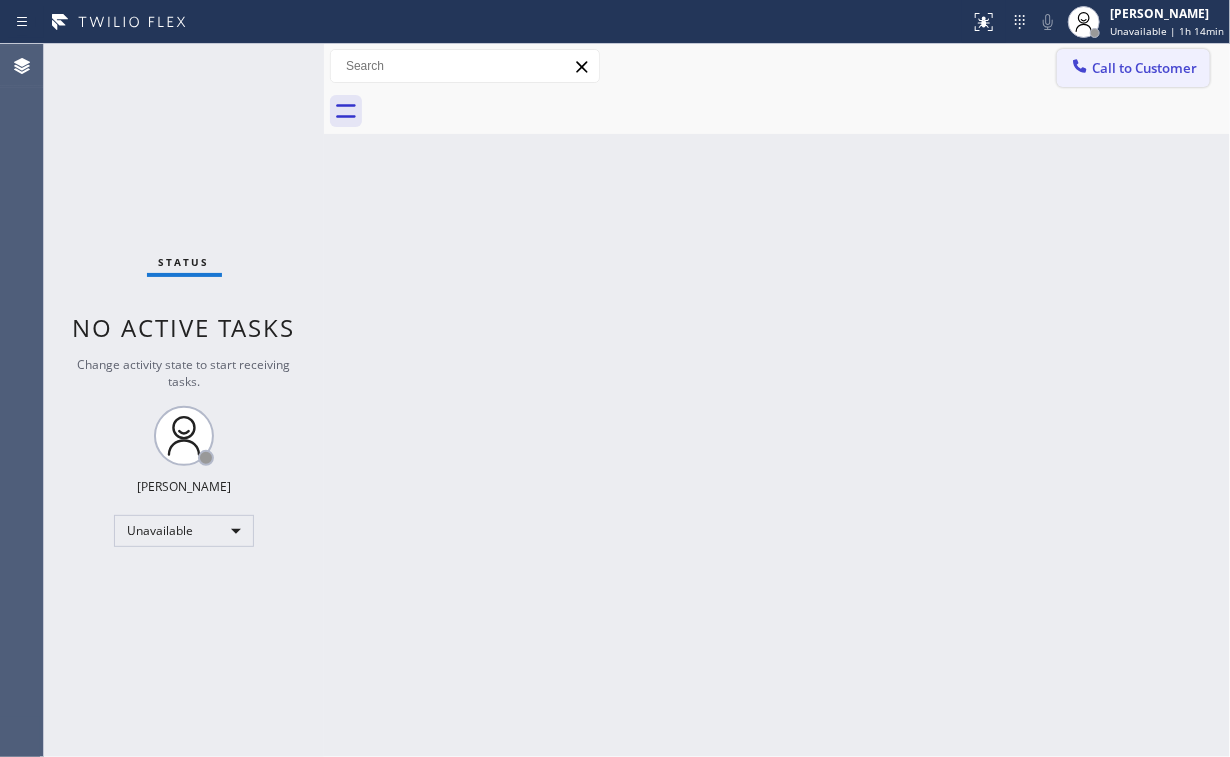 click on "Call to Customer" at bounding box center [1133, 68] 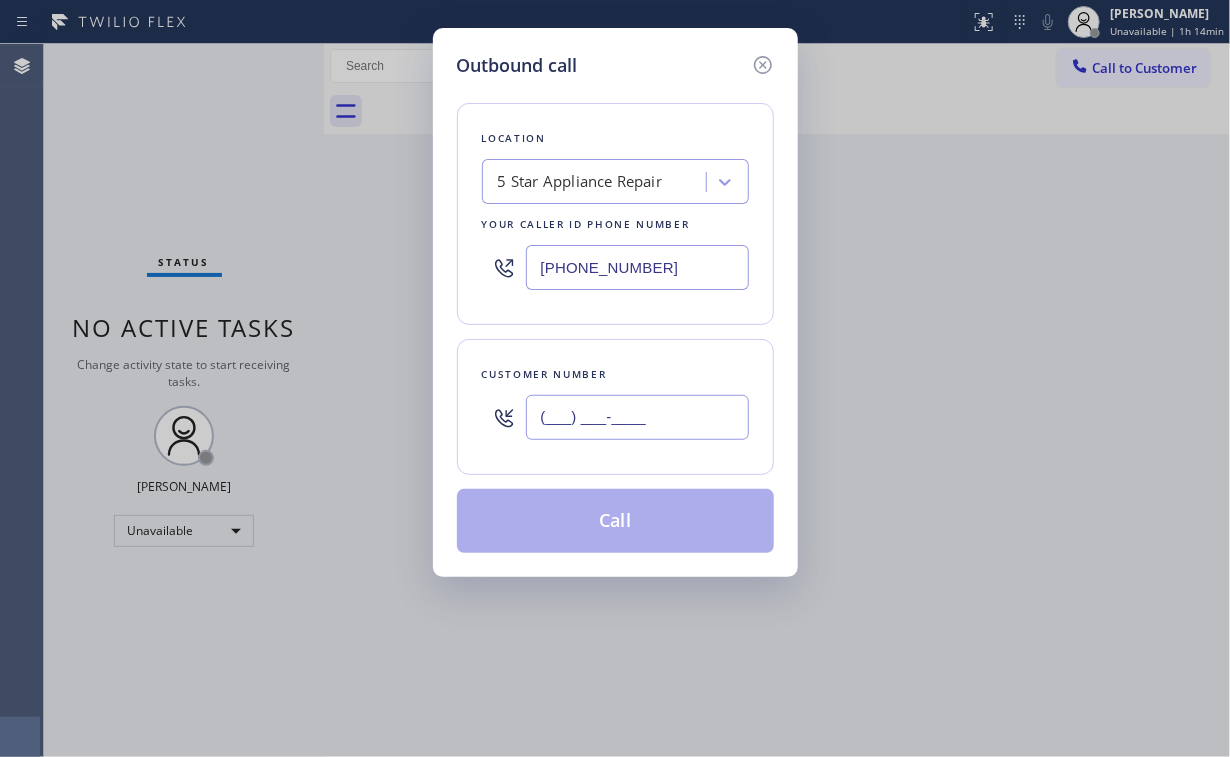 click on "(___) ___-____" at bounding box center [637, 417] 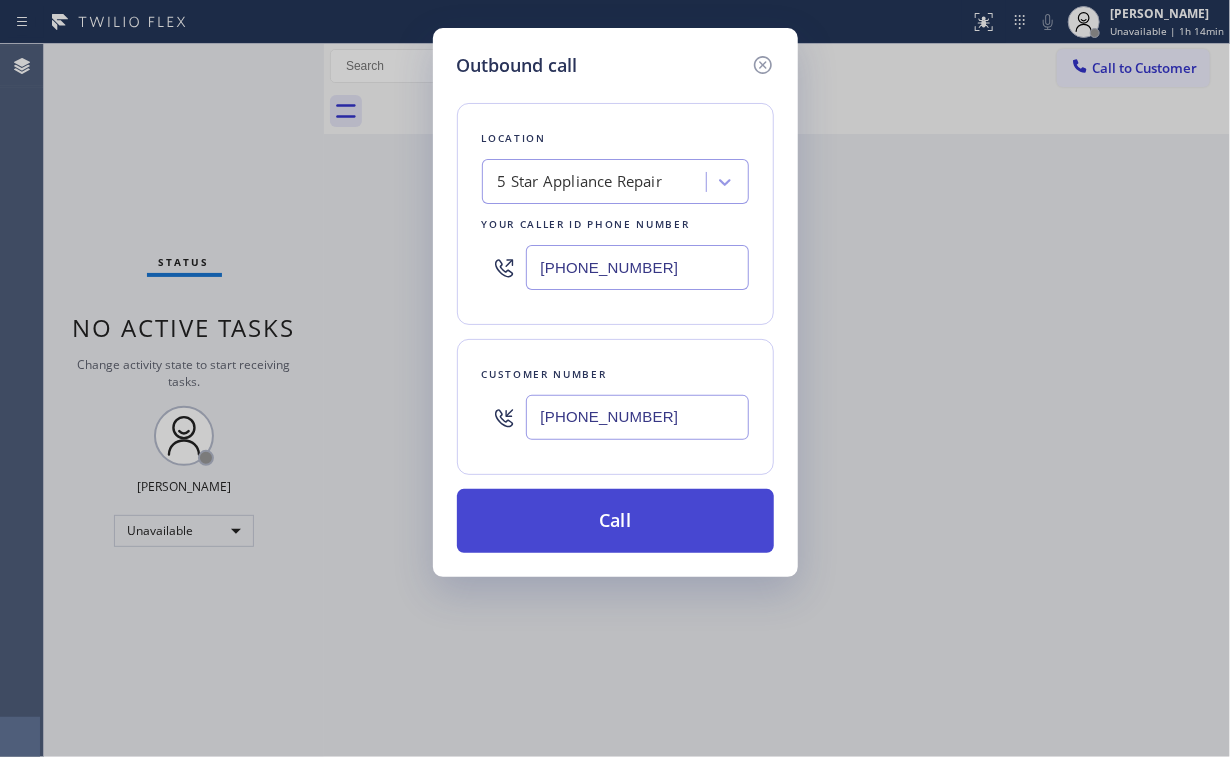 type on "[PHONE_NUMBER]" 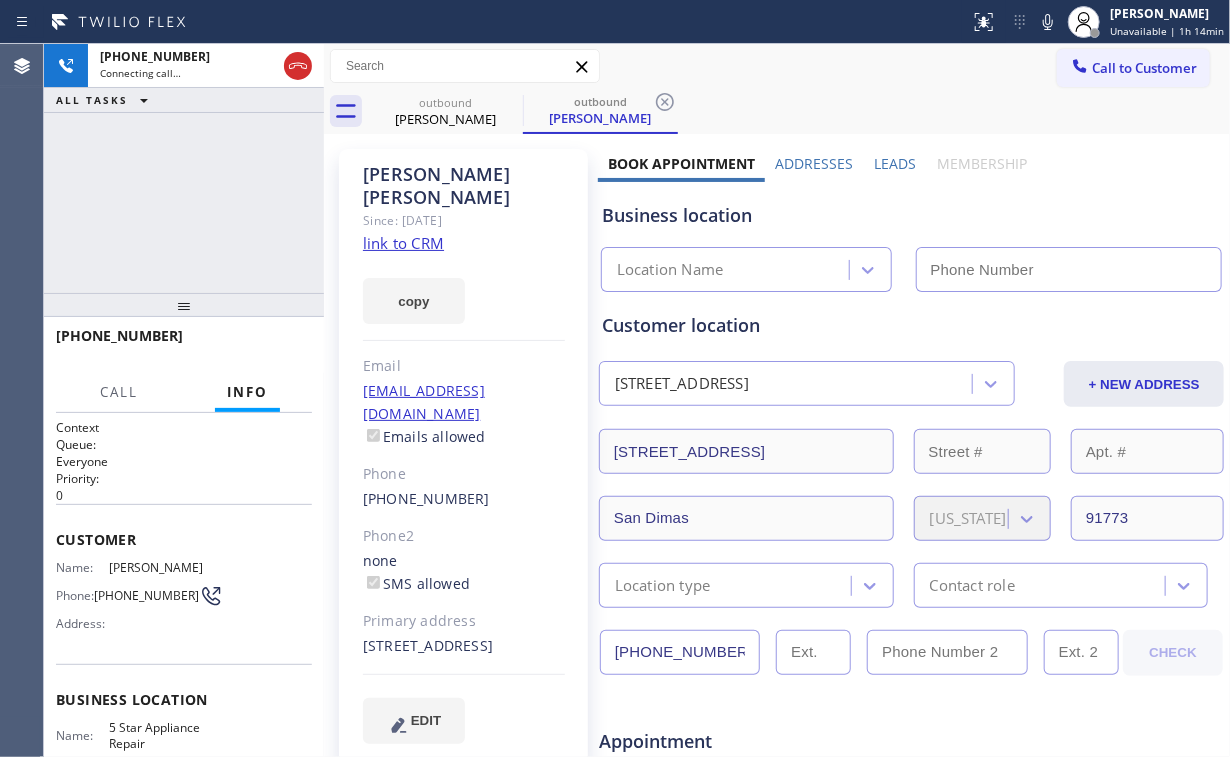 click on "[PHONE_NUMBER] Connecting call… ALL TASKS ALL TASKS ACTIVE TASKS TASKS IN WRAP UP" at bounding box center [184, 168] 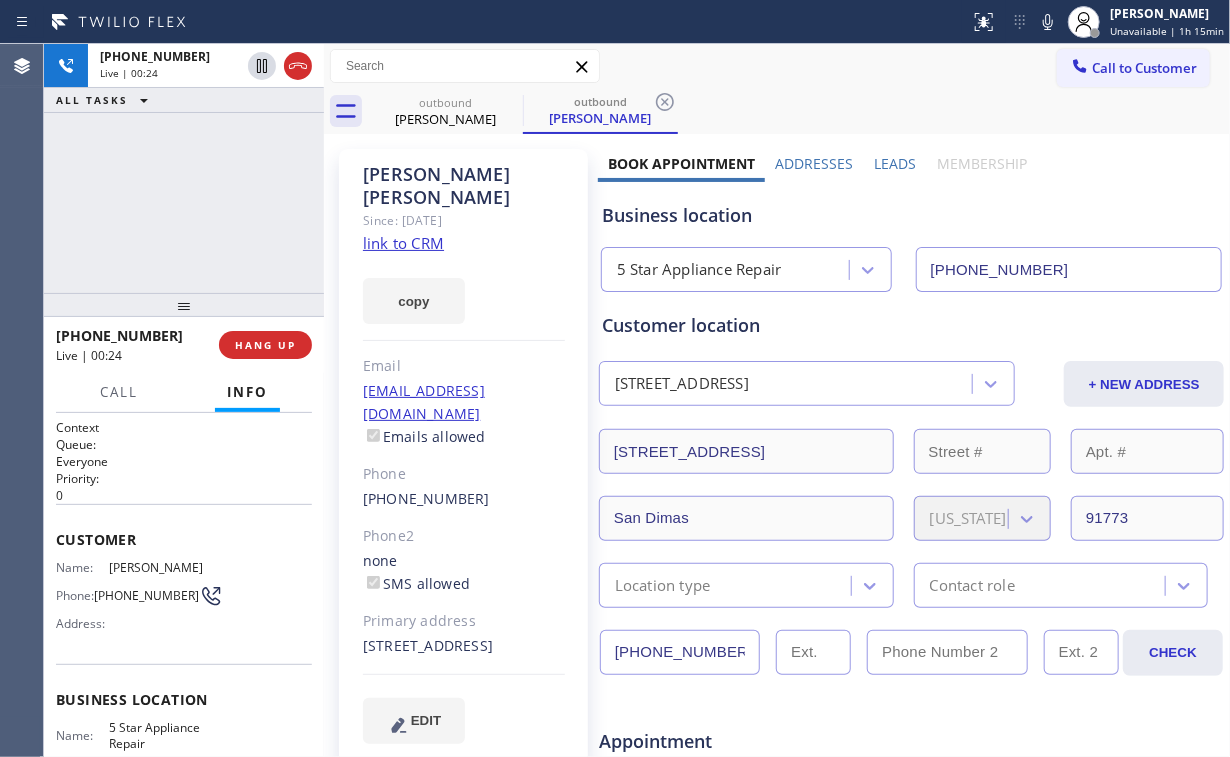 drag, startPoint x: 176, startPoint y: 196, endPoint x: 221, endPoint y: 258, distance: 76.6094 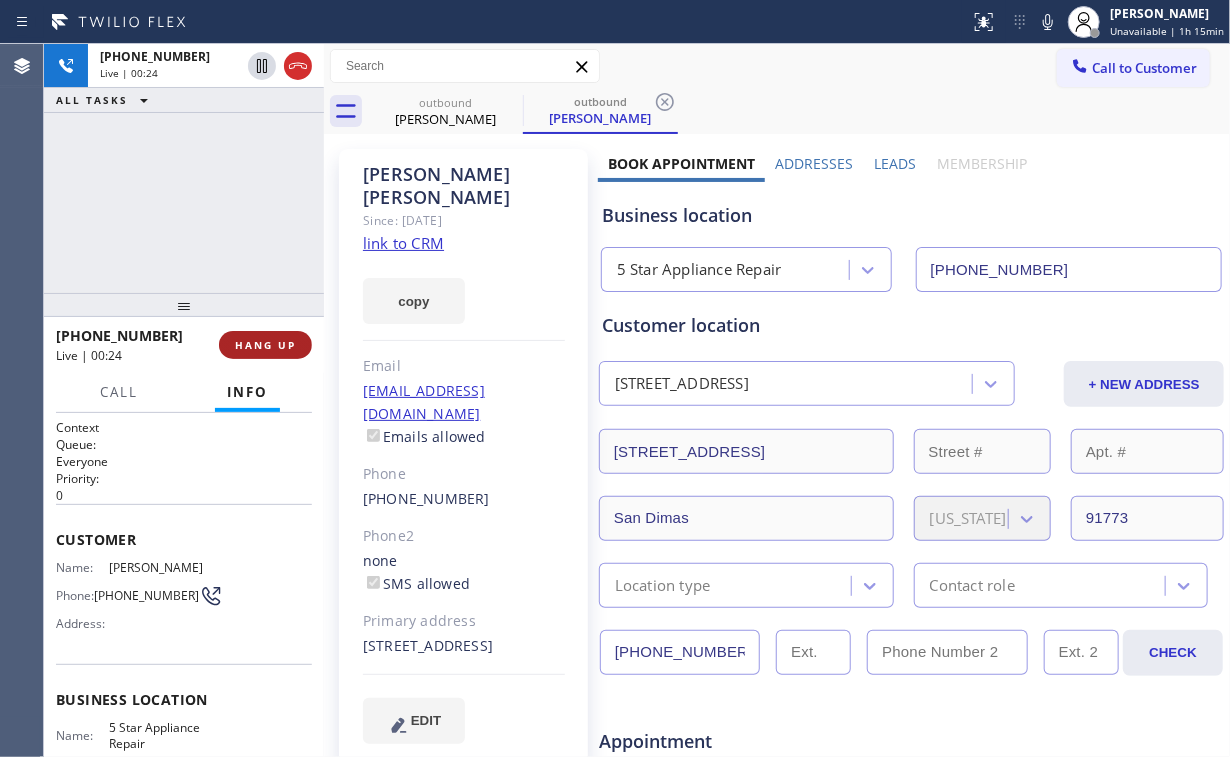 click on "HANG UP" at bounding box center [265, 345] 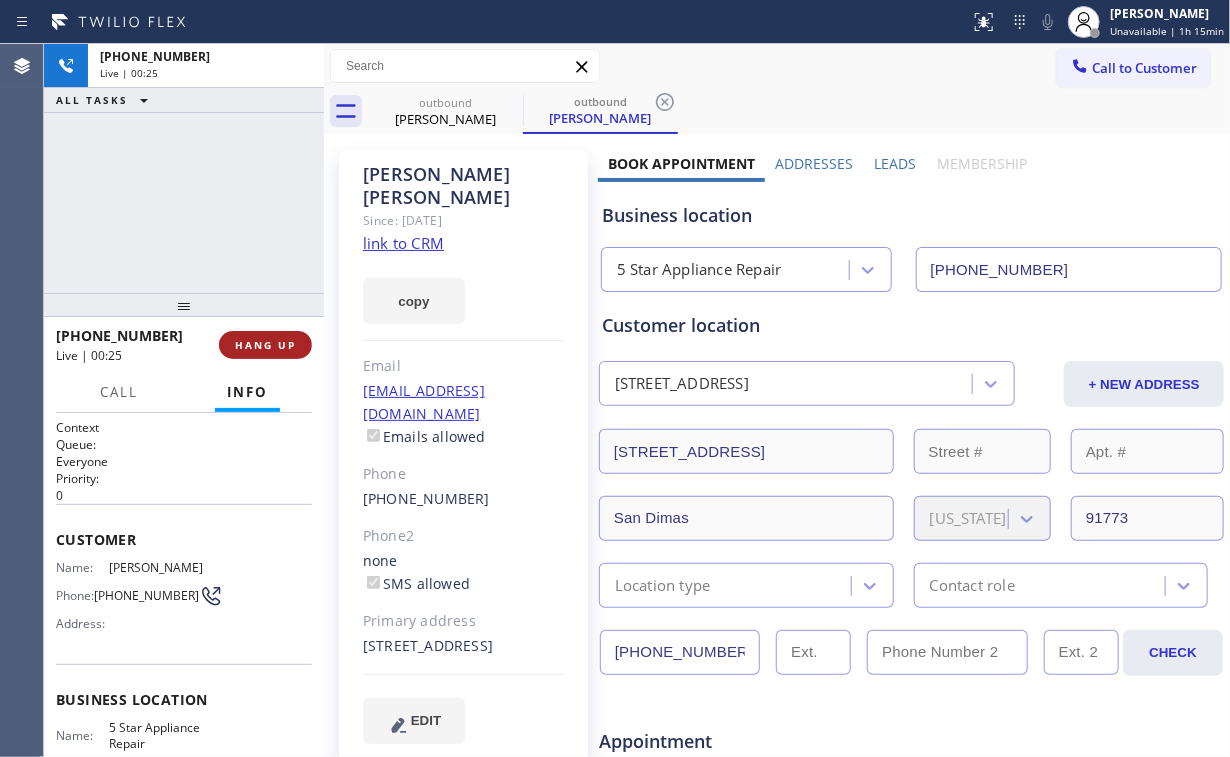 click on "HANG UP" at bounding box center (265, 345) 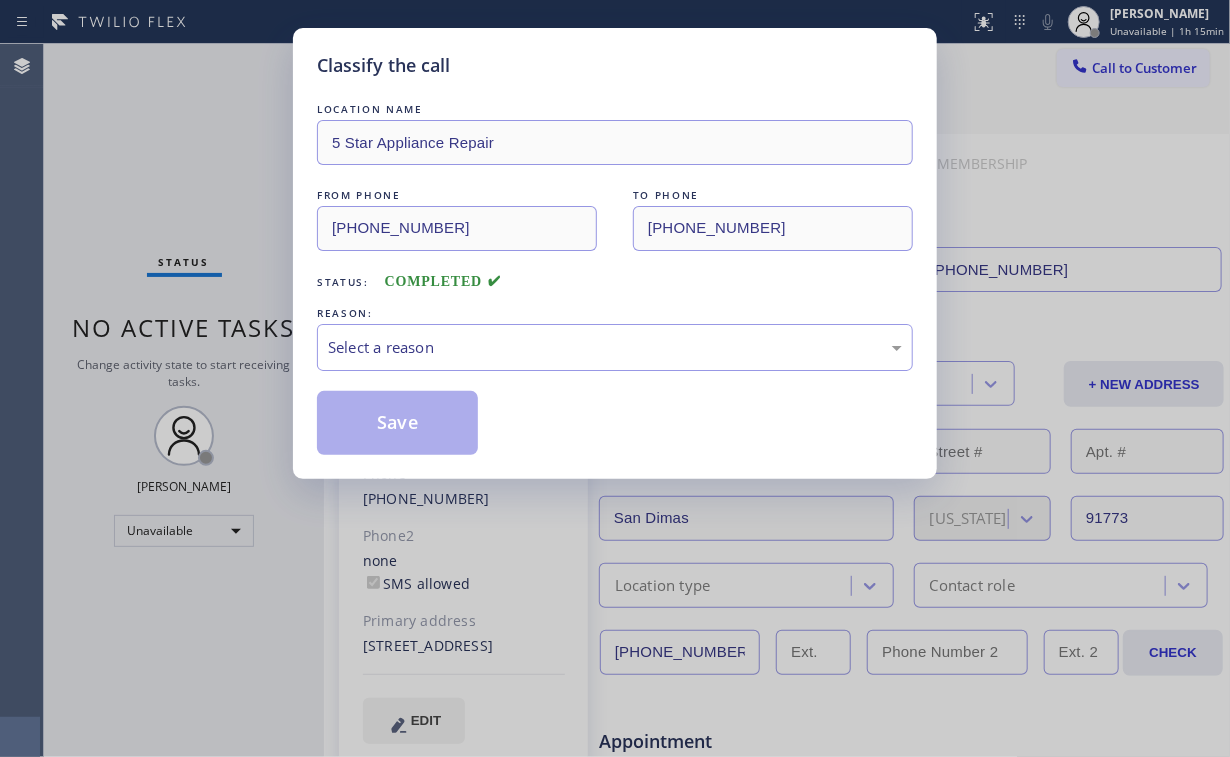 drag, startPoint x: 168, startPoint y: 192, endPoint x: 327, endPoint y: 312, distance: 199.2009 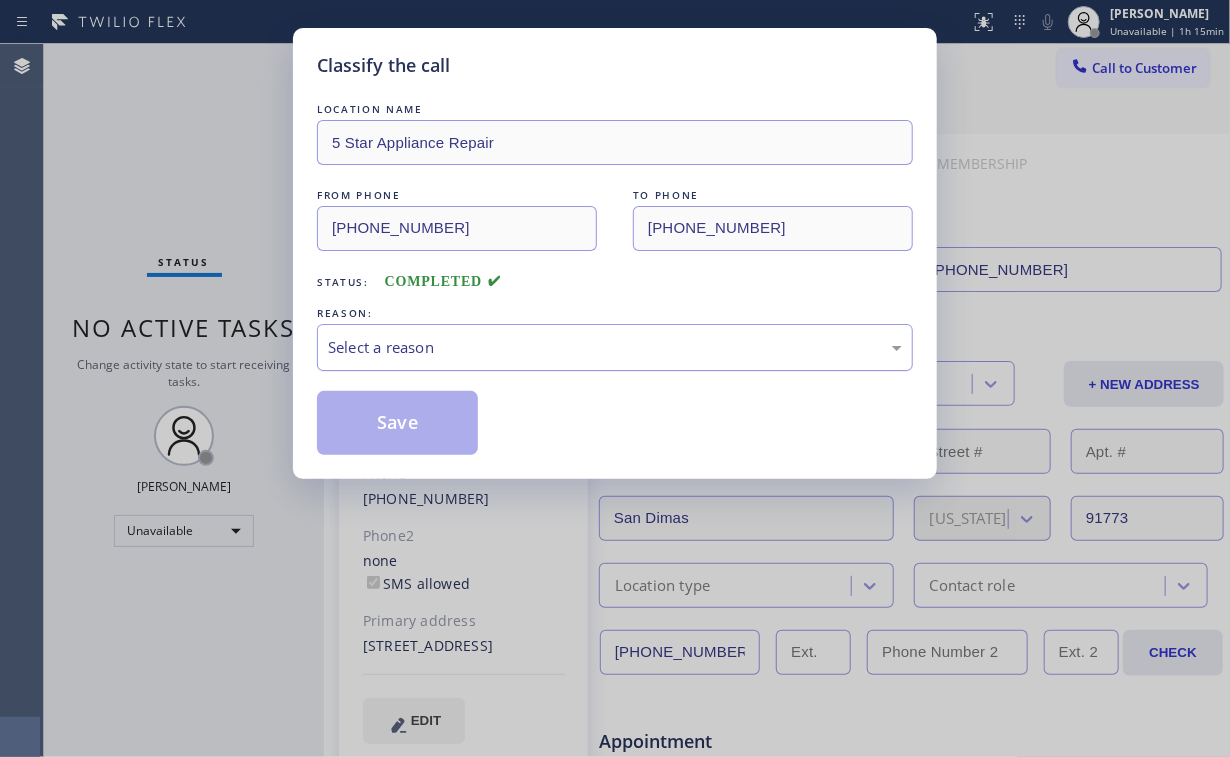 click on "Select a reason" at bounding box center (615, 347) 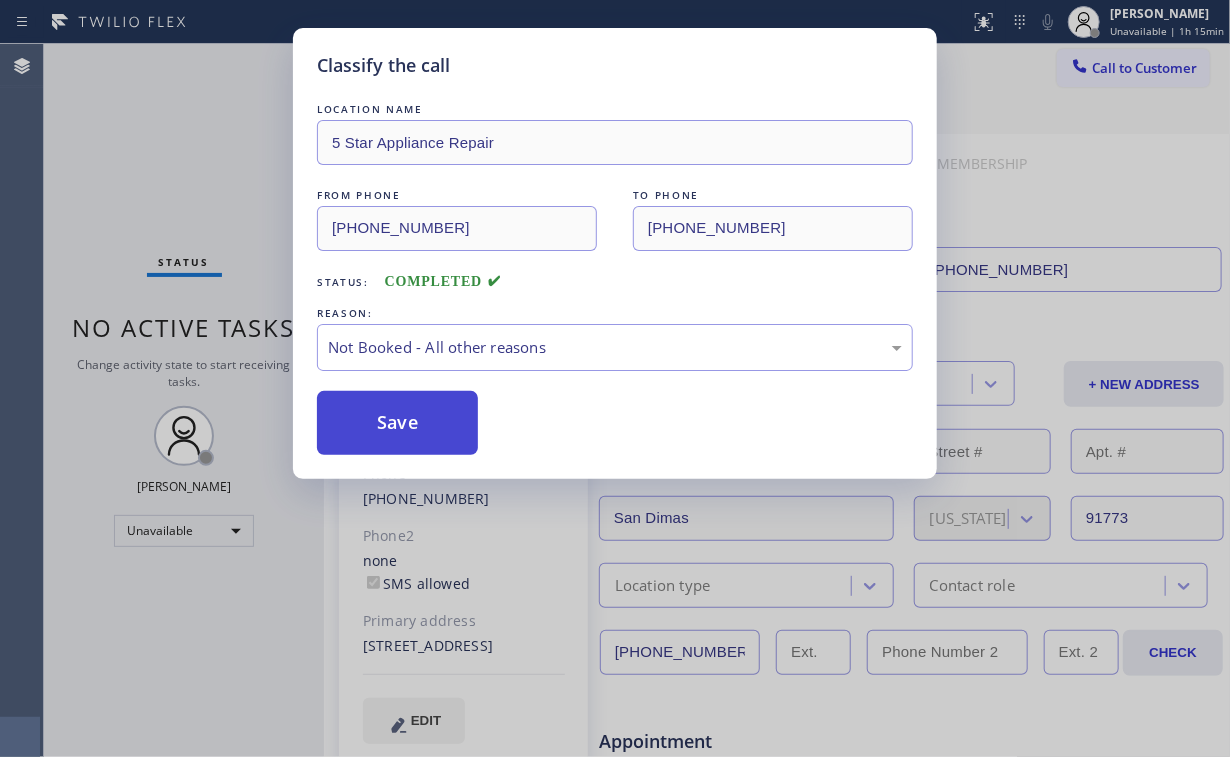 click on "Save" at bounding box center (397, 423) 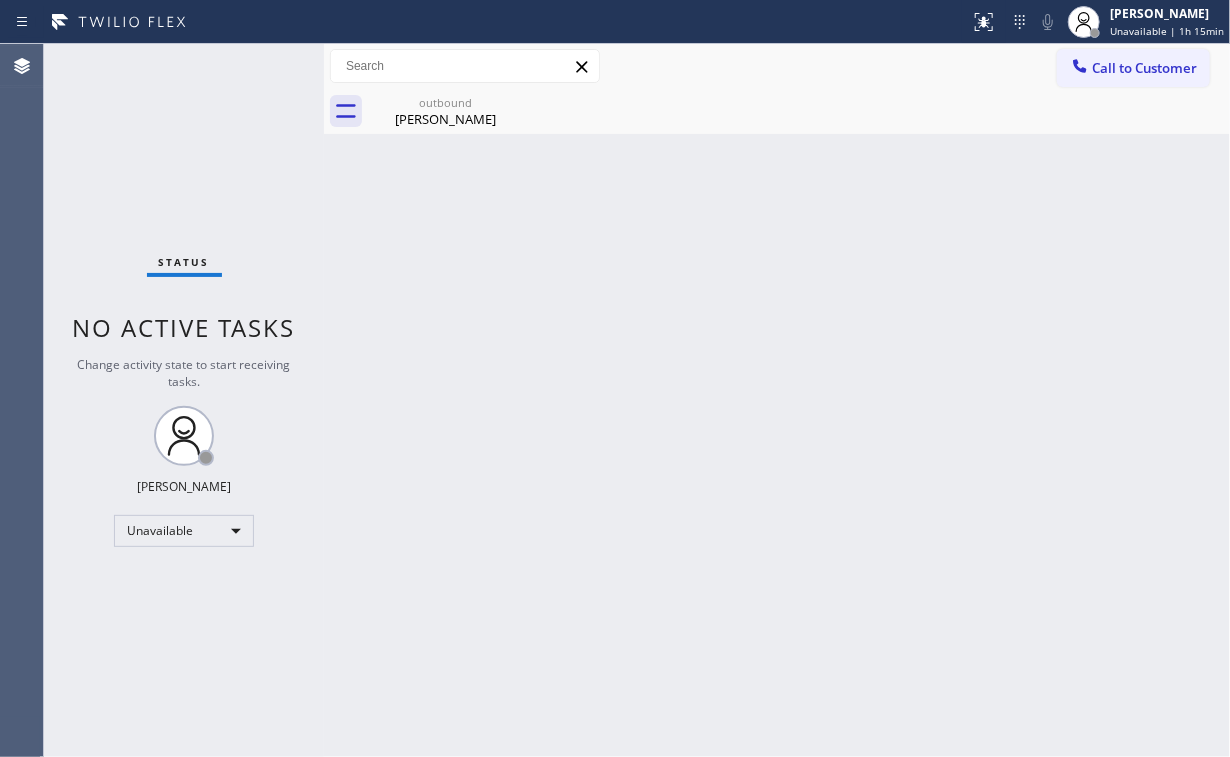 click on "Status   No active tasks     Change activity state to start receiving tasks.   [PERSON_NAME] Unavailable" at bounding box center [184, 400] 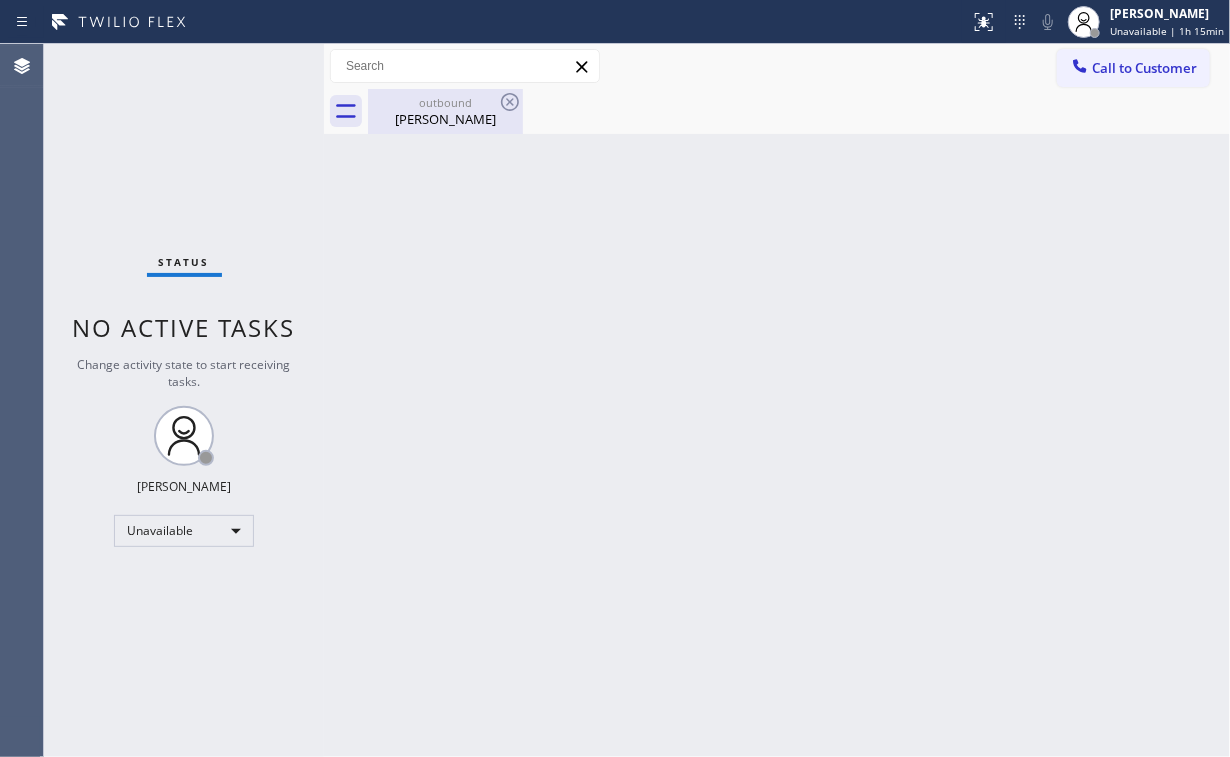 click on "[PERSON_NAME]" at bounding box center [445, 119] 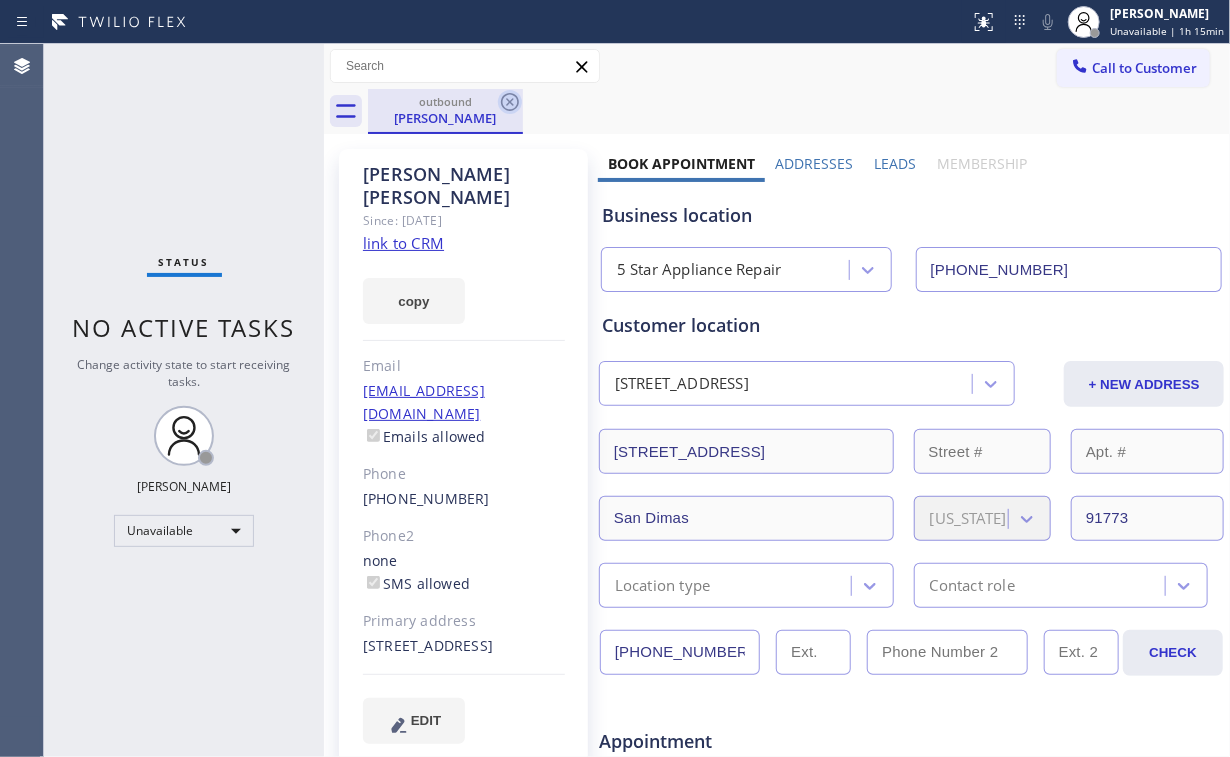 click 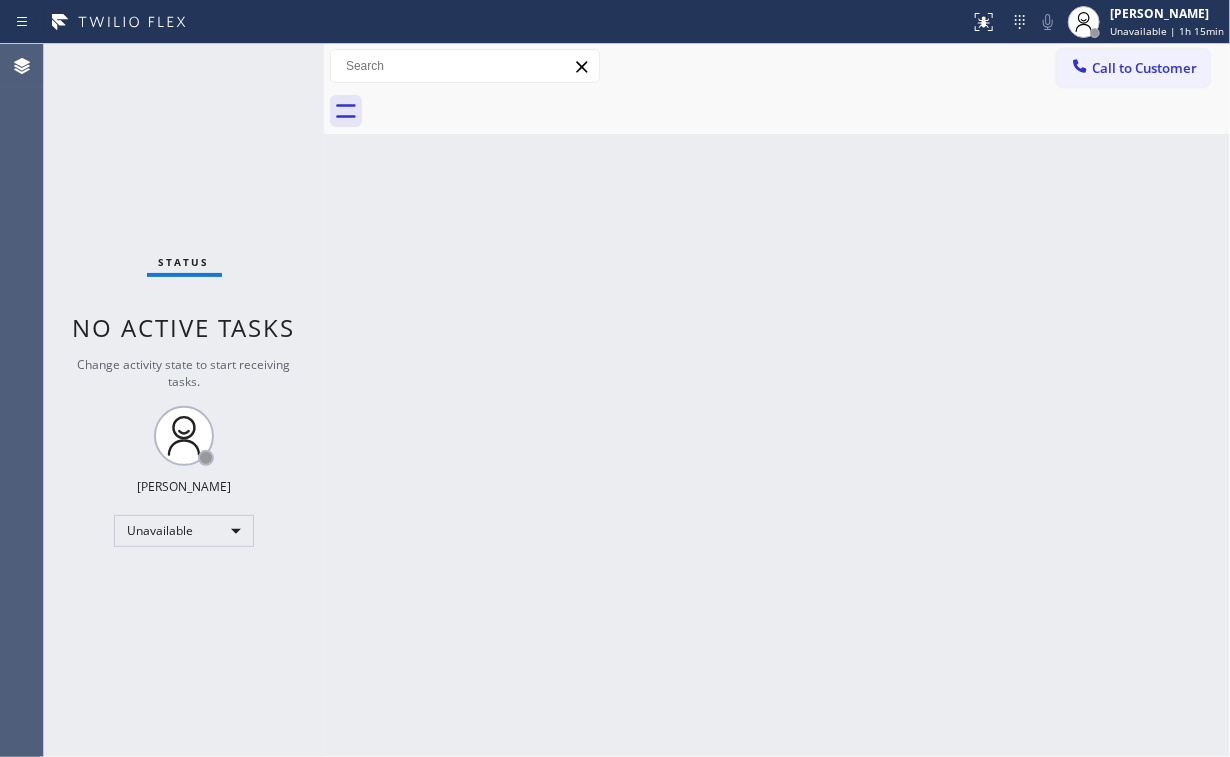 drag, startPoint x: 227, startPoint y: 117, endPoint x: 189, endPoint y: 0, distance: 123.01626 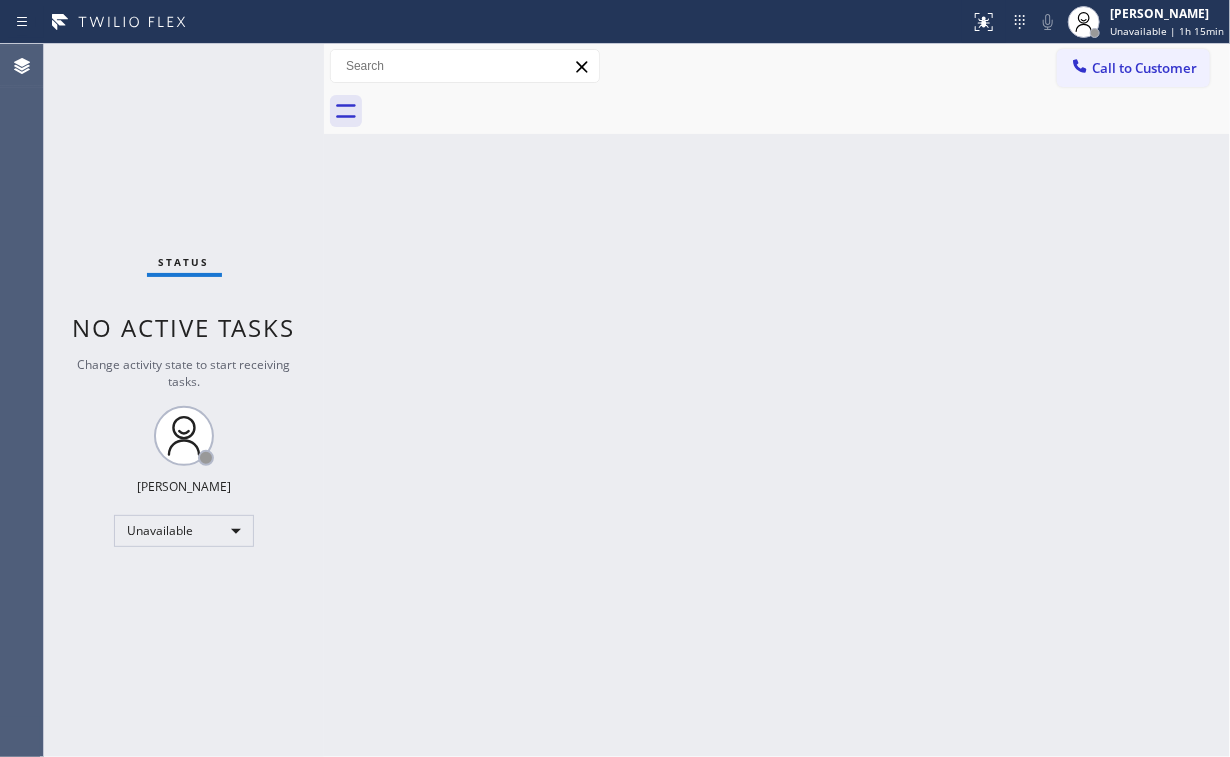 drag, startPoint x: 1151, startPoint y: 64, endPoint x: 1026, endPoint y: 151, distance: 152.29576 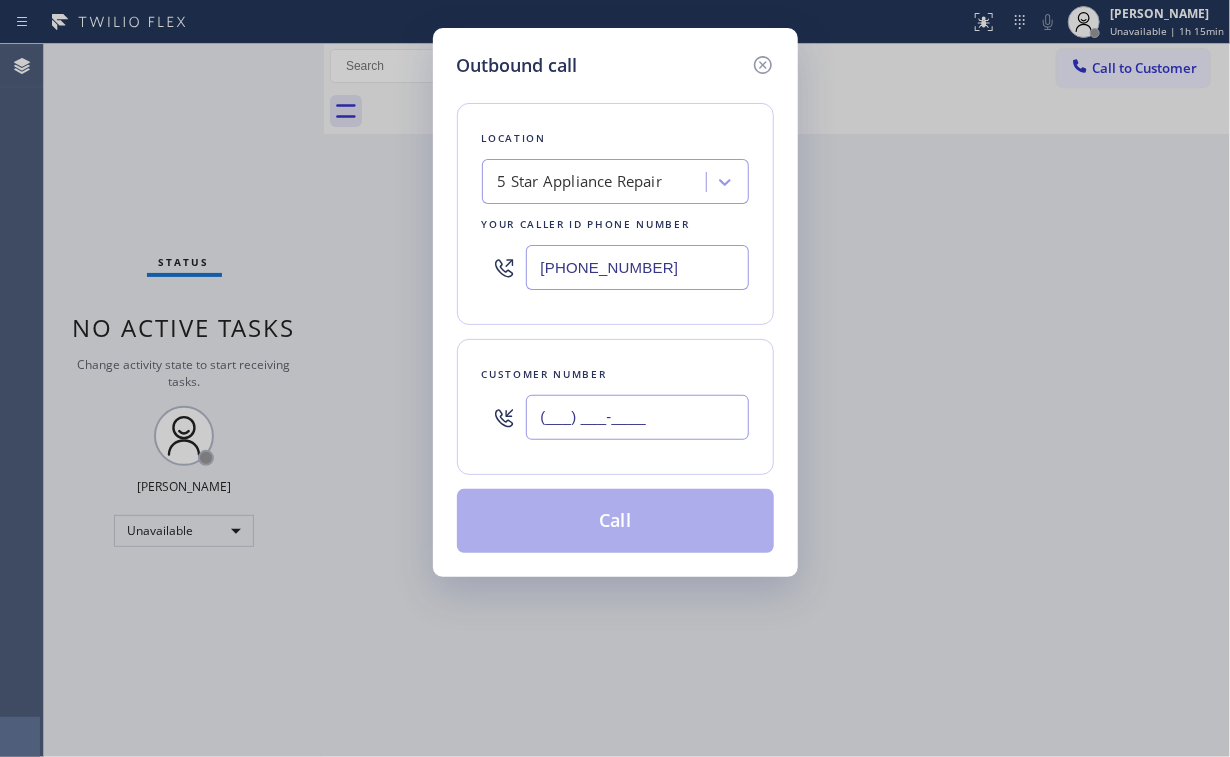 click on "(___) ___-____" at bounding box center [637, 417] 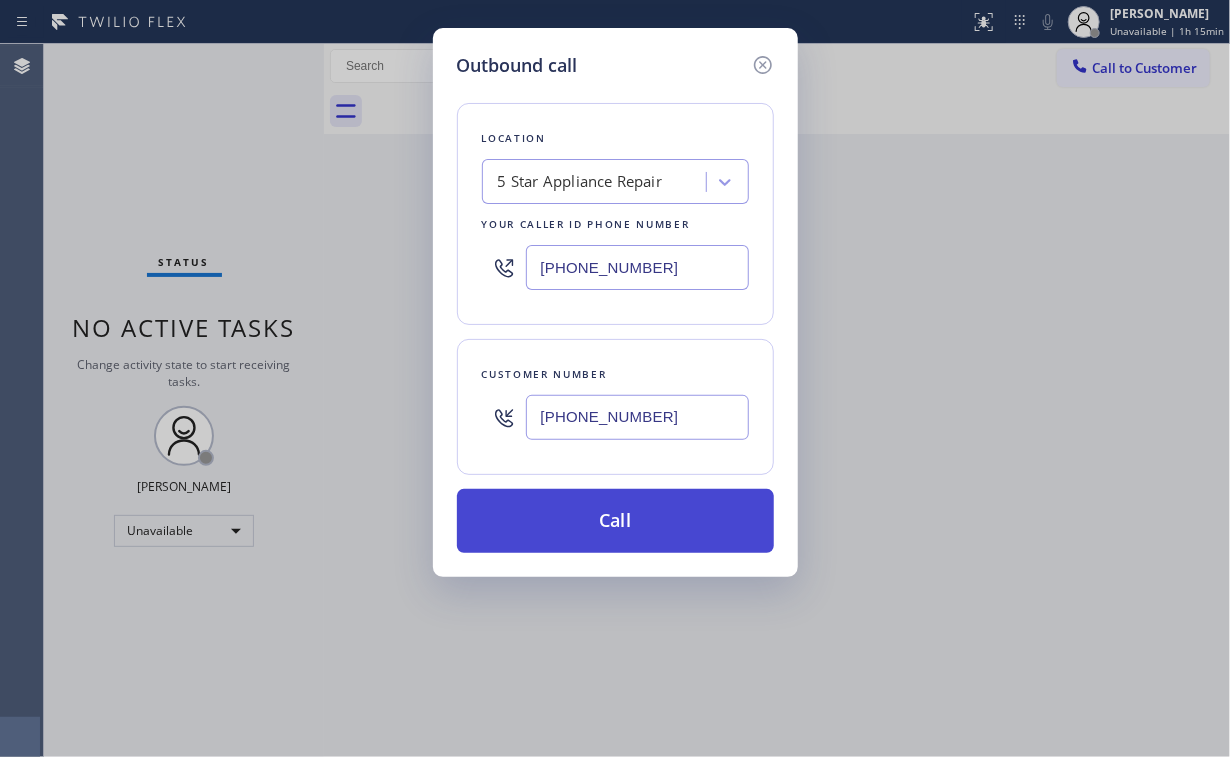 type on "[PHONE_NUMBER]" 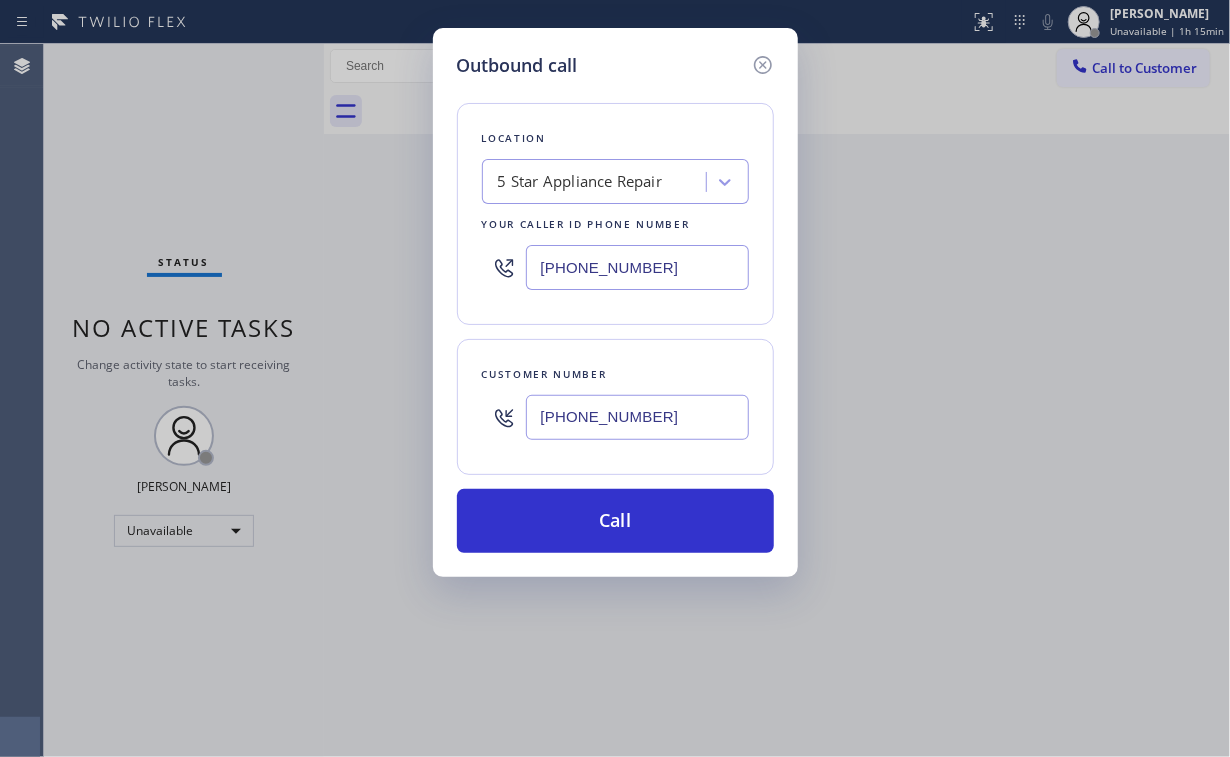 drag, startPoint x: 580, startPoint y: 513, endPoint x: 572, endPoint y: 600, distance: 87.36704 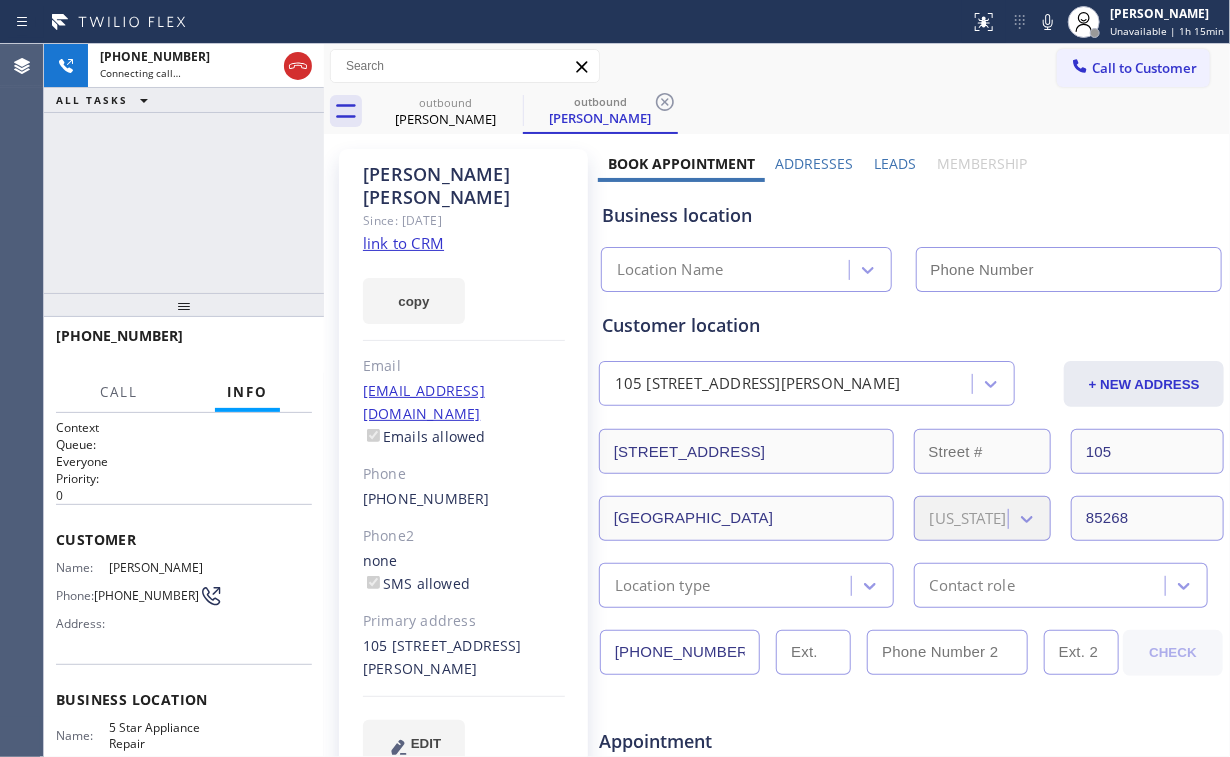 type on "[PHONE_NUMBER]" 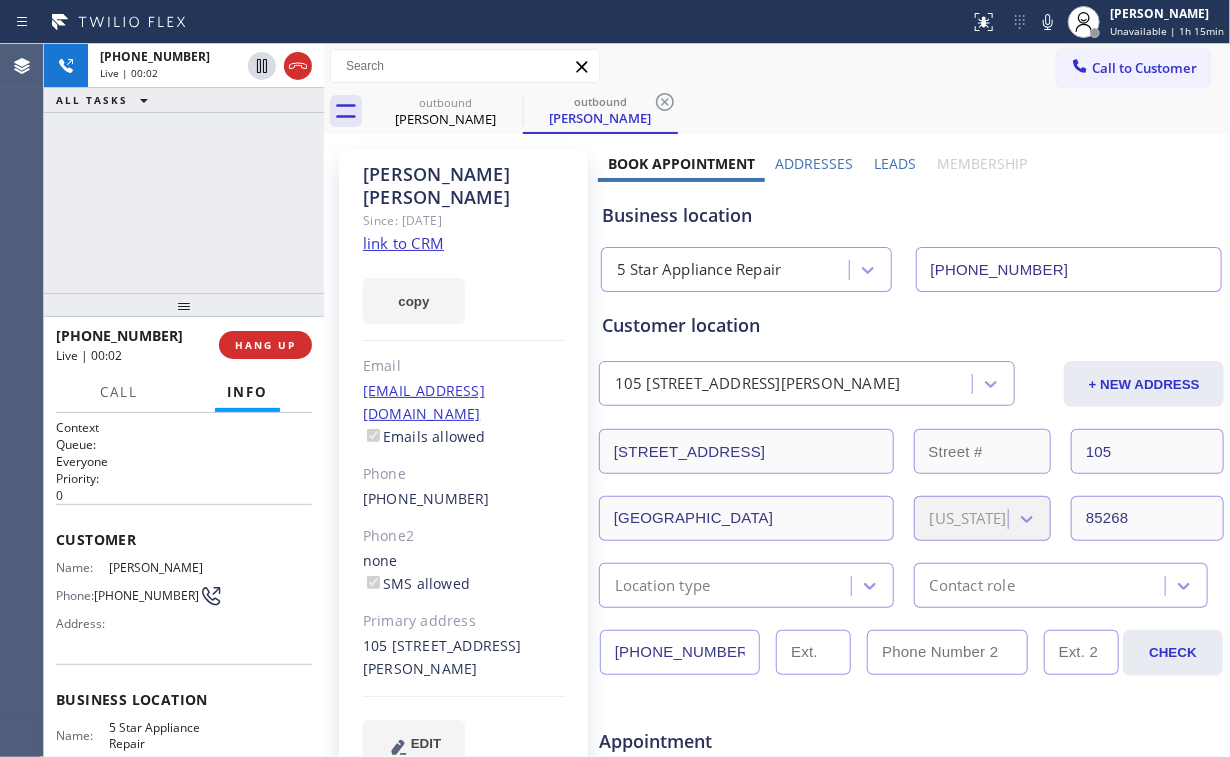 drag, startPoint x: 169, startPoint y: 226, endPoint x: 210, endPoint y: 280, distance: 67.80118 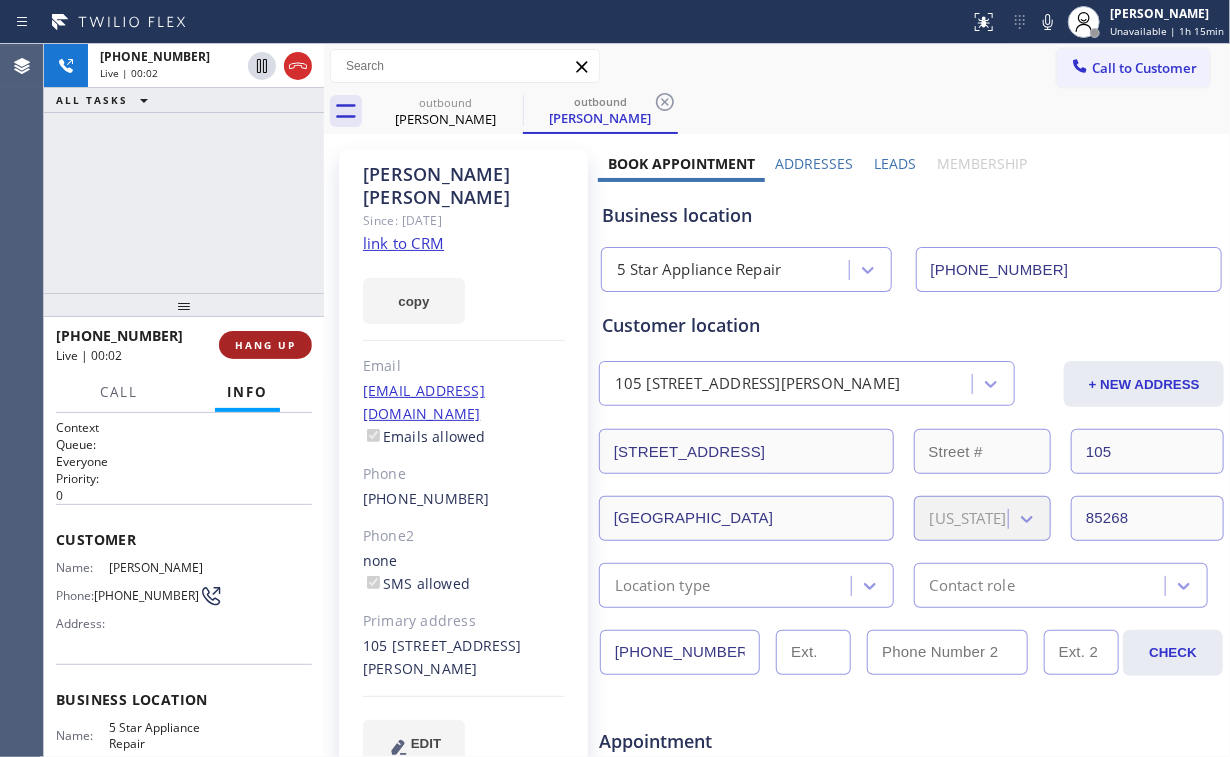 click on "HANG UP" at bounding box center (265, 345) 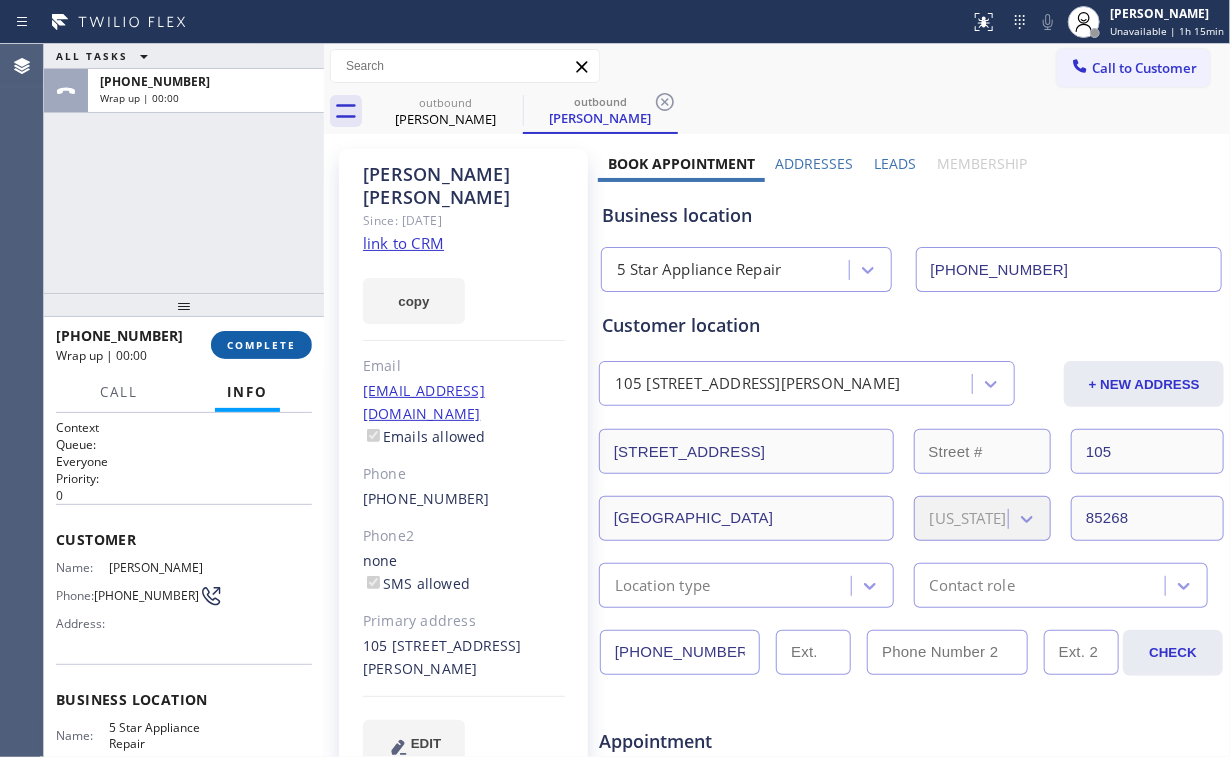 click on "COMPLETE" at bounding box center [261, 345] 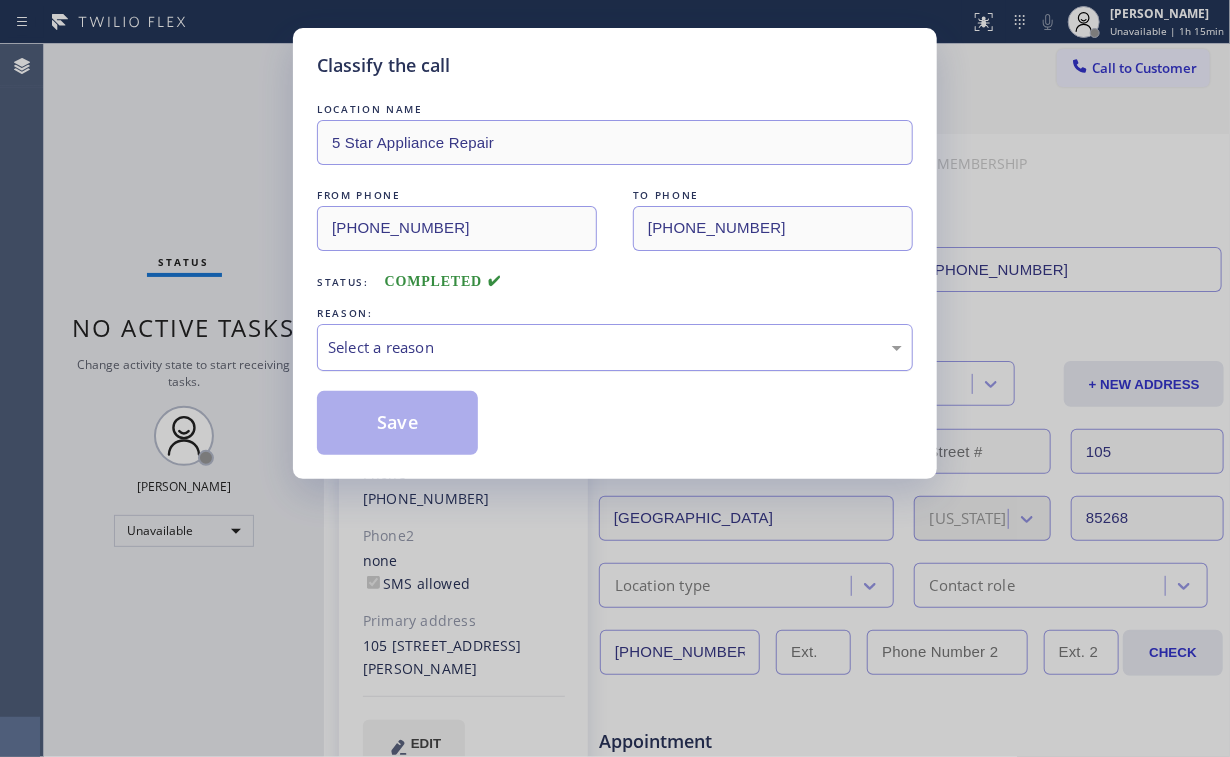 click on "Select a reason" at bounding box center (615, 347) 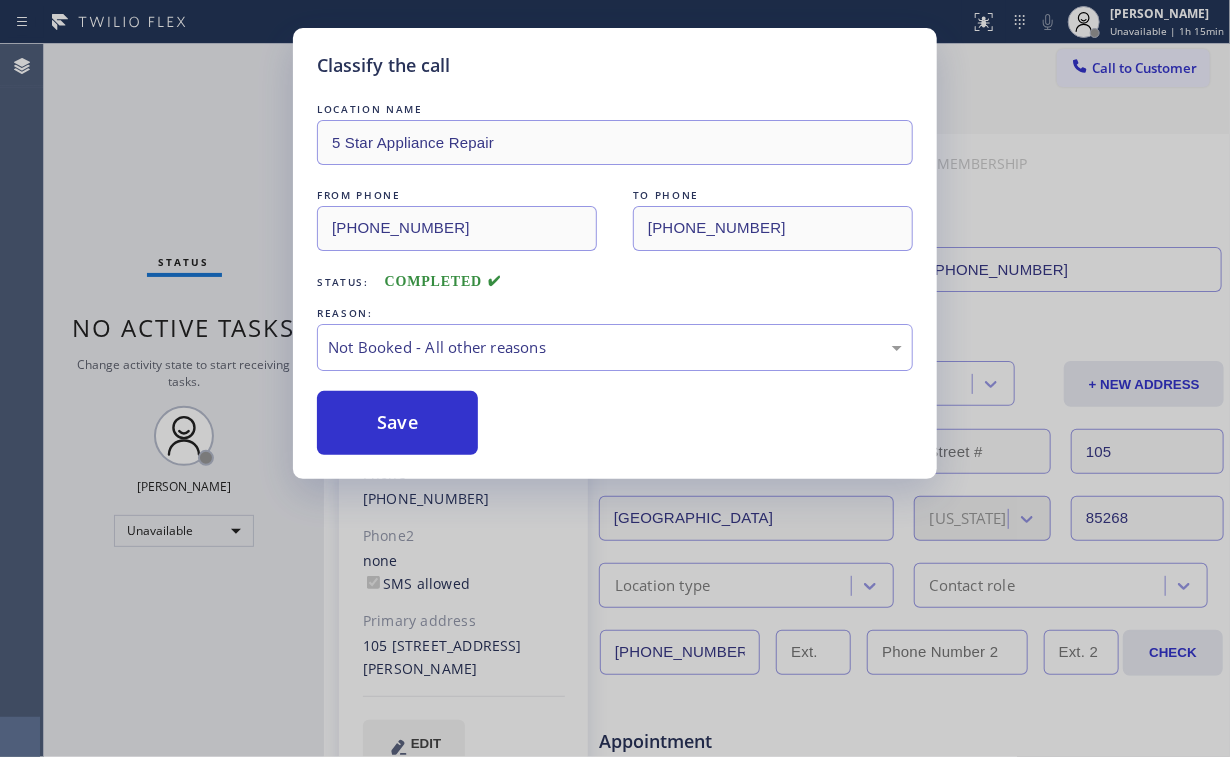drag, startPoint x: 391, startPoint y: 420, endPoint x: 305, endPoint y: 312, distance: 138.05795 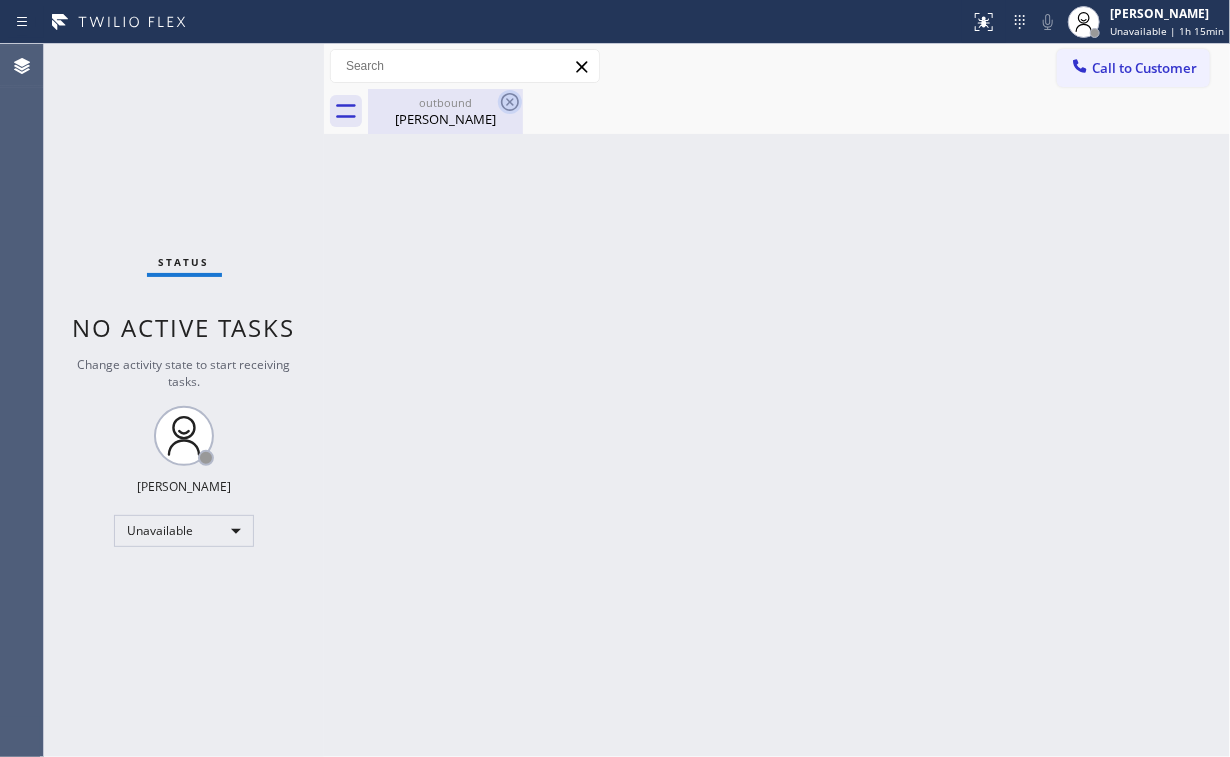 drag, startPoint x: 453, startPoint y: 108, endPoint x: 509, endPoint y: 111, distance: 56.0803 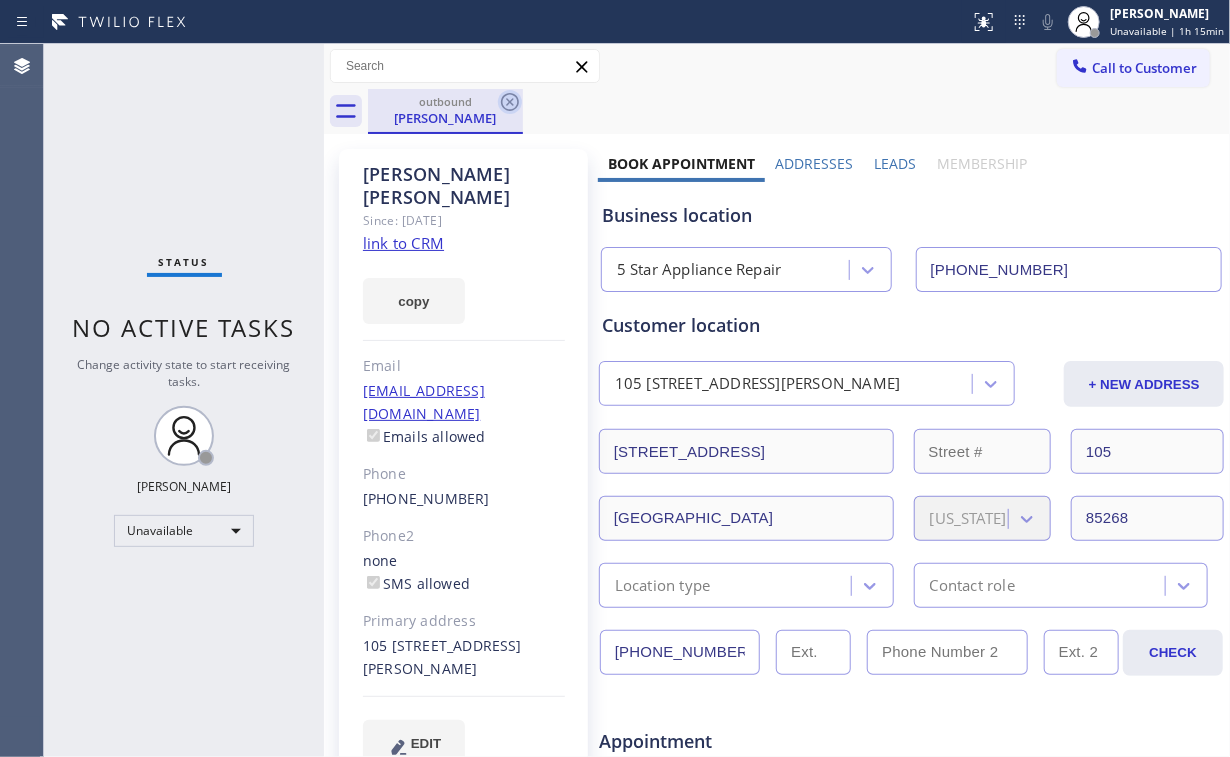 click 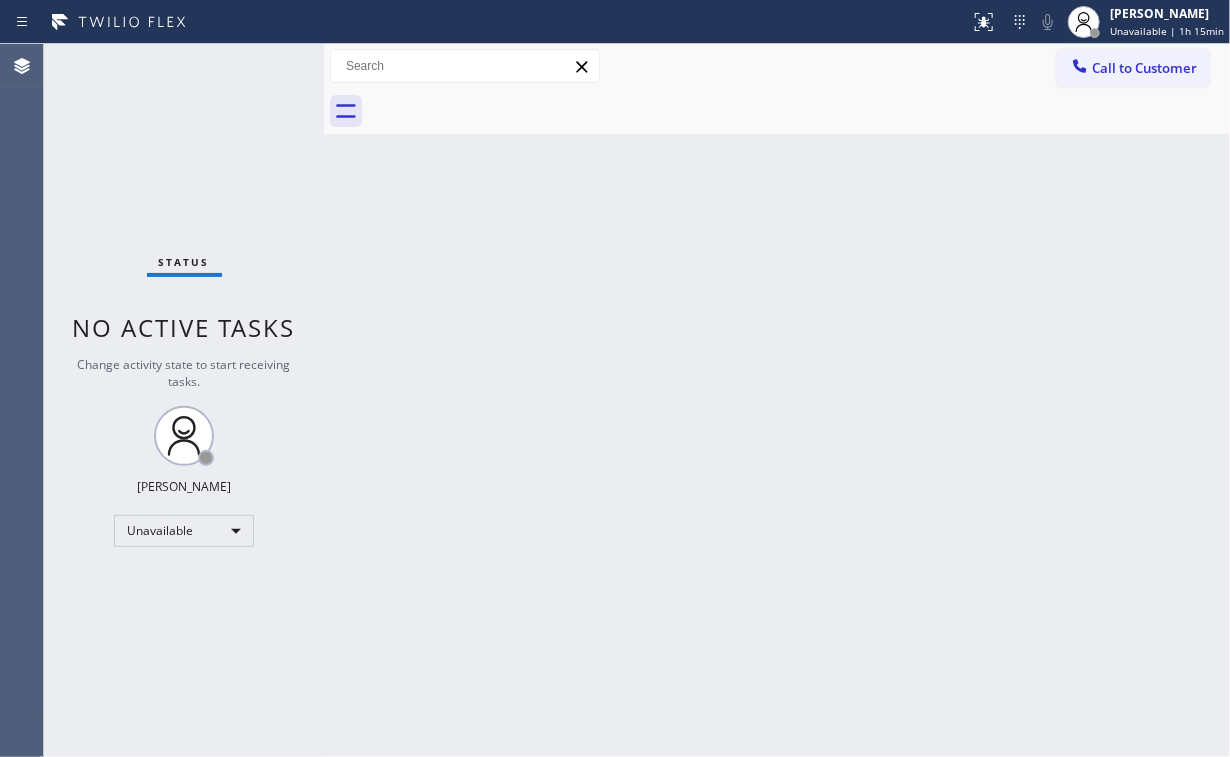 drag, startPoint x: 178, startPoint y: 128, endPoint x: 229, endPoint y: 51, distance: 92.358 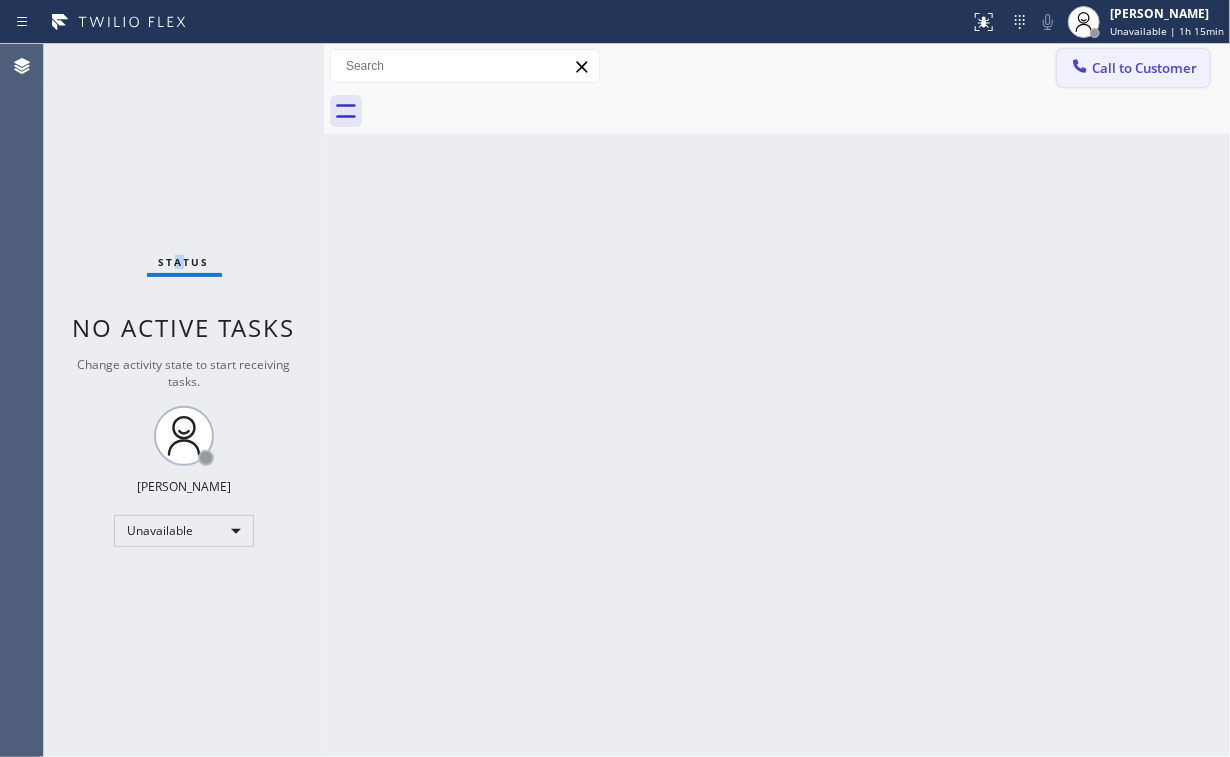click on "Call to Customer" at bounding box center [1144, 68] 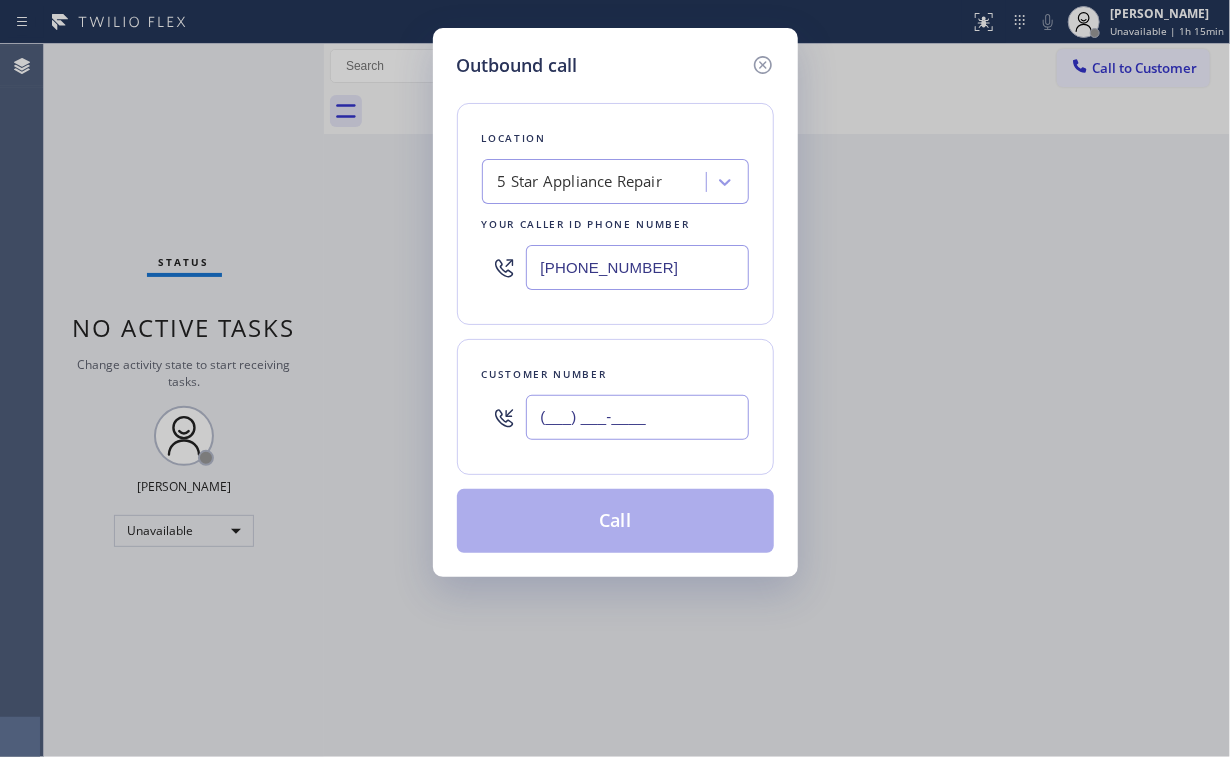 click on "(___) ___-____" at bounding box center [637, 417] 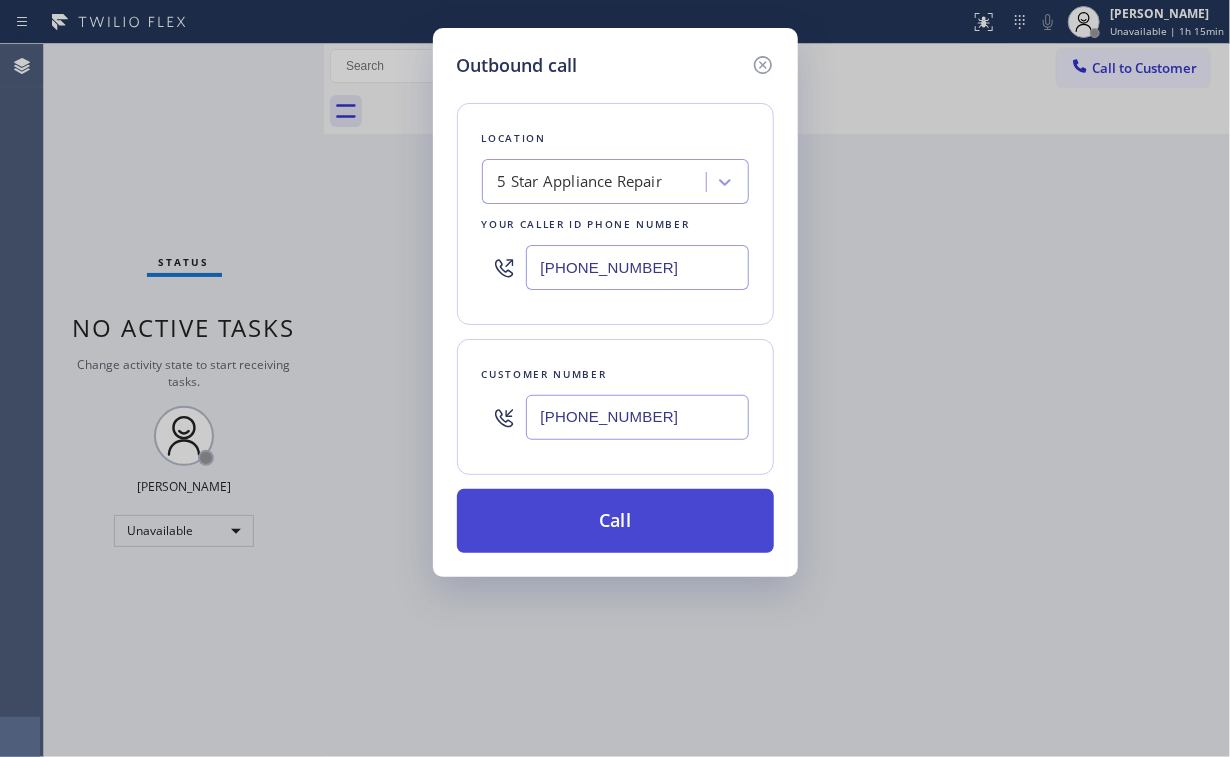 type on "[PHONE_NUMBER]" 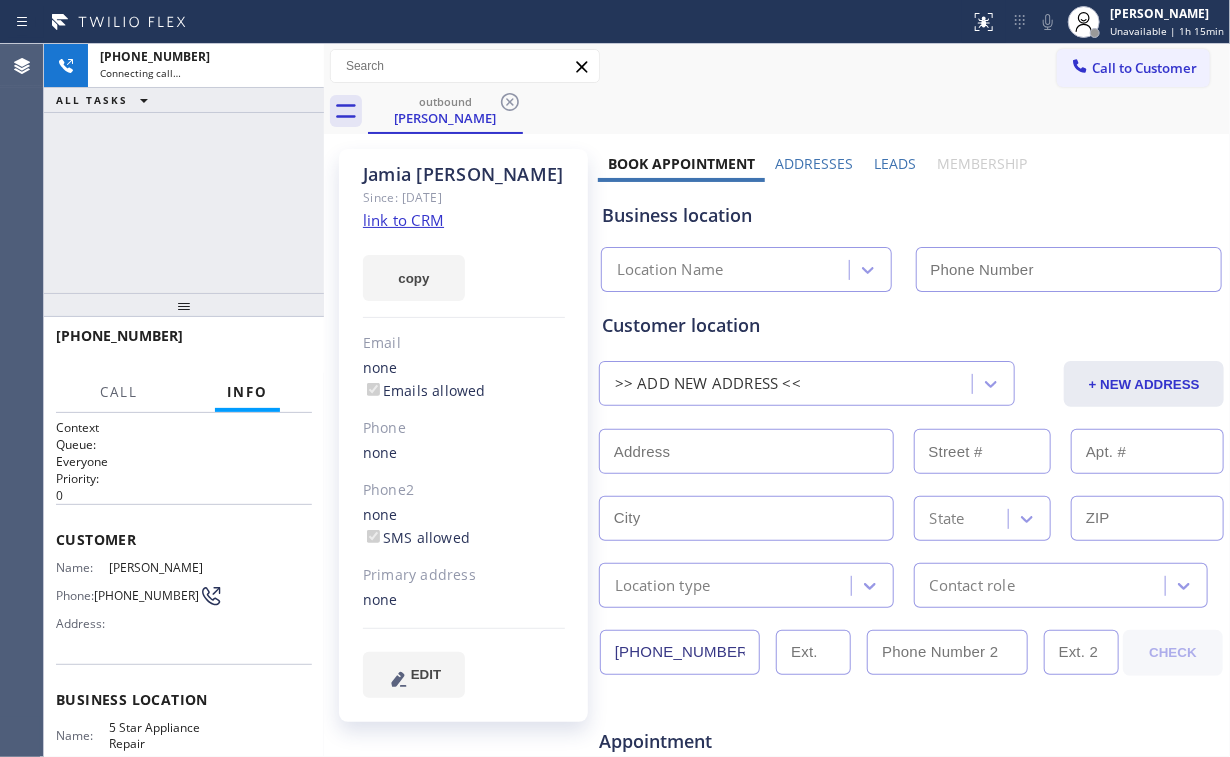 click on "[PHONE_NUMBER] Connecting call… ALL TASKS ALL TASKS ACTIVE TASKS TASKS IN WRAP UP" at bounding box center (184, 168) 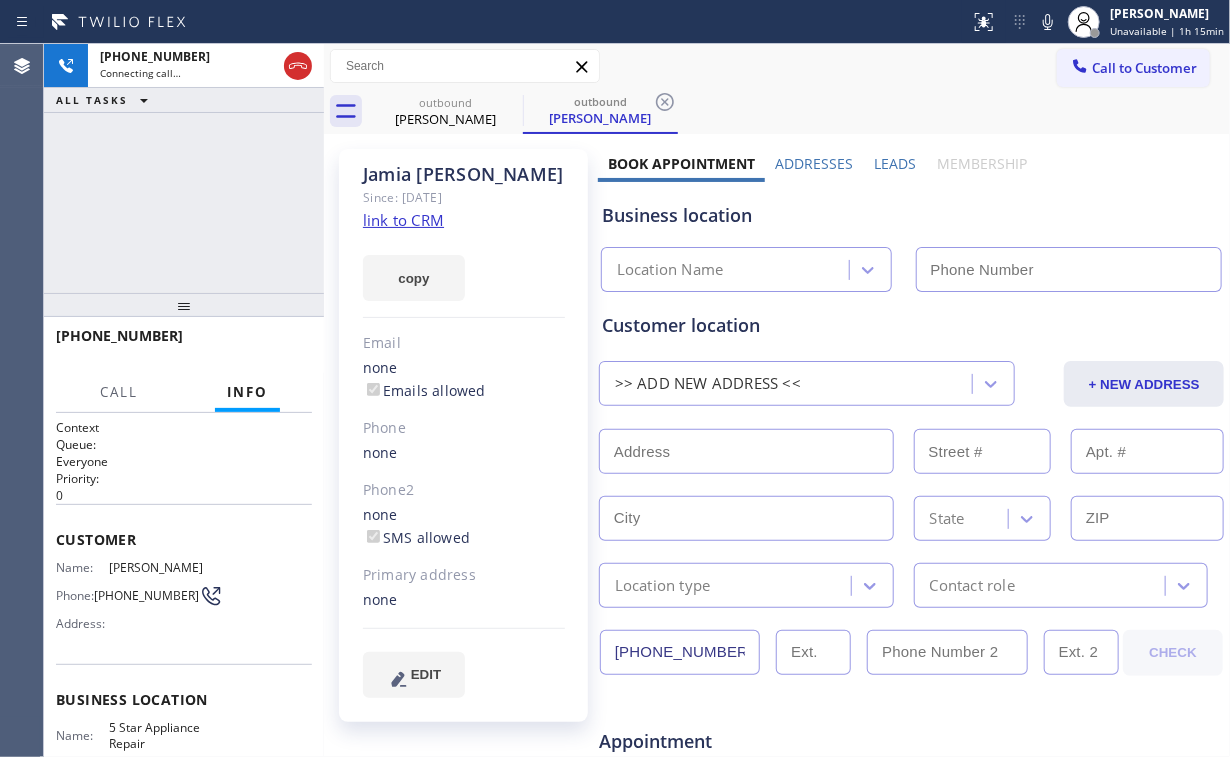 type on "[PHONE_NUMBER]" 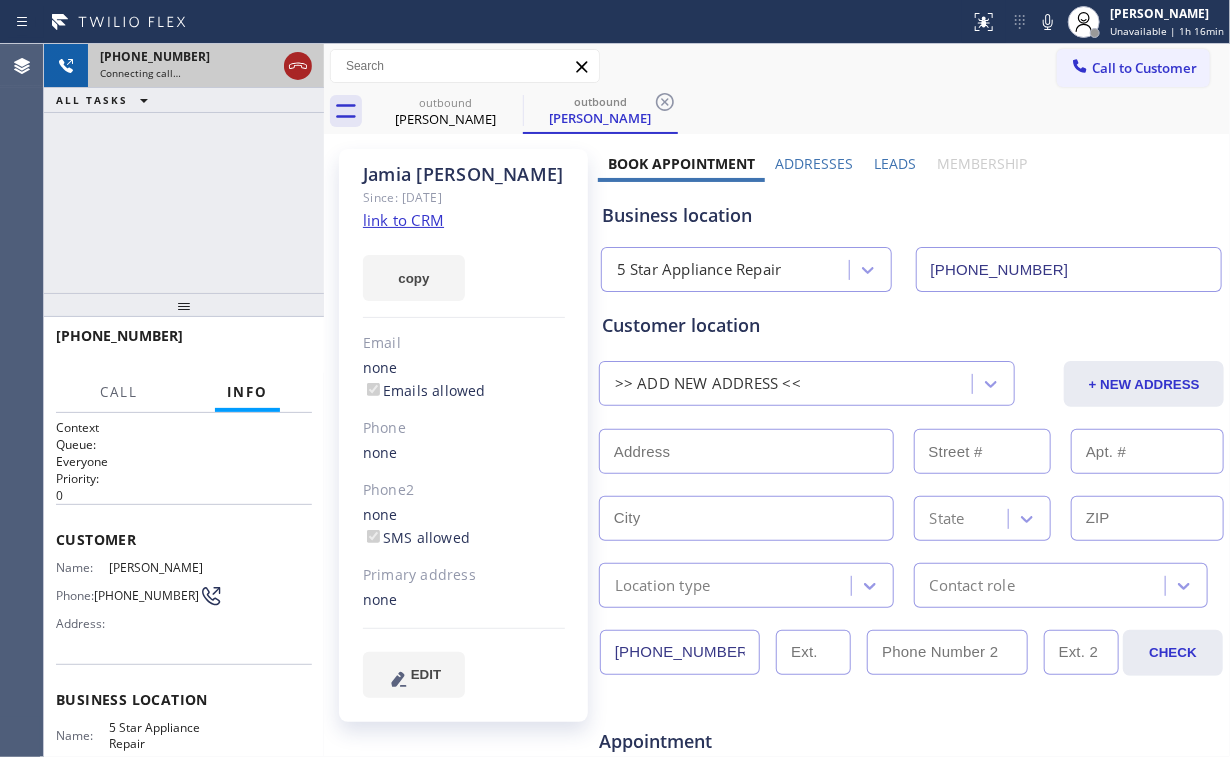 click 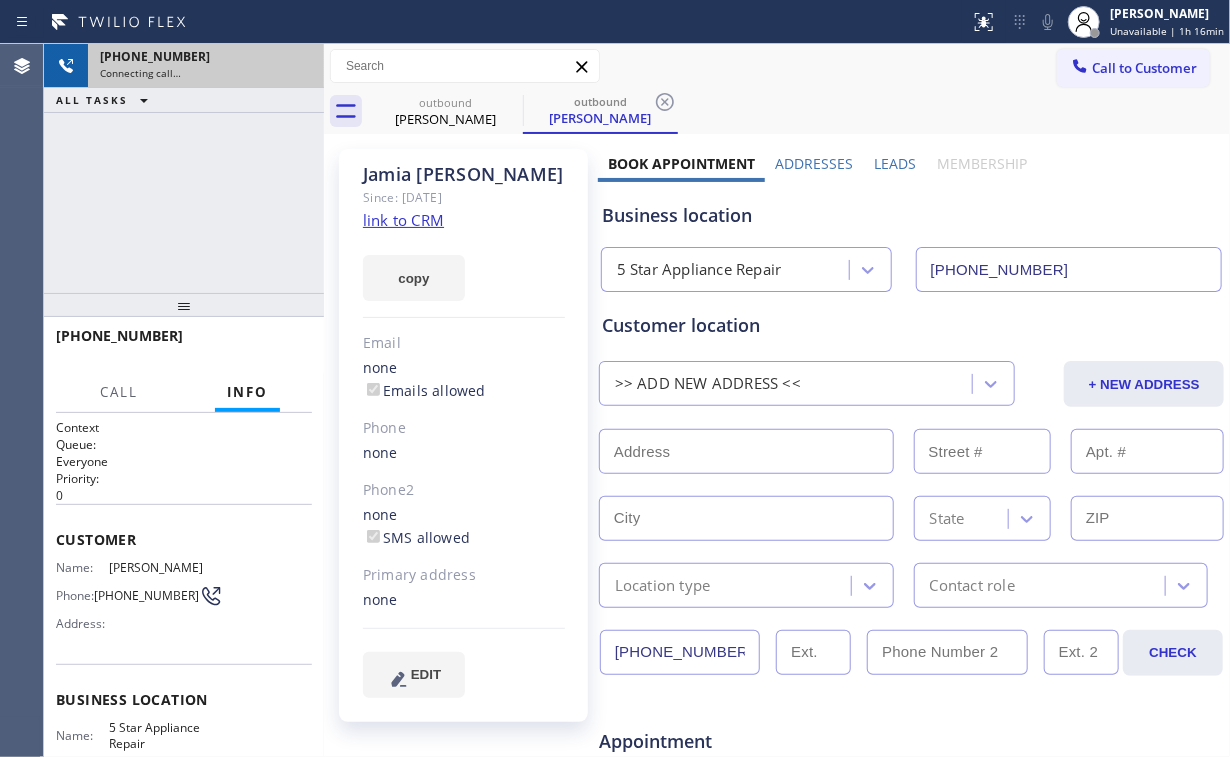 click on "[PERSON_NAME] Since: [DATE] link to CRM copy Email none  Emails allowed Phone none Phone2 none  SMS allowed Primary address none EDIT Outbound call Location 5 Star Appliance Repair Your caller id phone number [PHONE_NUMBER] Customer number Call Benefits" at bounding box center [463, 787] 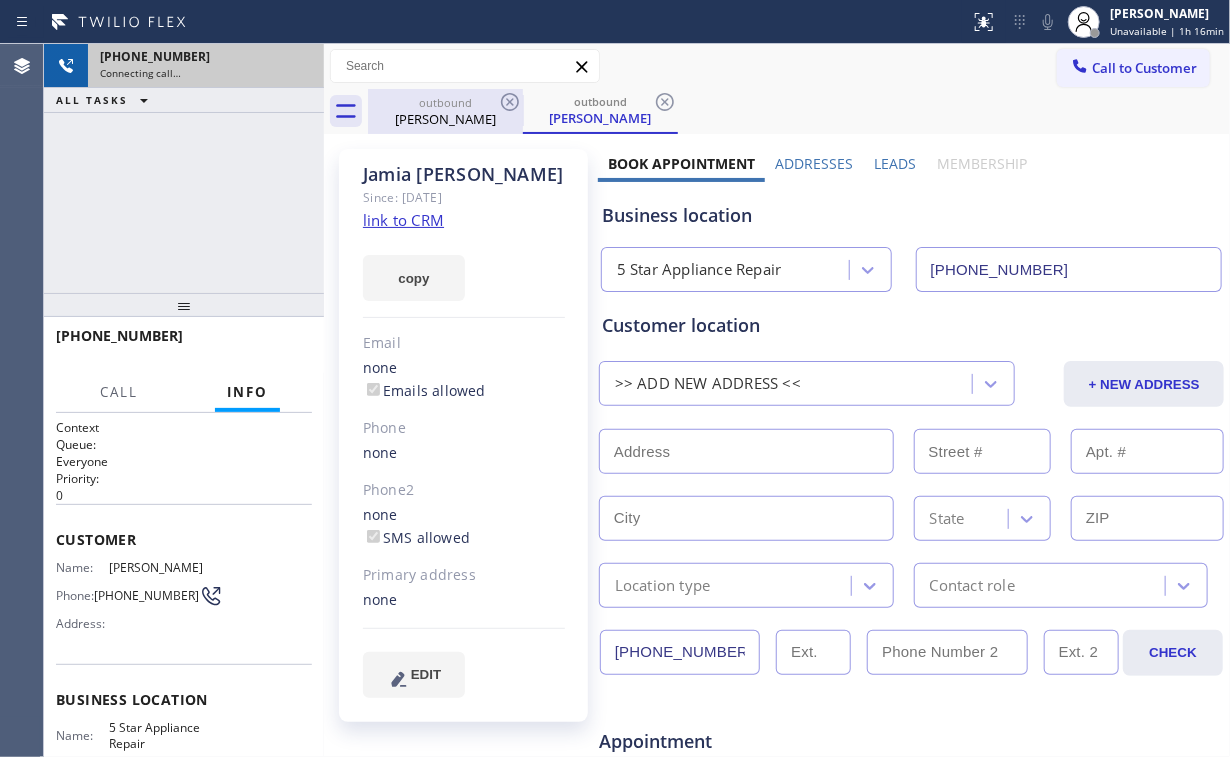 click on "outbound [PERSON_NAME]" at bounding box center (445, 111) 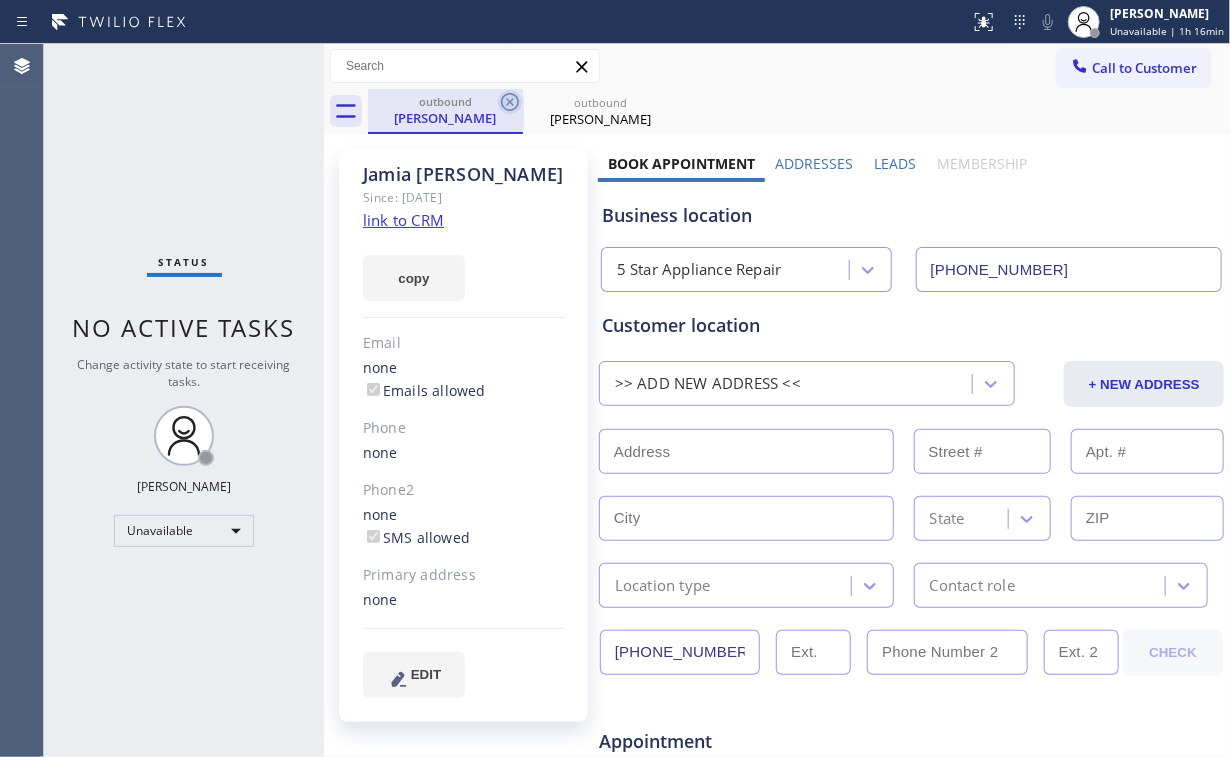 click 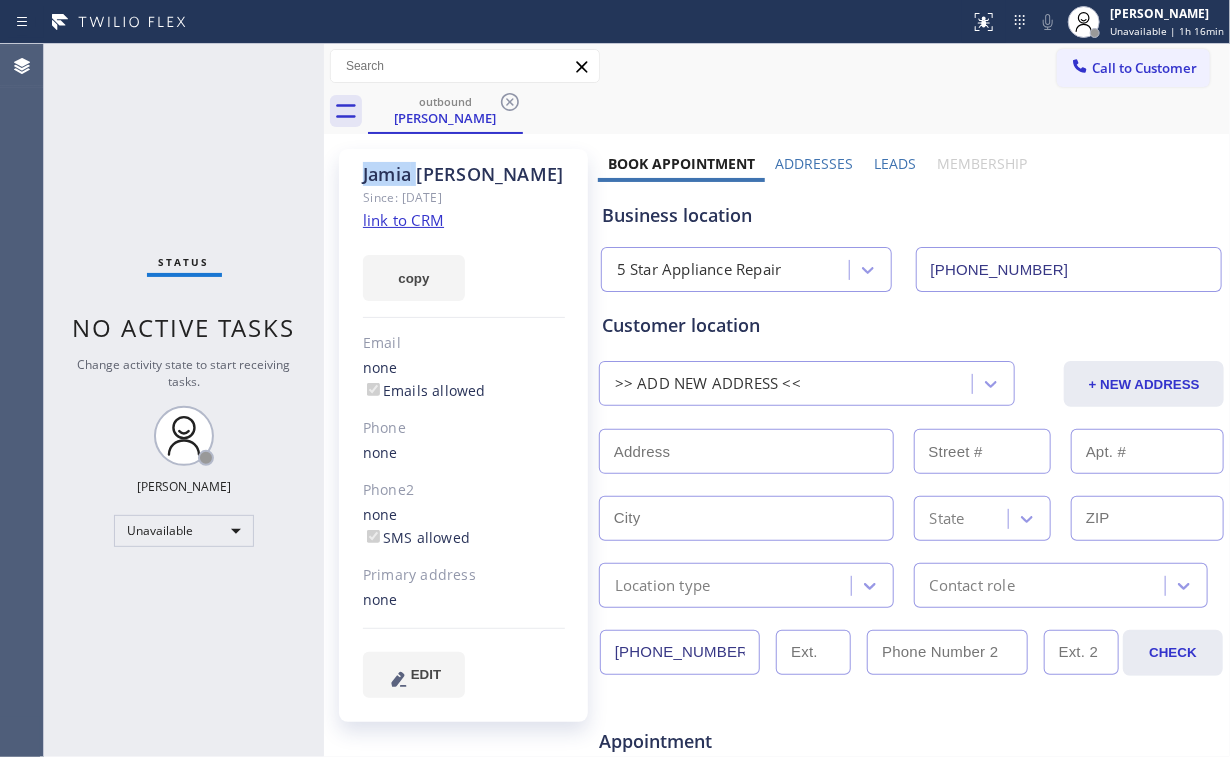click 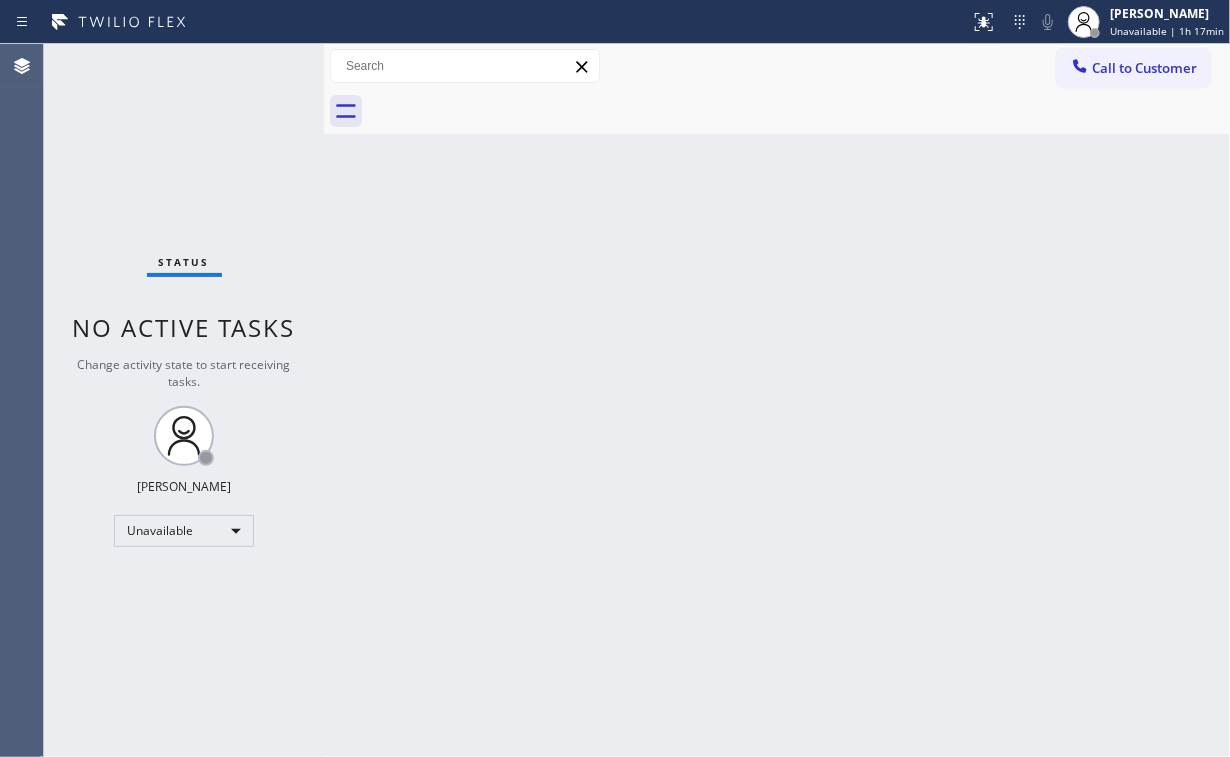 drag, startPoint x: 416, startPoint y: 171, endPoint x: 440, endPoint y: 150, distance: 31.890438 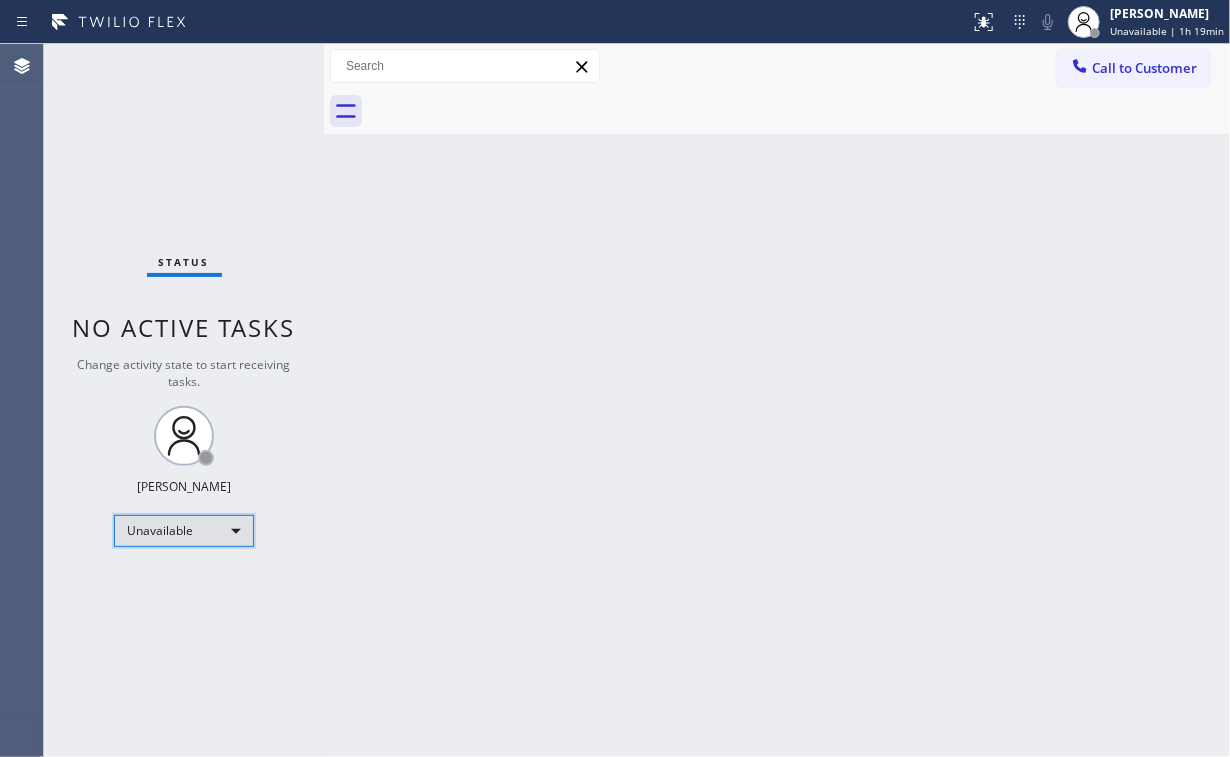 click on "Unavailable" at bounding box center [184, 531] 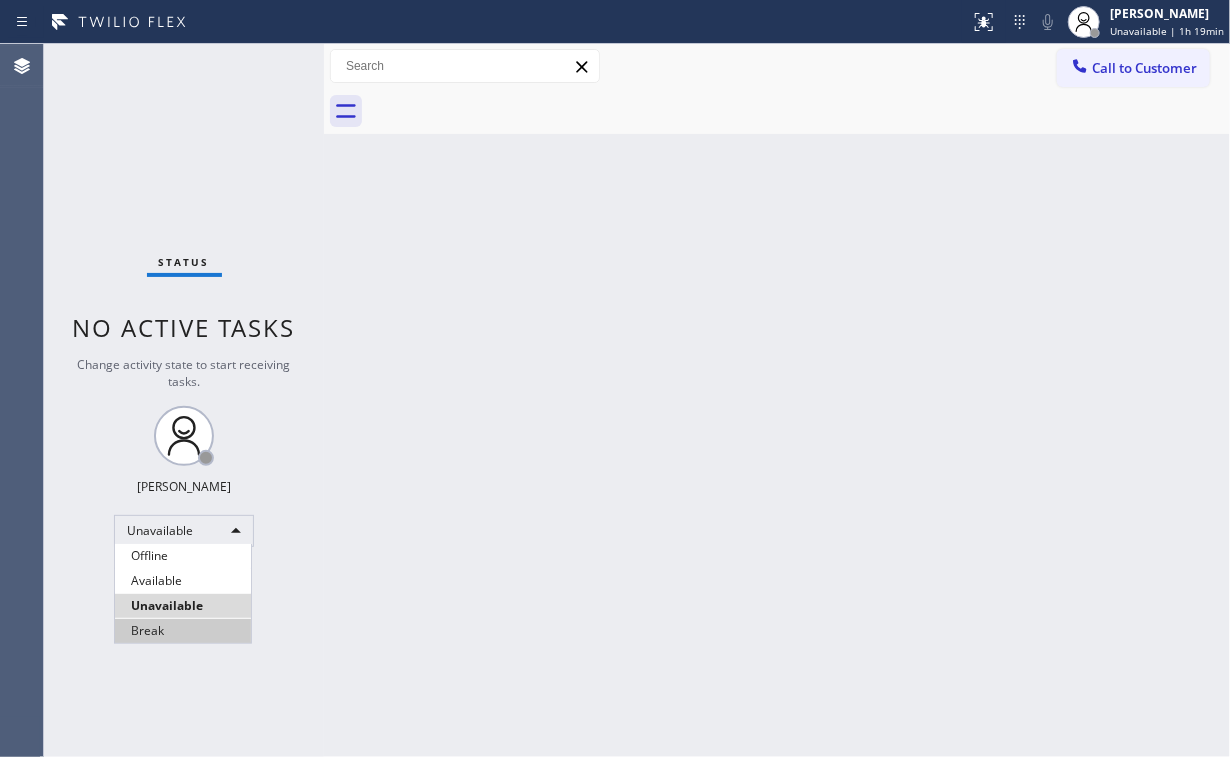 click on "Break" at bounding box center [183, 631] 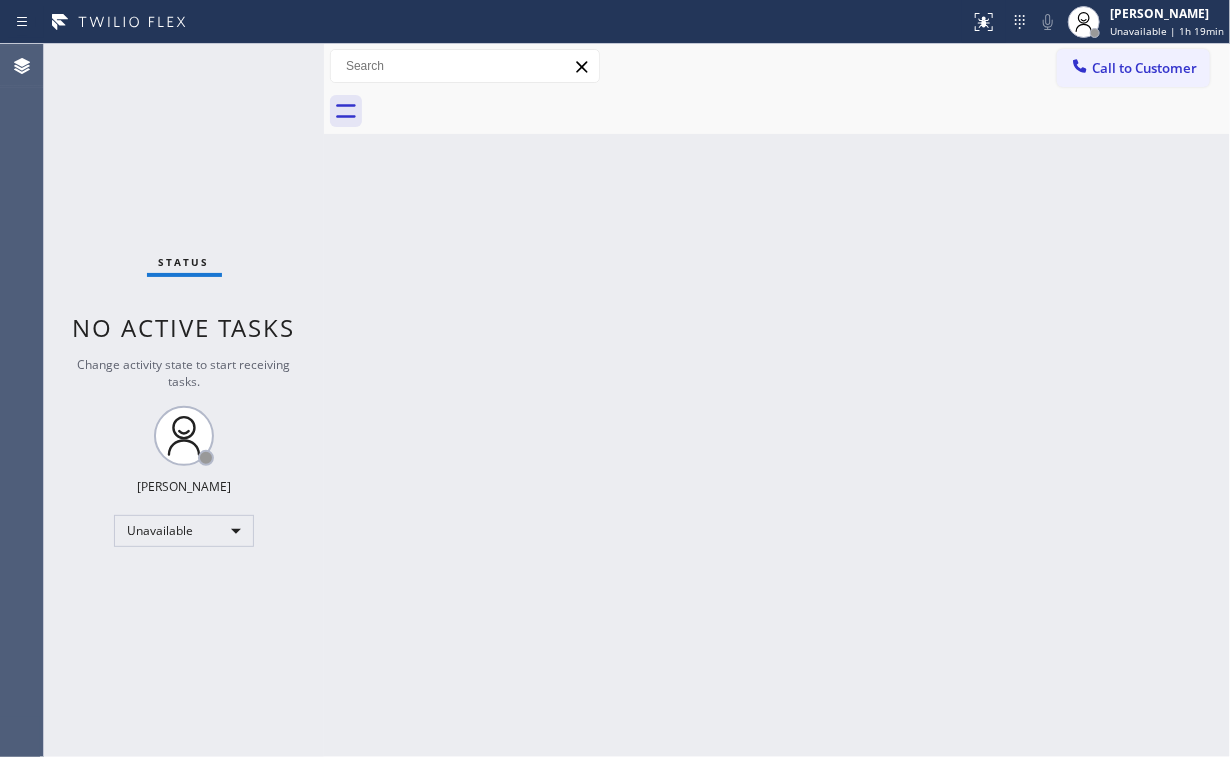 drag, startPoint x: 453, startPoint y: 642, endPoint x: 454, endPoint y: 703, distance: 61.008198 